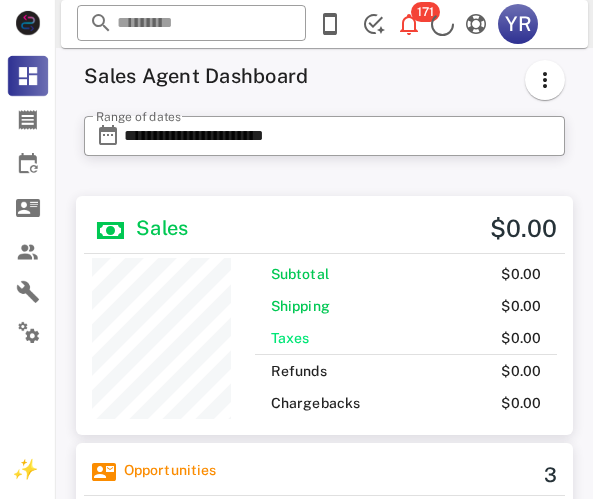 scroll, scrollTop: 0, scrollLeft: 0, axis: both 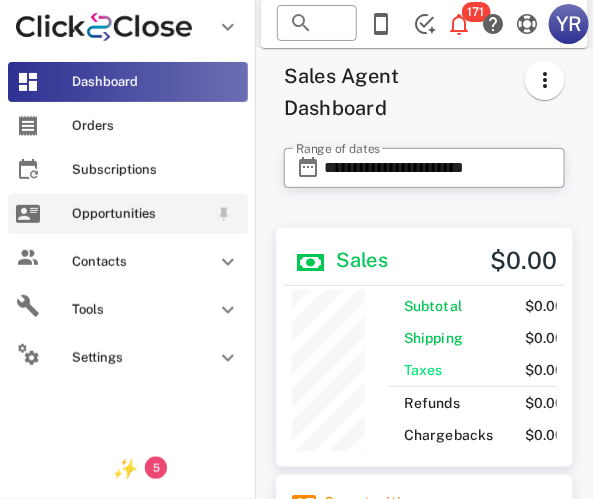click on "Opportunities" at bounding box center [140, 214] 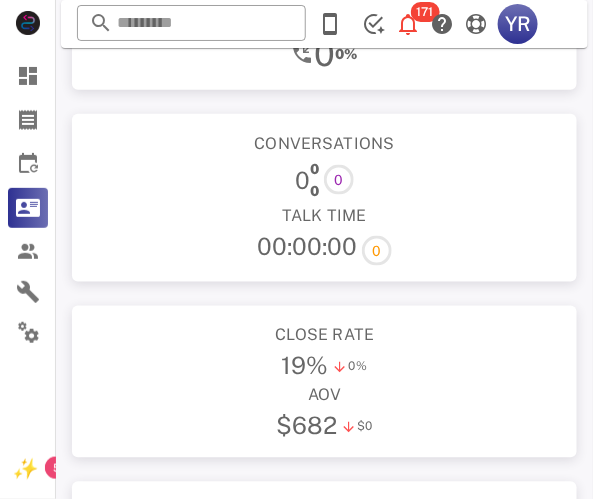 scroll, scrollTop: 0, scrollLeft: 0, axis: both 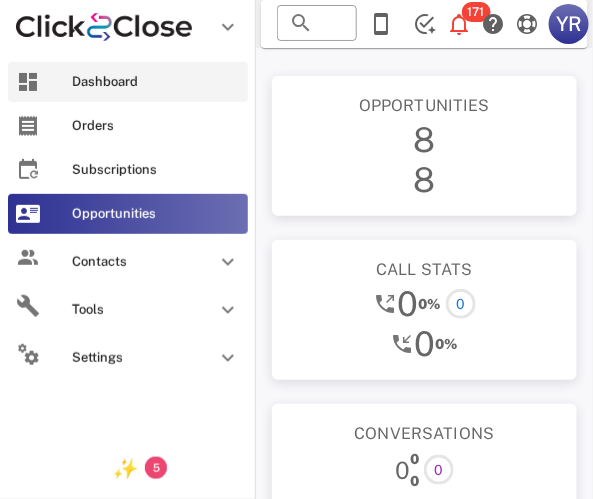 click on "Dashboard" at bounding box center [156, 82] 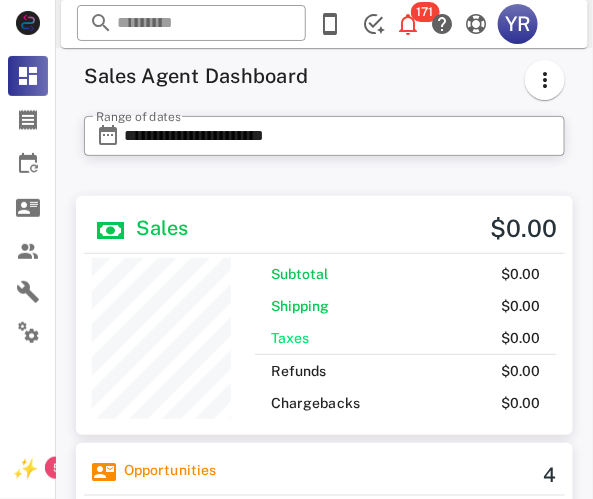 scroll, scrollTop: 999770, scrollLeft: 999501, axis: both 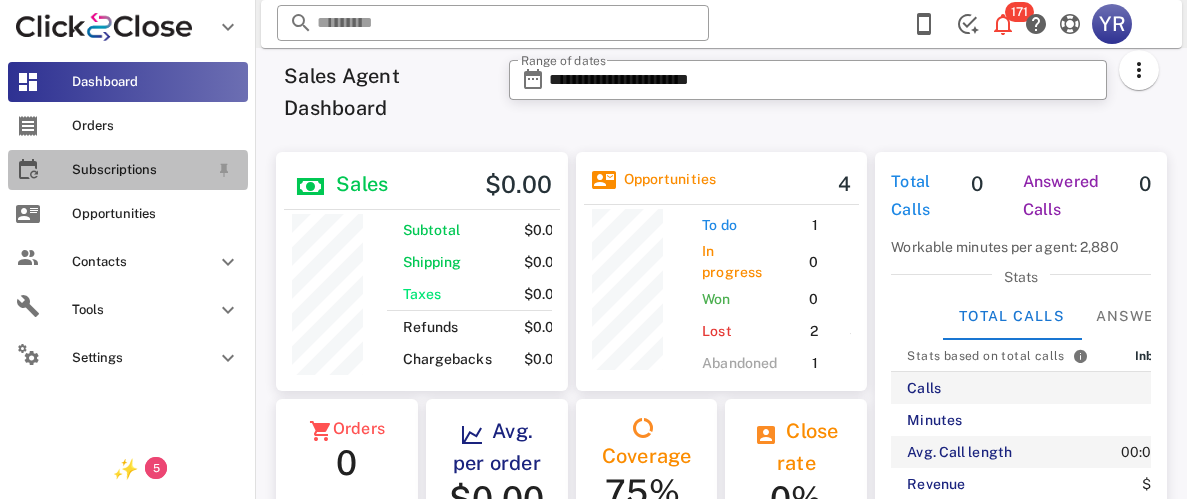 click on "Subscriptions" at bounding box center [128, 170] 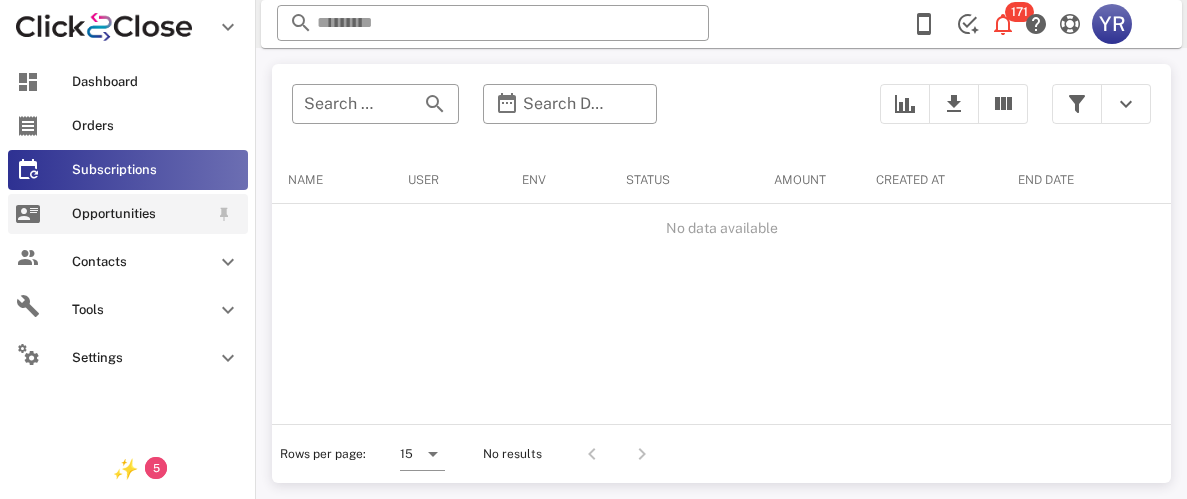 click on "Opportunities" at bounding box center (140, 214) 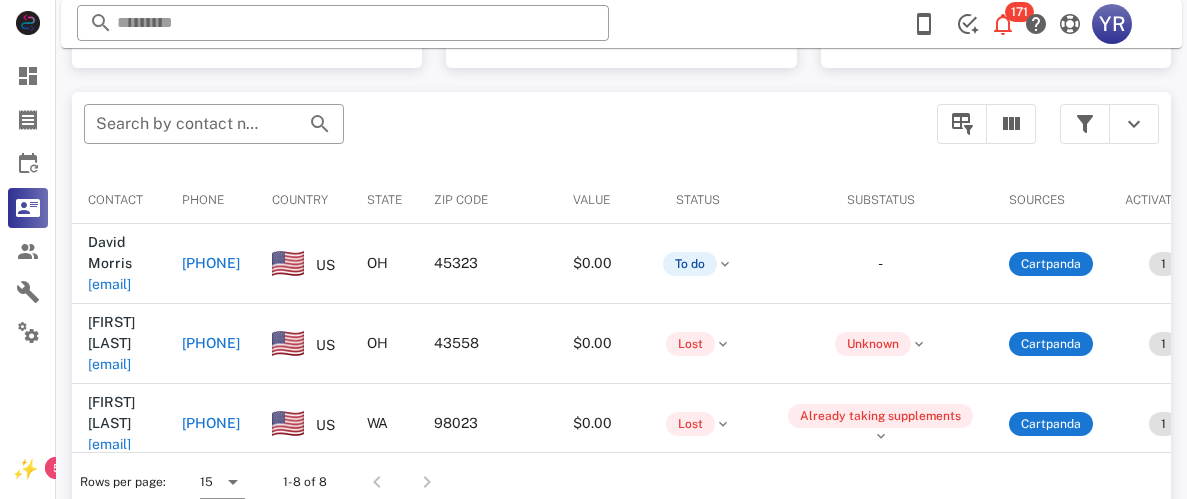 scroll, scrollTop: 354, scrollLeft: 0, axis: vertical 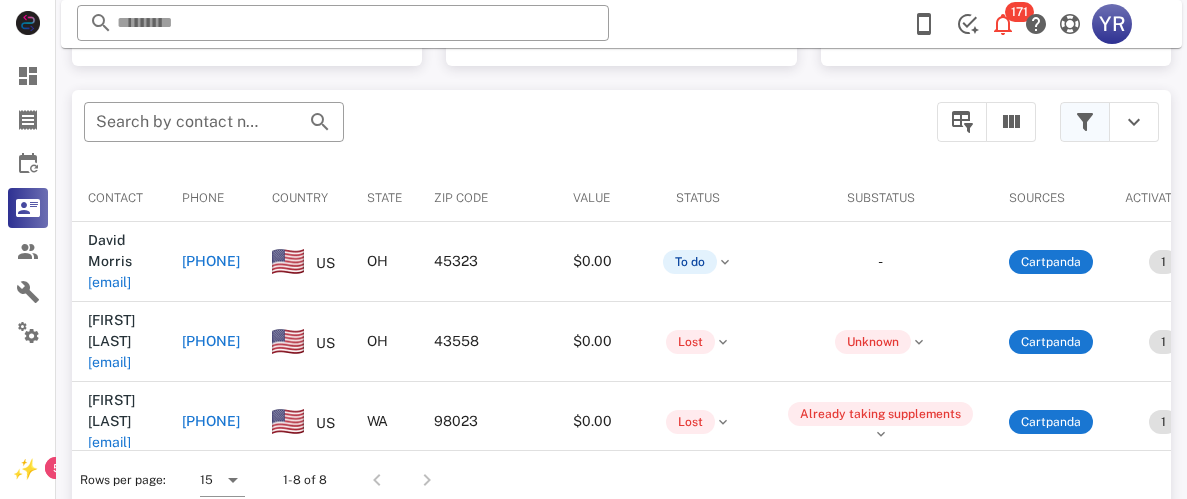 click at bounding box center [1085, 122] 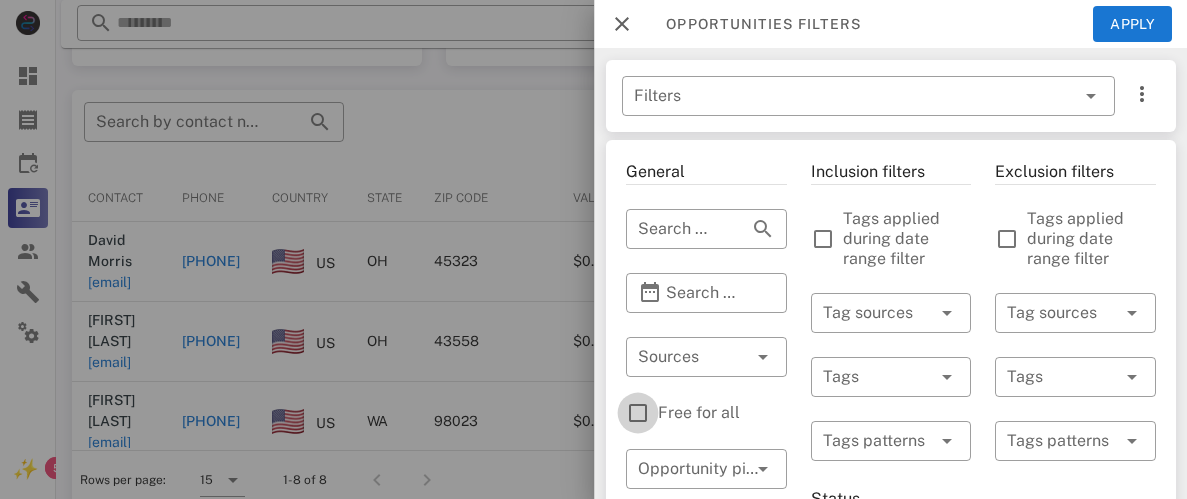 click at bounding box center (638, 413) 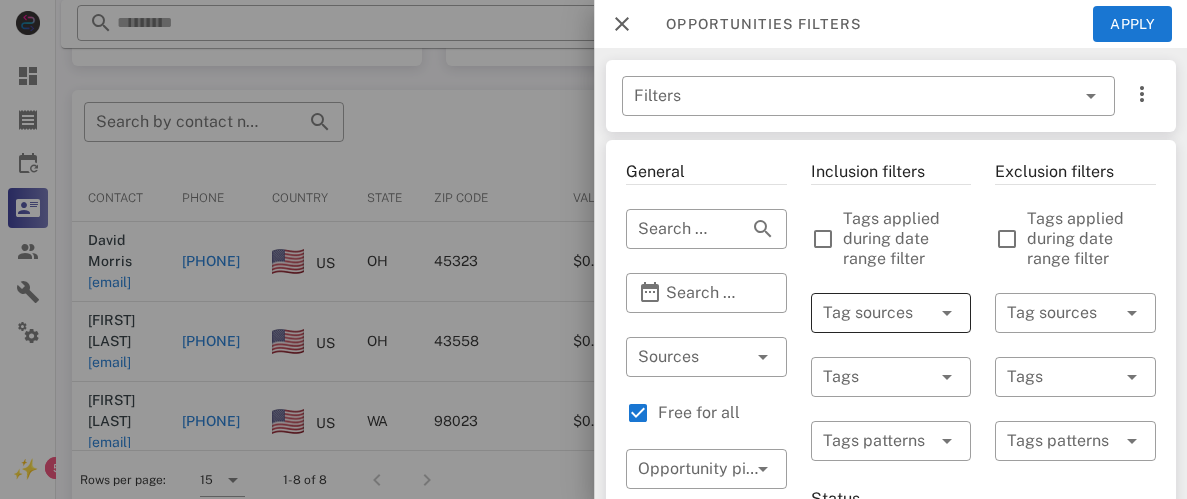 click at bounding box center [862, 313] 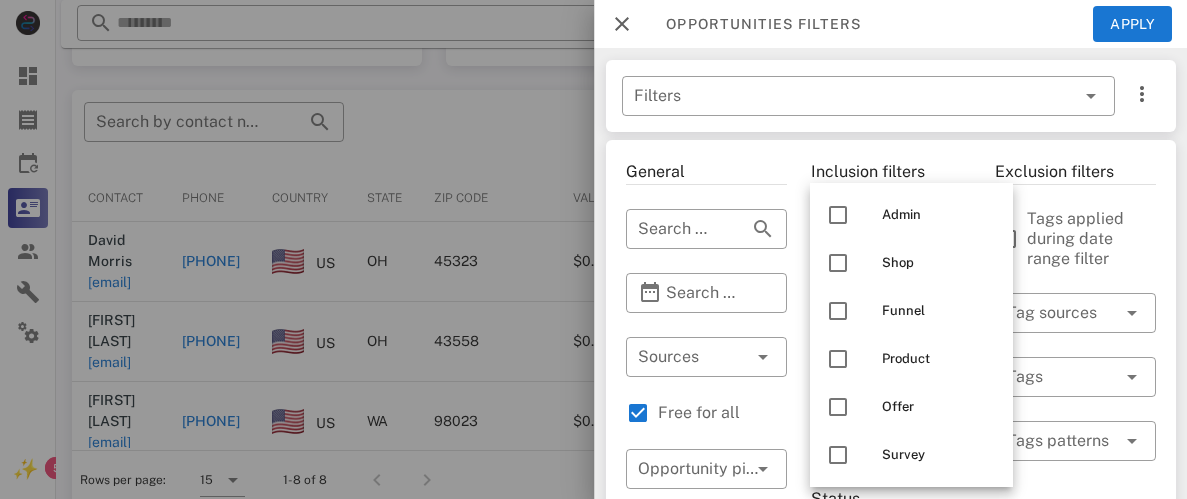 click on "Exclusion filters Tags applied during date range filter ​ Tag sources ​ Tags ​ Tags patterns" at bounding box center [1075, 743] 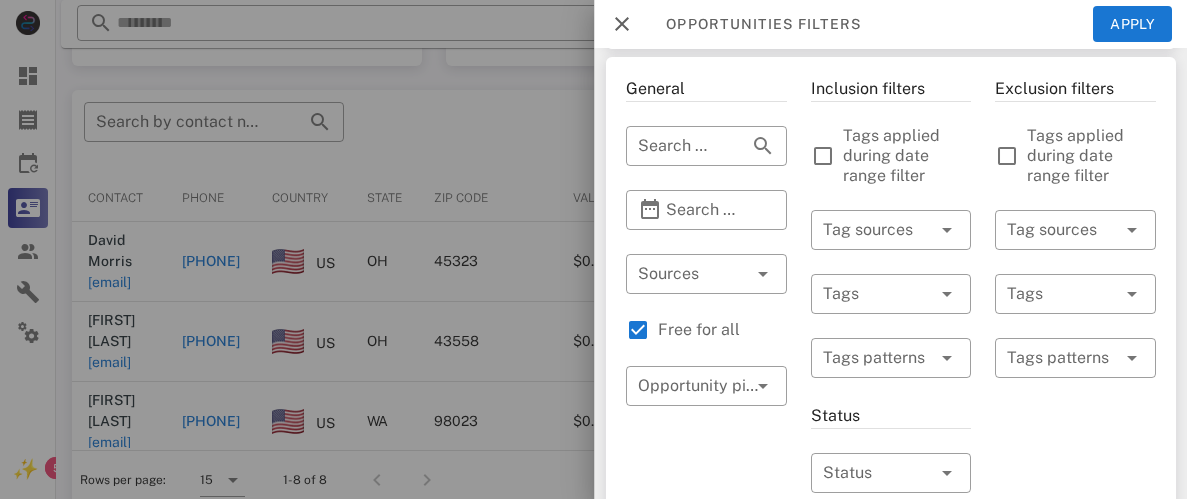 scroll, scrollTop: 81, scrollLeft: 0, axis: vertical 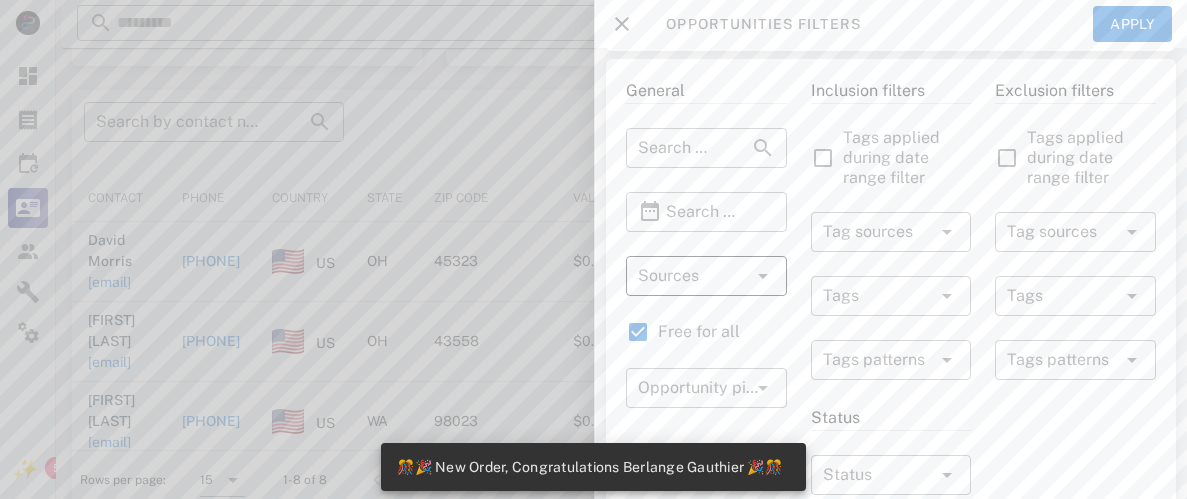 click at bounding box center [762, 276] 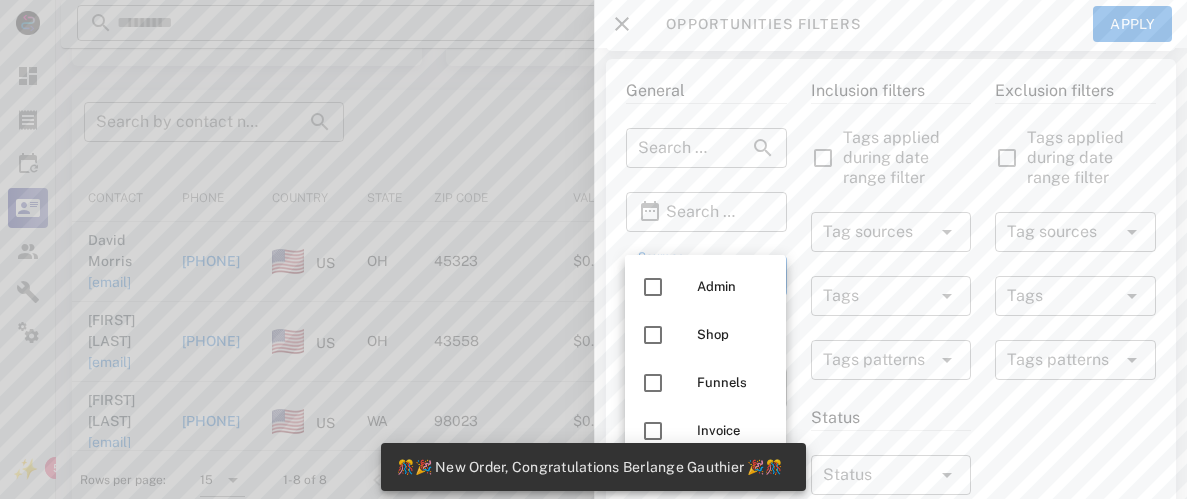 click on "Inclusion filters Tags applied during date range filter ​ Tag sources ​ Tags ​ Tags patterns Status ​ Status ​ Substatus Location ​ Country ​ States ​ Zip code Activation ​ Min Activations ​ Max Activations Order value ​ Min Value ​ Max Value Include leads Include customers Include cooldown" at bounding box center [890, 662] 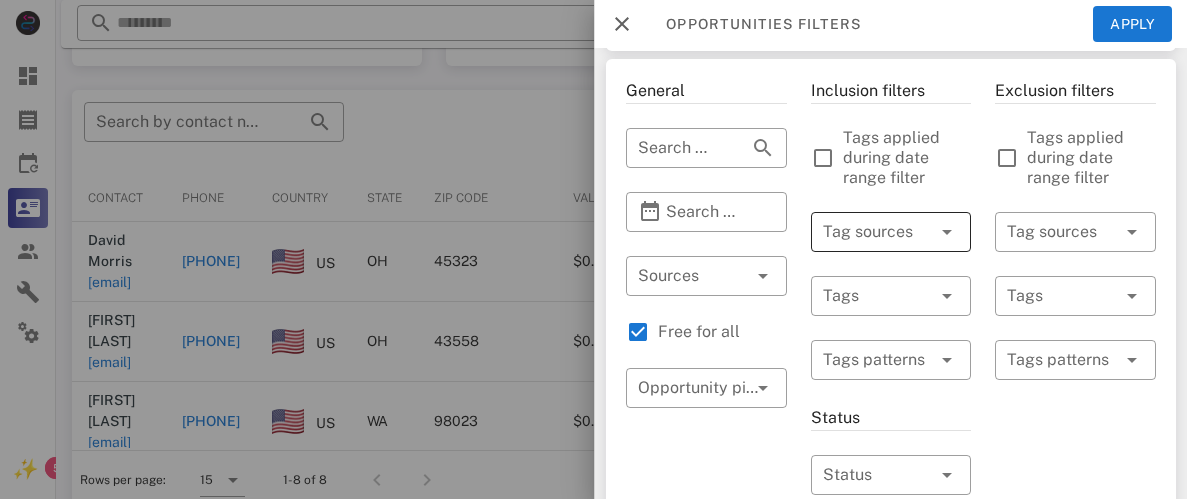 click at bounding box center (862, 232) 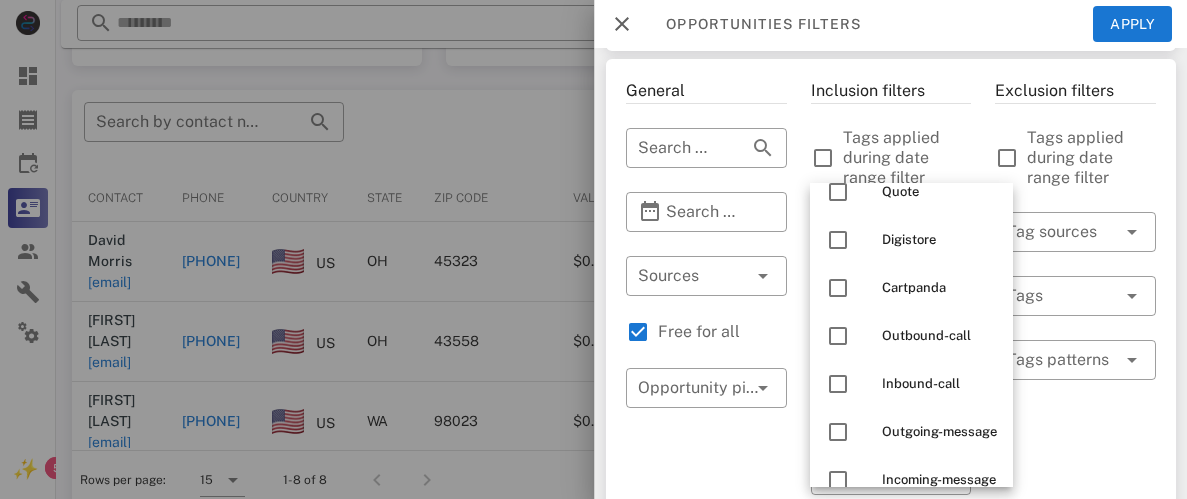 scroll, scrollTop: 335, scrollLeft: 0, axis: vertical 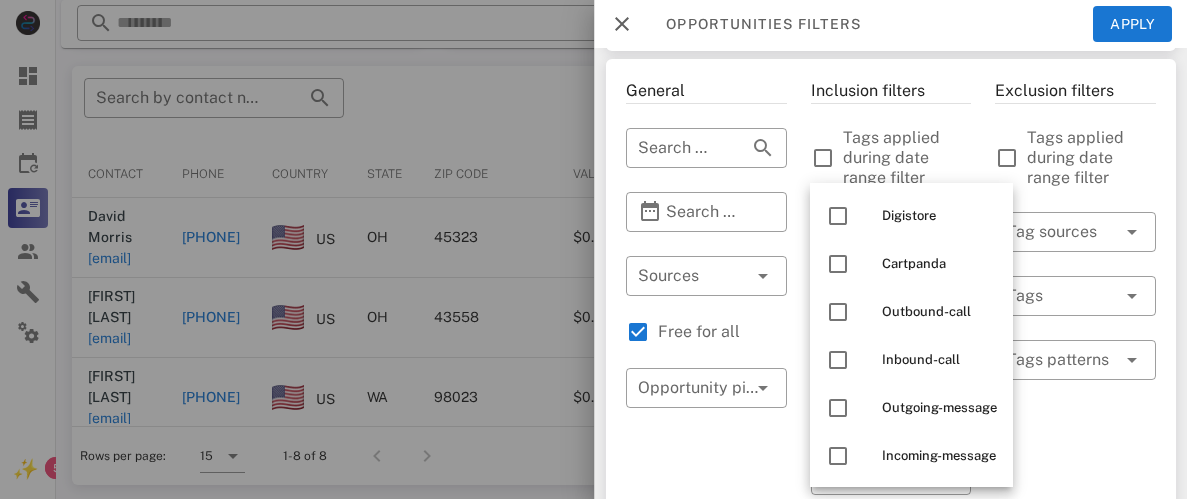 click on "Exclusion filters Tags applied during date range filter ​ Tag sources ​ Tags ​ Tags patterns" at bounding box center [1075, 662] 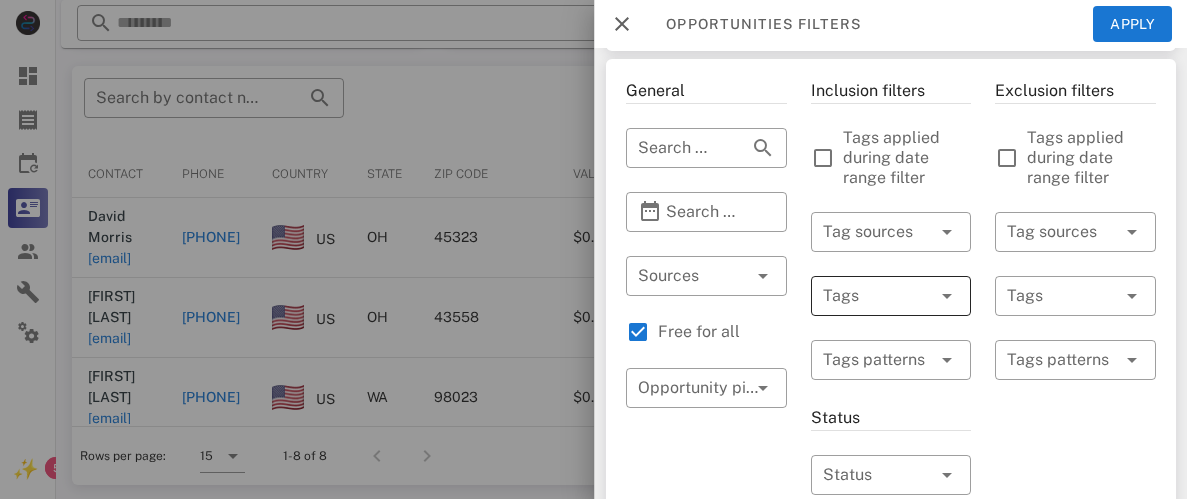 click at bounding box center (862, 296) 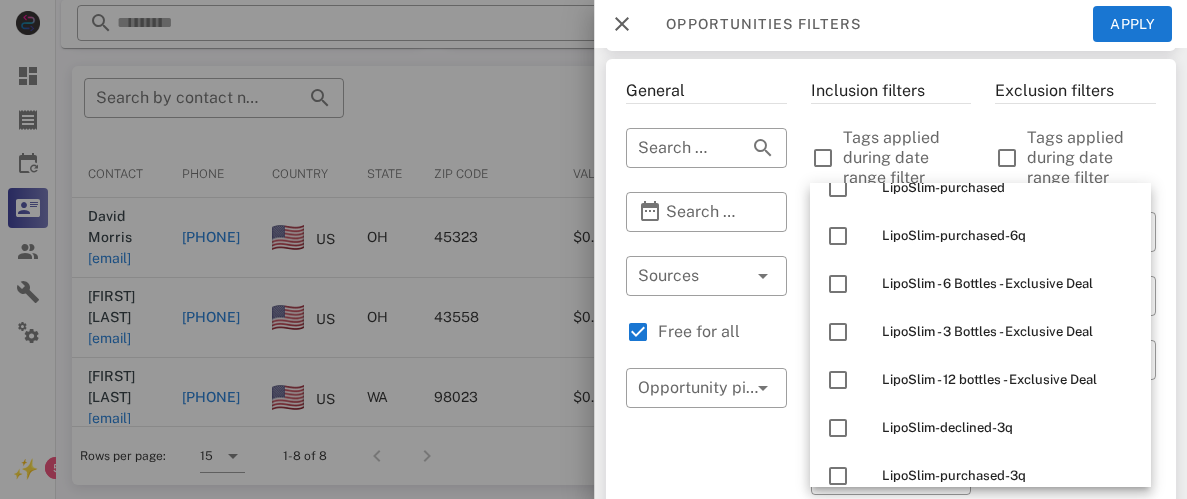 scroll, scrollTop: 230, scrollLeft: 0, axis: vertical 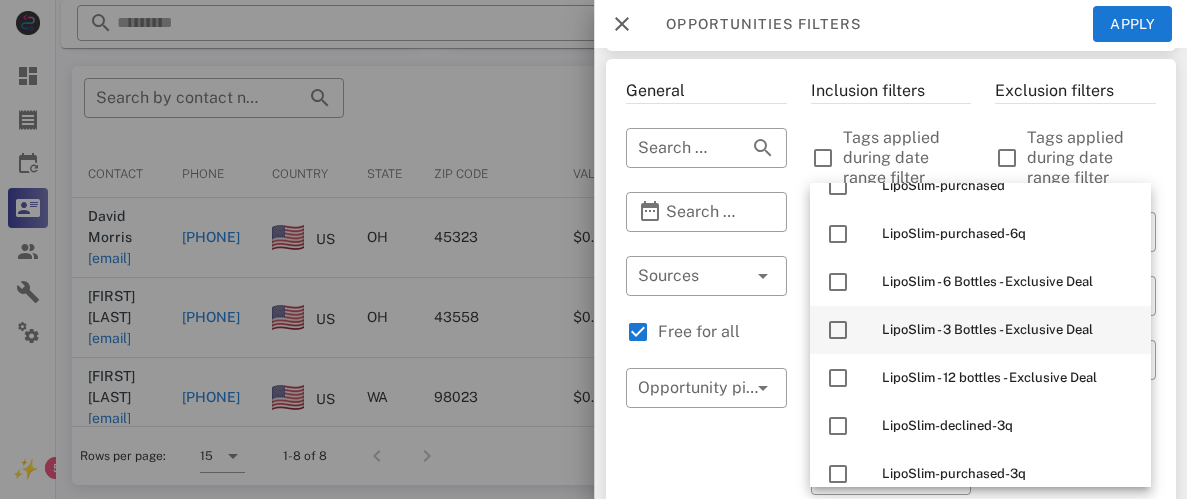 click on "LipoSlim - 3 Bottles - Exclusive Deal" at bounding box center (987, 329) 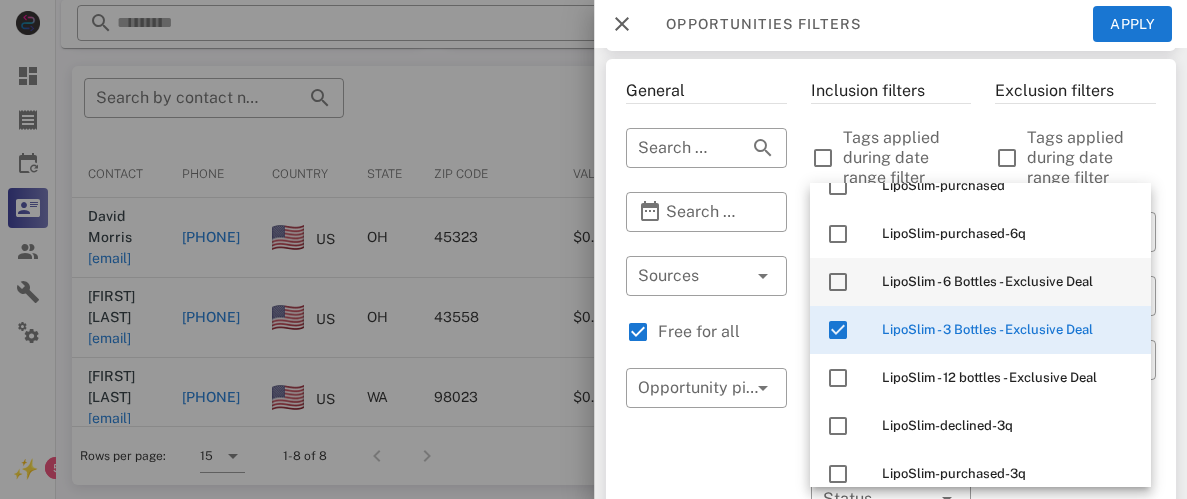 click on "LipoSlim - 6 Bottles - Exclusive Deal" at bounding box center (987, 281) 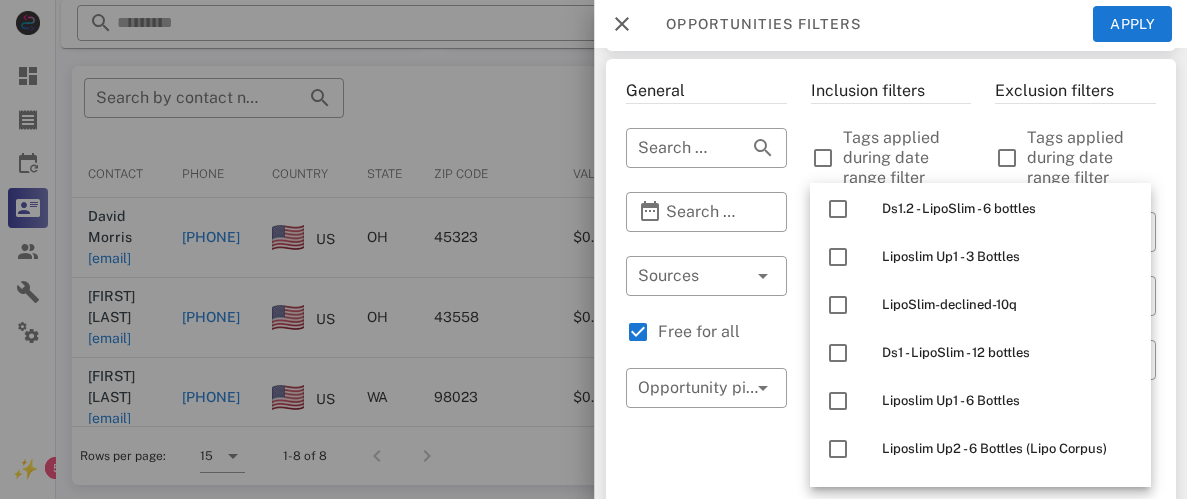 scroll, scrollTop: 0, scrollLeft: 0, axis: both 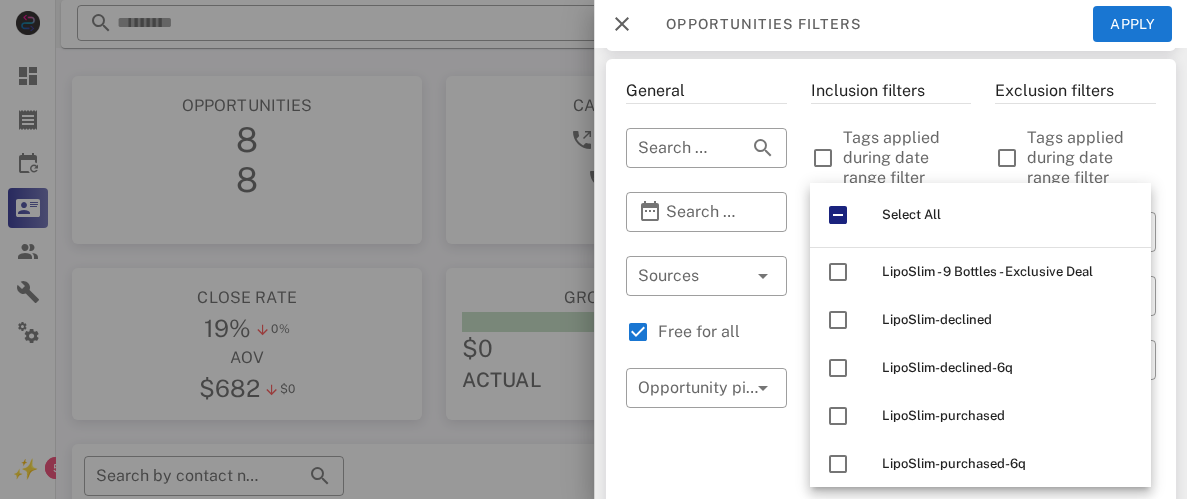 click on "Exclusion filters Tags applied during date range filter ​ Tag sources ​ Tags ​ Tags patterns" at bounding box center [1075, 686] 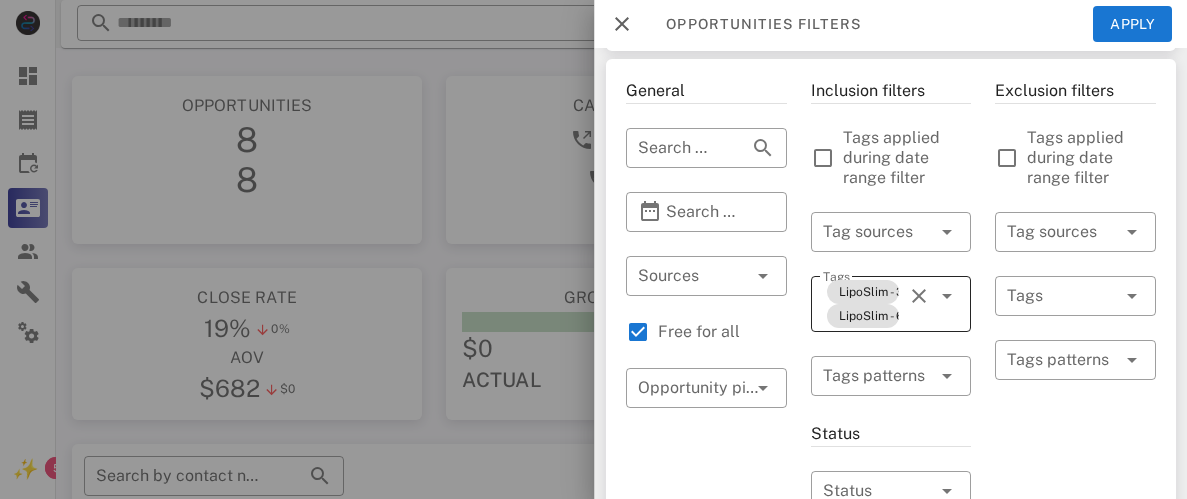 click on "Tags LipoSlim - 3 Bottles - Exclusive Deal LipoSlim - 6 Bottles - Exclusive Deal" at bounding box center [890, 304] 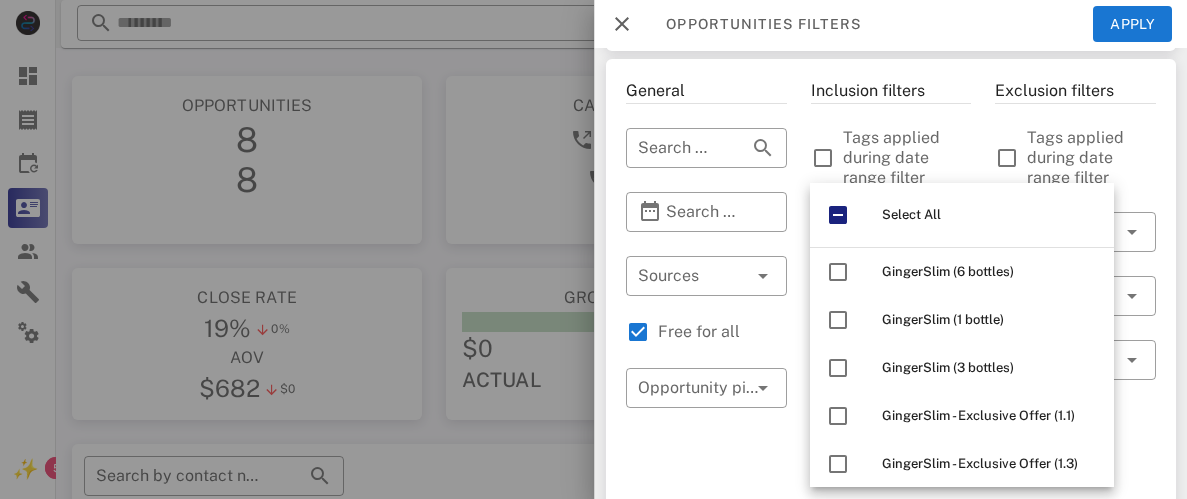 type on "*******" 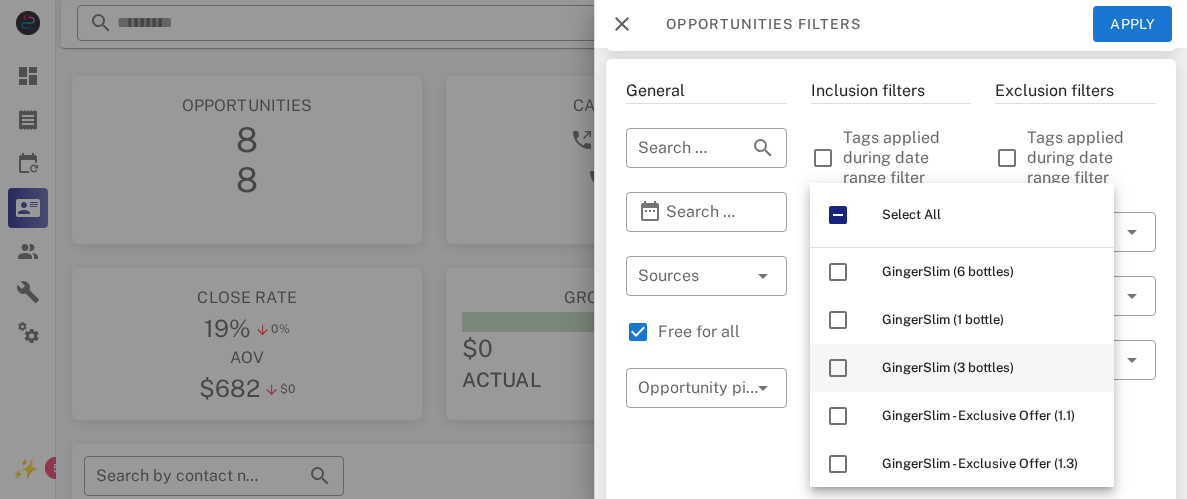 click on "GingerSlim (3 bottles)" at bounding box center (948, 367) 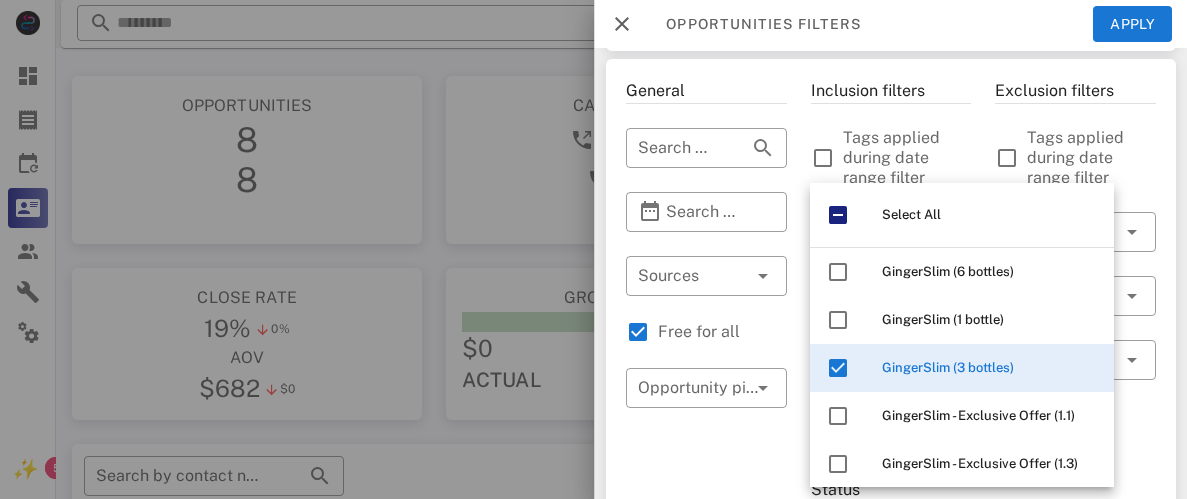 click on "GingerSlim (3 bottles)" at bounding box center [948, 367] 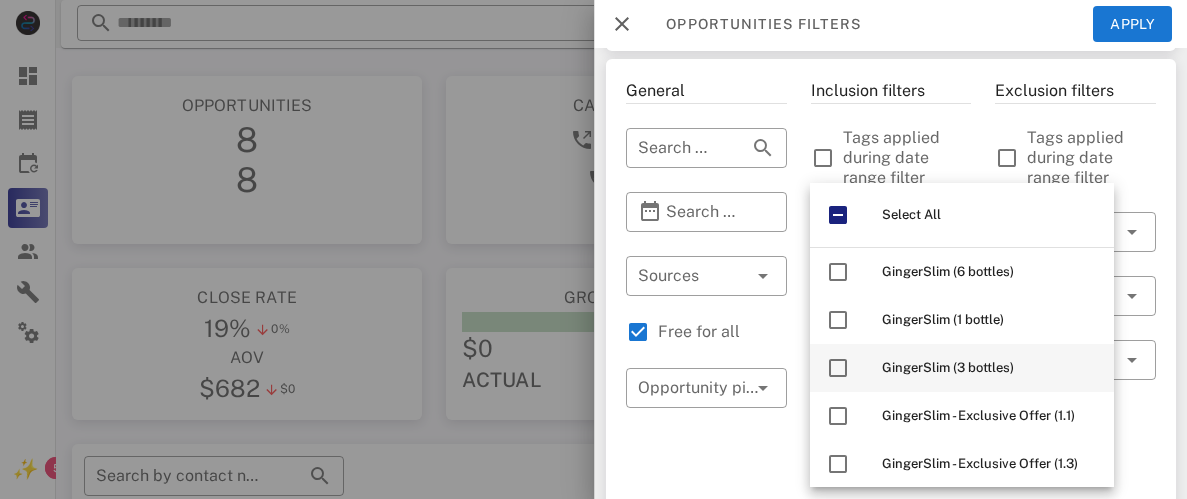 click on "GingerSlim (3 bottles)" at bounding box center [948, 367] 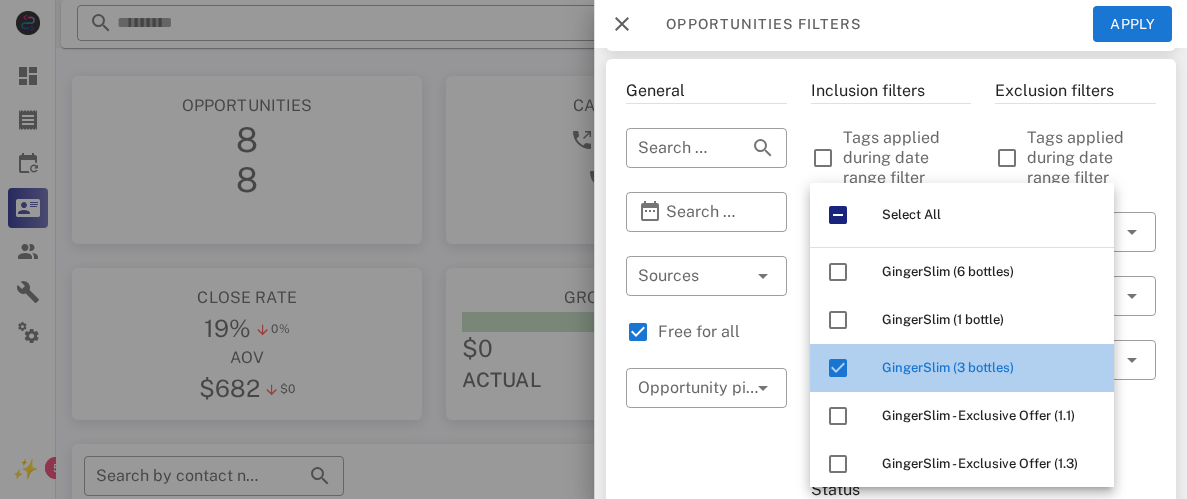 click on "GingerSlim (3 bottles)" at bounding box center [948, 367] 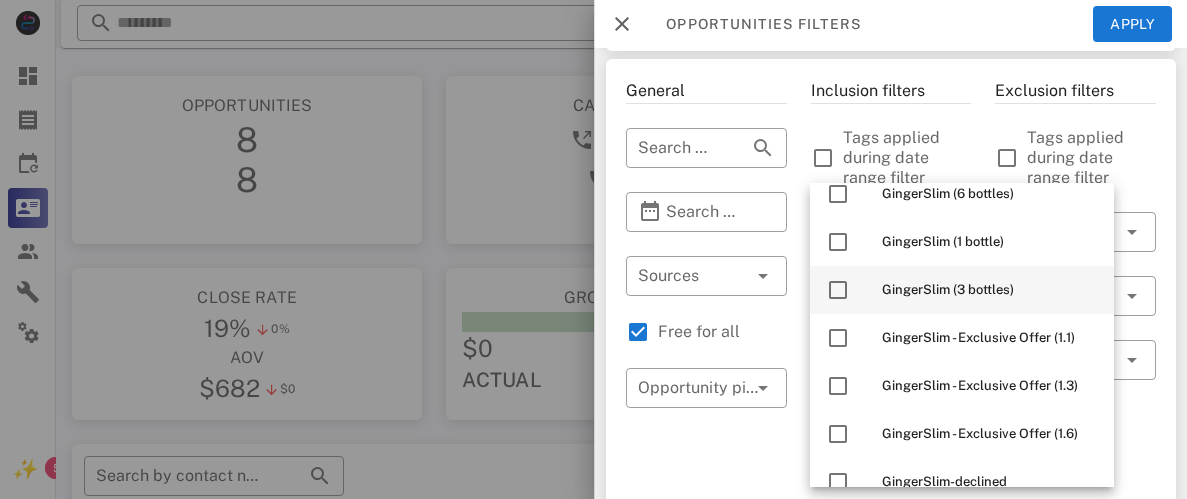 scroll, scrollTop: 0, scrollLeft: 0, axis: both 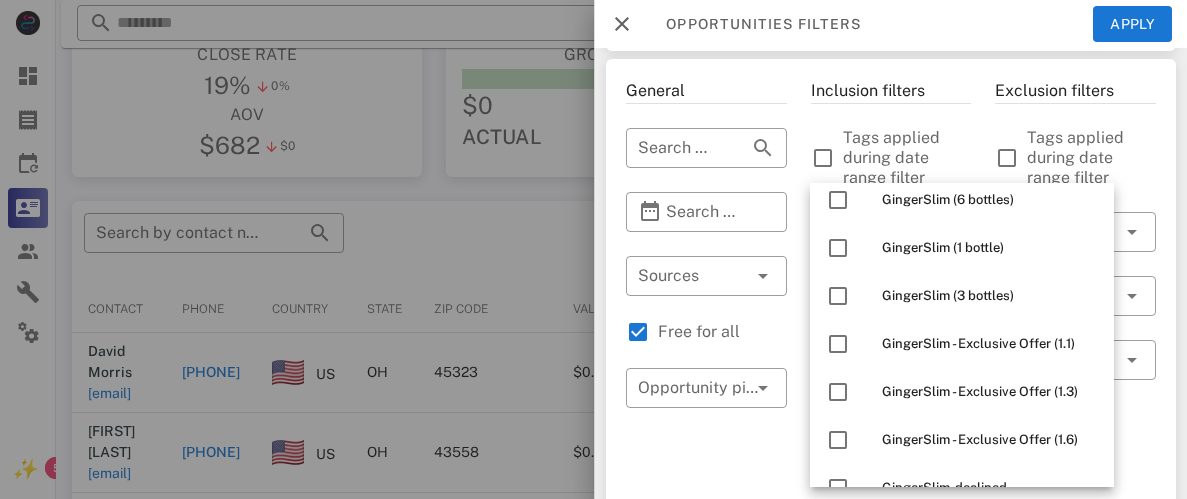 click on "Tags applied during date range filter" at bounding box center (1091, 158) 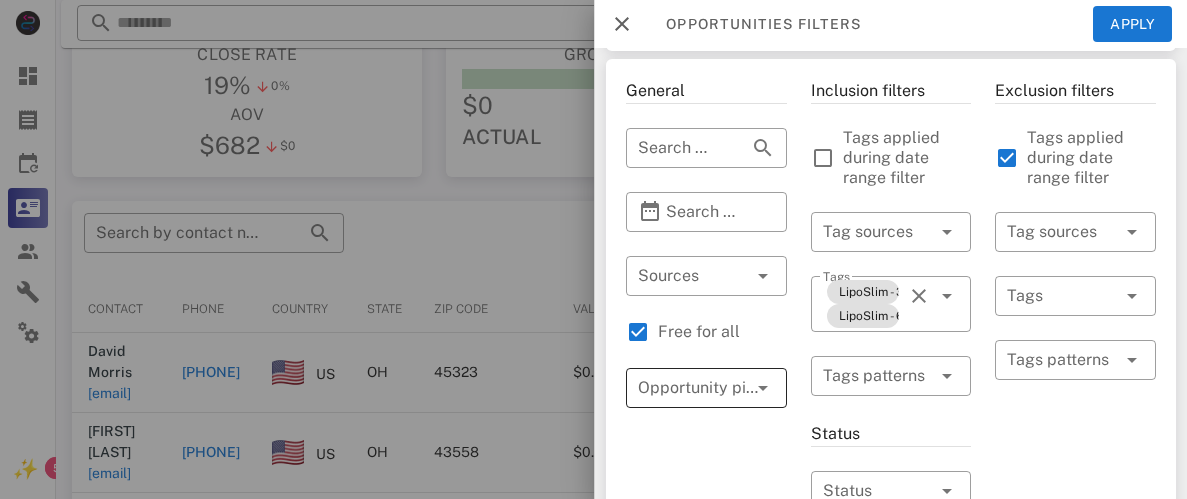 click at bounding box center [734, 388] 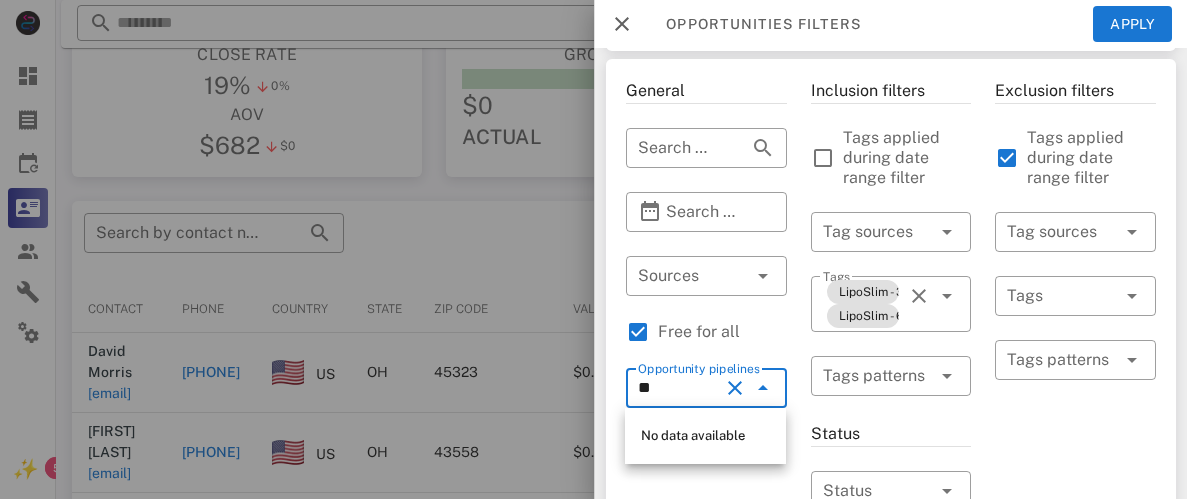 type on "*" 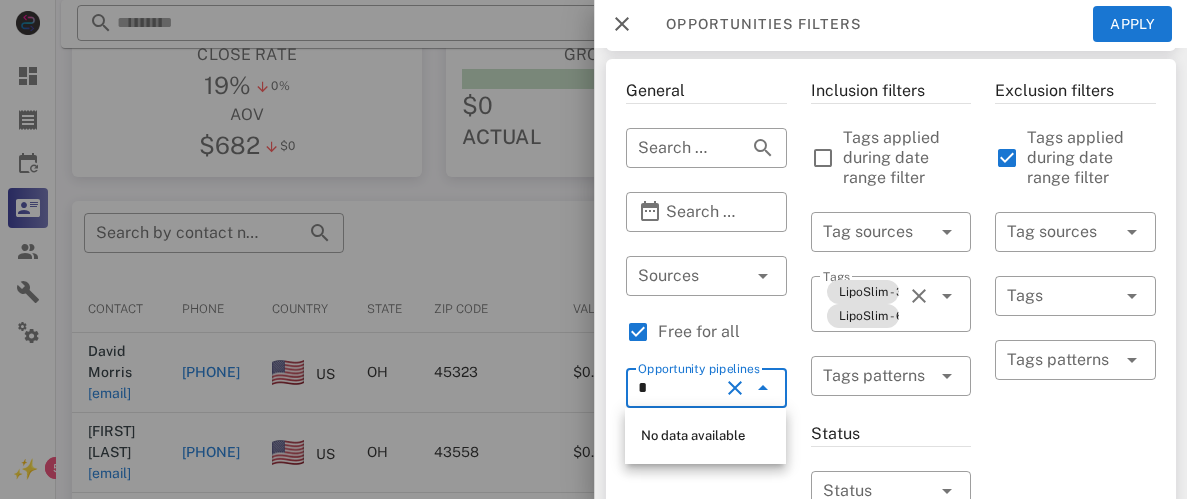 type 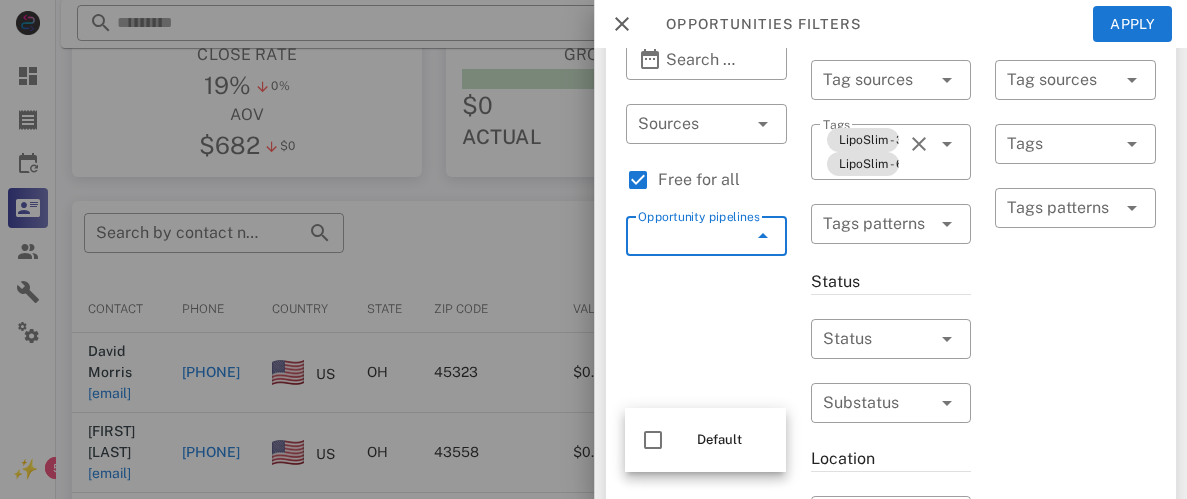 scroll, scrollTop: 234, scrollLeft: 0, axis: vertical 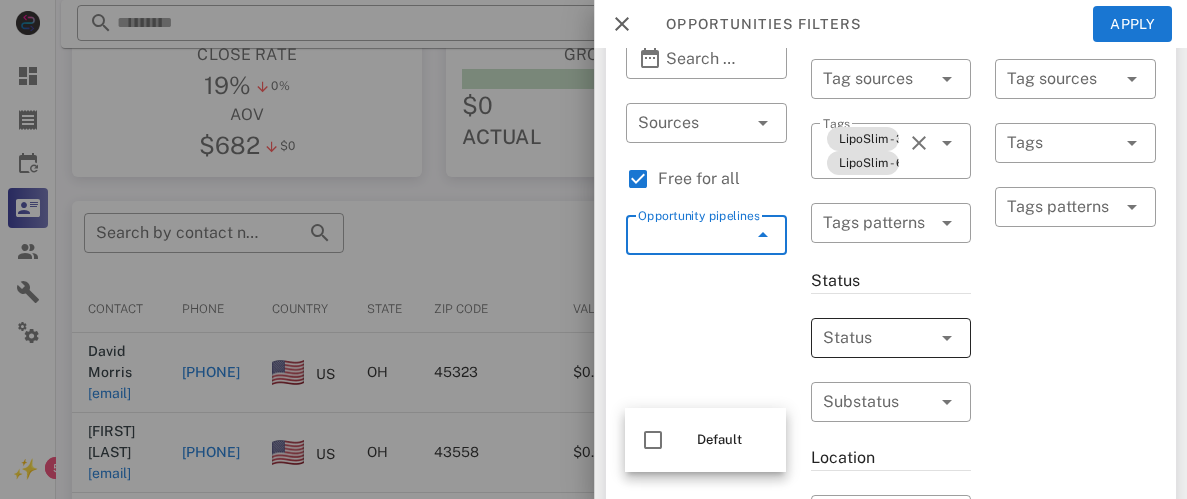 click at bounding box center (919, 338) 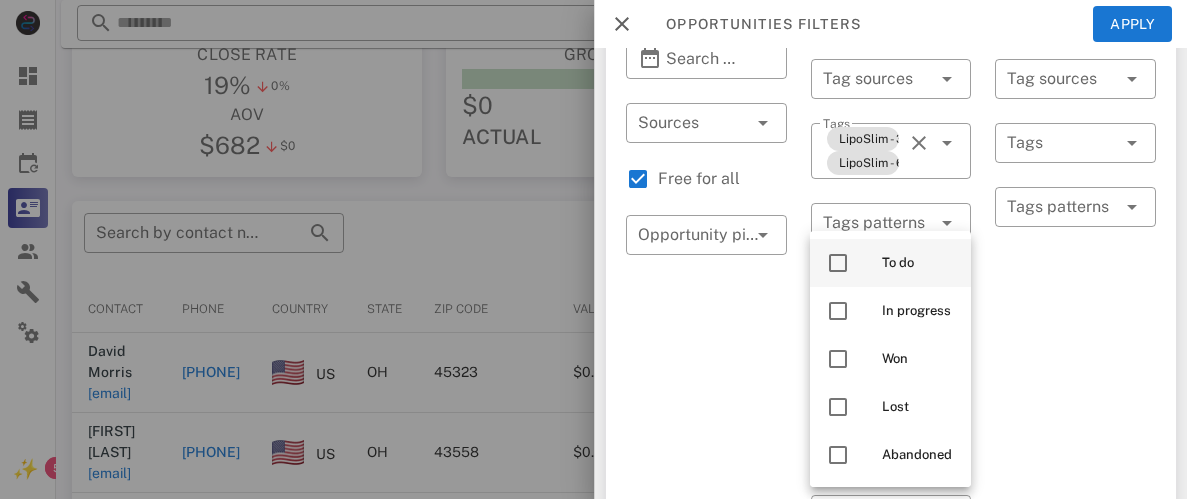 click at bounding box center (838, 263) 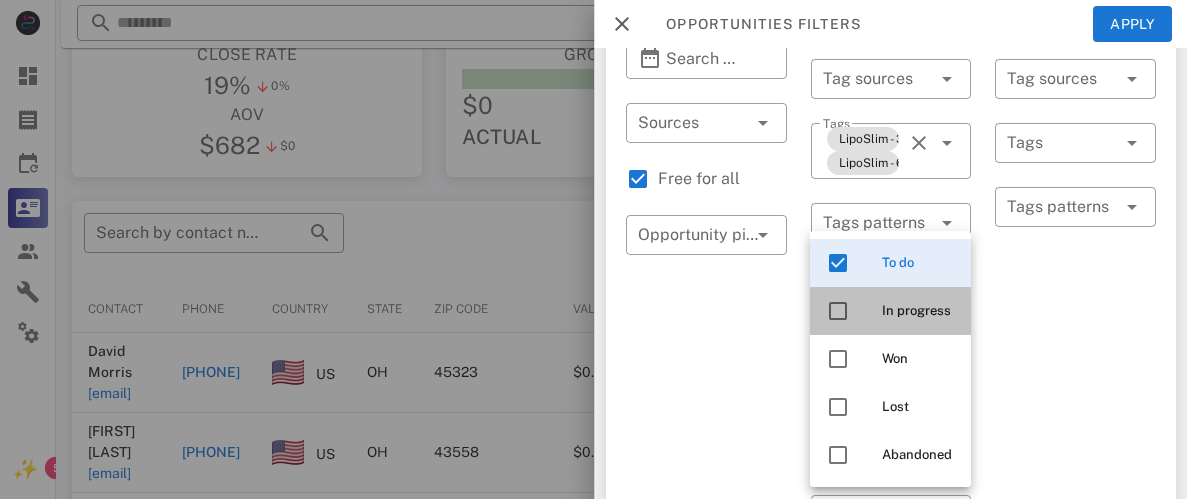 click at bounding box center (838, 311) 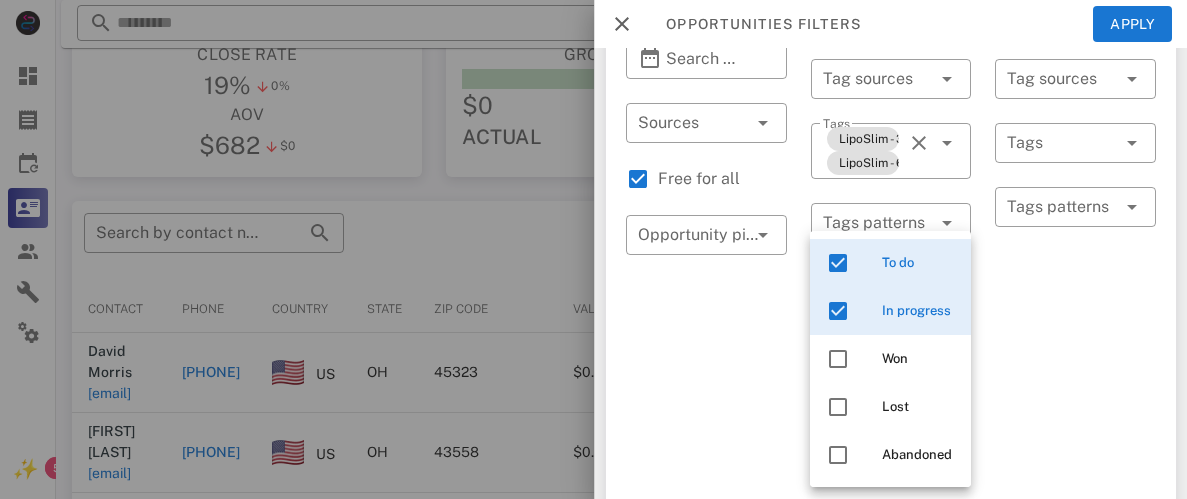 click on "Exclusion filters Tags applied during date range filter ​ Tag sources ​ Tags ​ Tags patterns" at bounding box center (1075, 541) 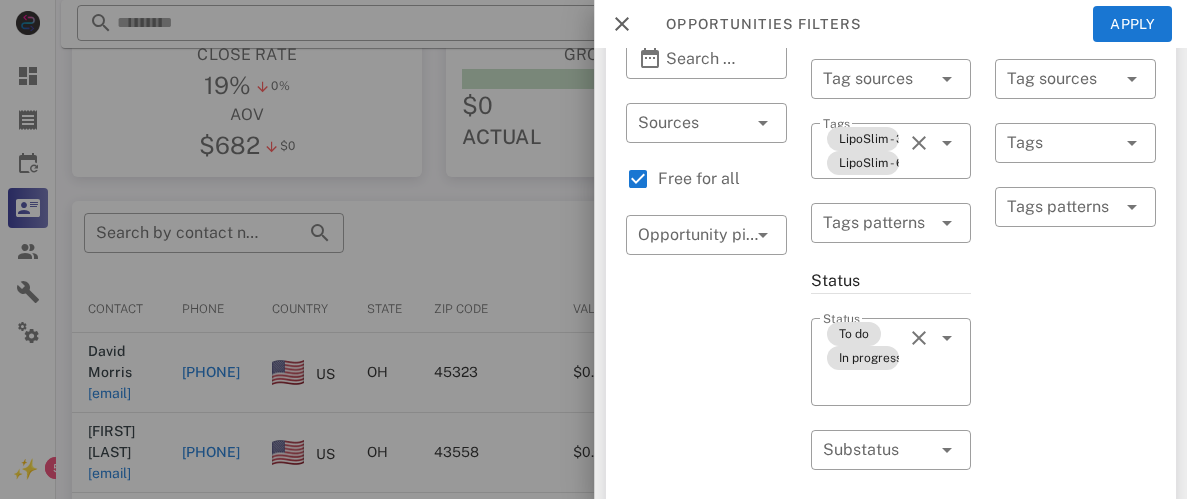 click at bounding box center (593, 249) 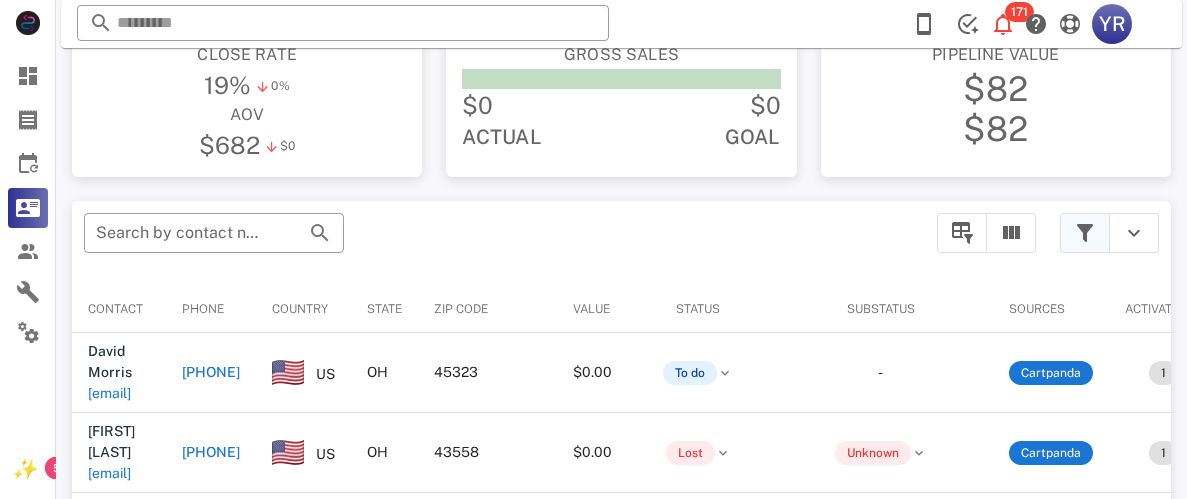 click at bounding box center (1085, 233) 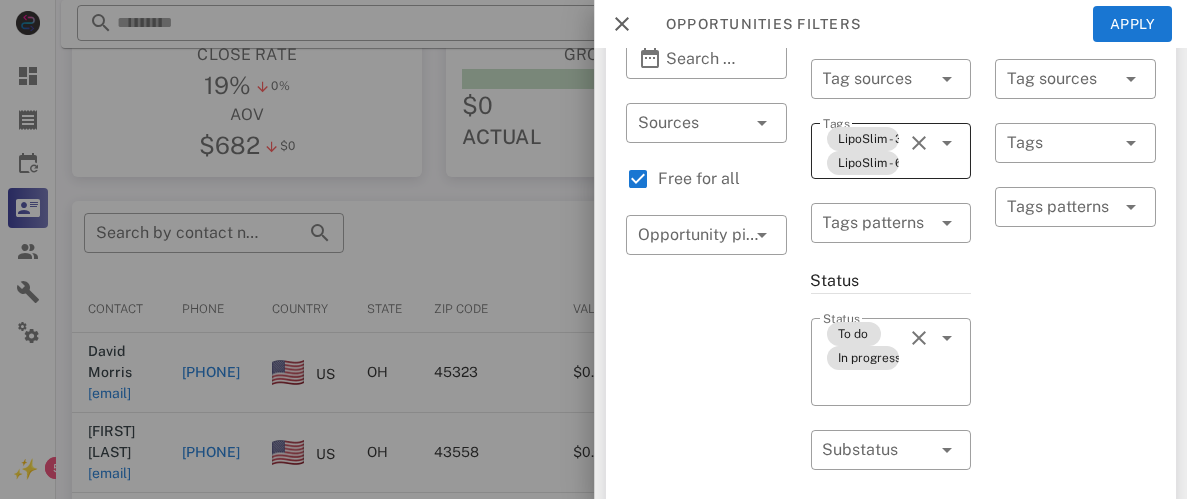 click on "Tags LipoSlim - 3 Bottles - Exclusive Deal LipoSlim - 6 Bottles - Exclusive Deal" at bounding box center [890, 151] 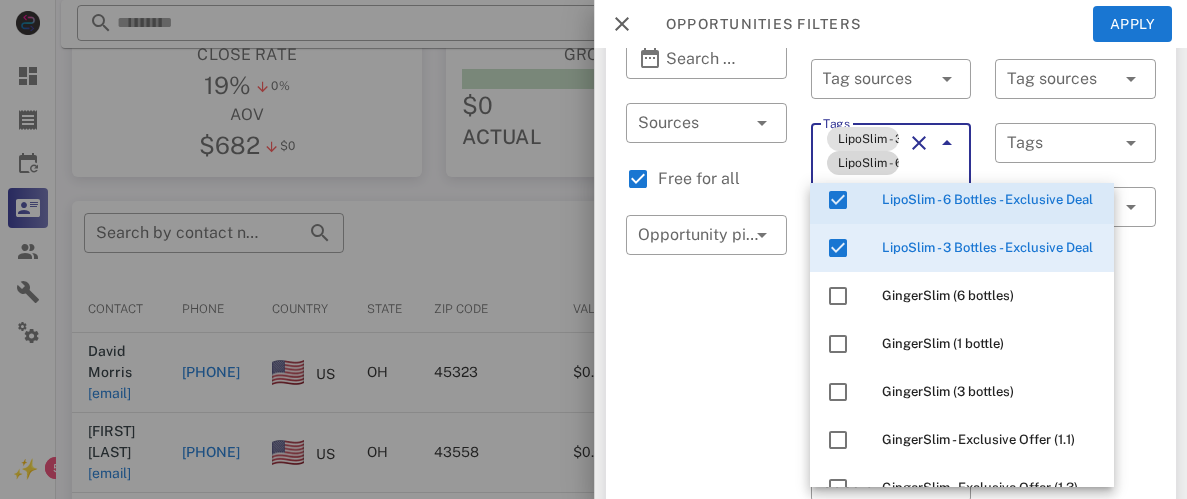 click on "LipoSlim - 6 Bottles - Exclusive Deal" at bounding box center [862, 163] 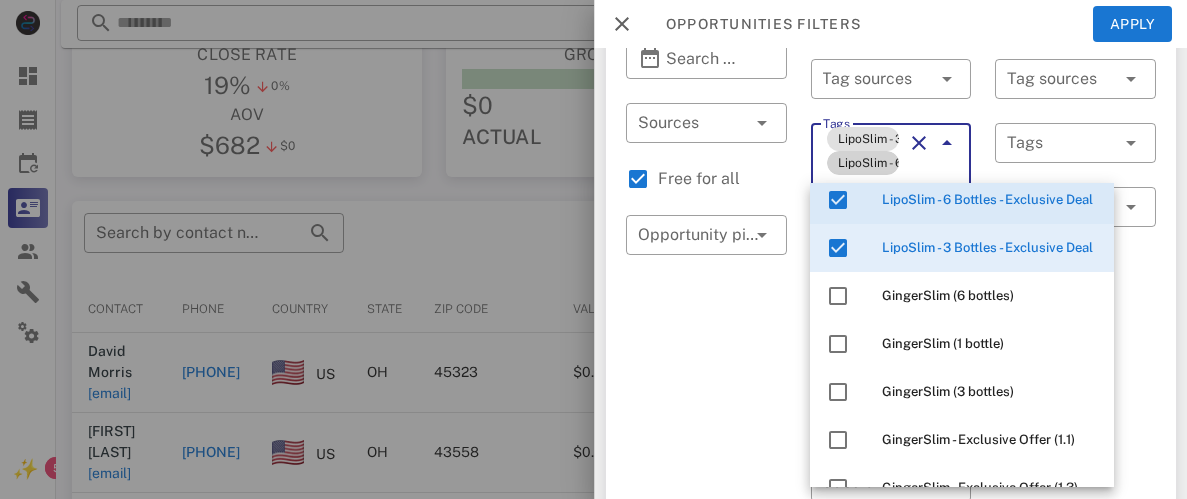 click on "LipoSlim - 6 Bottles - Exclusive Deal" at bounding box center (862, 163) 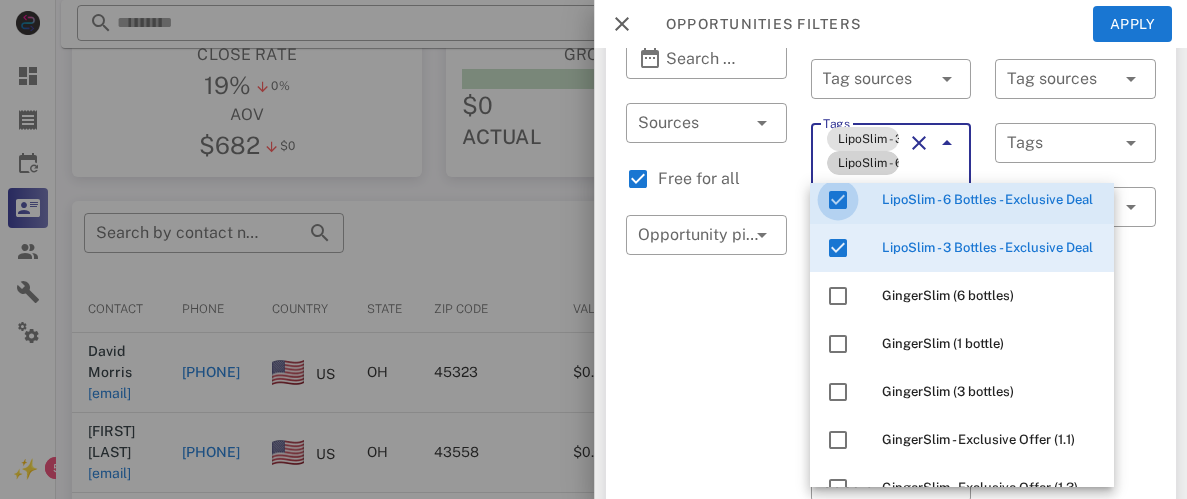 click at bounding box center [838, 200] 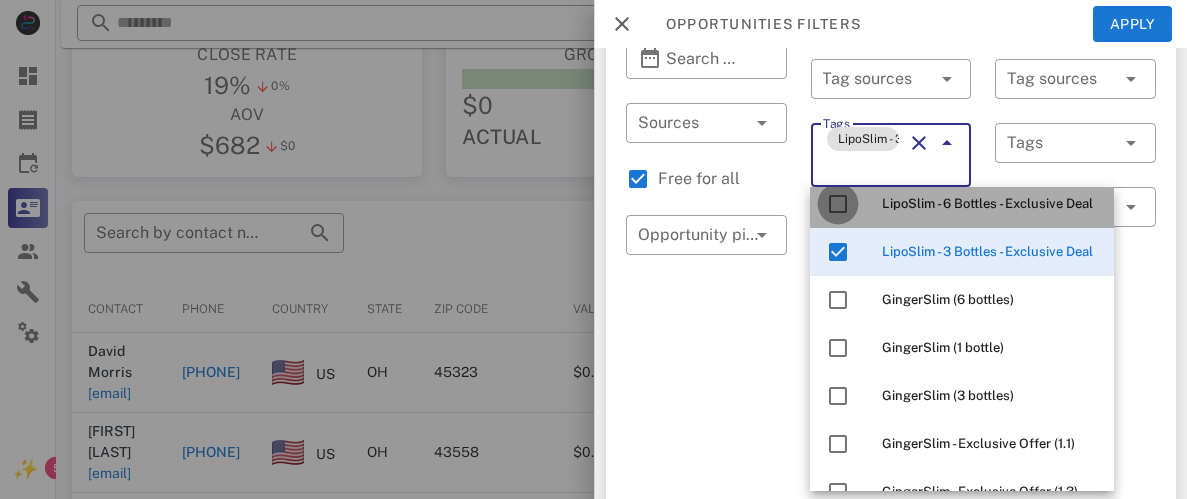 scroll, scrollTop: 17, scrollLeft: 0, axis: vertical 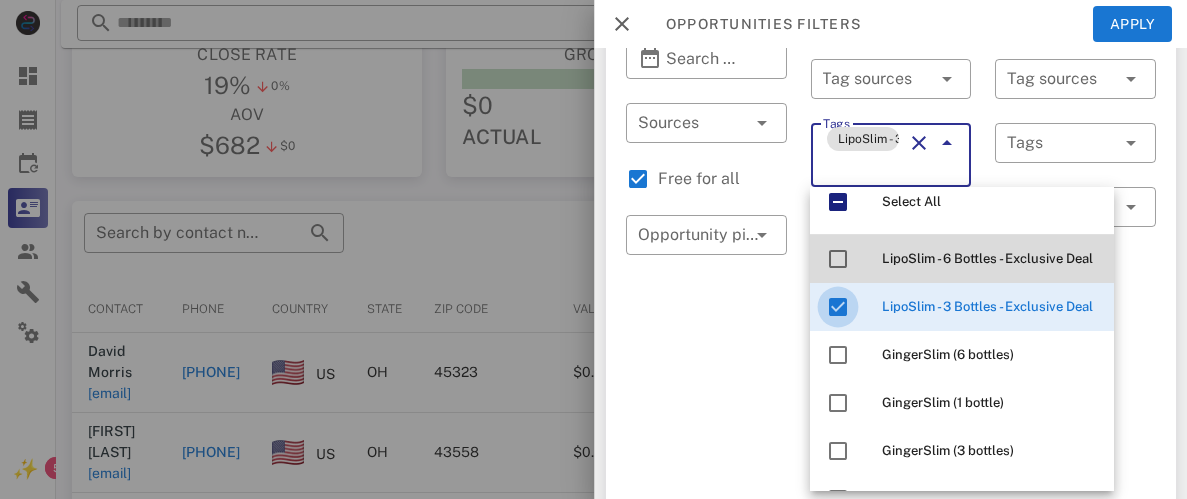 click at bounding box center [838, 307] 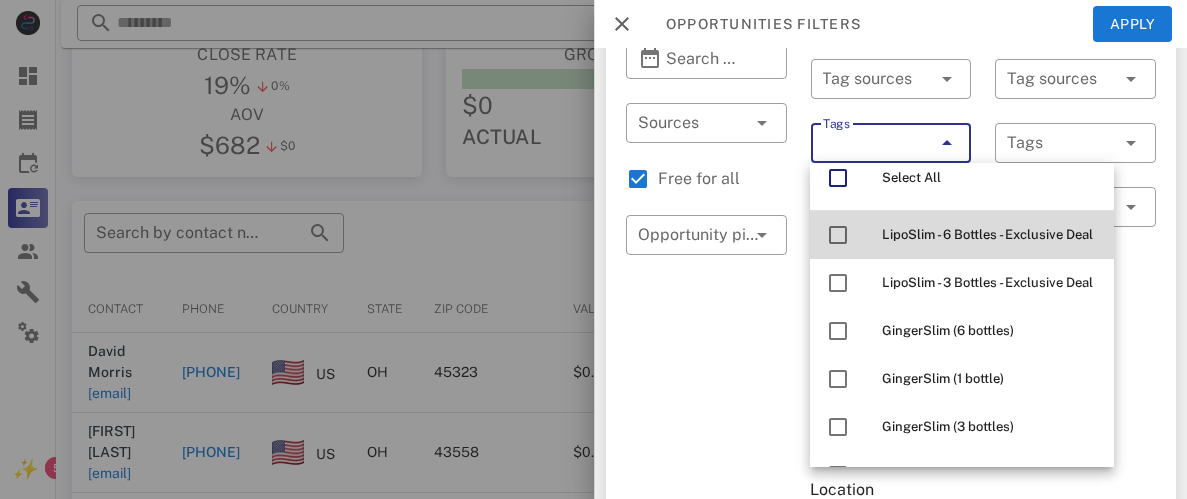 click on "Tags" at bounding box center [862, 143] 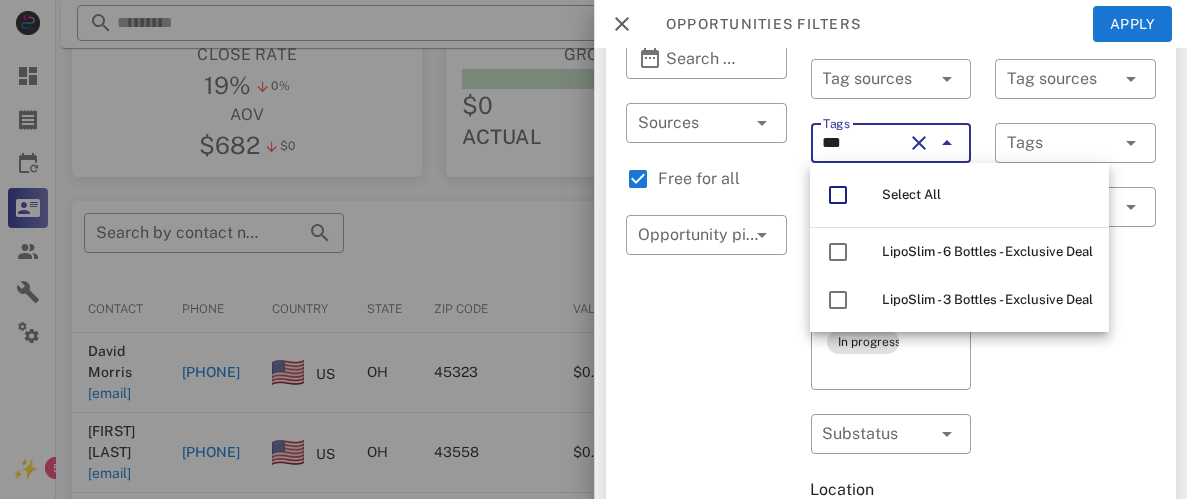 scroll, scrollTop: 0, scrollLeft: 0, axis: both 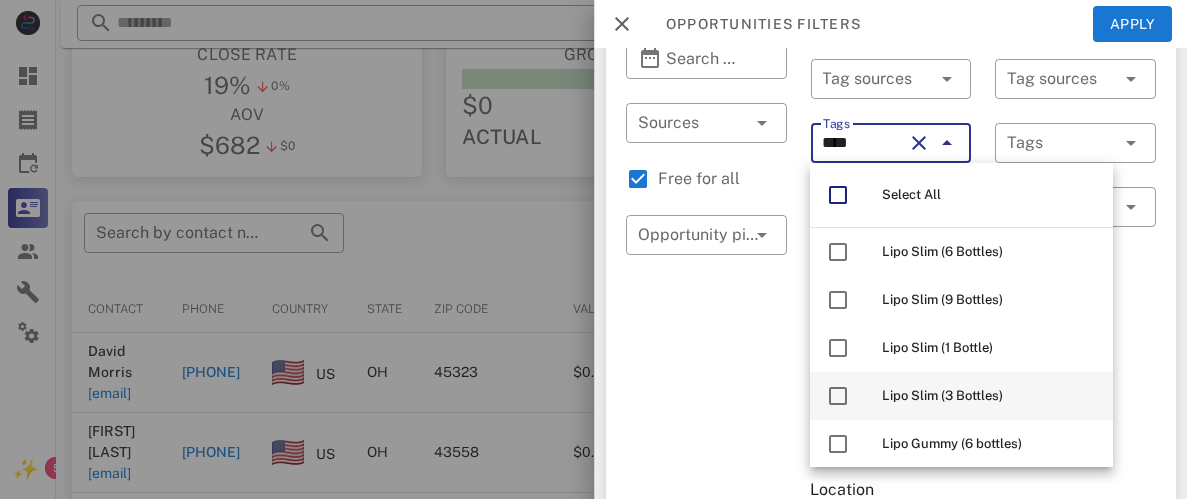 click on "Lipo Slim (3 Bottles)" at bounding box center [942, 395] 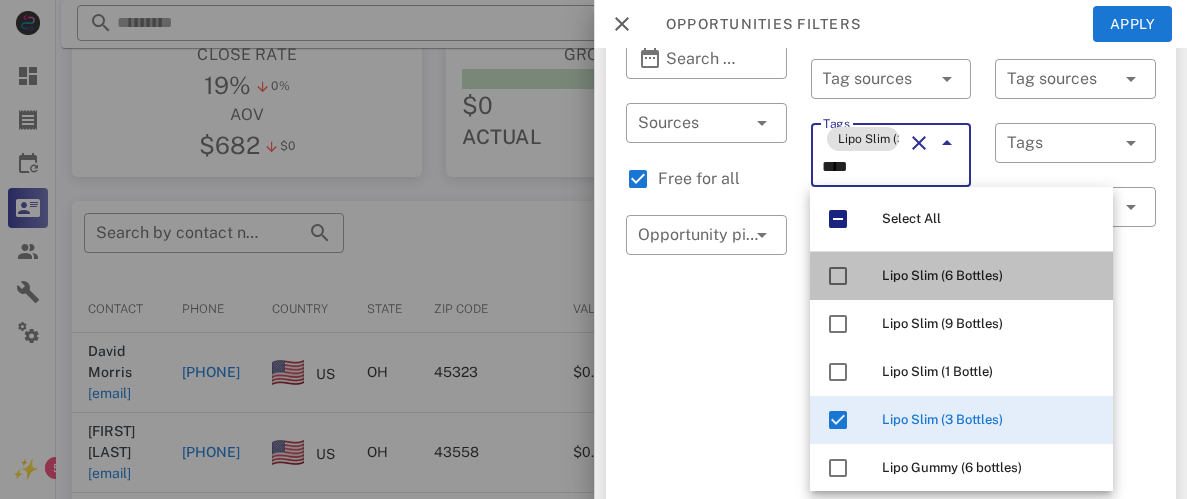 click on "Lipo Slim (6 Bottles)" at bounding box center [942, 275] 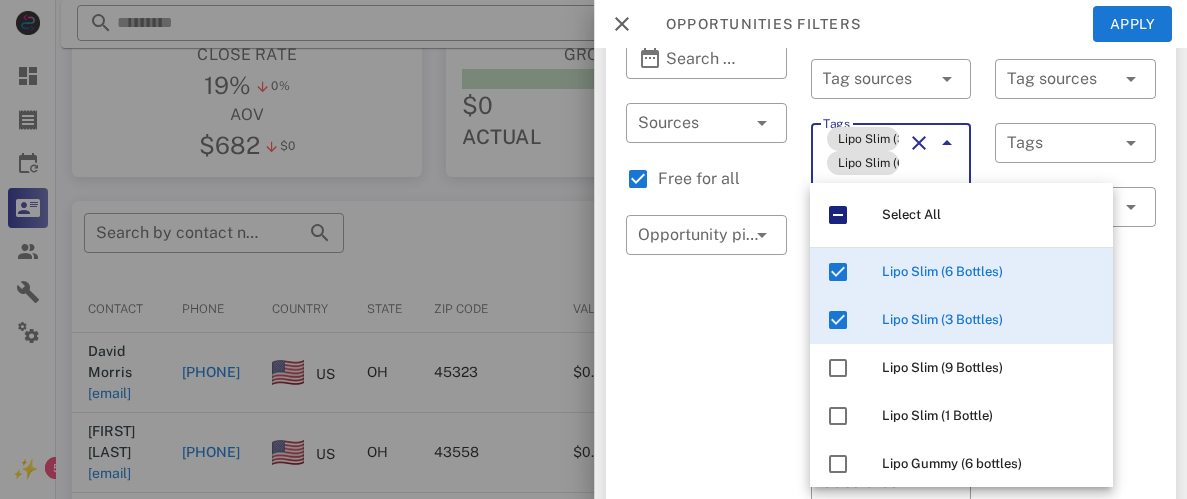 click on "Tags Lipo Slim (3 Bottles) Lipo Slim (6 Bottles) ***" at bounding box center [890, 167] 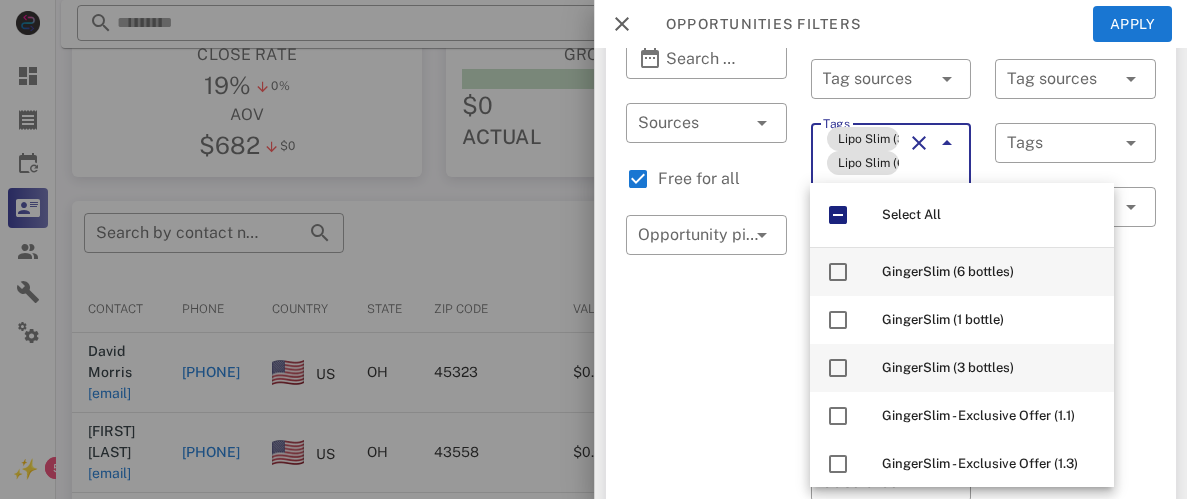 click on "GingerSlim (3 bottles)" at bounding box center [948, 367] 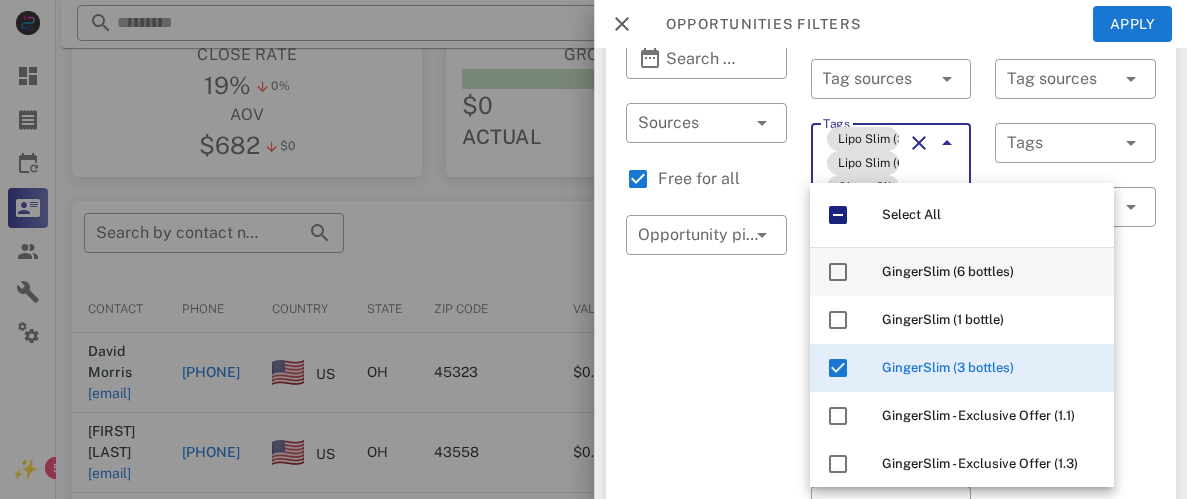 click on "GingerSlim (6 bottles)" at bounding box center (990, 272) 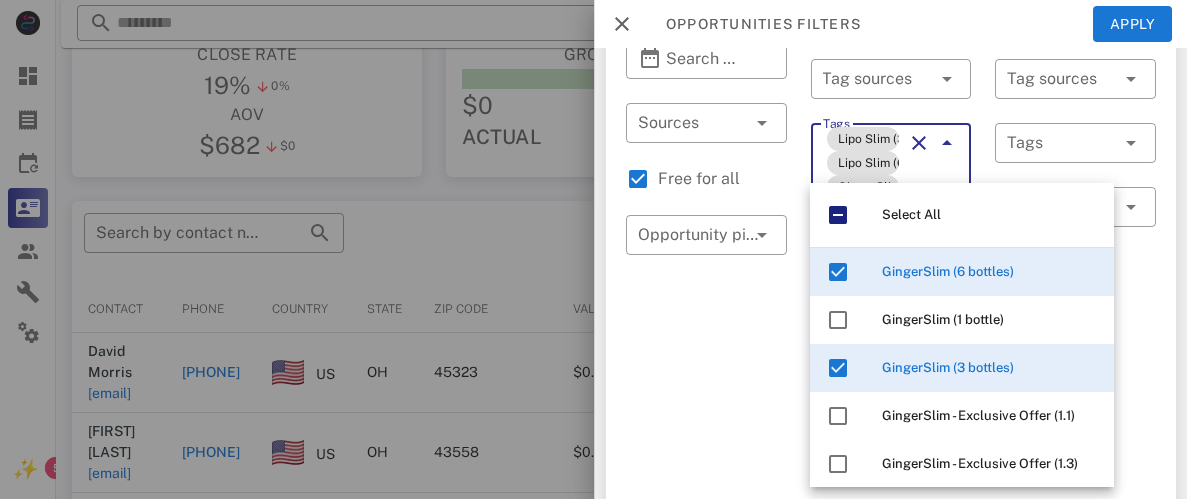 type on "****" 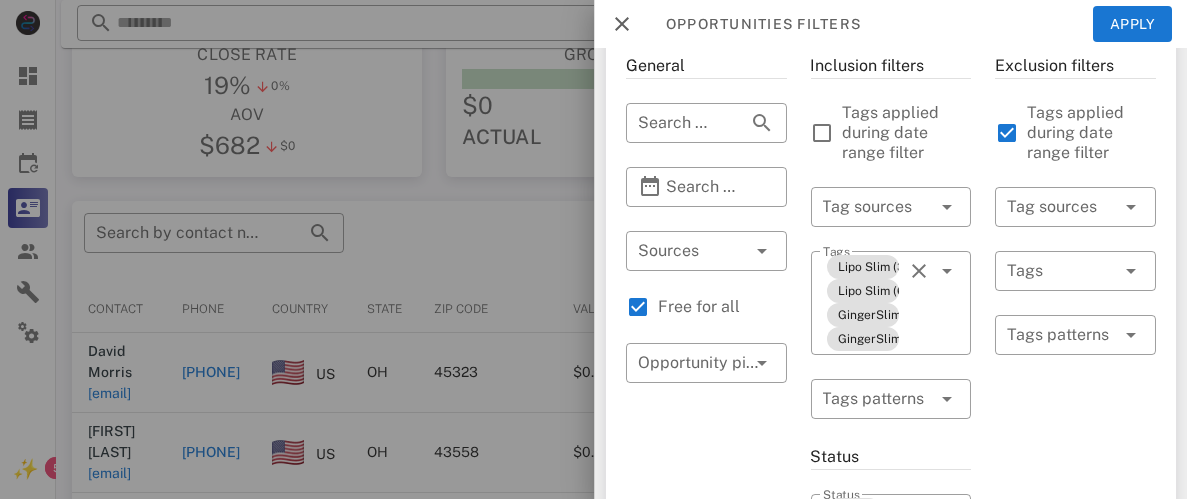 scroll, scrollTop: 104, scrollLeft: 0, axis: vertical 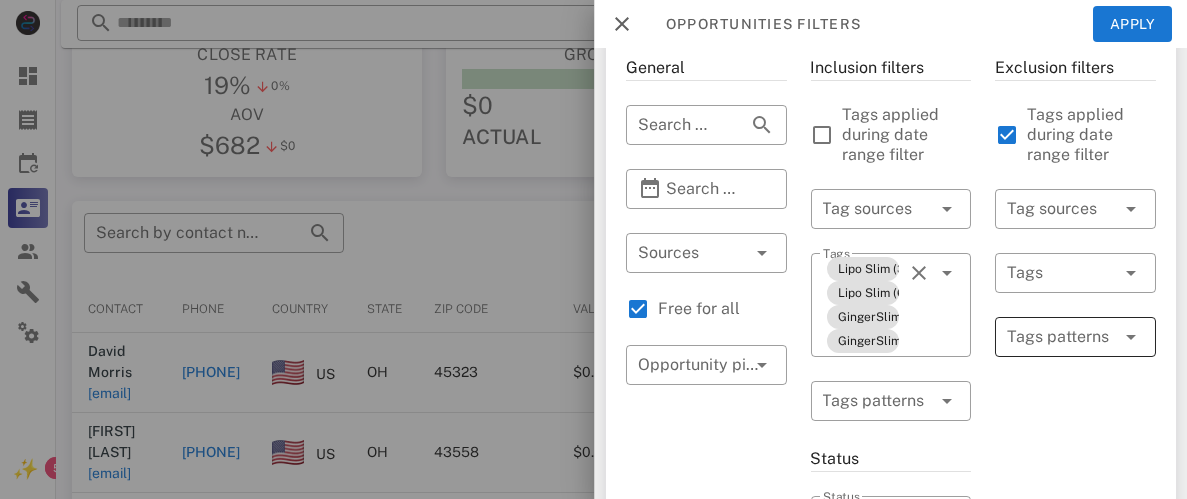 click at bounding box center (1061, 337) 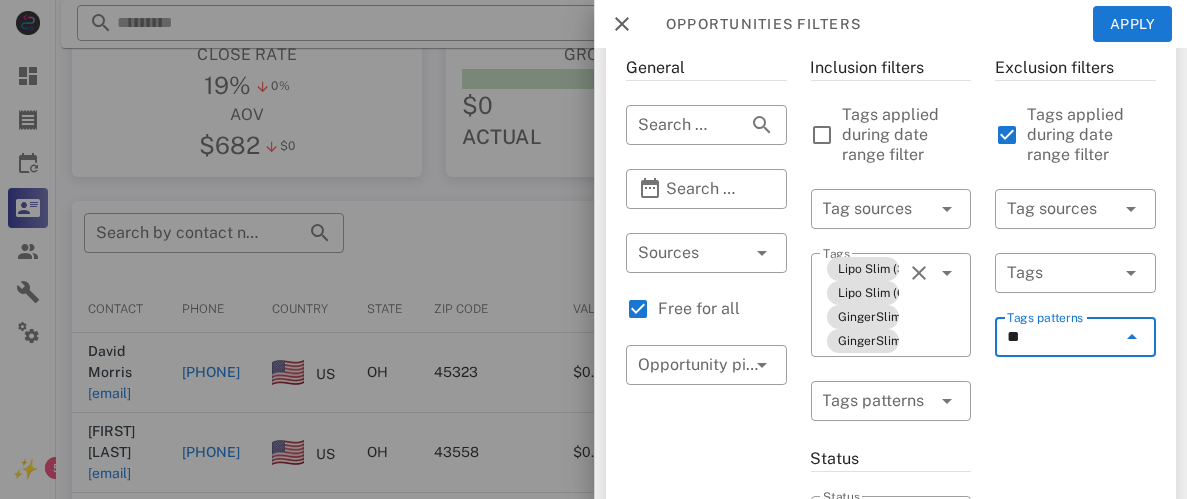 type on "*" 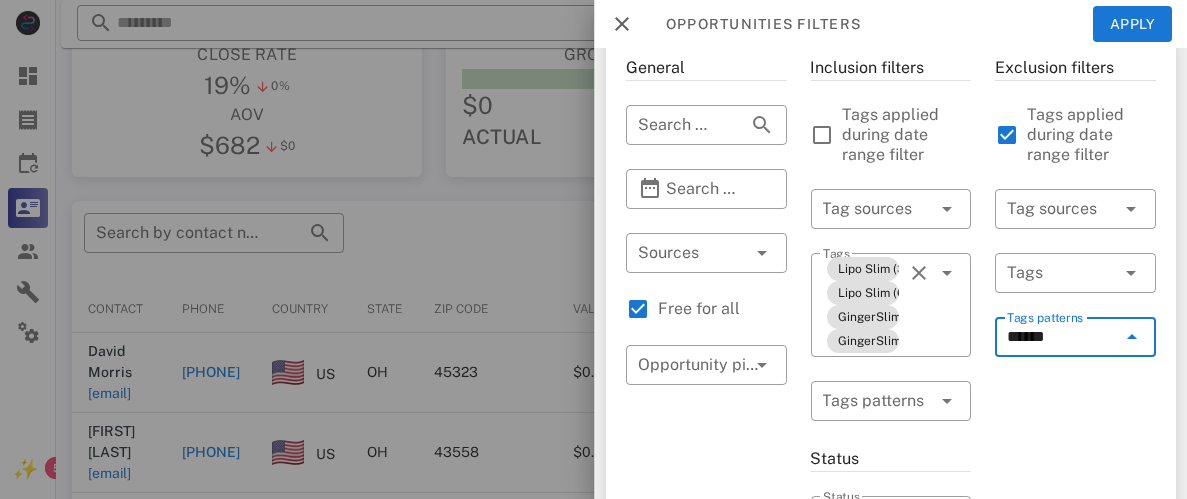 type on "*******" 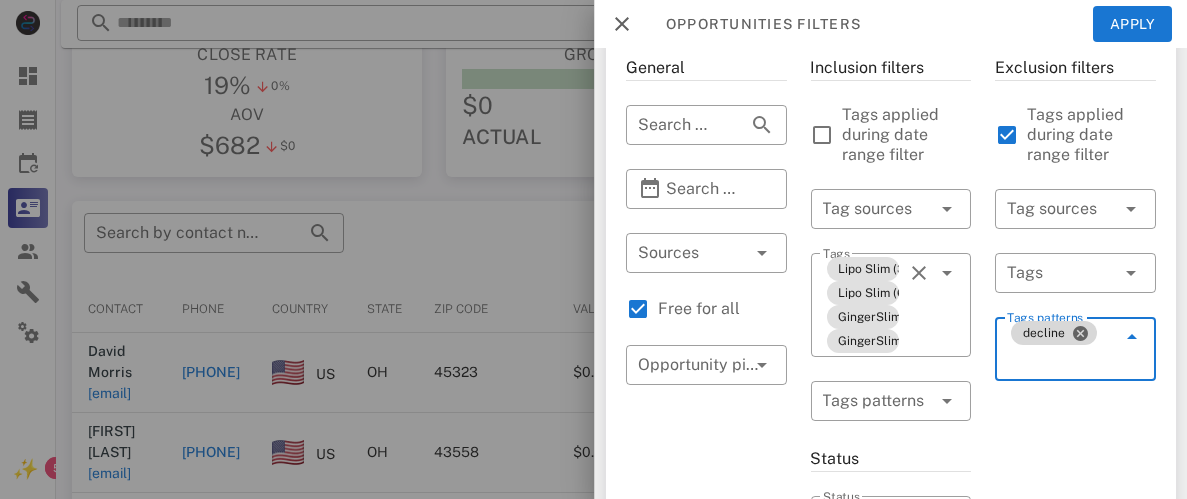 click on "decline" at bounding box center [1054, 333] 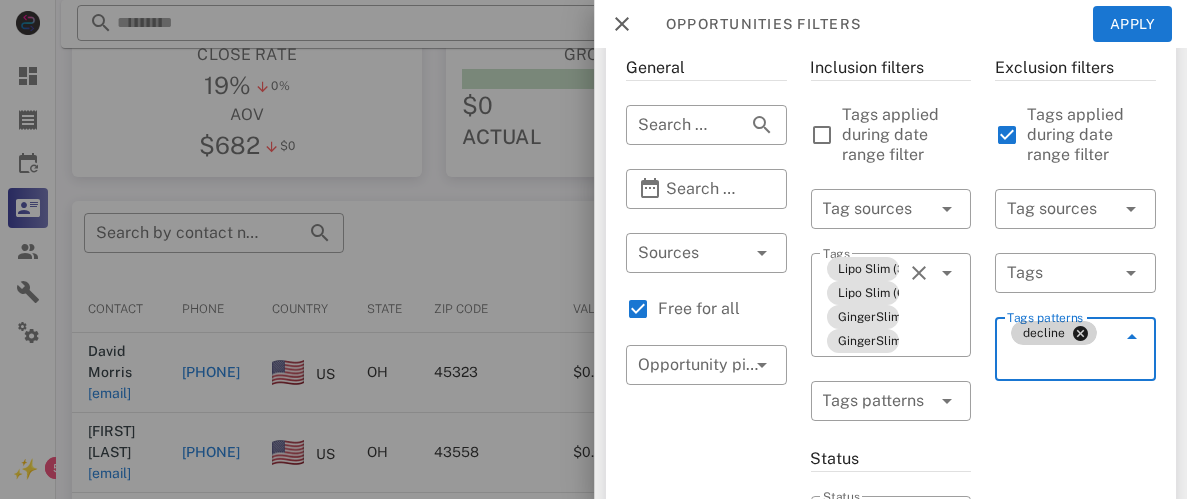 click on "decline" at bounding box center [1054, 333] 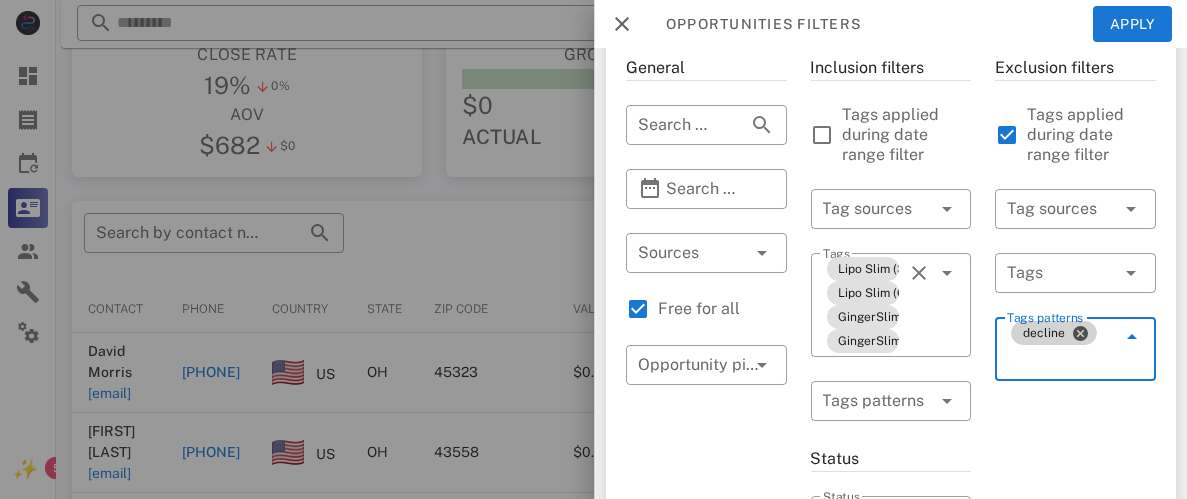 click at bounding box center (1080, 333) 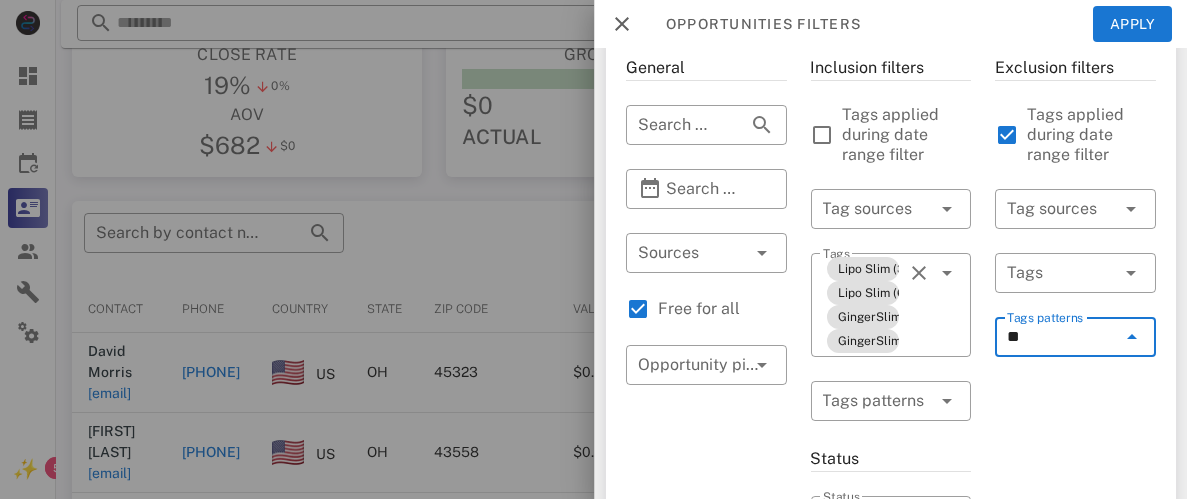 type on "*" 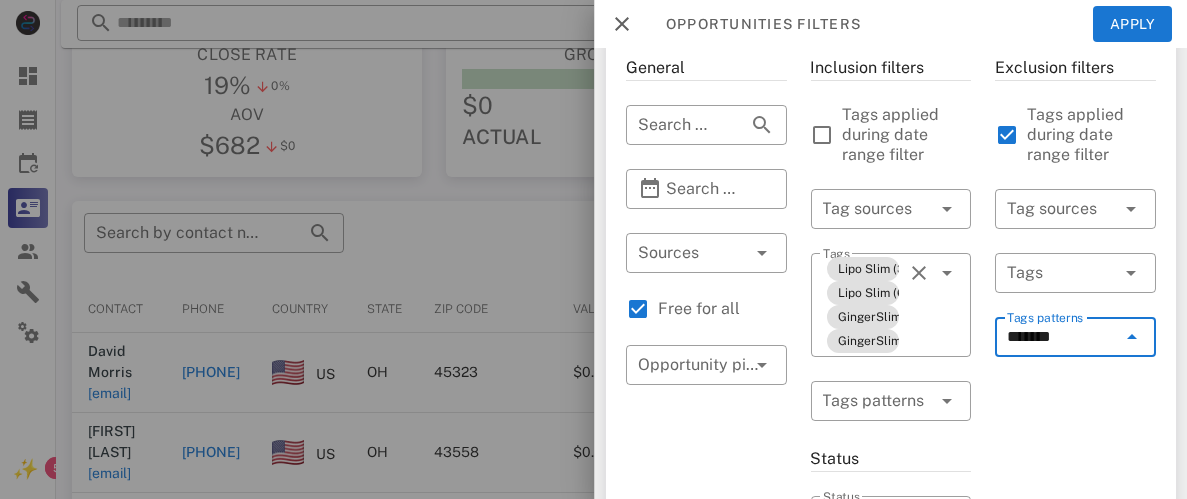 type on "********" 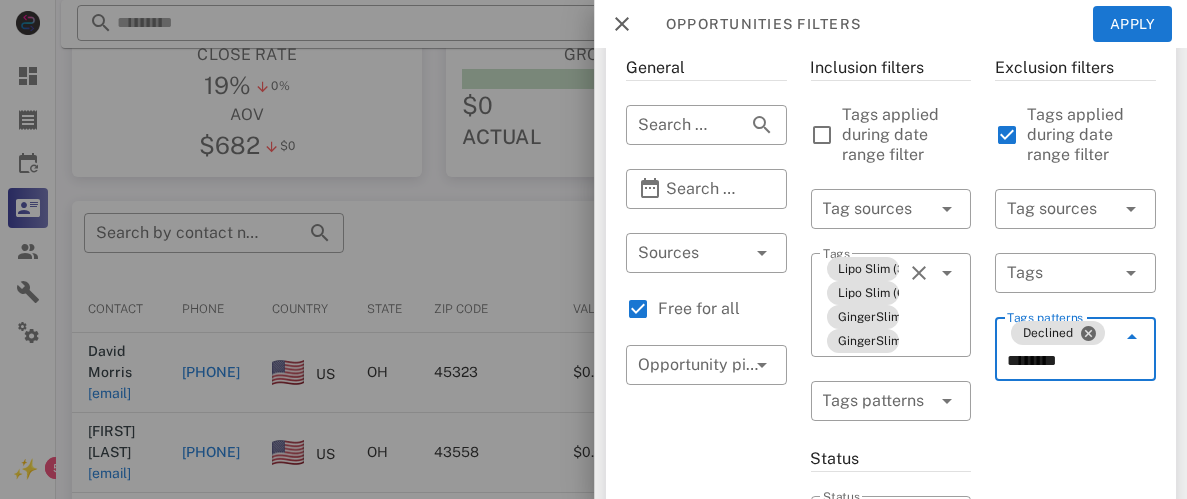 type on "*********" 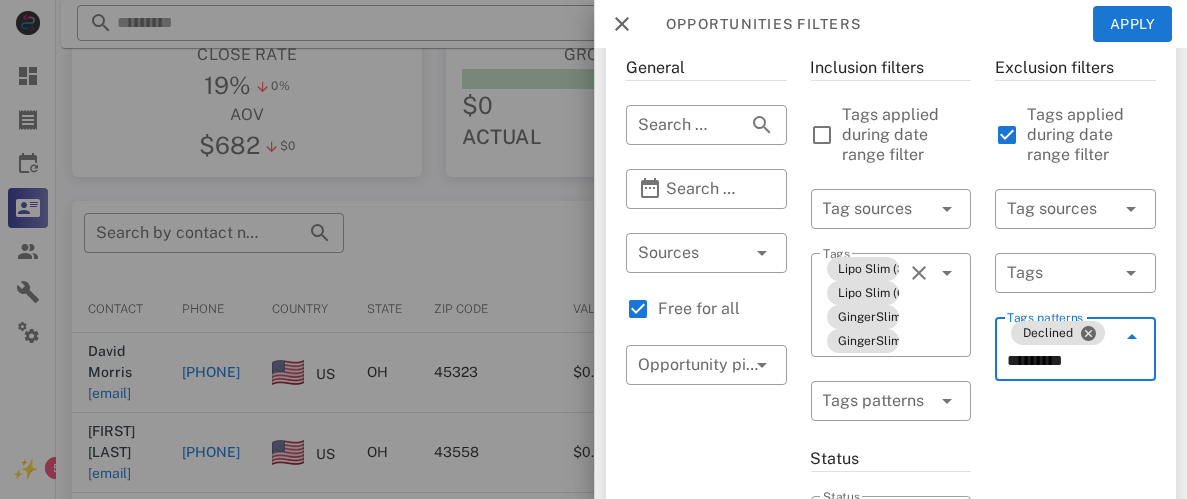 type 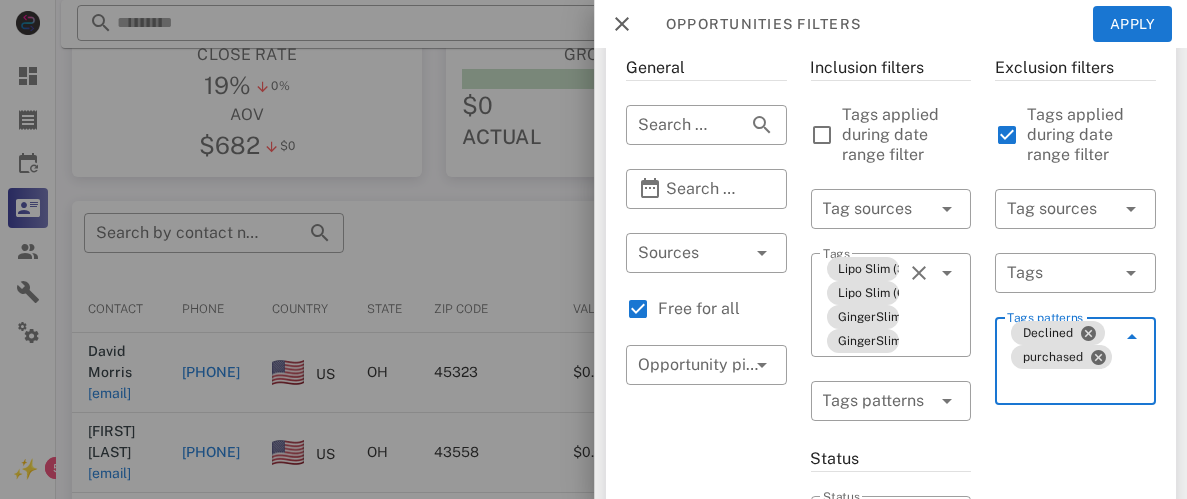 scroll, scrollTop: 0, scrollLeft: 0, axis: both 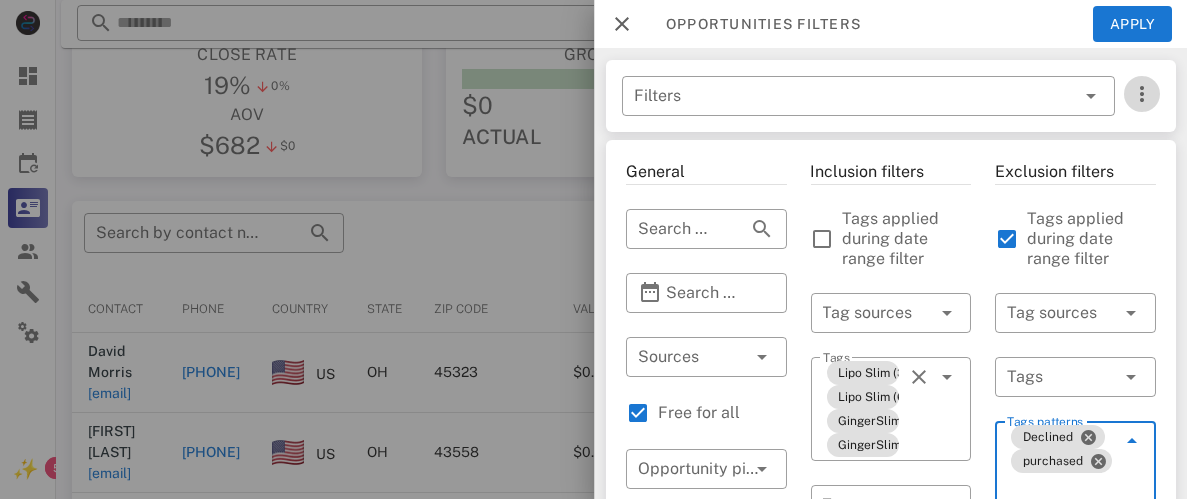 click at bounding box center [1141, 94] 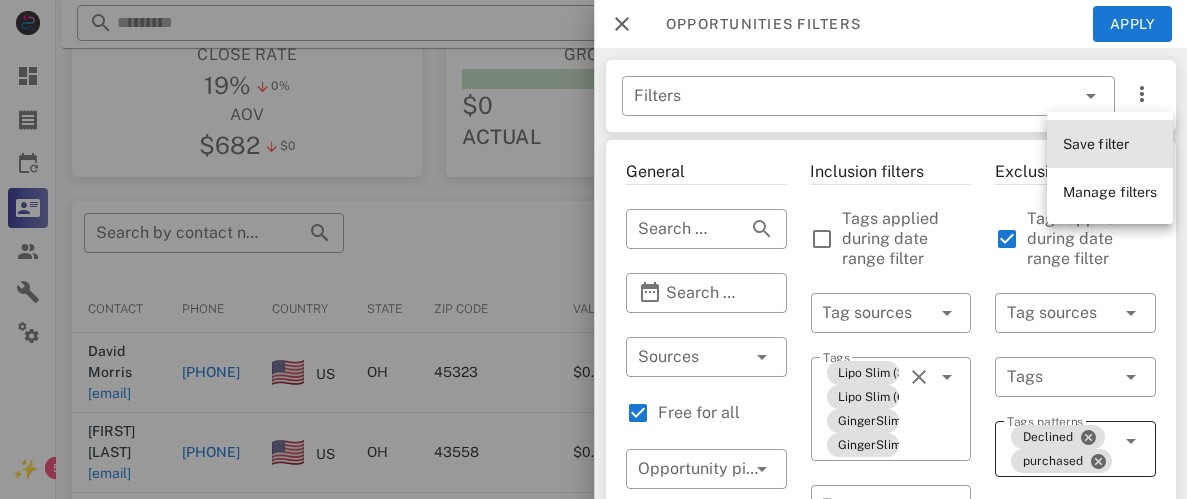 click on "Save filter" at bounding box center [1096, 144] 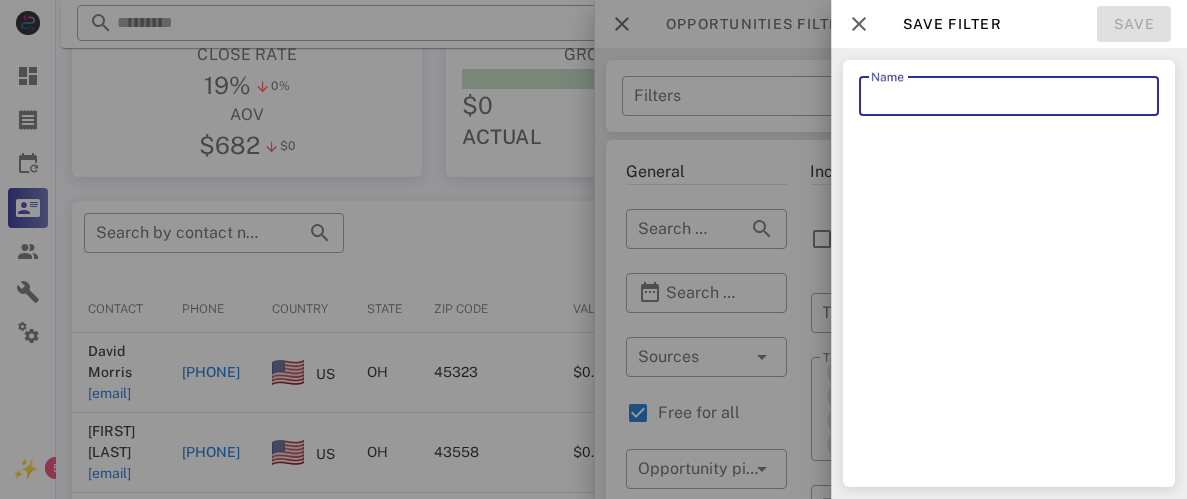 click on "Name" at bounding box center (1009, 96) 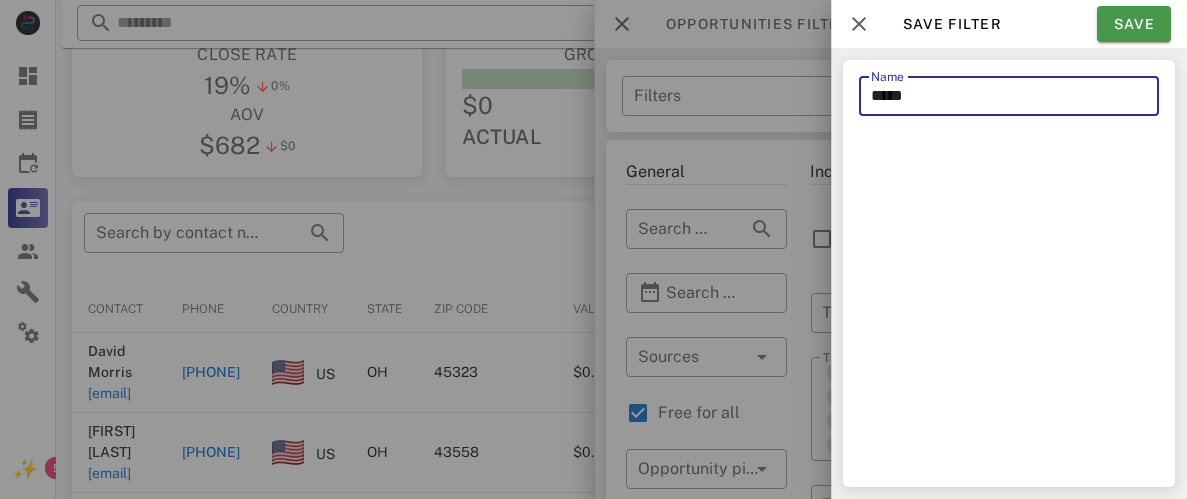 type on "*****" 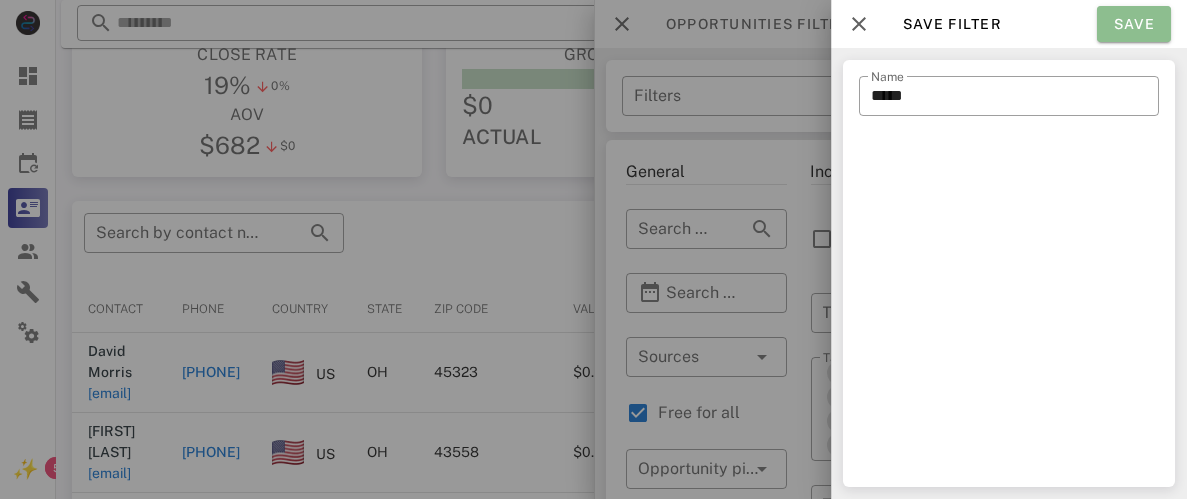 click on "Save" at bounding box center (1134, 24) 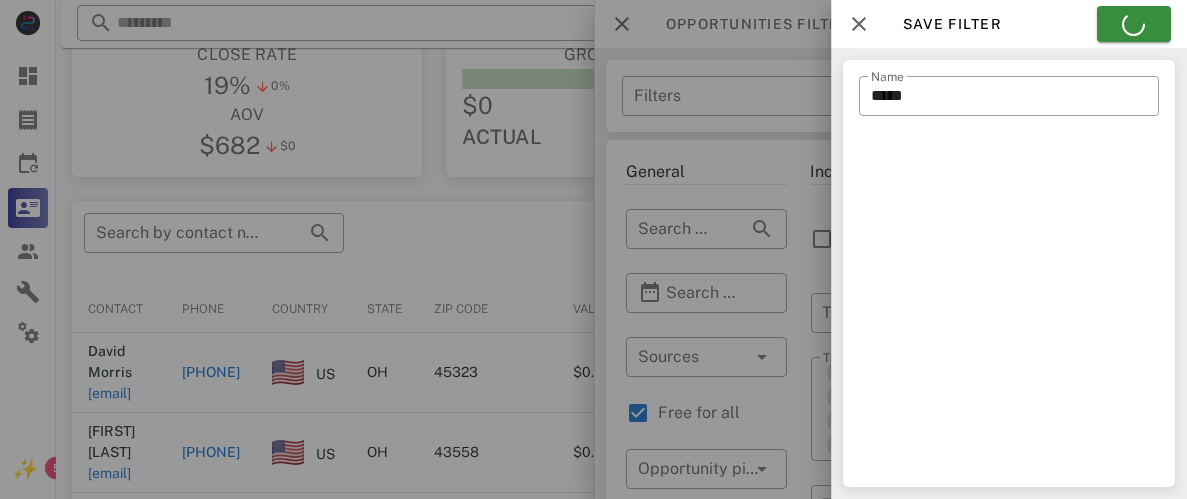 type on "*****" 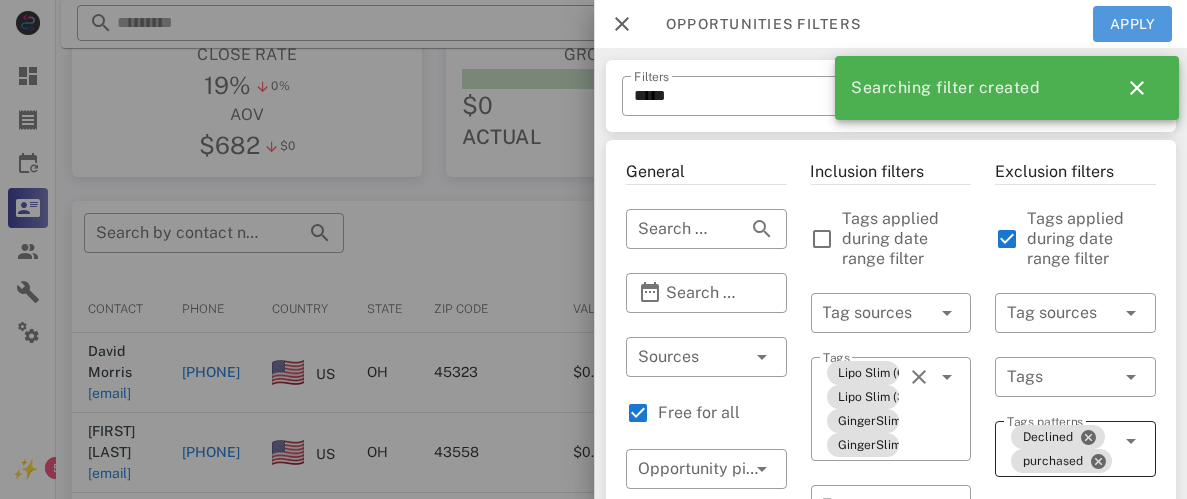 click on "Apply" at bounding box center (1132, 24) 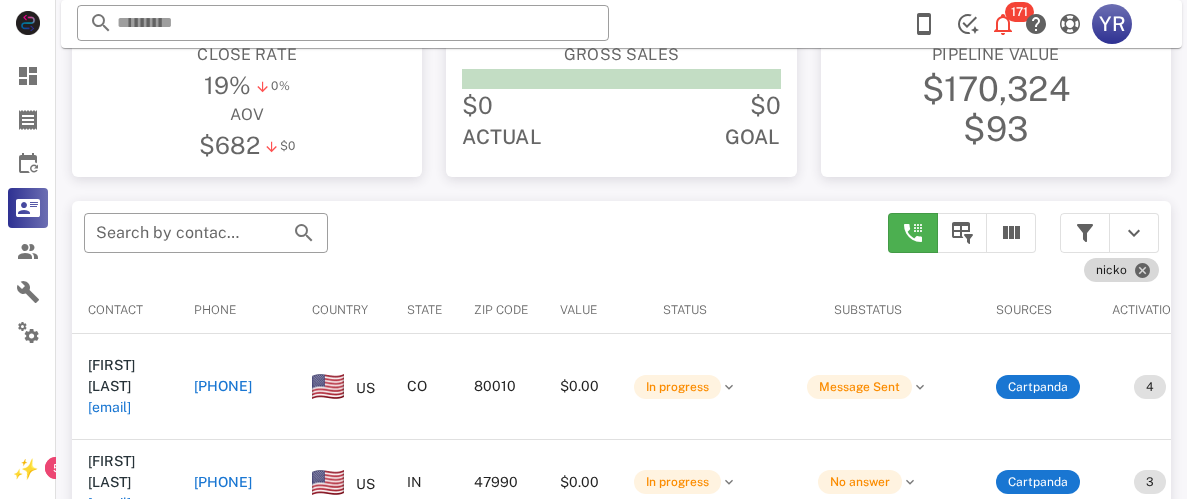 click on "nicko" at bounding box center [1121, 270] 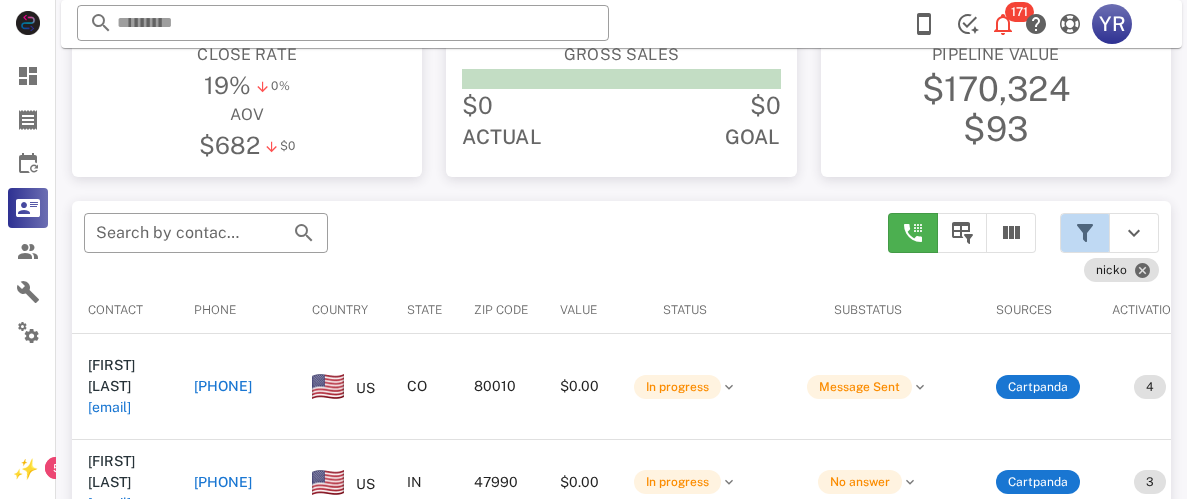 click at bounding box center (1085, 233) 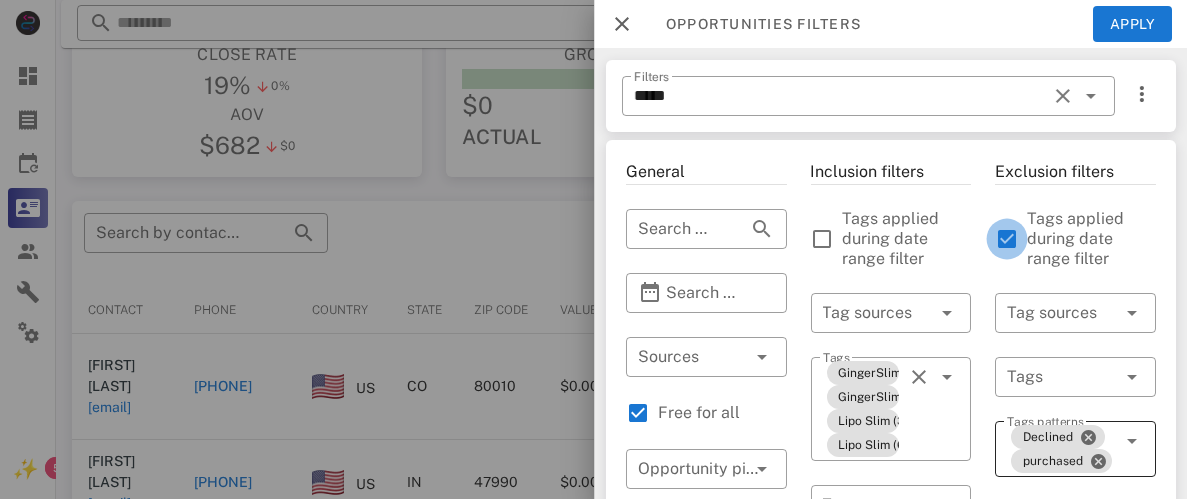 click at bounding box center [1007, 239] 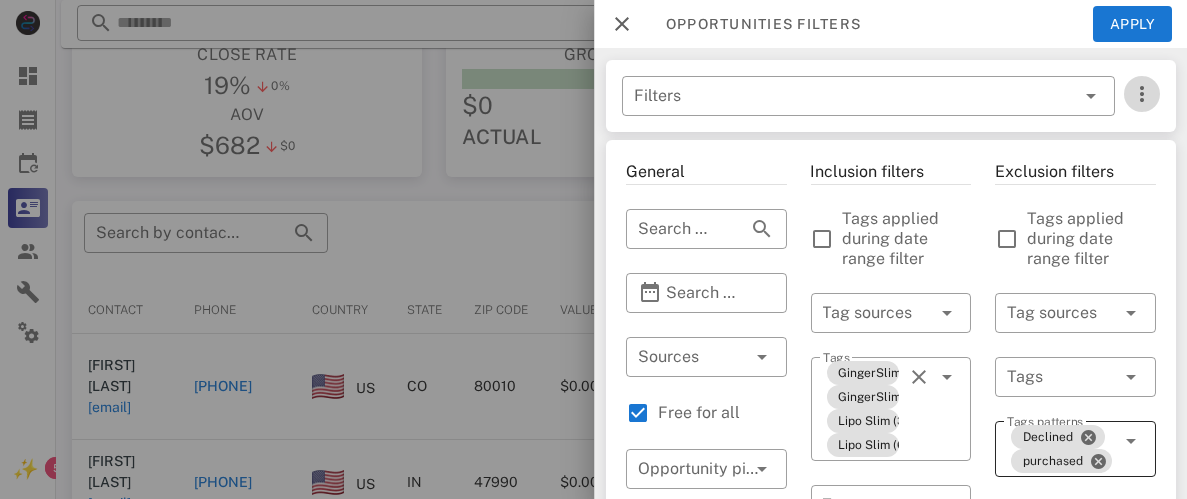 click at bounding box center [1141, 94] 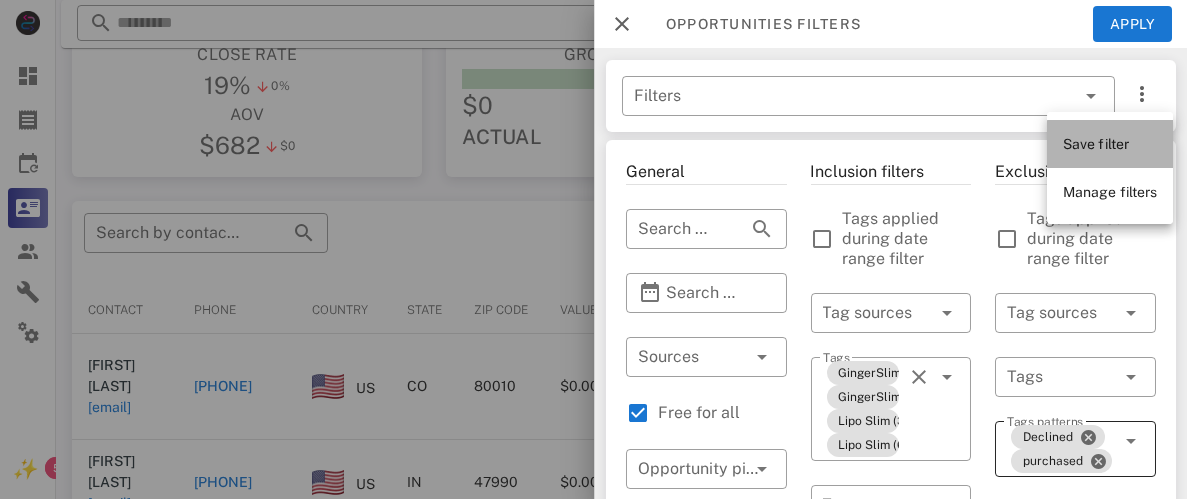 click on "Save filter" at bounding box center (1096, 144) 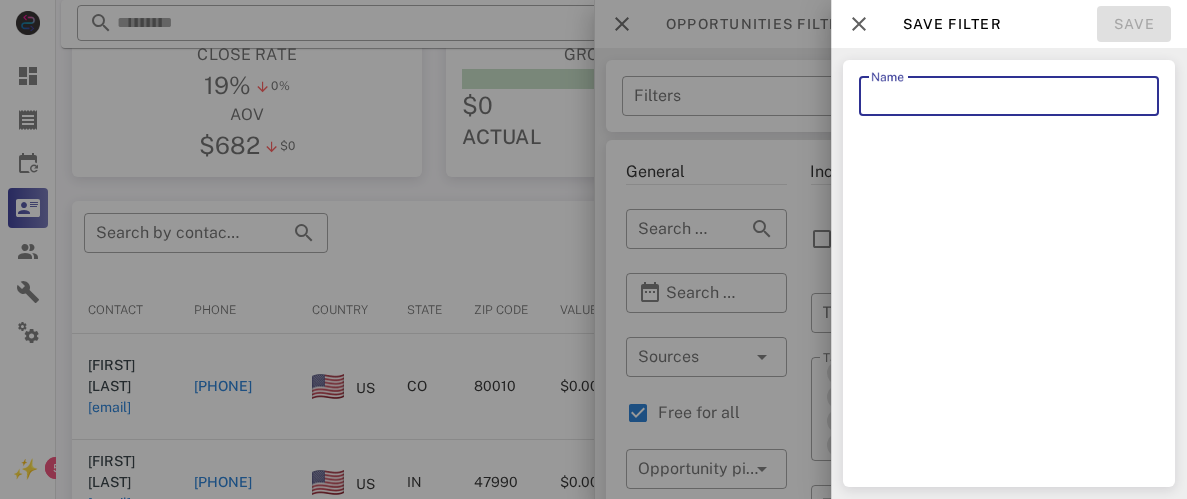 click on "Name" at bounding box center [1009, 96] 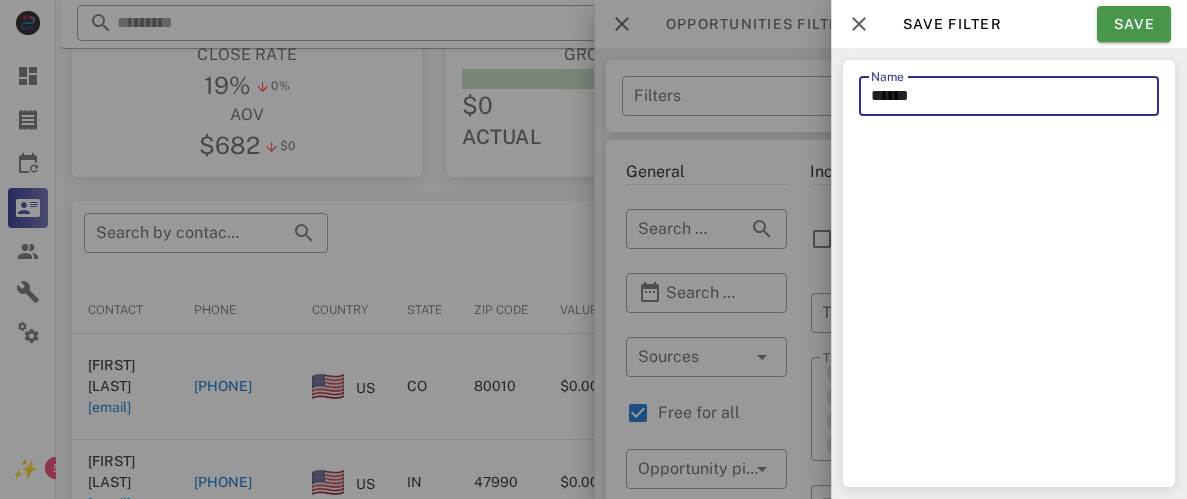type on "******" 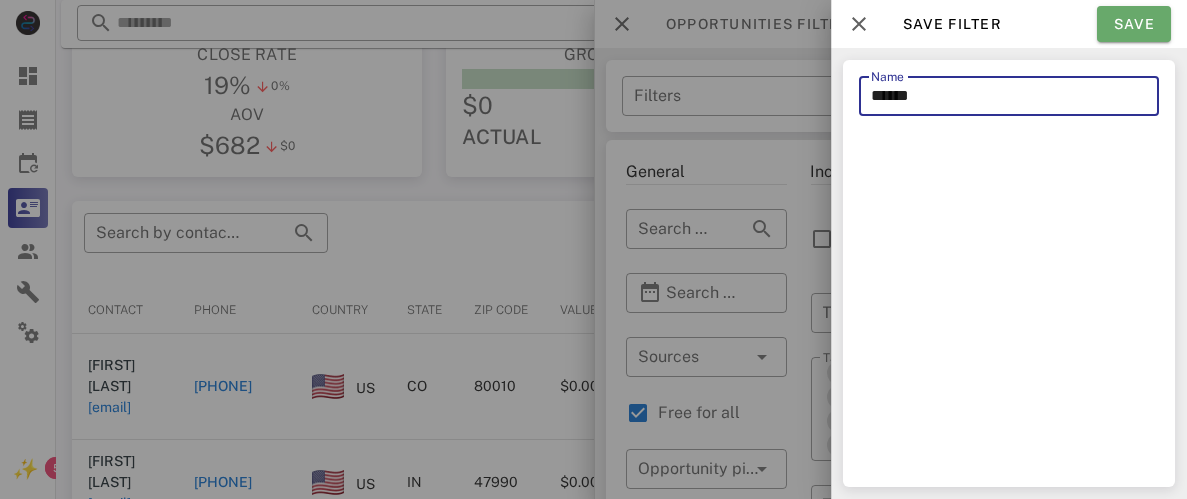 click on "Save" at bounding box center (1134, 24) 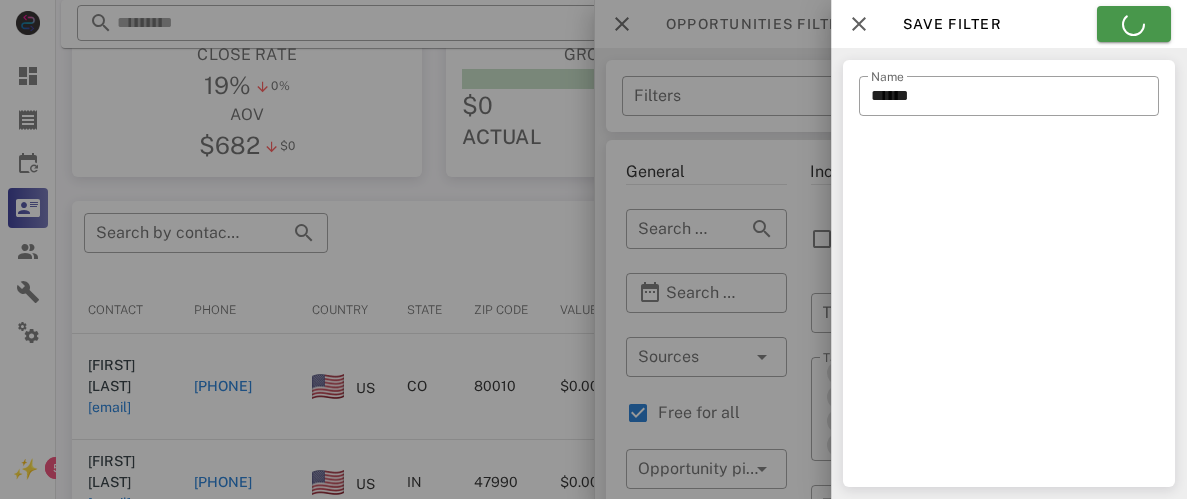 type on "******" 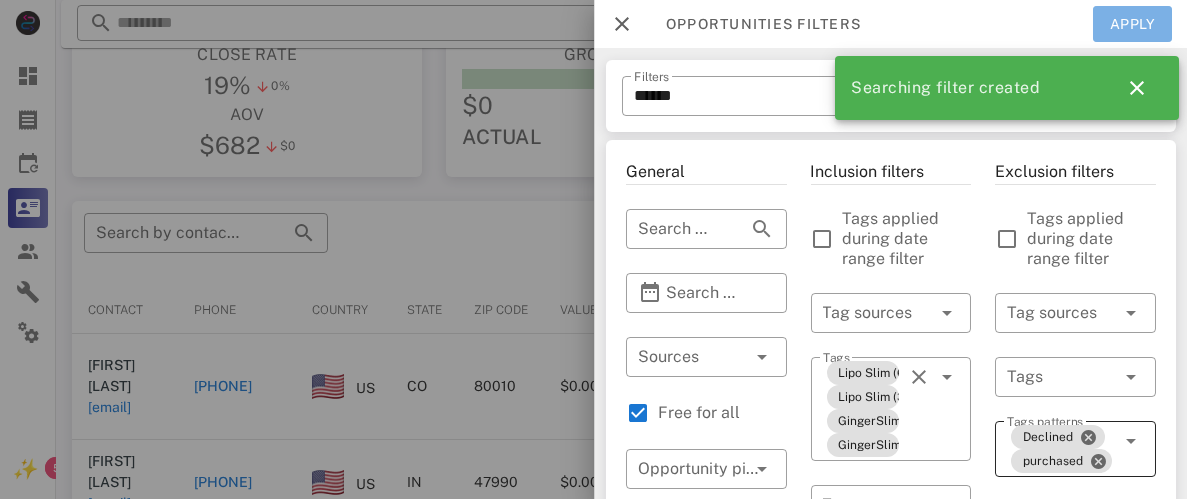 click on "Apply" at bounding box center (1132, 24) 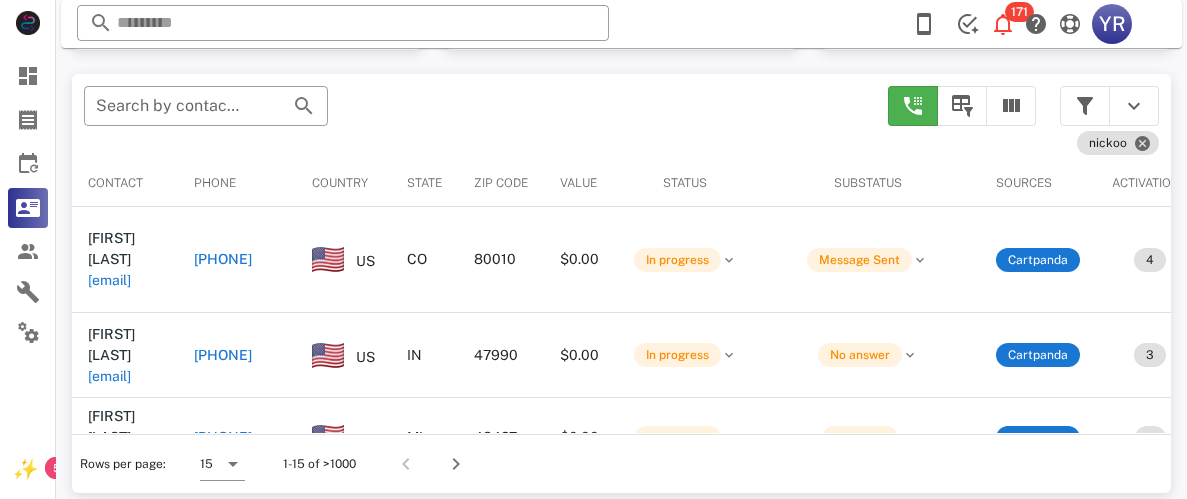 scroll, scrollTop: 378, scrollLeft: 0, axis: vertical 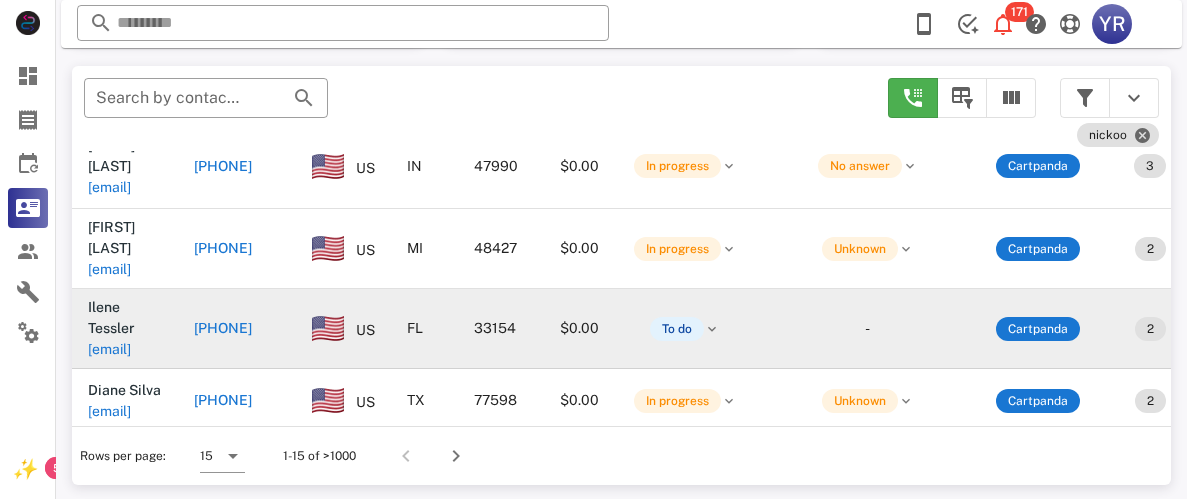 click on "Ilene Tessler" at bounding box center (111, 317) 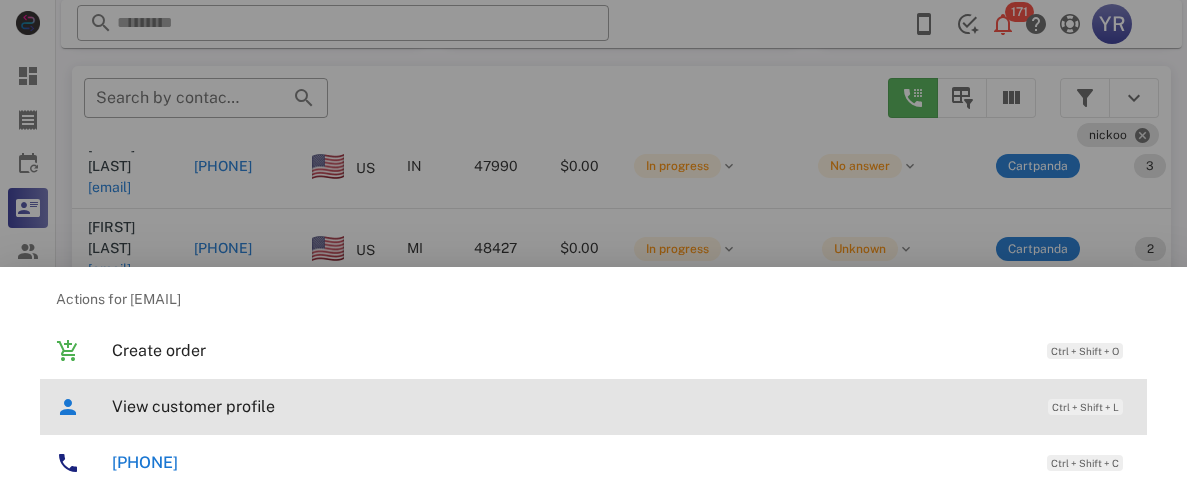 click on "View customer profile" at bounding box center (570, 406) 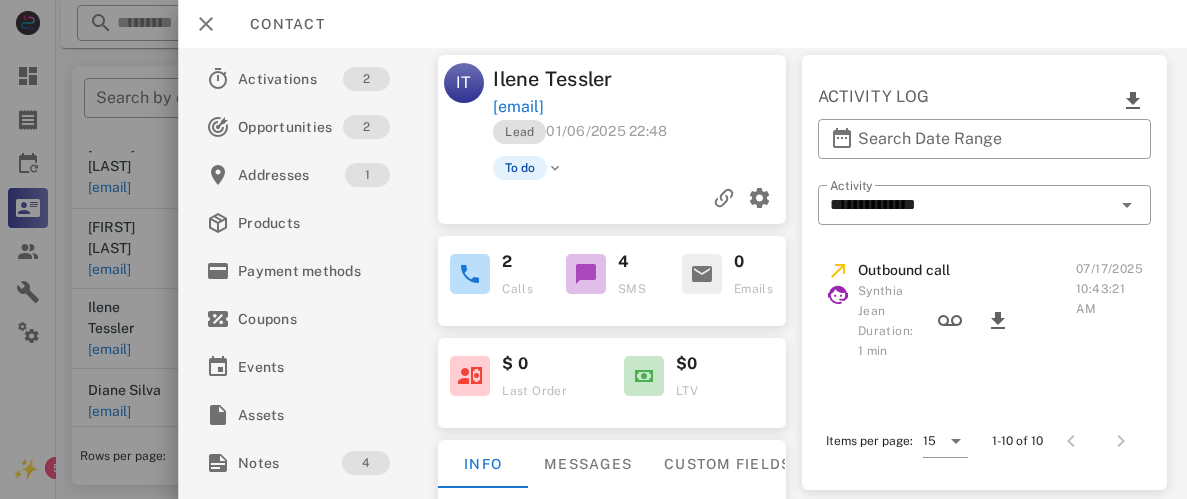 scroll, scrollTop: 0, scrollLeft: 0, axis: both 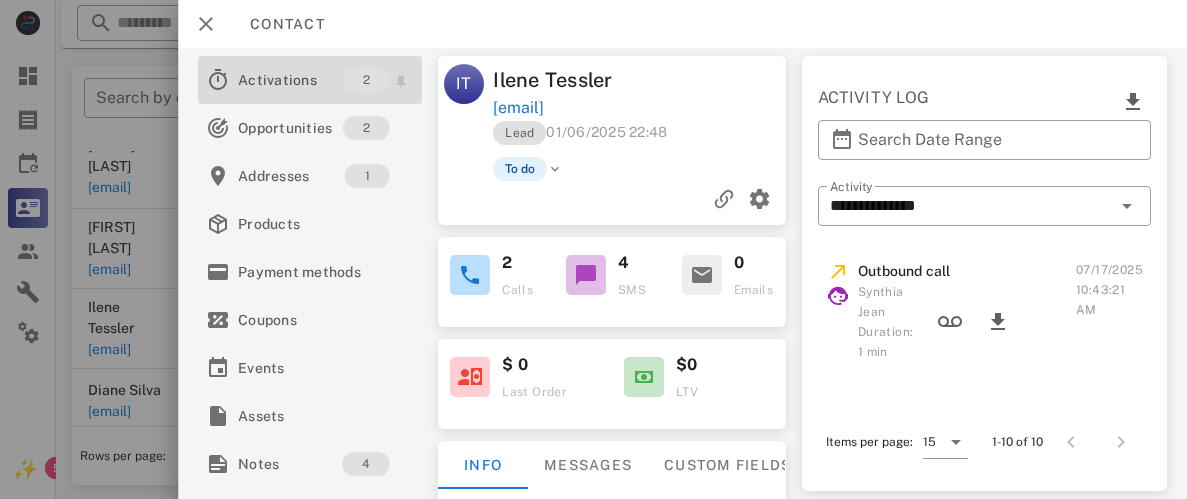 click on "Activations" at bounding box center (290, 80) 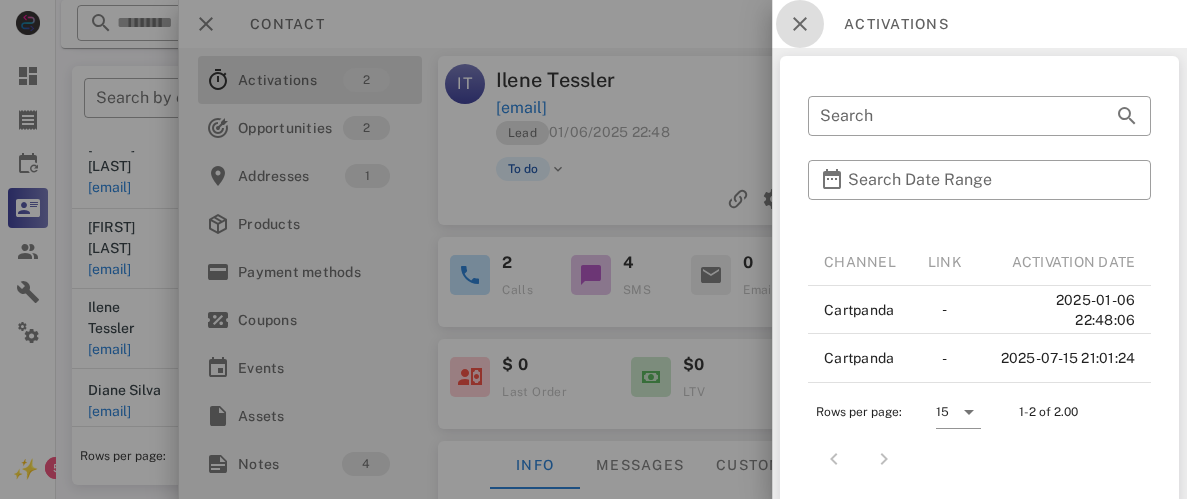 click at bounding box center (800, 24) 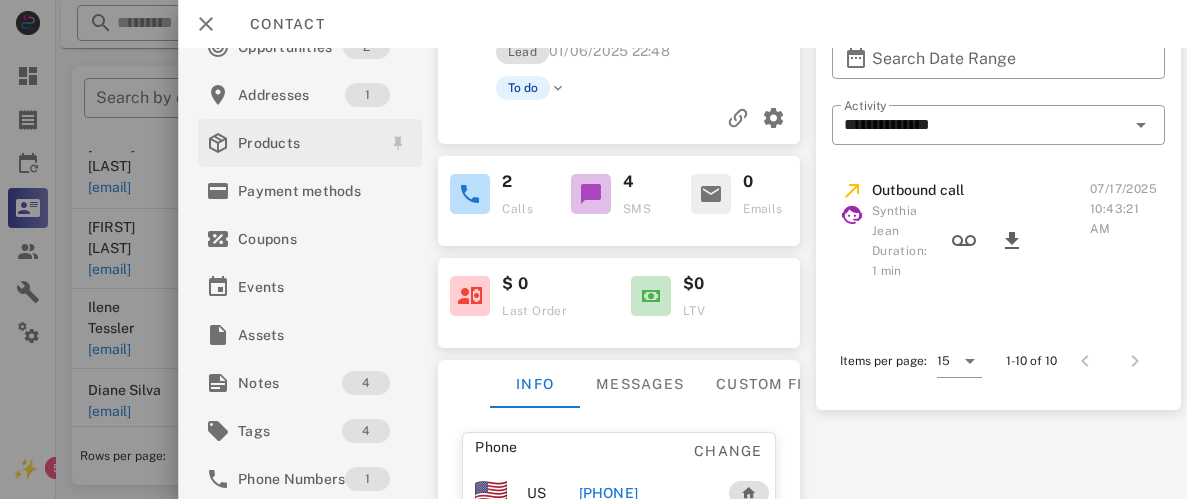 scroll, scrollTop: 77, scrollLeft: 0, axis: vertical 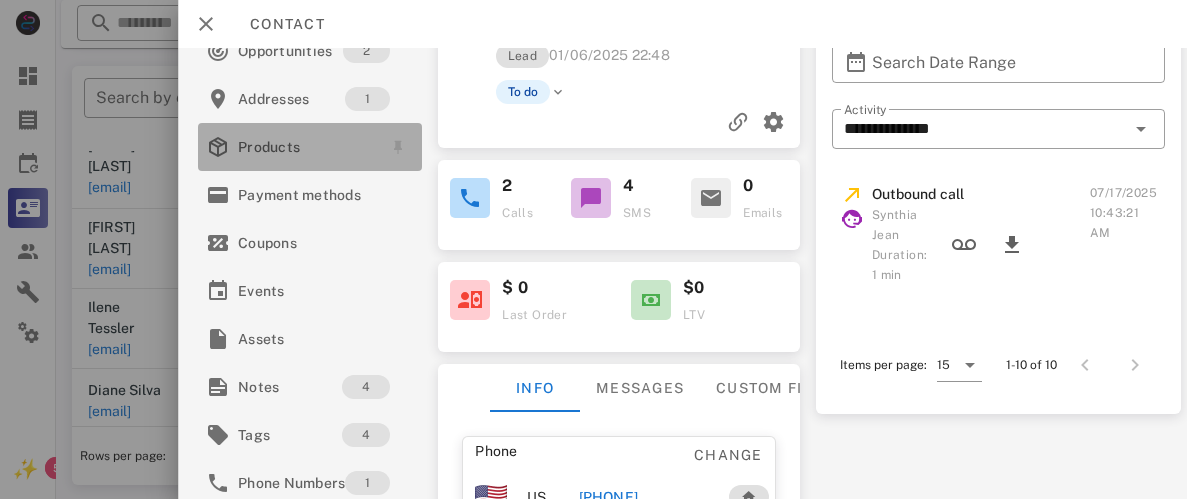 click on "Products" at bounding box center [306, 147] 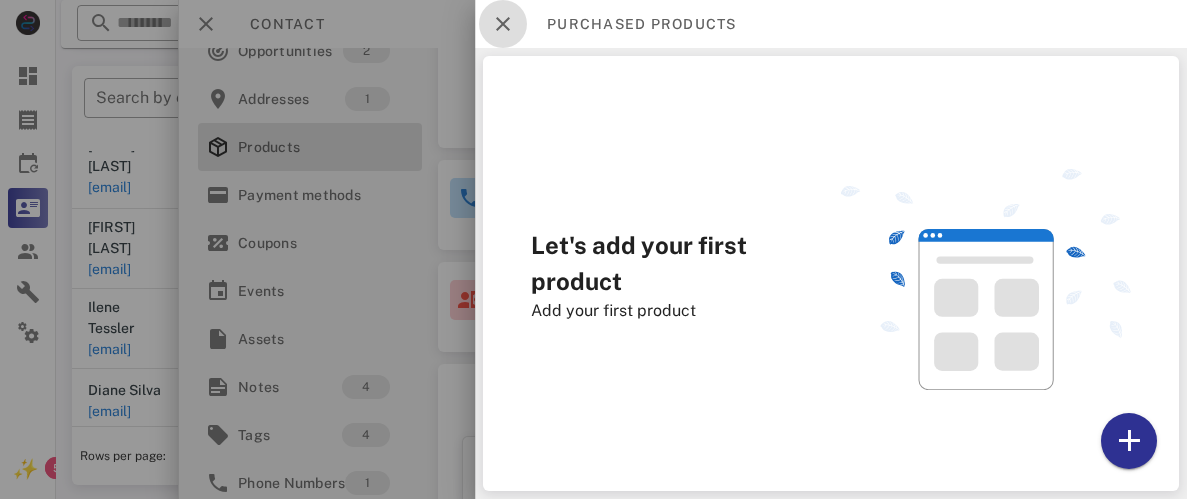 click at bounding box center [503, 24] 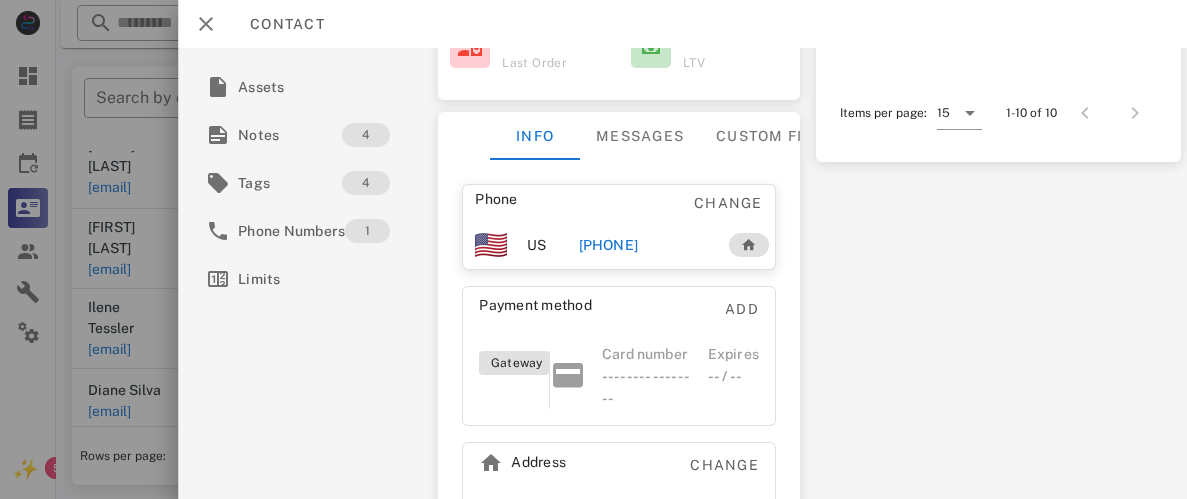 scroll, scrollTop: 334, scrollLeft: 0, axis: vertical 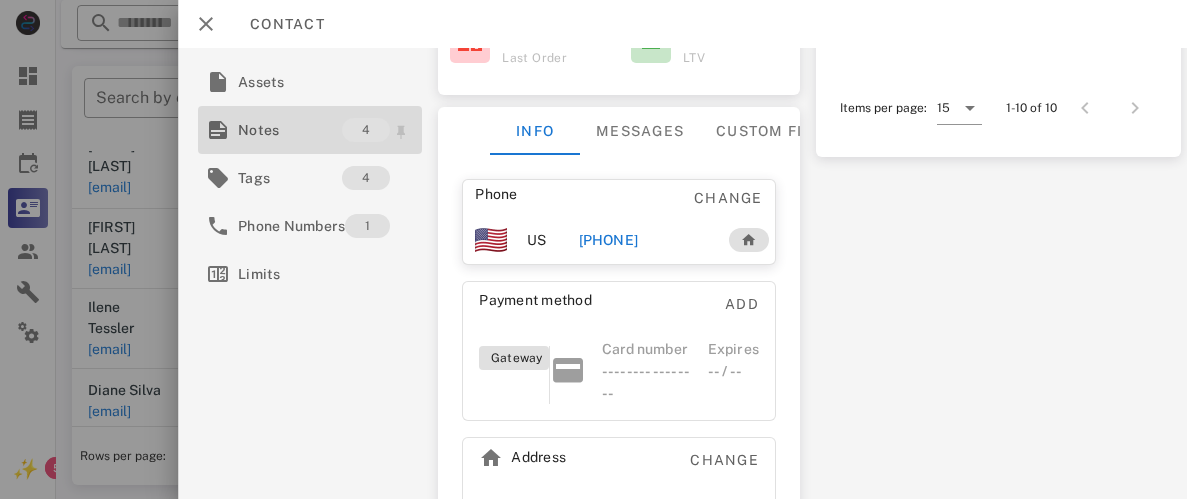 click on "Notes" at bounding box center (290, 130) 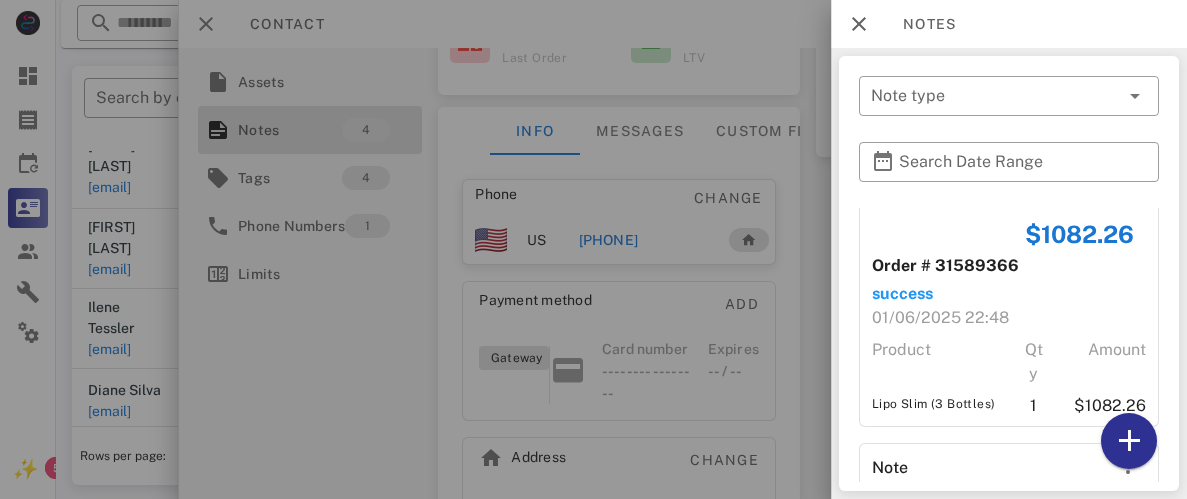 scroll, scrollTop: 0, scrollLeft: 0, axis: both 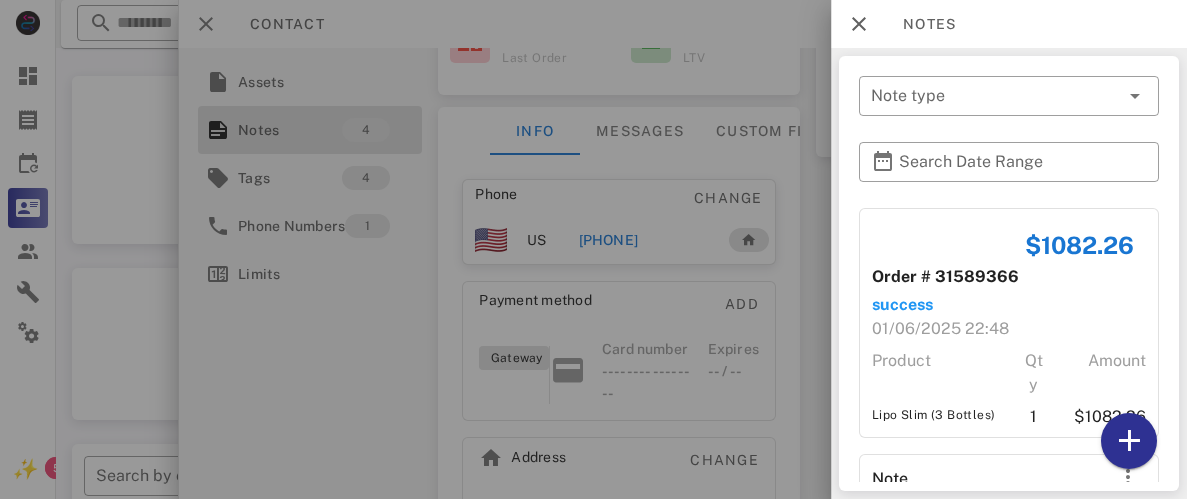 click at bounding box center (593, 249) 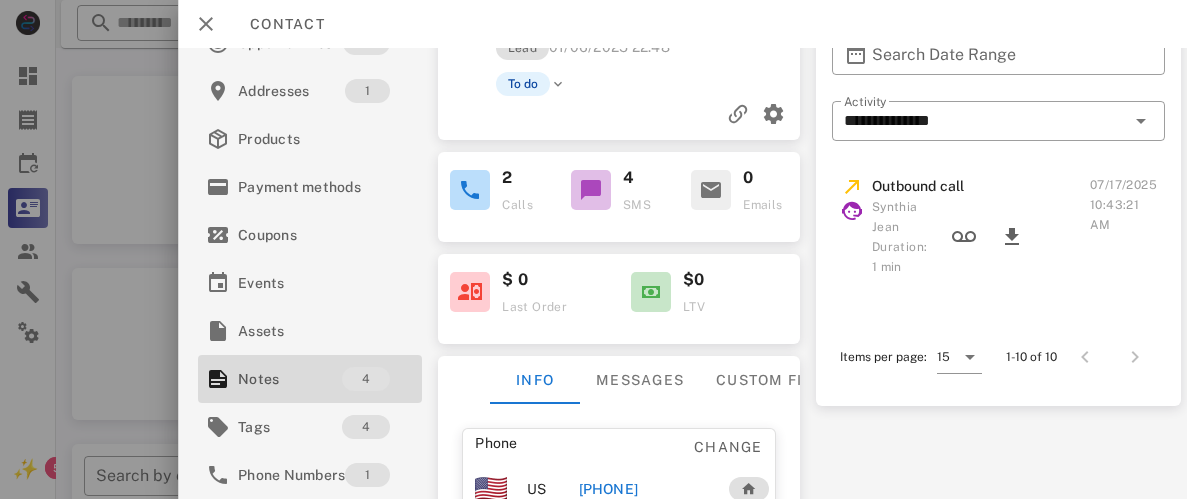 scroll, scrollTop: 69, scrollLeft: 0, axis: vertical 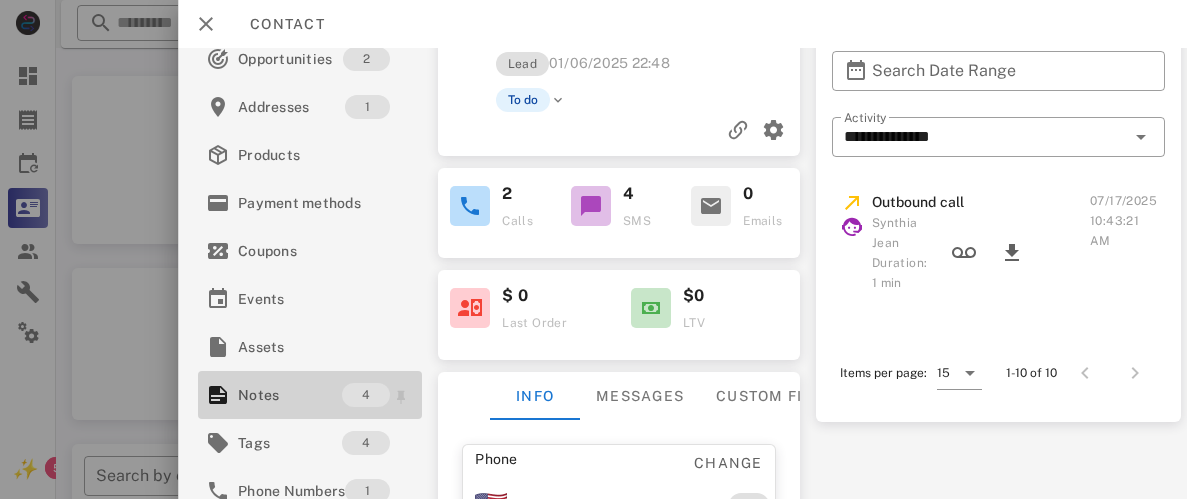 click on "Notes" at bounding box center (290, 395) 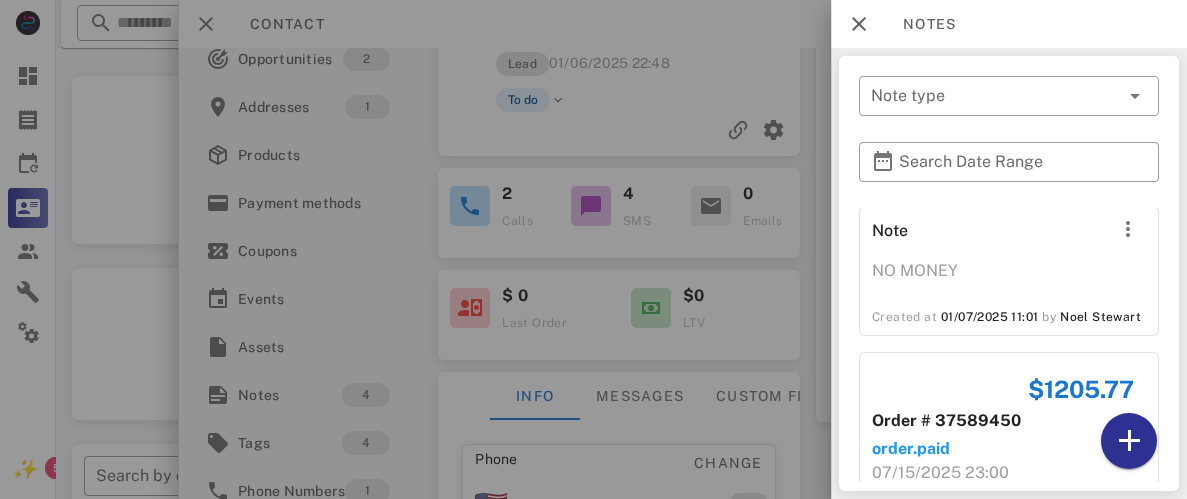 scroll, scrollTop: 0, scrollLeft: 0, axis: both 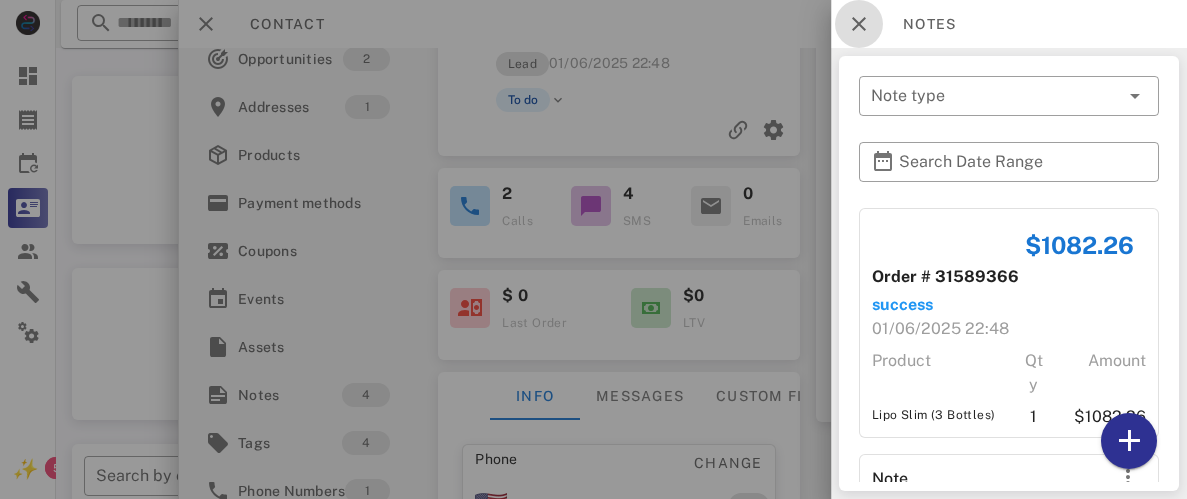 click at bounding box center (859, 24) 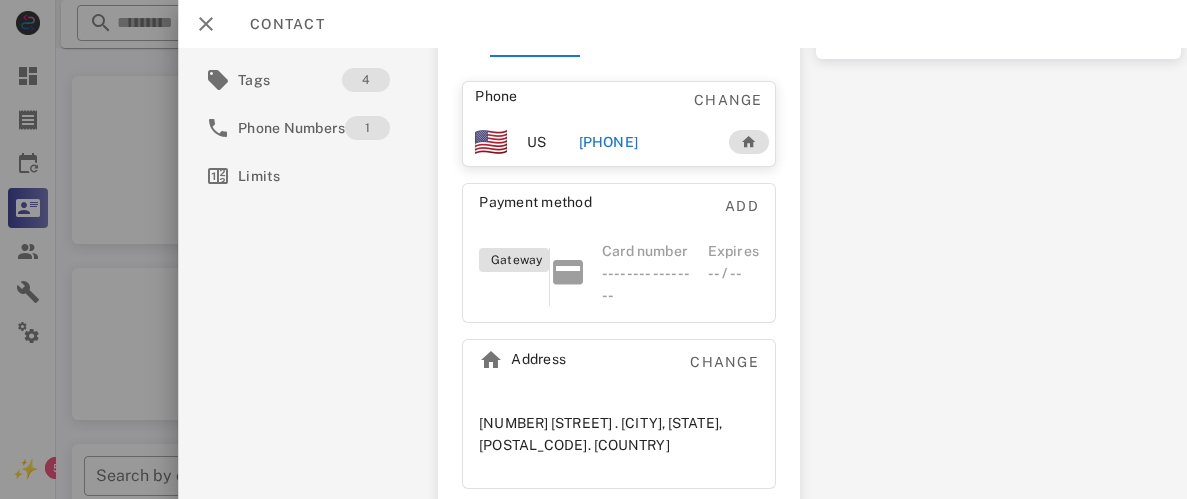 scroll, scrollTop: 444, scrollLeft: 0, axis: vertical 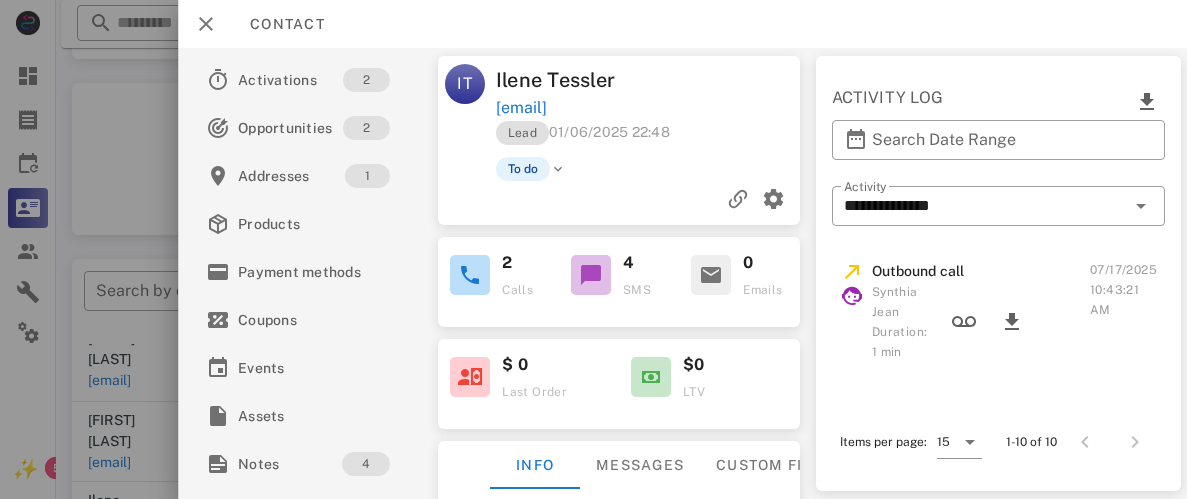 click at bounding box center [470, 275] 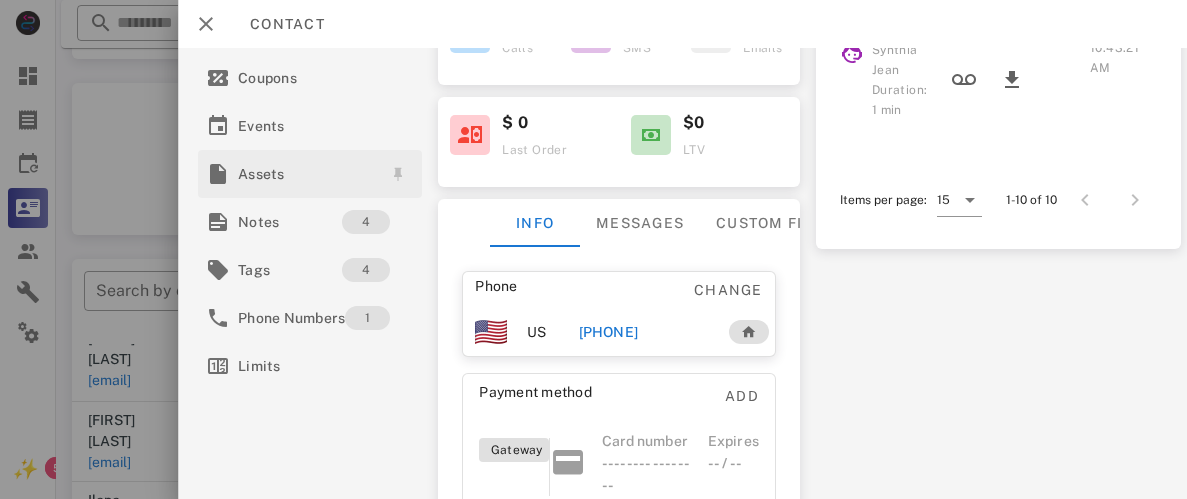 scroll, scrollTop: 247, scrollLeft: 0, axis: vertical 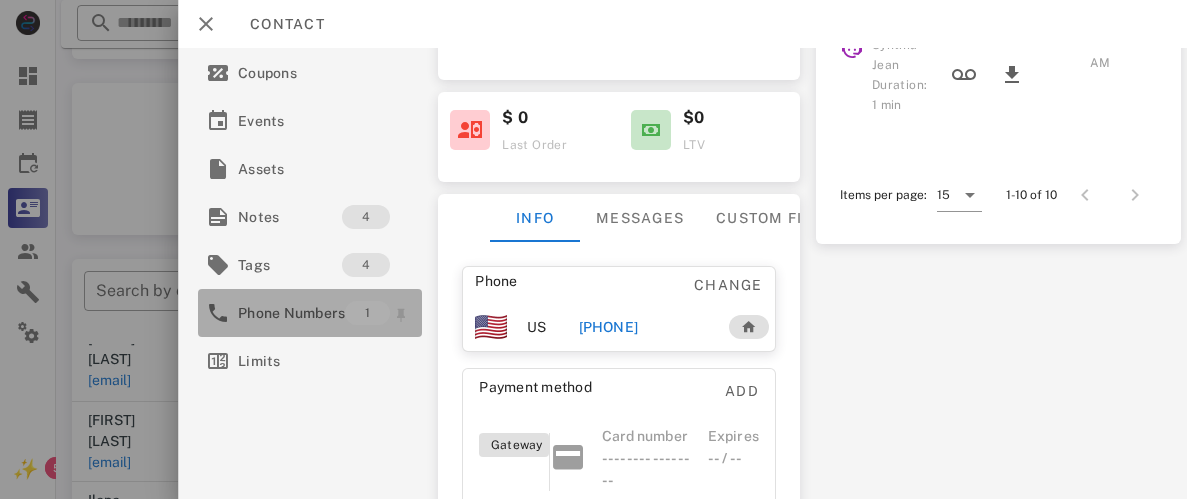 click on "Phone Numbers" at bounding box center (291, 313) 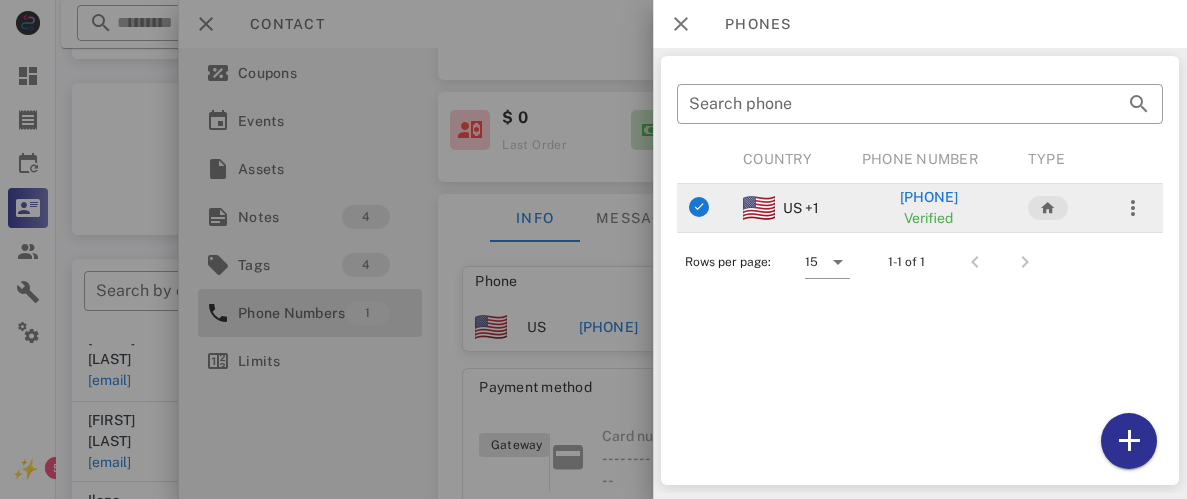 click on "[PHONE]" at bounding box center (929, 197) 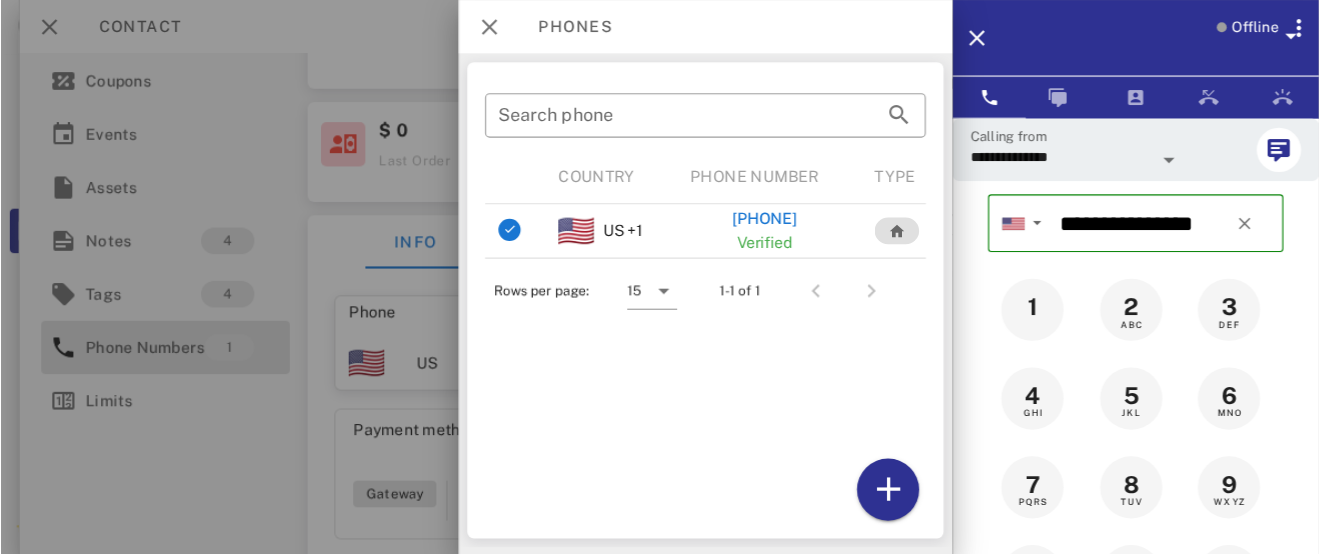 scroll, scrollTop: 279, scrollLeft: 0, axis: vertical 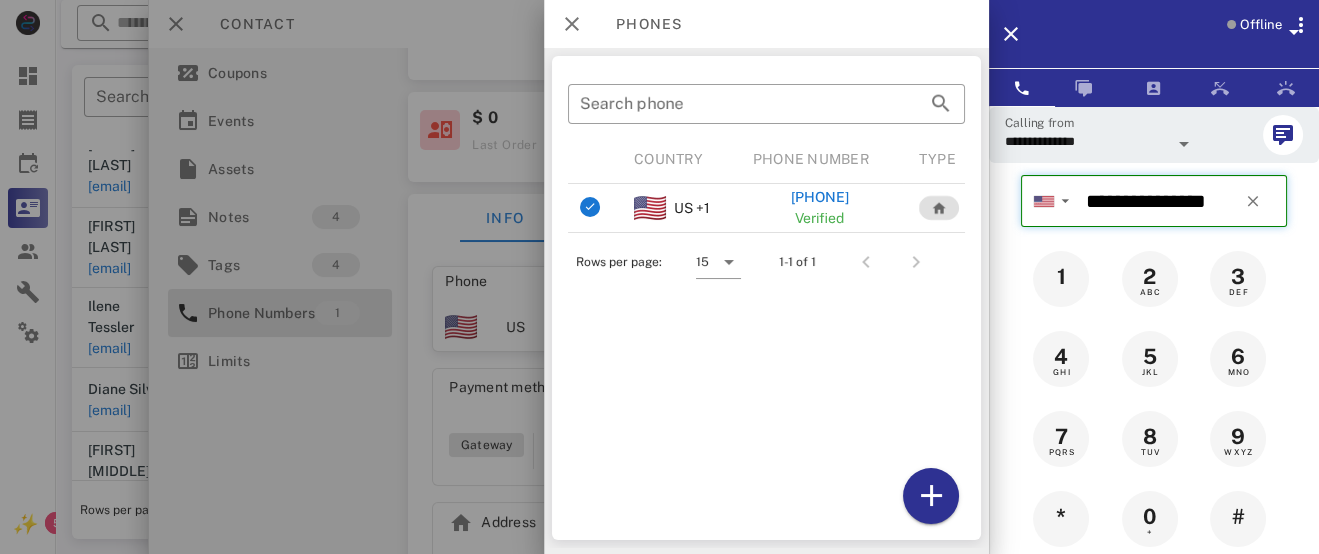 click on "**********" at bounding box center [1182, 201] 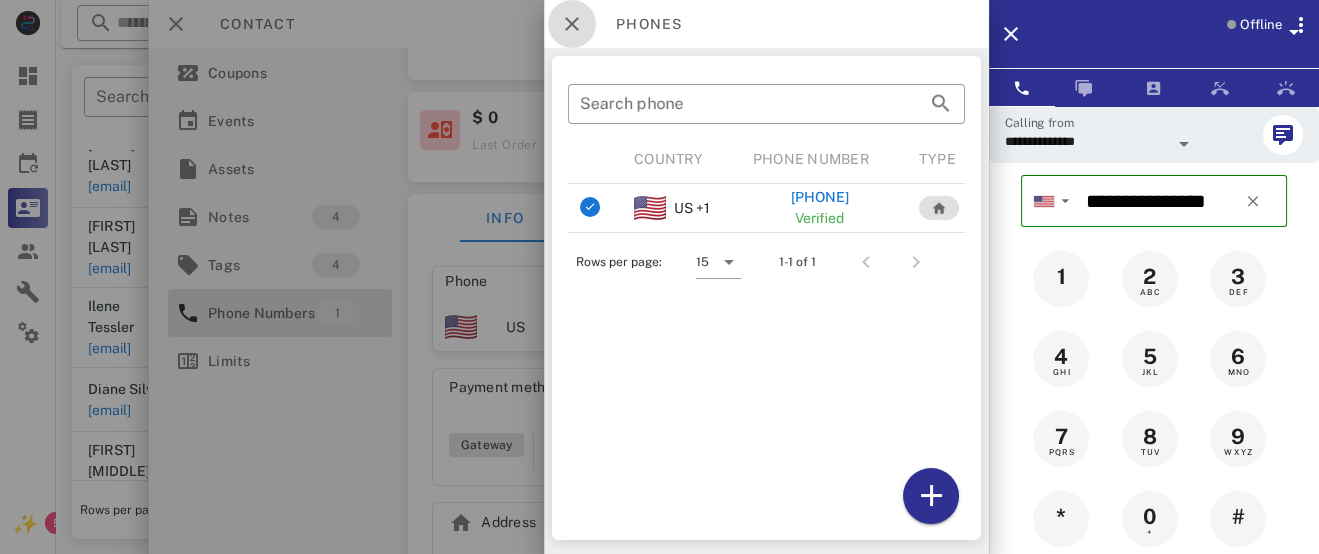 click at bounding box center (572, 24) 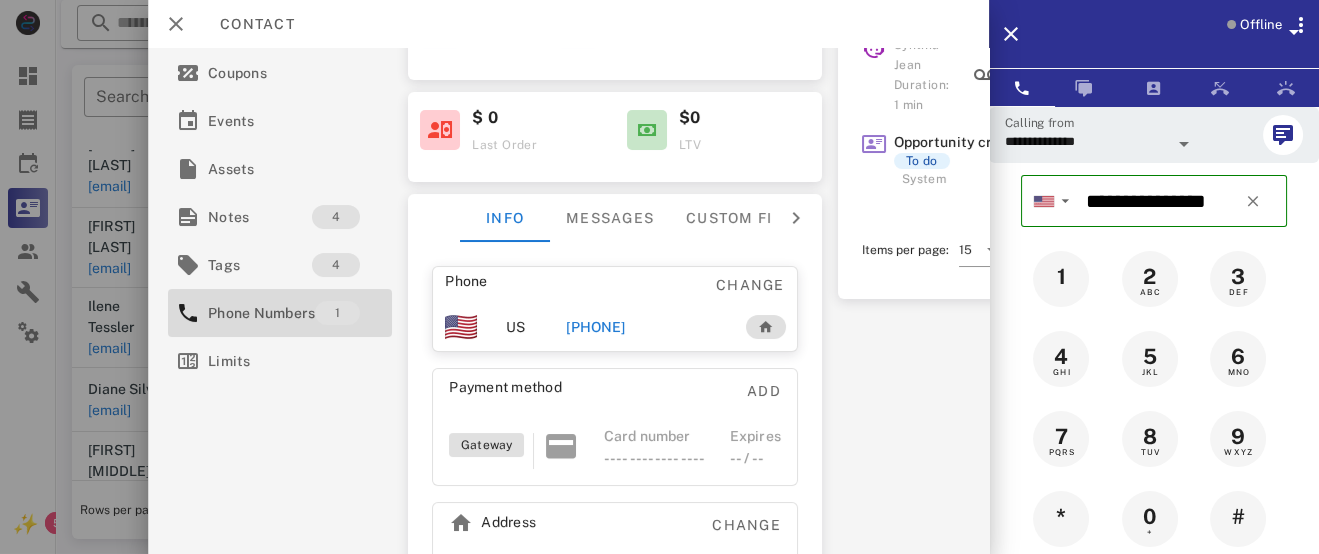scroll, scrollTop: 0, scrollLeft: 0, axis: both 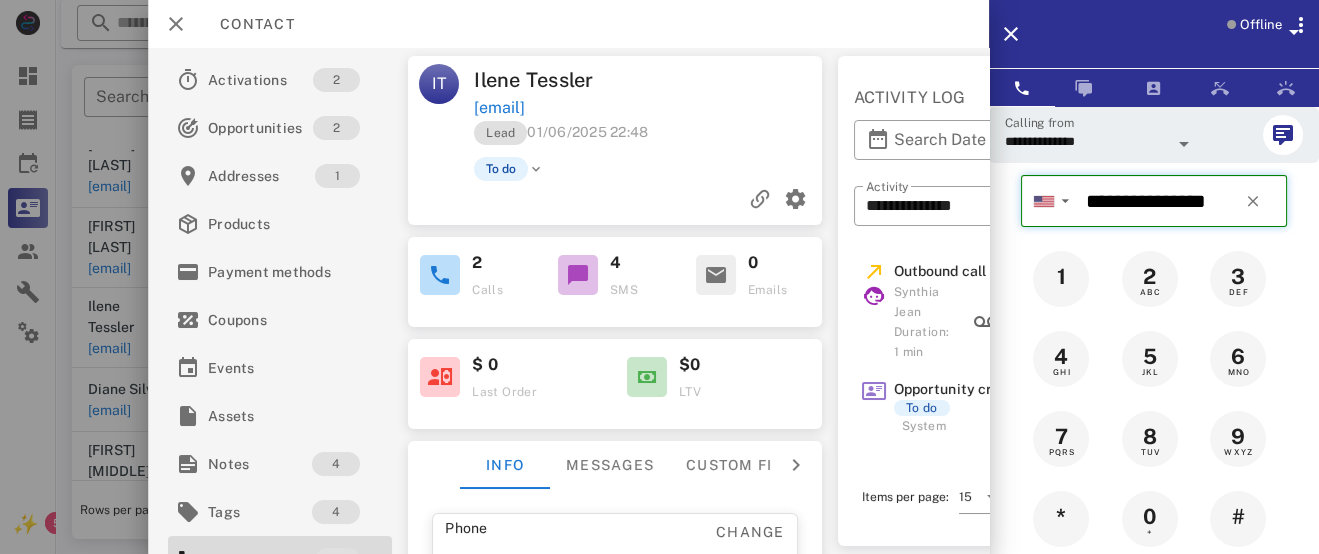 click on "**********" at bounding box center [1182, 201] 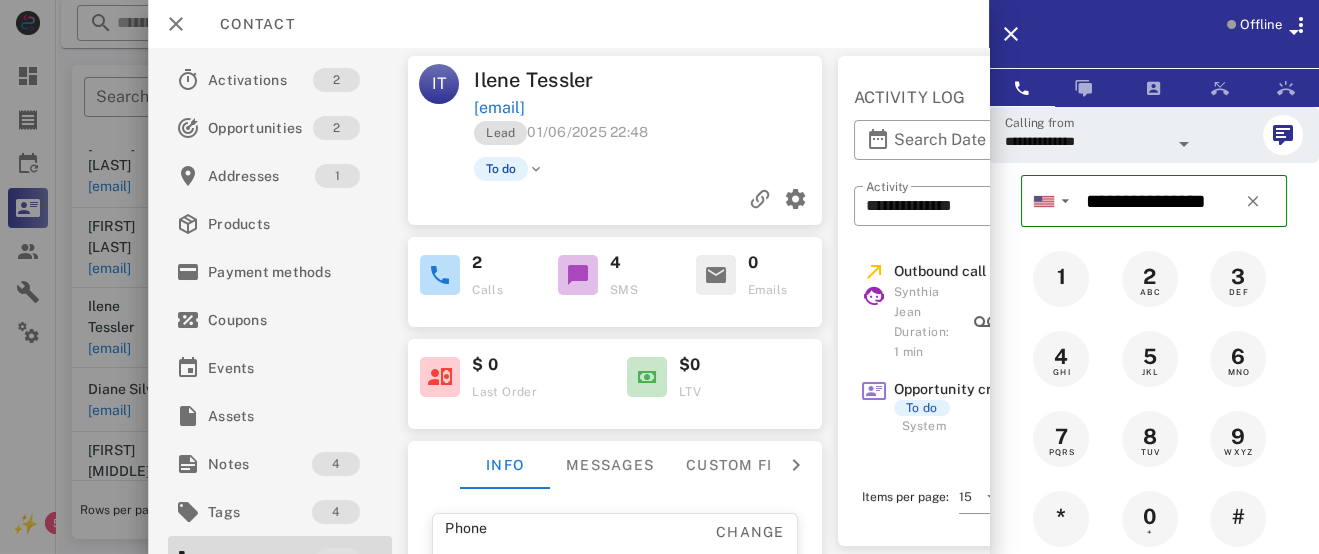 click on "Offline" at bounding box center (1261, 25) 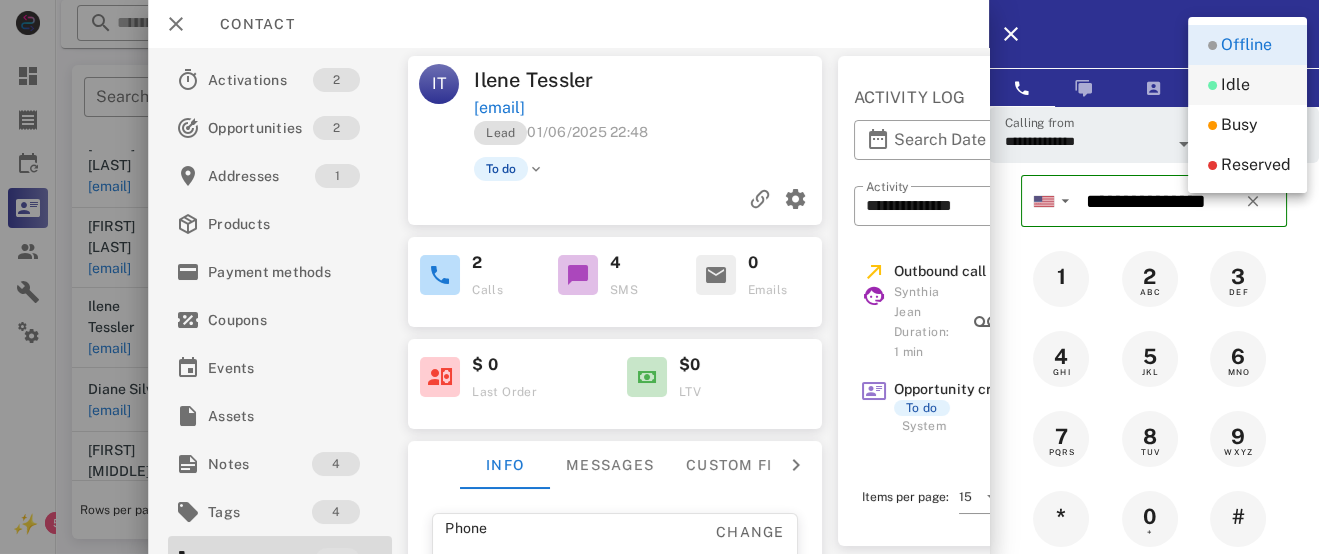 click on "Idle" at bounding box center (1247, 85) 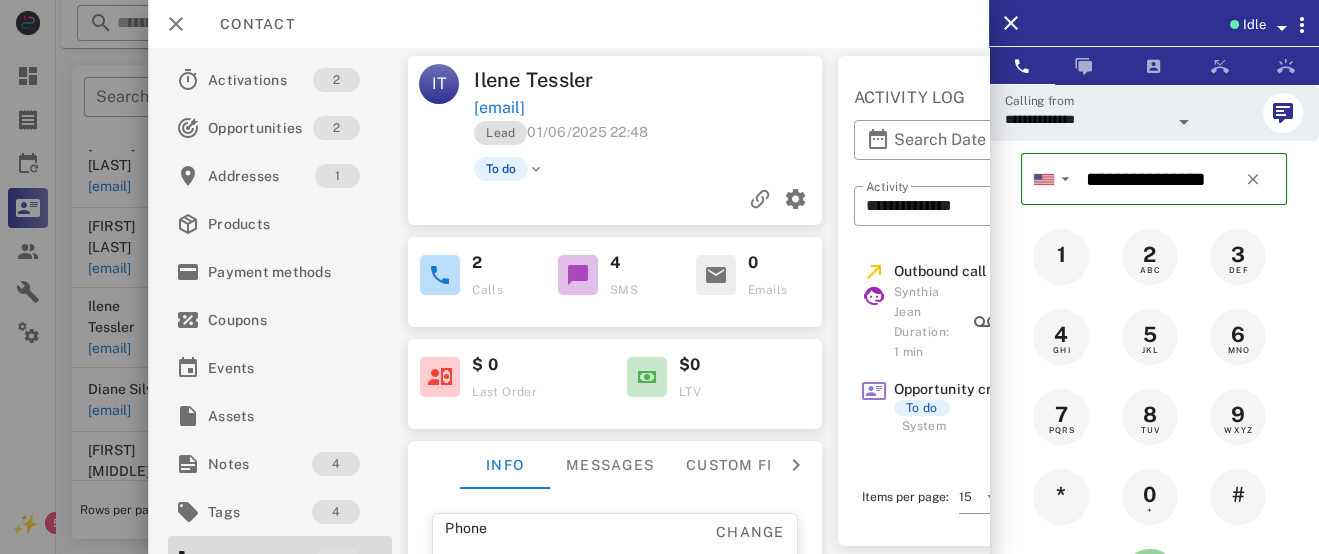 click at bounding box center (1150, 577) 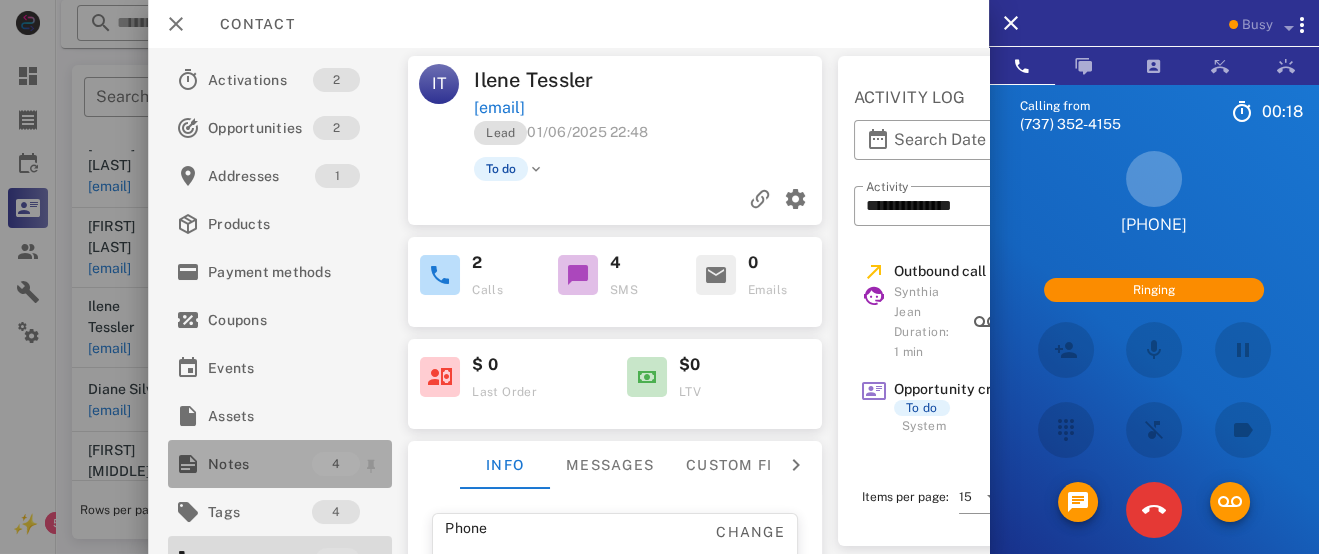 click on "Notes" at bounding box center (260, 464) 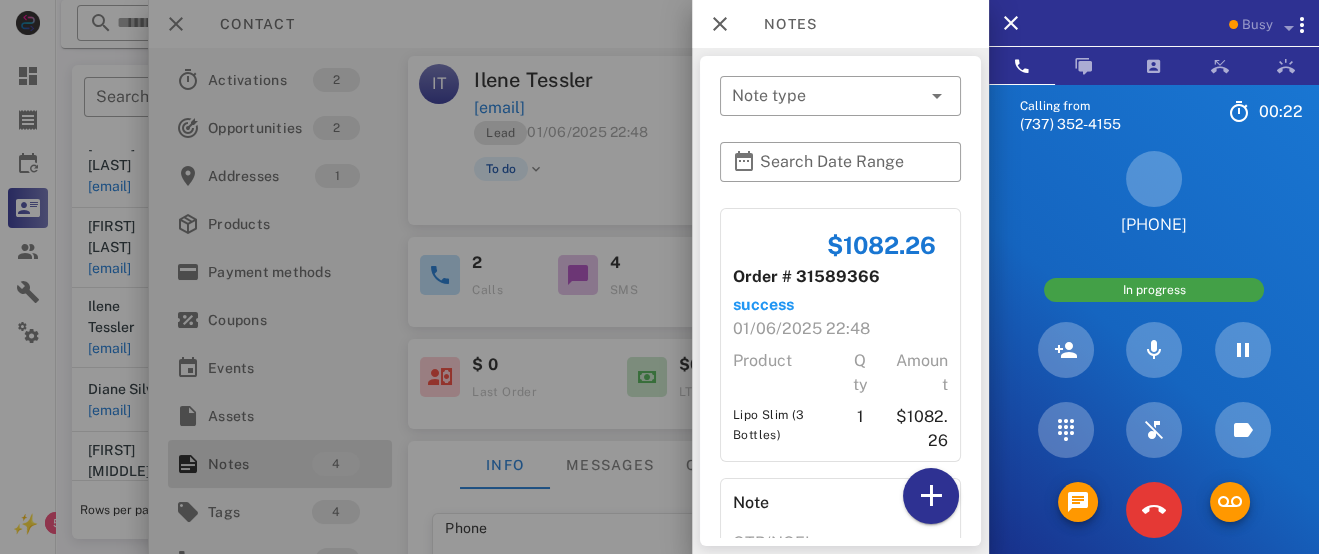 click on "+13054581200  In progress" at bounding box center (1154, 350) 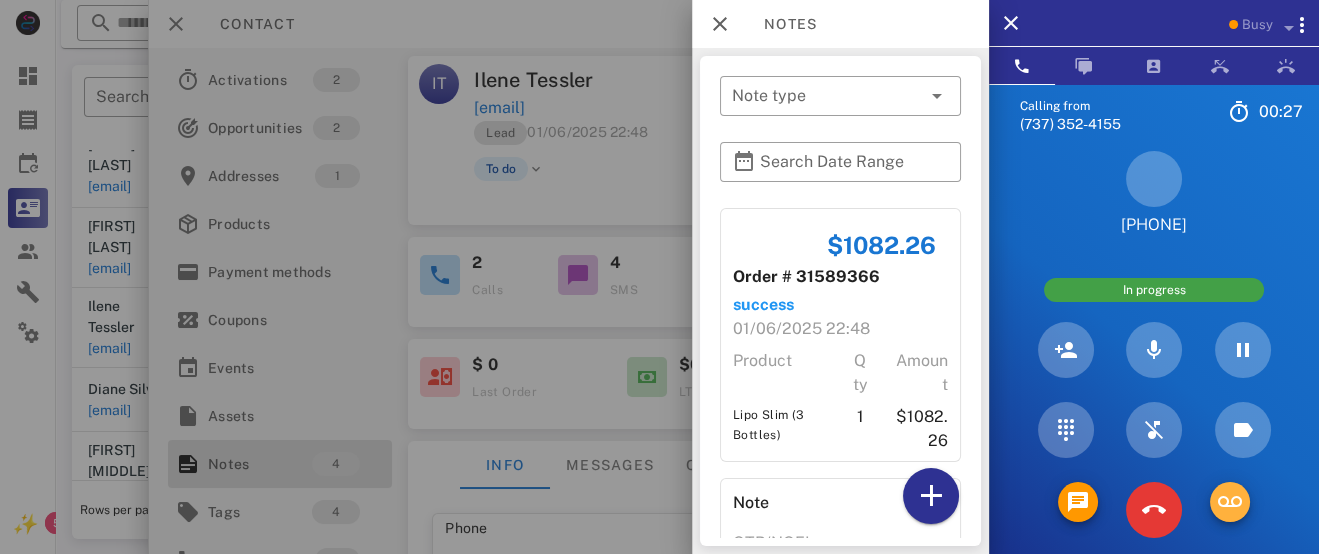 click at bounding box center (1230, 502) 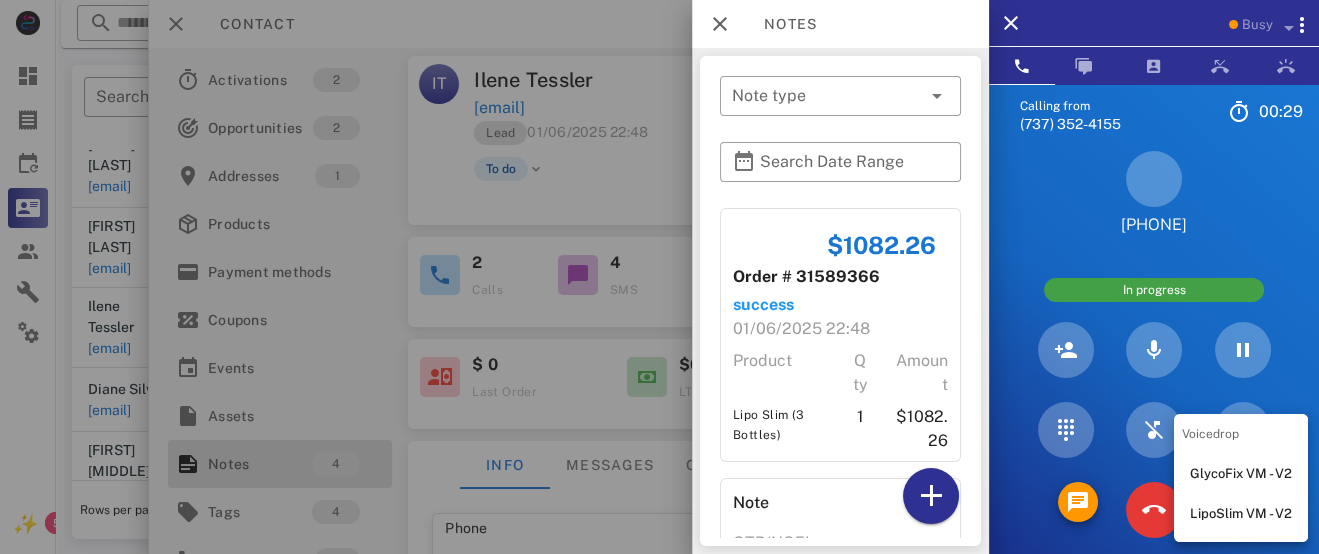 click on "LipoSlim VM - V2" at bounding box center (1241, 514) 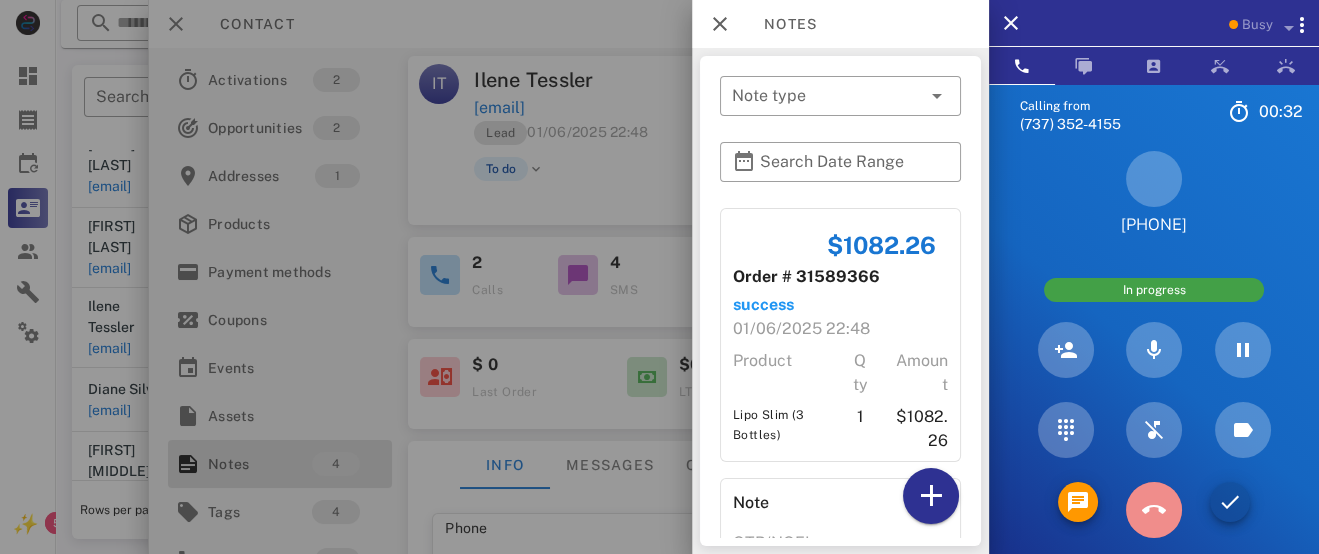 click at bounding box center [1154, 510] 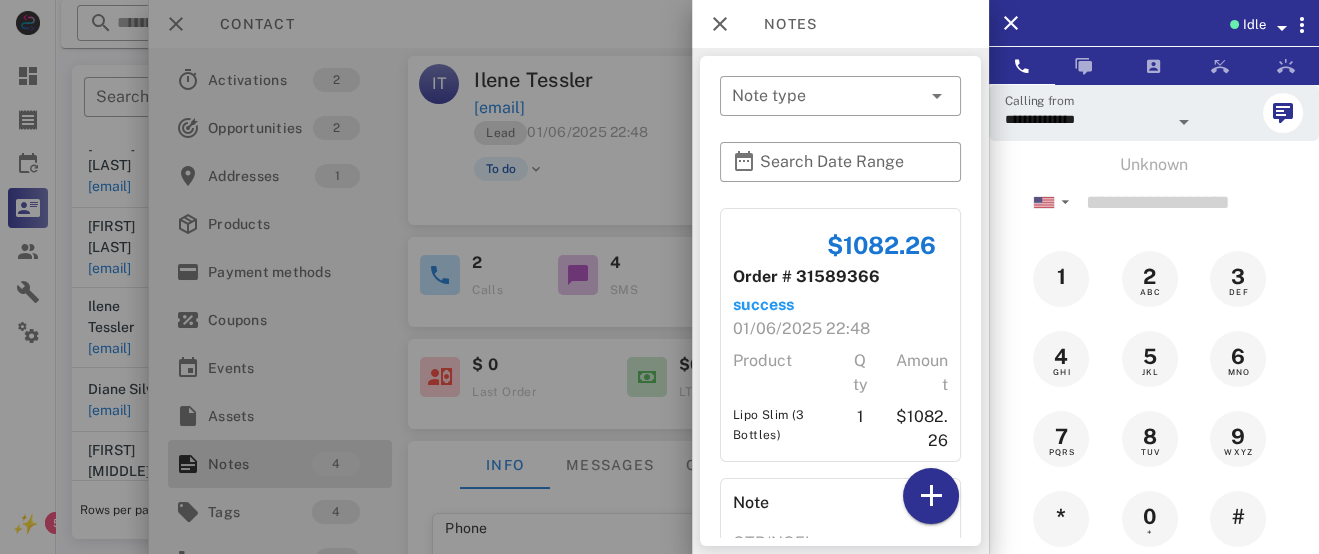 click at bounding box center [659, 277] 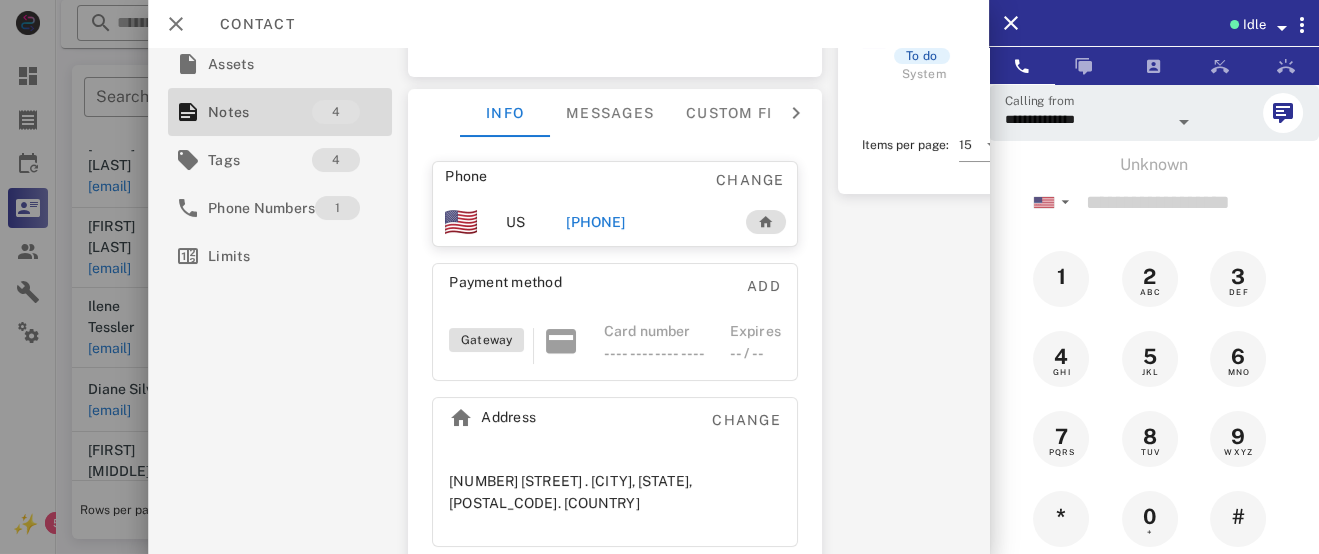 scroll, scrollTop: 0, scrollLeft: 0, axis: both 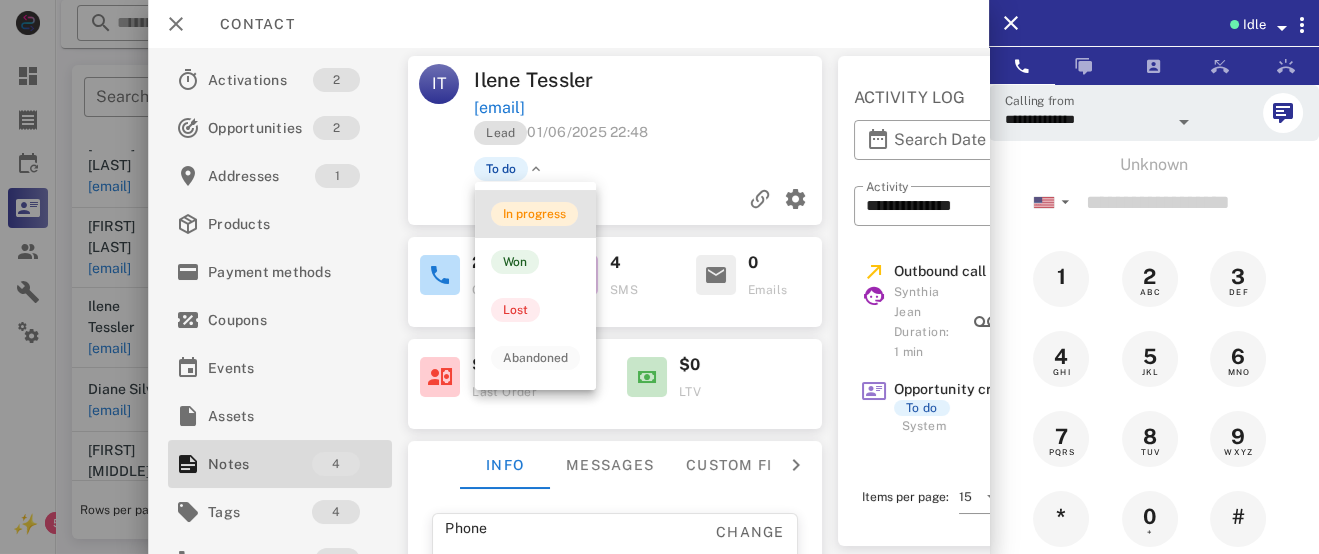 click on "In progress" at bounding box center (534, 214) 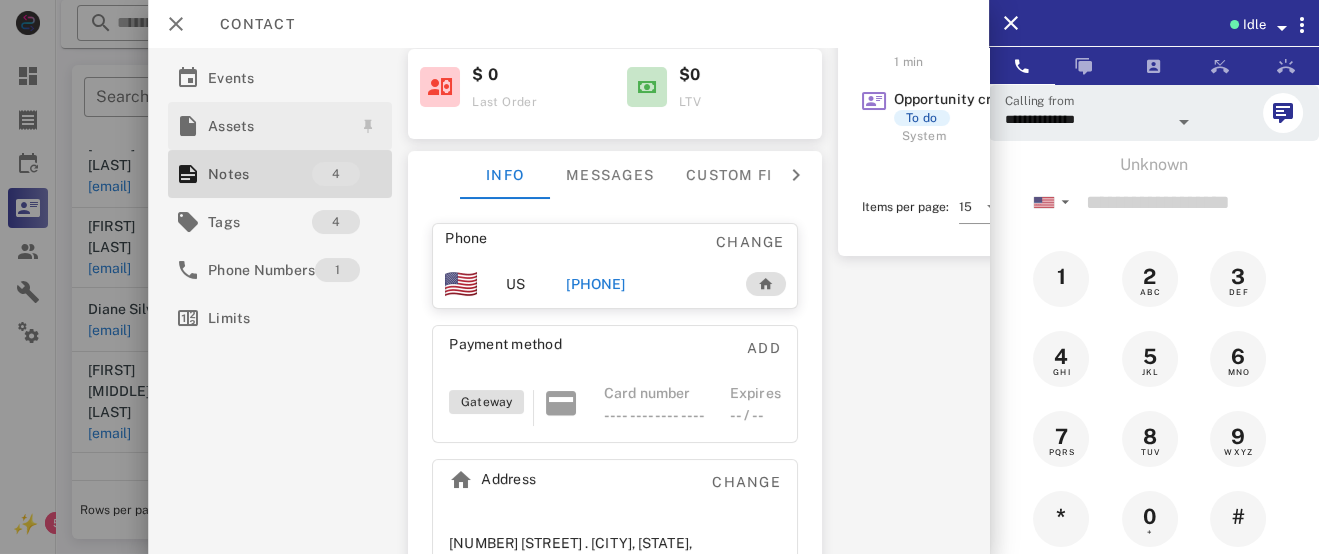 scroll, scrollTop: 297, scrollLeft: 0, axis: vertical 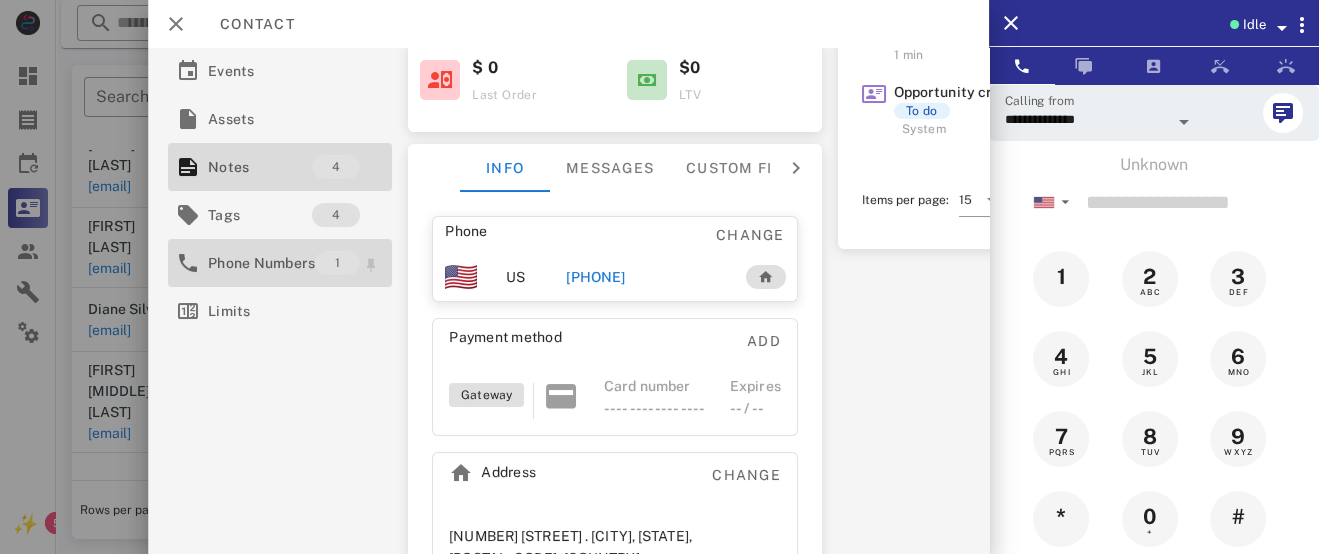 click on "Phone Numbers" at bounding box center [261, 263] 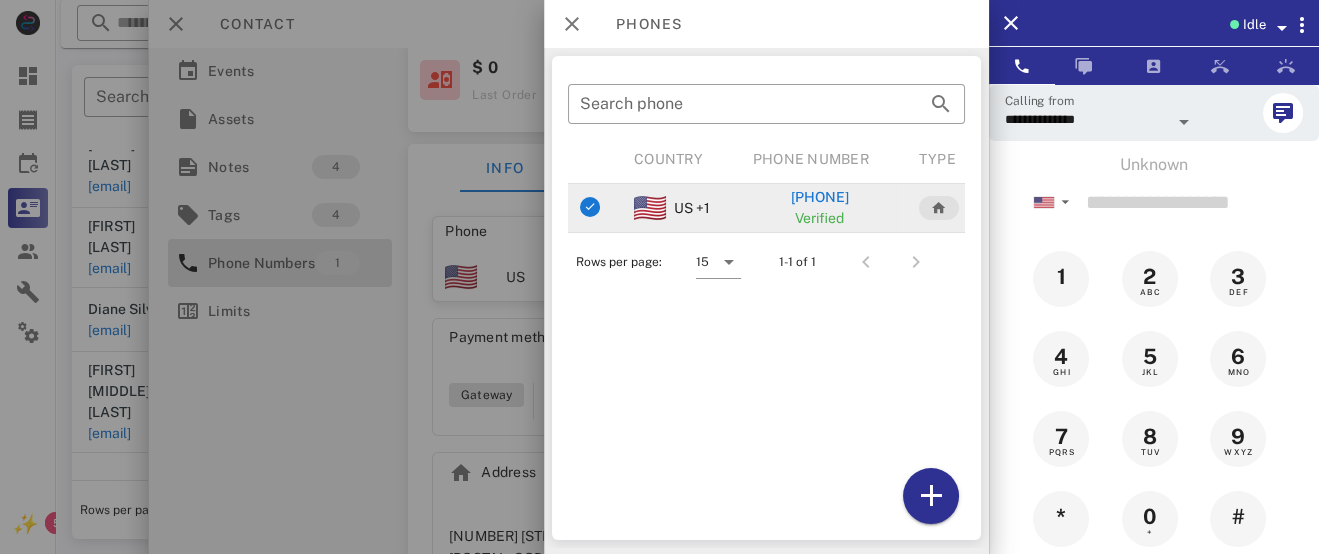 click on "[PHONE]" at bounding box center [820, 197] 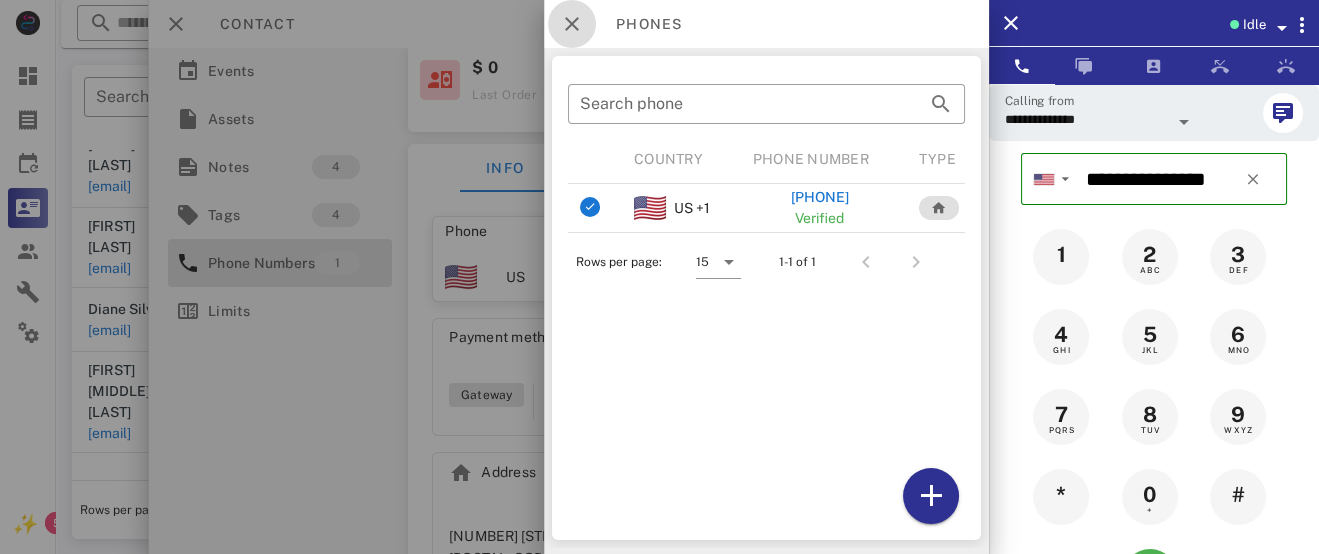 click at bounding box center (572, 24) 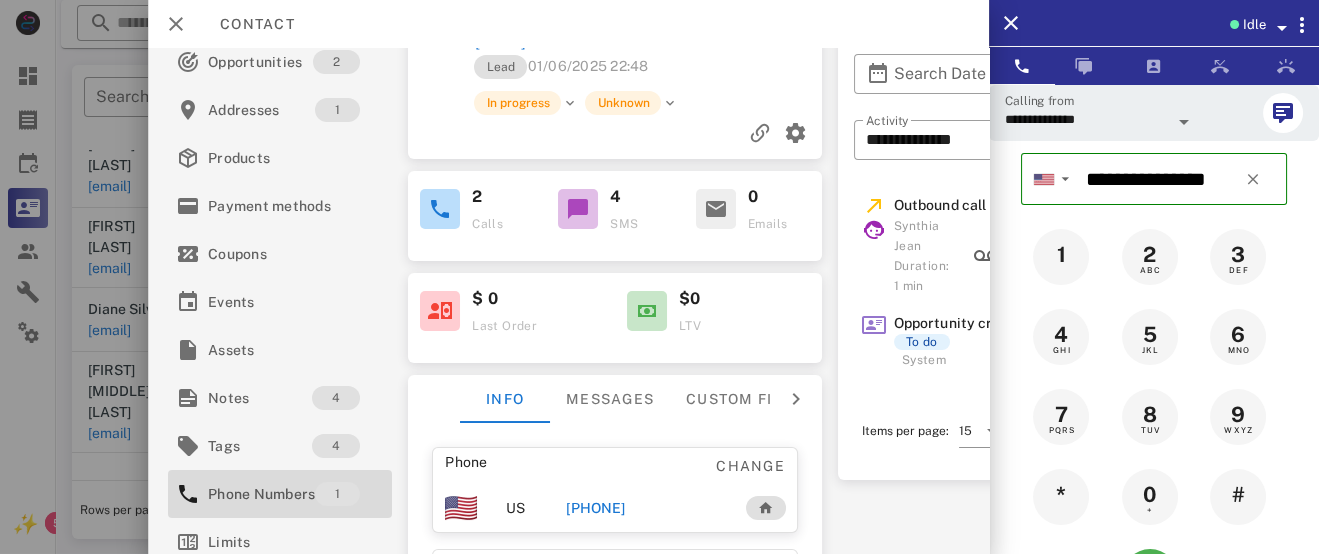 scroll, scrollTop: 67, scrollLeft: 0, axis: vertical 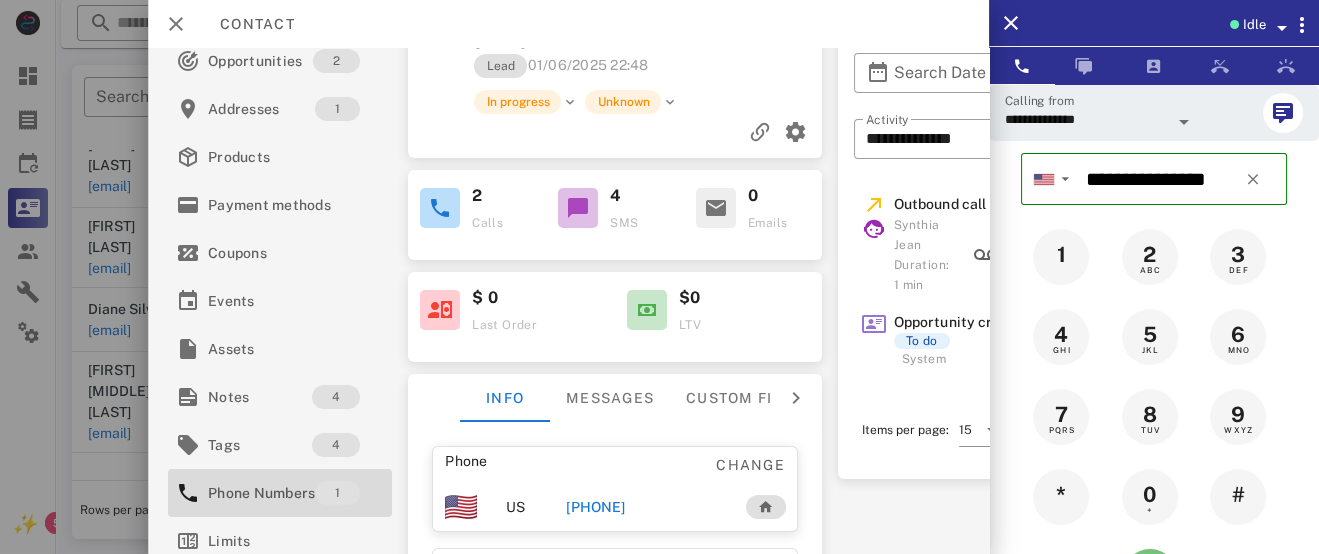 click at bounding box center [1150, 577] 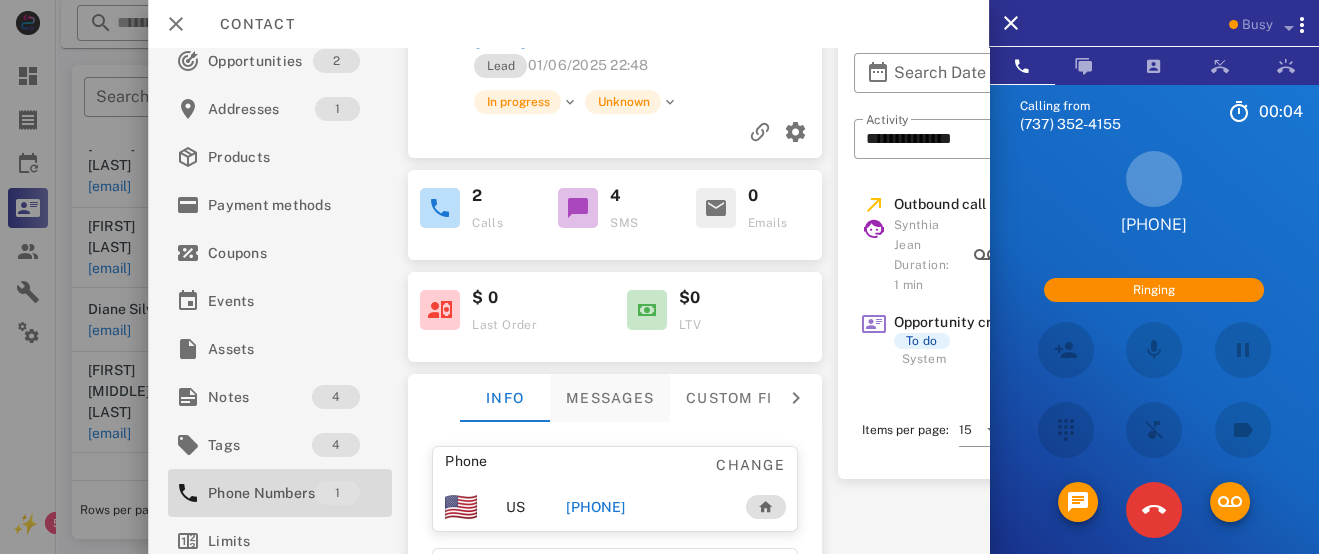 scroll, scrollTop: 0, scrollLeft: 0, axis: both 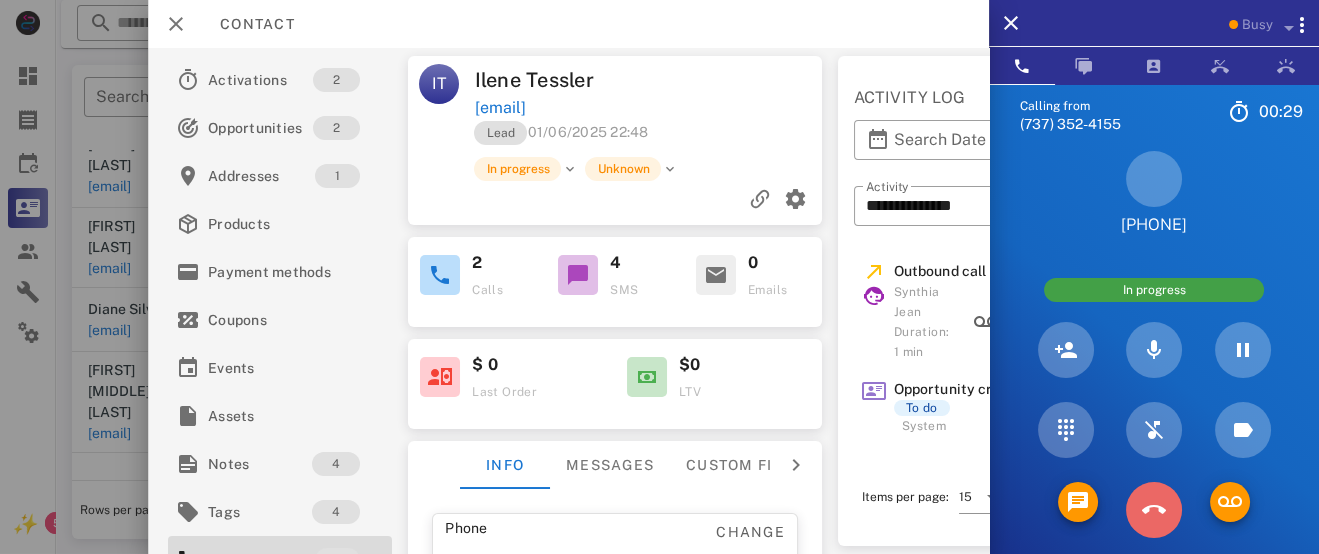 click at bounding box center (1154, 509) 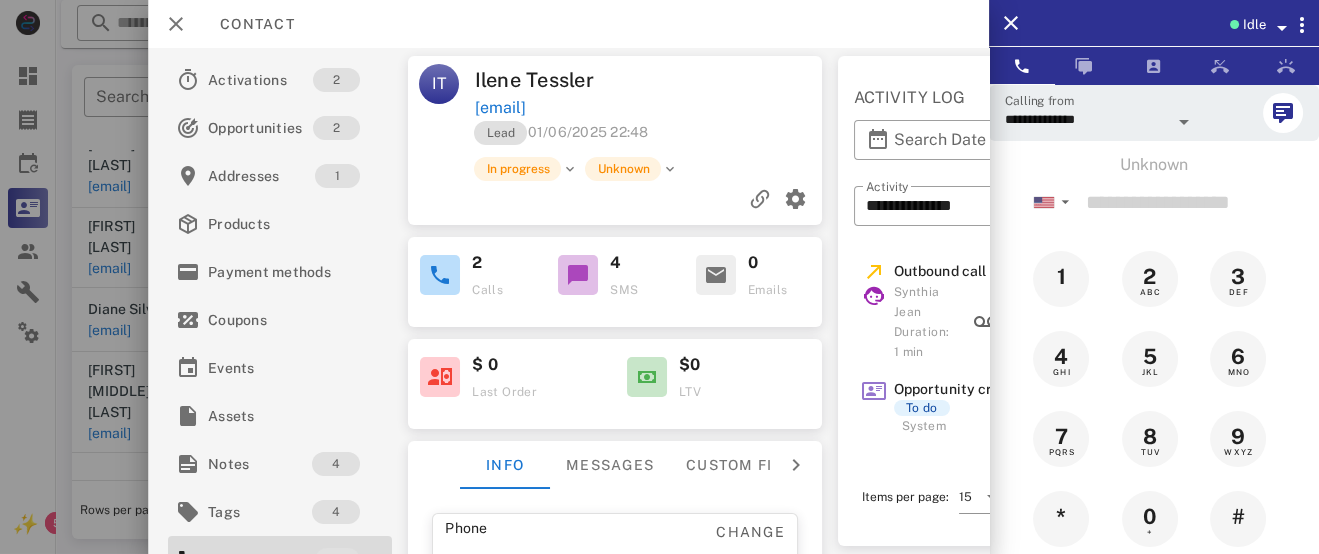 click at bounding box center (578, 275) 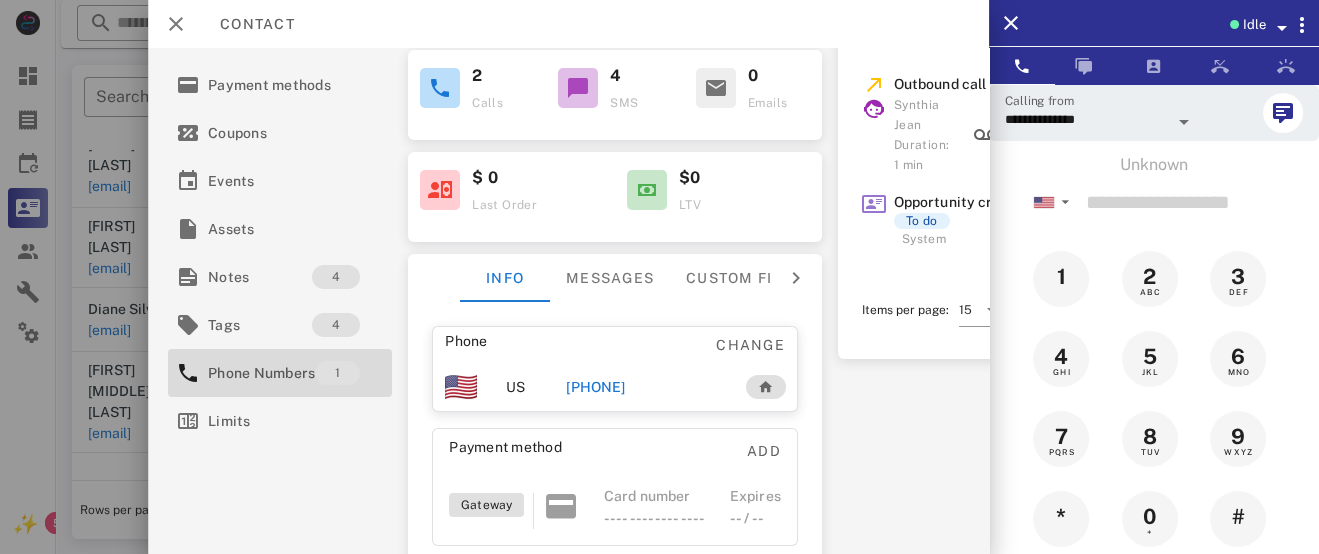 scroll, scrollTop: 179, scrollLeft: 0, axis: vertical 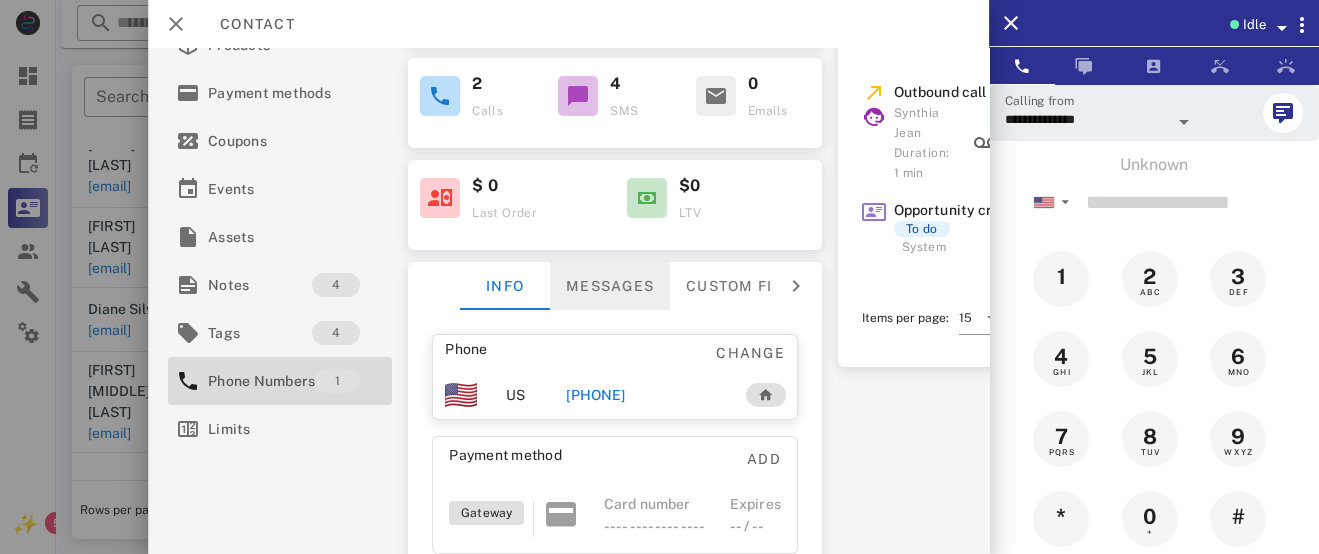 click on "Messages" at bounding box center [611, 286] 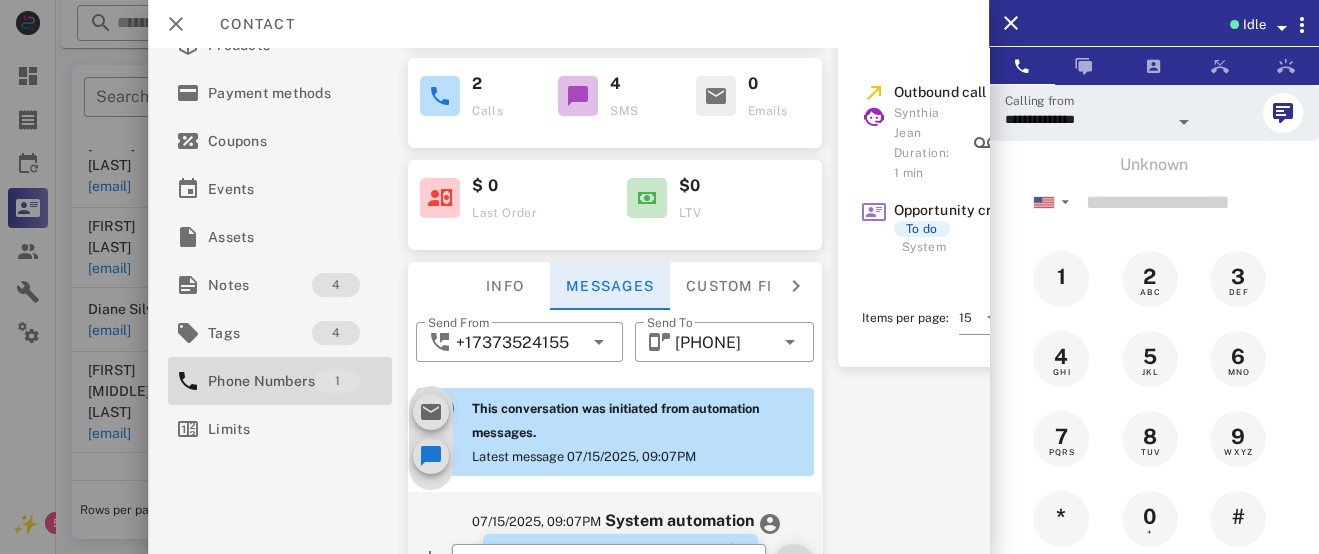 scroll, scrollTop: 781, scrollLeft: 0, axis: vertical 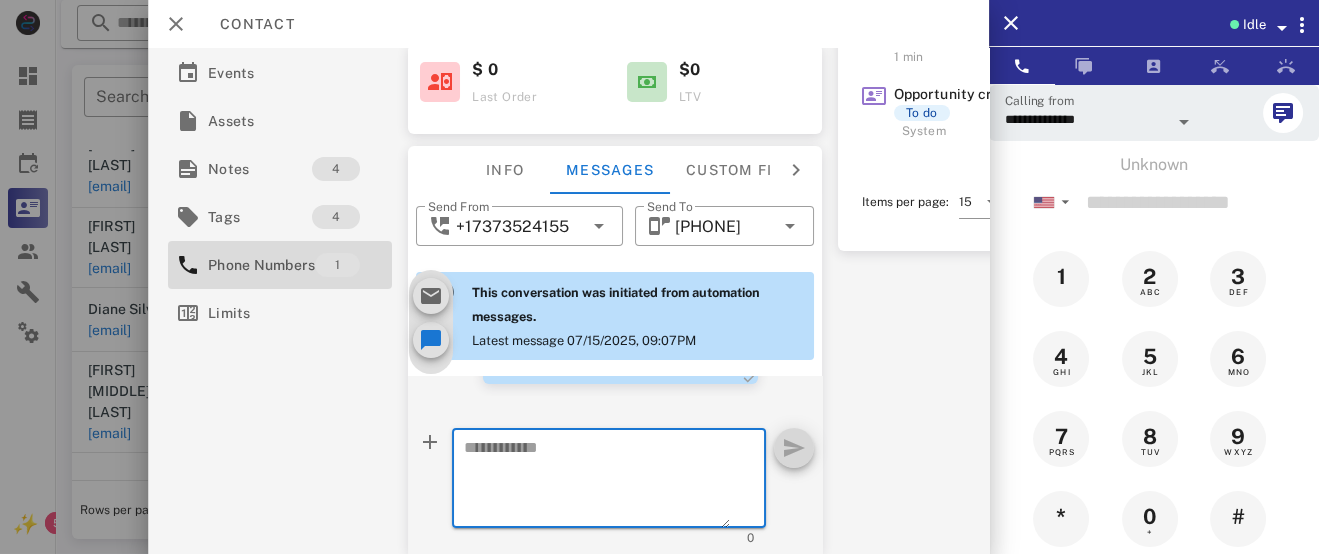 click at bounding box center (598, 481) 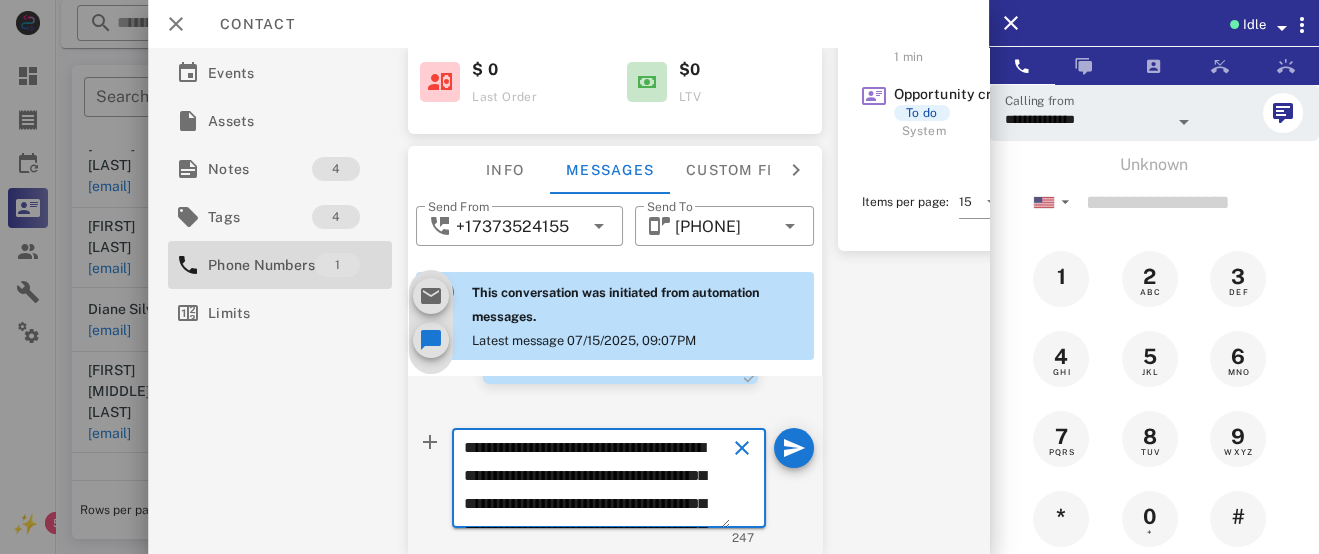 scroll, scrollTop: 125, scrollLeft: 0, axis: vertical 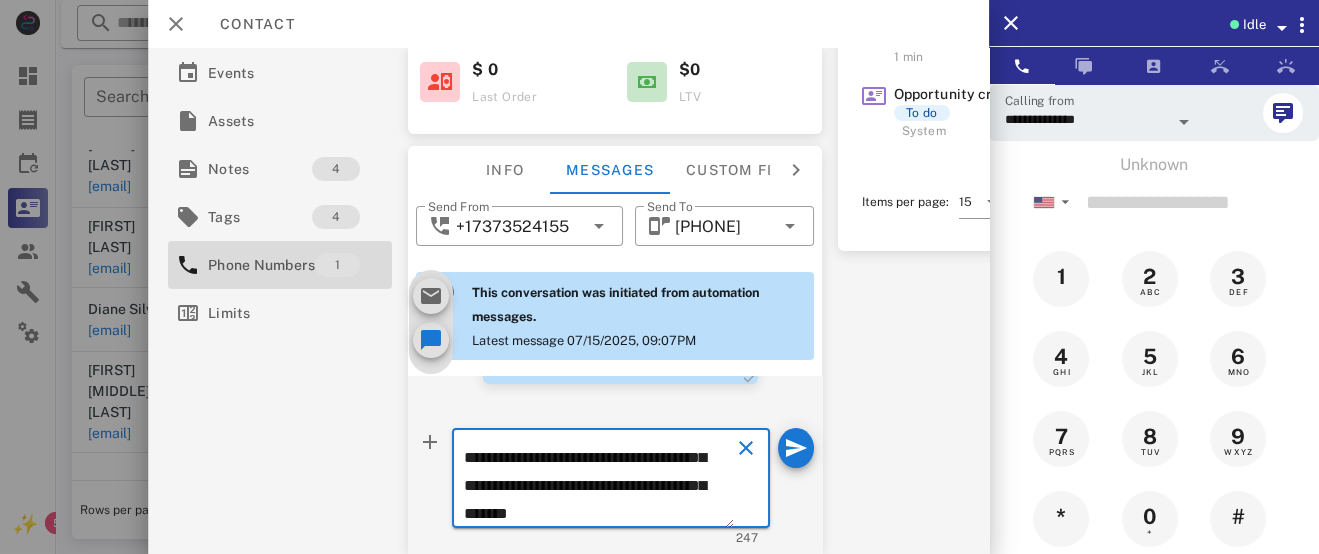click at bounding box center [747, 448] 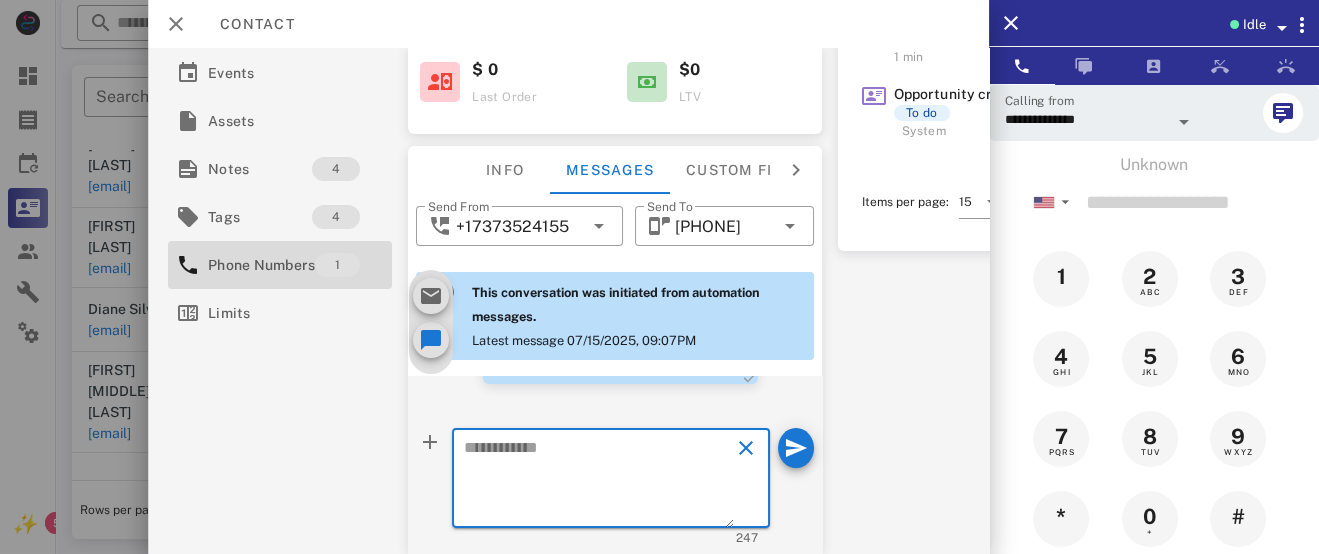 scroll, scrollTop: 0, scrollLeft: 0, axis: both 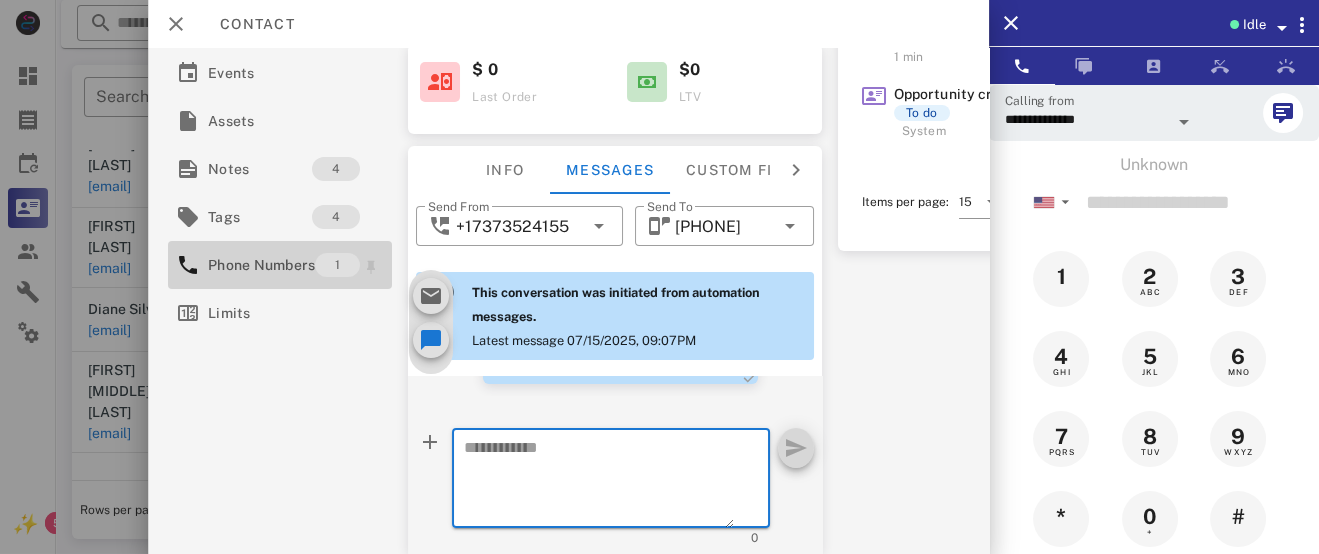 click on "Phone Numbers" at bounding box center (261, 265) 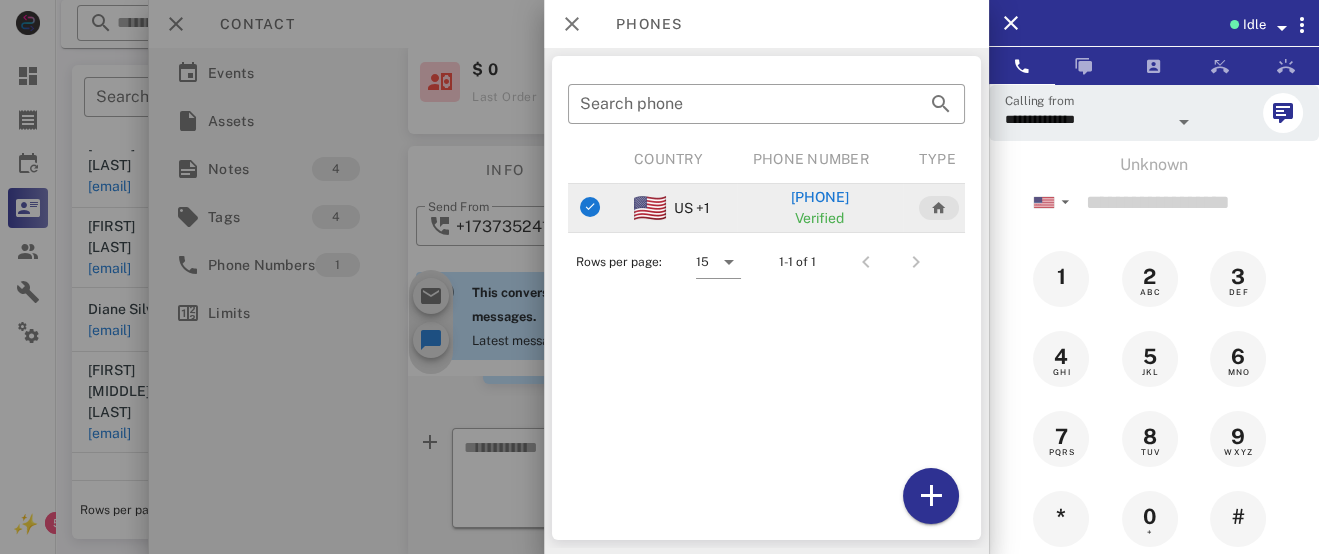 click on "[PHONE]" at bounding box center [820, 197] 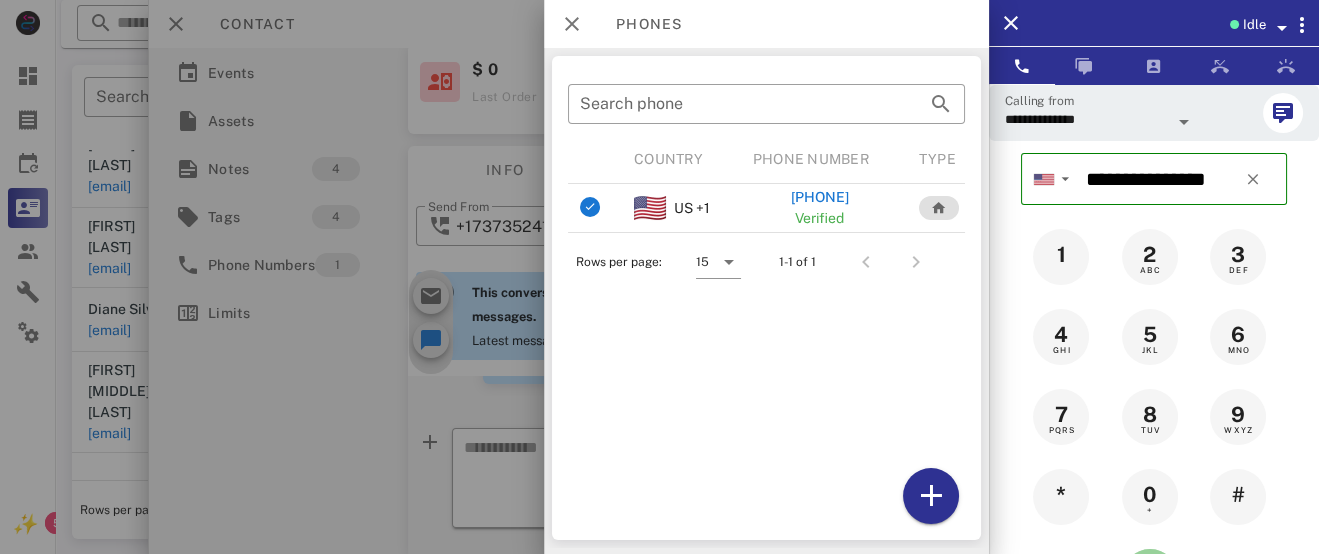 click at bounding box center (1150, 577) 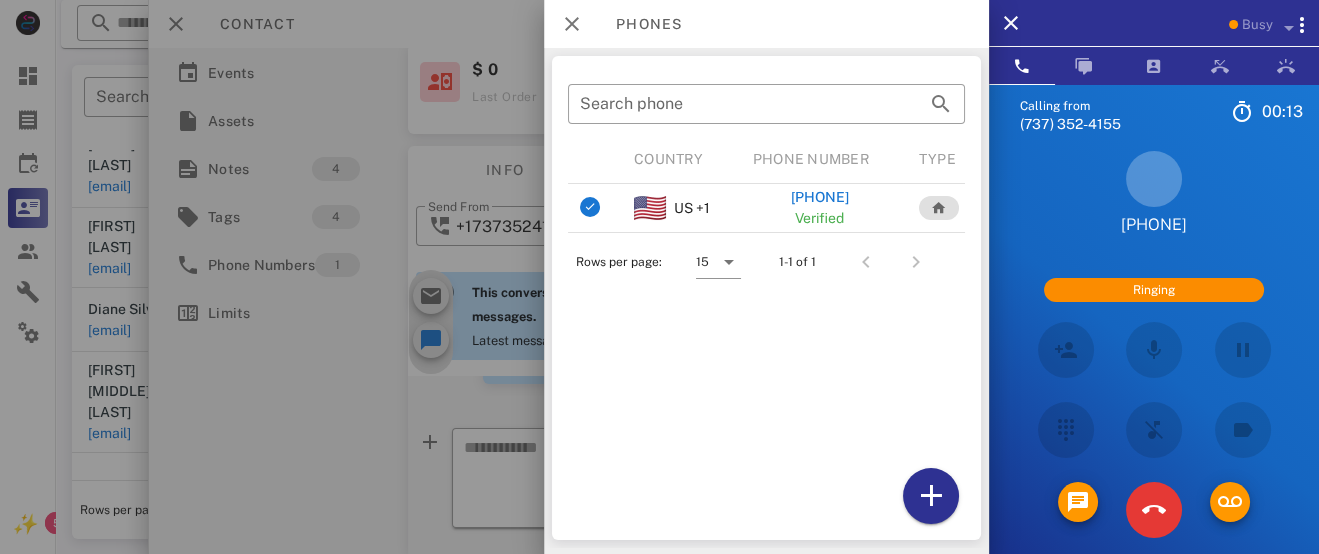 click at bounding box center (659, 277) 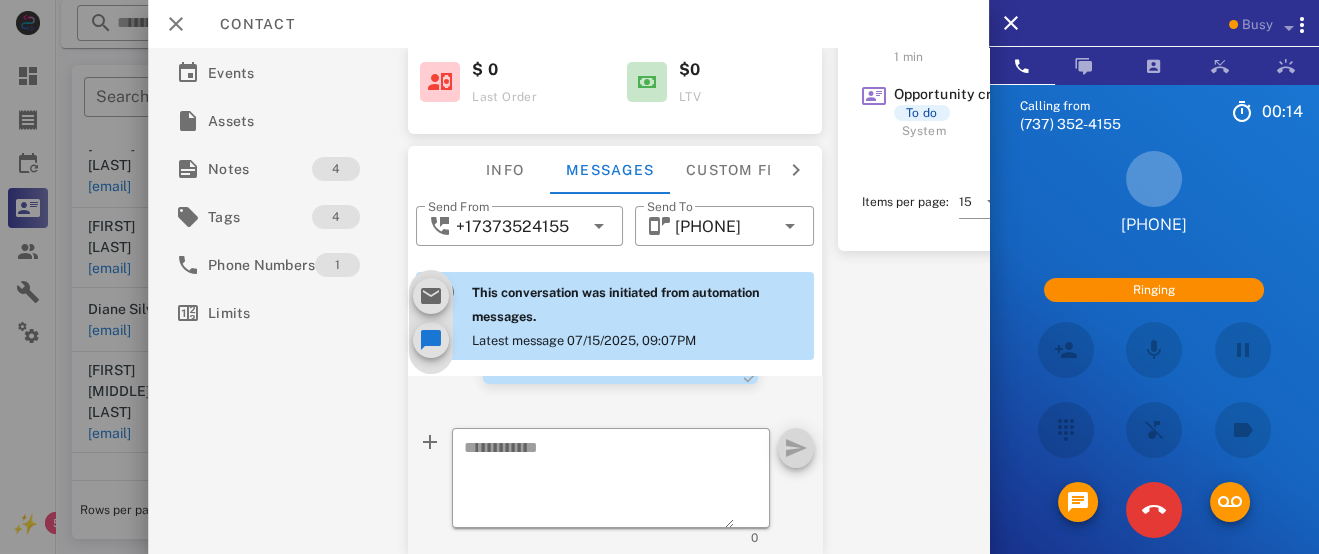scroll, scrollTop: 0, scrollLeft: 0, axis: both 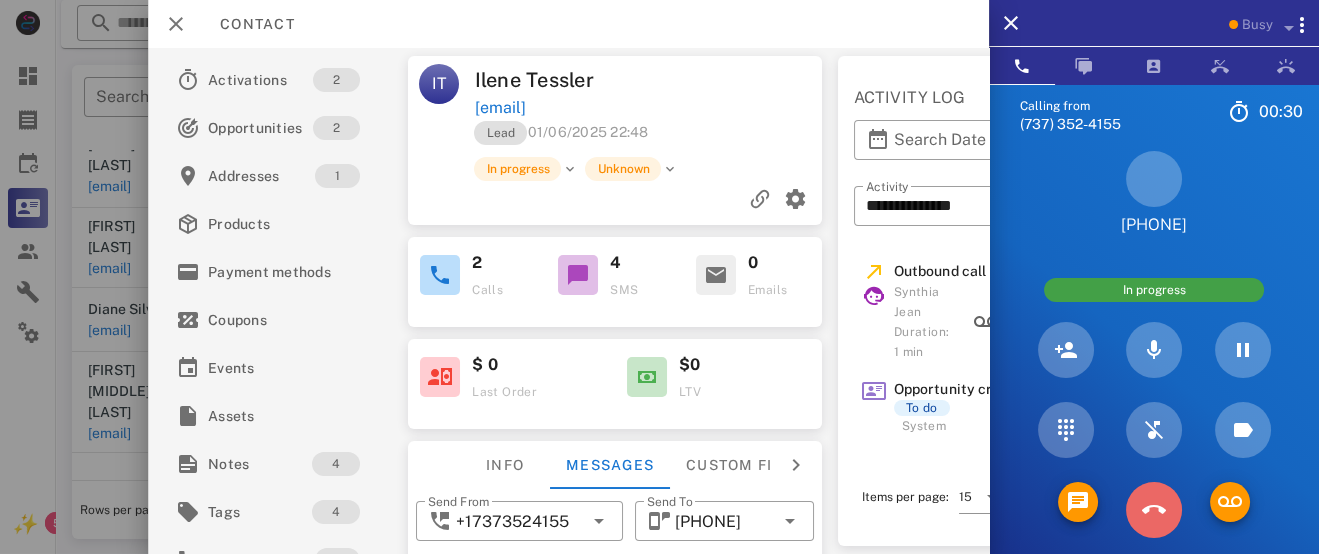 click at bounding box center (1154, 510) 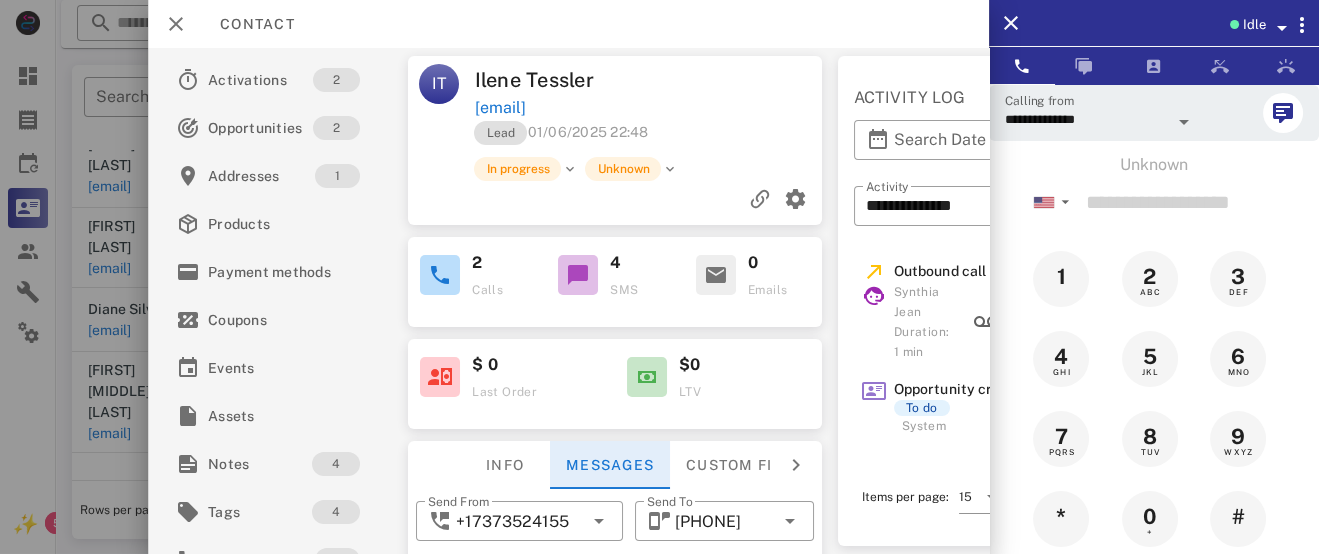 scroll, scrollTop: 295, scrollLeft: 0, axis: vertical 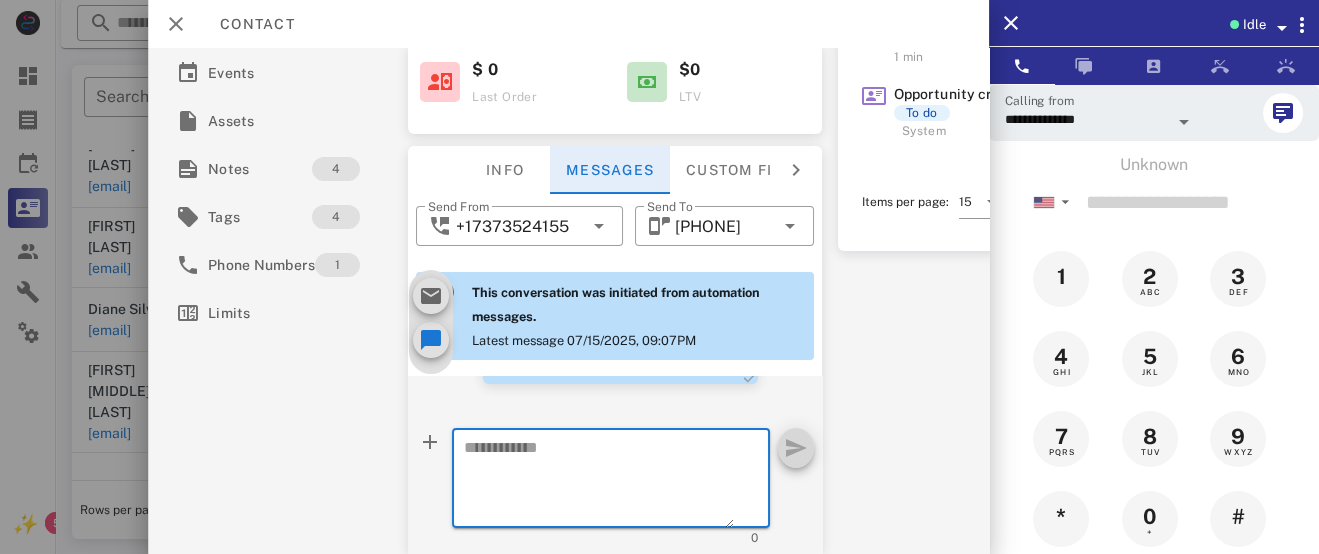 click at bounding box center (600, 481) 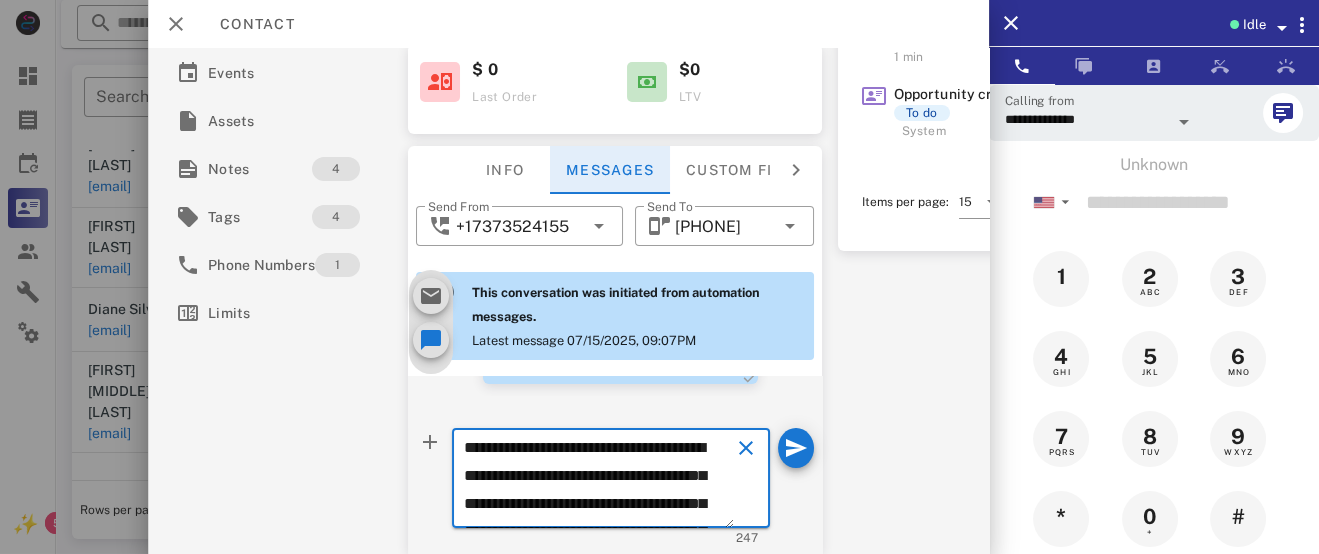 scroll, scrollTop: 125, scrollLeft: 0, axis: vertical 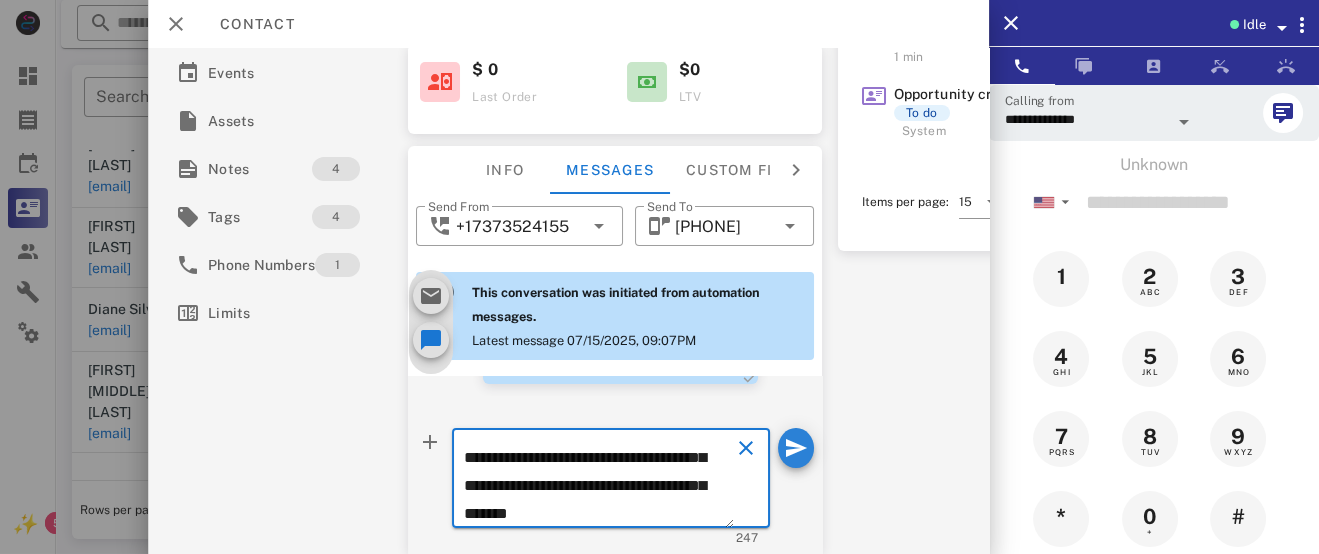 type on "**********" 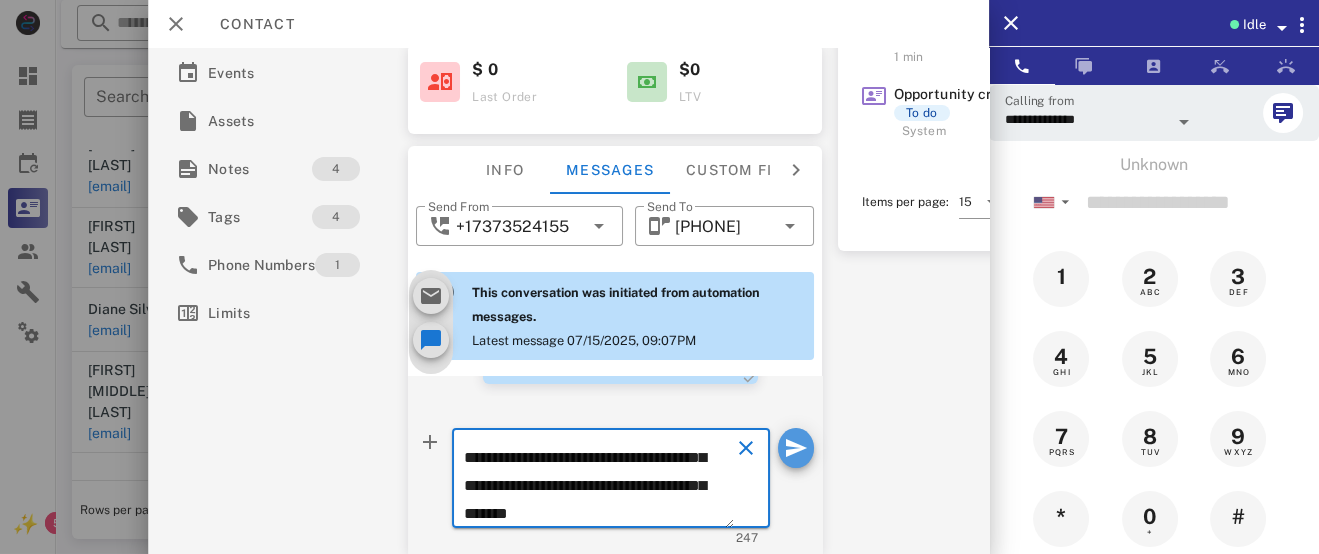 click at bounding box center [796, 448] 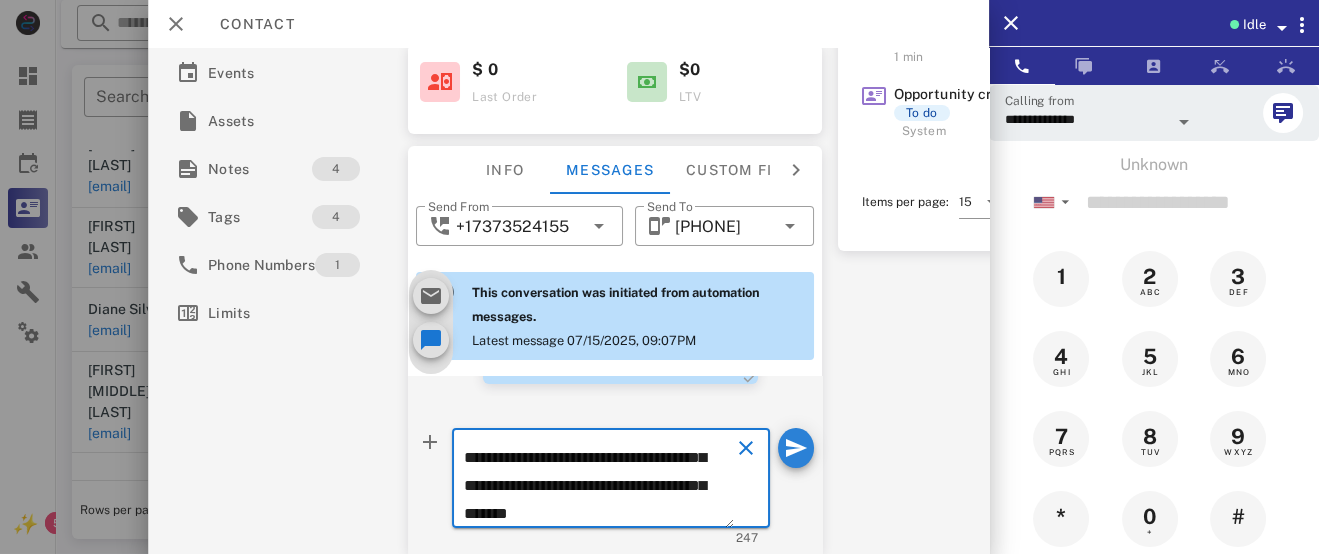 type 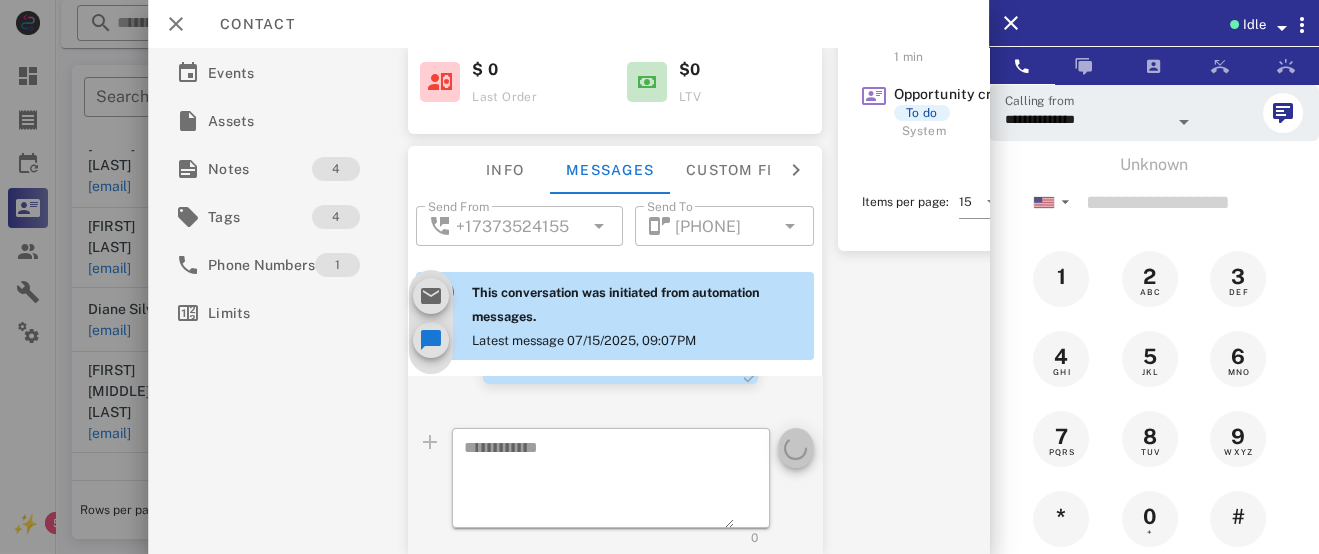 scroll, scrollTop: 0, scrollLeft: 0, axis: both 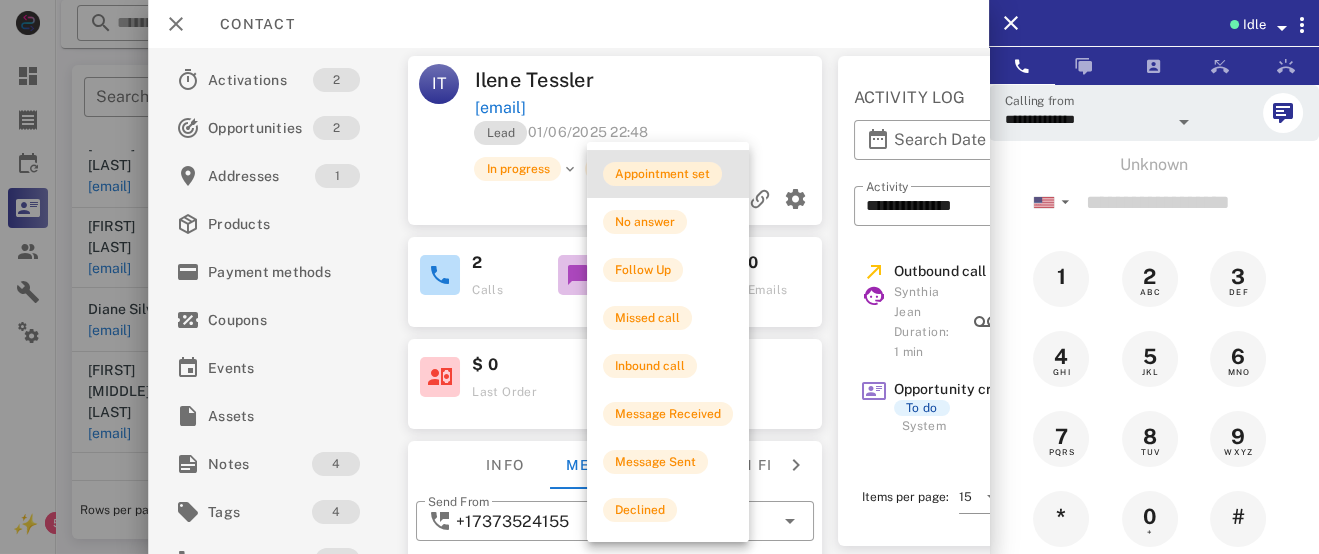 click on "Appointment set" at bounding box center [662, 174] 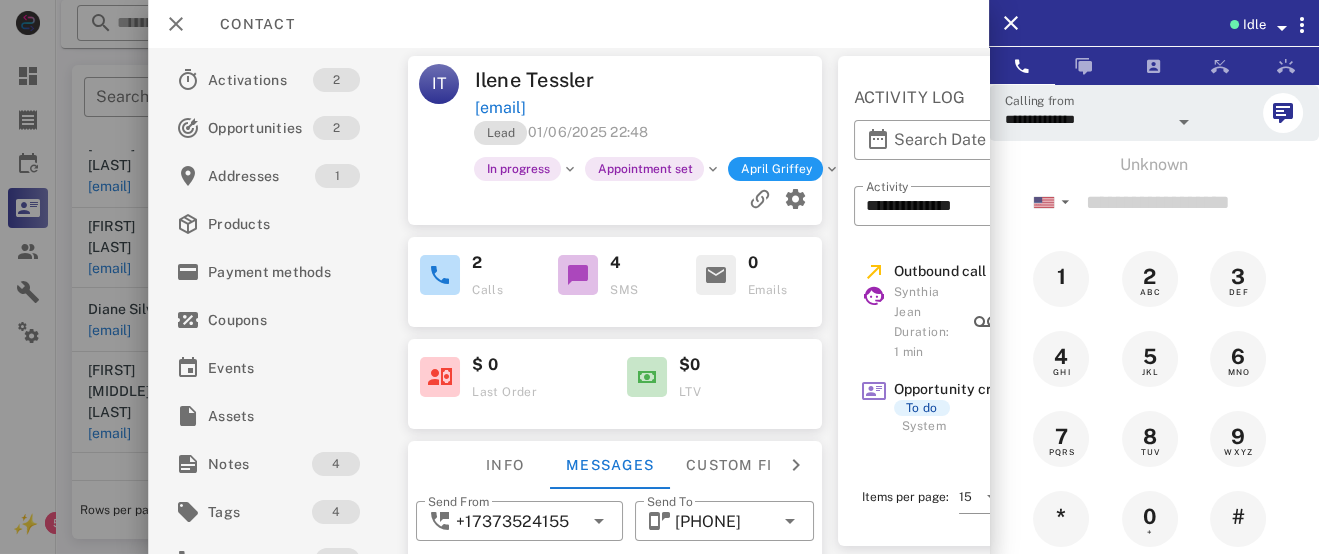click on "Appointment set" at bounding box center [645, 169] 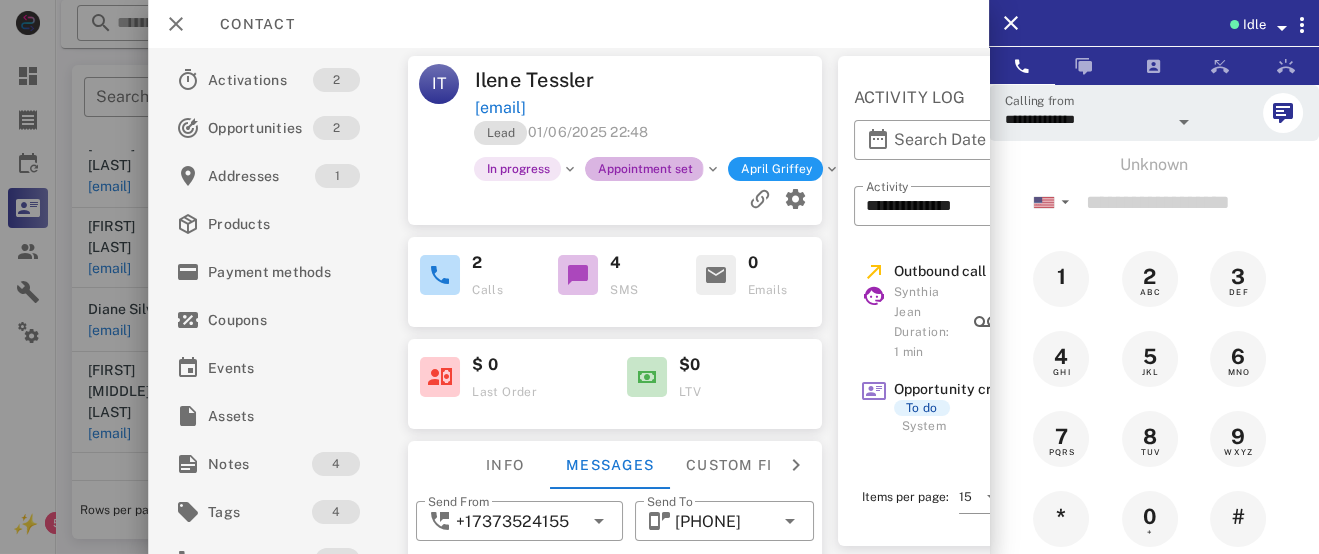 click on "Appointment set" at bounding box center (645, 169) 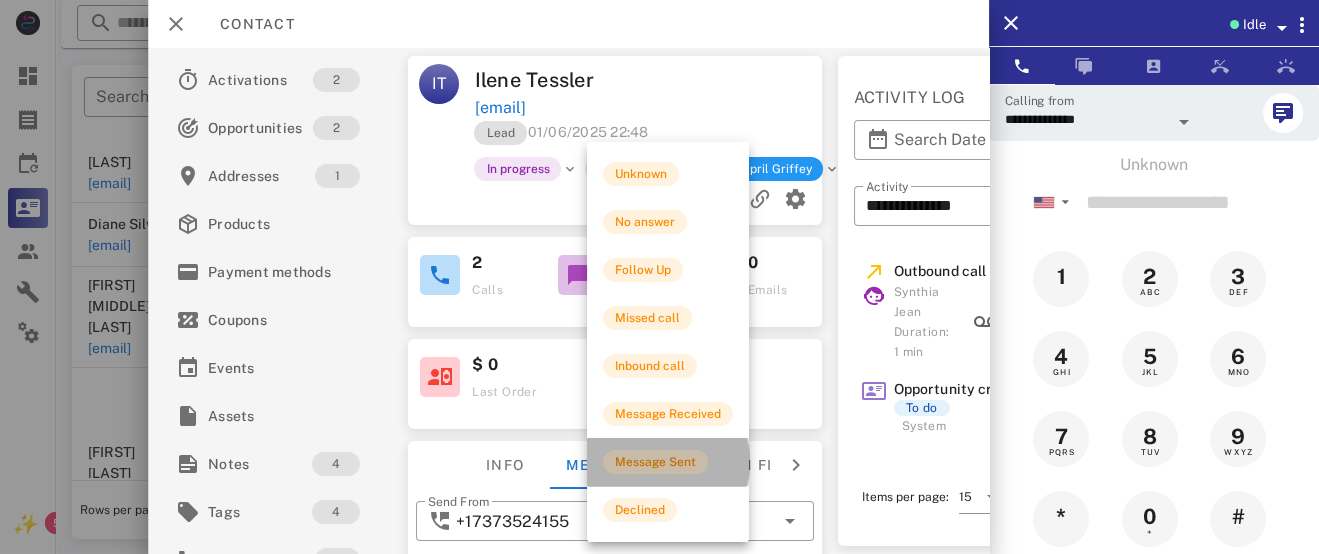 click on "Message Sent" at bounding box center (655, 462) 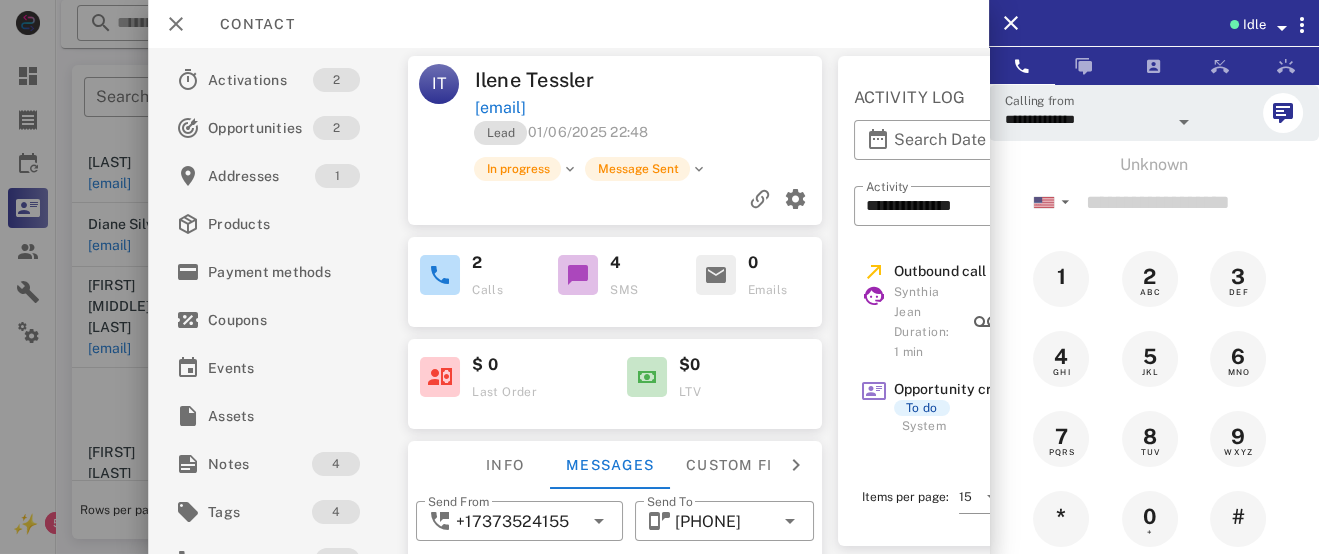 click on "Outbound call  Synthia Jean   Duration: 1 min   07/17/2025   10:43:21 AM  Opportunity created To do System  07/15/2025   9:10:06 PM  Opportunity updated Unknown No money Noel Stewart  01/07/2025   11:01:20 AM  Opportunity updated Won Lost / Unknown Noel Stewart  01/07/2025   11:01:19 AM  Opportunity updated In progress / Unknown Won Noel Stewart  01/07/2025   10:52:55 AM  Outbound call  Noel Stewart   Duration: 9 min   01/07/2025   10:52:15 AM  Opportunity created To do System  01/06/2025   10:50:04 PM  Address created  This model has been created   01/06/2025   10:48:06 PM  Phone created  This model has been created   01/06/2025   10:48:06 PM  Phone updated  This model has been updated   01/06/2025   10:48:06 PM  Items per page: 15  1-10 of 10" at bounding box center (1020, 344) 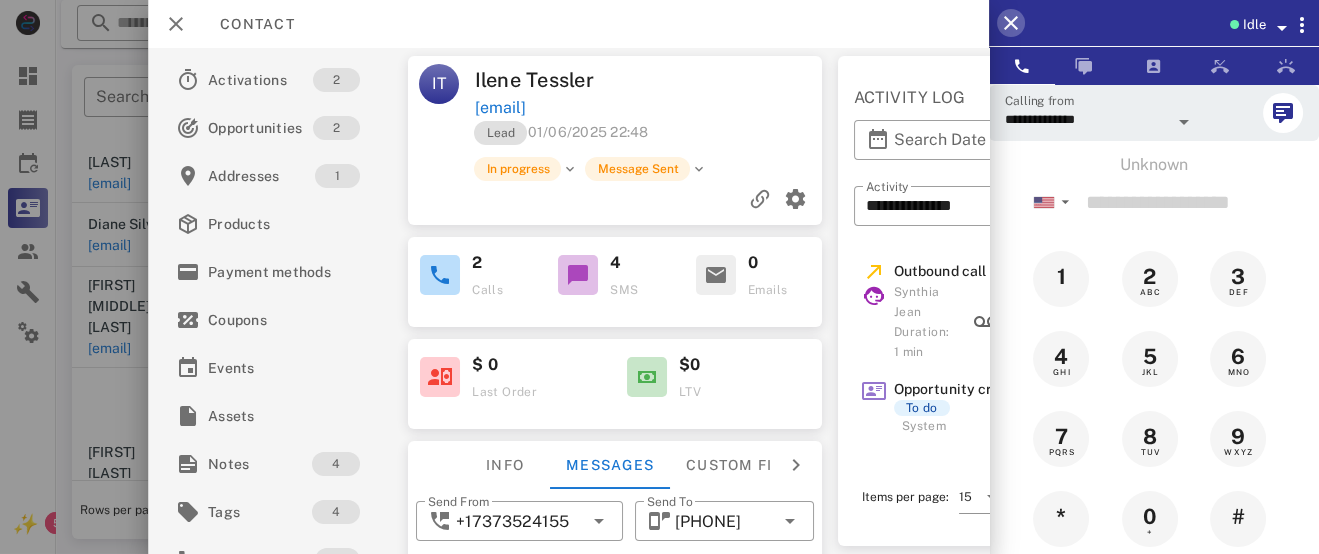 click at bounding box center (1011, 23) 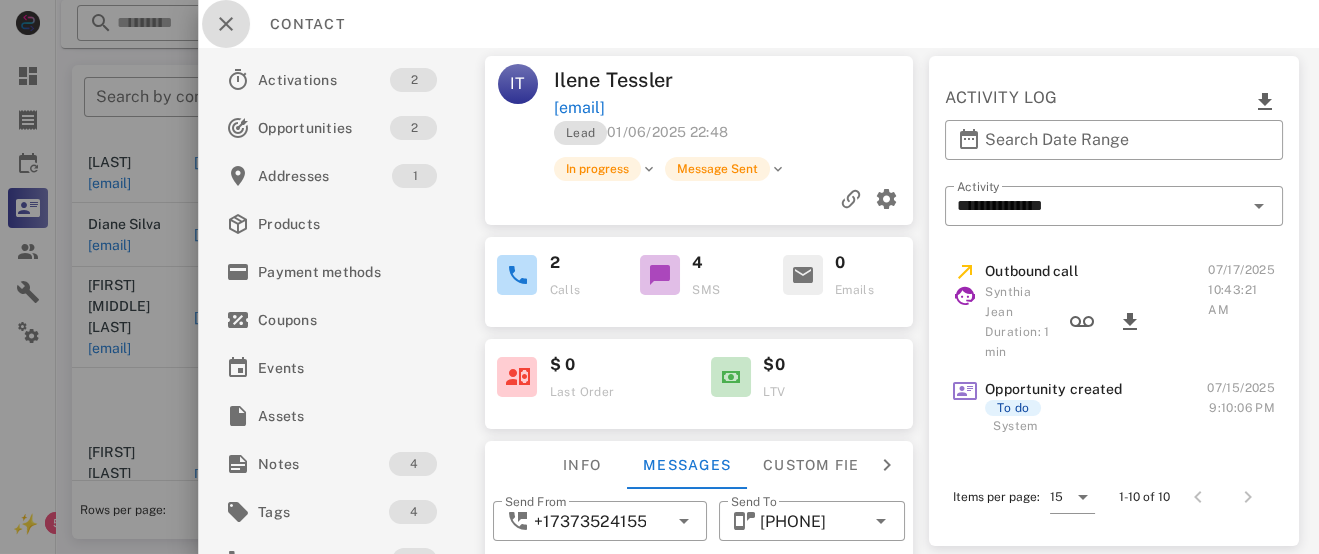 click at bounding box center (226, 24) 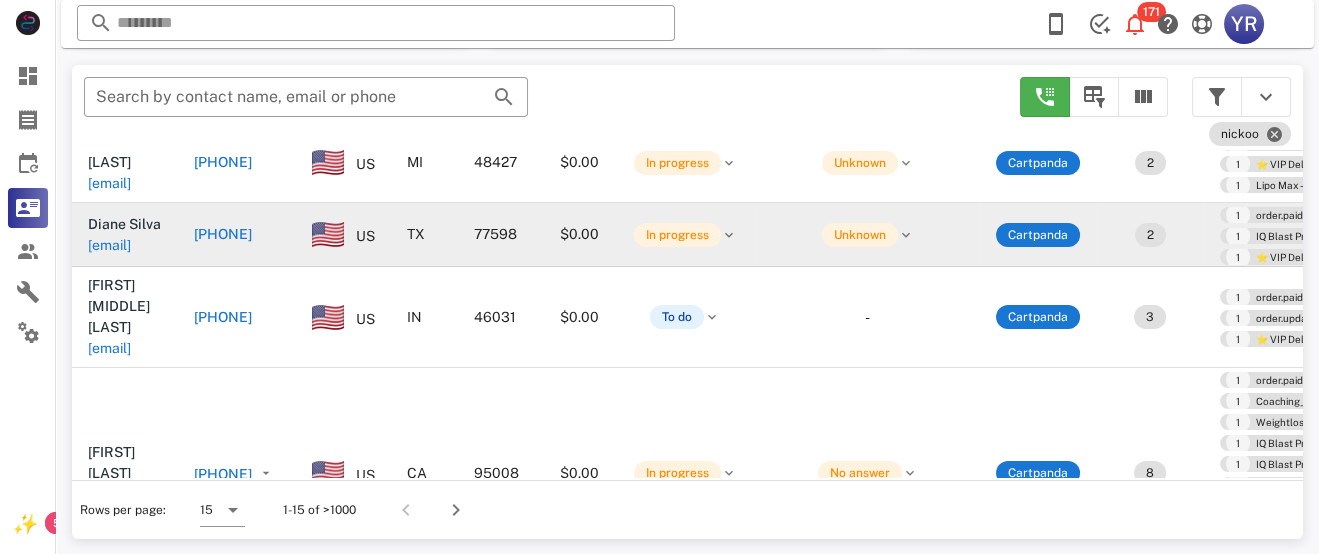 scroll, scrollTop: 0, scrollLeft: 0, axis: both 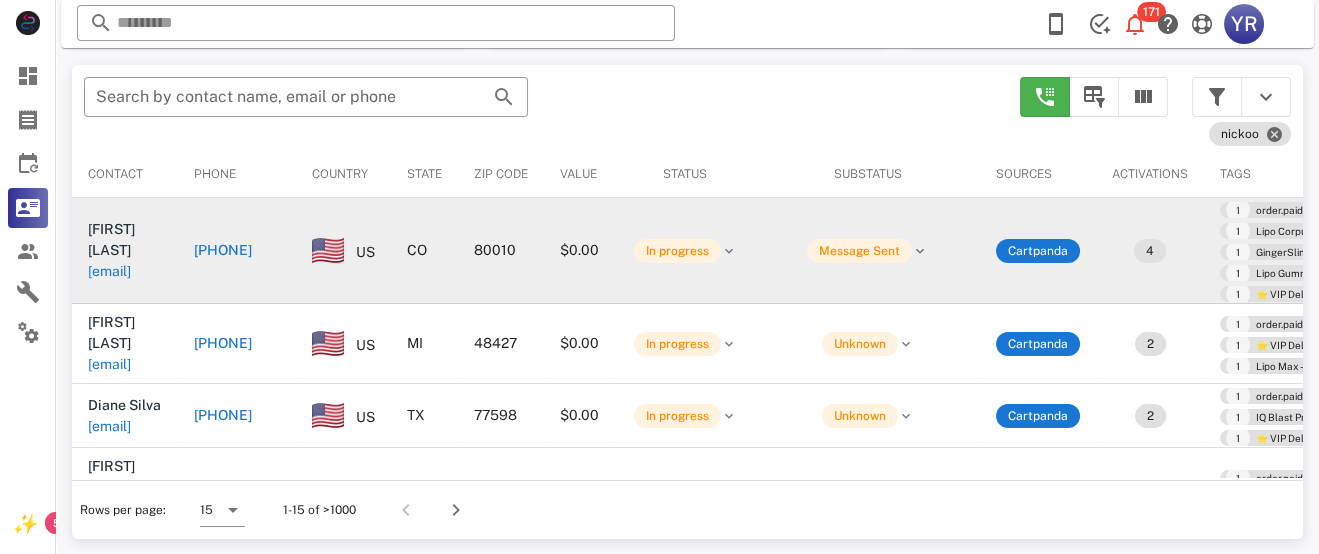 click on "$0.00" at bounding box center (579, 251) 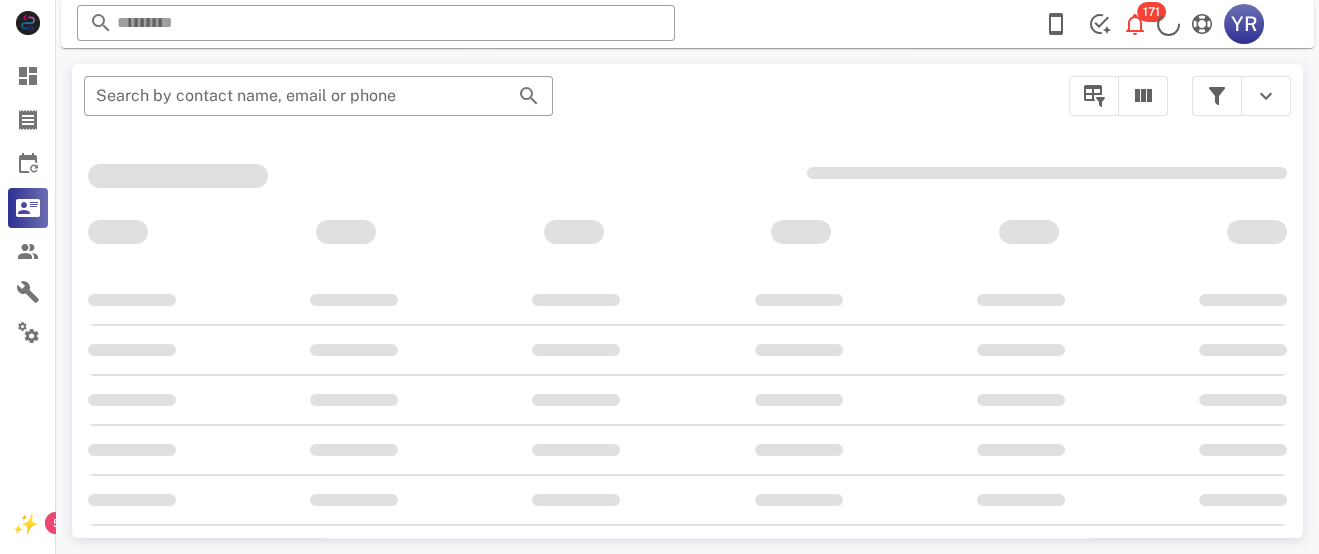 scroll, scrollTop: 356, scrollLeft: 0, axis: vertical 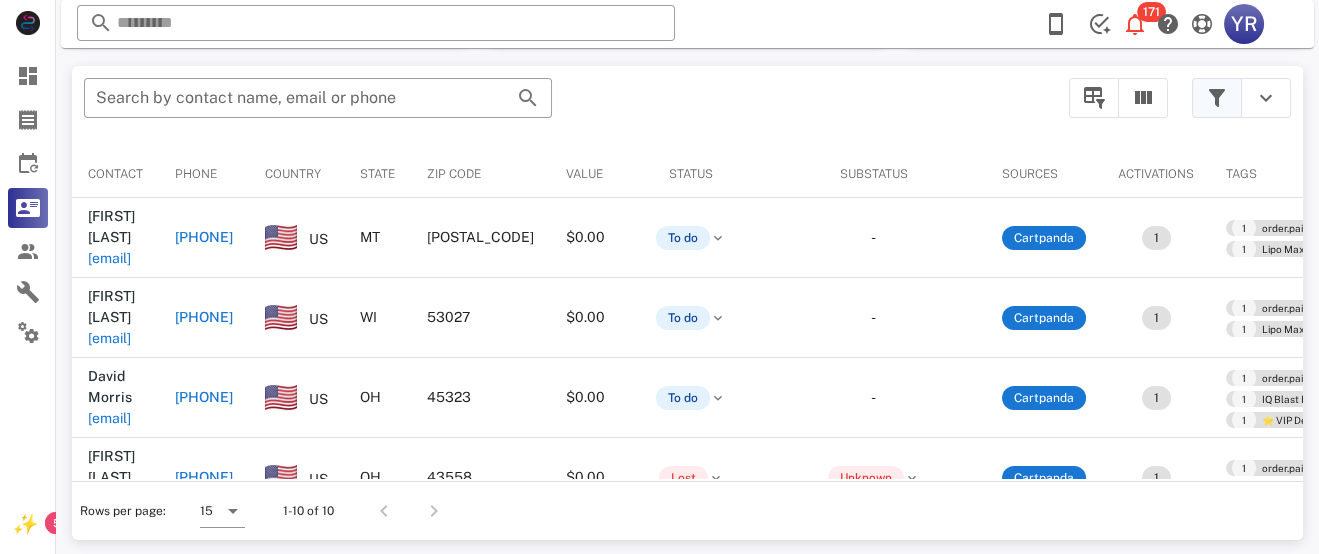 click at bounding box center [1217, 98] 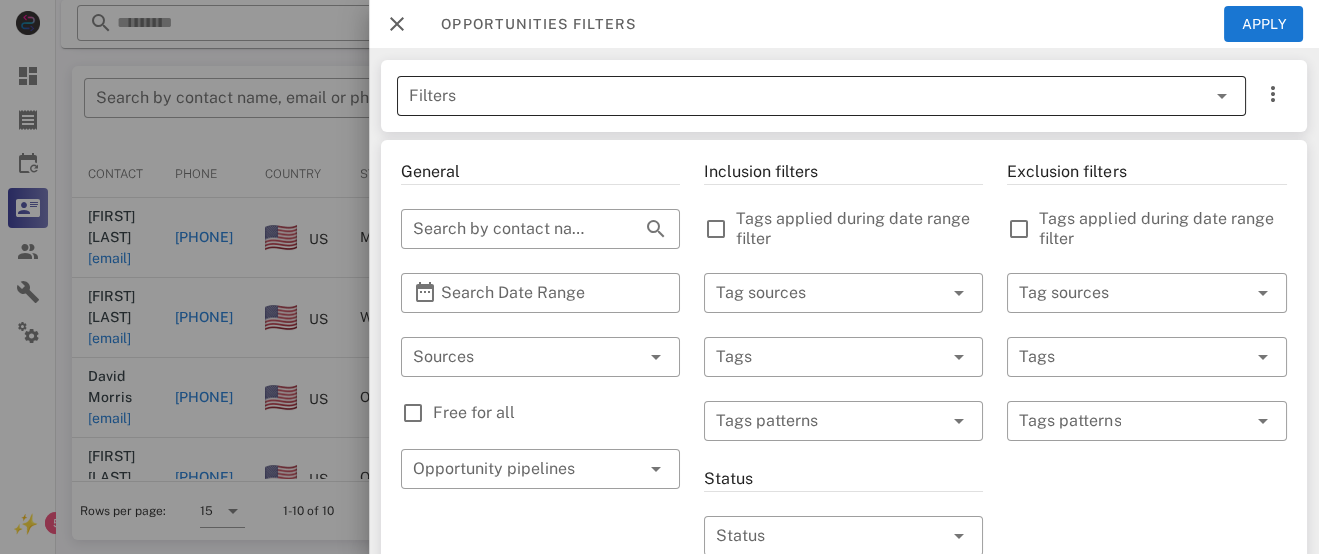 click at bounding box center (1222, 96) 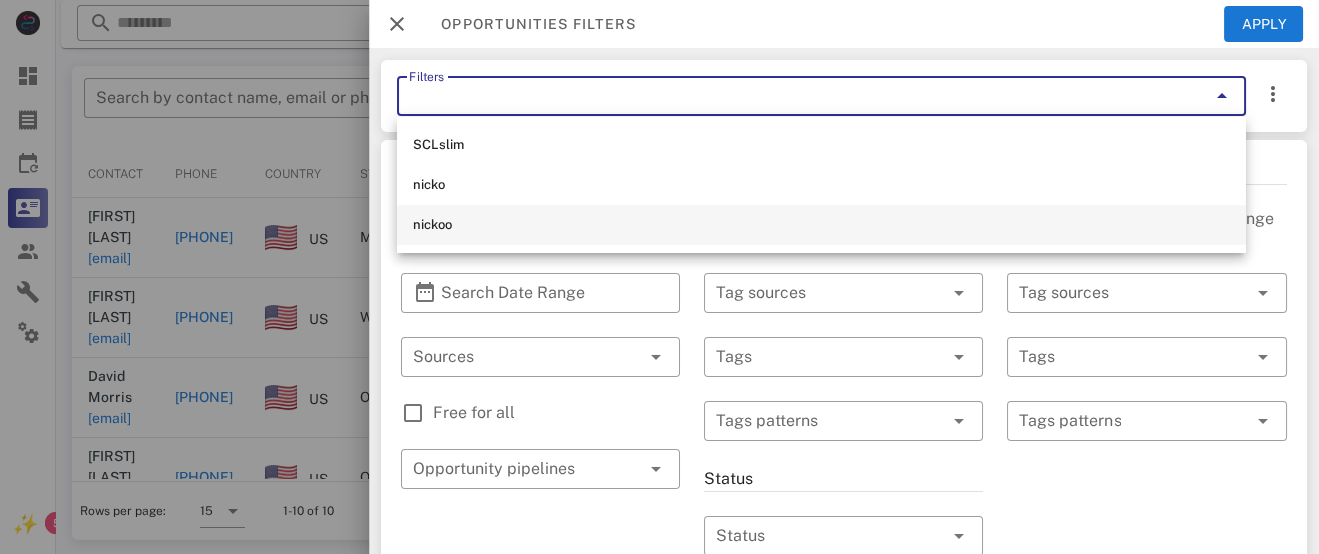 click on "nickoo" at bounding box center [821, 225] 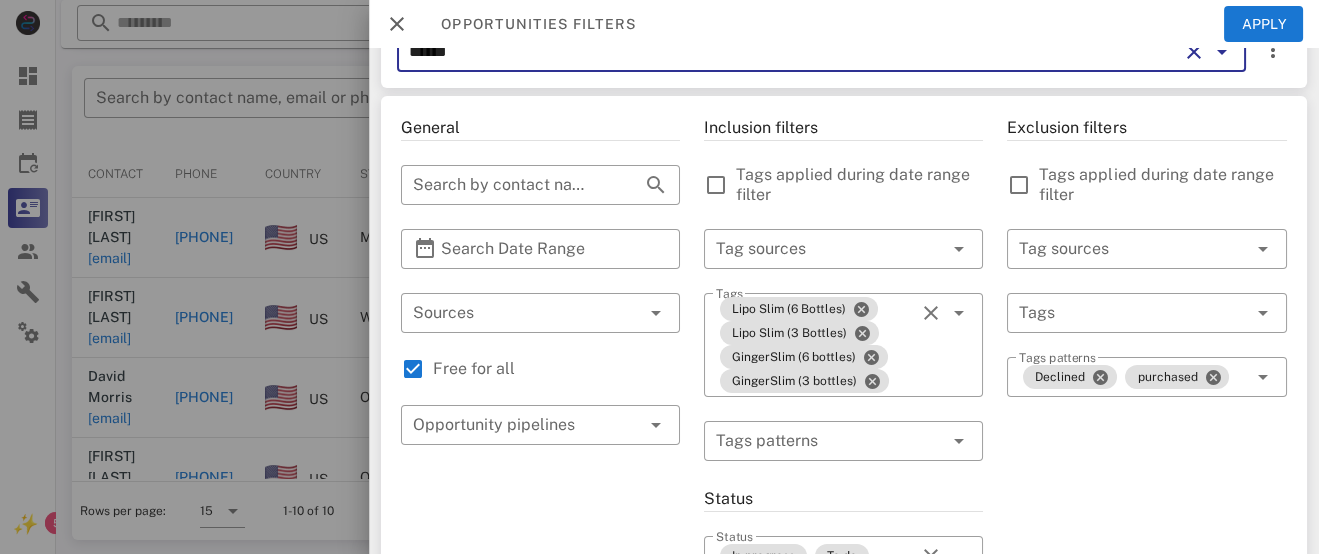 scroll, scrollTop: 0, scrollLeft: 0, axis: both 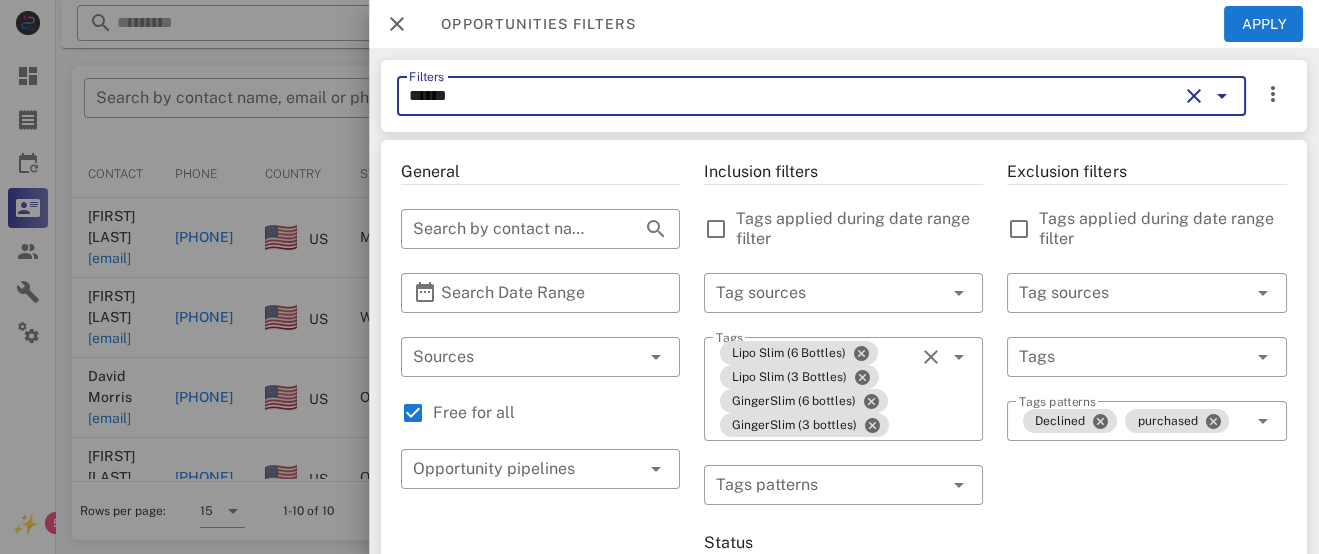 click on "Opportunities filters Apply" at bounding box center [844, 24] 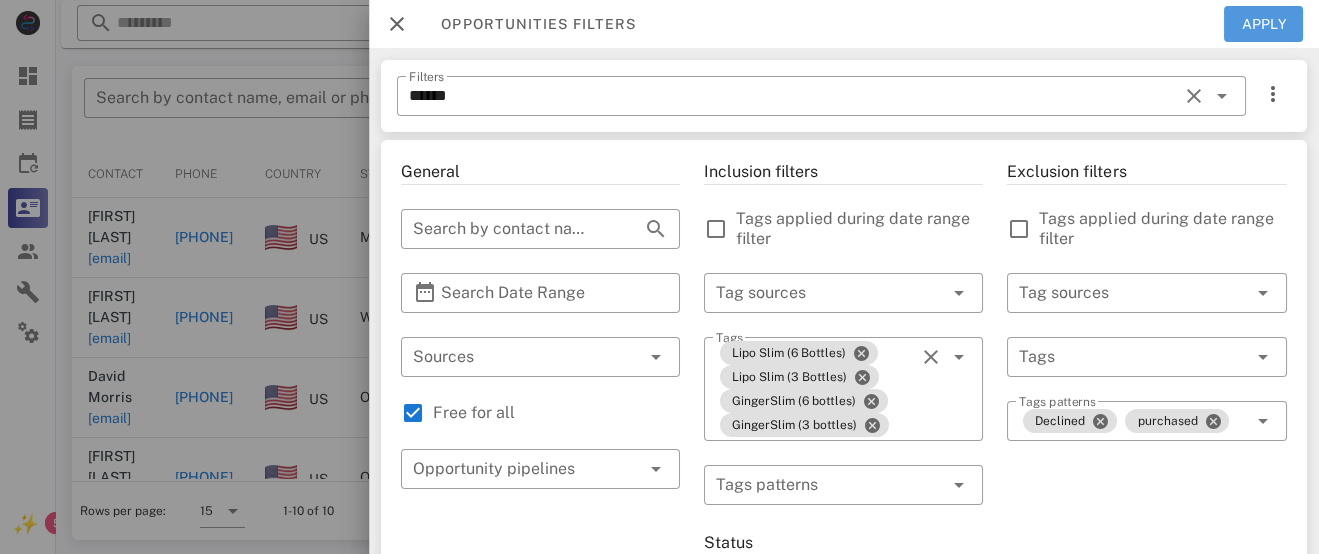 click on "Apply" at bounding box center (1264, 24) 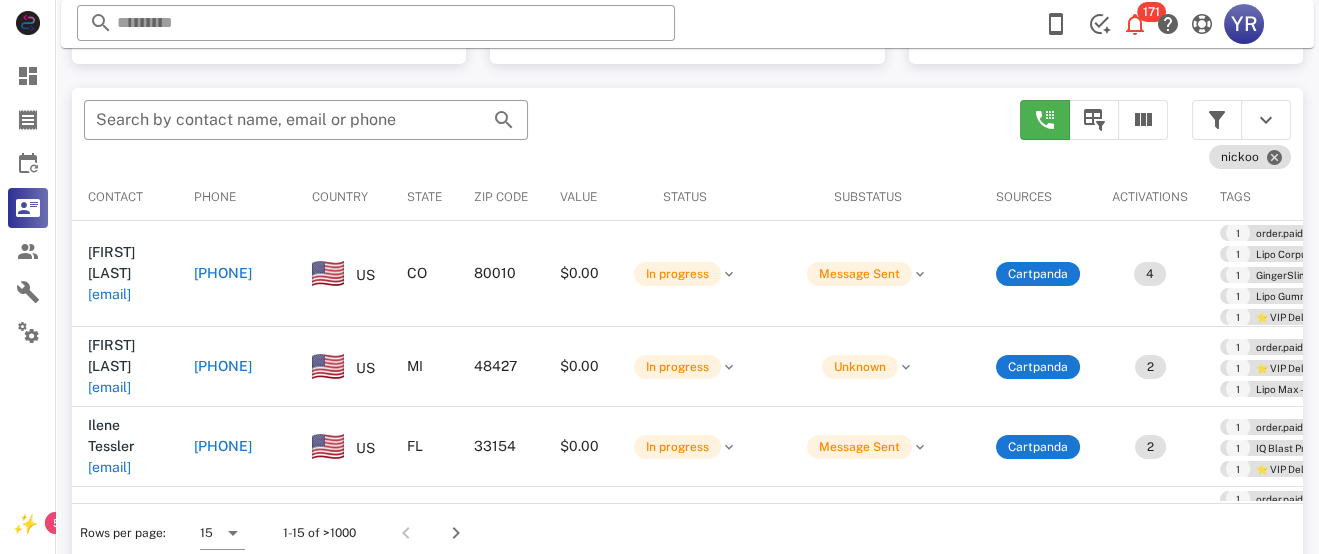 scroll, scrollTop: 378, scrollLeft: 0, axis: vertical 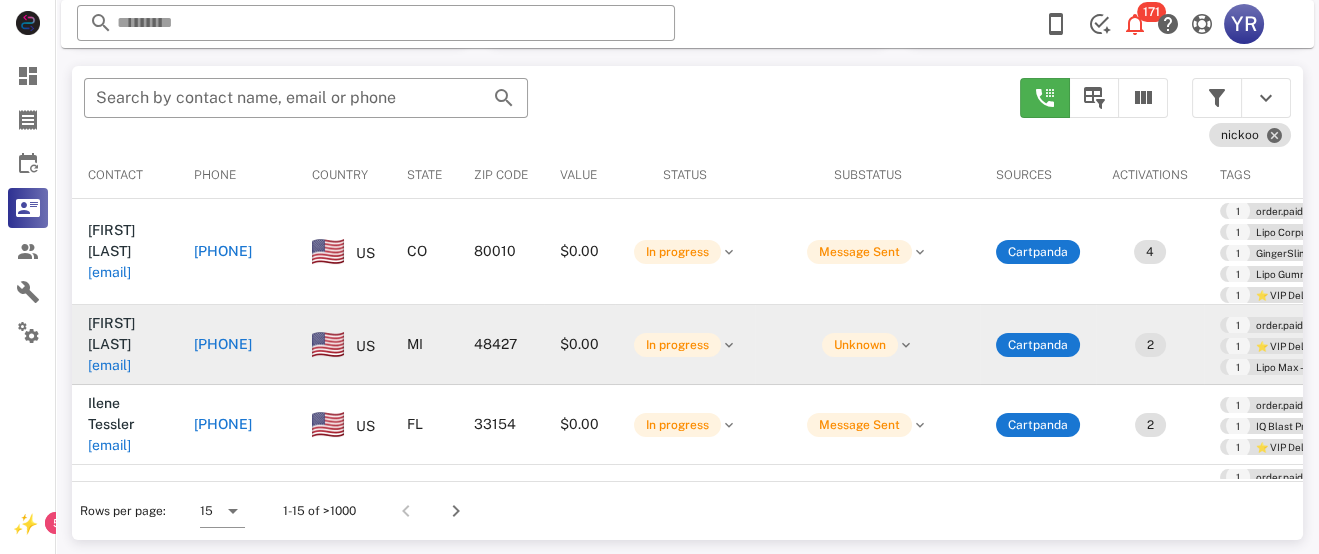 click on "[FIRST] [LAST]" at bounding box center (111, 333) 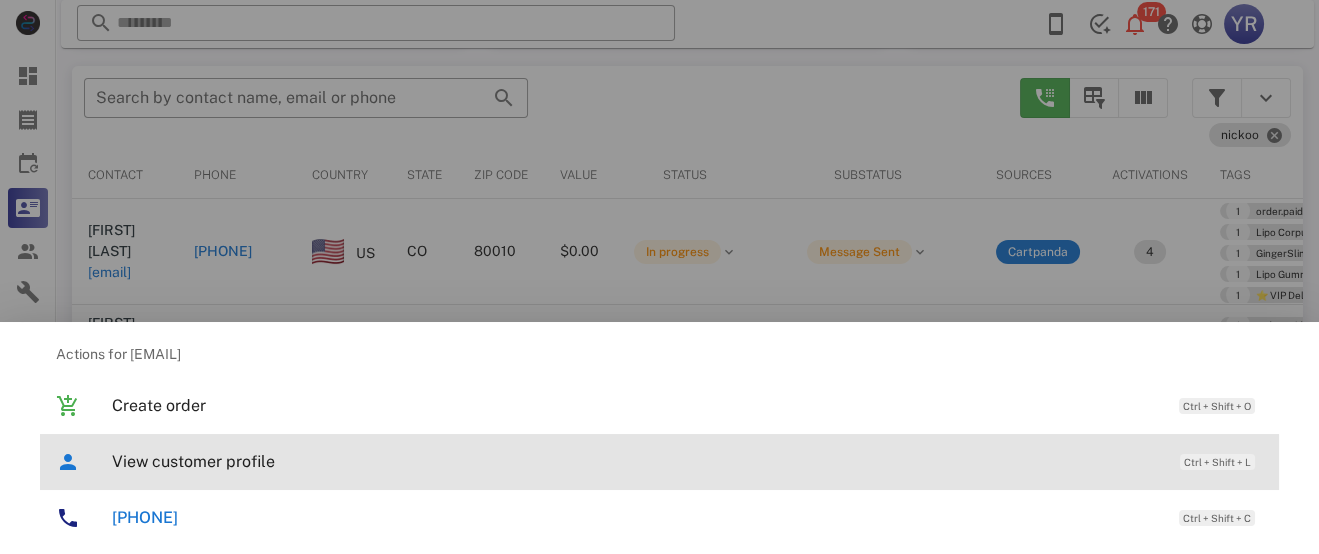 click on "View customer profile" at bounding box center [636, 461] 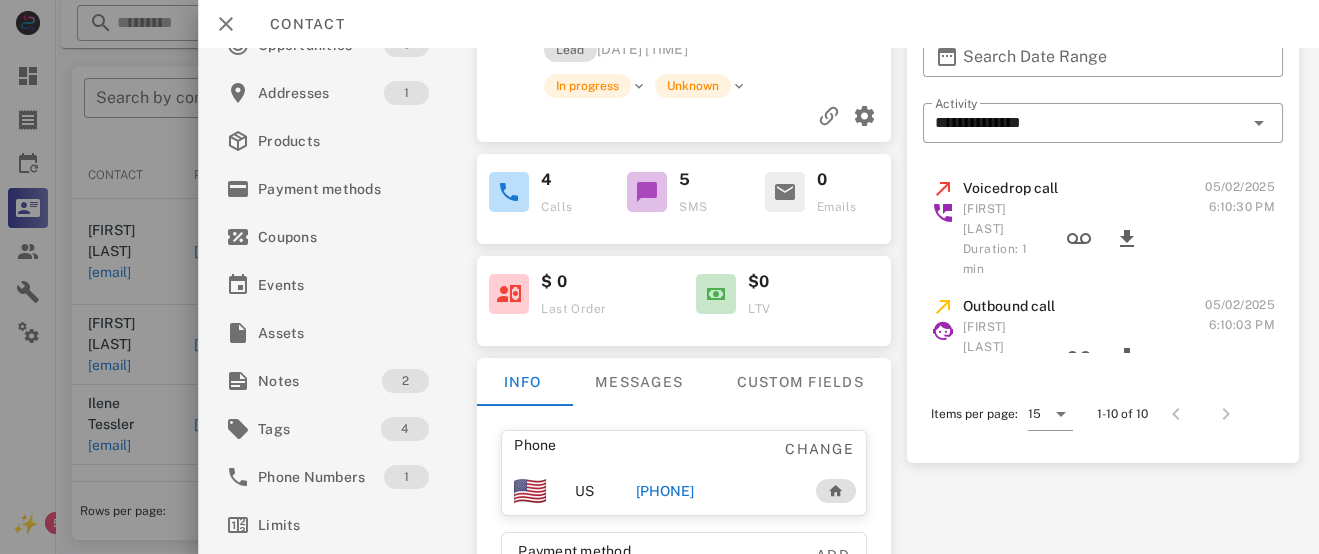scroll, scrollTop: 87, scrollLeft: 0, axis: vertical 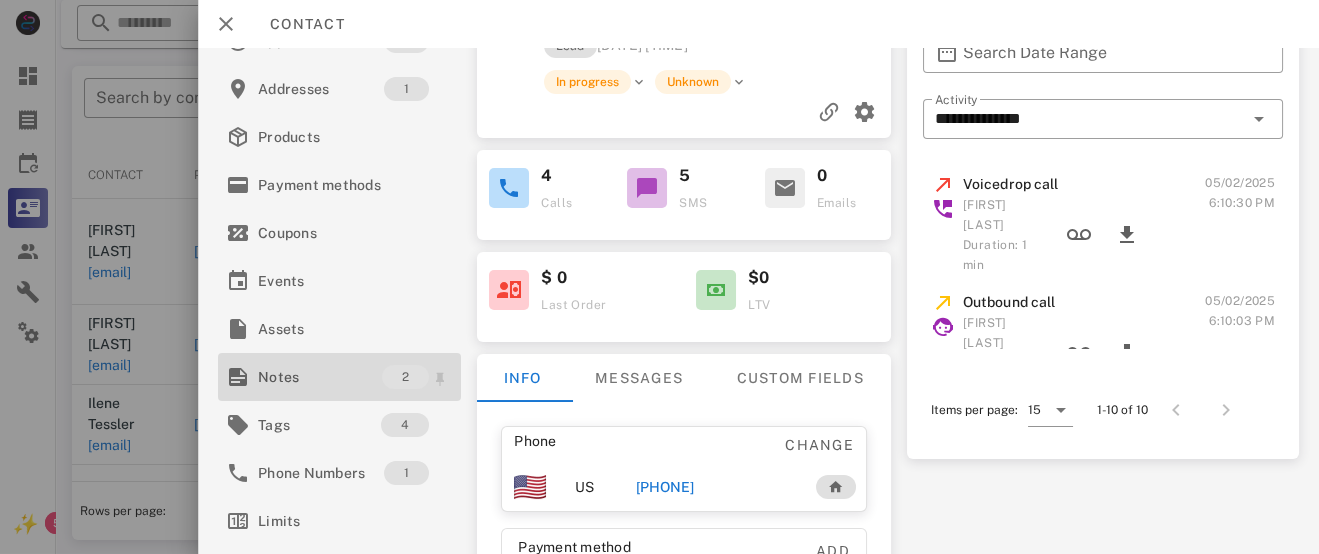click on "Notes" at bounding box center (320, 377) 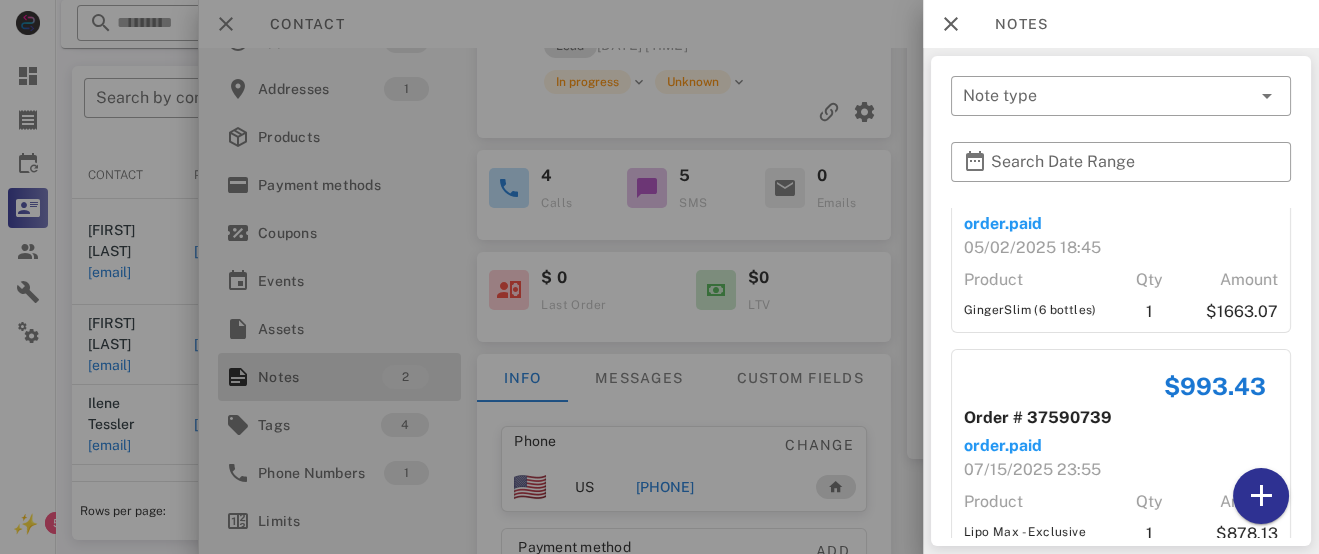 scroll, scrollTop: 0, scrollLeft: 0, axis: both 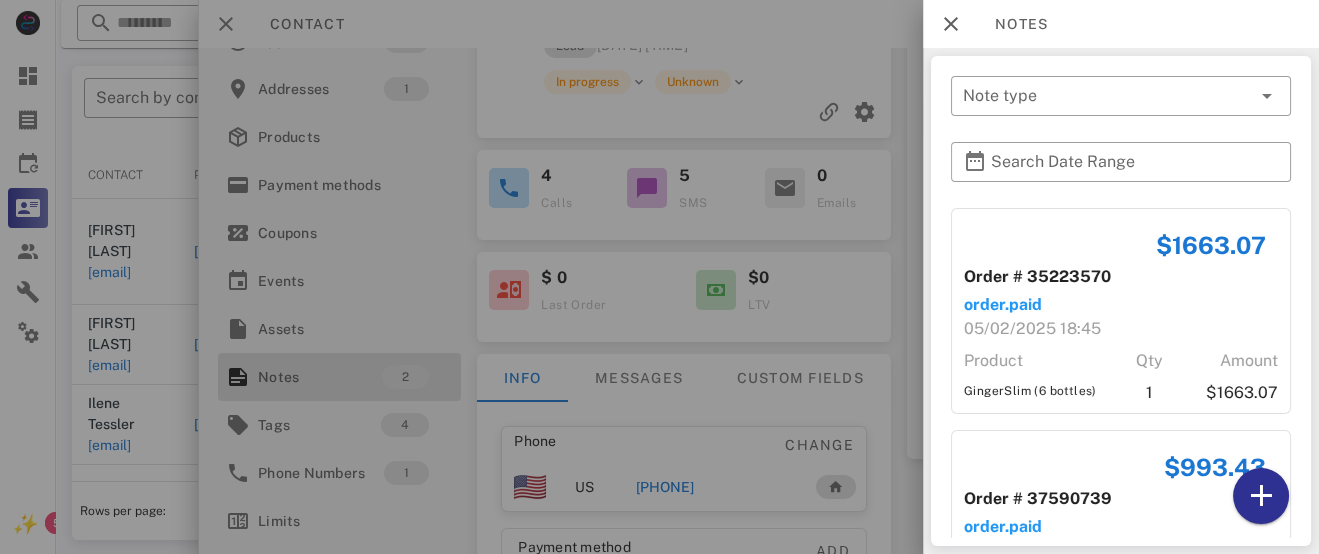 click at bounding box center [659, 277] 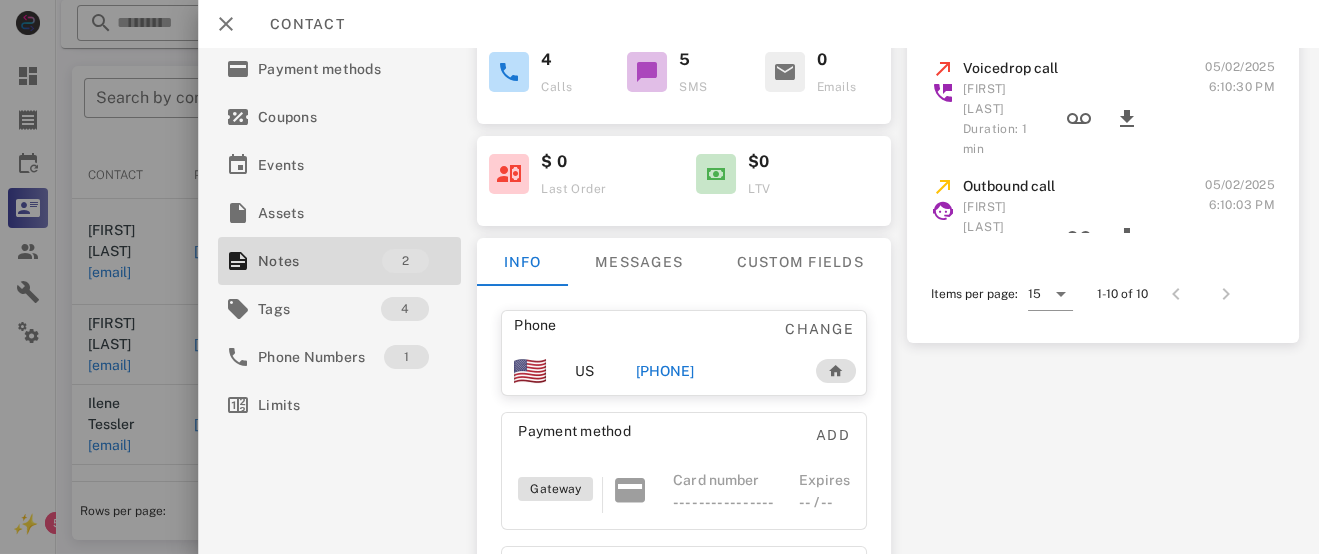scroll, scrollTop: 214, scrollLeft: 0, axis: vertical 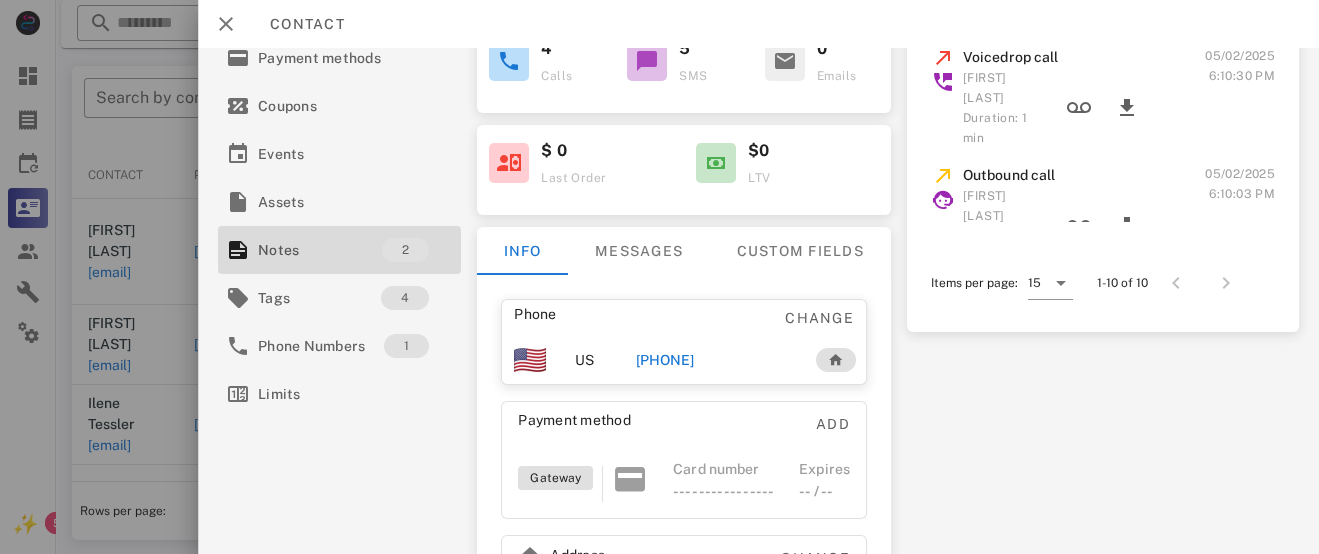 click on "[PHONE]" at bounding box center [664, 360] 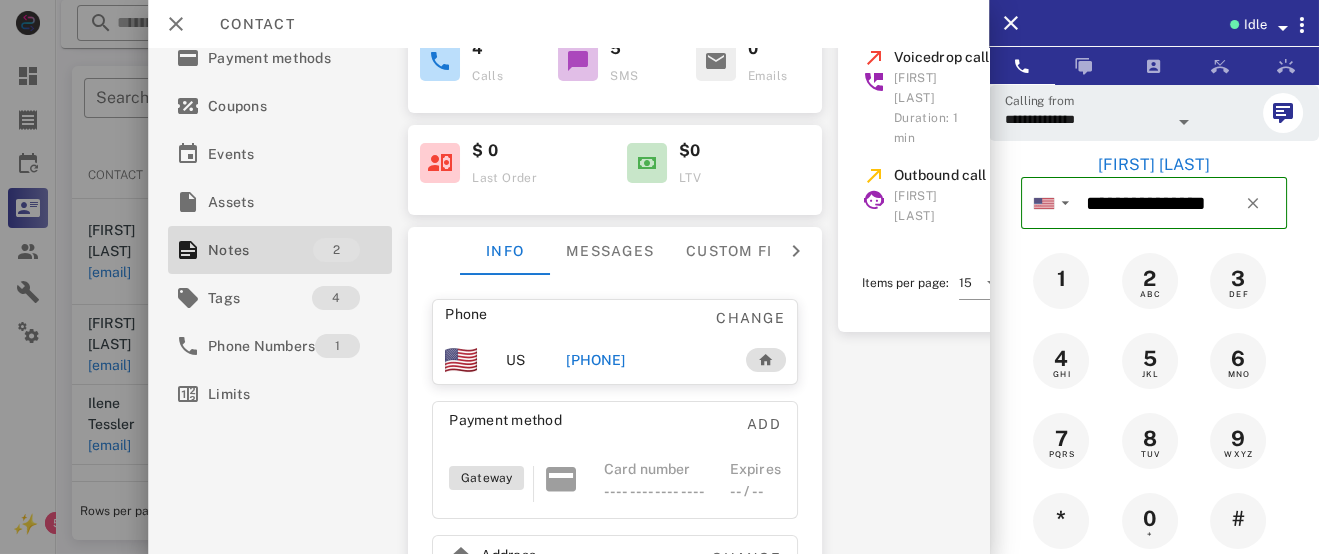 scroll, scrollTop: 379, scrollLeft: 0, axis: vertical 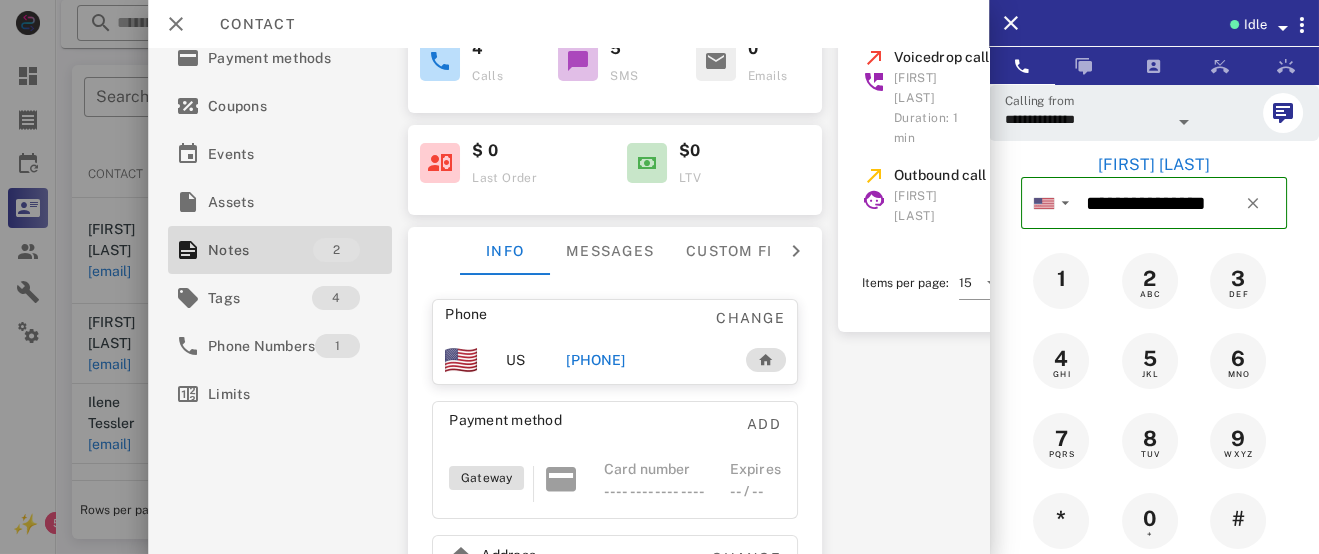 click on "Idle" at bounding box center (1254, 25) 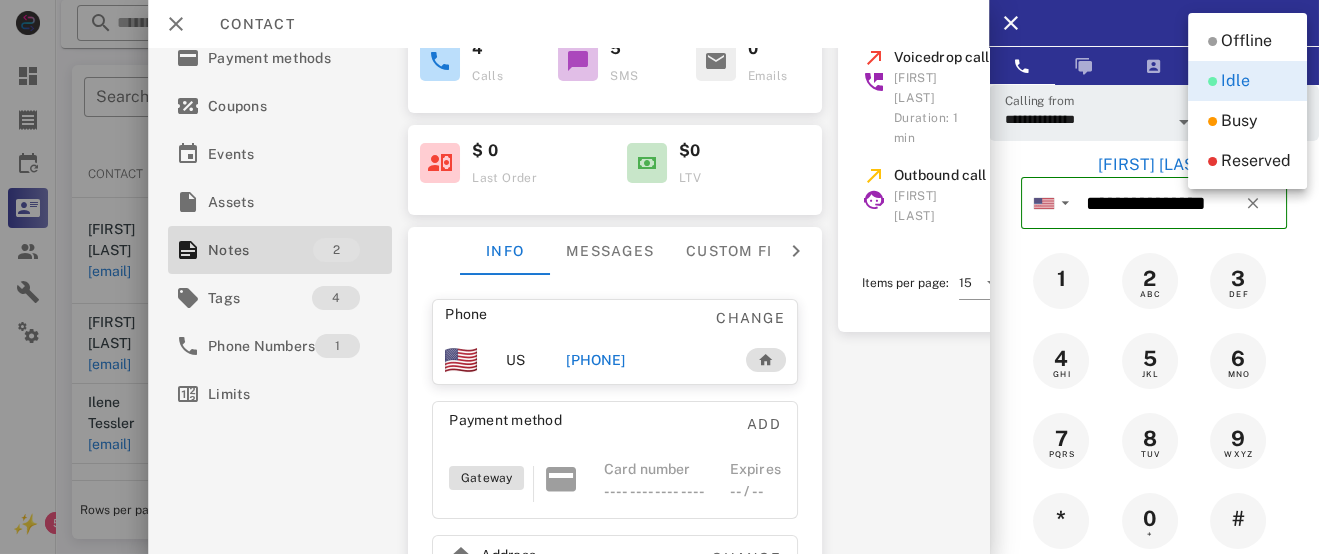 click on "Idle" at bounding box center (1184, 23) 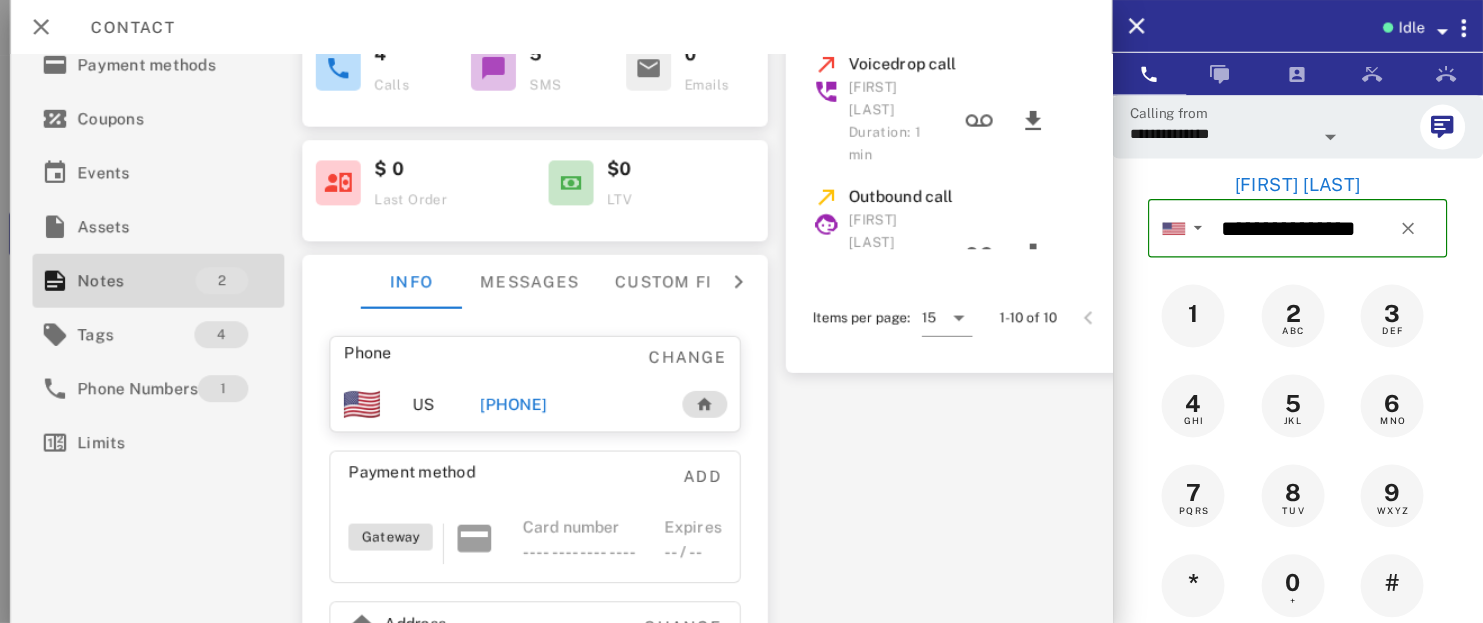 scroll, scrollTop: 379, scrollLeft: 0, axis: vertical 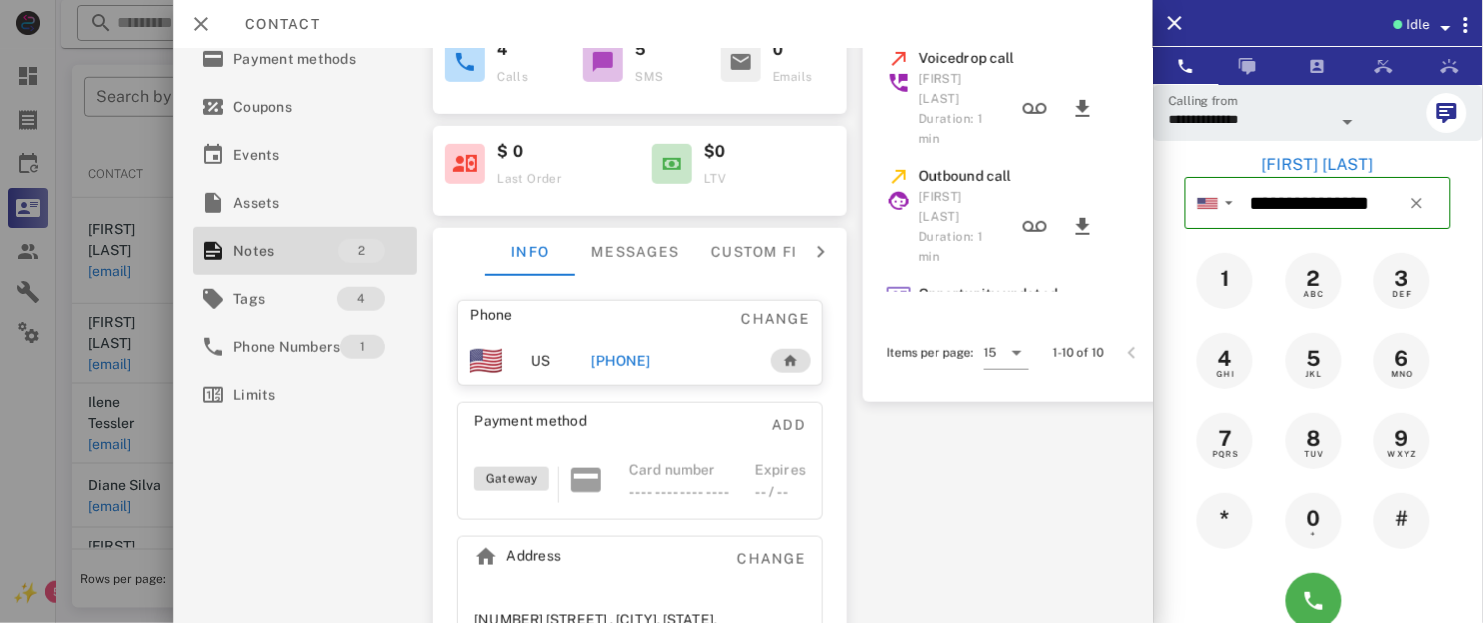 click on "**********" at bounding box center (663, 335) 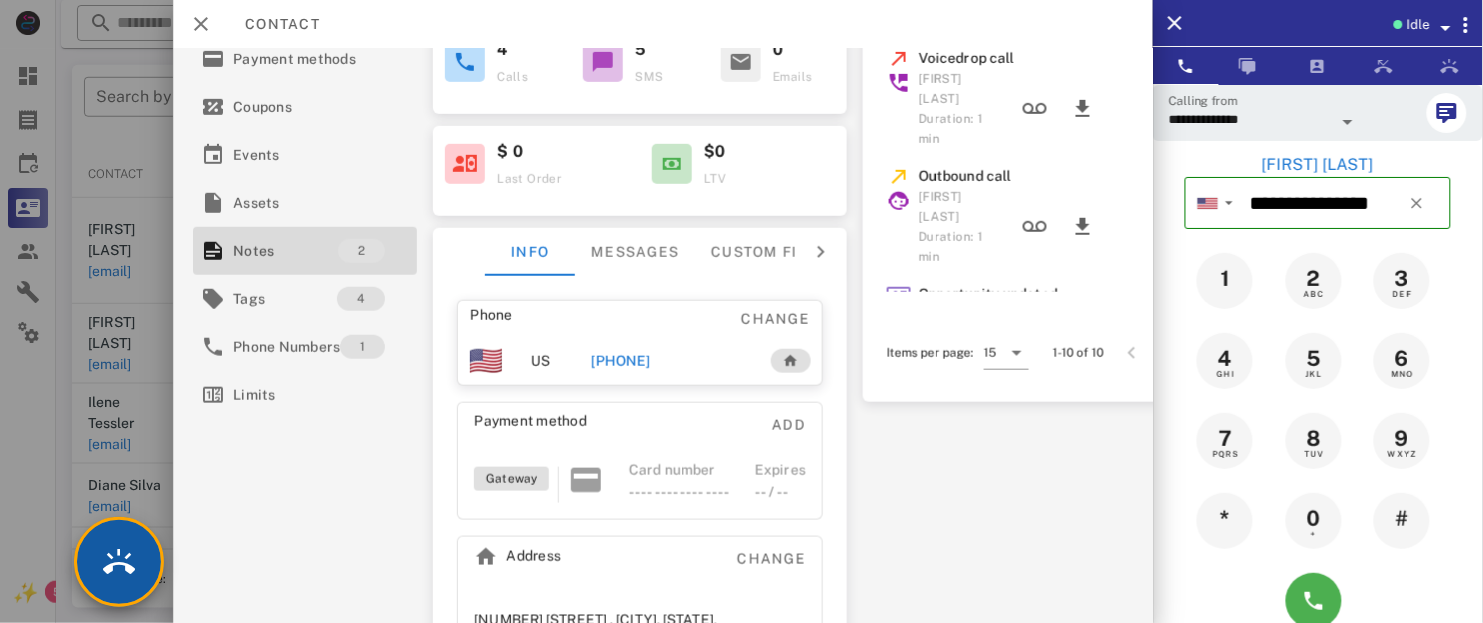 click at bounding box center [119, 562] 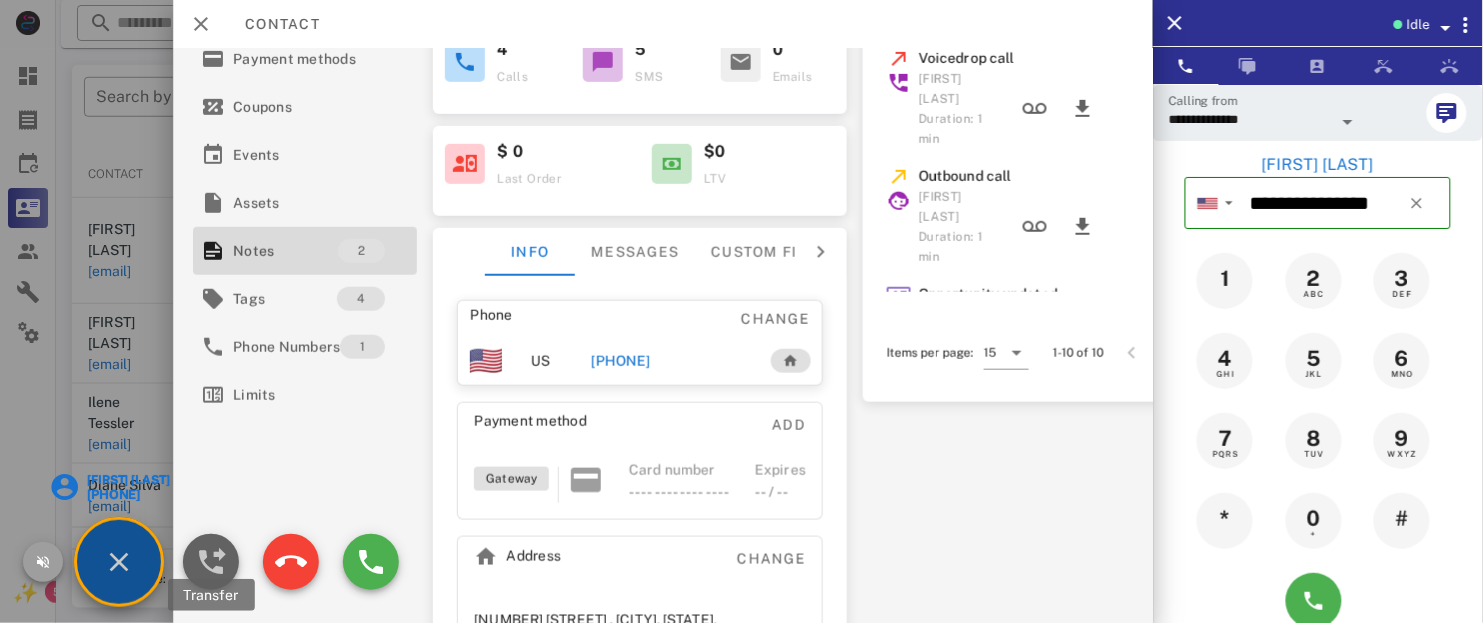 click at bounding box center (211, 562) 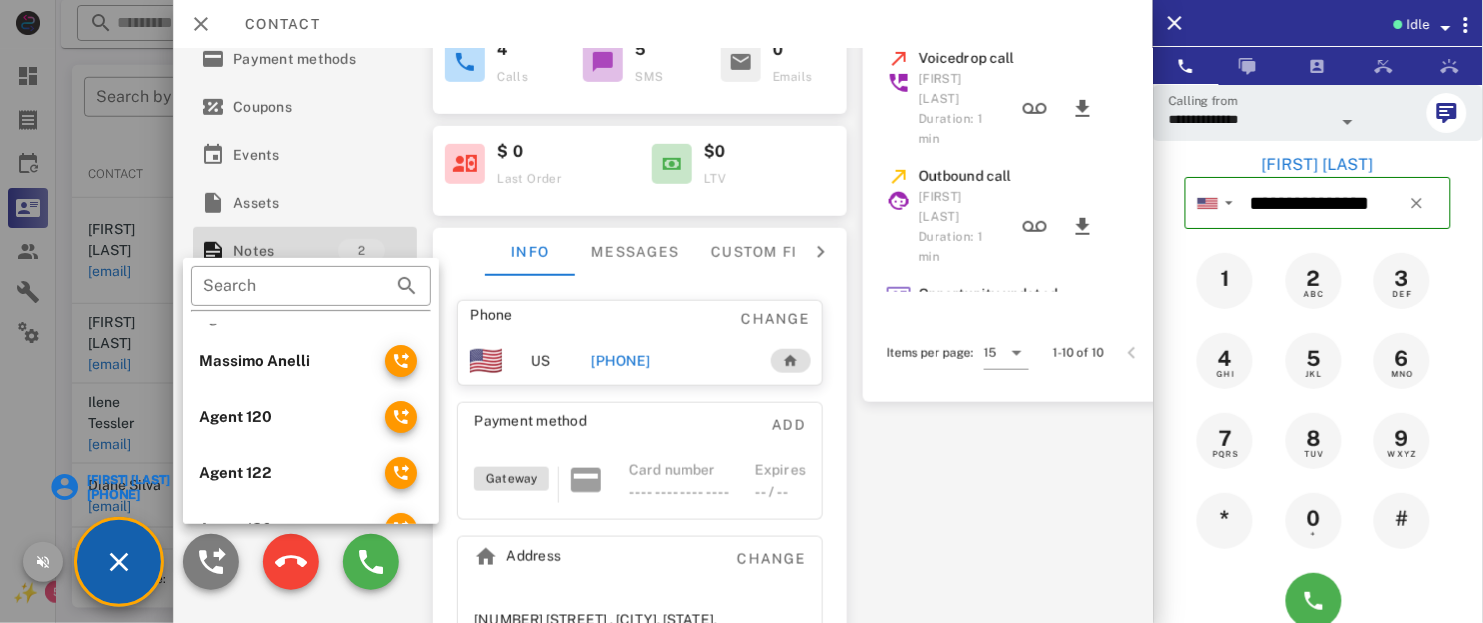 scroll, scrollTop: 0, scrollLeft: 0, axis: both 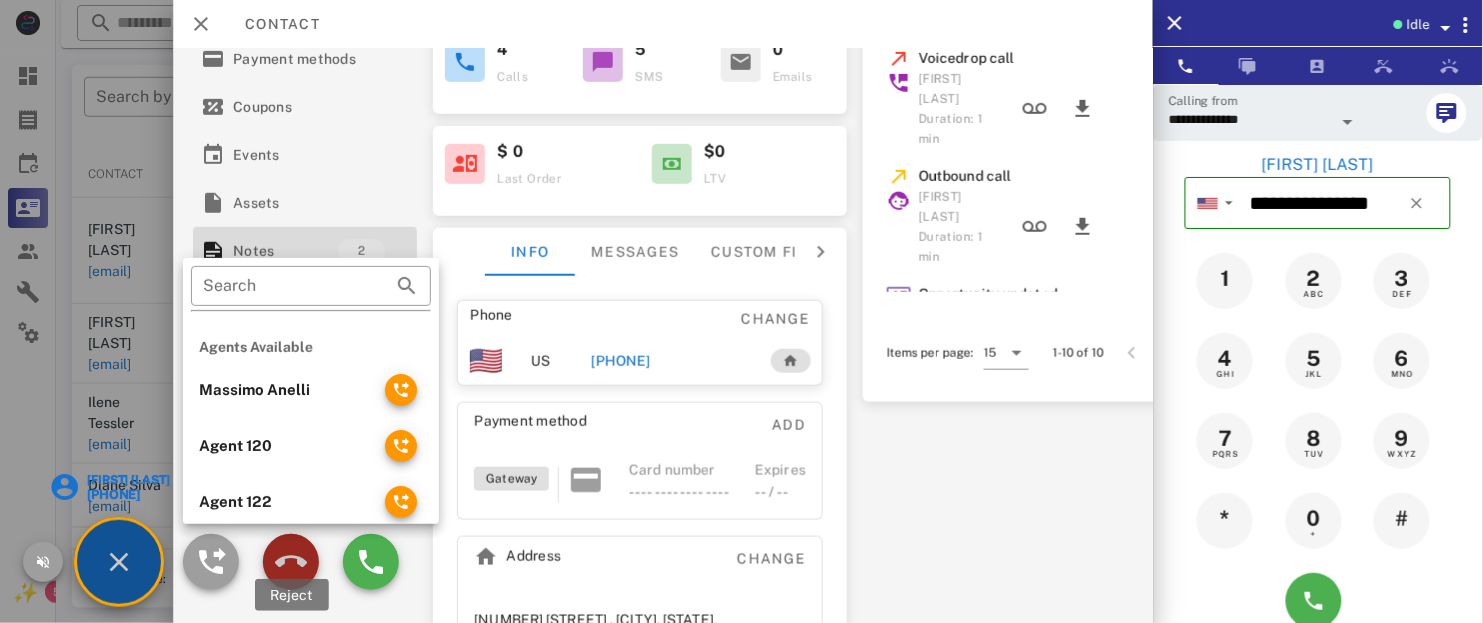 click at bounding box center [291, 562] 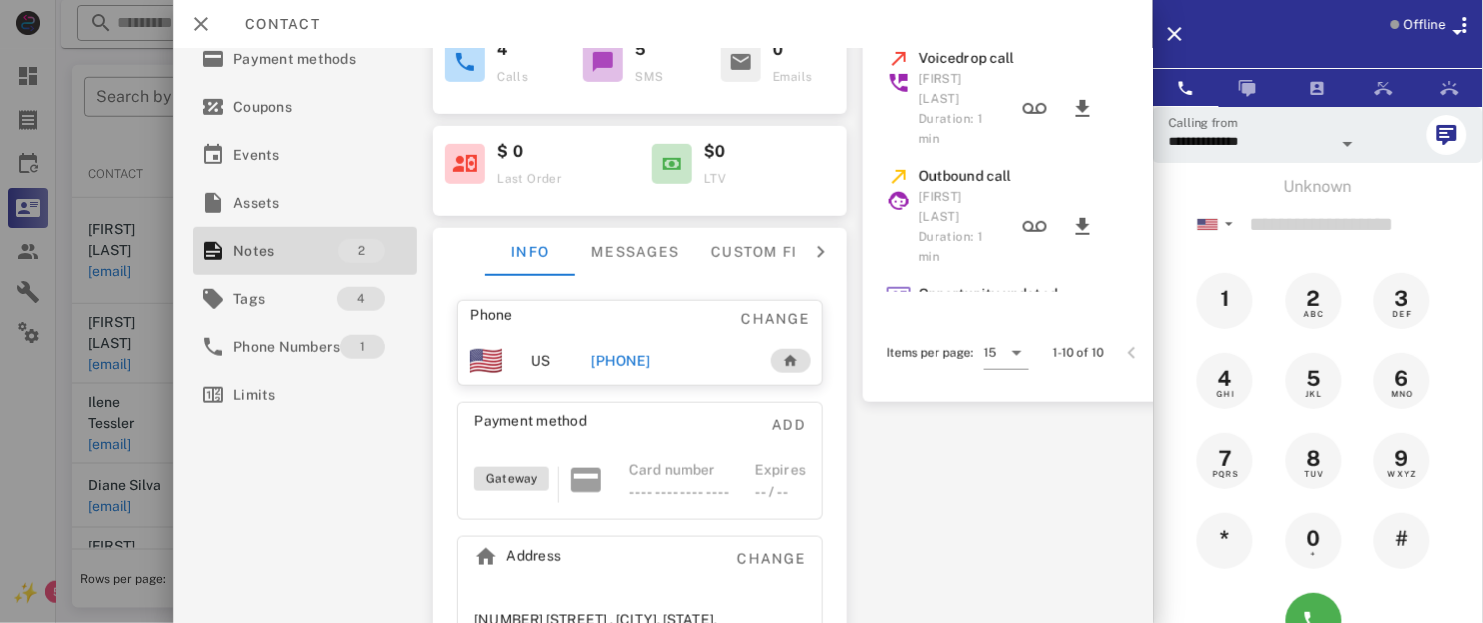 click on "[PHONE]" at bounding box center [620, 361] 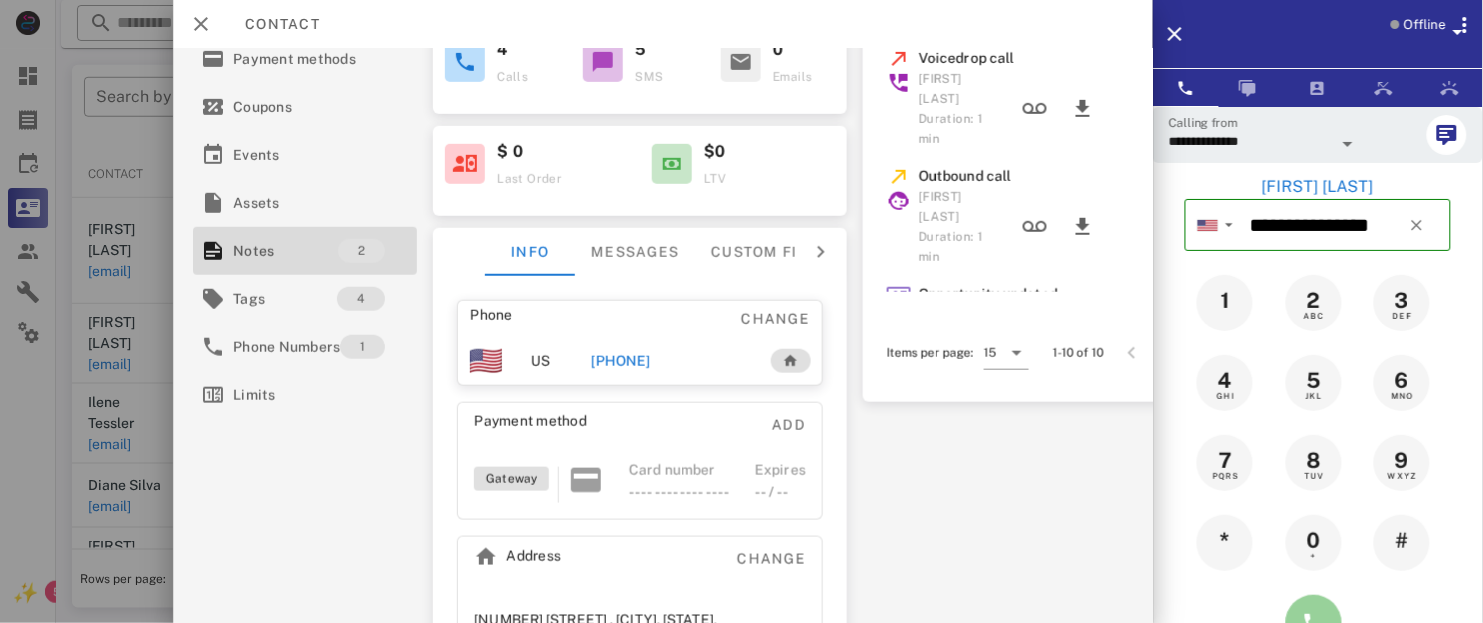 click at bounding box center (1314, 623) 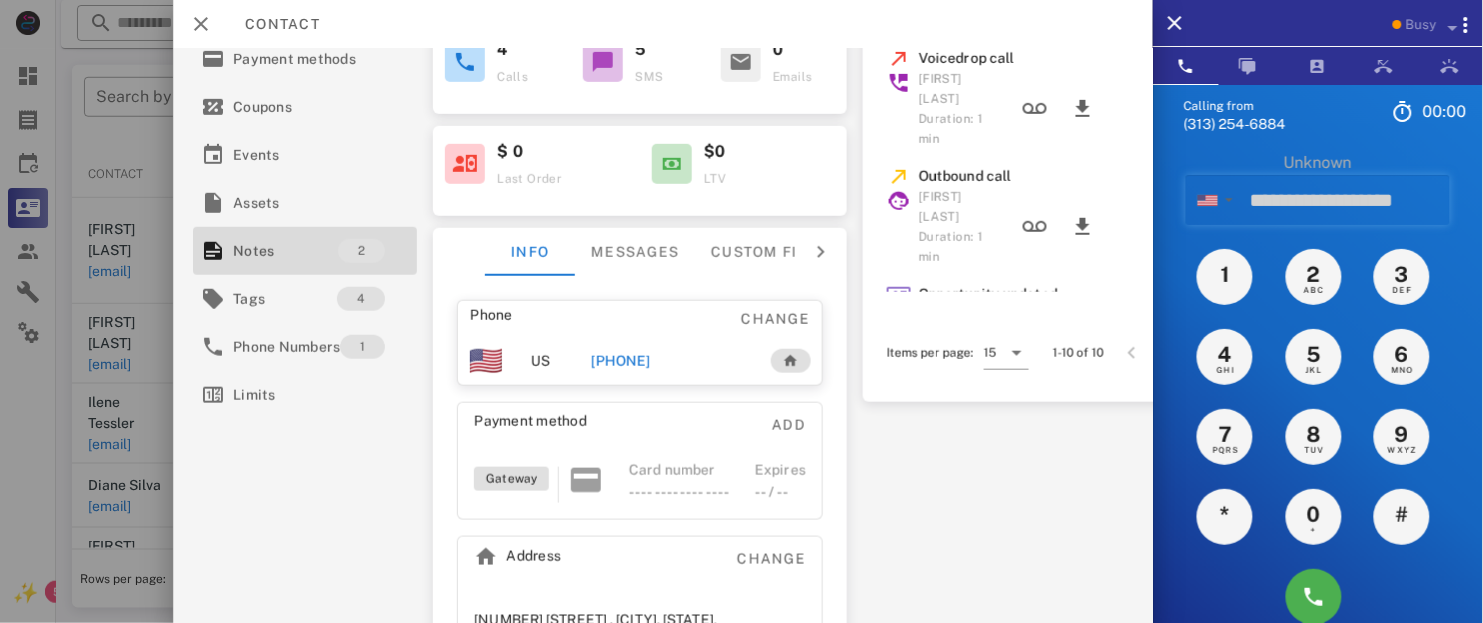 scroll, scrollTop: 0, scrollLeft: 0, axis: both 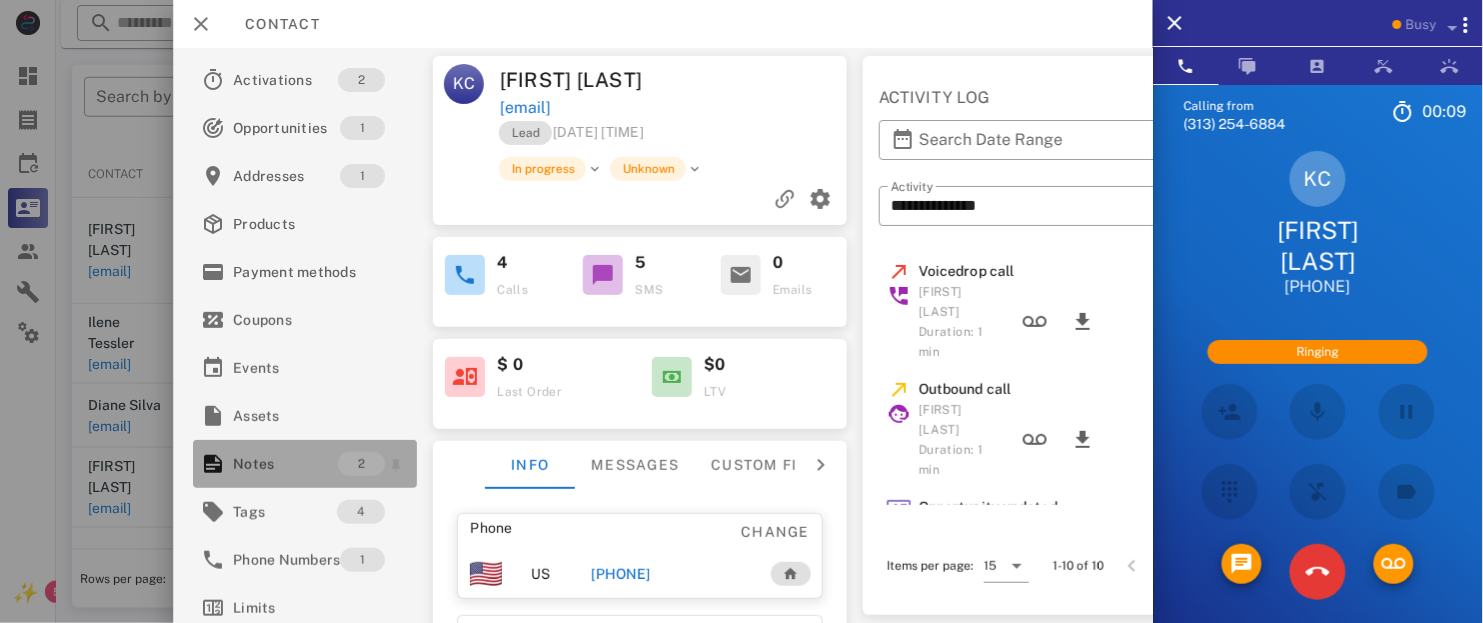 click on "Notes" at bounding box center [285, 464] 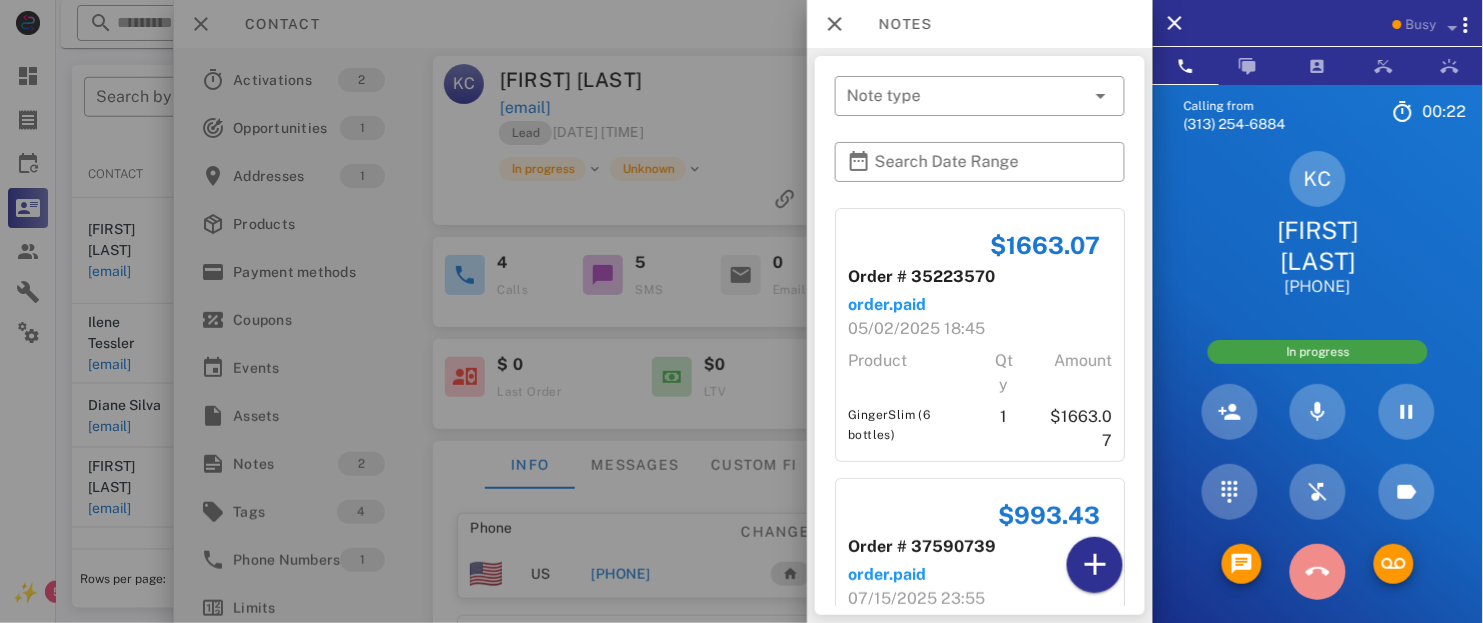 click at bounding box center (1318, 572) 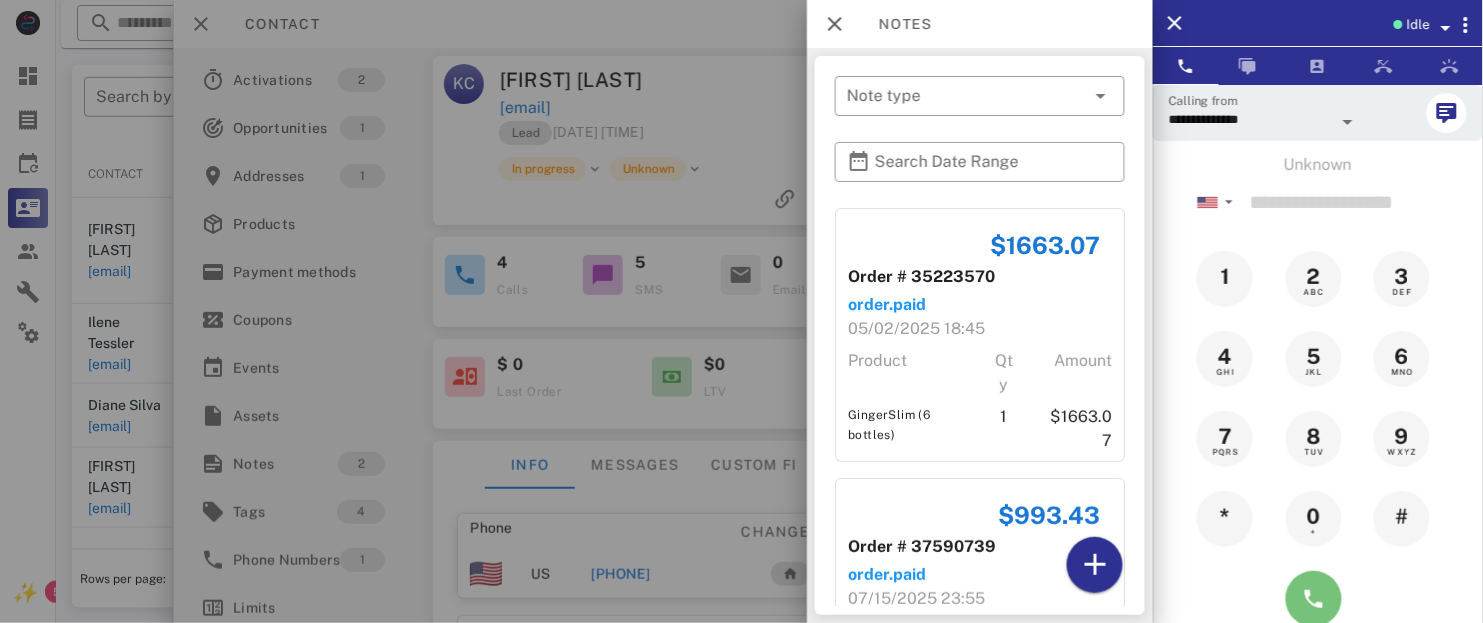 click at bounding box center [1314, 599] 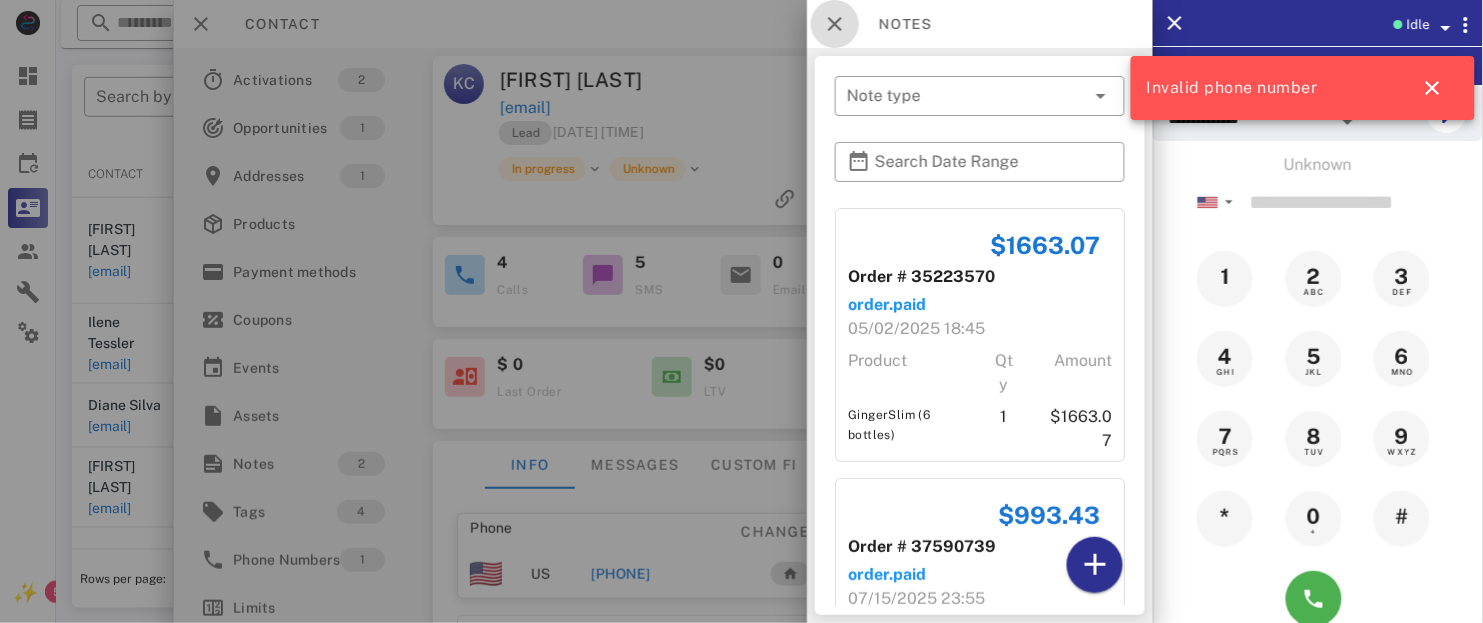 click at bounding box center [835, 24] 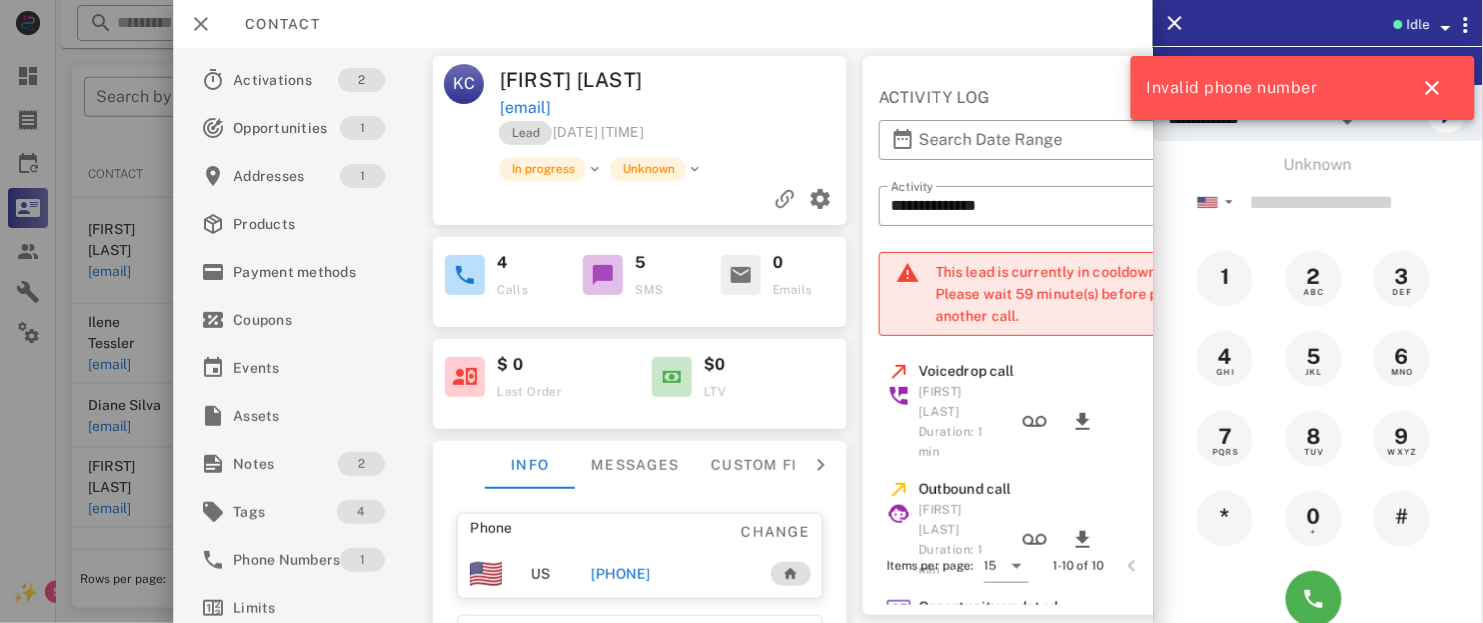 click on "[PHONE]" at bounding box center (620, 574) 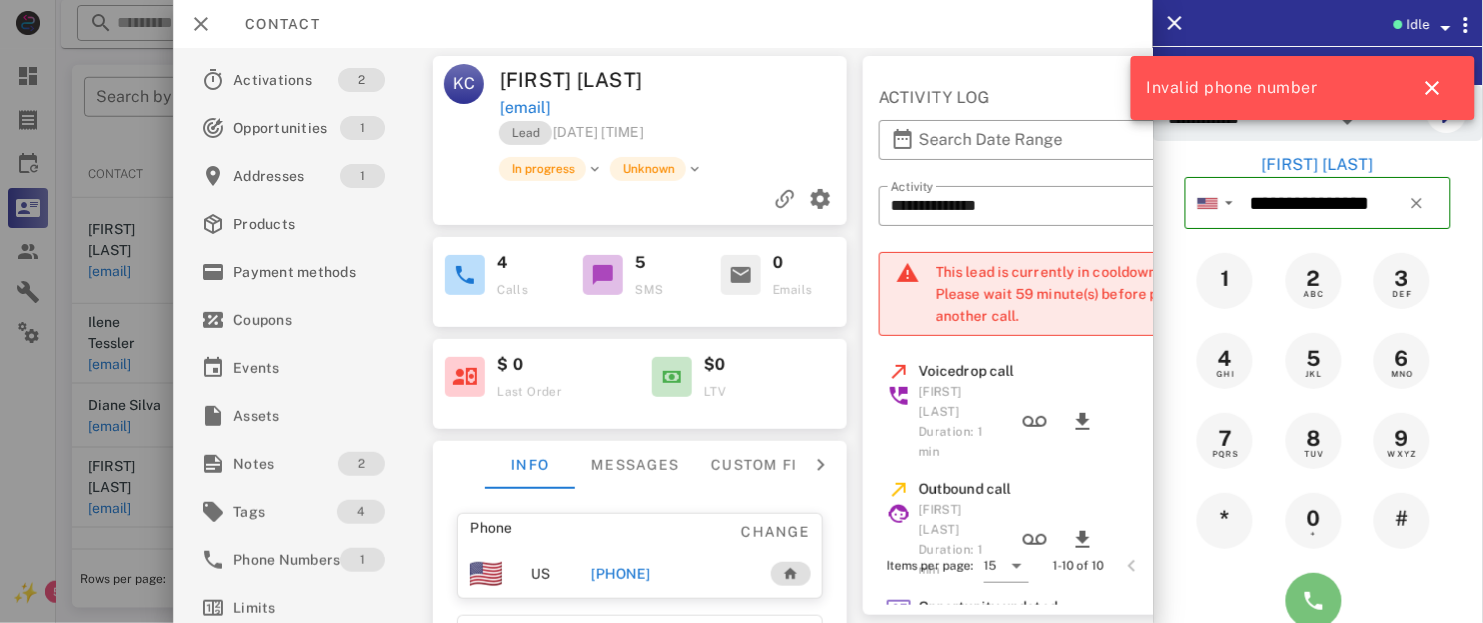 click at bounding box center (1314, 601) 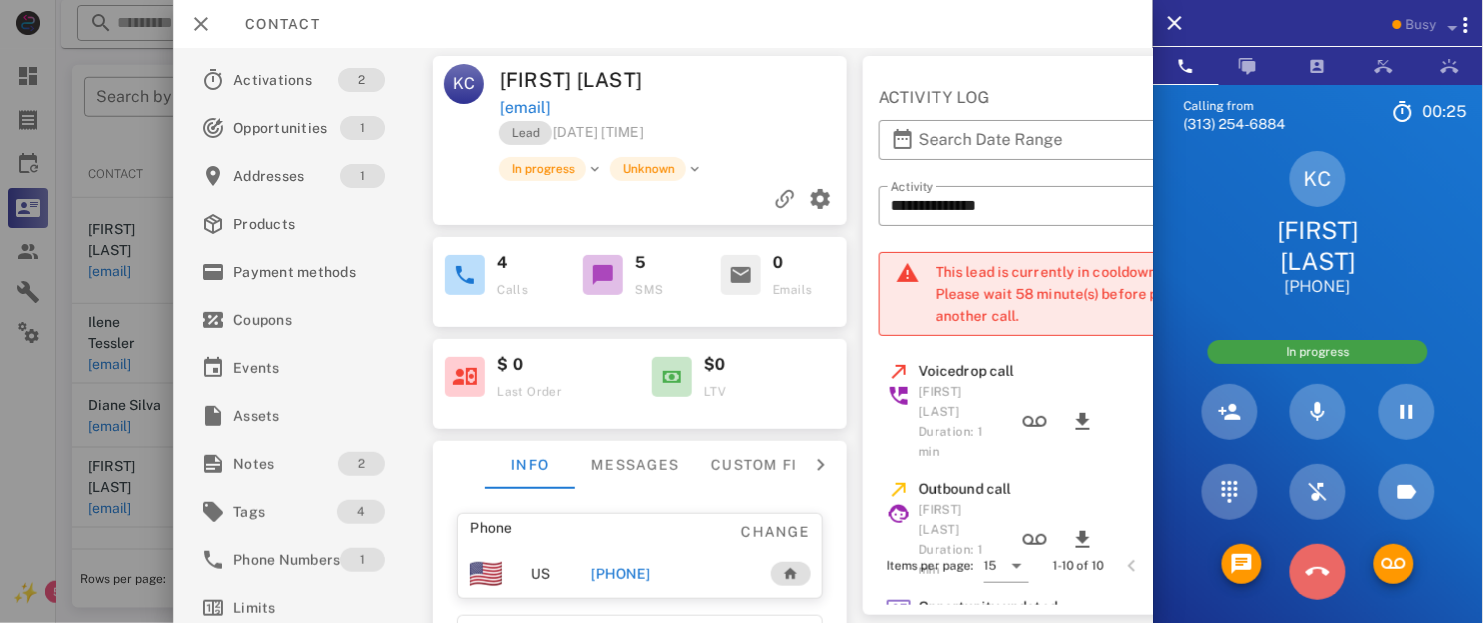 click at bounding box center [1318, 572] 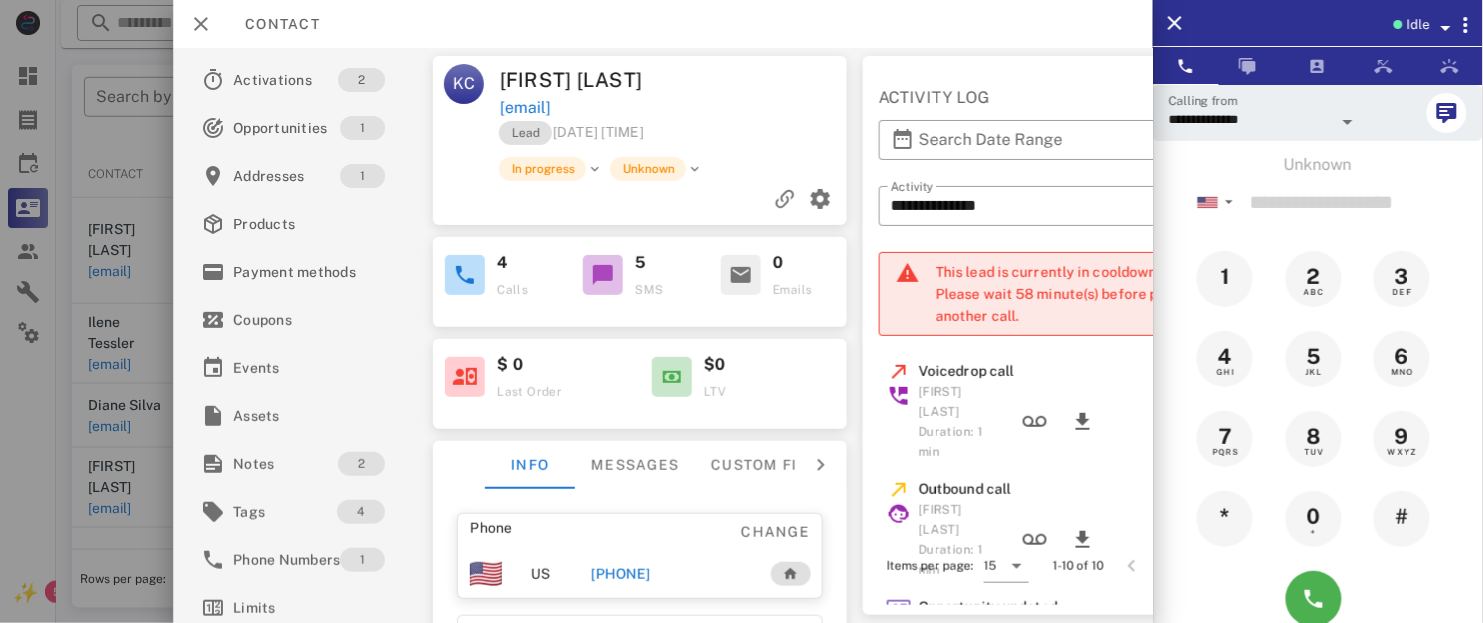 click on "[PHONE]" at bounding box center (620, 574) 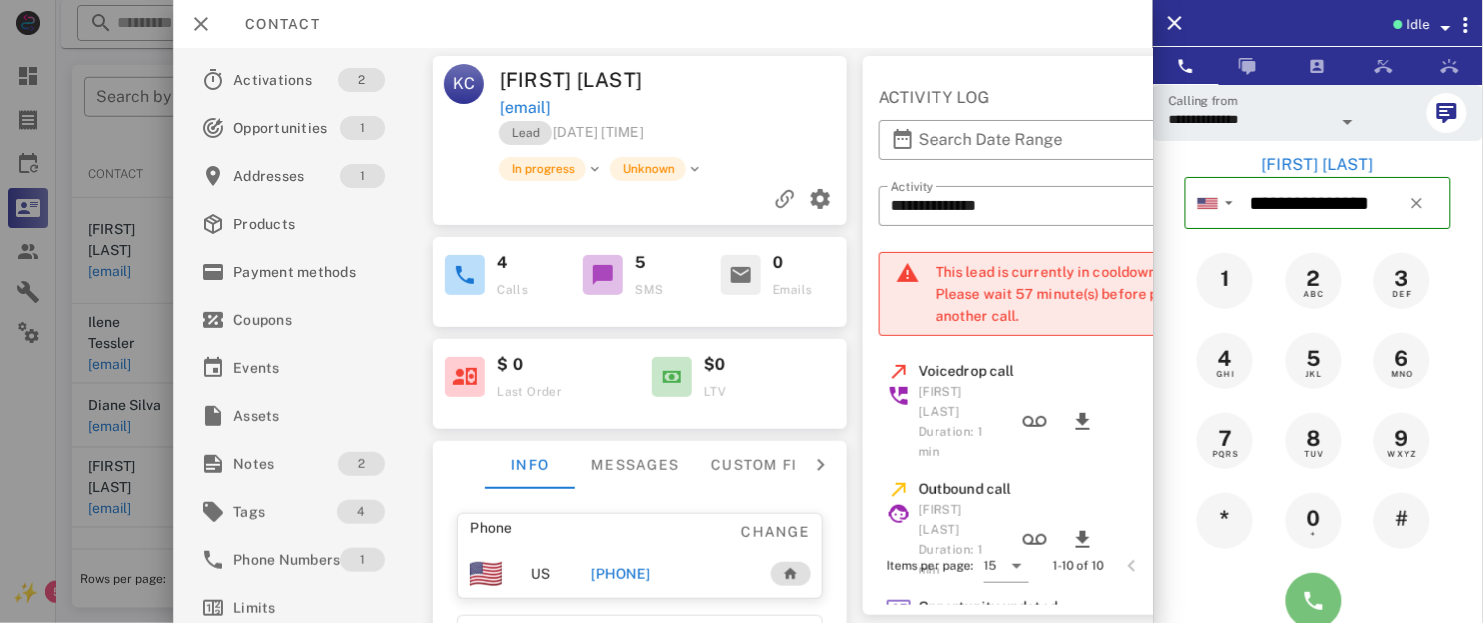 click at bounding box center [1314, 601] 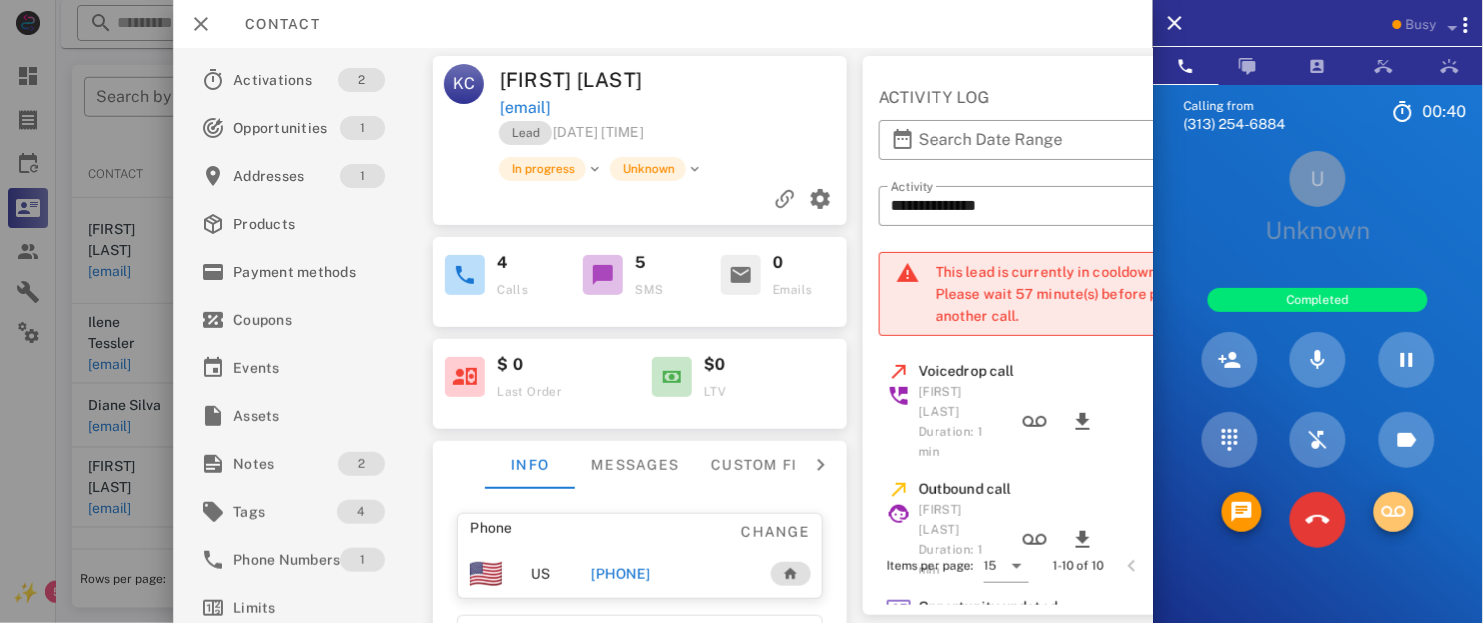 click at bounding box center (1394, 512) 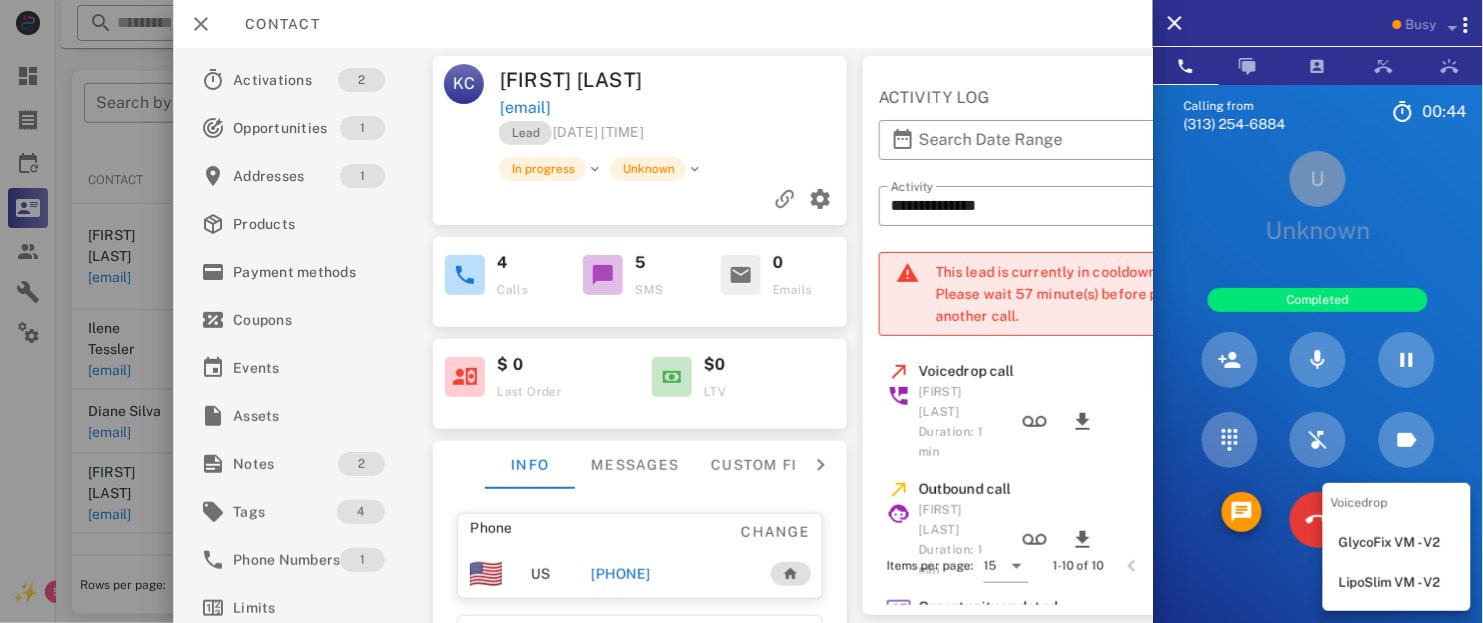 scroll, scrollTop: 379, scrollLeft: 0, axis: vertical 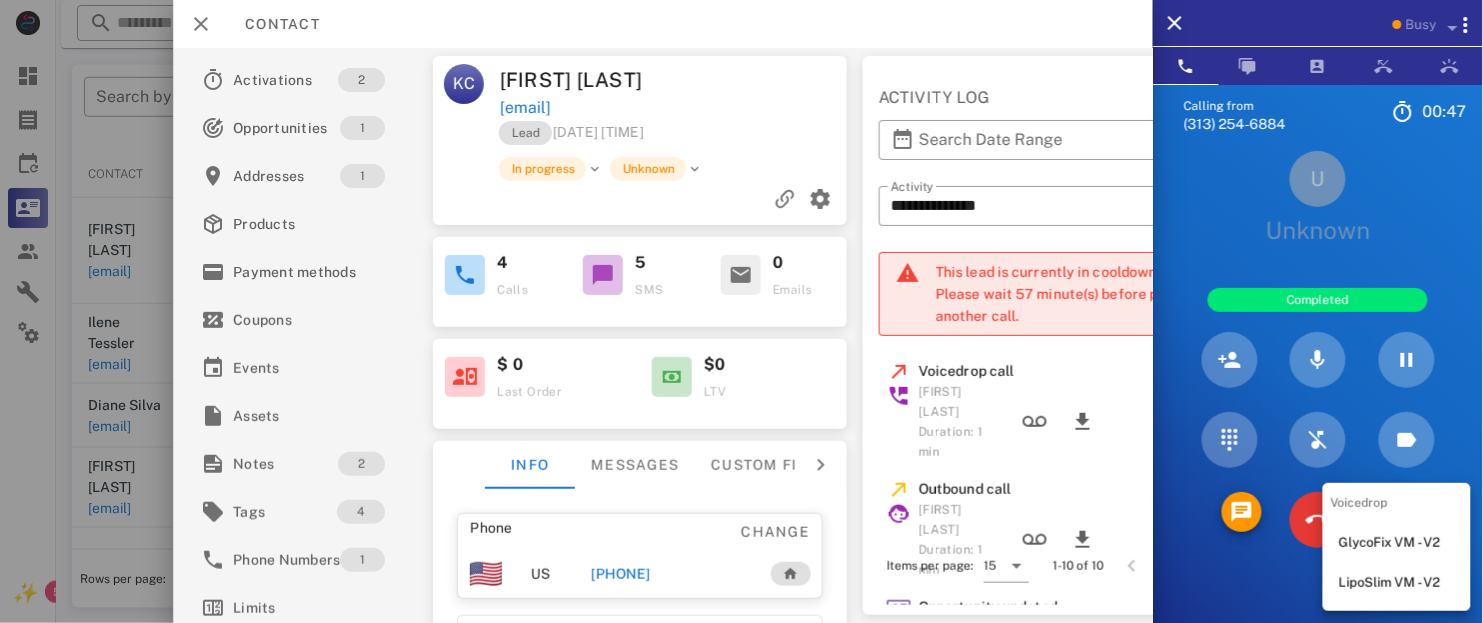 click at bounding box center [1229, 520] 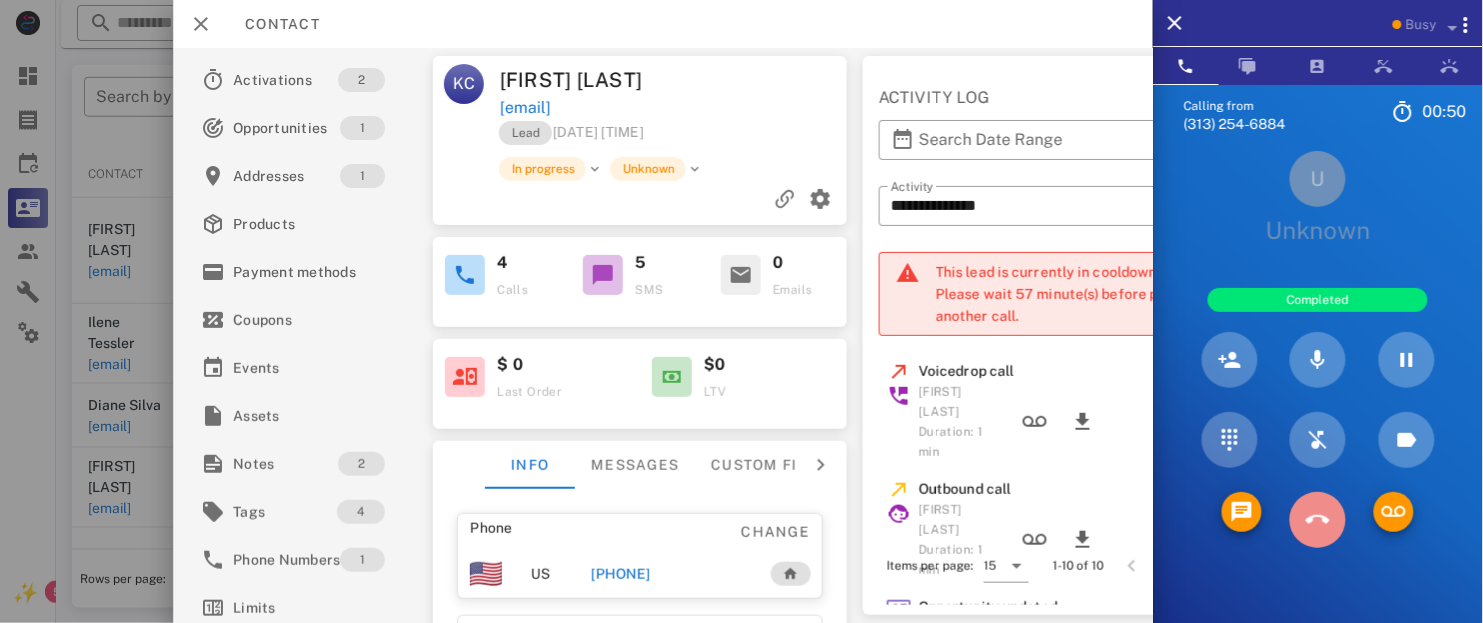 click at bounding box center (1318, 520) 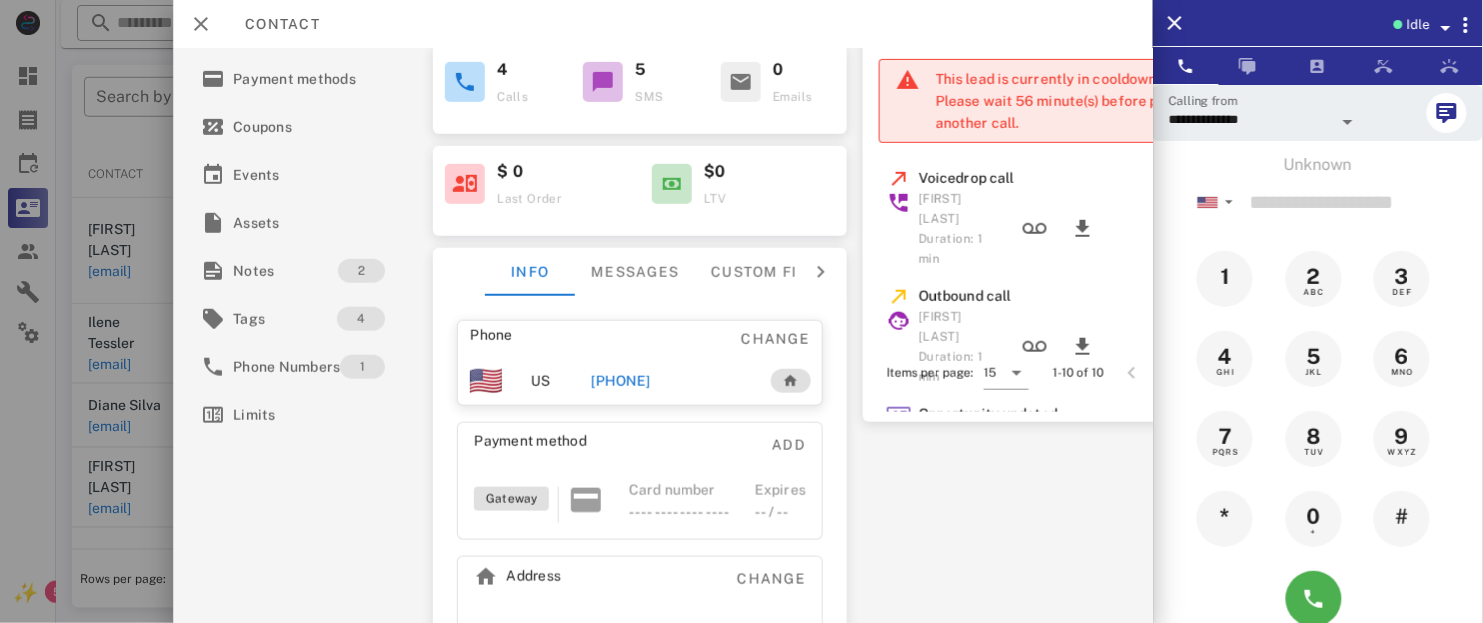 scroll, scrollTop: 194, scrollLeft: 0, axis: vertical 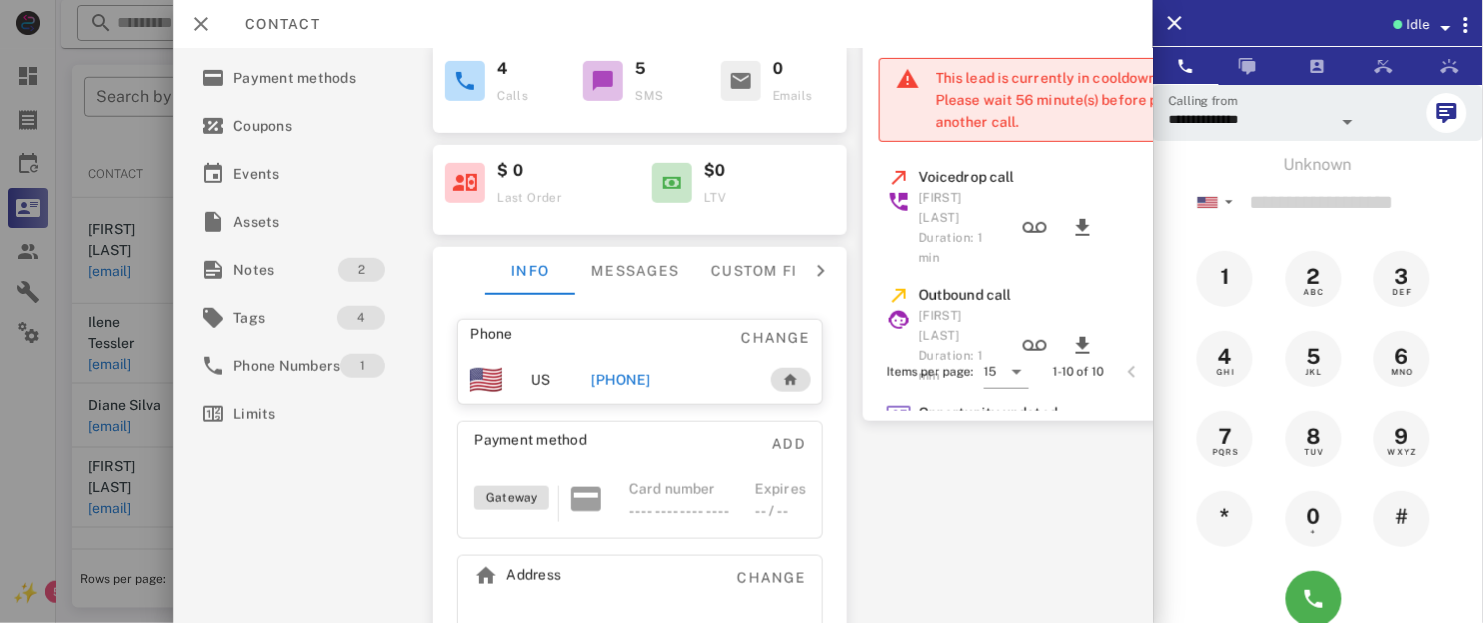 click on "[PHONE]" at bounding box center [620, 380] 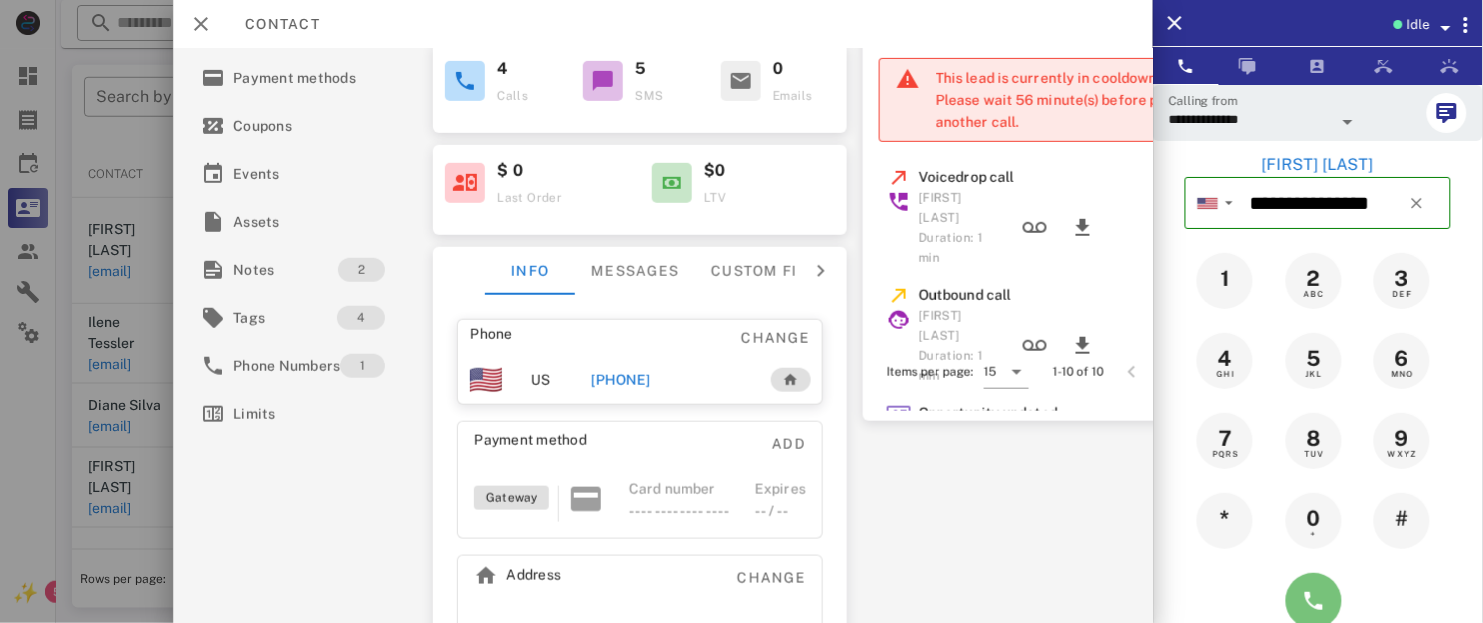 click at bounding box center (1314, 601) 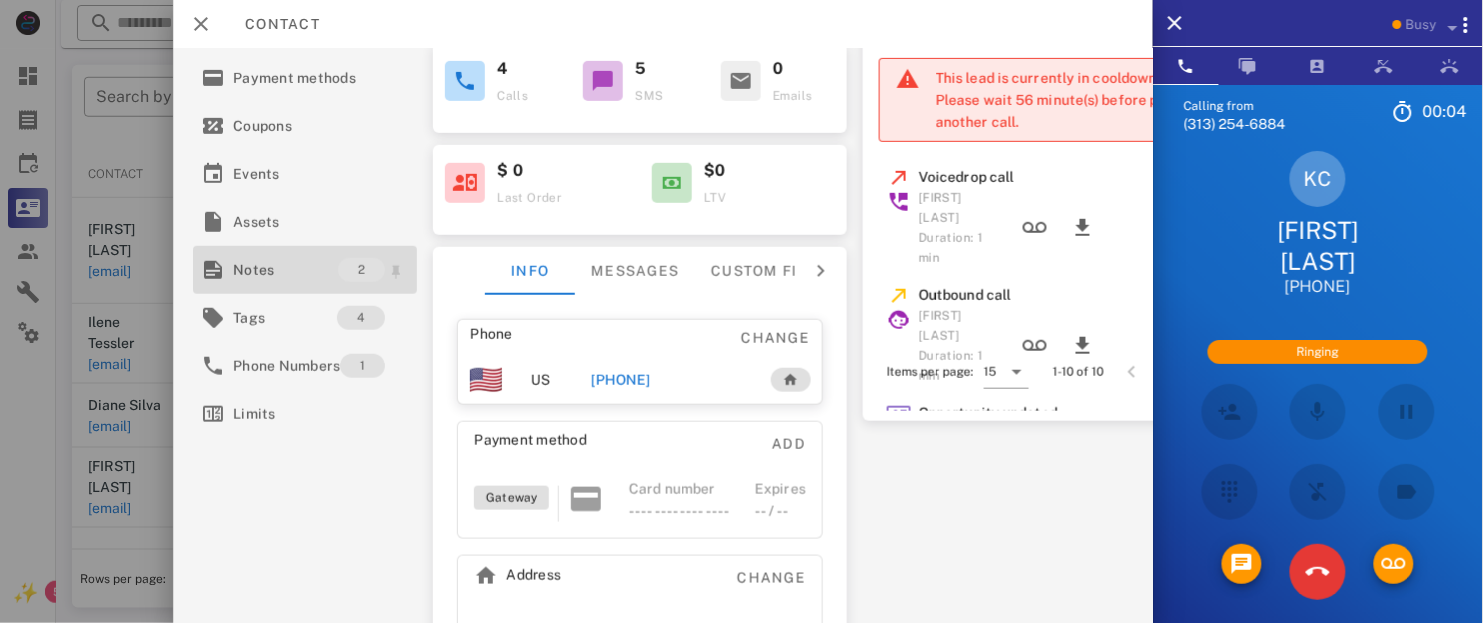 click on "Notes" at bounding box center (285, 270) 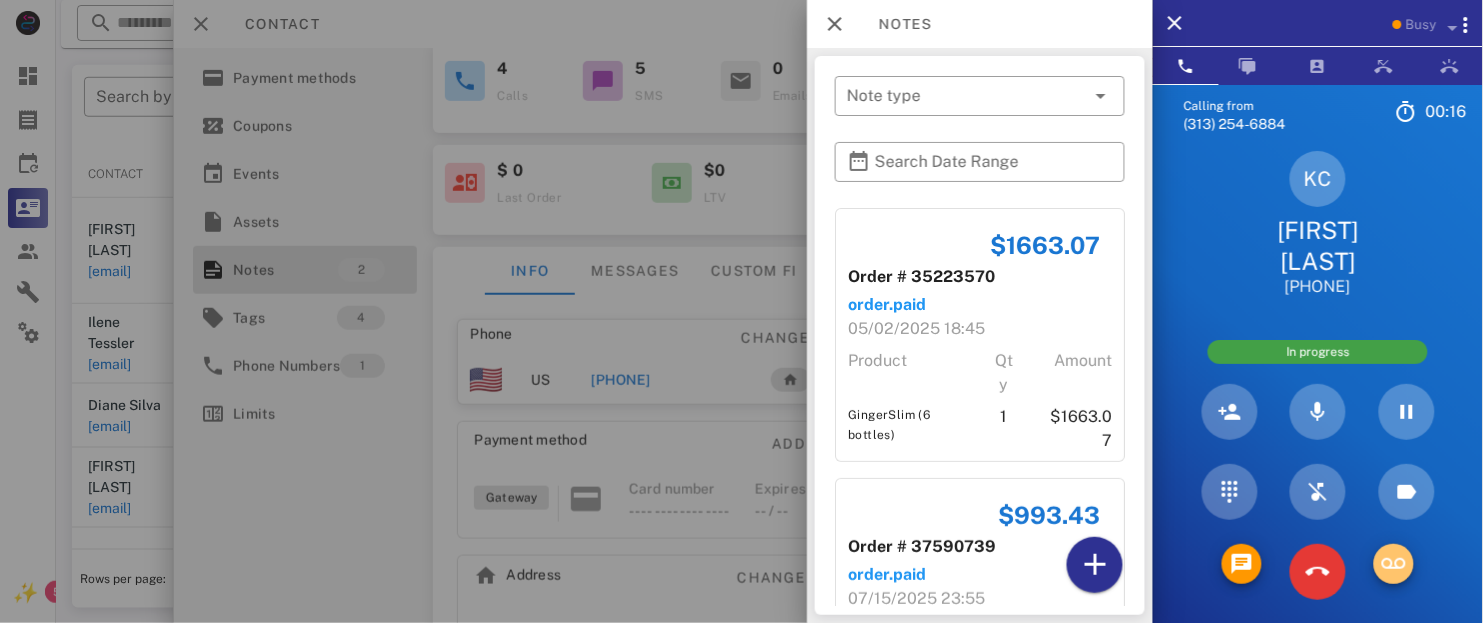 click at bounding box center [1394, 564] 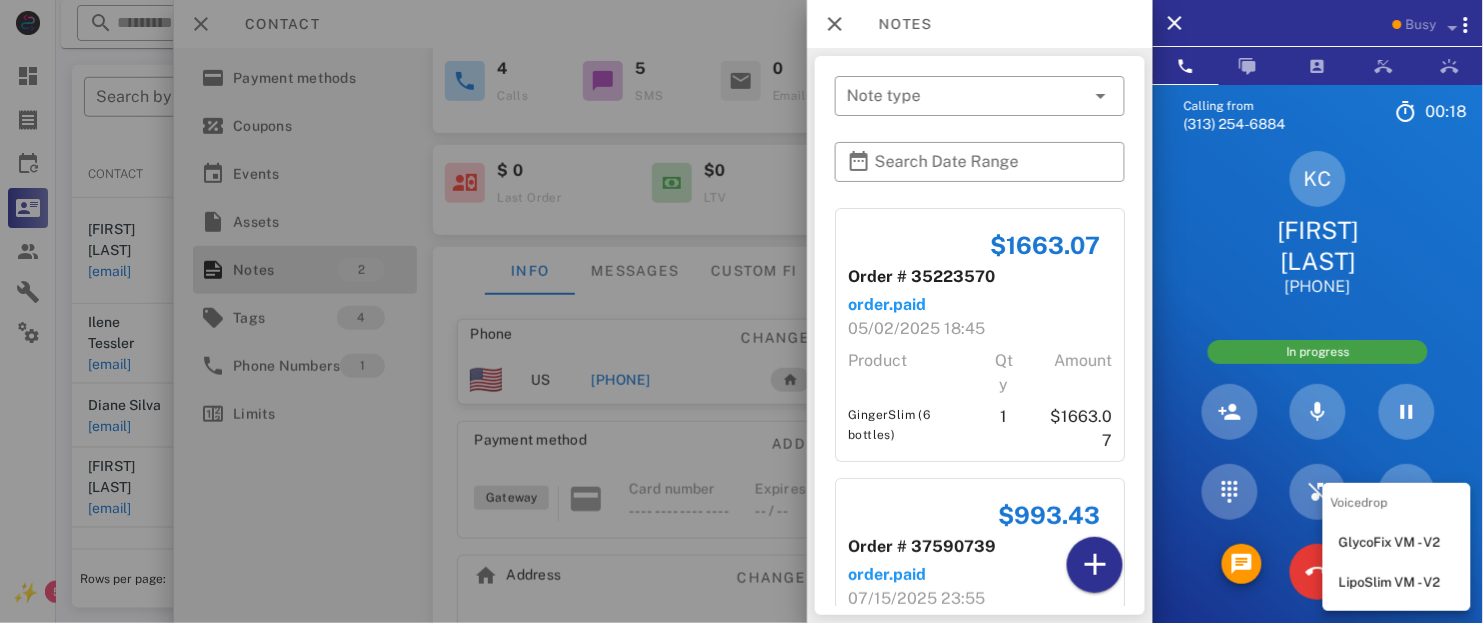 click on "LipoSlim VM - V2" at bounding box center (1397, 583) 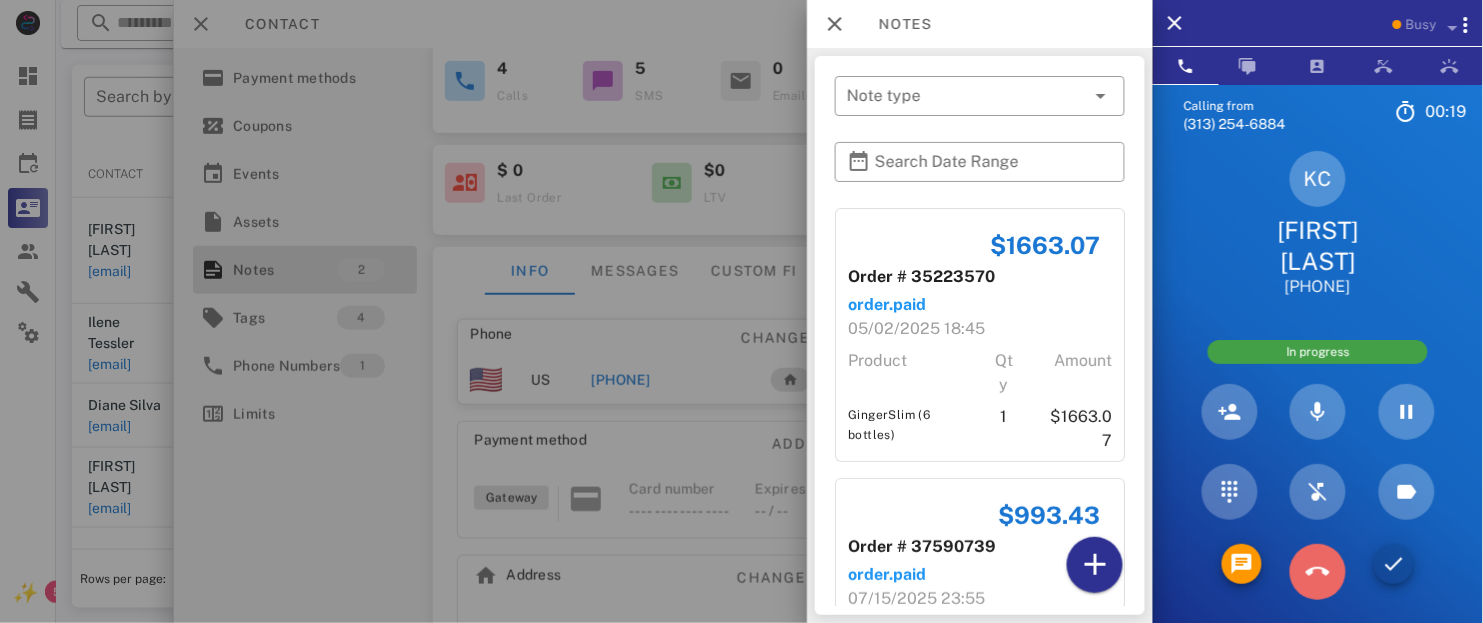click at bounding box center [1318, 572] 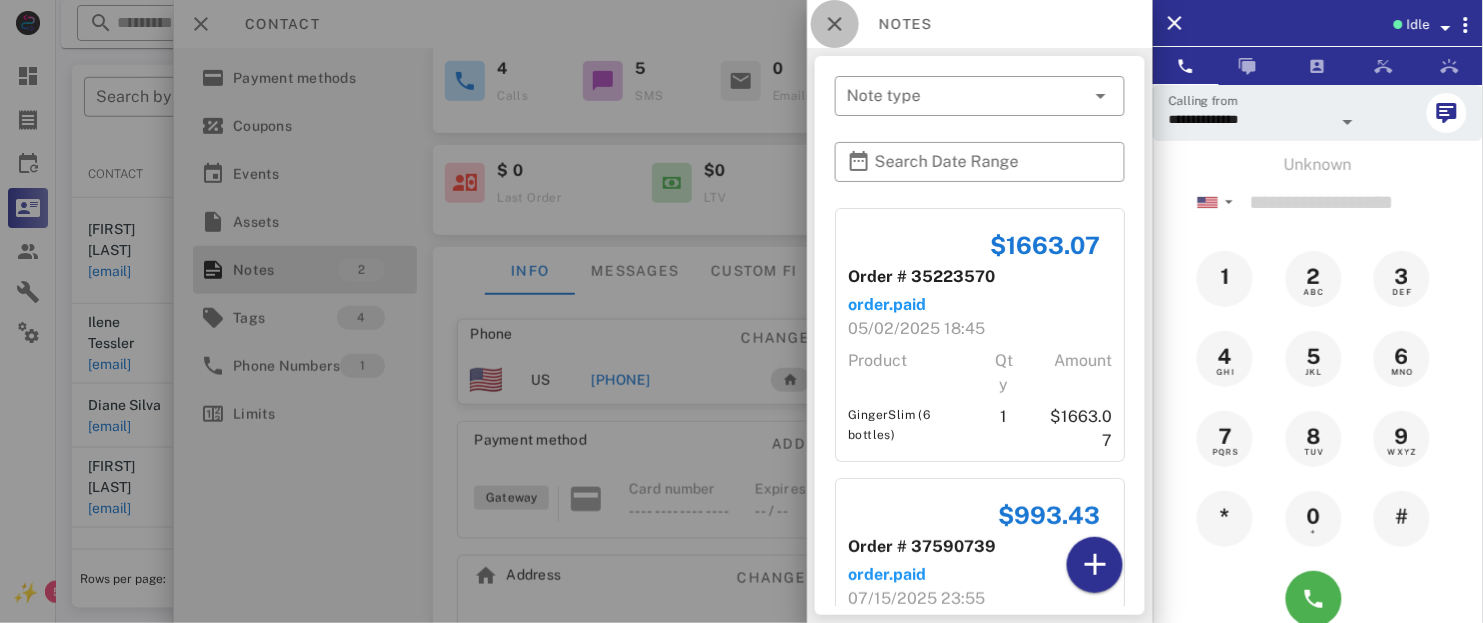 click at bounding box center [835, 24] 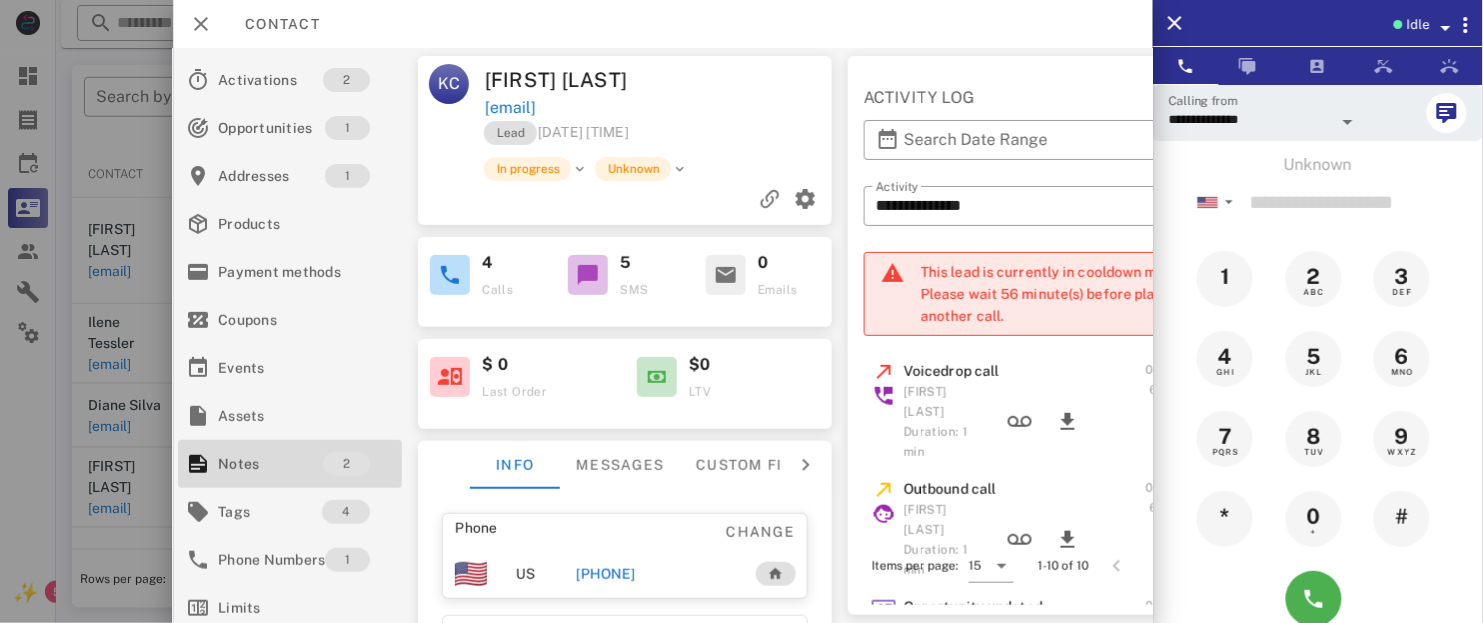scroll, scrollTop: 0, scrollLeft: 0, axis: both 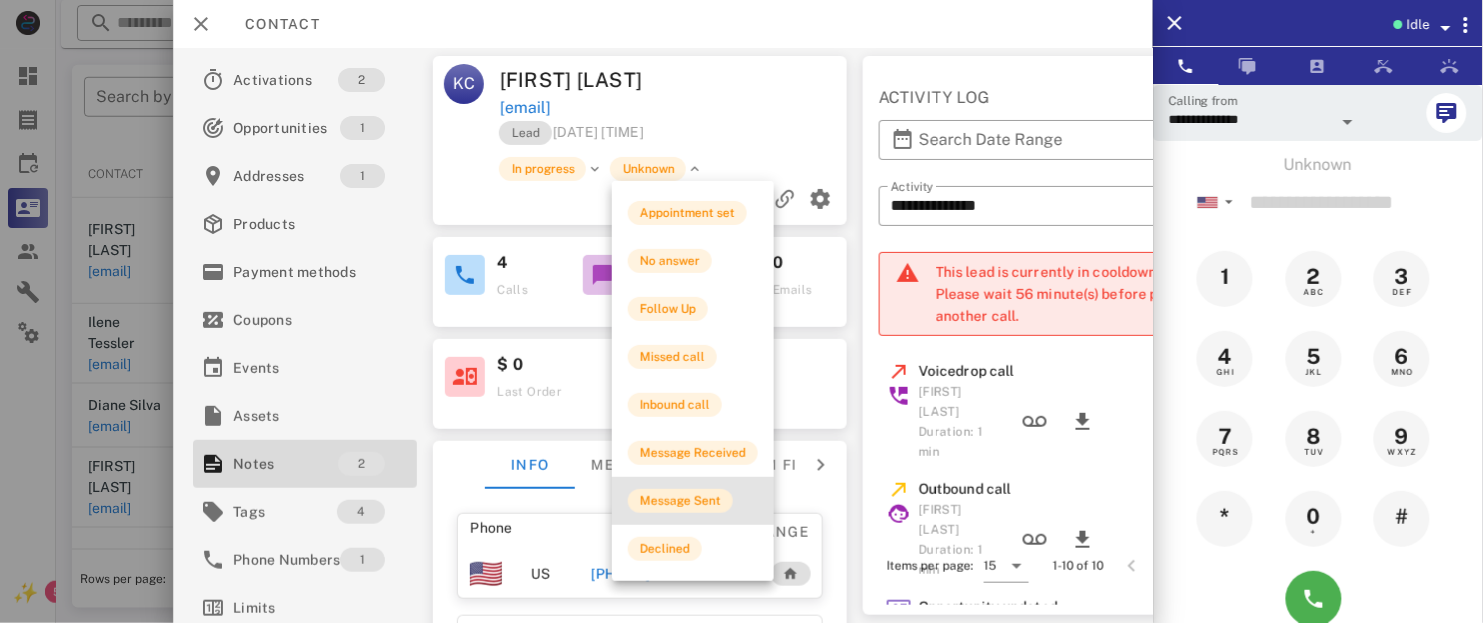 click on "Message Sent" at bounding box center [680, 501] 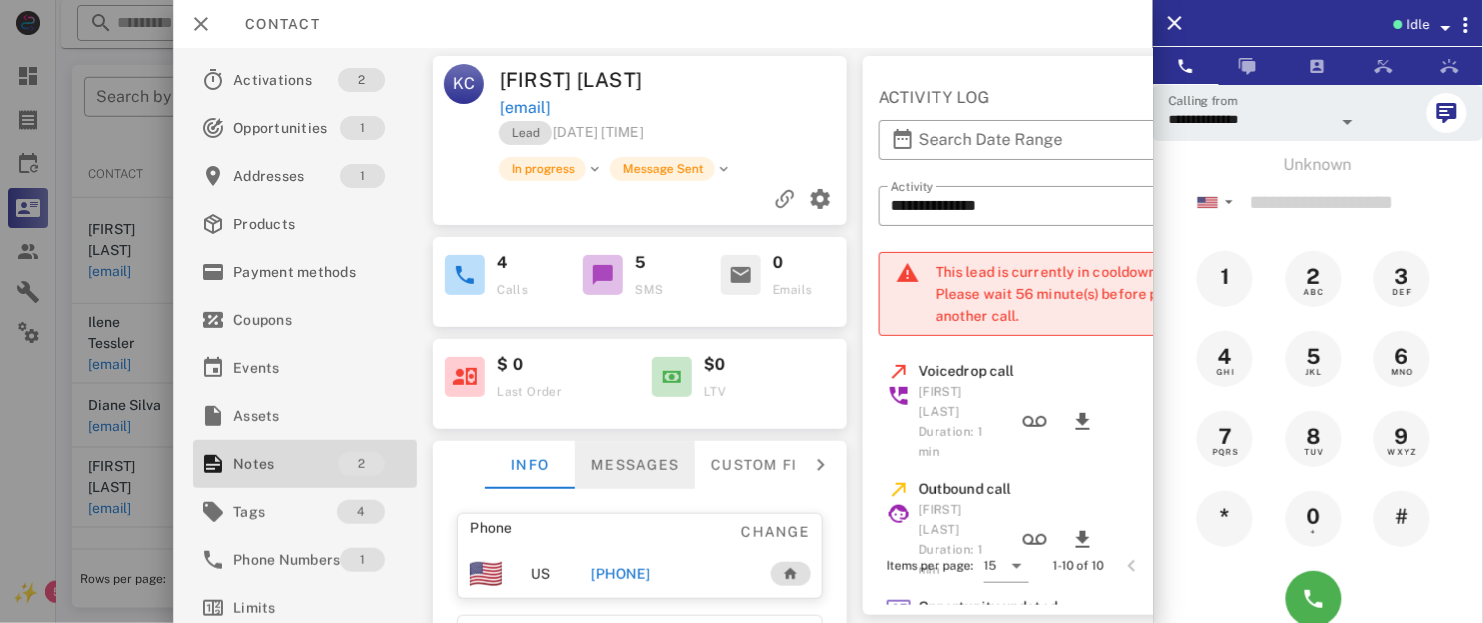 click on "Messages" at bounding box center [635, 465] 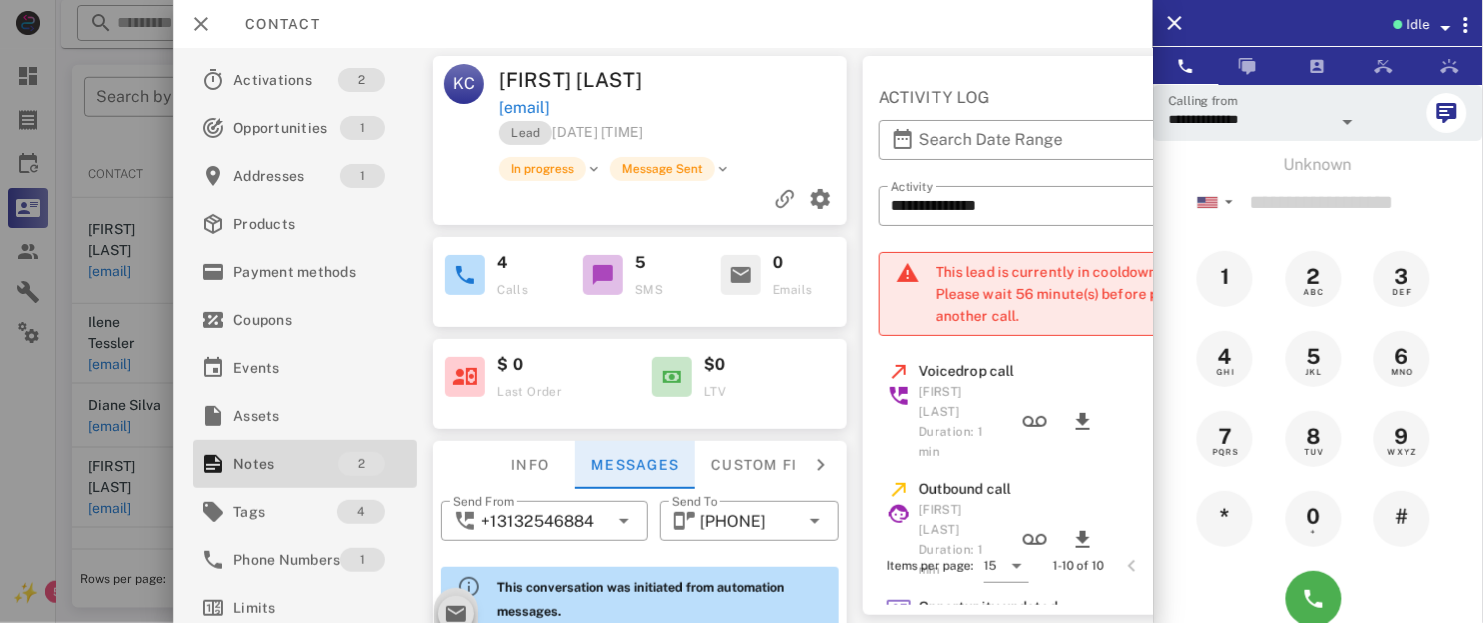scroll, scrollTop: 735, scrollLeft: 0, axis: vertical 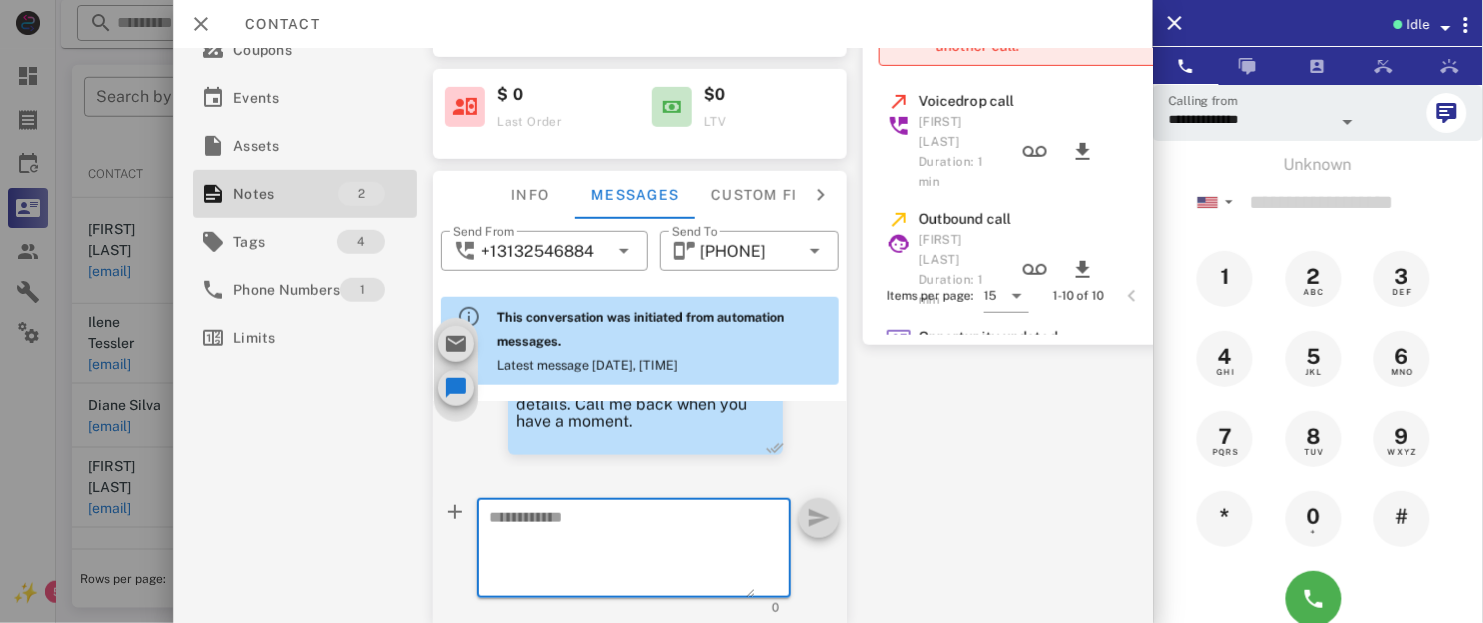click at bounding box center [622, 551] 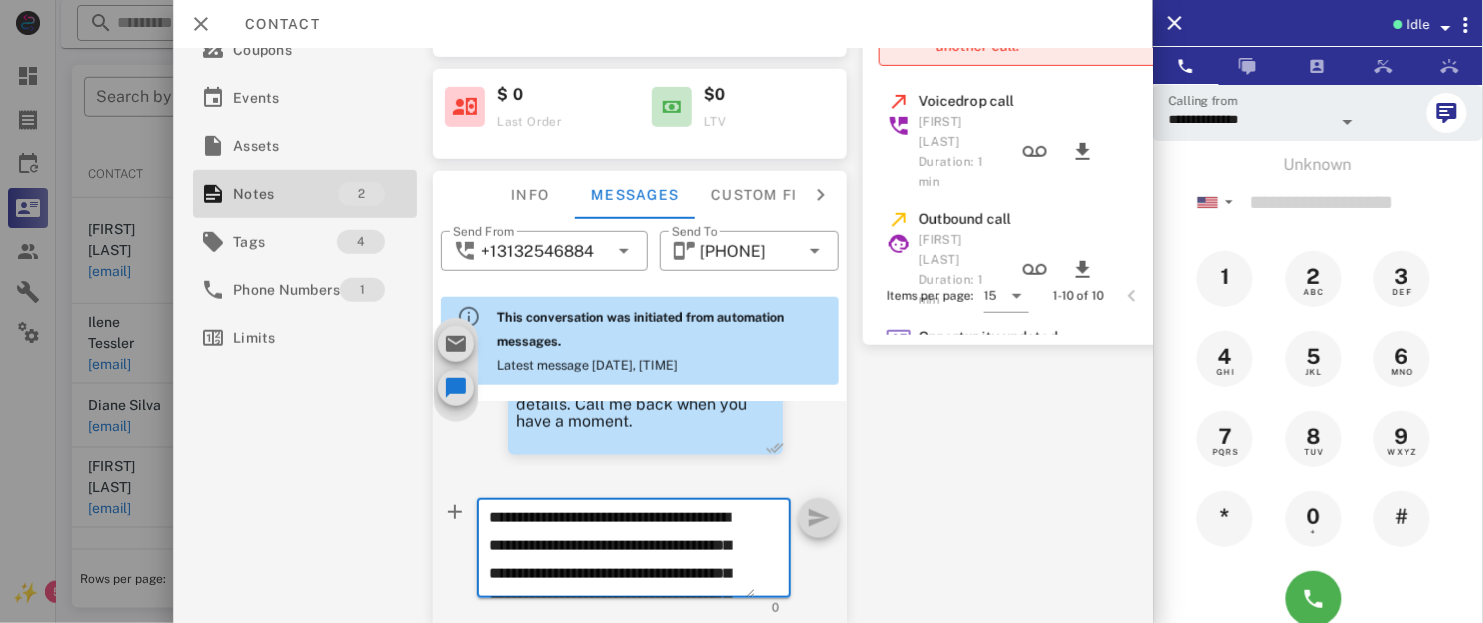 scroll, scrollTop: 153, scrollLeft: 0, axis: vertical 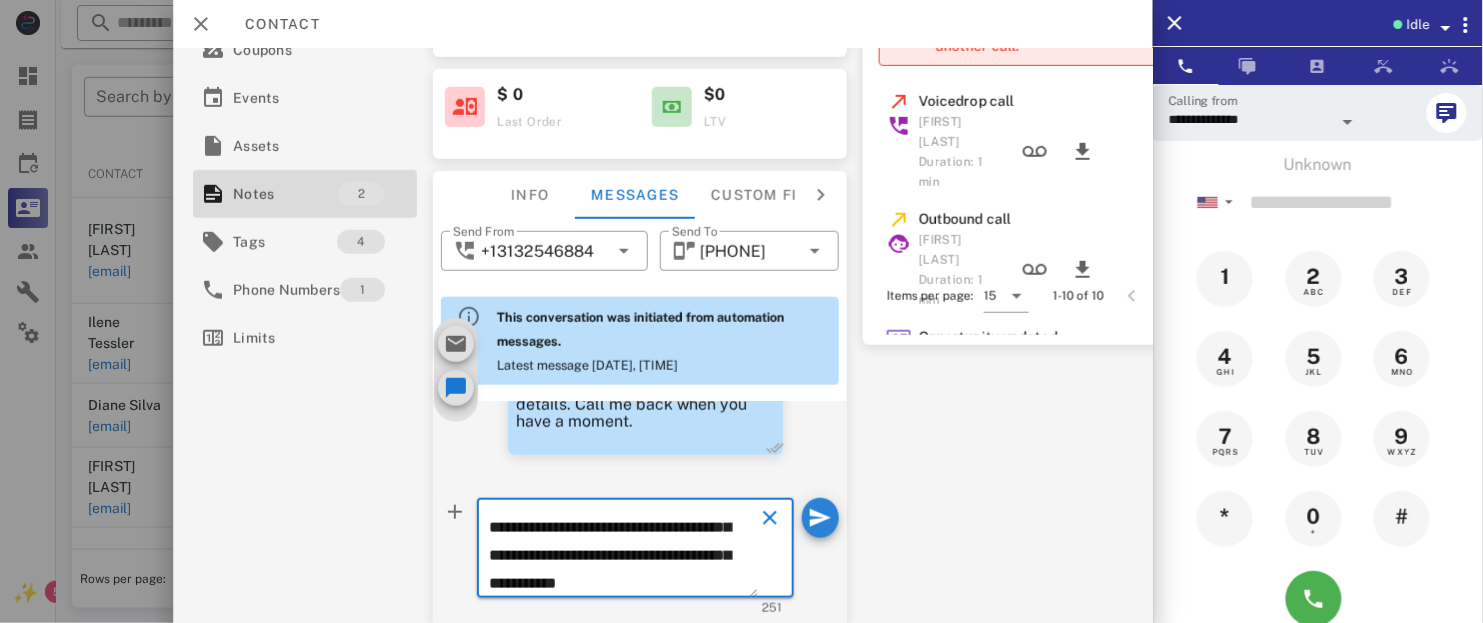 type on "**********" 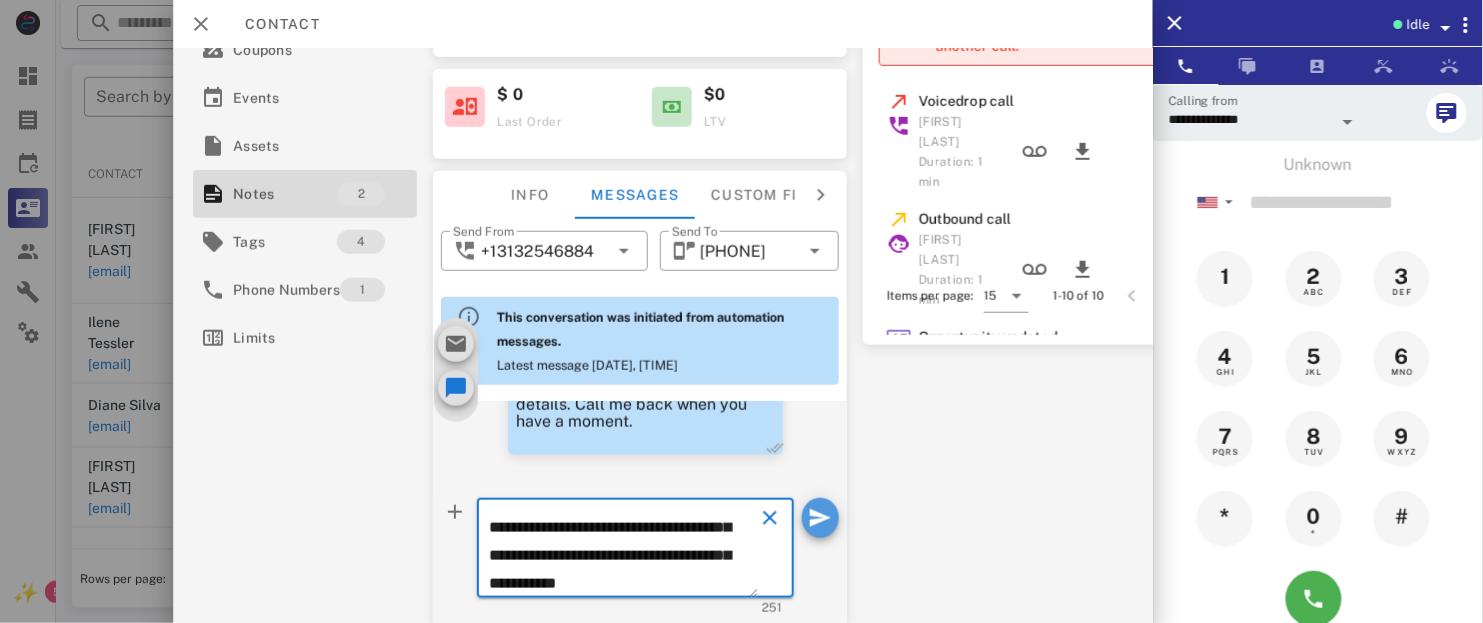 click at bounding box center [820, 518] 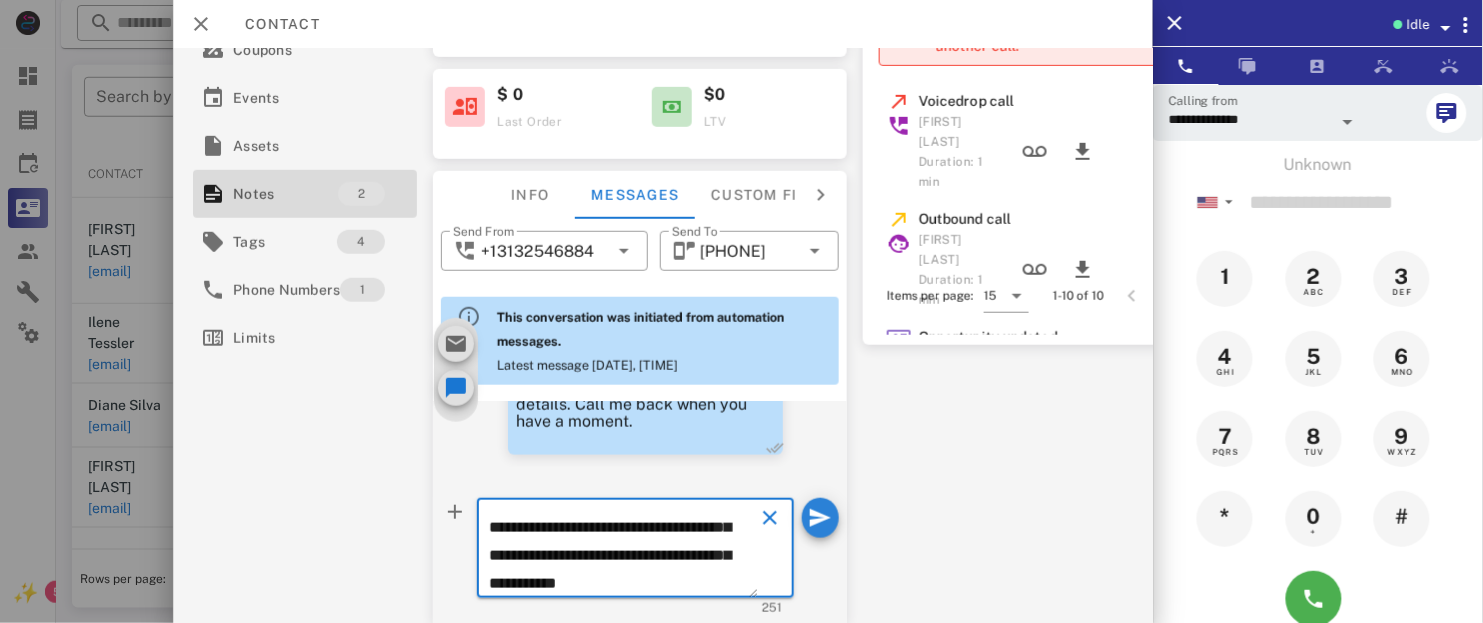 type 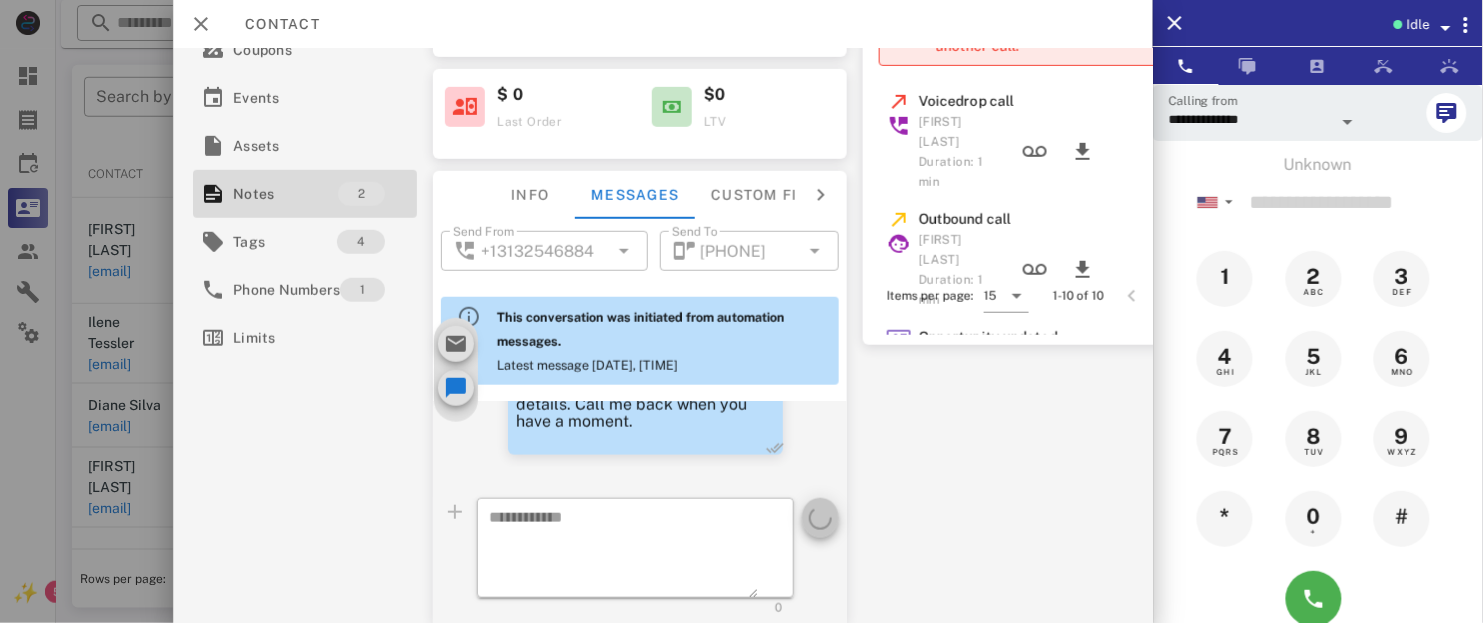 scroll, scrollTop: 0, scrollLeft: 0, axis: both 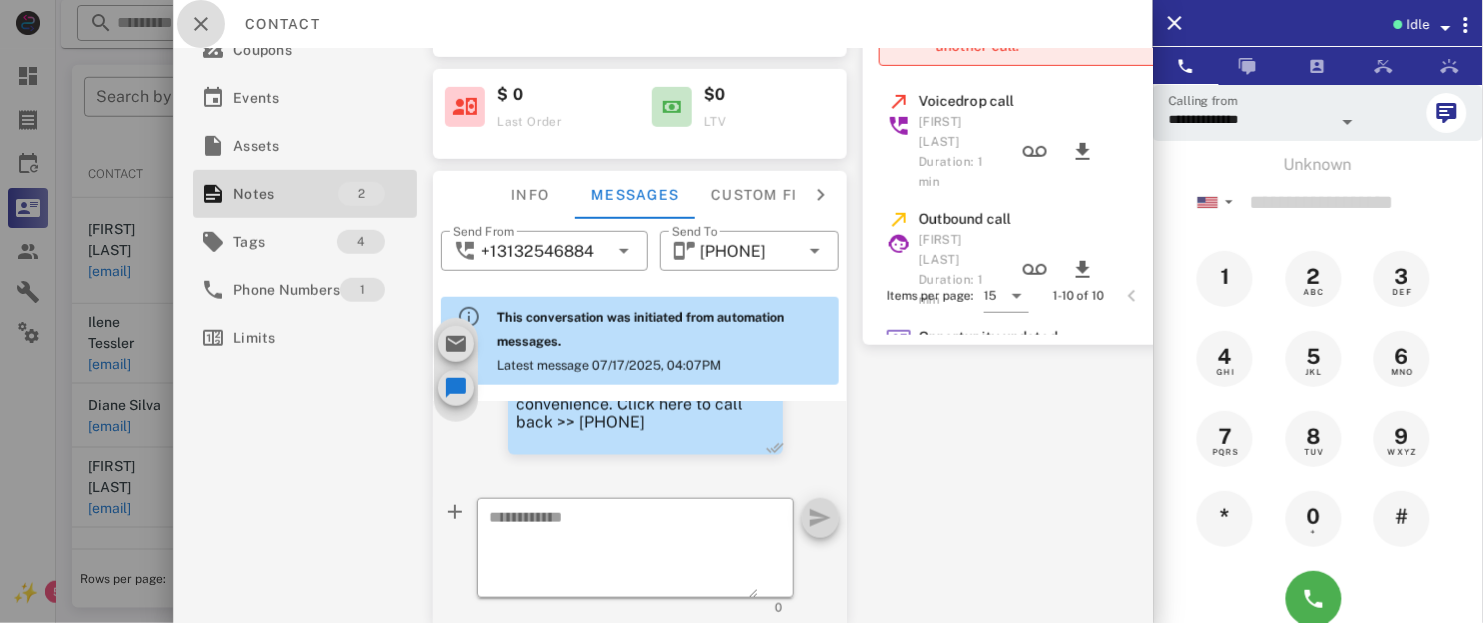 click at bounding box center [201, 24] 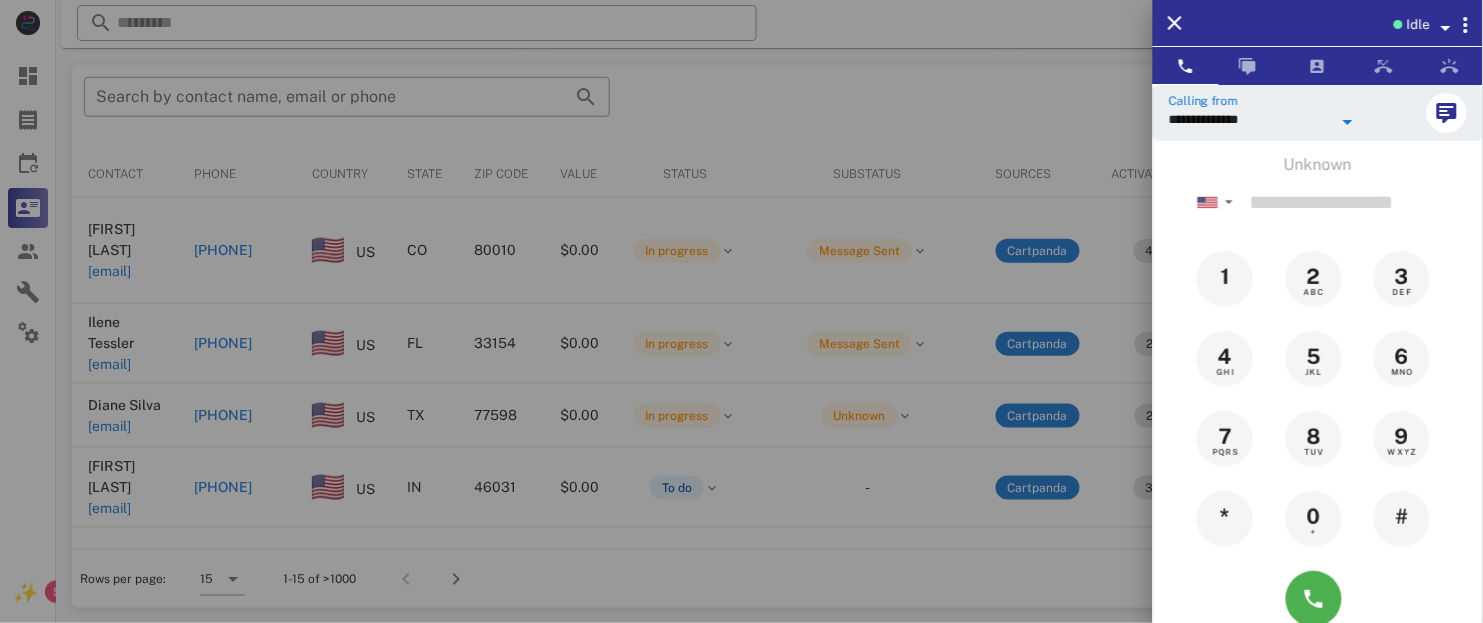 click on "**********" at bounding box center [1250, 119] 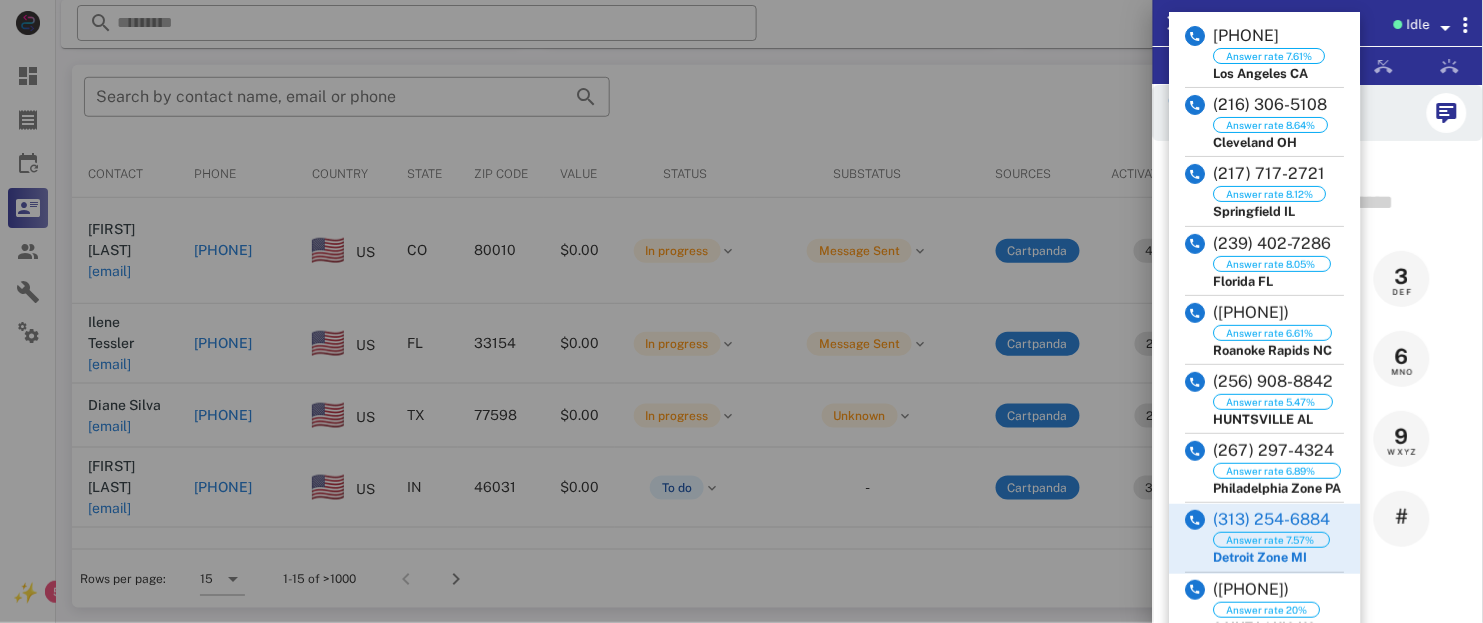 click at bounding box center [741, 311] 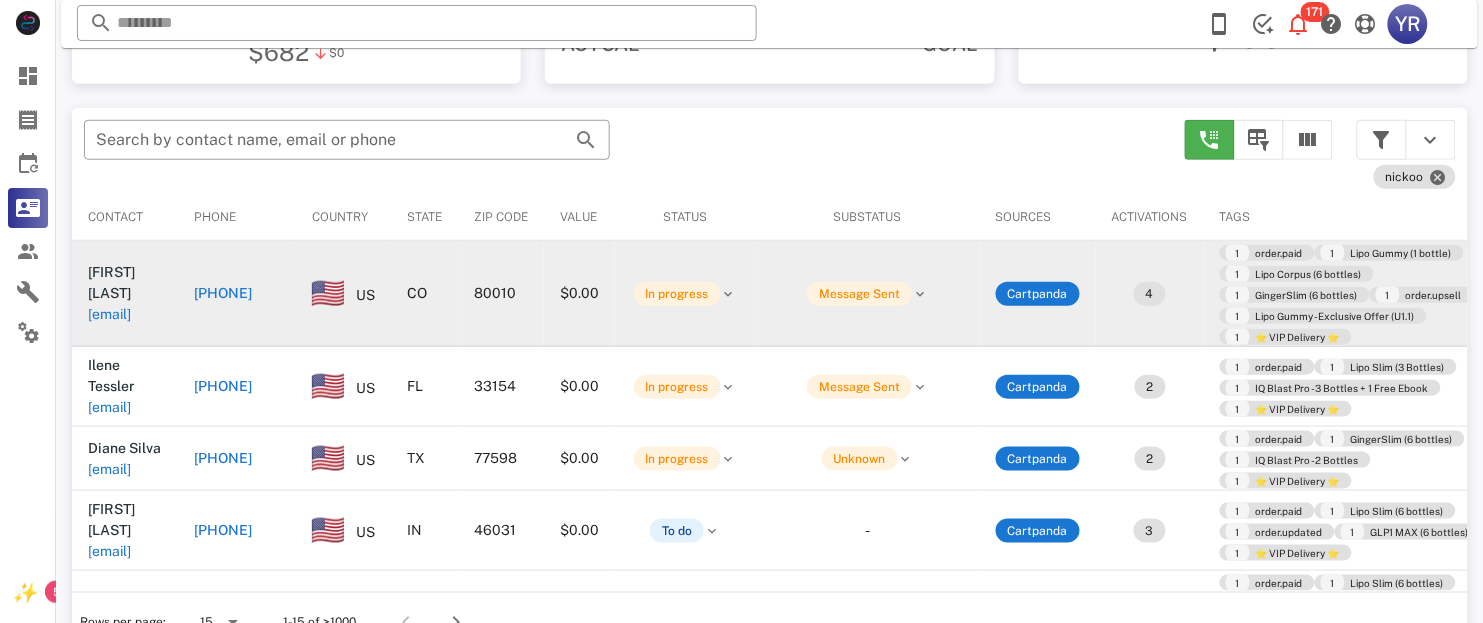 scroll, scrollTop: 379, scrollLeft: 0, axis: vertical 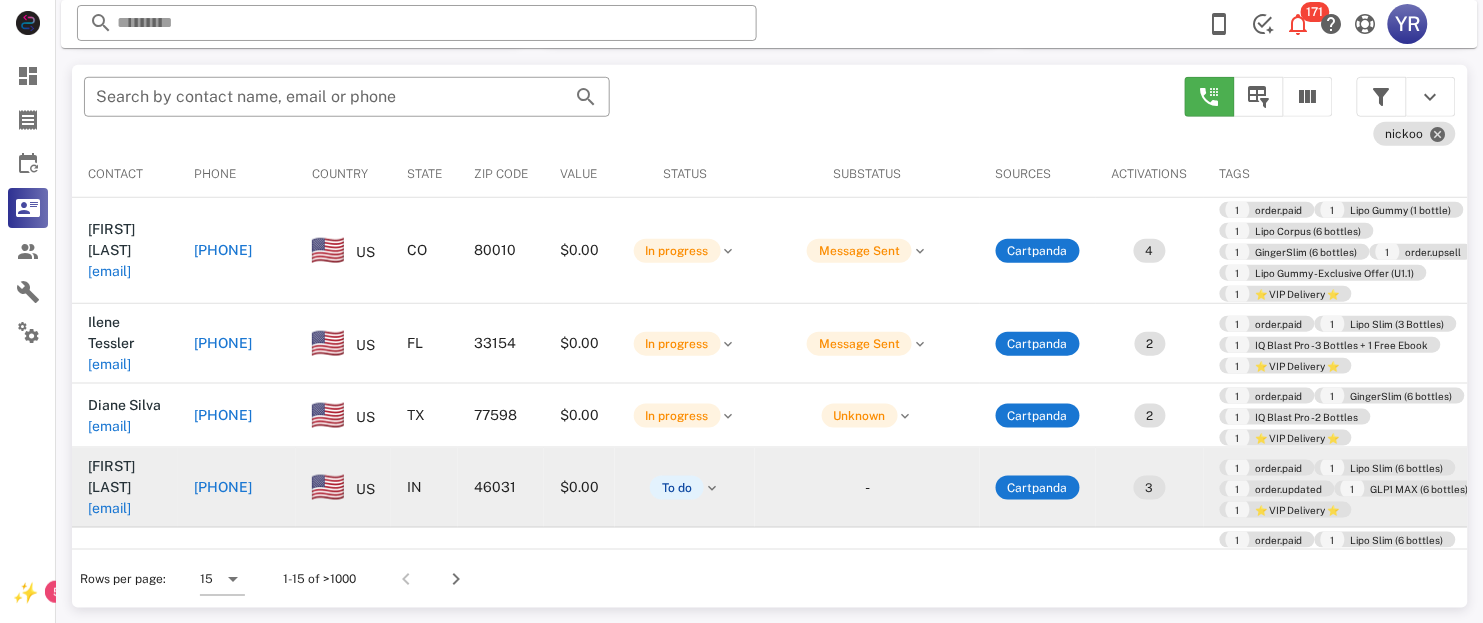 click on "[FIRST] [LAST]" at bounding box center [111, 476] 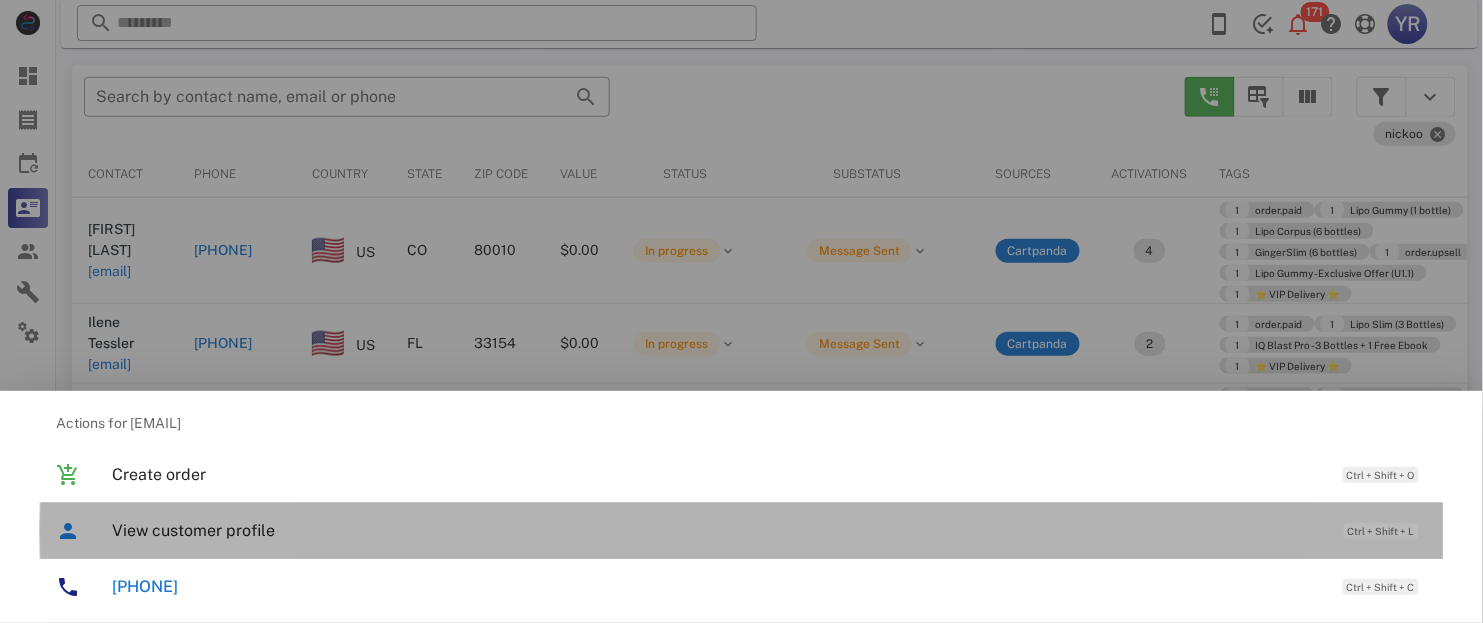 click on "View customer profile" at bounding box center [718, 530] 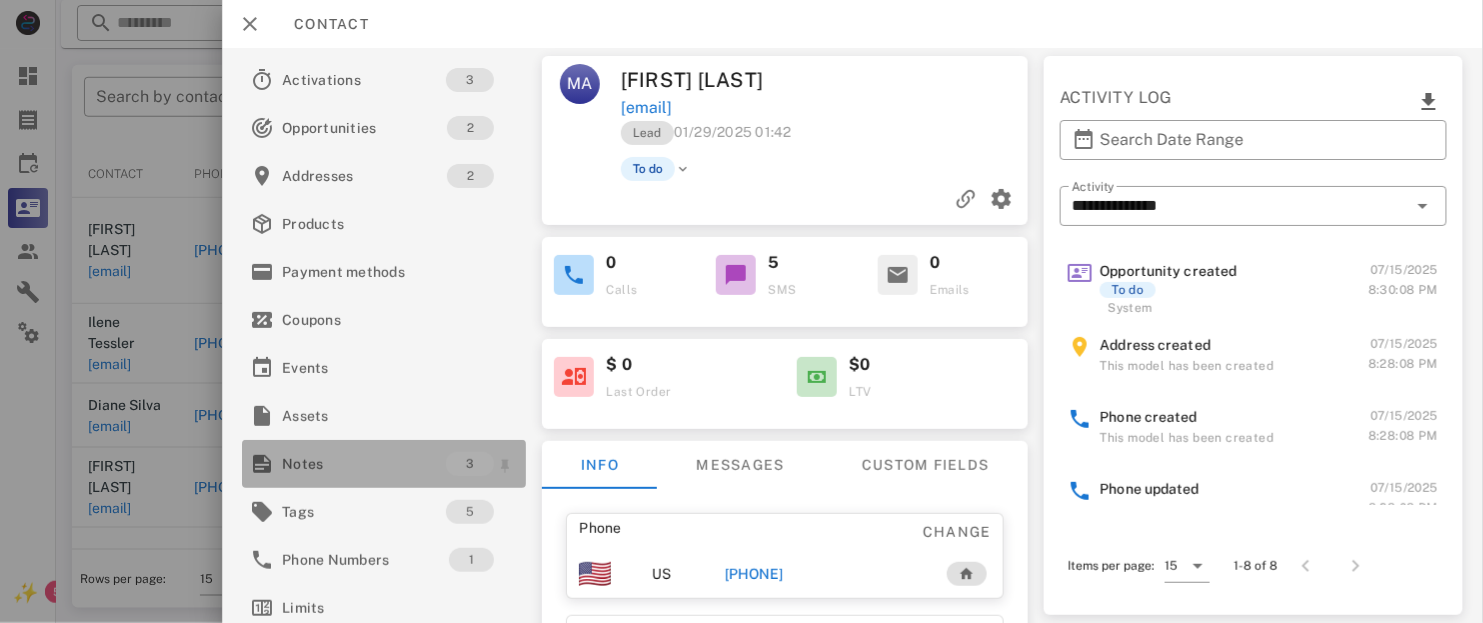 click on "Notes" at bounding box center [364, 464] 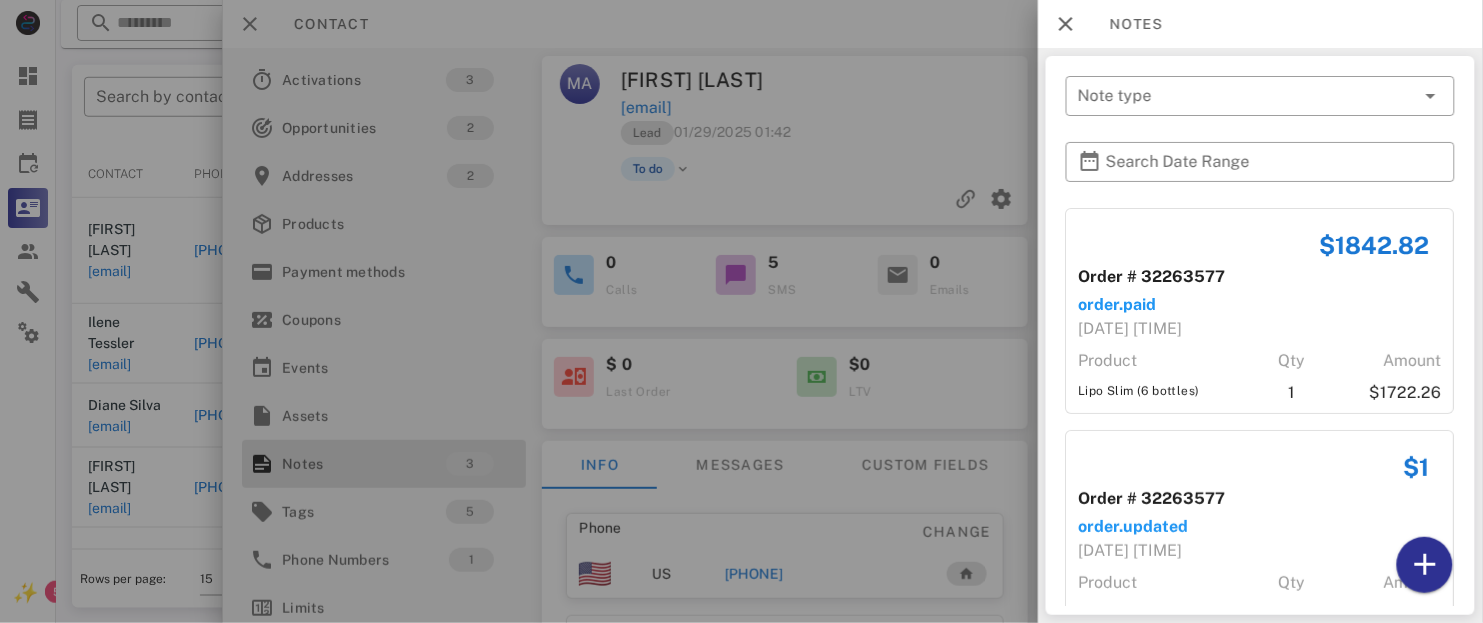 click at bounding box center (741, 311) 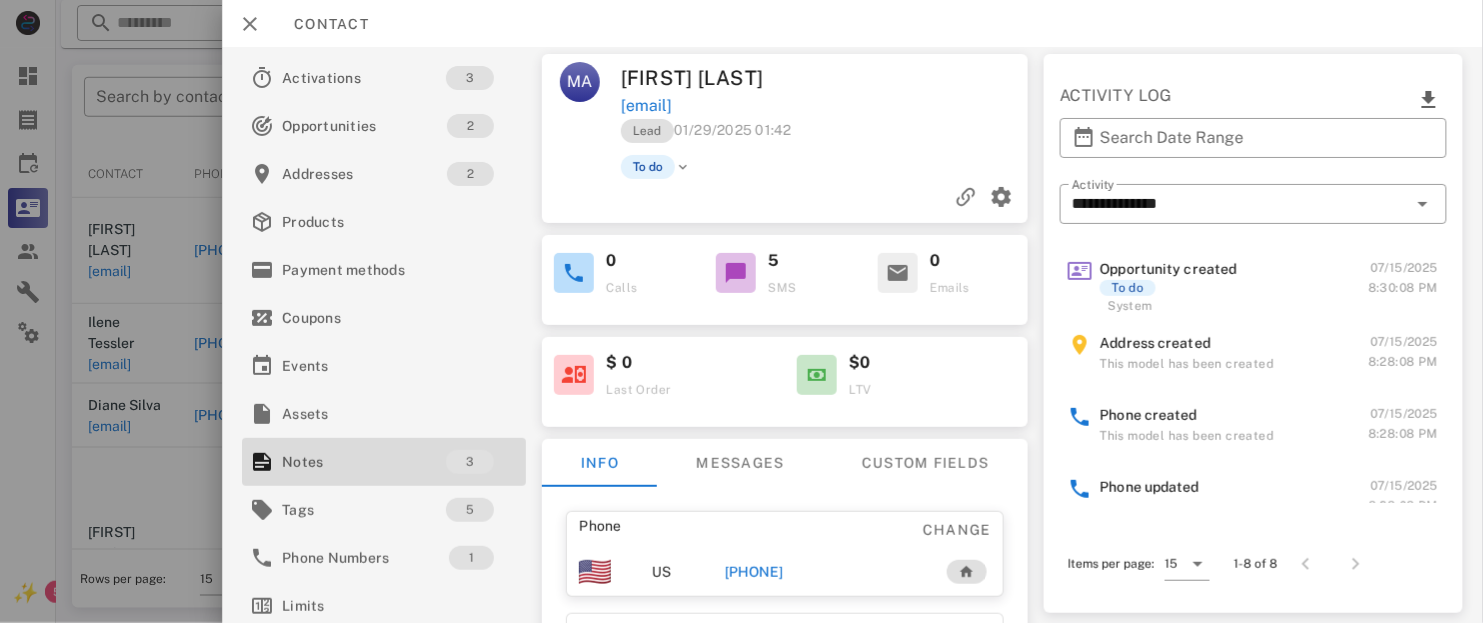 scroll, scrollTop: 0, scrollLeft: 0, axis: both 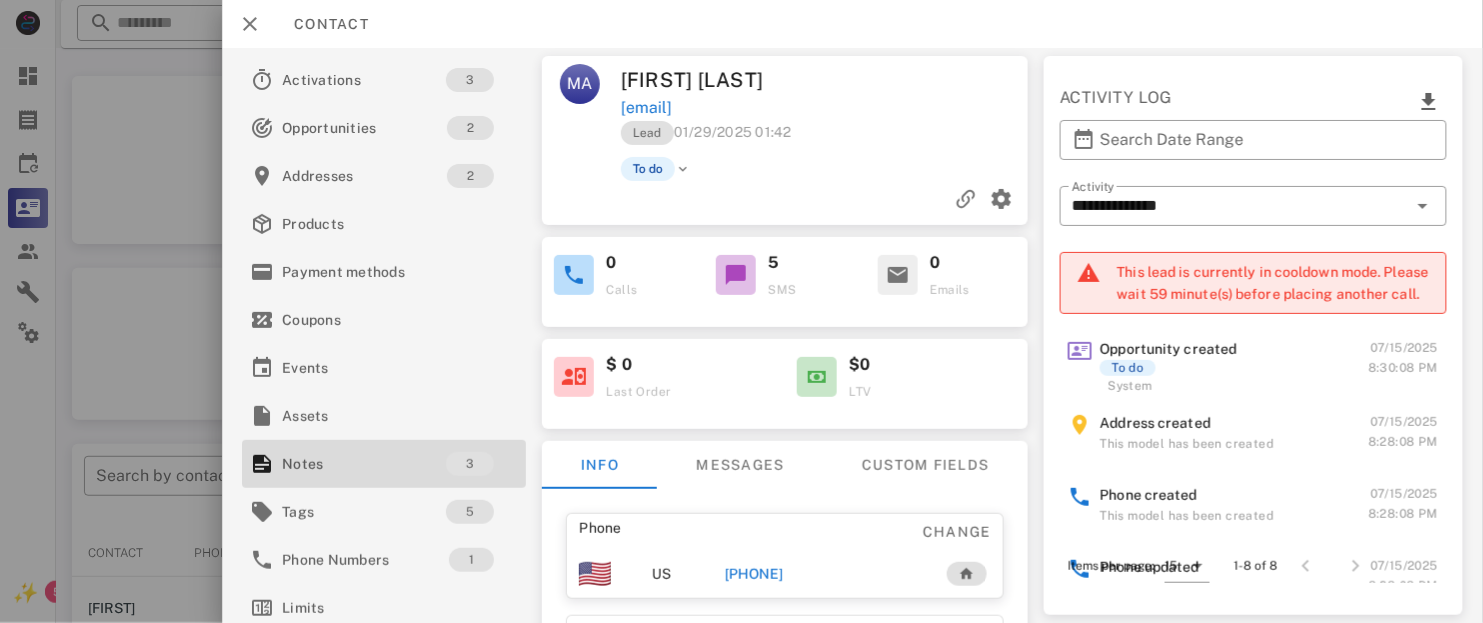 click on "This lead is currently in cooldown mode.  Please wait 59 minute(s) before placing another call." at bounding box center [1274, 283] 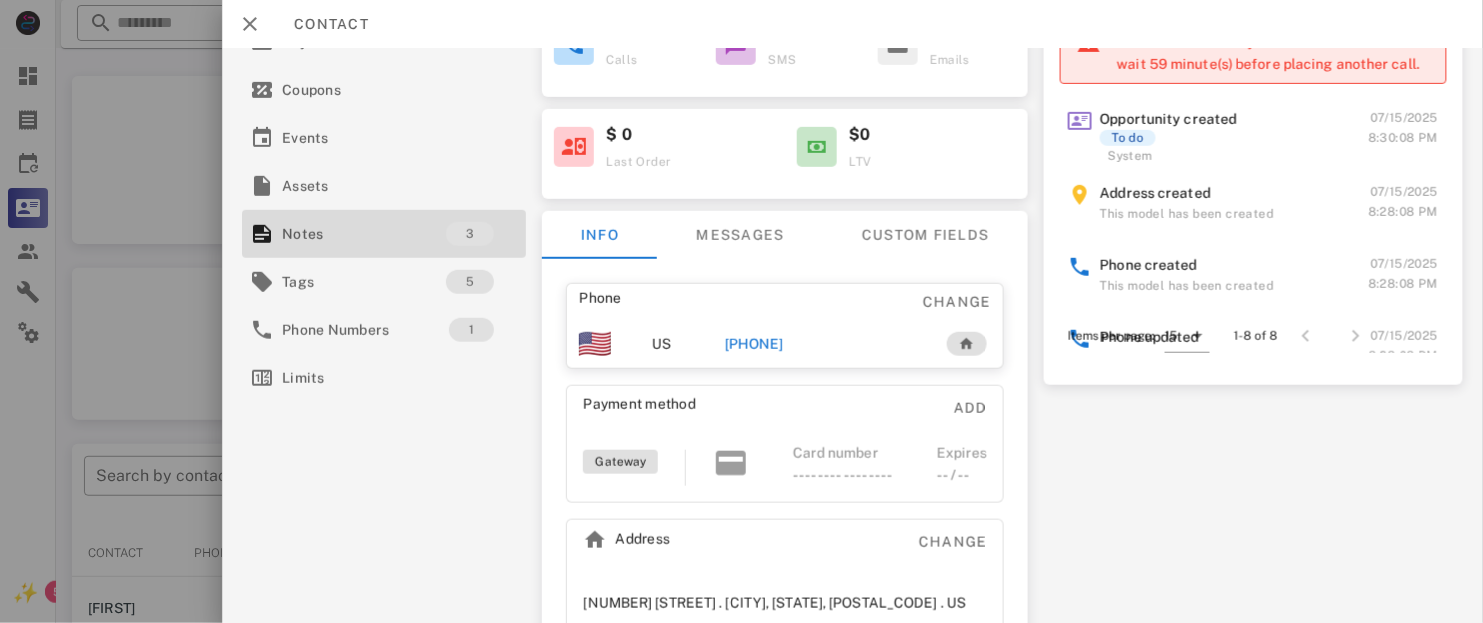 scroll, scrollTop: 276, scrollLeft: 0, axis: vertical 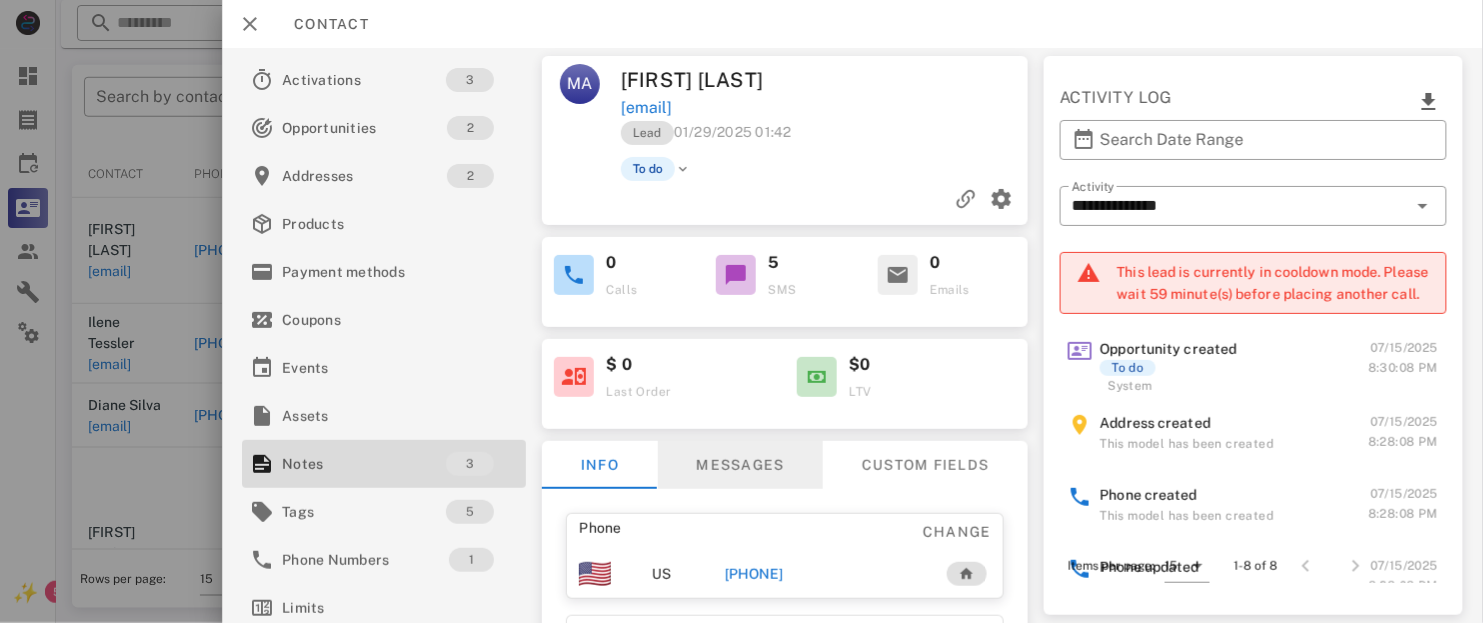 click on "Messages" at bounding box center [741, 465] 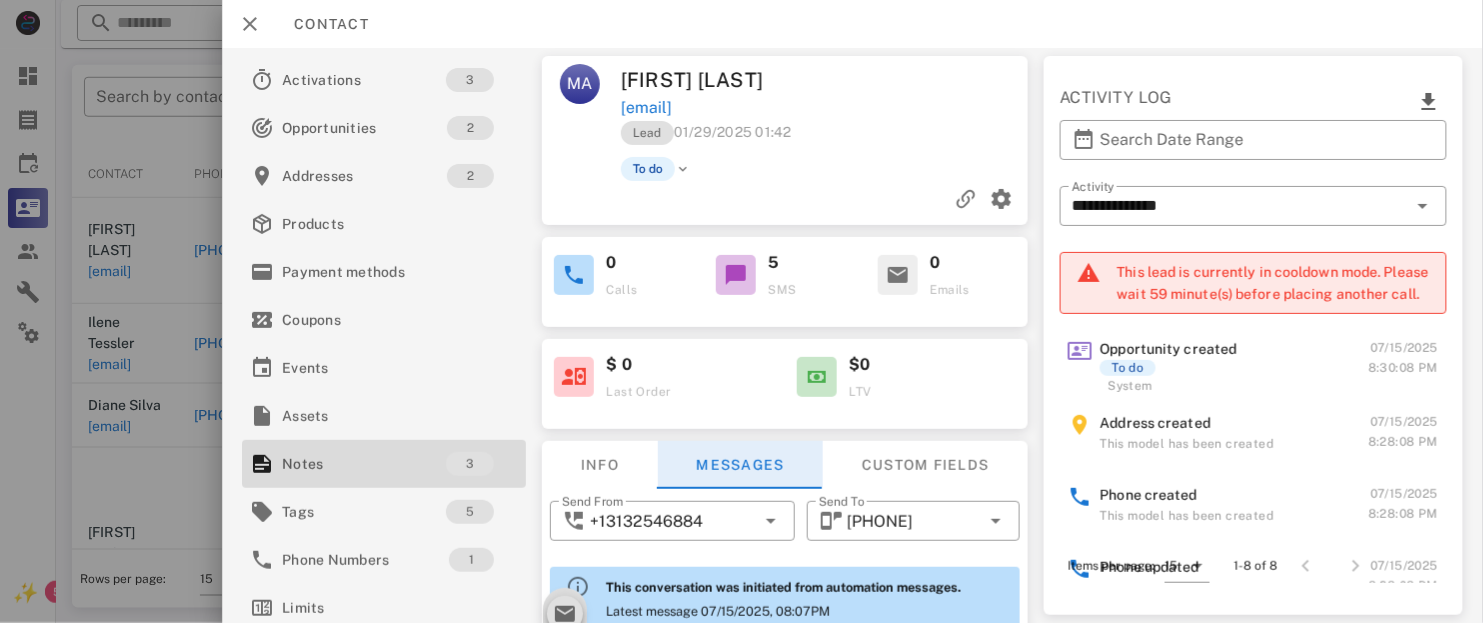 scroll, scrollTop: 664, scrollLeft: 0, axis: vertical 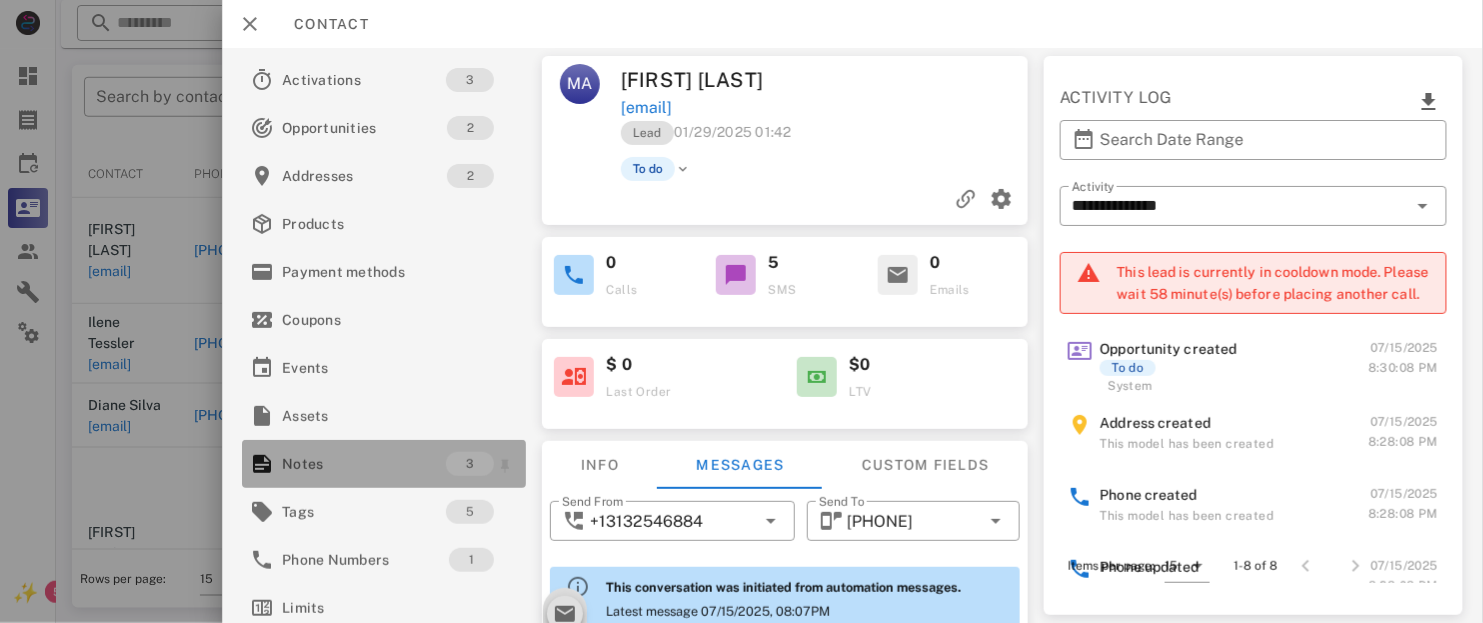 click on "Notes" at bounding box center [364, 464] 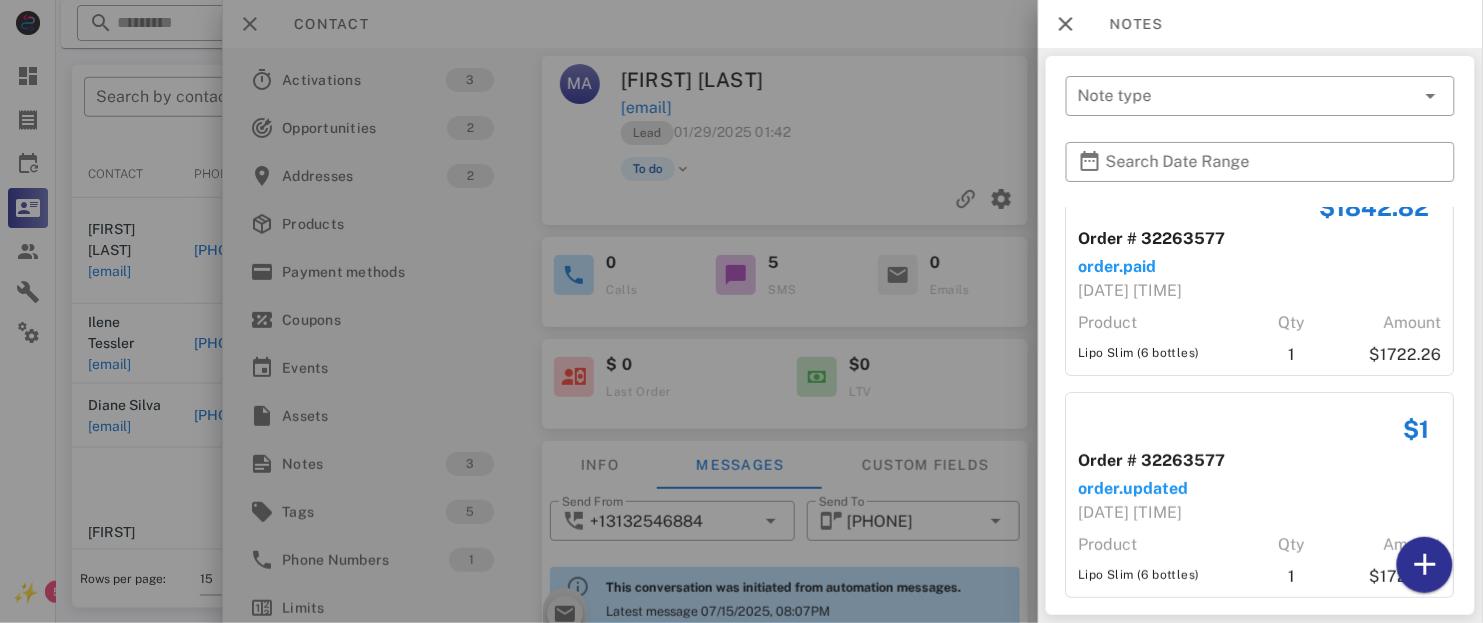 scroll, scrollTop: 0, scrollLeft: 0, axis: both 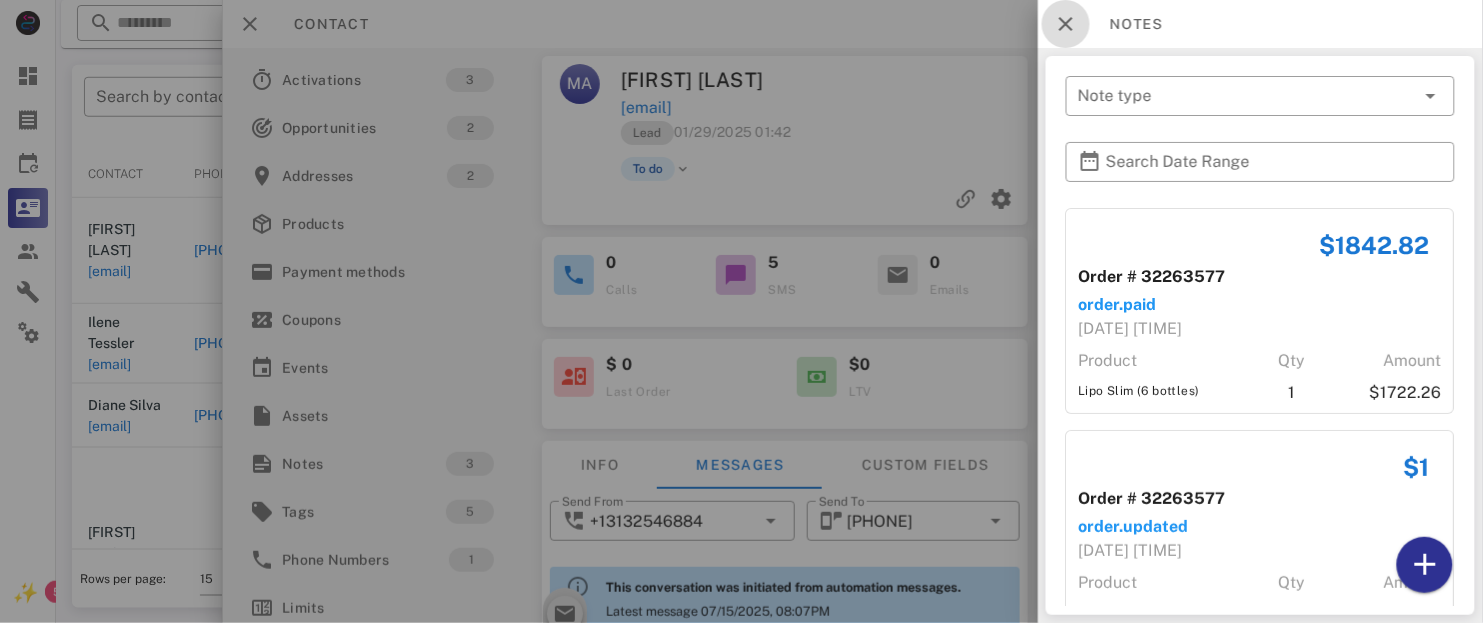 click at bounding box center [1066, 24] 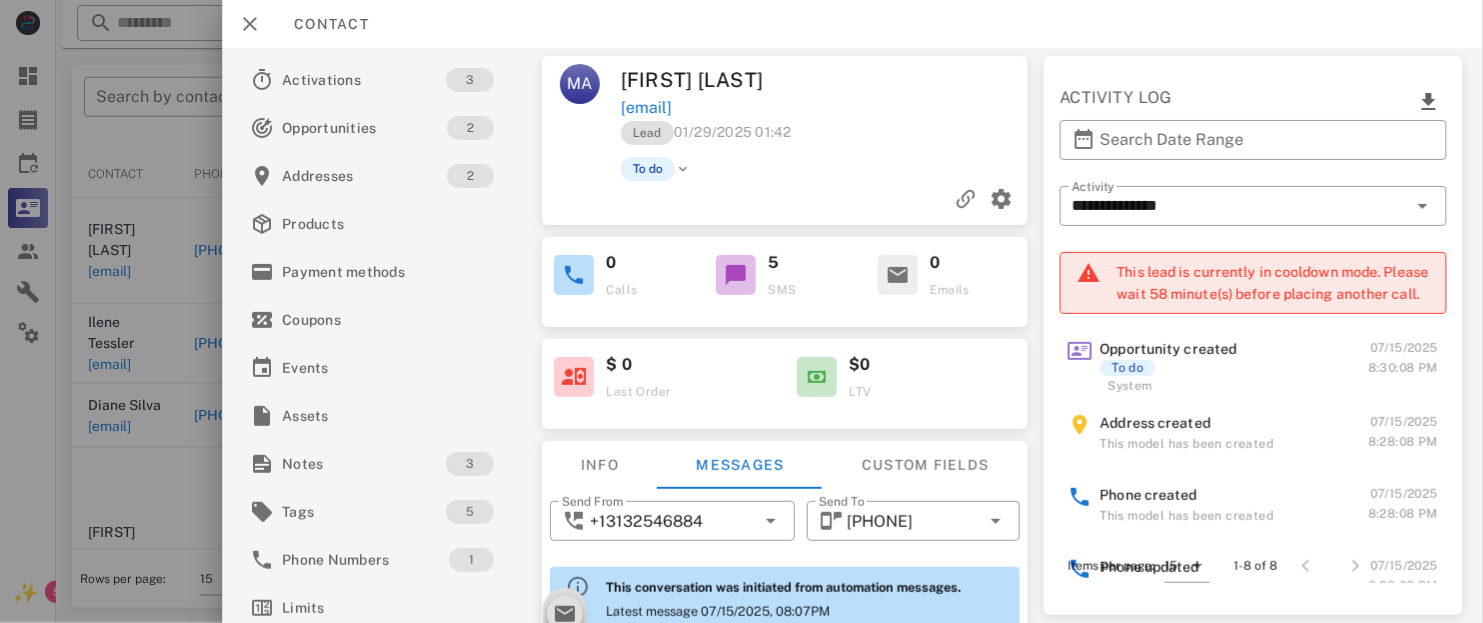 scroll, scrollTop: 270, scrollLeft: 0, axis: vertical 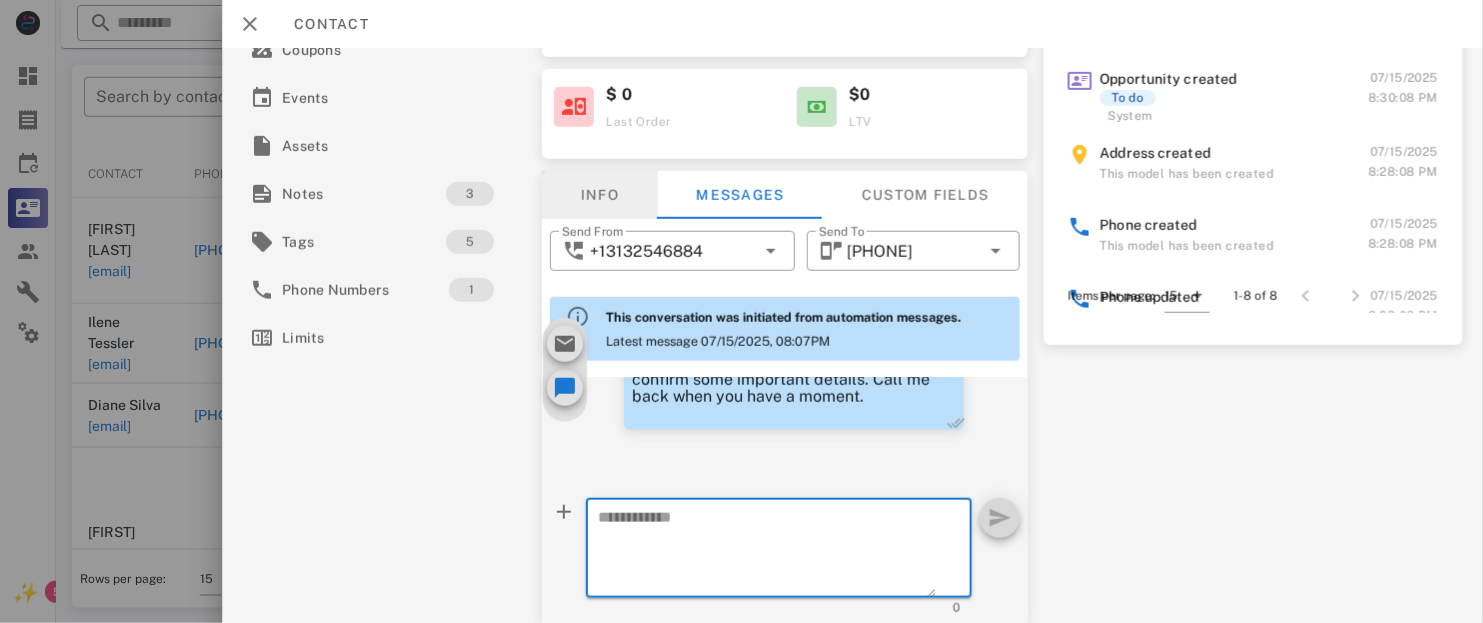 click on "Info" at bounding box center (601, 195) 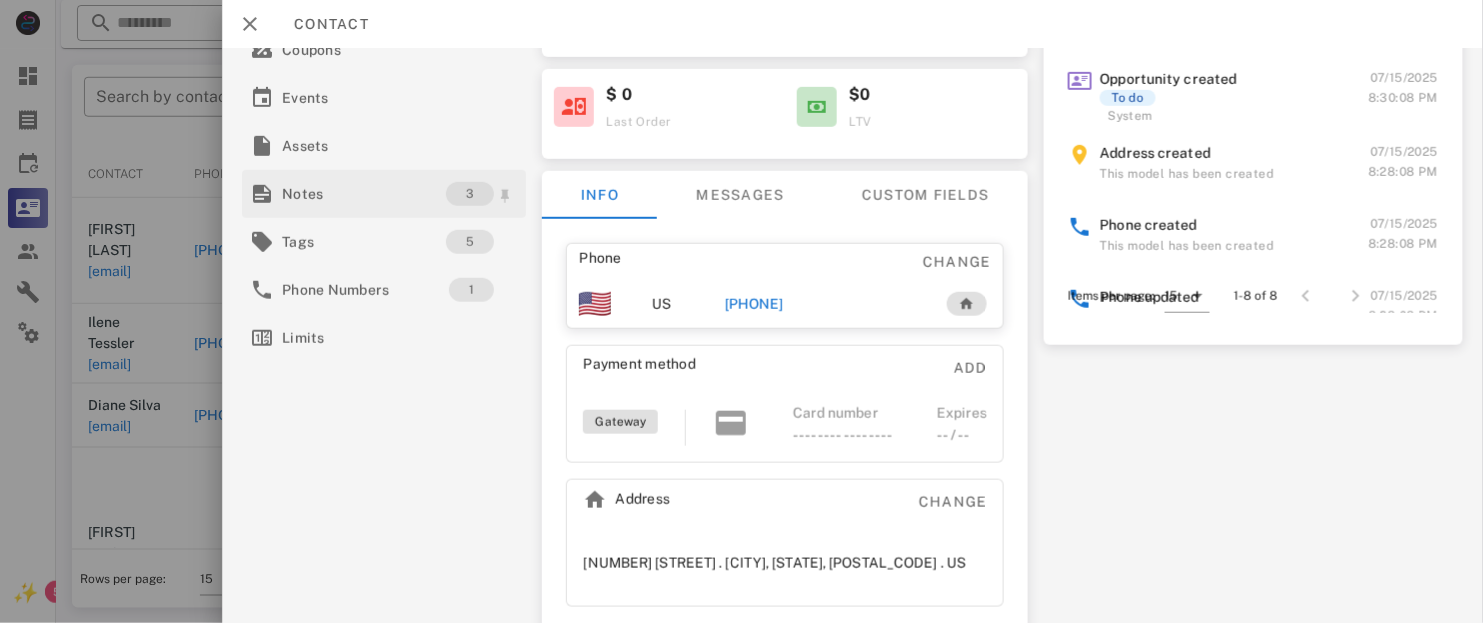 scroll, scrollTop: 0, scrollLeft: 0, axis: both 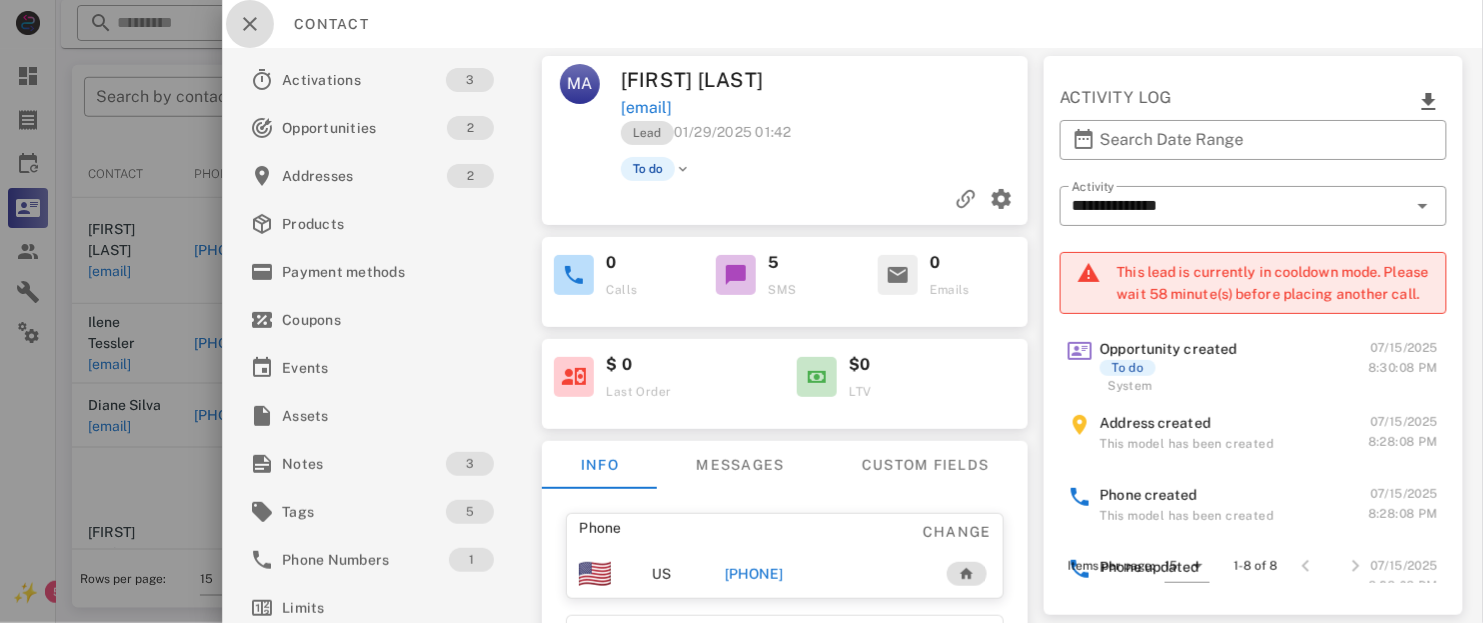 click at bounding box center [250, 24] 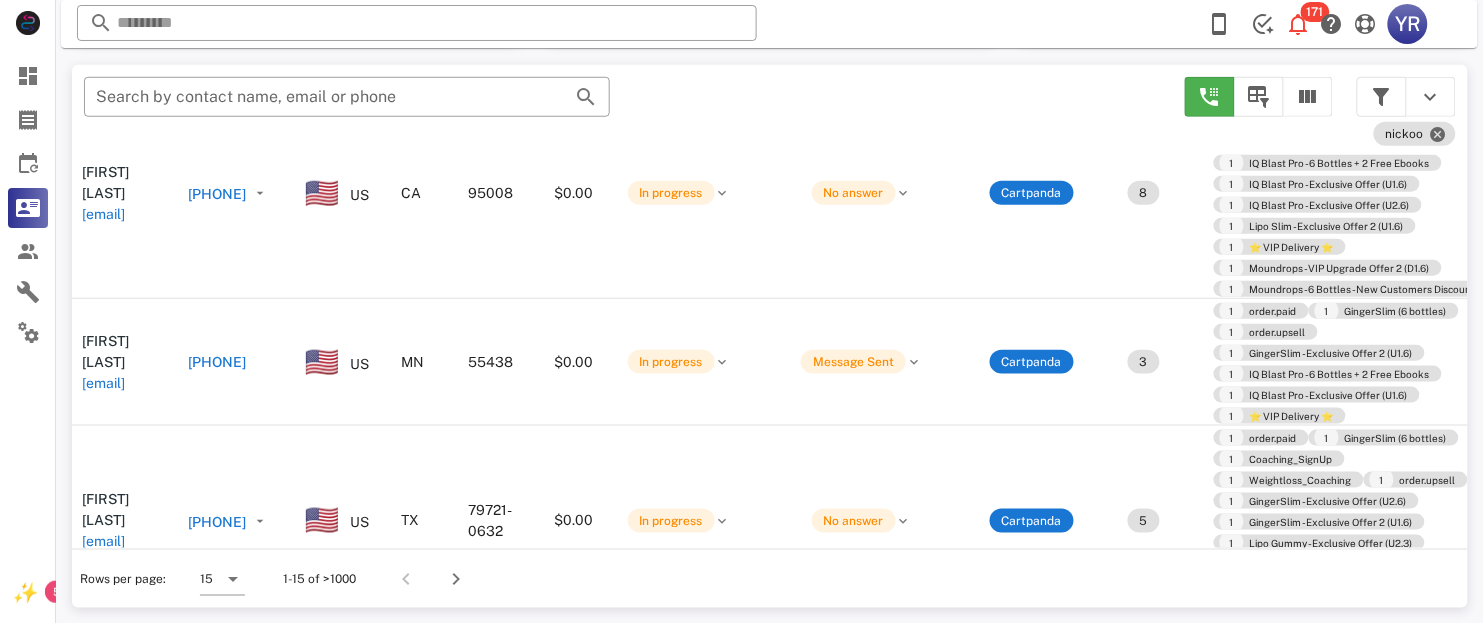 scroll, scrollTop: 0, scrollLeft: 6, axis: horizontal 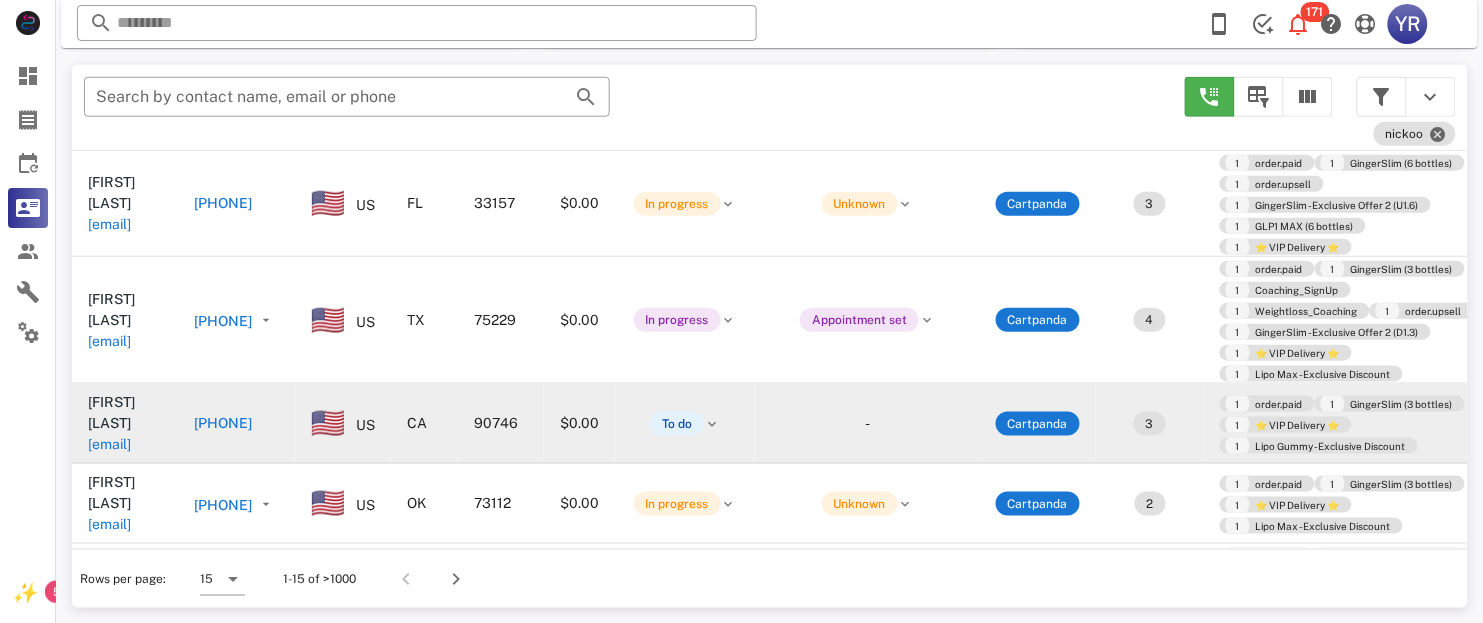 click on "[EMAIL]" at bounding box center (109, 444) 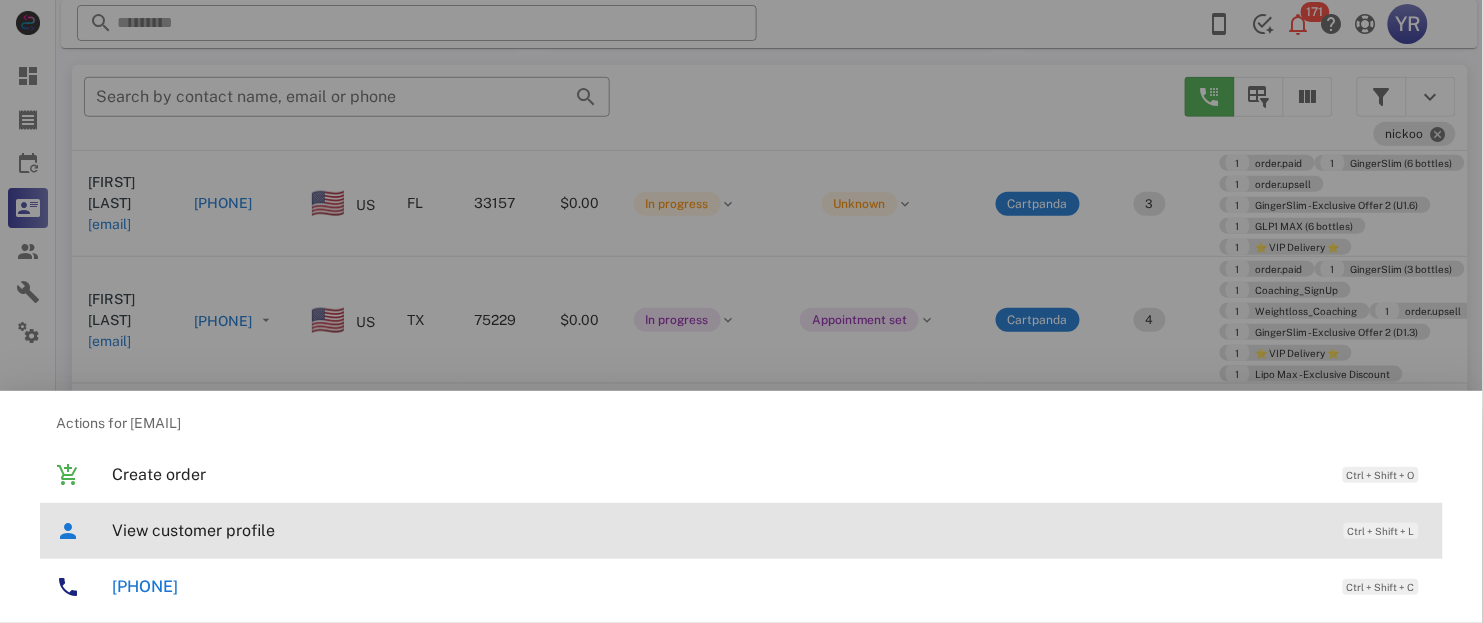 click on "View customer profile" at bounding box center [718, 530] 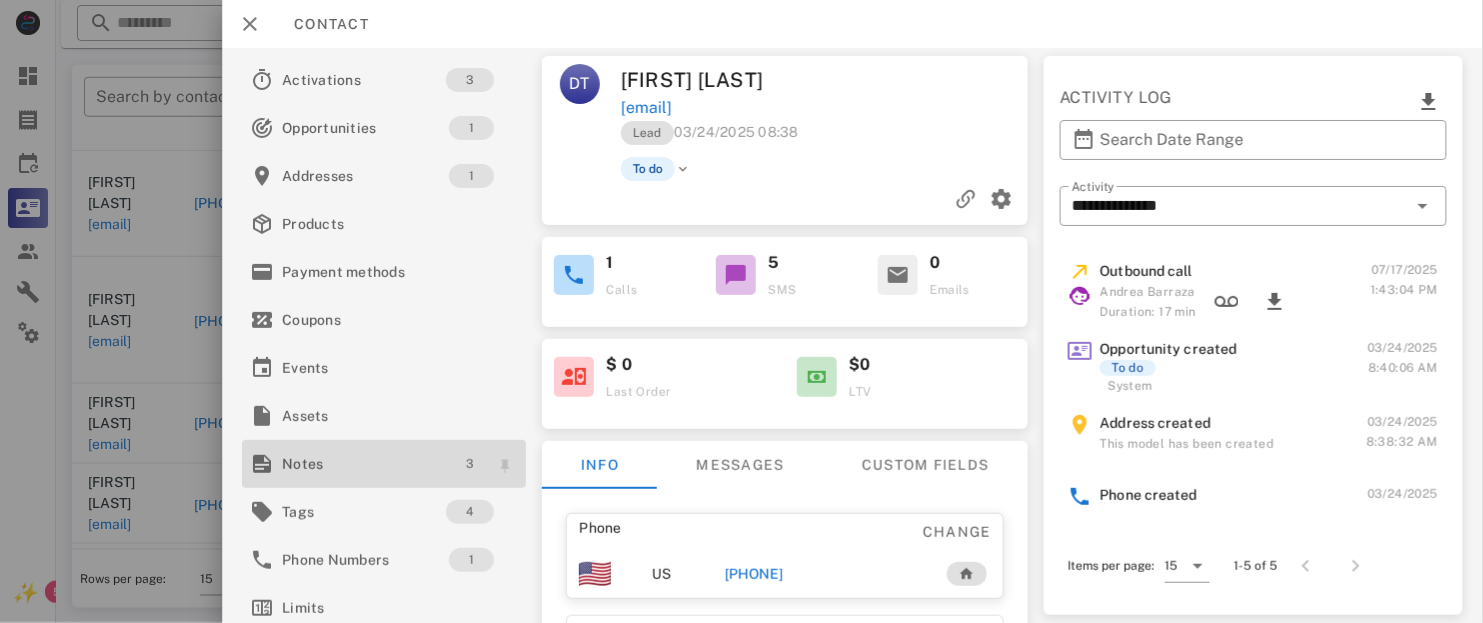 click on "3" at bounding box center [471, 464] 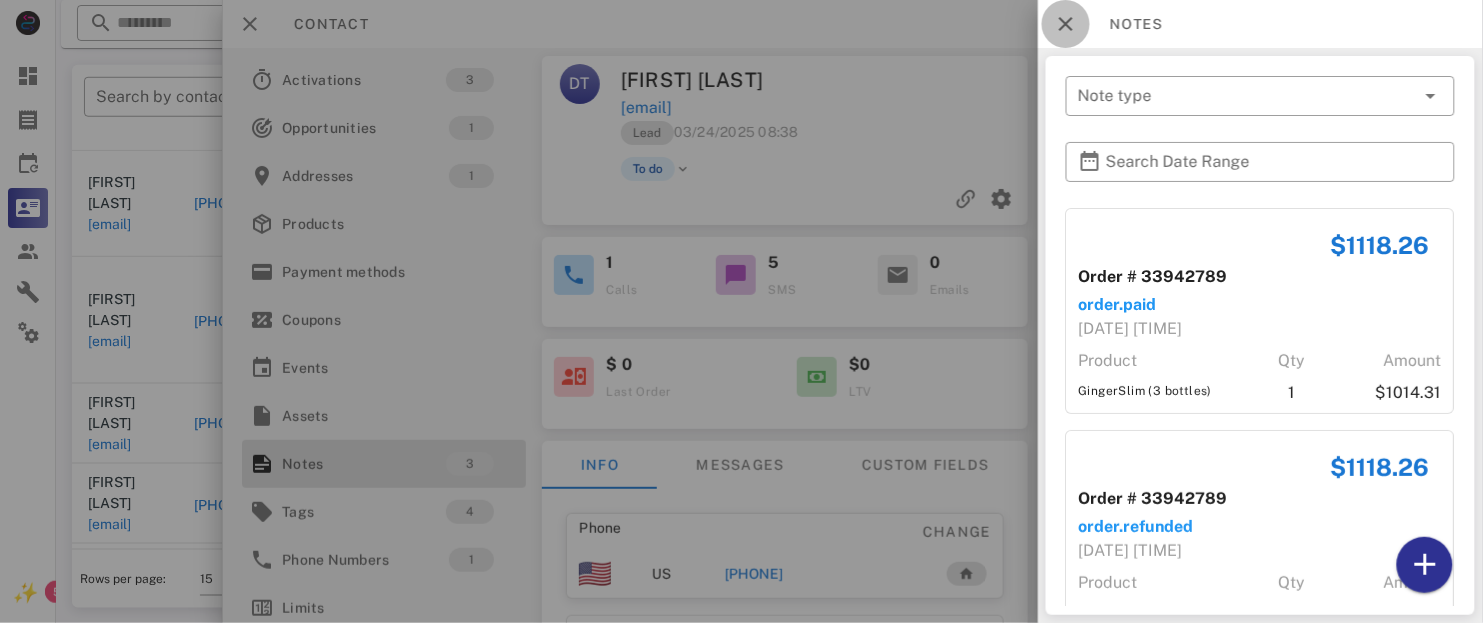 click at bounding box center [1066, 24] 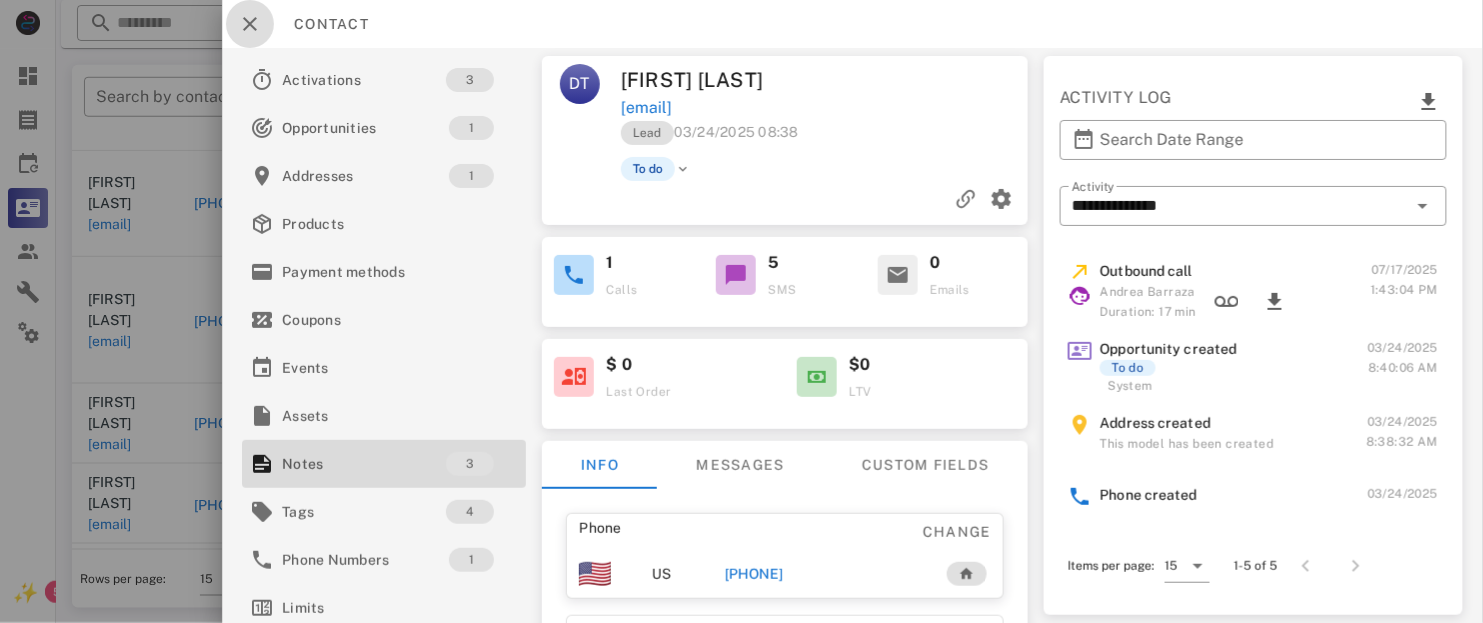 click at bounding box center [250, 24] 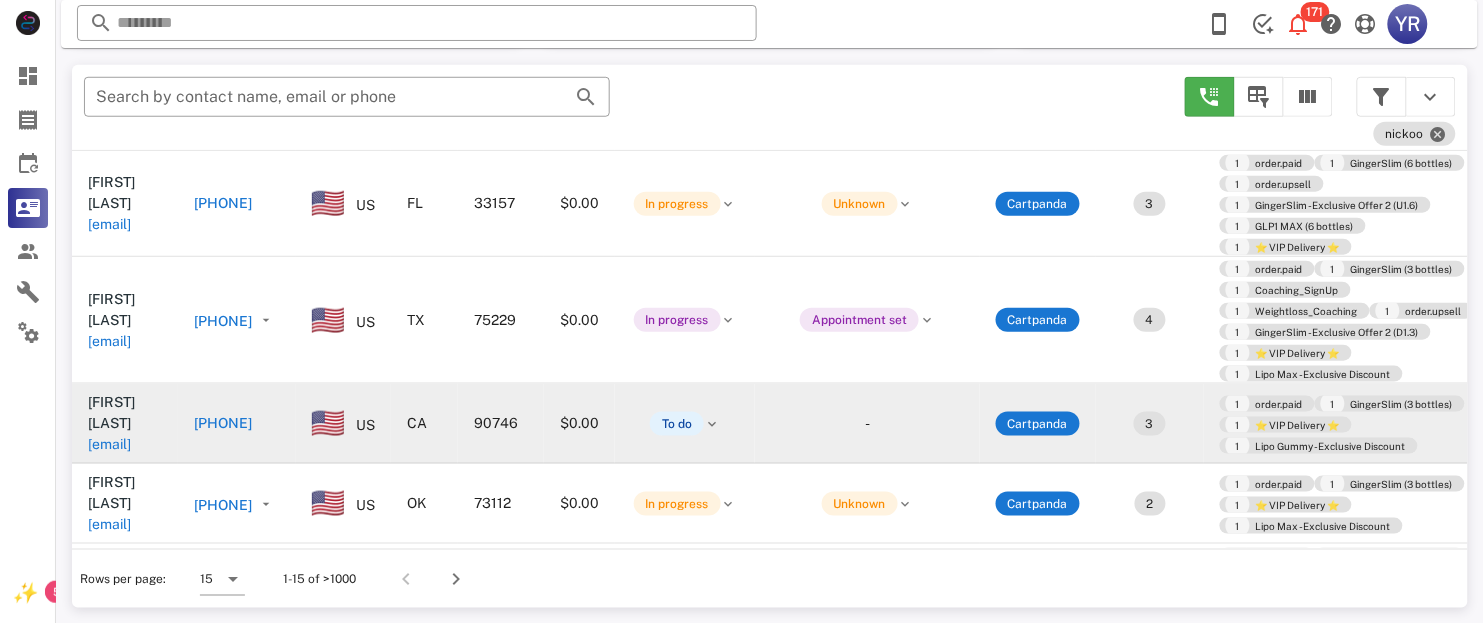 click on "[EMAIL]" at bounding box center (109, 444) 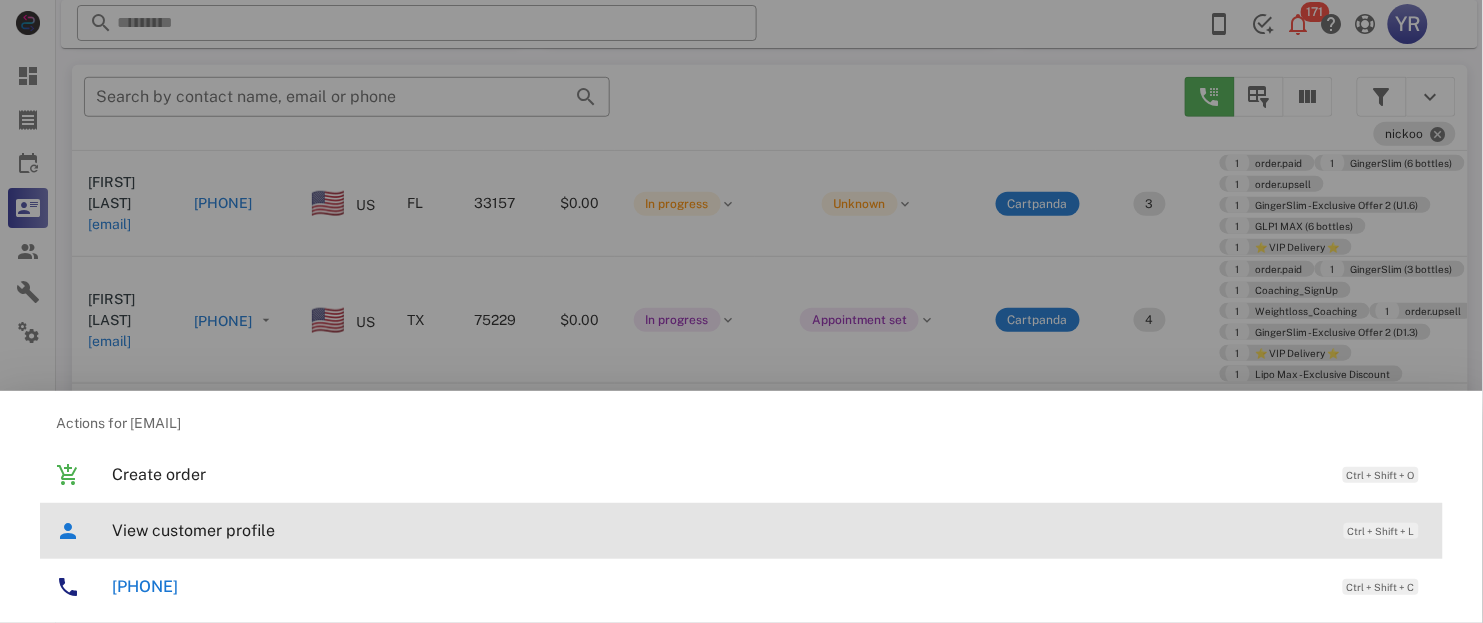 click on "View customer profile" at bounding box center (718, 530) 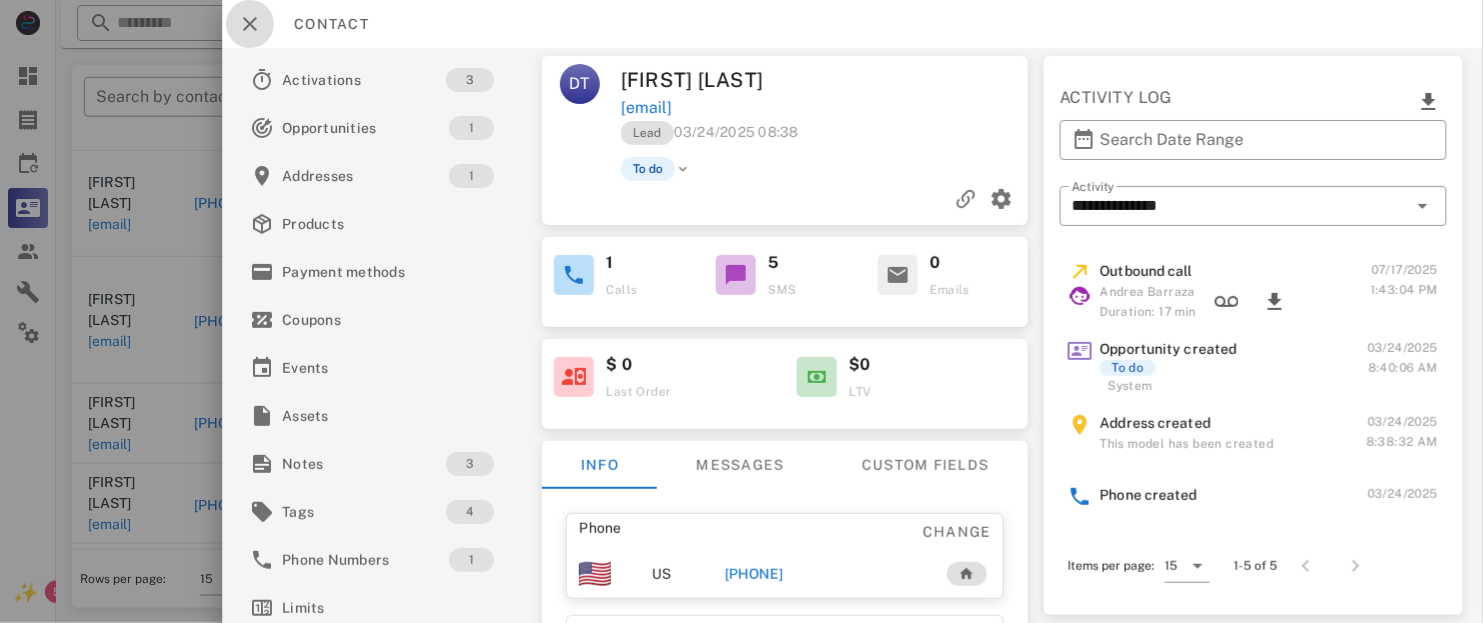 click at bounding box center (250, 24) 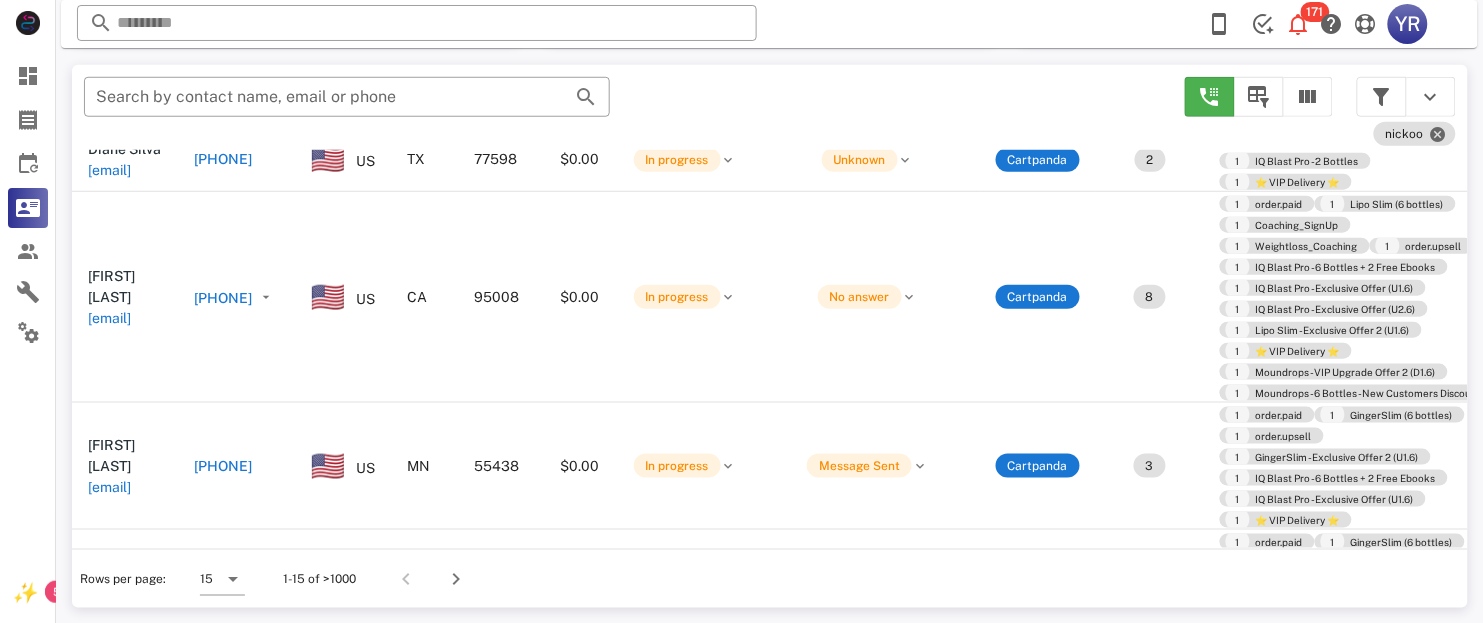 scroll, scrollTop: 0, scrollLeft: 0, axis: both 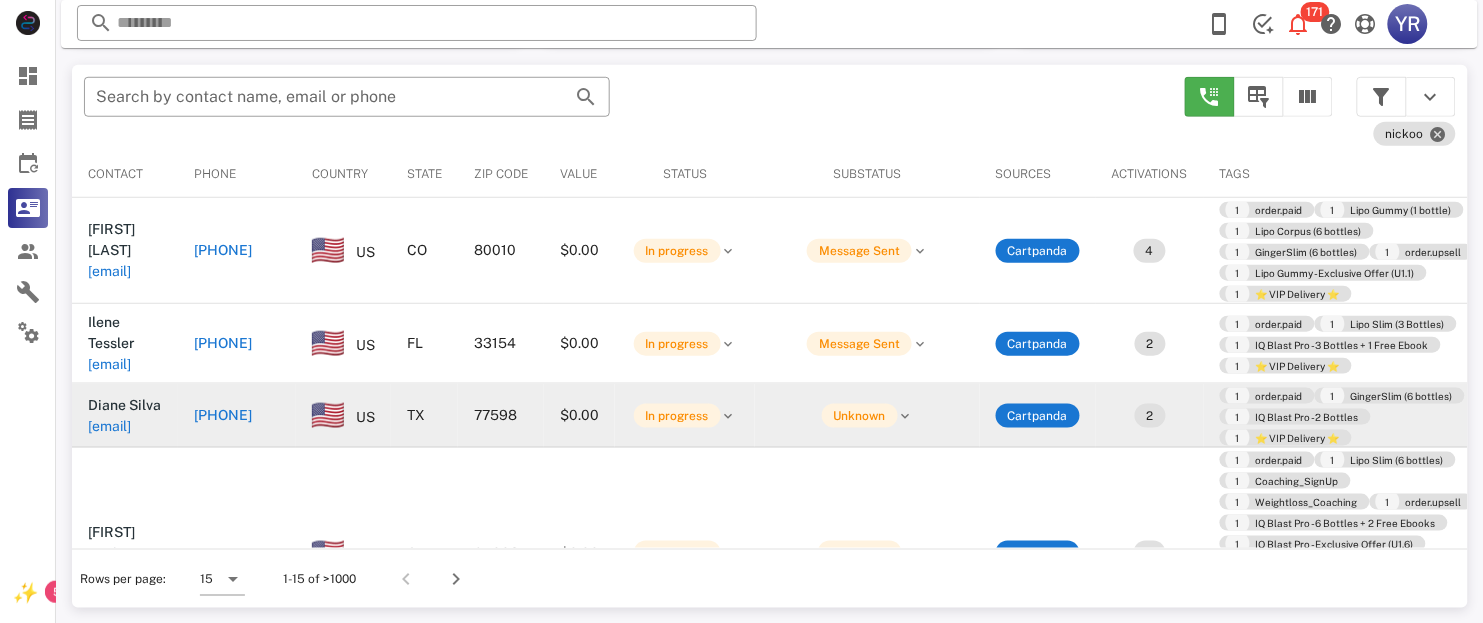 click on "[EMAIL]" at bounding box center [109, 426] 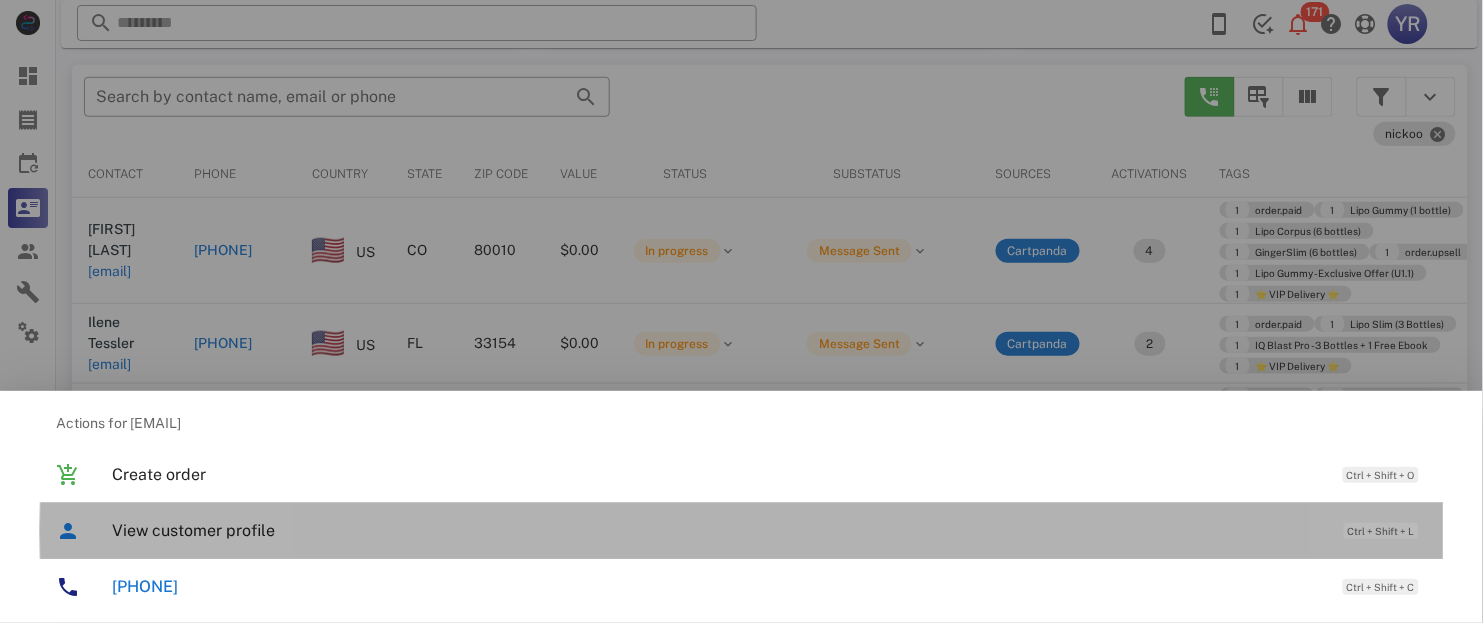click on "View customer profile" at bounding box center (718, 530) 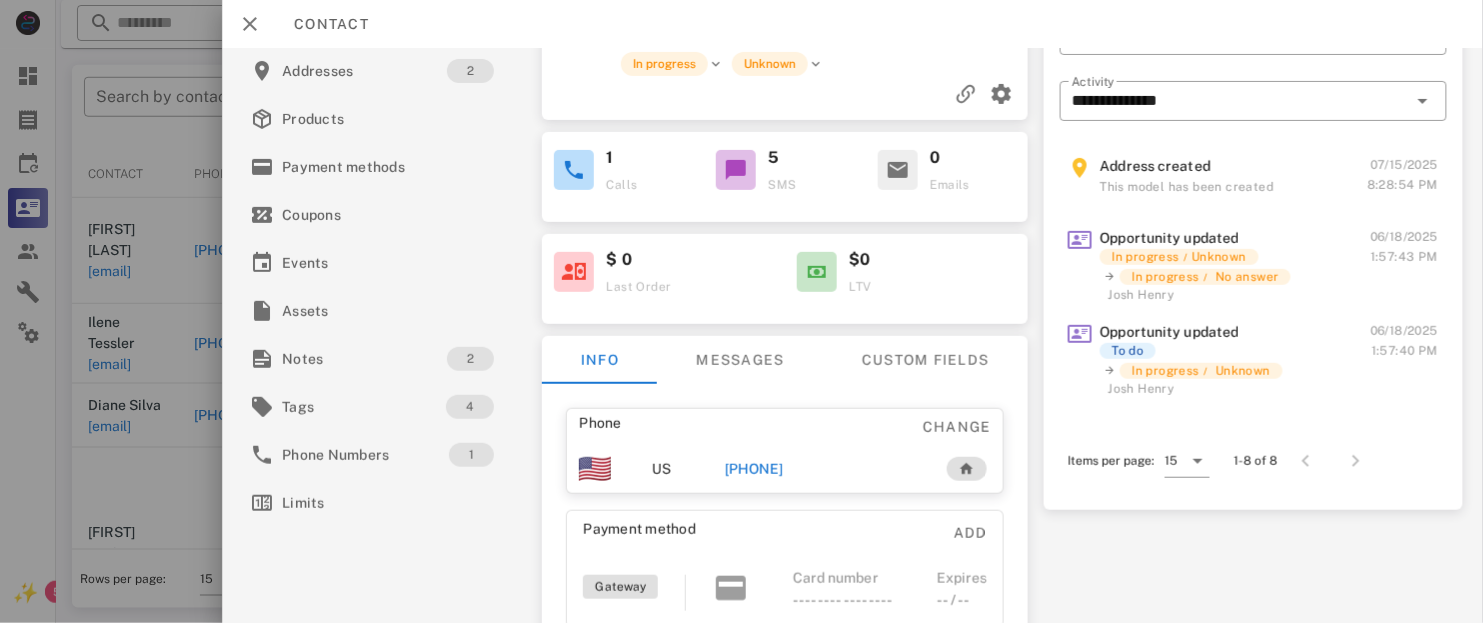 scroll, scrollTop: 0, scrollLeft: 0, axis: both 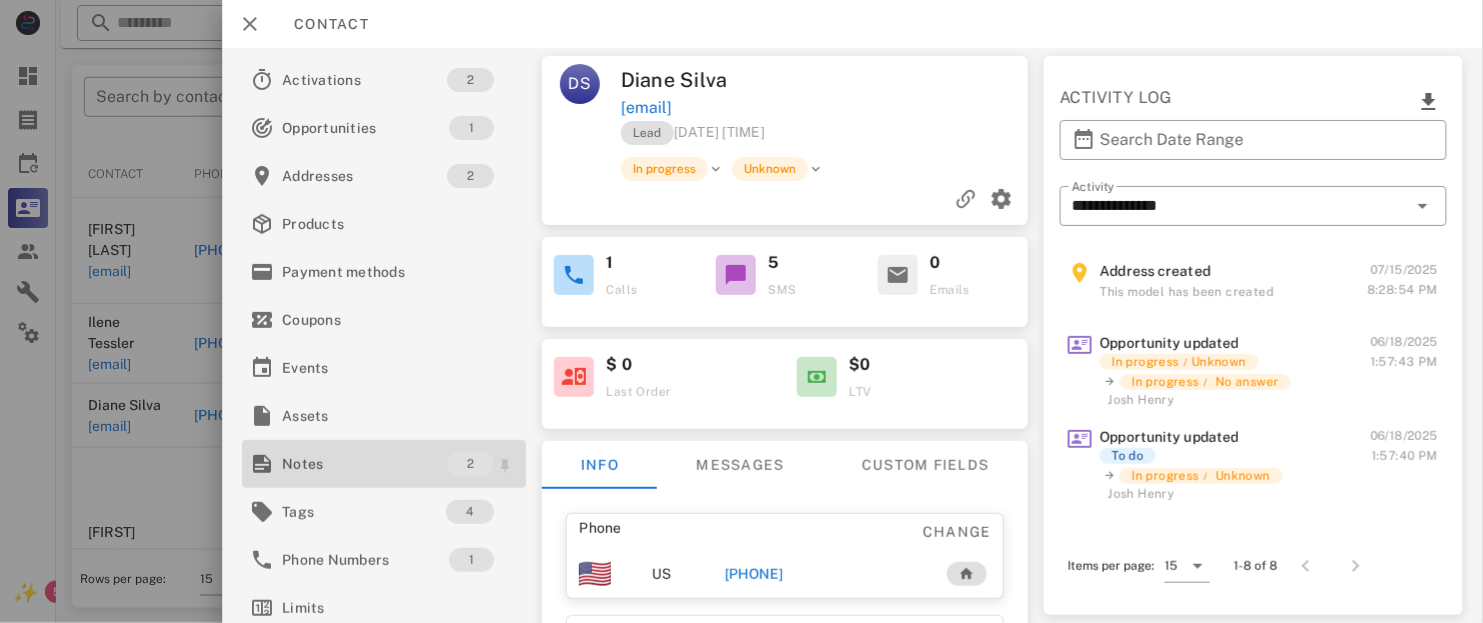 click on "Notes" at bounding box center [364, 464] 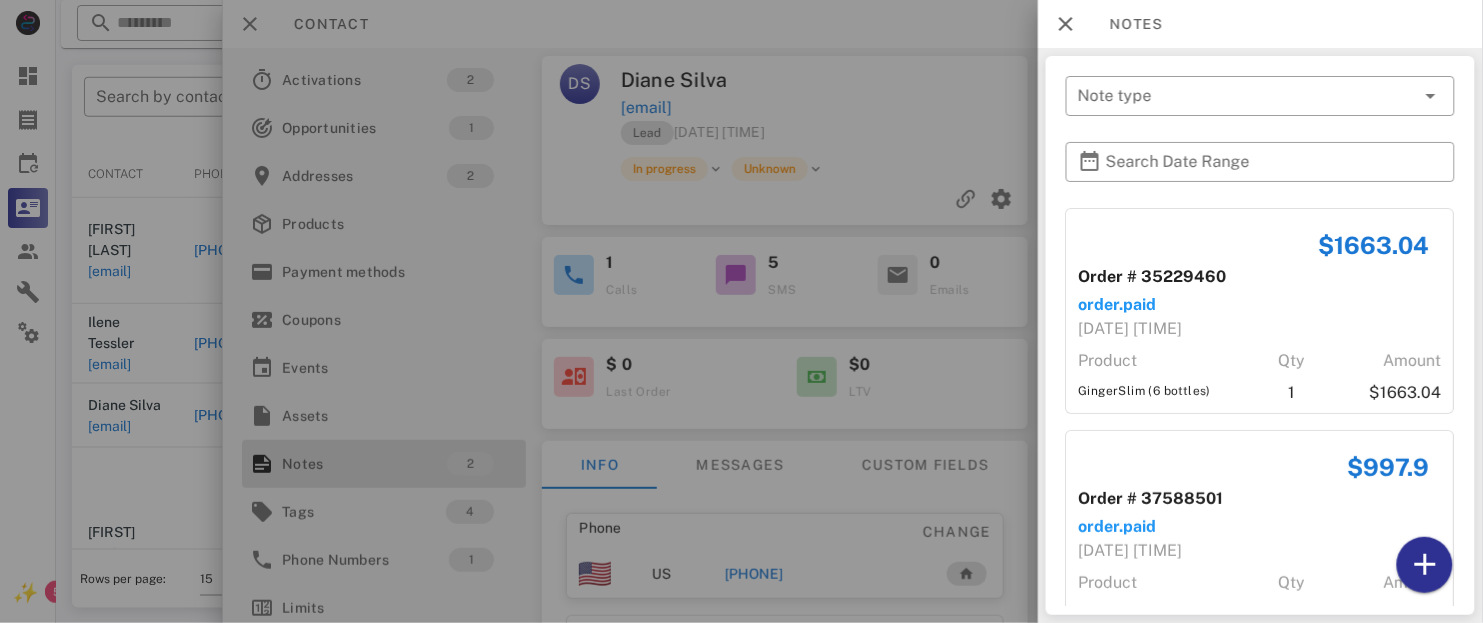 click at bounding box center (741, 311) 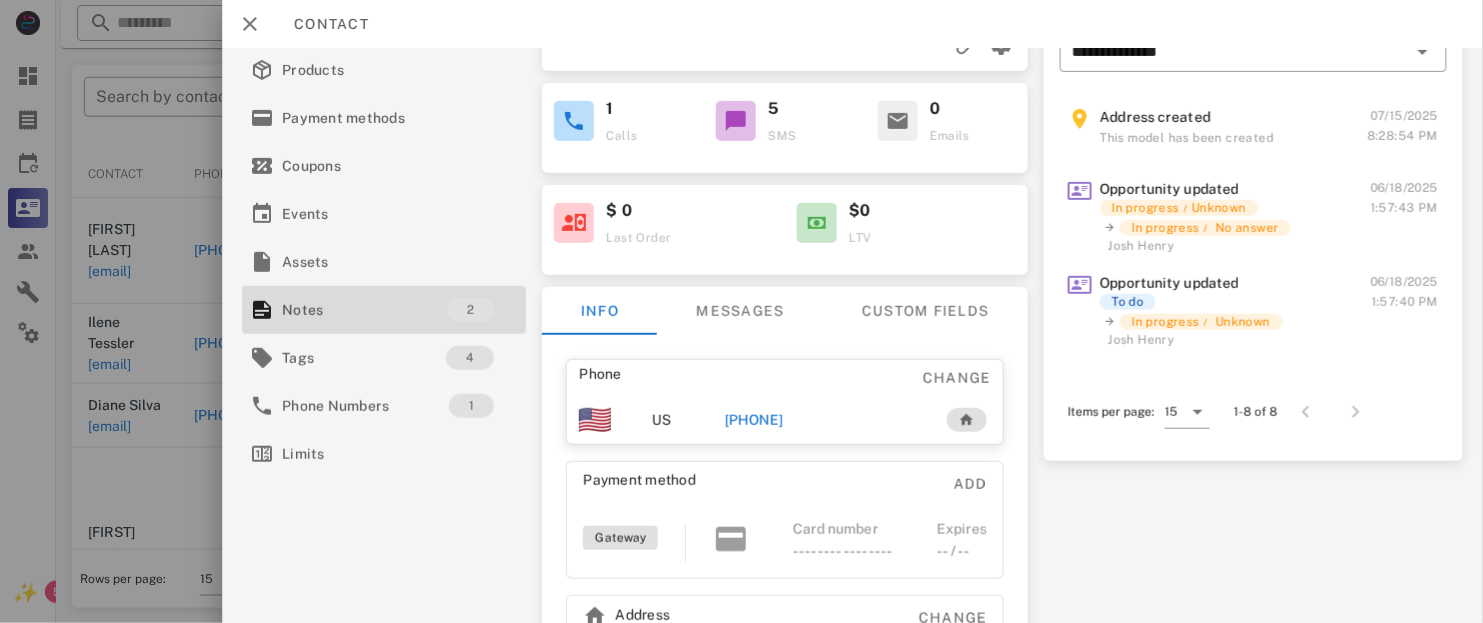 scroll, scrollTop: 276, scrollLeft: 0, axis: vertical 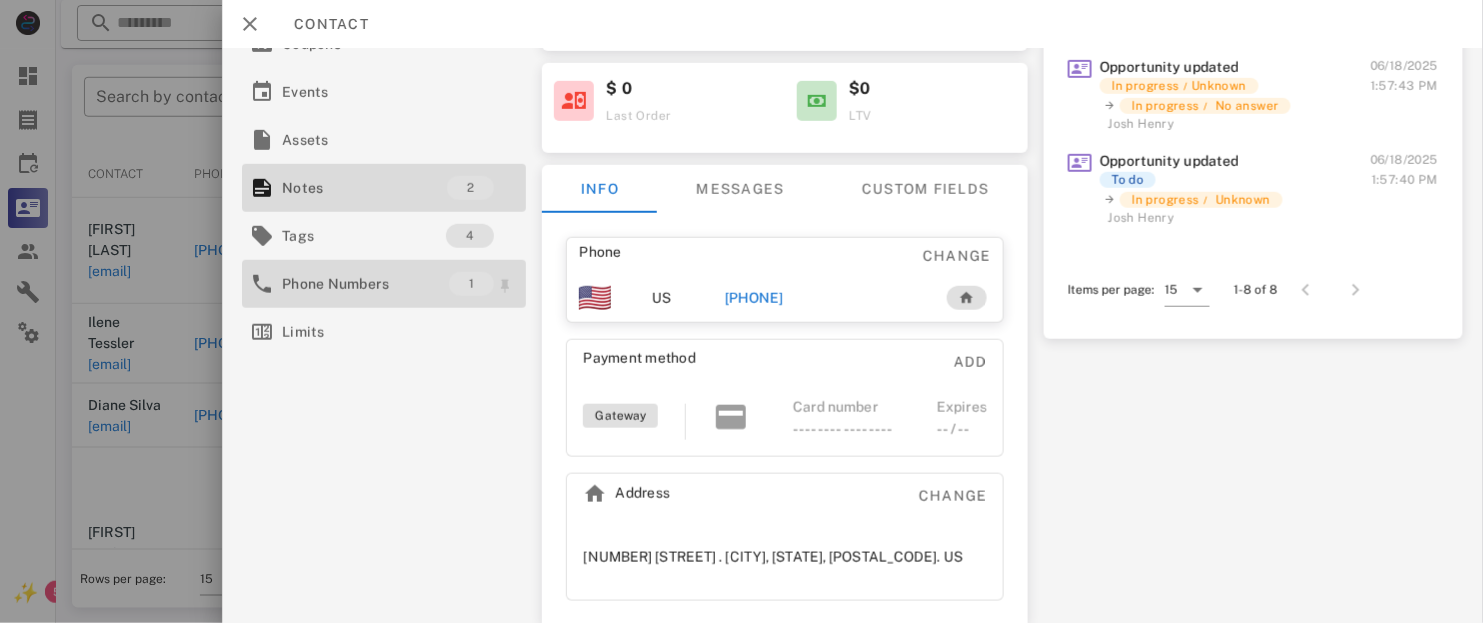 click on "Phone Numbers" at bounding box center [365, 284] 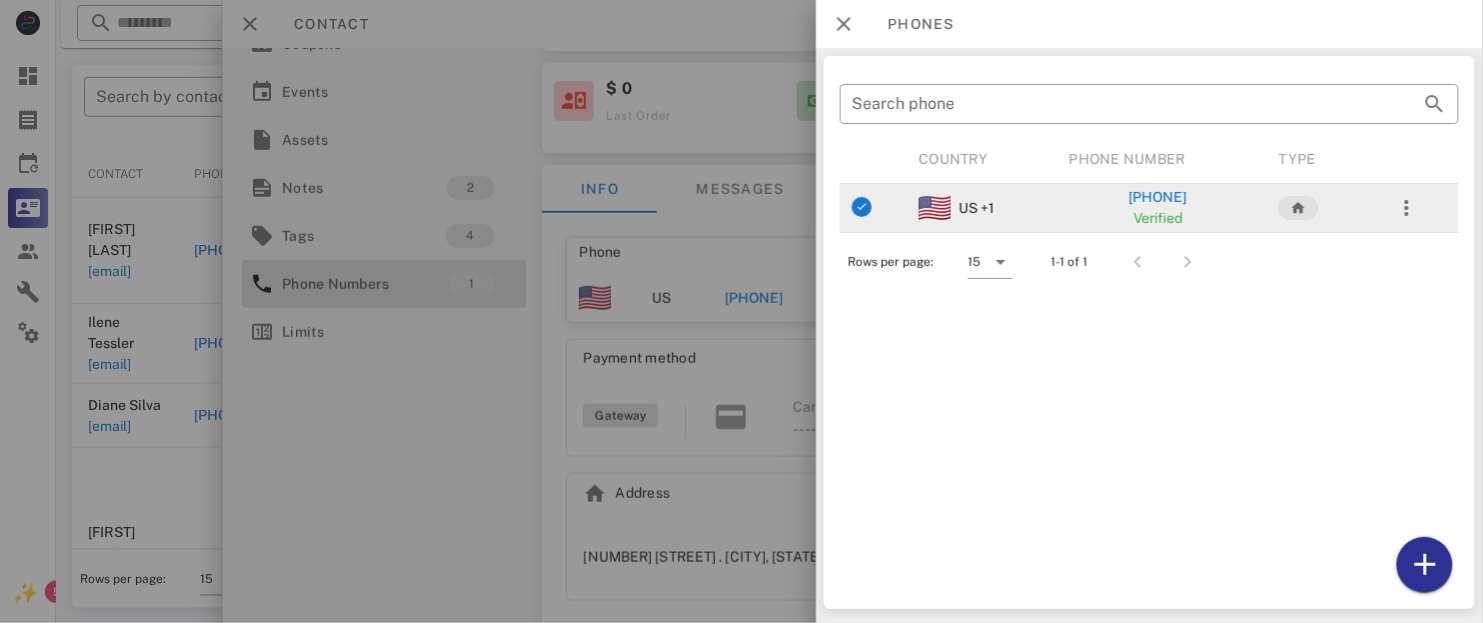 click on "[PHONE]" at bounding box center (1158, 197) 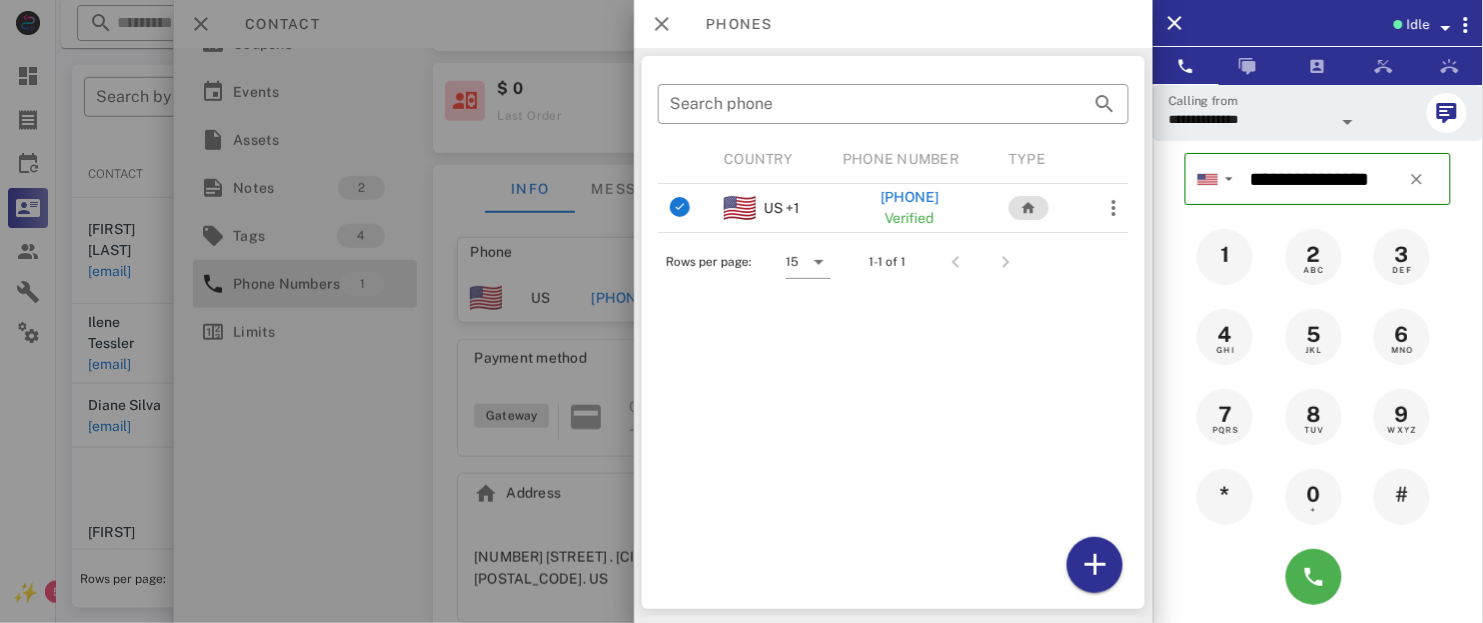 click at bounding box center [1348, 122] 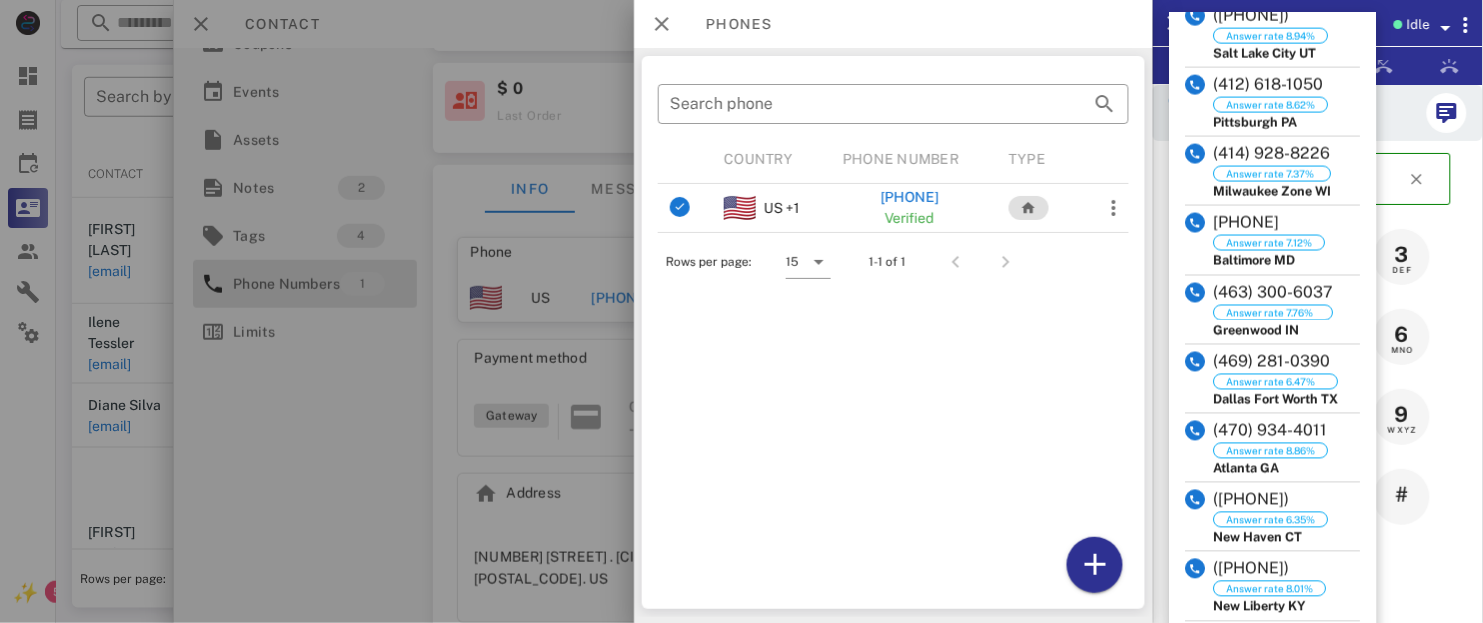 scroll, scrollTop: 713, scrollLeft: 0, axis: vertical 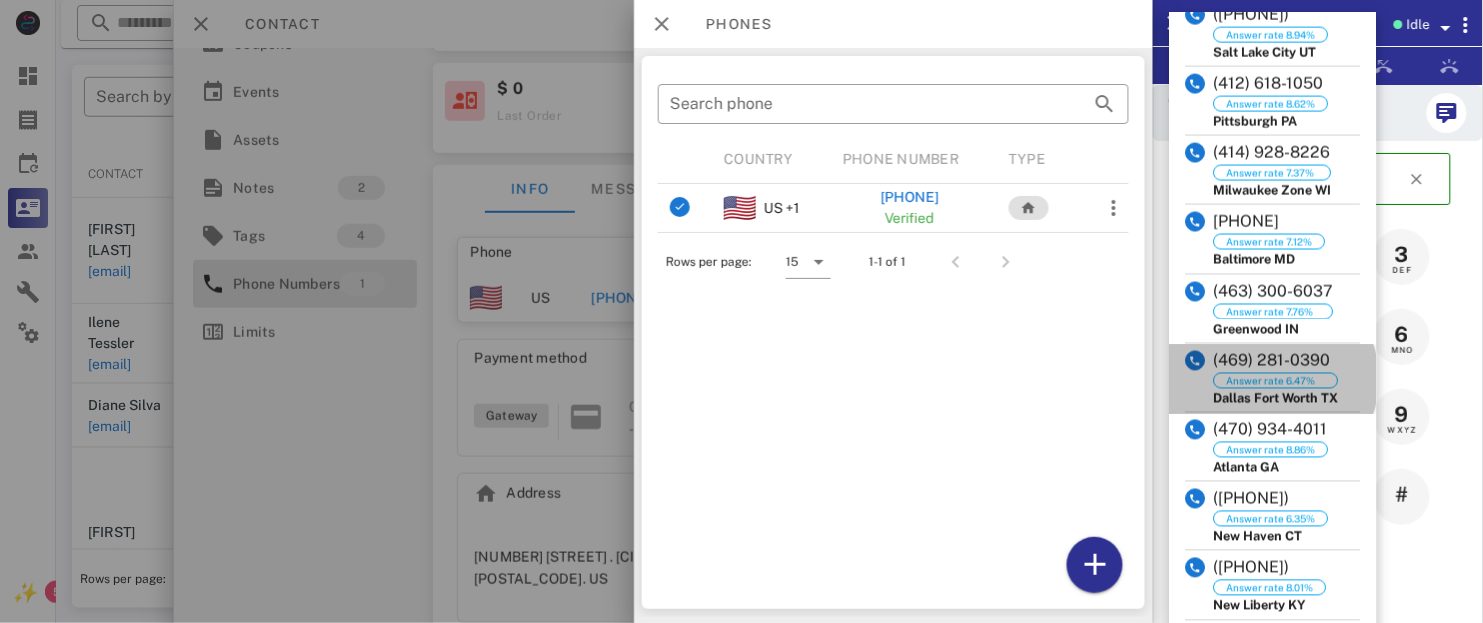 click on "(469) 281-0390" at bounding box center (1276, 361) 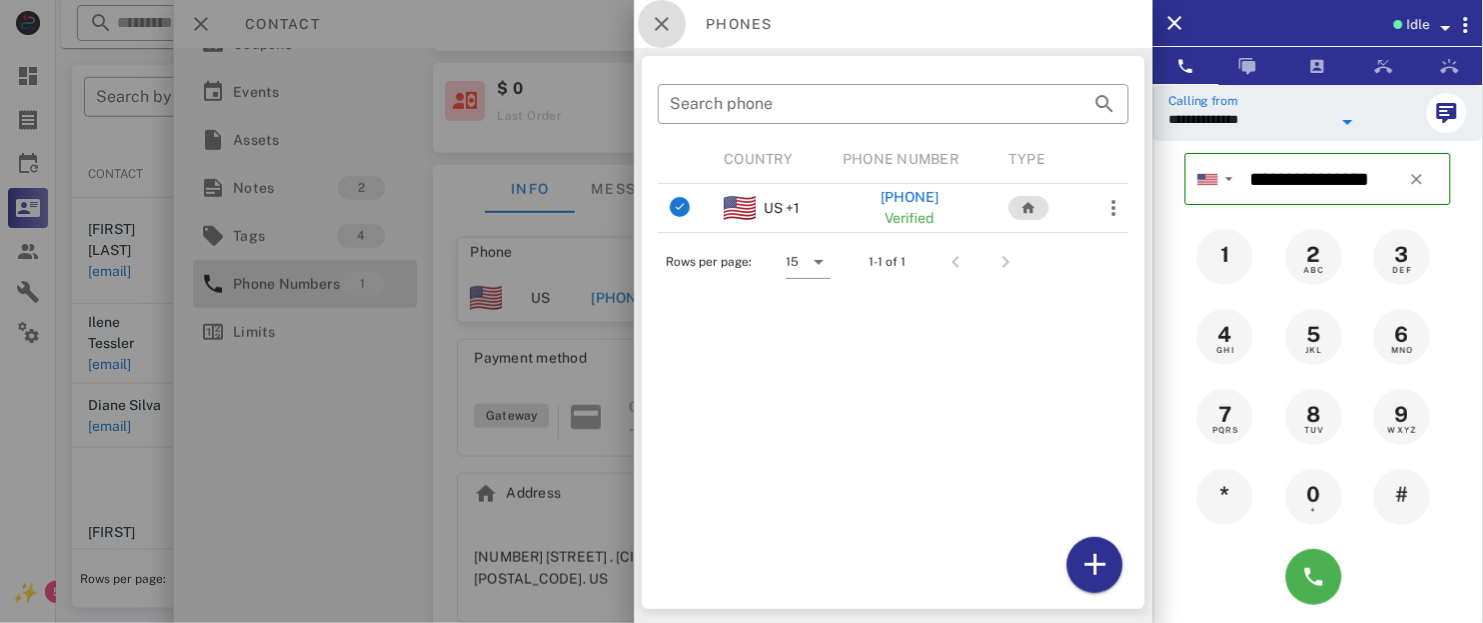click at bounding box center (662, 24) 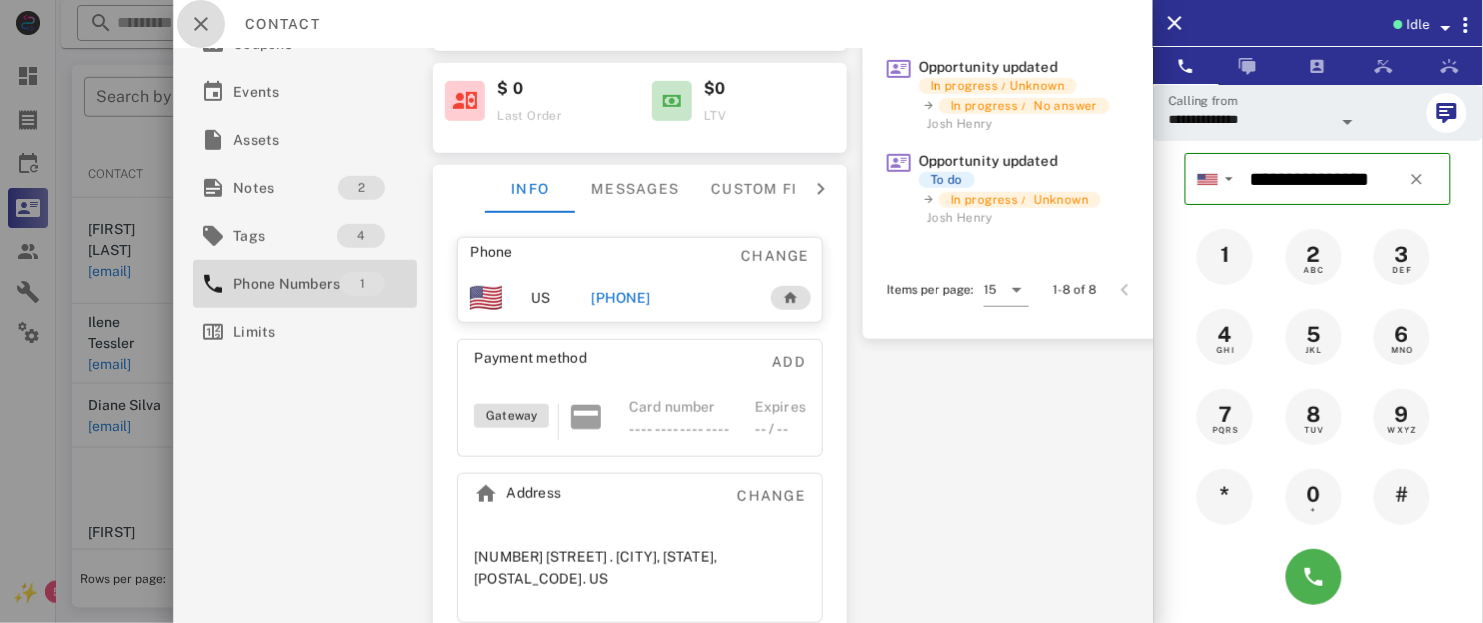 click at bounding box center (201, 24) 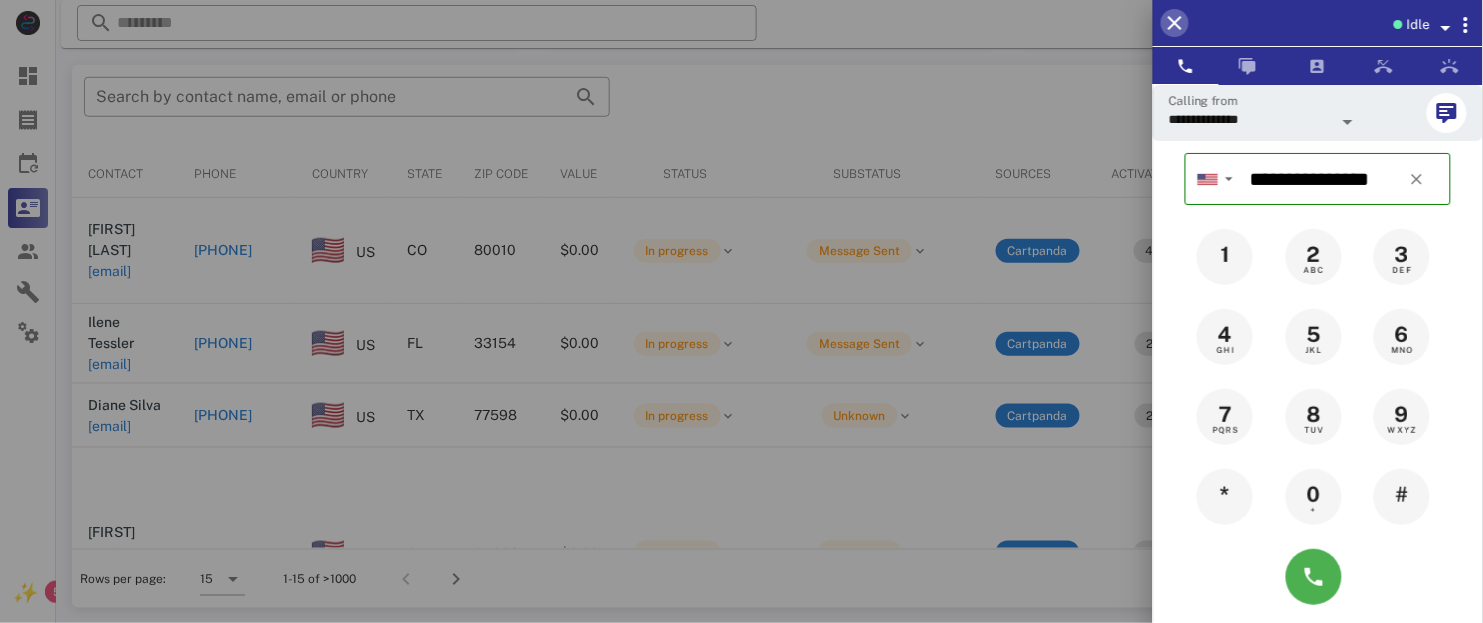 click at bounding box center [1175, 23] 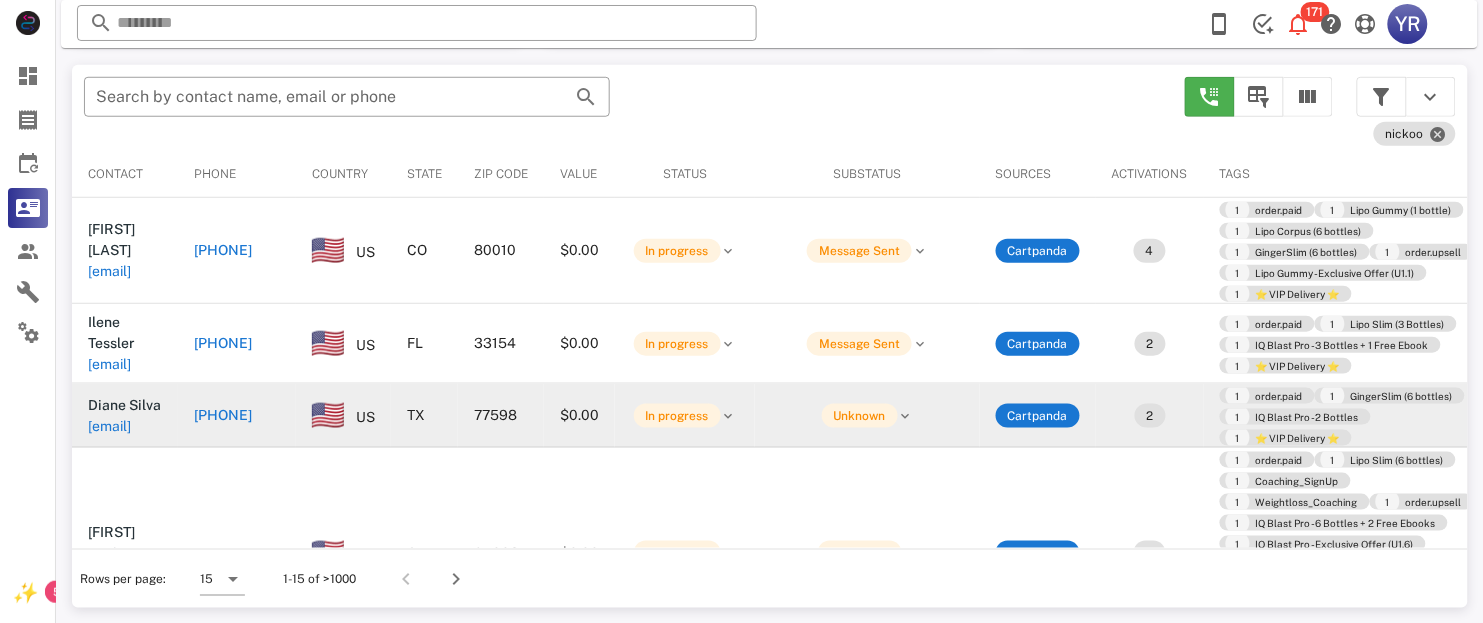 click on "[EMAIL]" at bounding box center (109, 426) 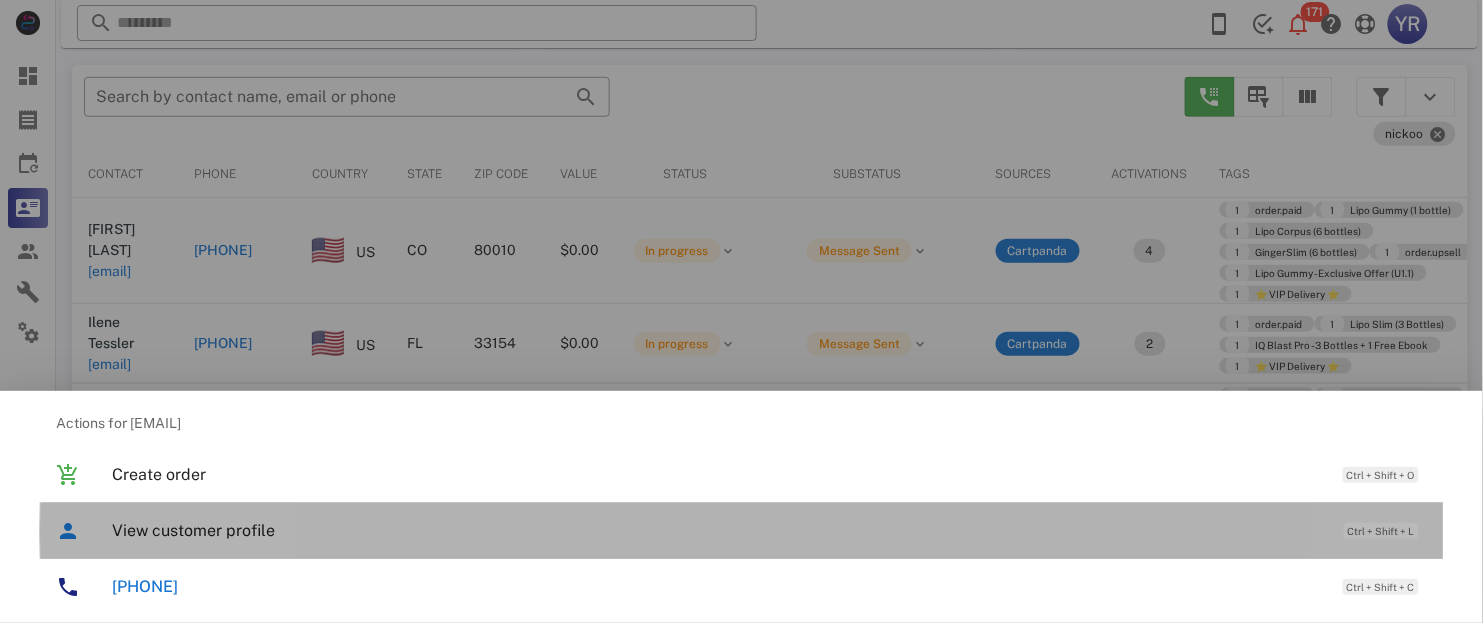 click on "View customer profile" at bounding box center (718, 530) 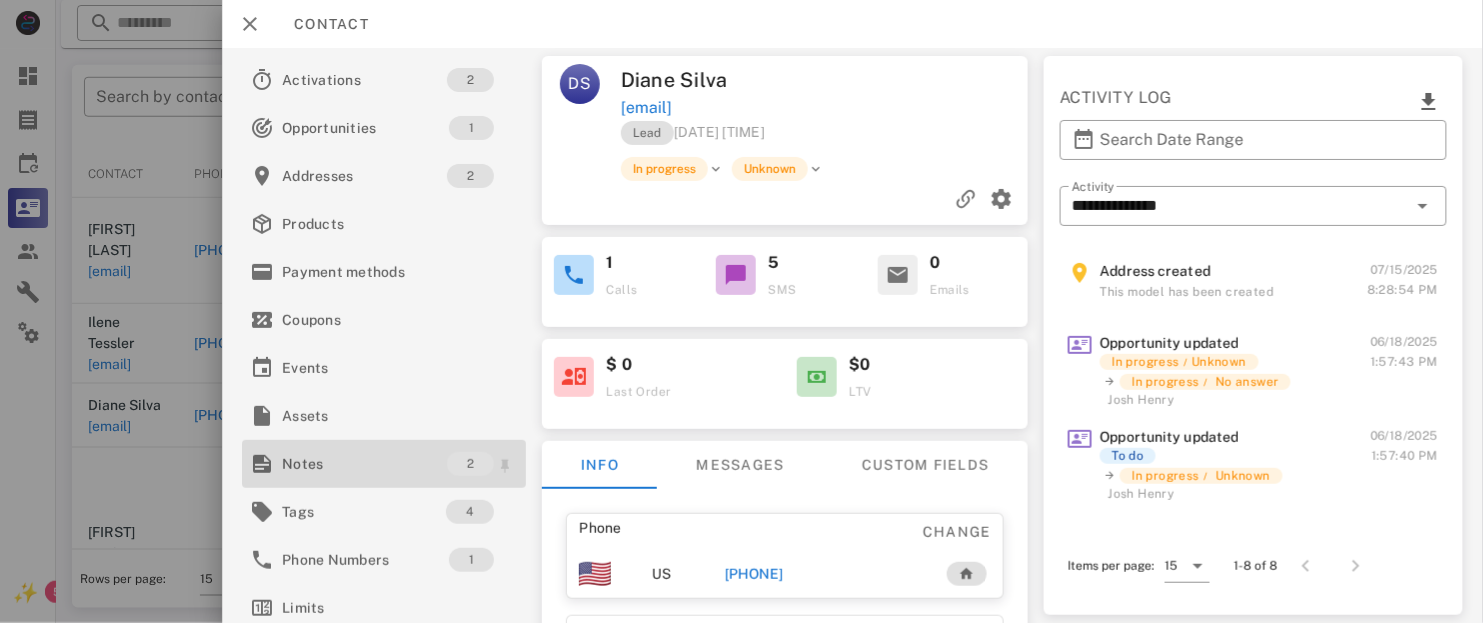click on "Notes" at bounding box center [364, 464] 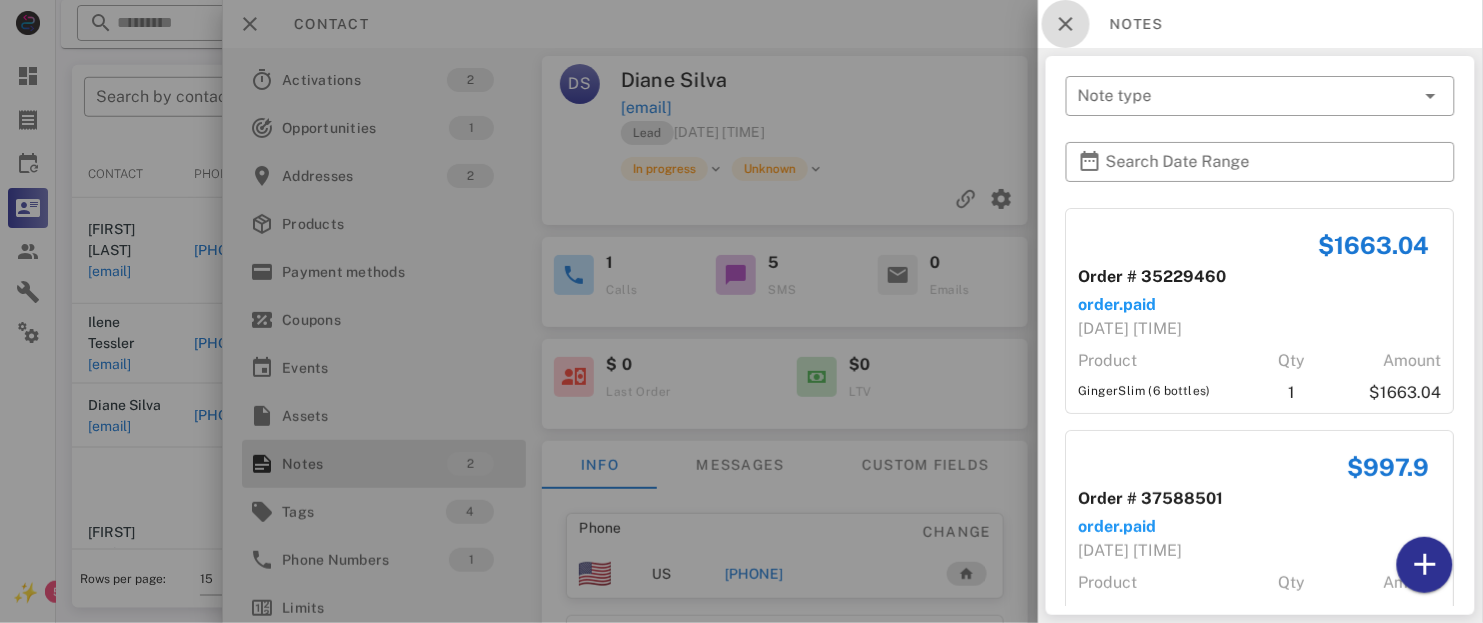 click at bounding box center [1066, 24] 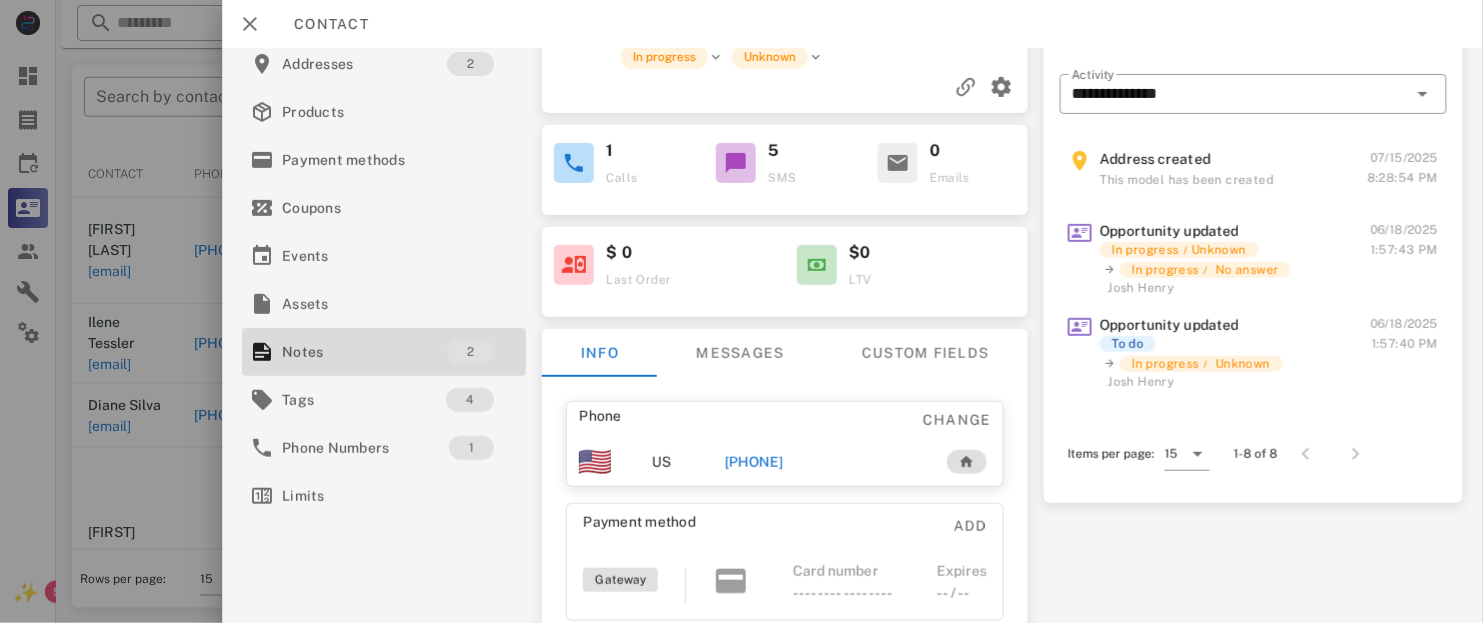 scroll, scrollTop: 121, scrollLeft: 0, axis: vertical 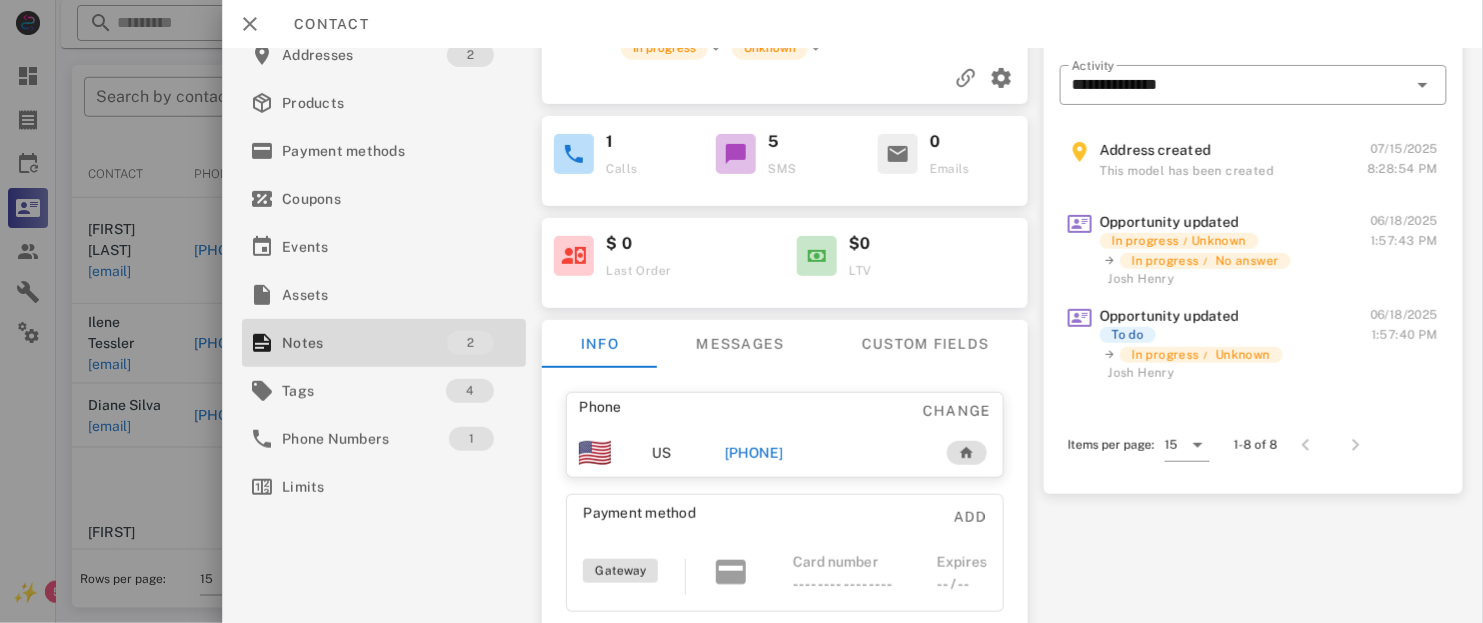 click on "[PHONE]" at bounding box center (754, 453) 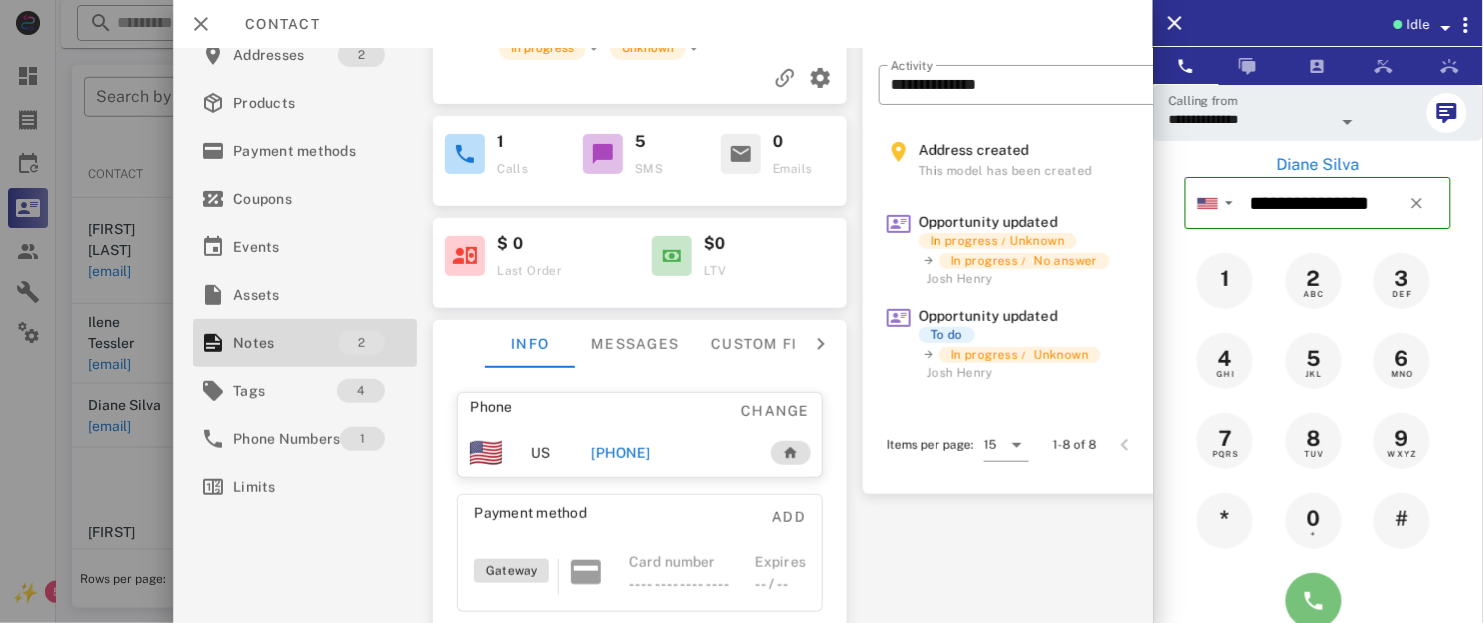 click at bounding box center [1314, 601] 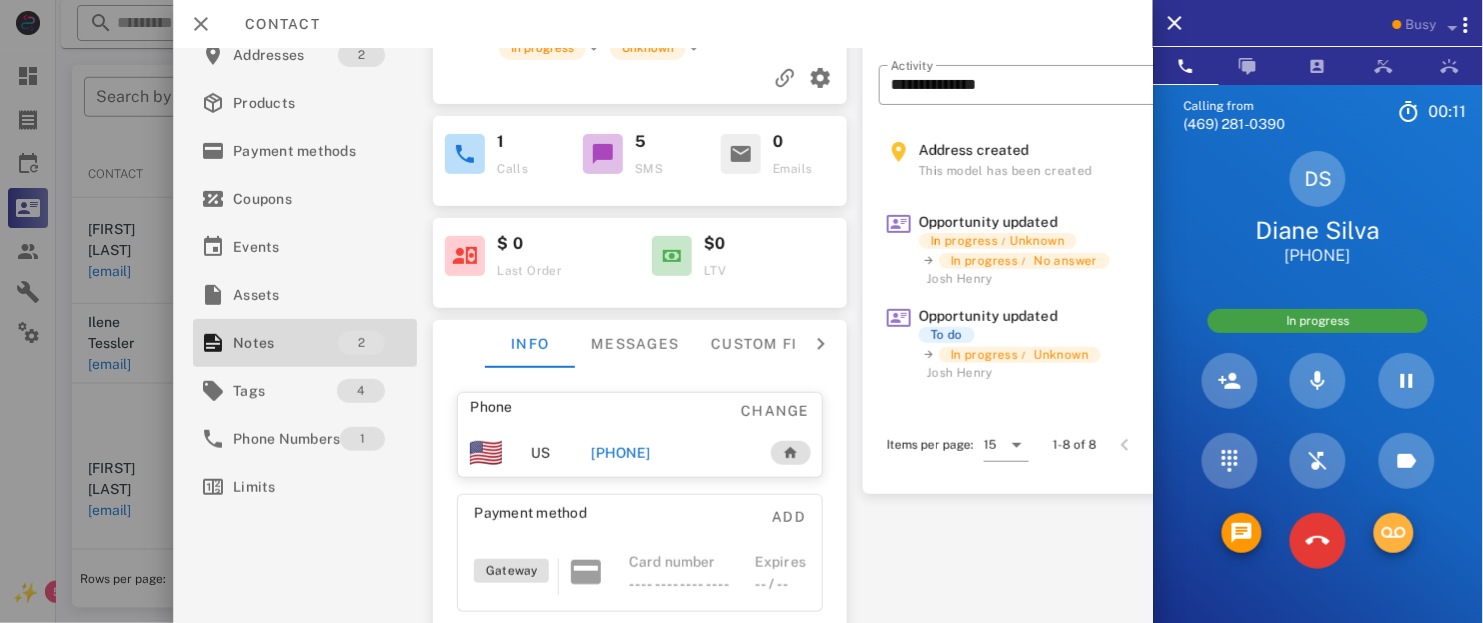 click at bounding box center (1394, 533) 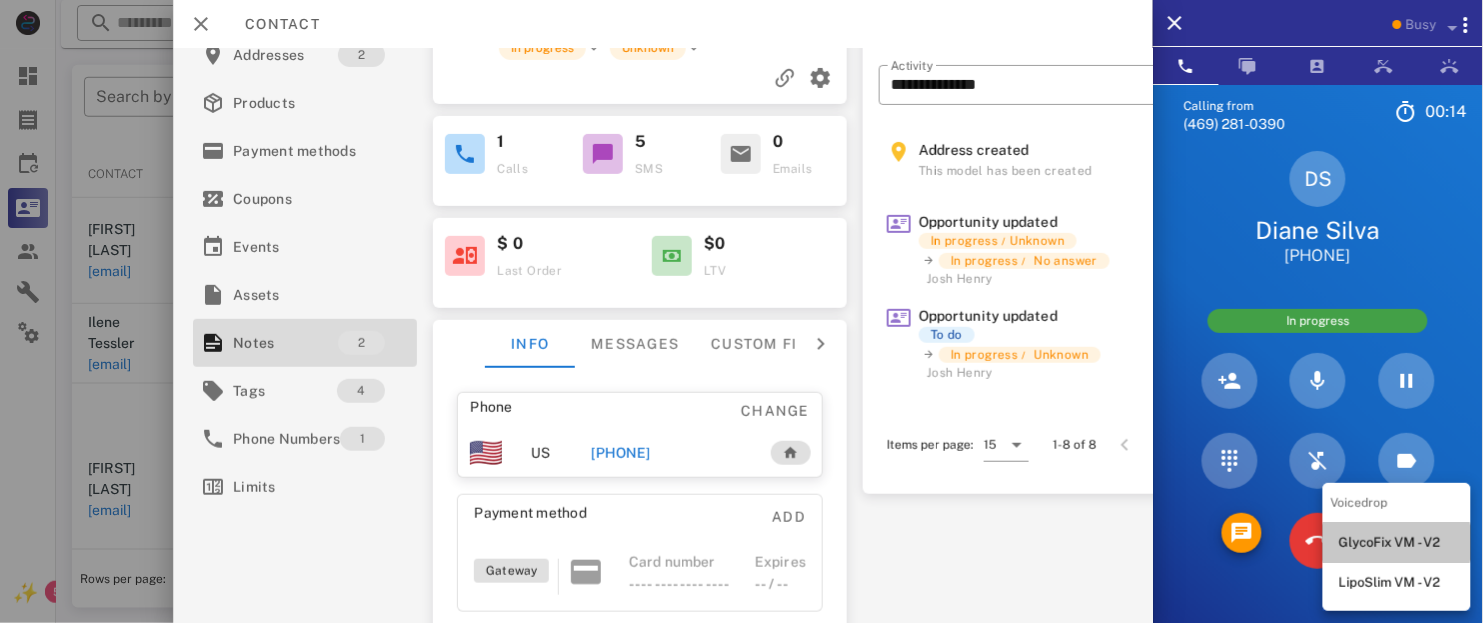 click on "GlycoFix VM - V2" at bounding box center (1397, 543) 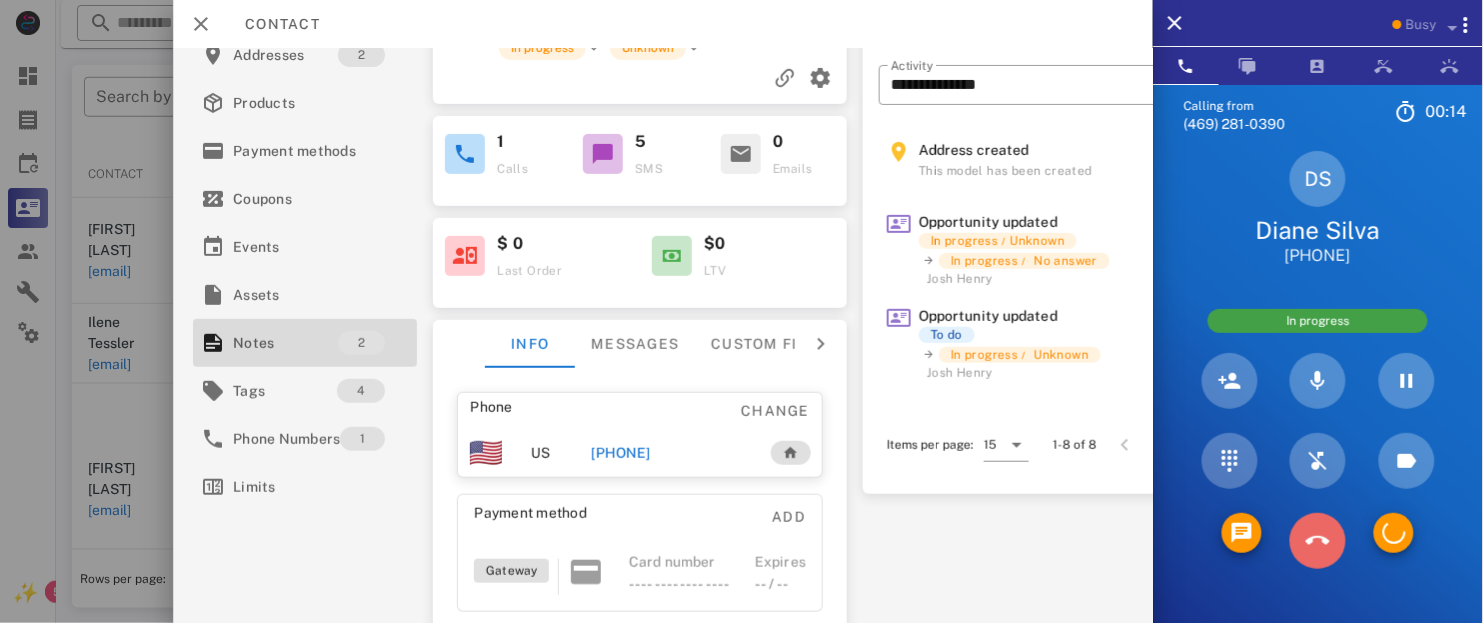 click at bounding box center [1318, 541] 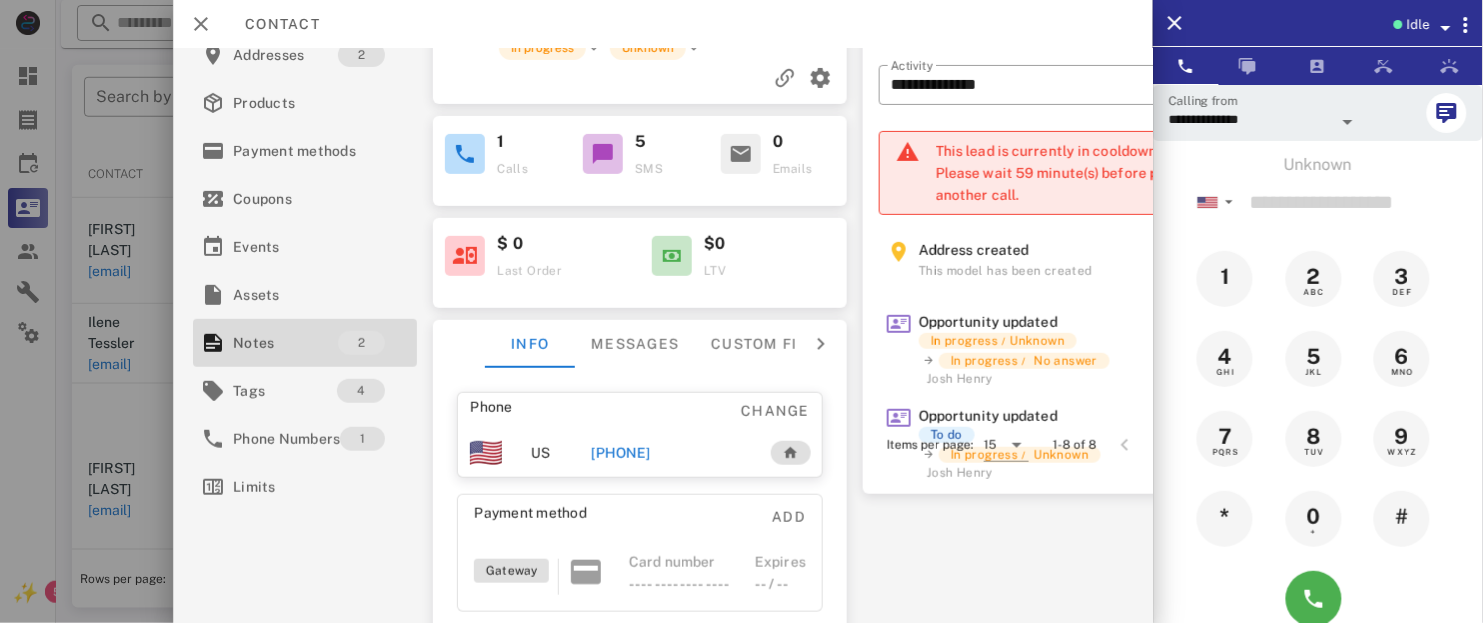 scroll, scrollTop: 0, scrollLeft: 0, axis: both 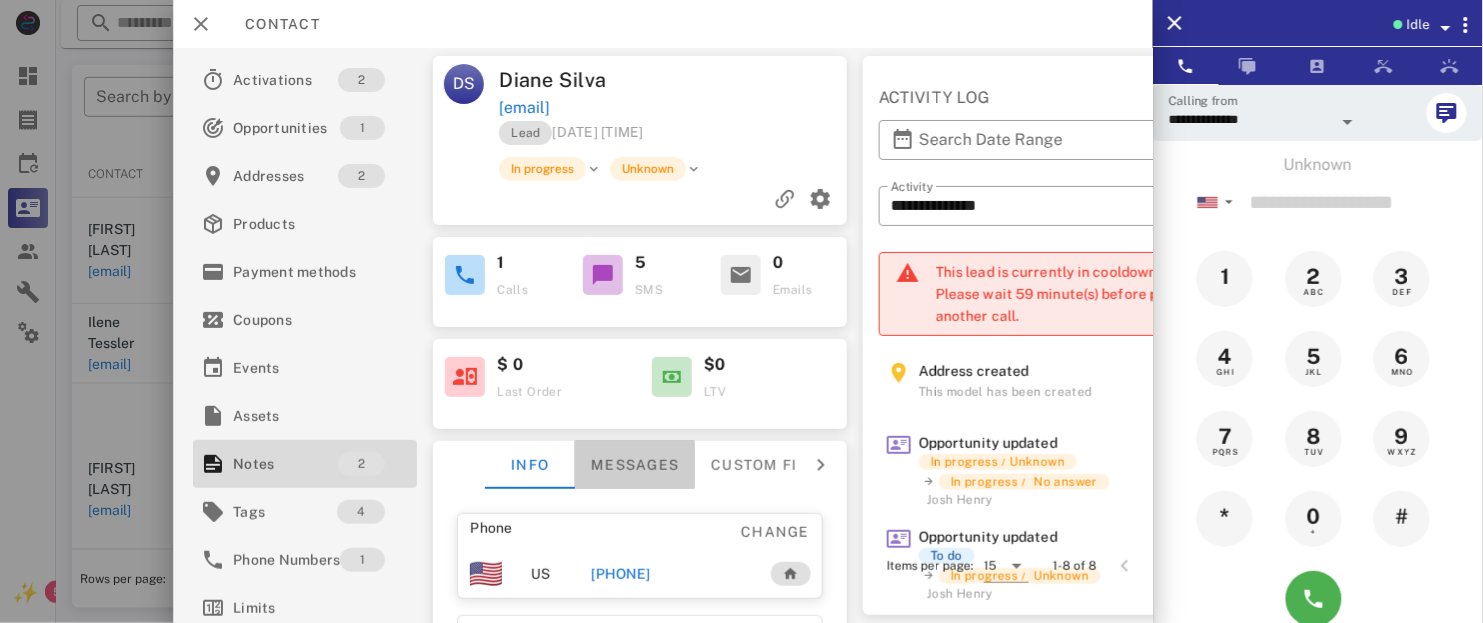 click on "Messages" at bounding box center (635, 465) 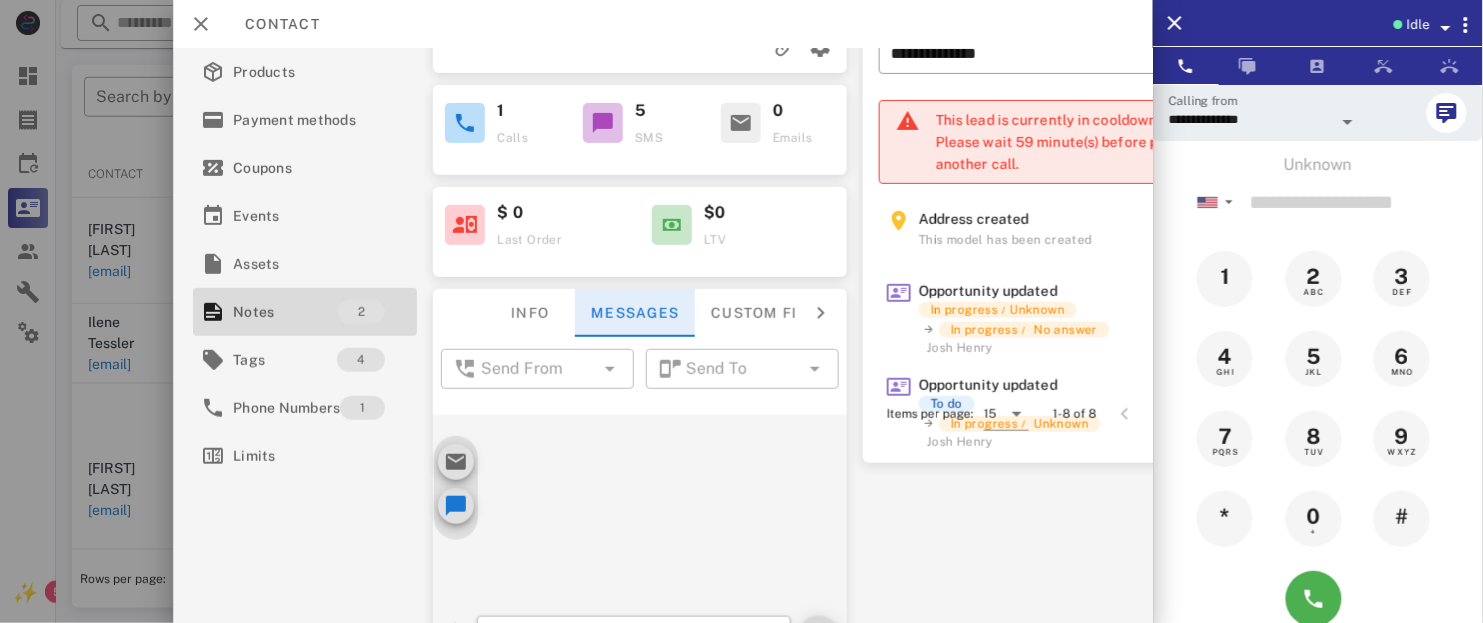 scroll, scrollTop: 270, scrollLeft: 0, axis: vertical 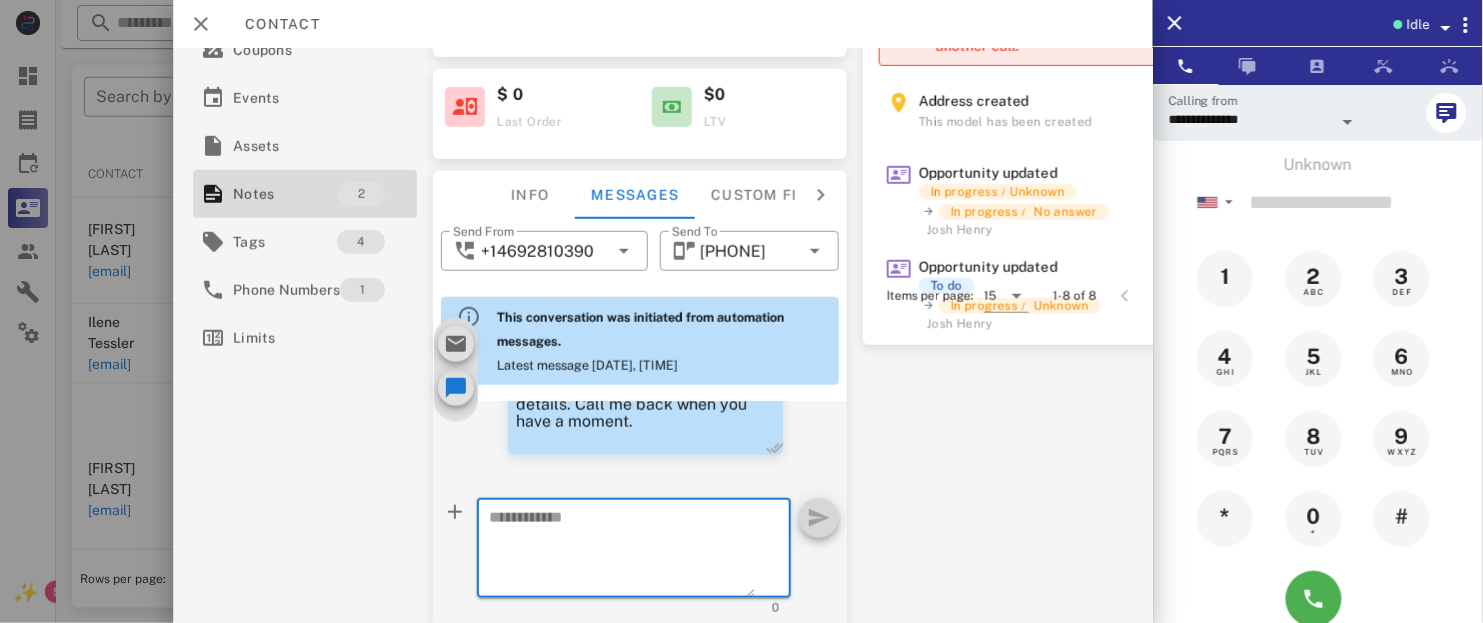 click at bounding box center [622, 551] 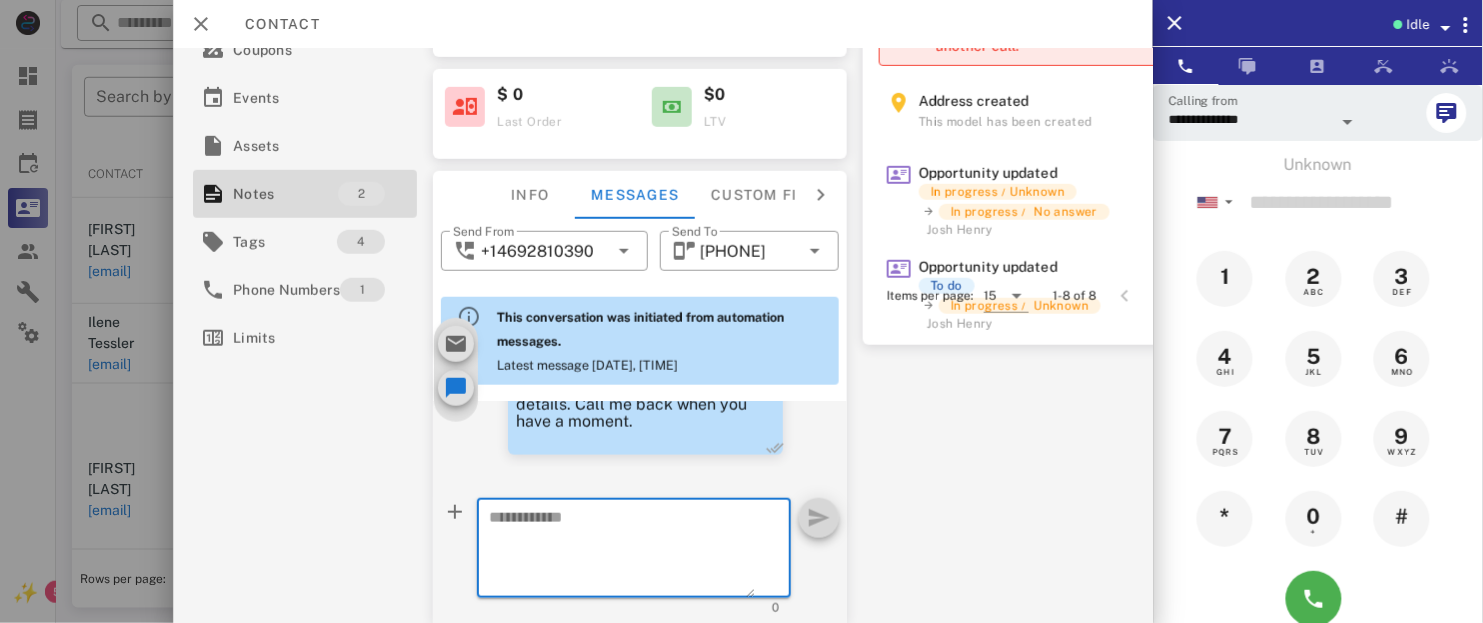 paste on "**********" 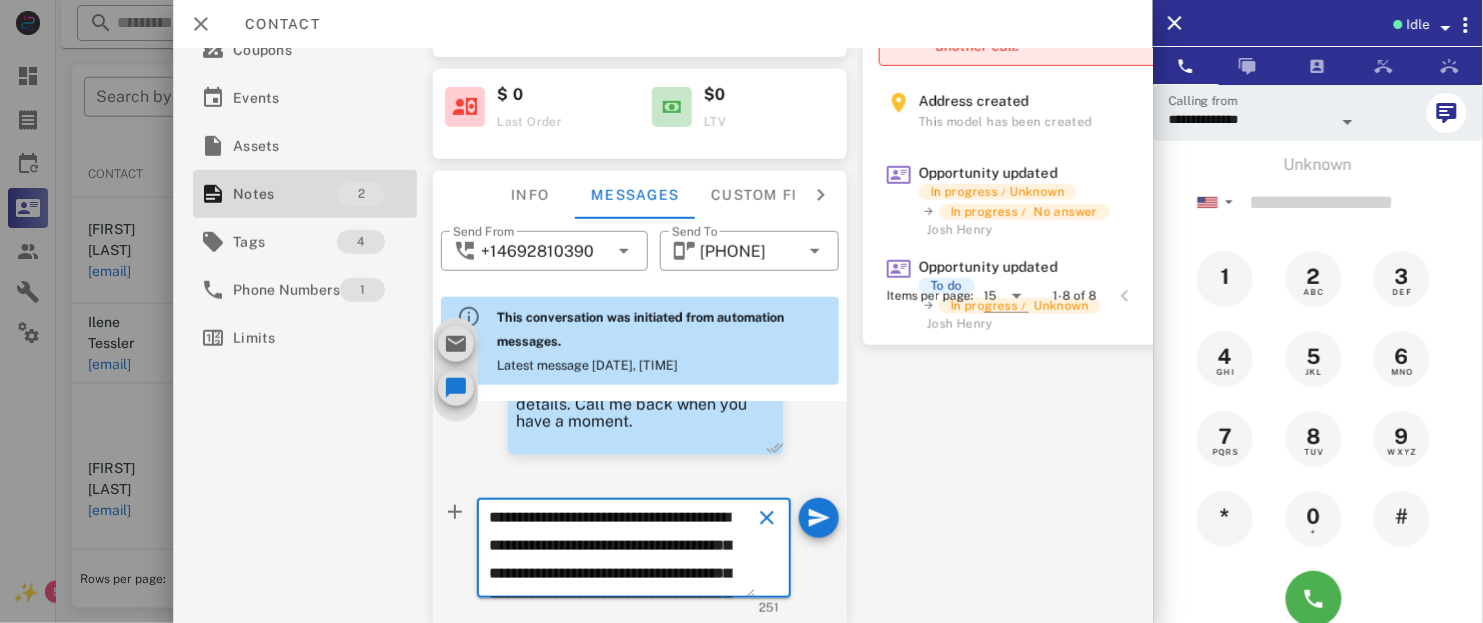 scroll, scrollTop: 153, scrollLeft: 0, axis: vertical 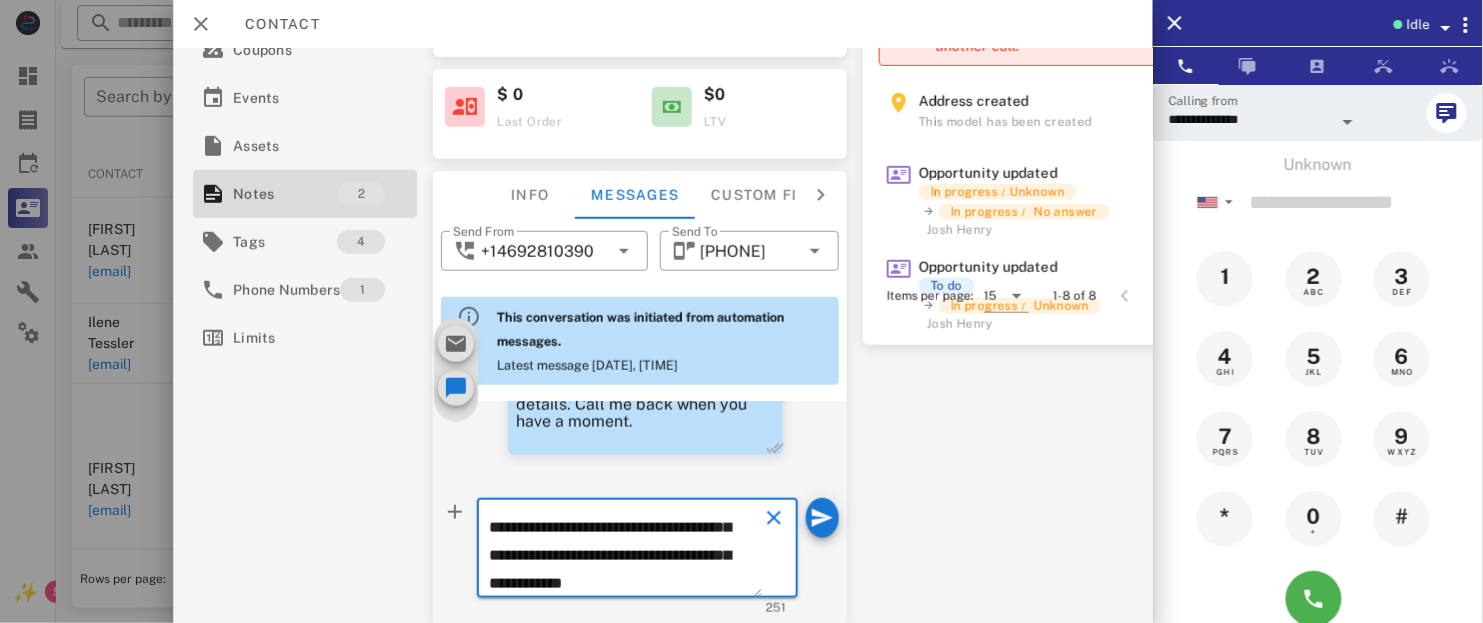 type on "**********" 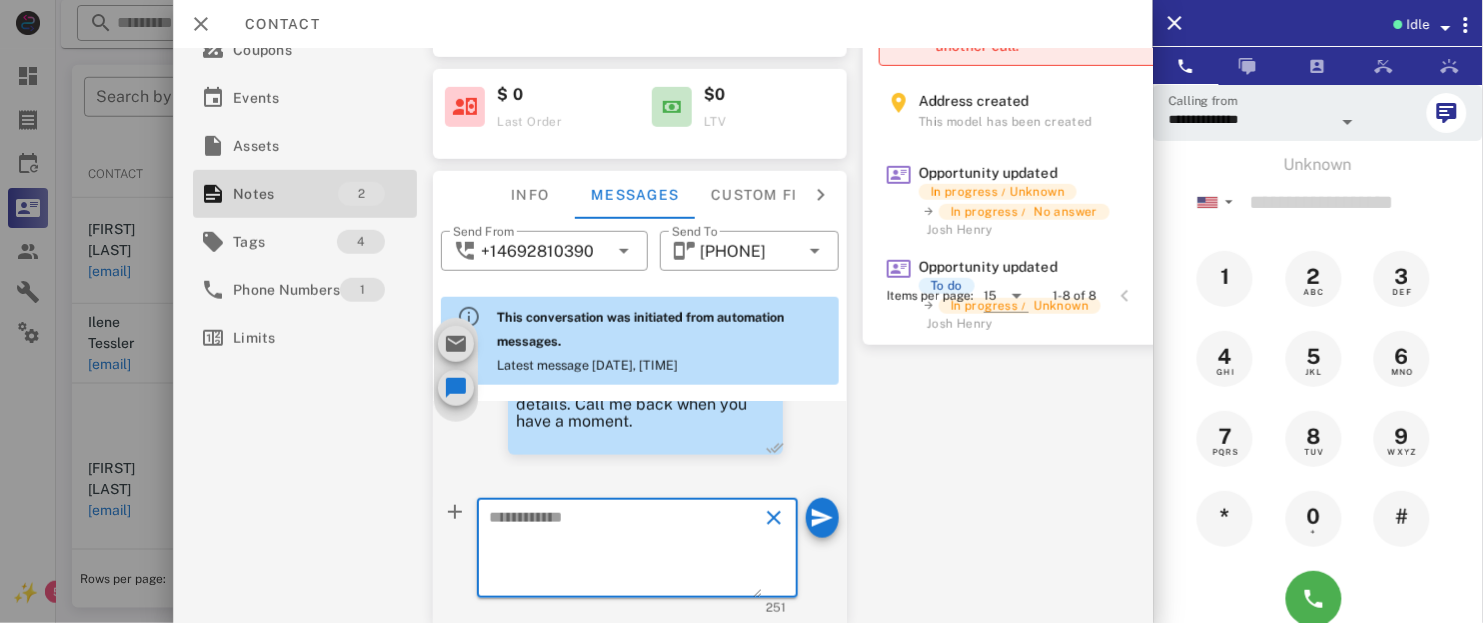 scroll, scrollTop: 0, scrollLeft: 0, axis: both 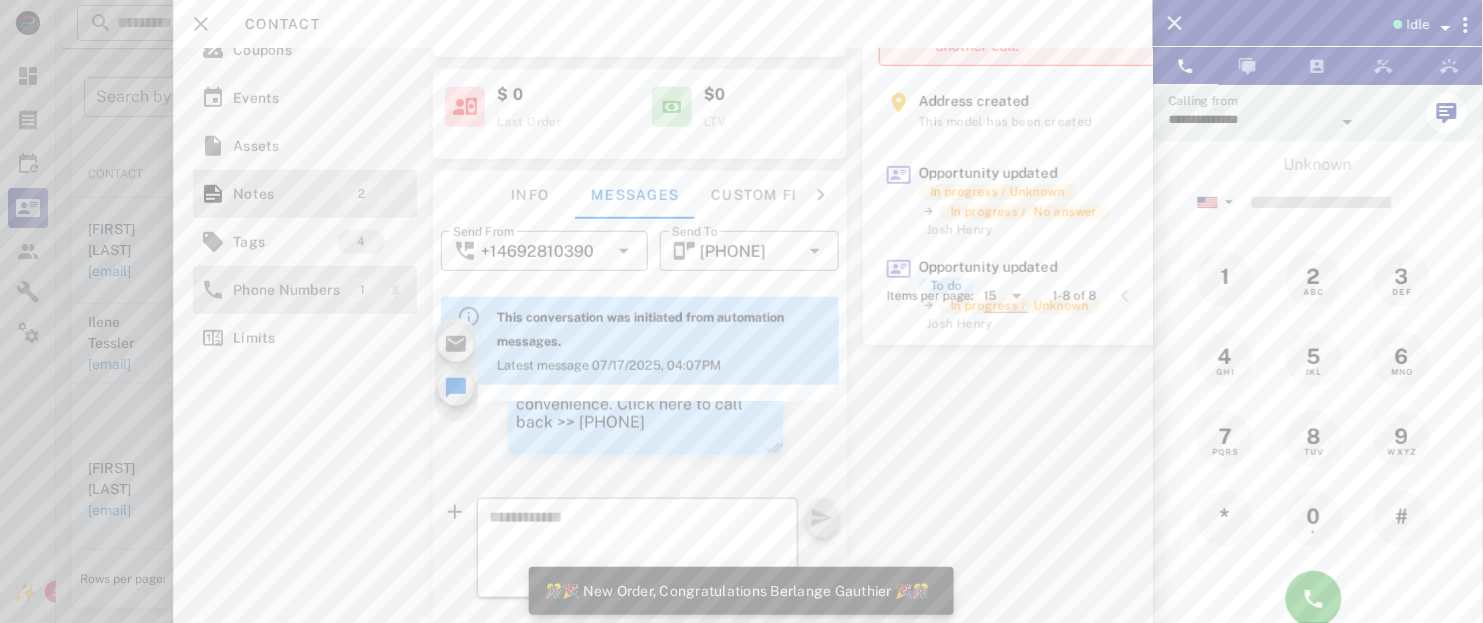 click on "Phone Numbers" at bounding box center [286, 290] 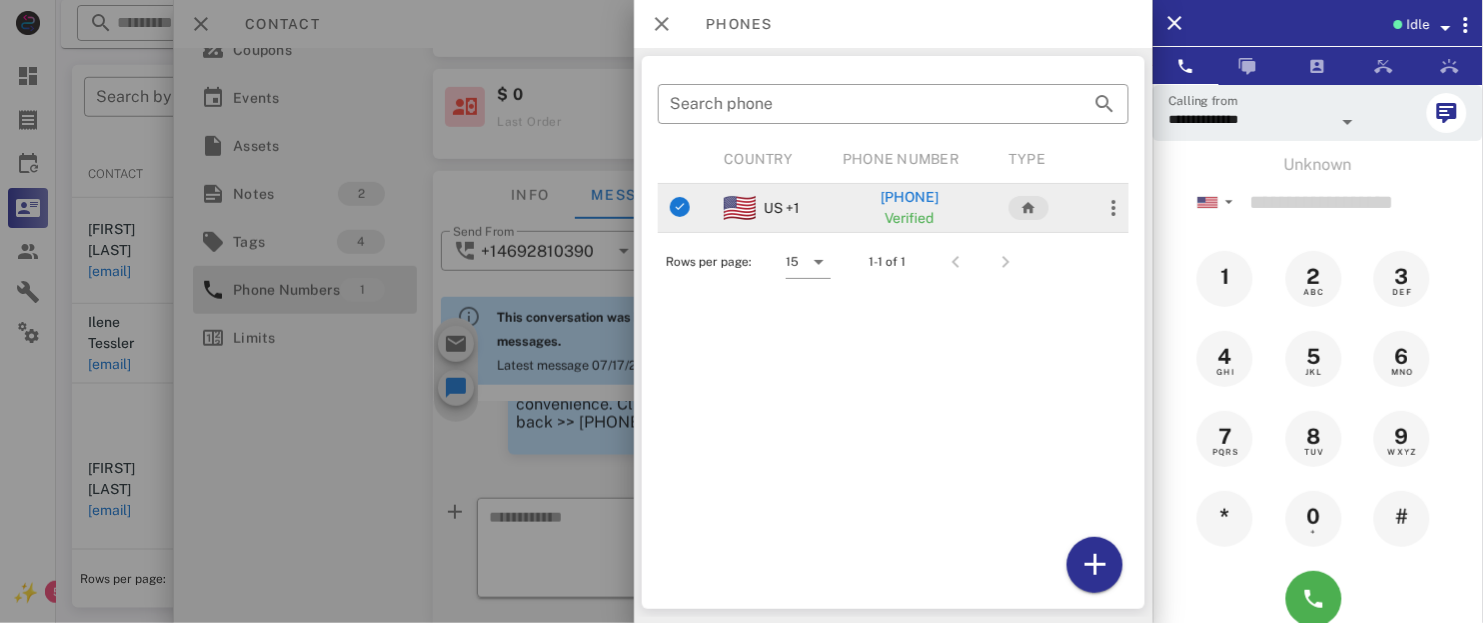 click on "[PHONE]" at bounding box center [910, 197] 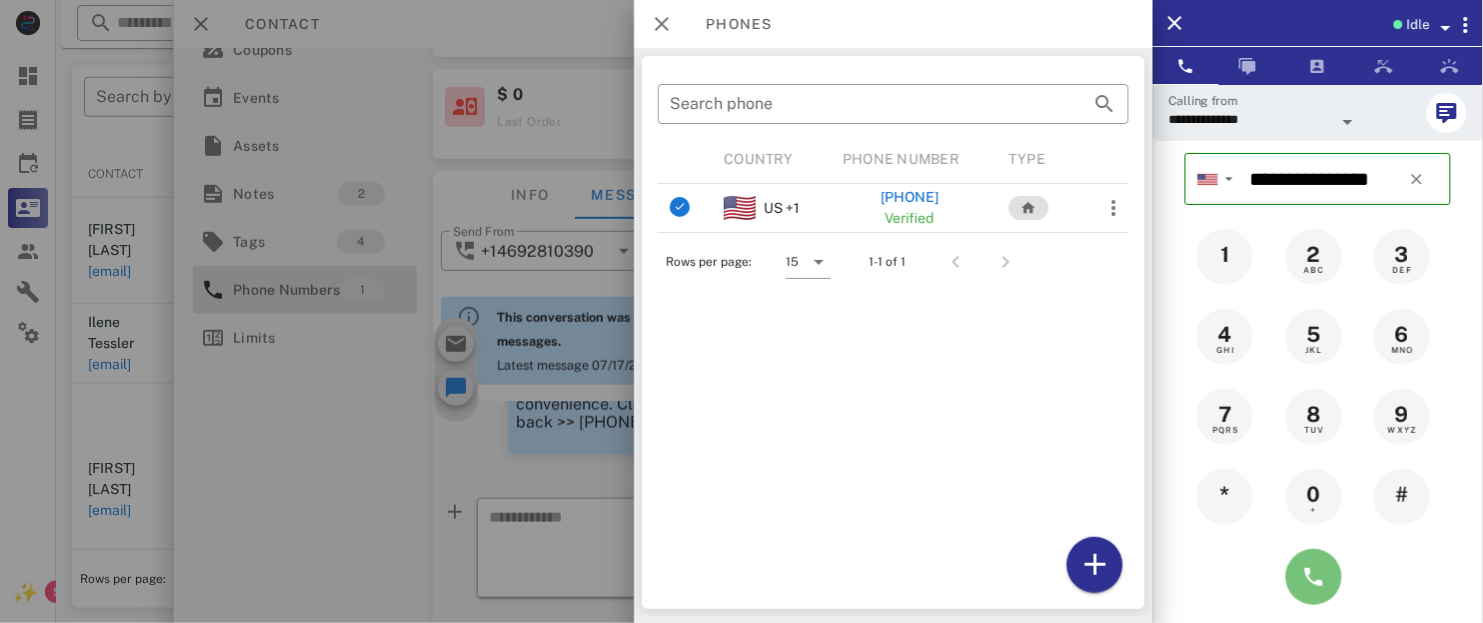click at bounding box center [1314, 577] 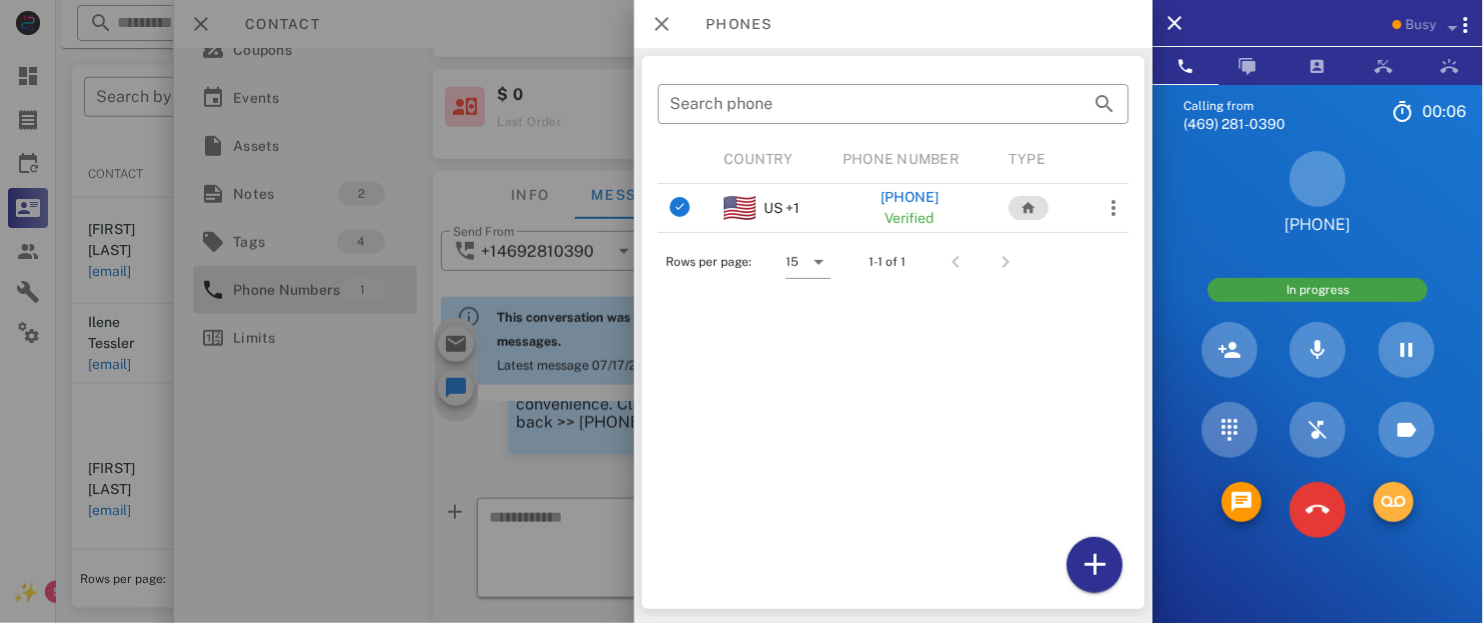 click at bounding box center [1394, 502] 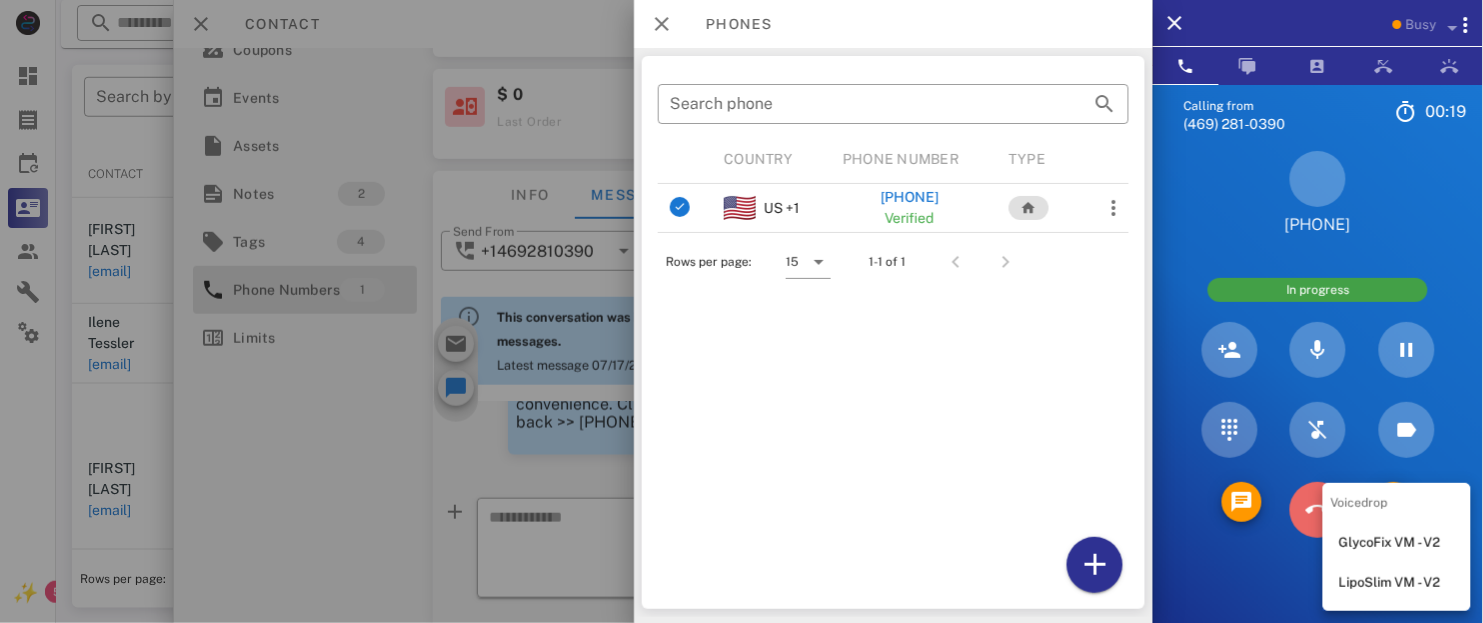 click at bounding box center [1318, 510] 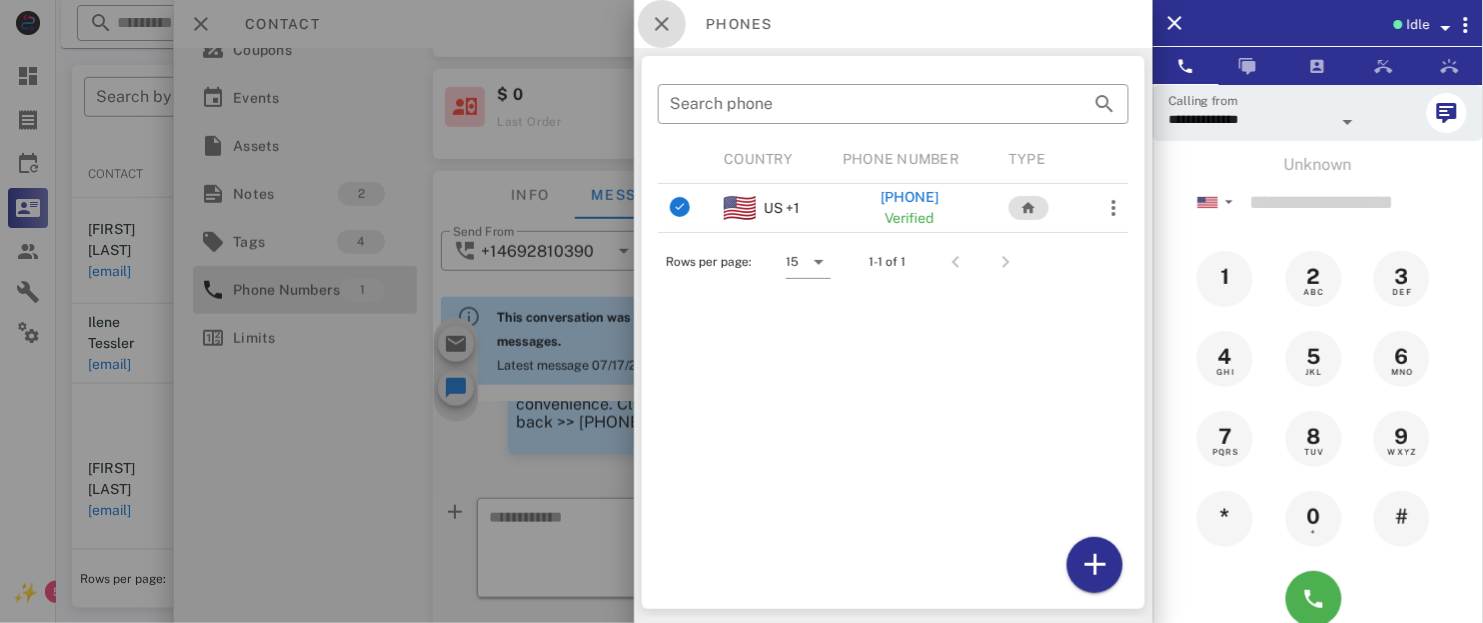 click at bounding box center (662, 24) 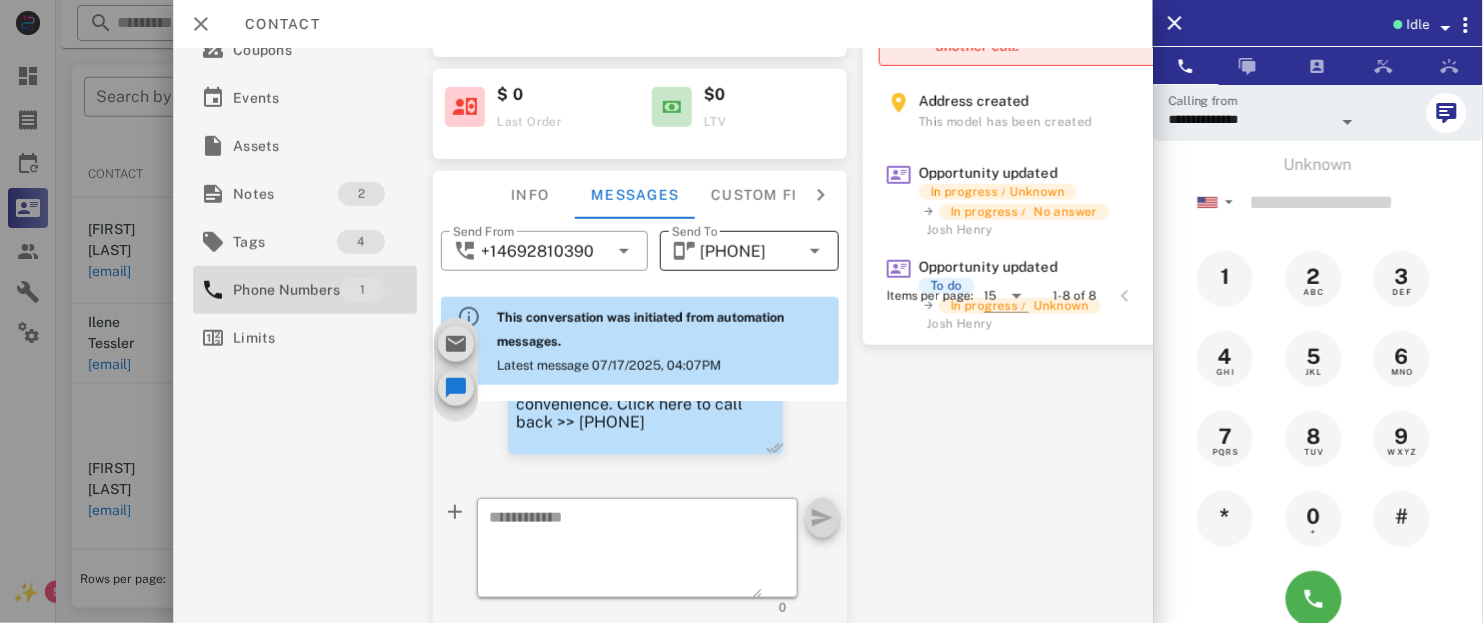 scroll, scrollTop: 0, scrollLeft: 0, axis: both 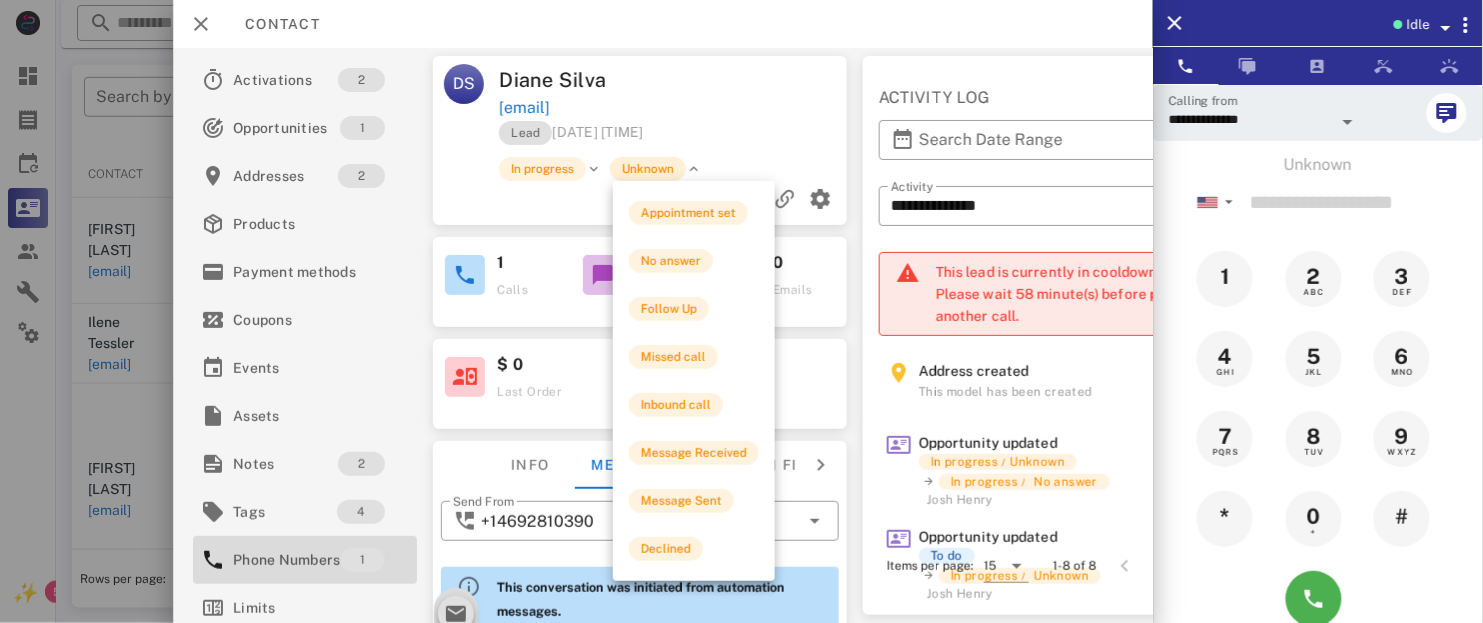 click on "Unknown" at bounding box center (648, 169) 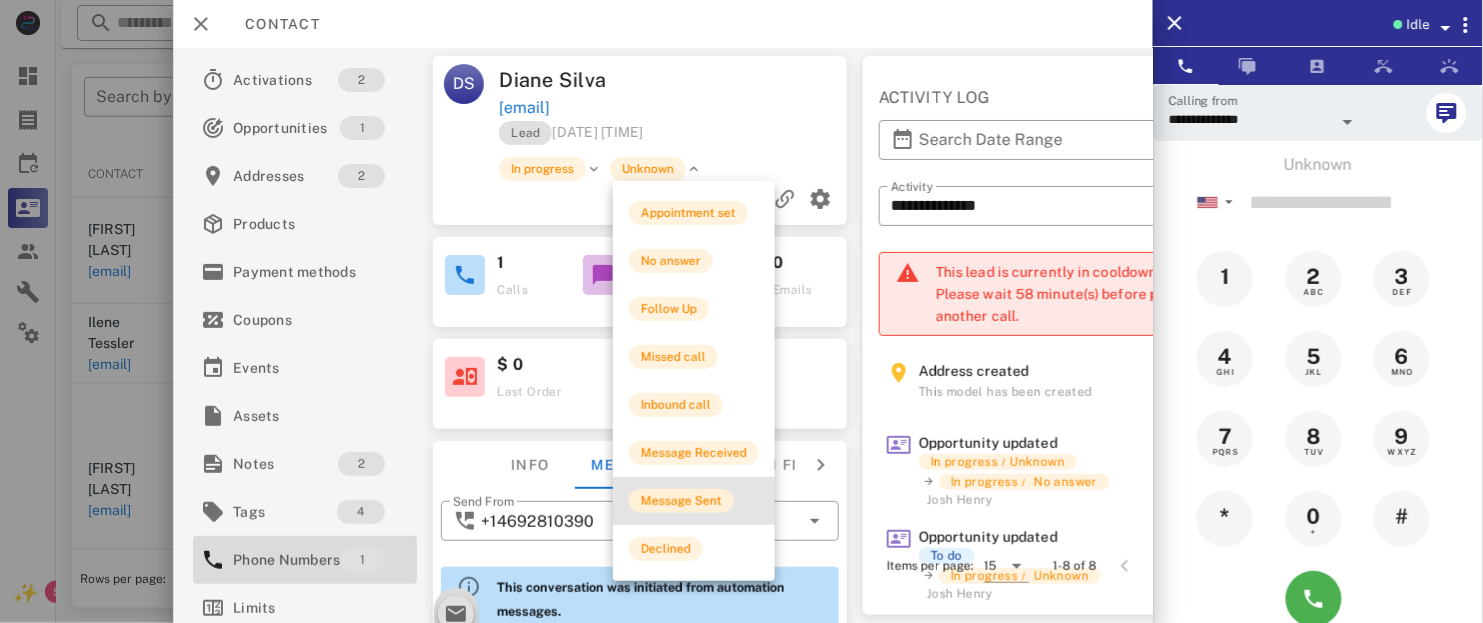 click on "Message Sent" at bounding box center (681, 501) 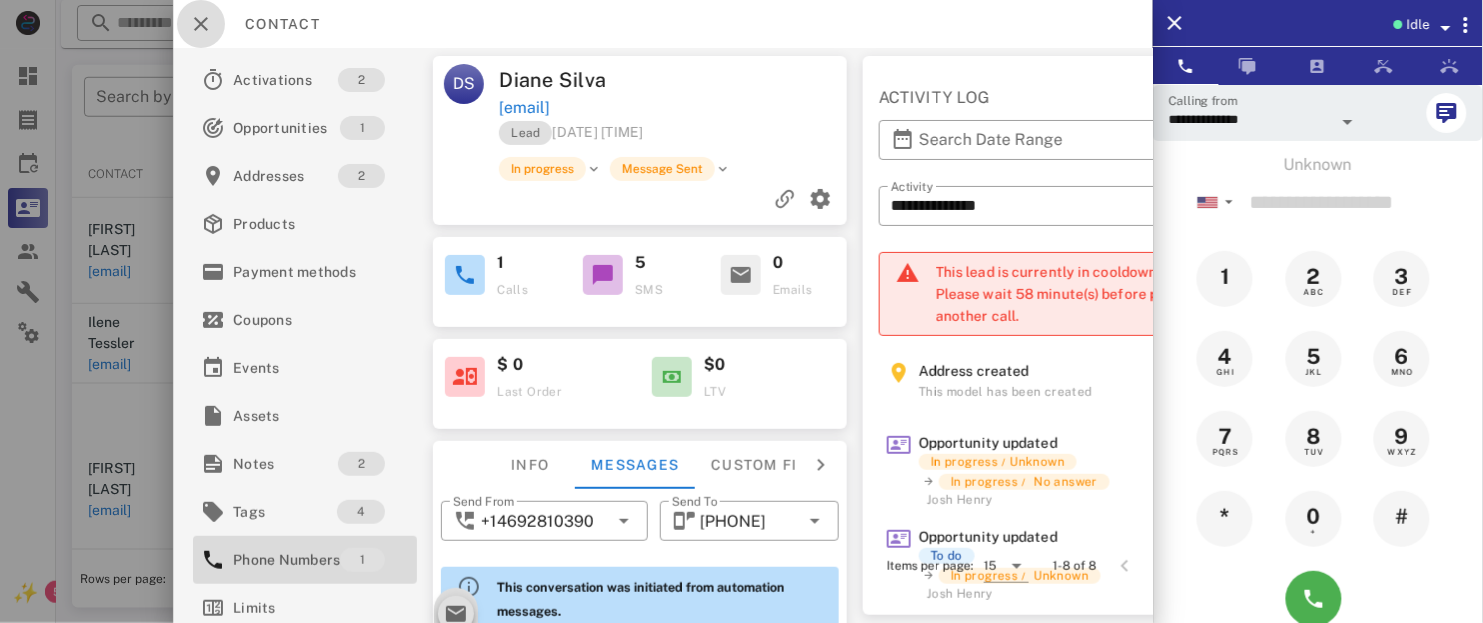 click at bounding box center (201, 24) 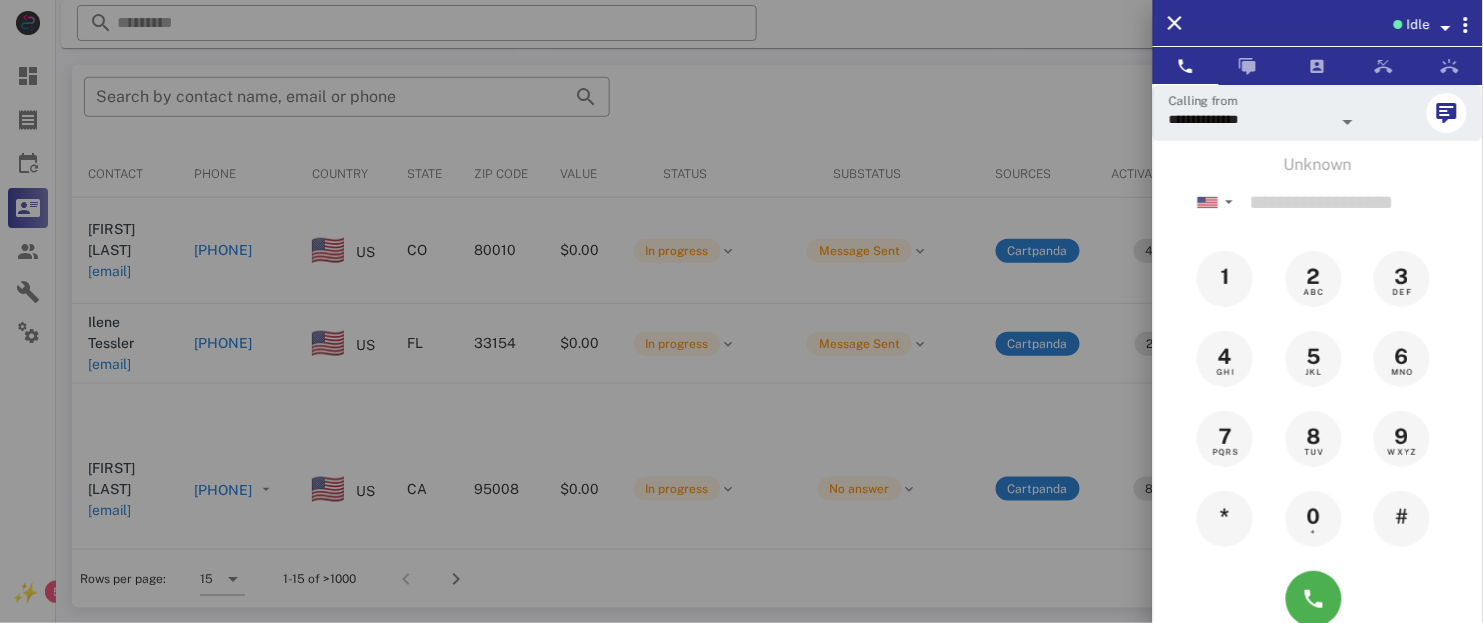 click at bounding box center [741, 311] 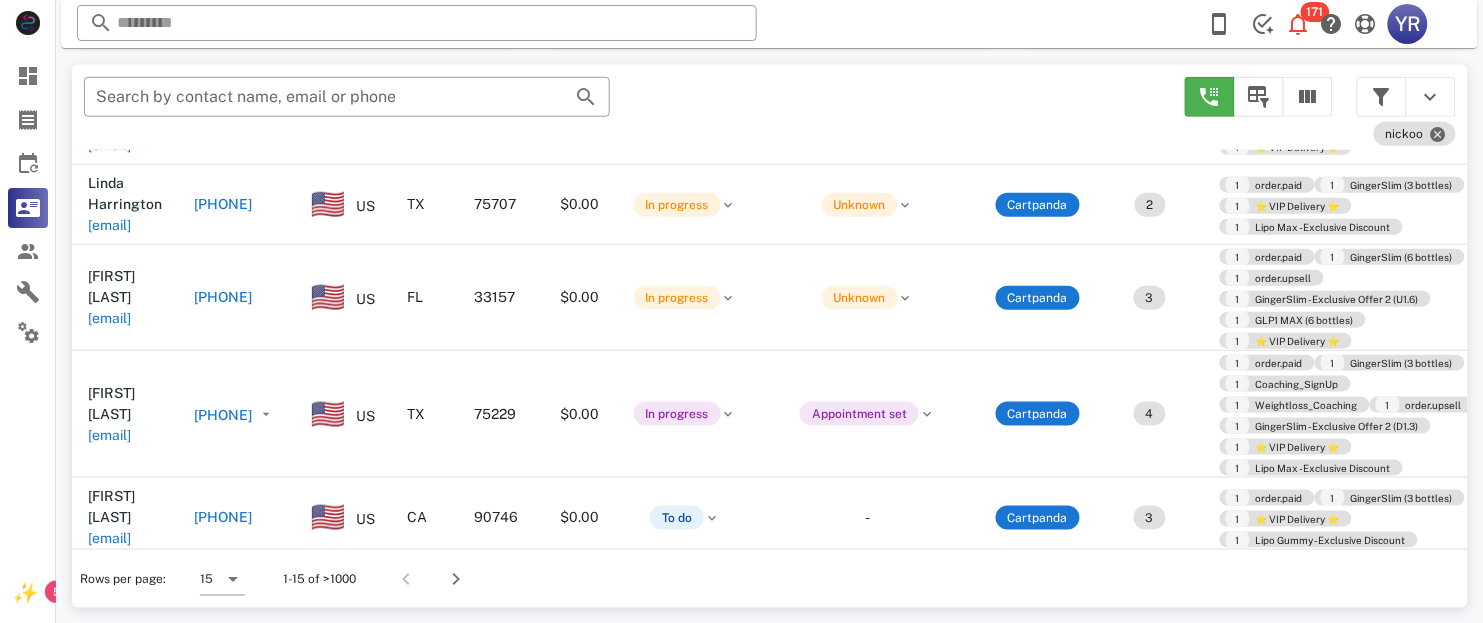 scroll, scrollTop: 921, scrollLeft: 0, axis: vertical 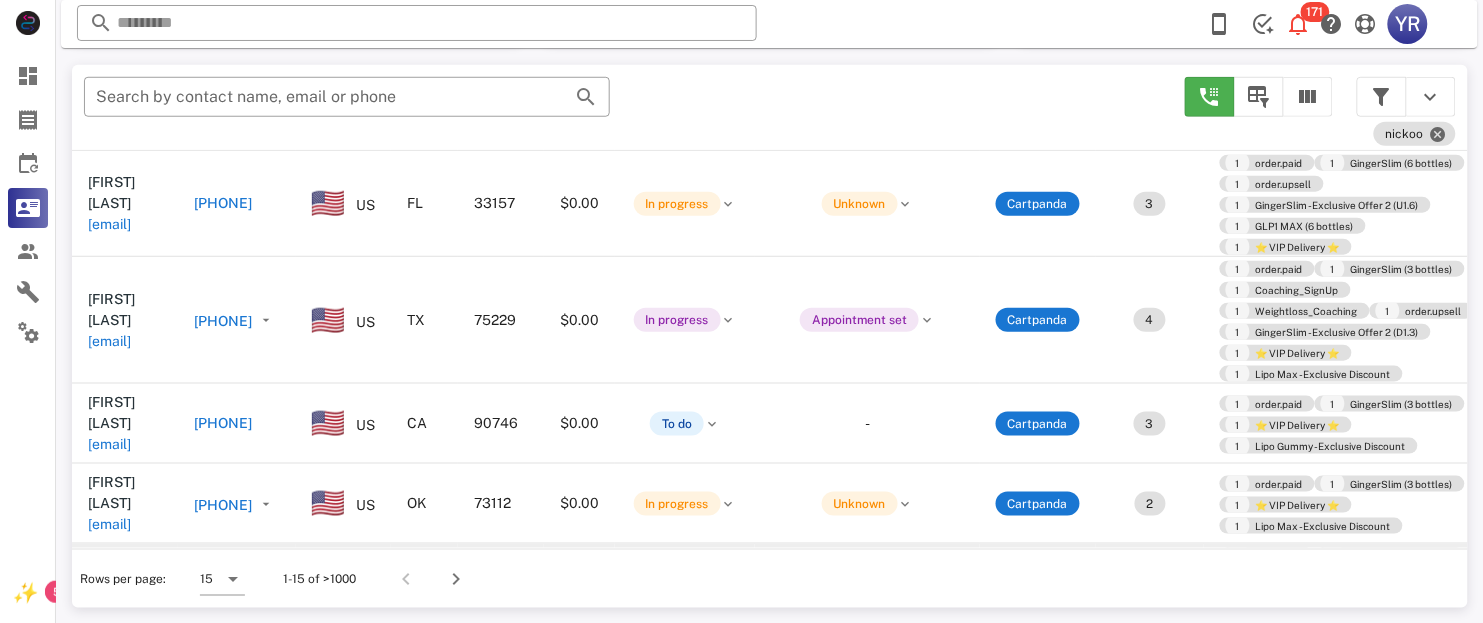 click on "[EMAIL]" at bounding box center [109, 607] 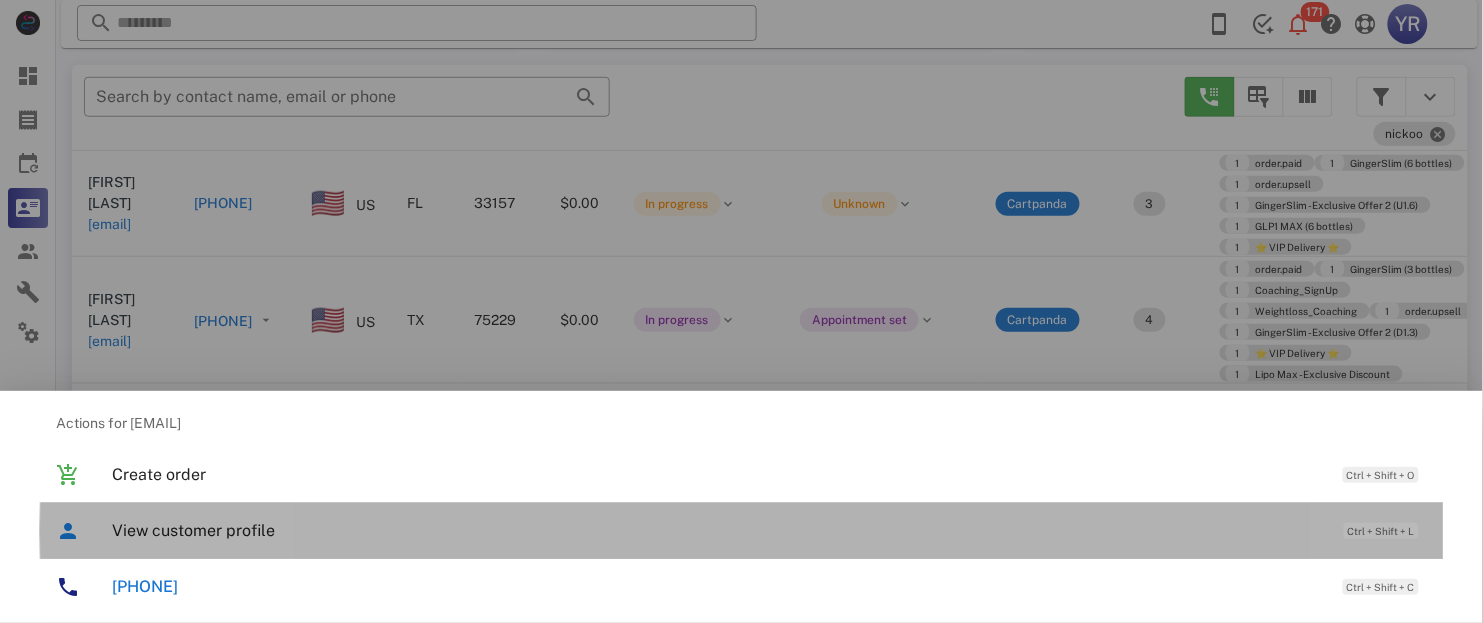click on "View customer profile" at bounding box center (718, 530) 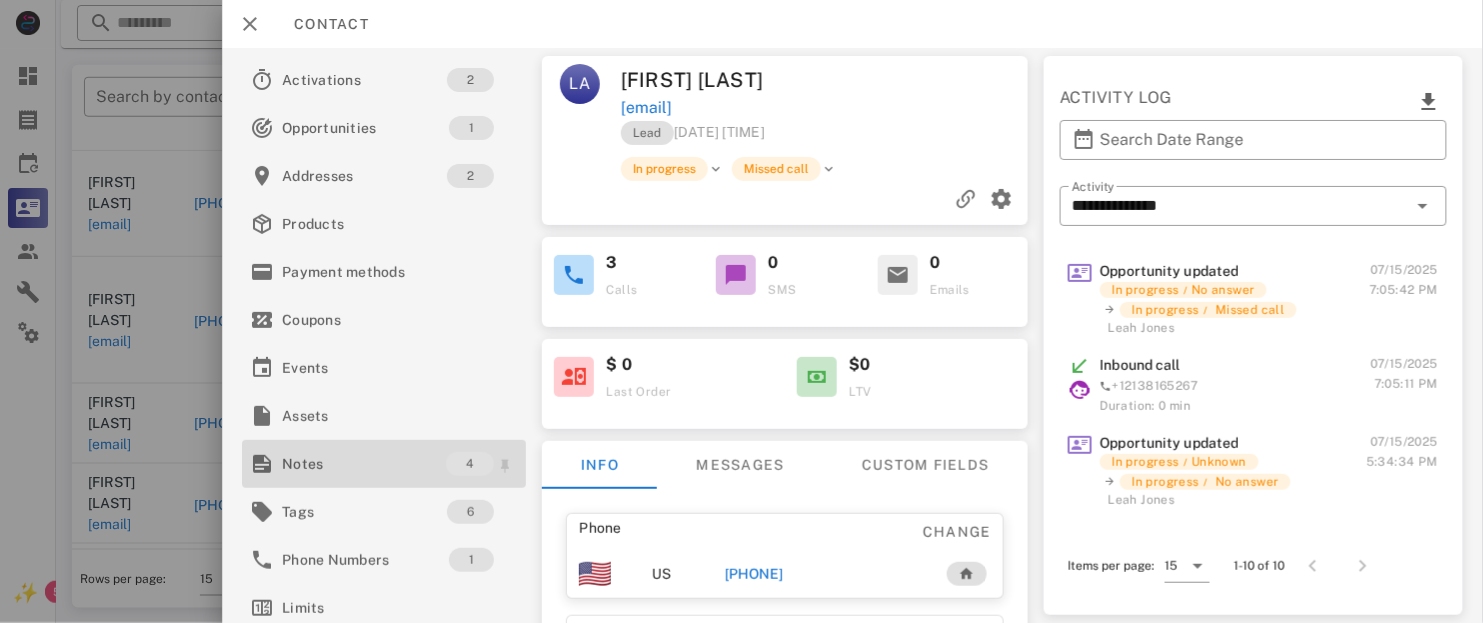 click on "Notes" at bounding box center [364, 464] 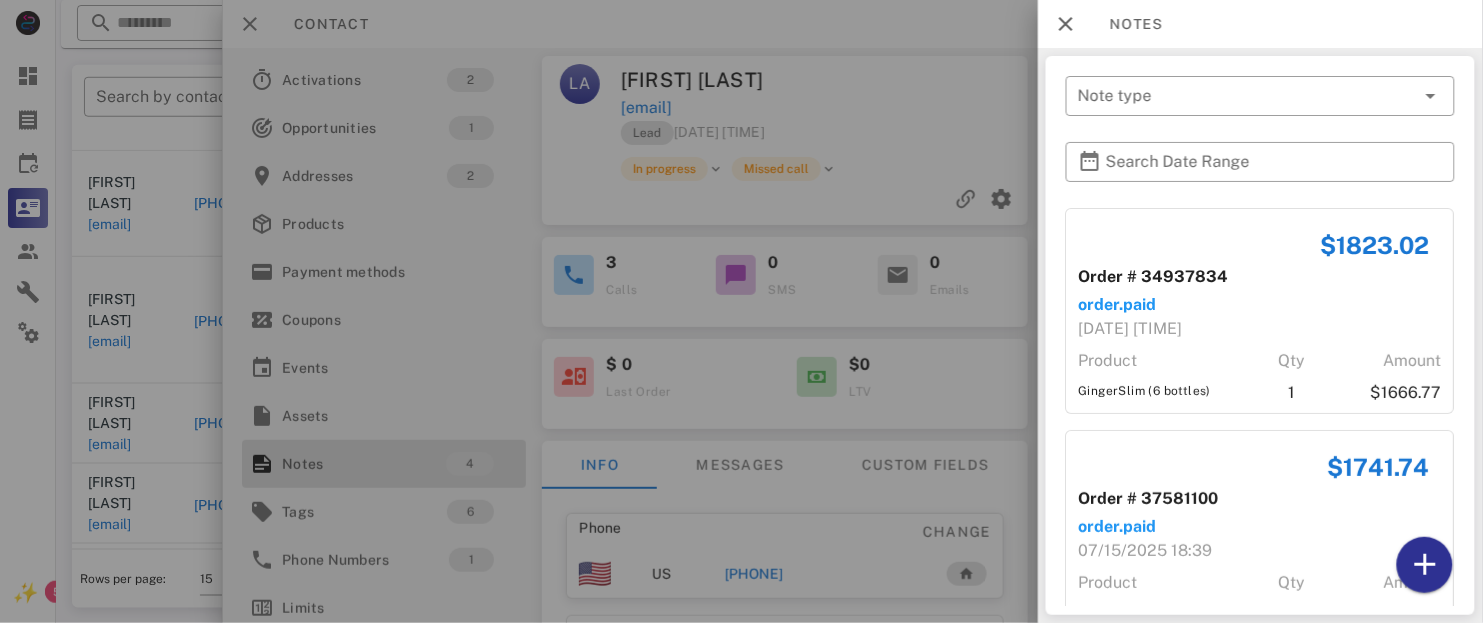 click at bounding box center (741, 311) 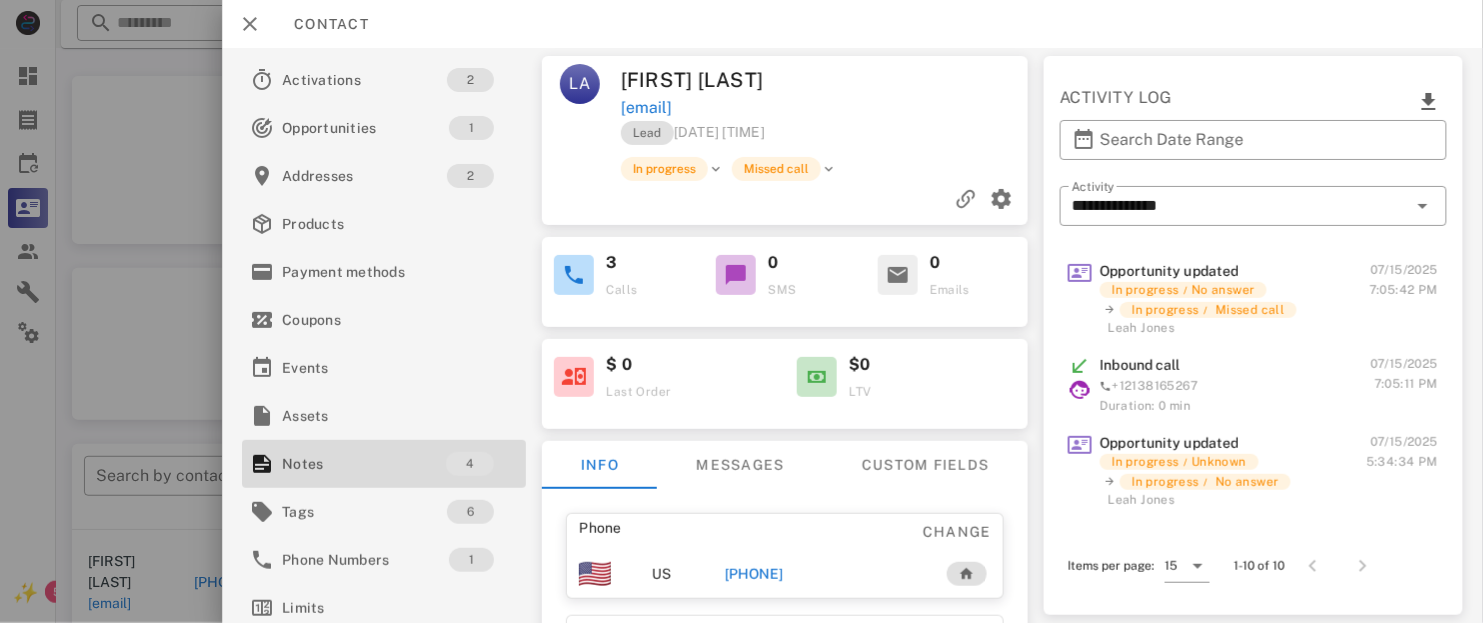 scroll, scrollTop: 1, scrollLeft: 0, axis: vertical 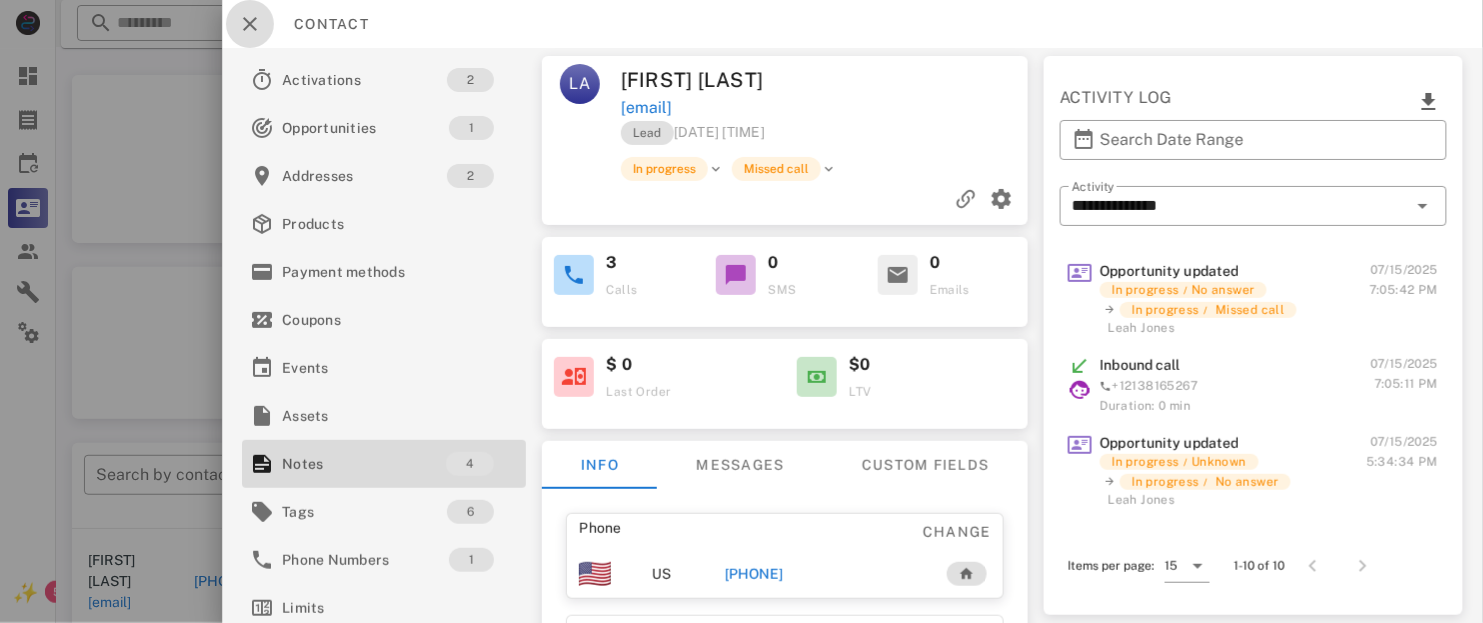click at bounding box center [250, 24] 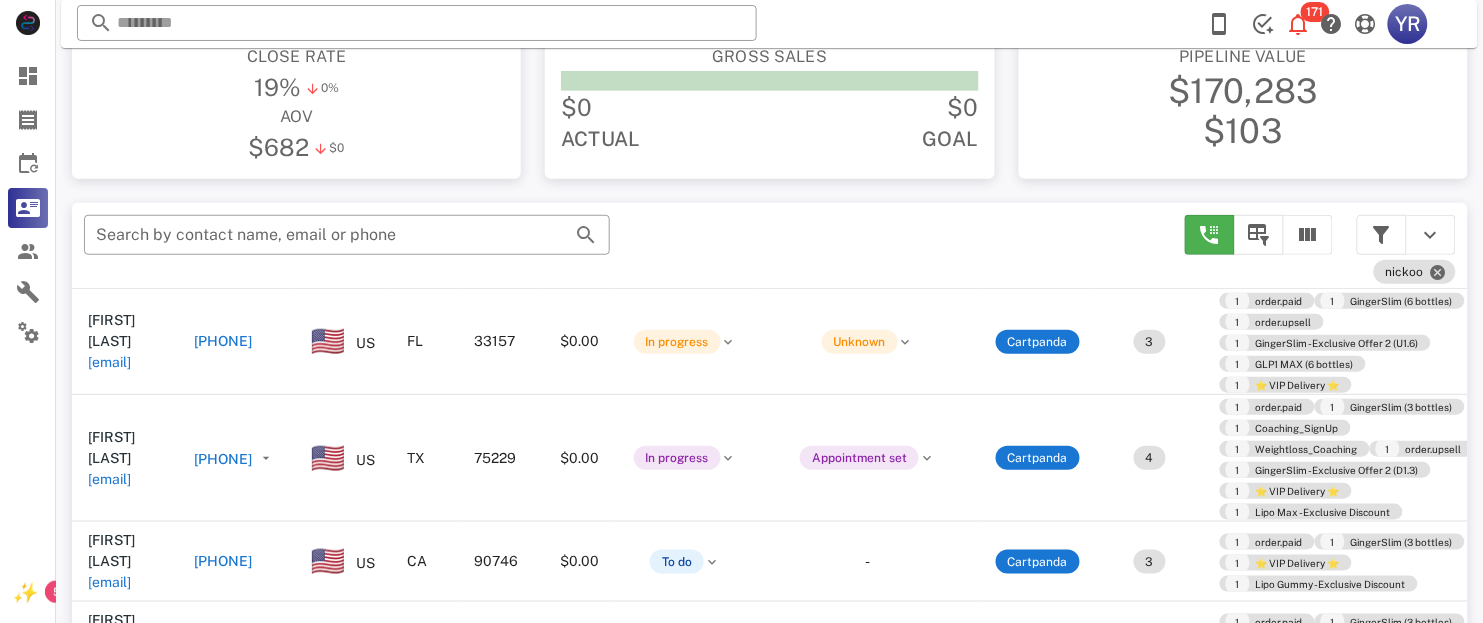 scroll, scrollTop: 379, scrollLeft: 0, axis: vertical 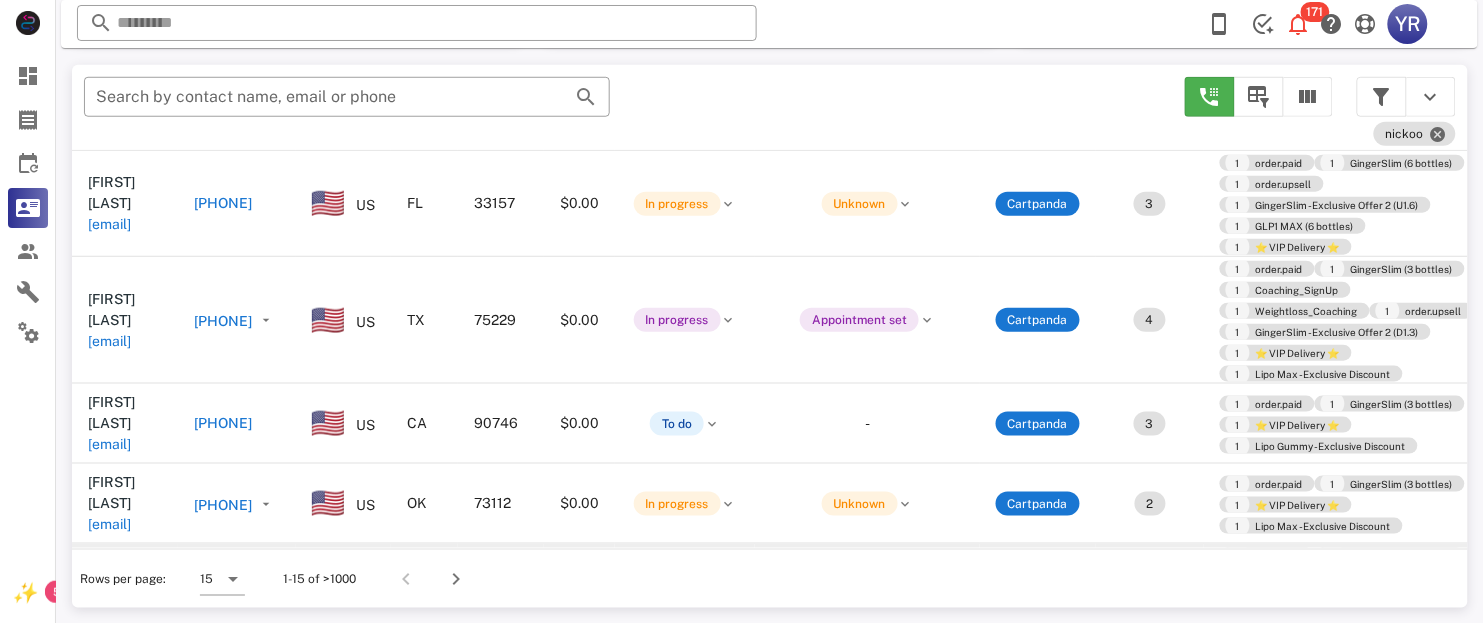 click on "[EMAIL]" at bounding box center (109, 607) 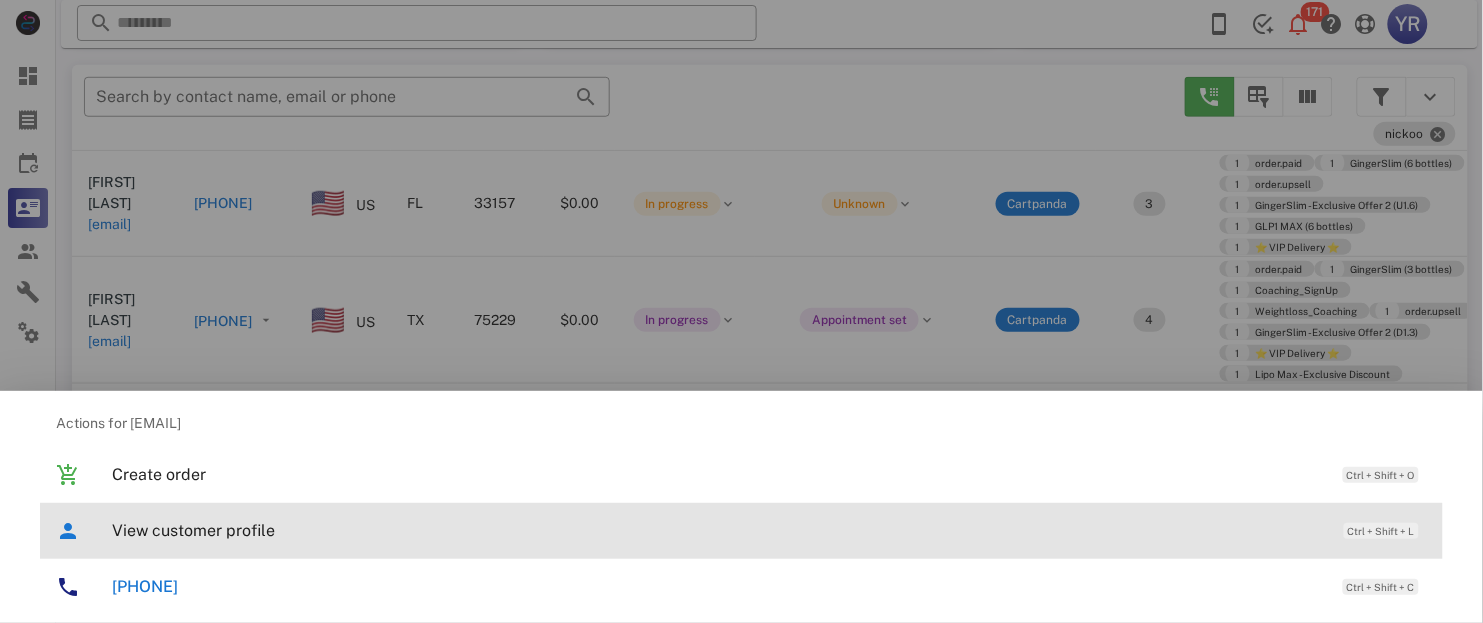 click on "View customer profile" at bounding box center [718, 530] 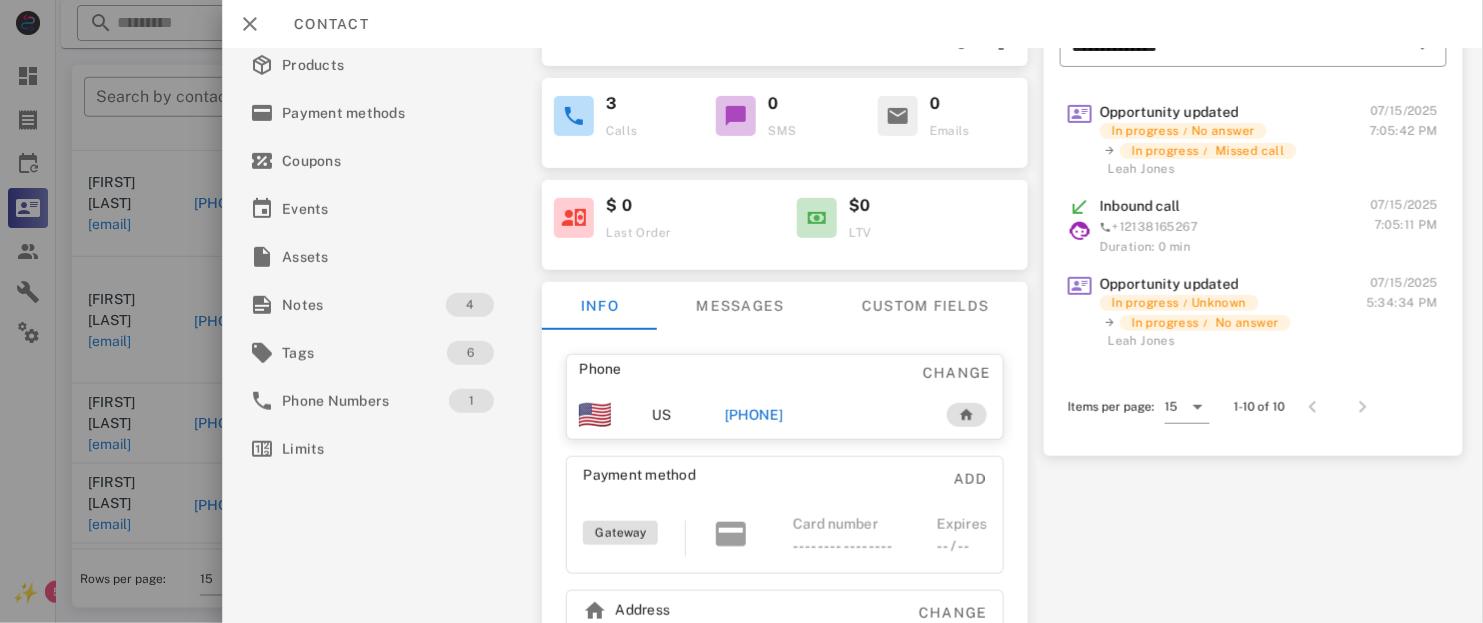 scroll, scrollTop: 183, scrollLeft: 0, axis: vertical 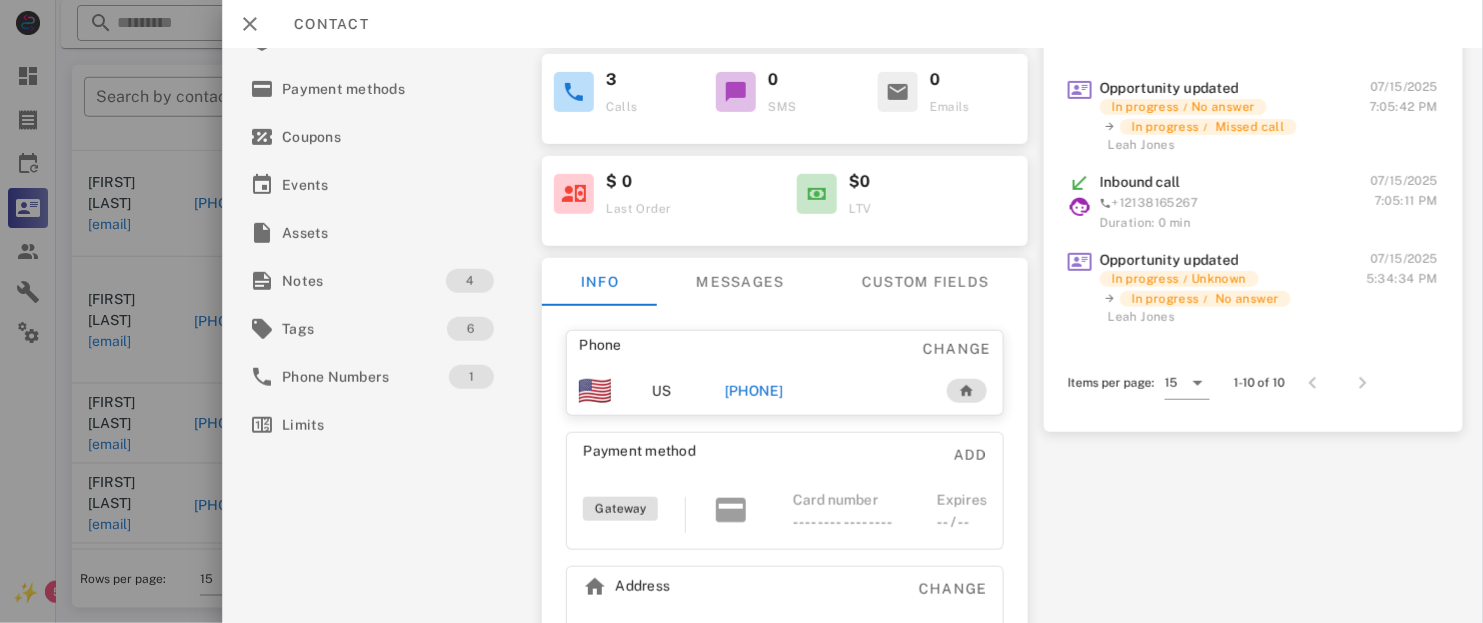 click on "[PHONE]" at bounding box center (754, 391) 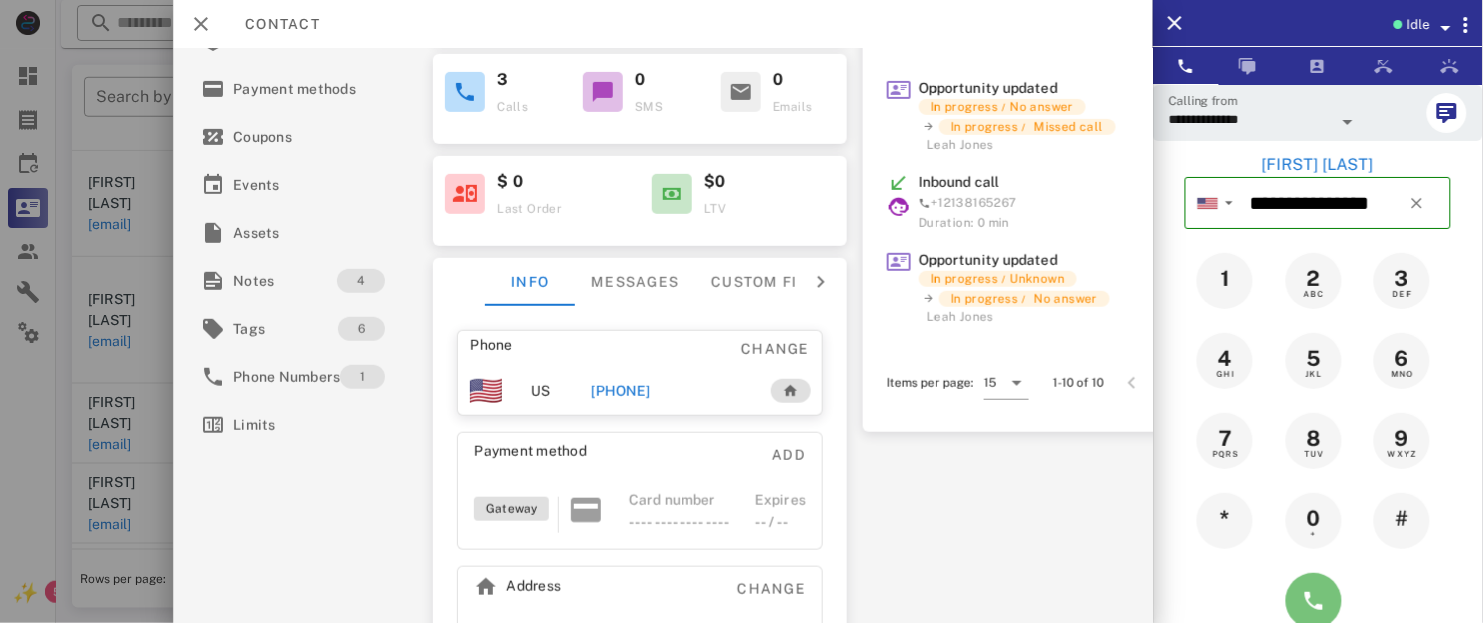click at bounding box center [1314, 601] 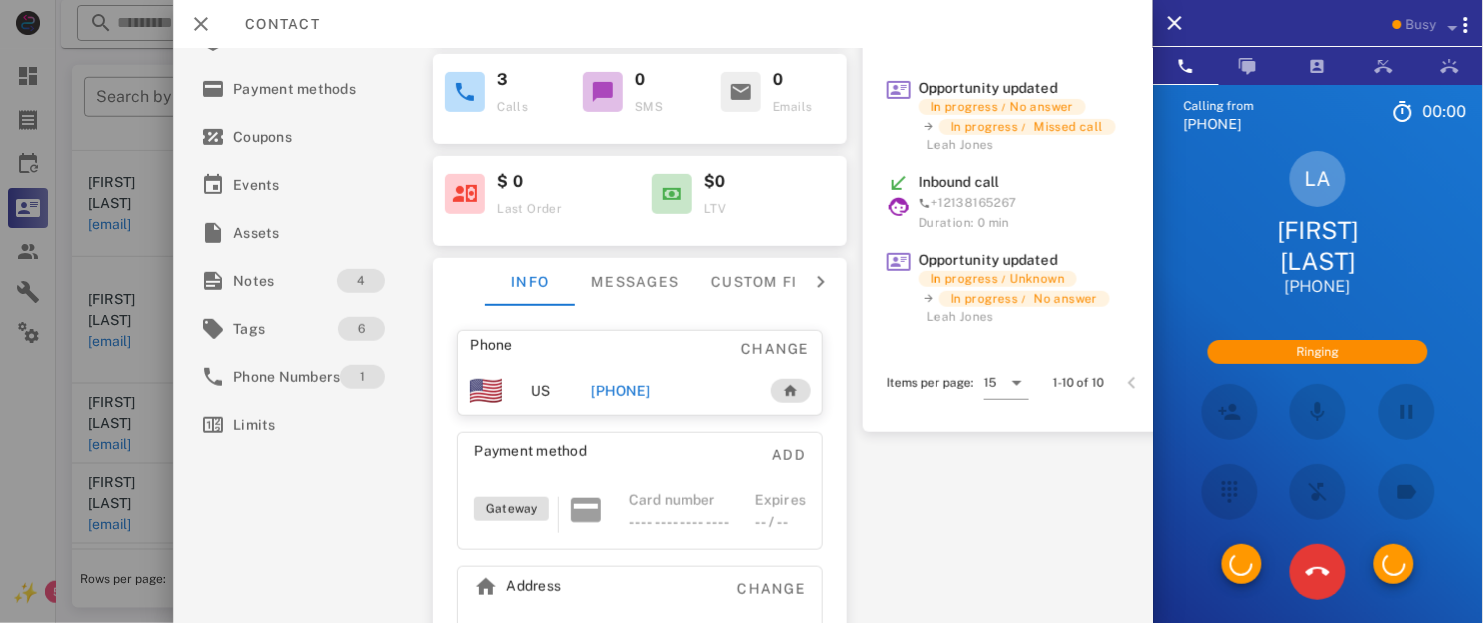 scroll, scrollTop: 299, scrollLeft: 0, axis: vertical 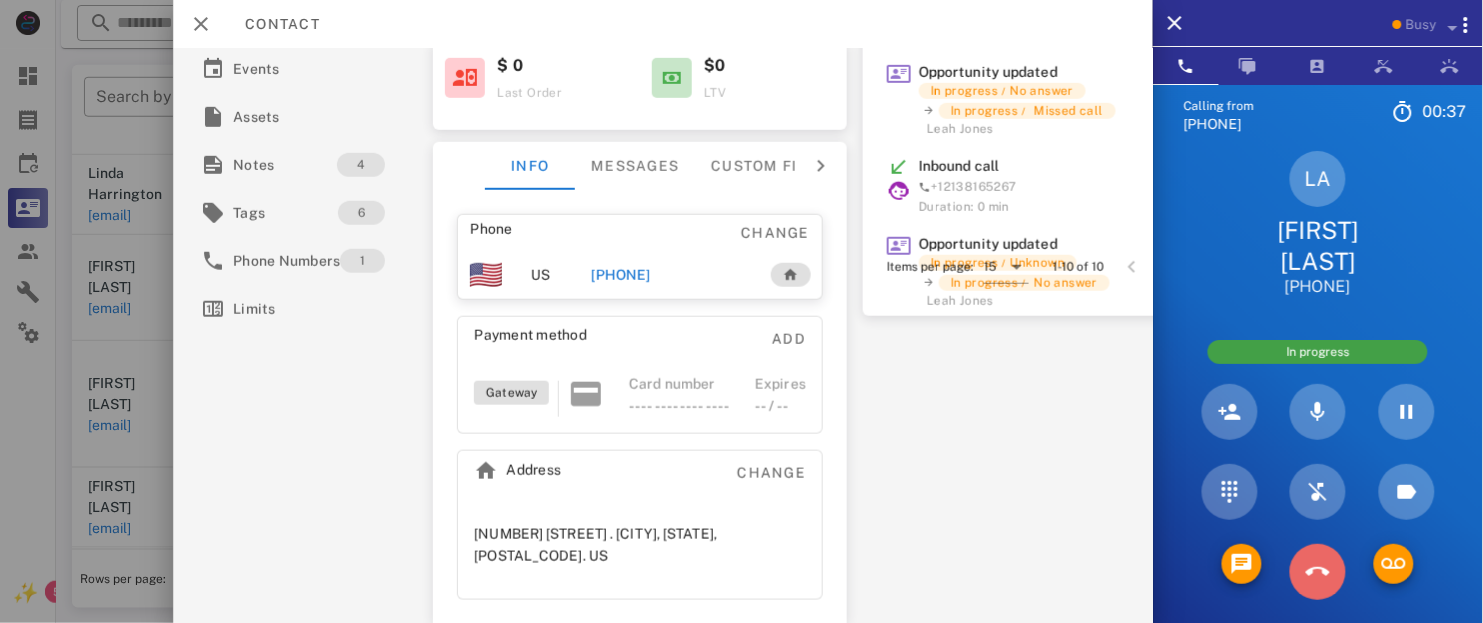 click at bounding box center (1318, 572) 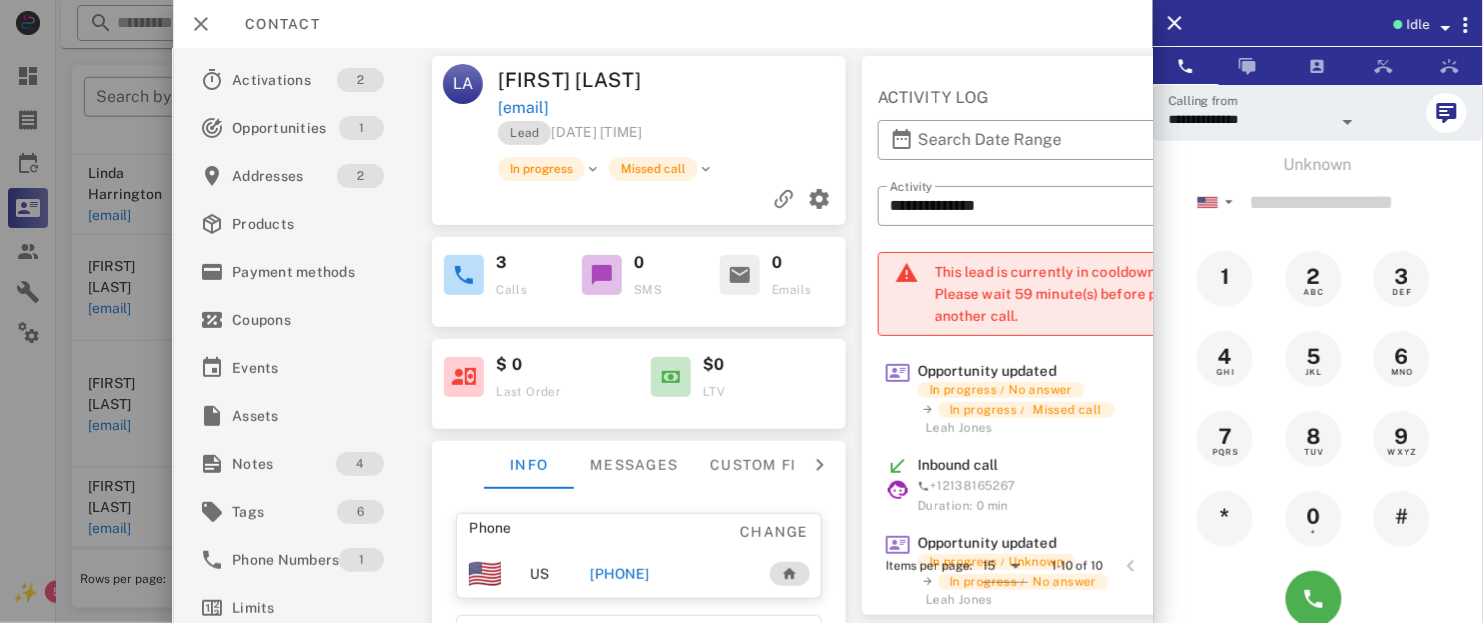 scroll, scrollTop: 0, scrollLeft: 0, axis: both 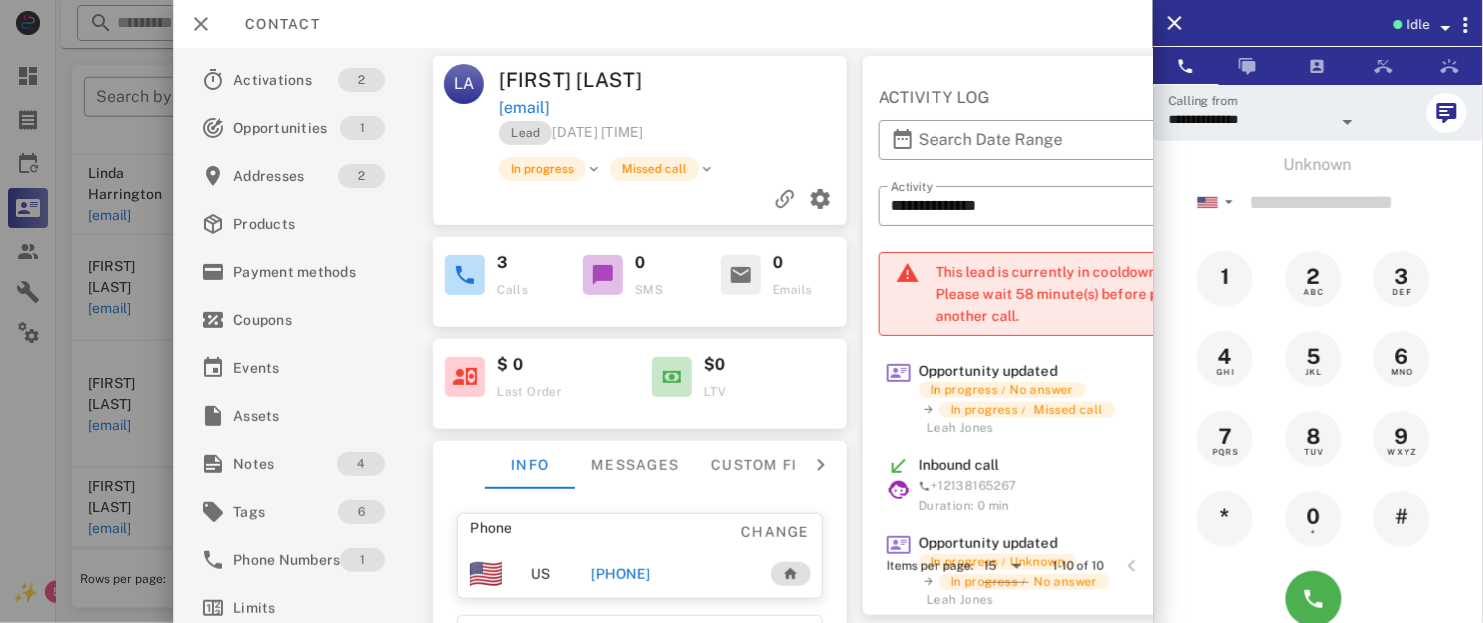click on "[PHONE]" at bounding box center [620, 574] 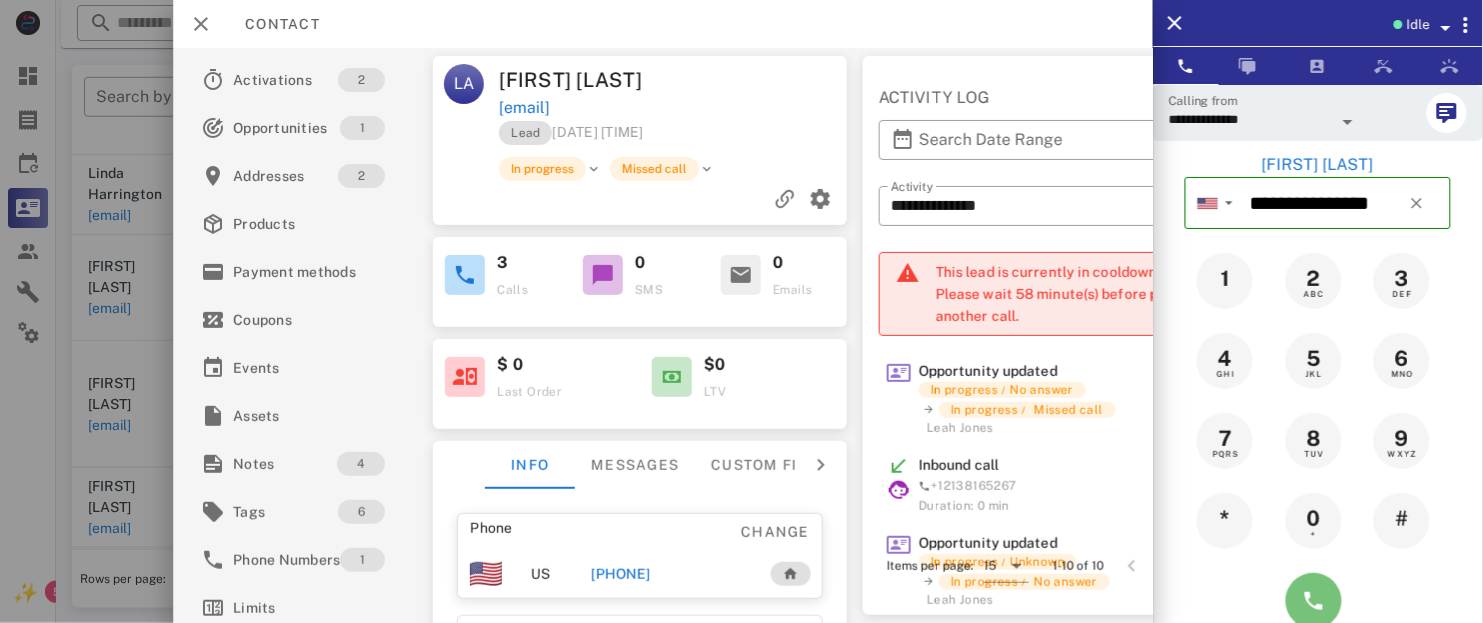 click at bounding box center [1314, 601] 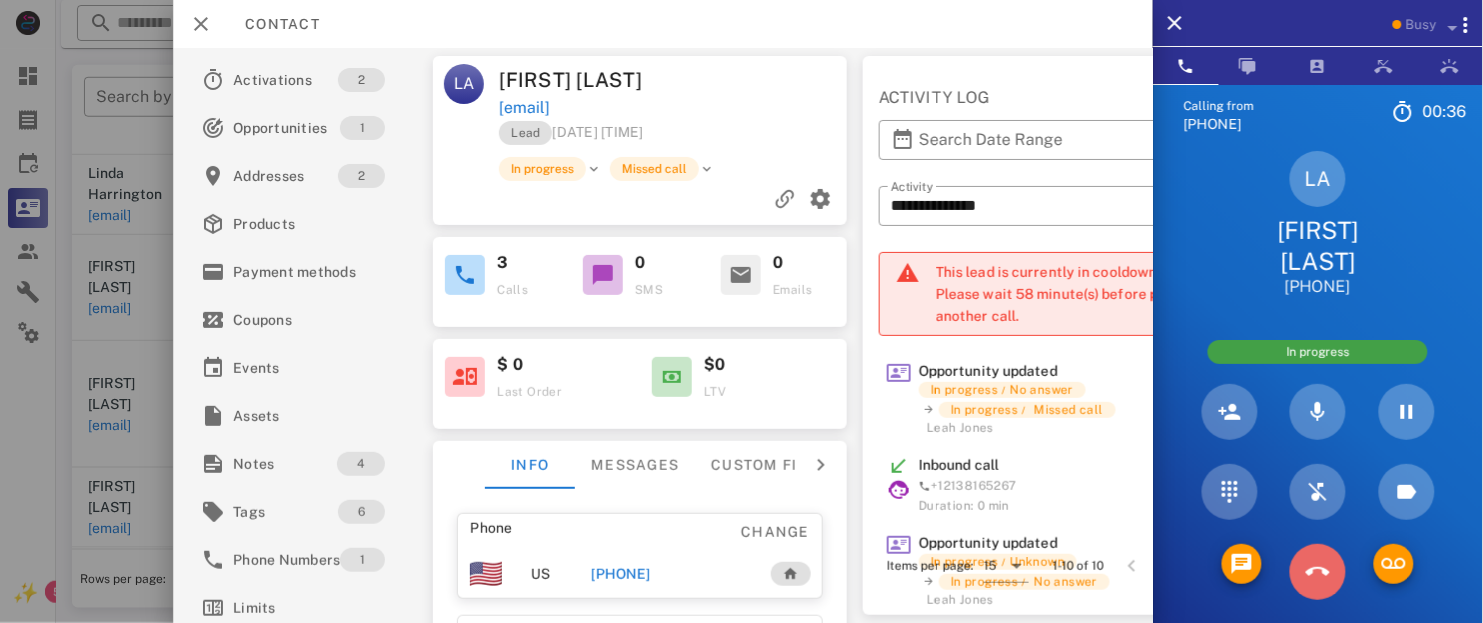 click at bounding box center [1318, 572] 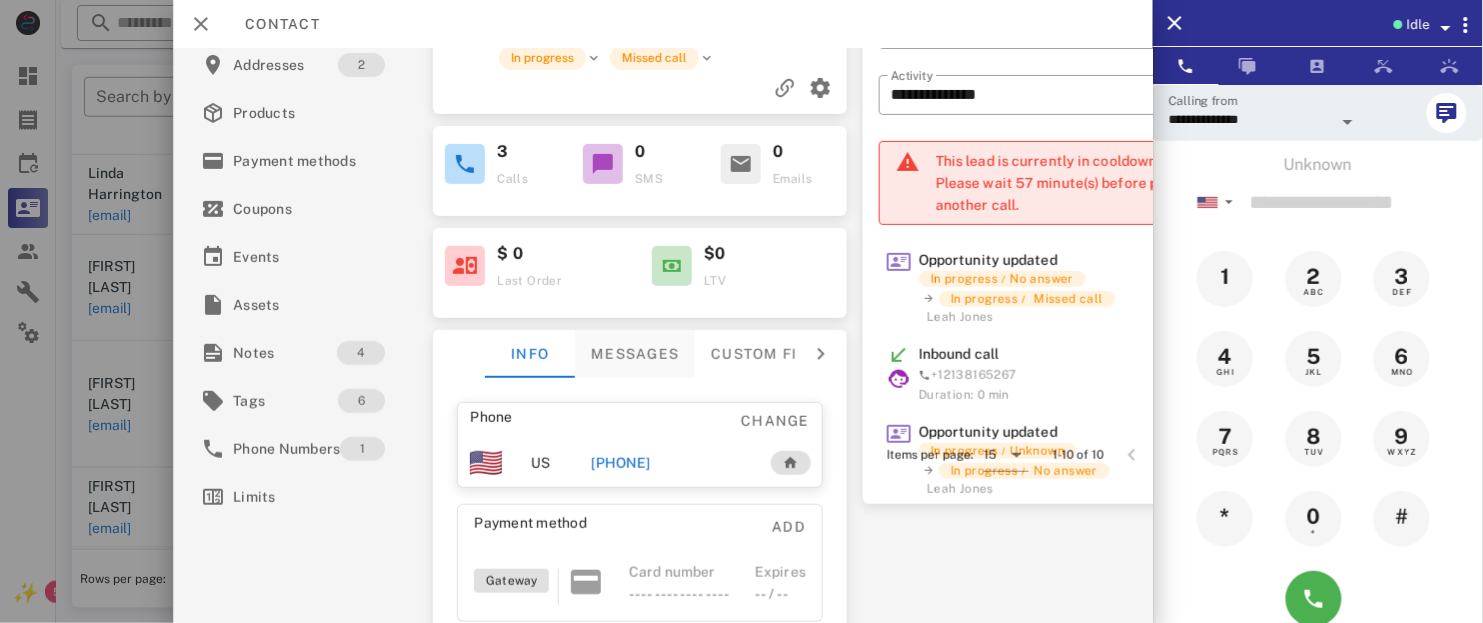 scroll, scrollTop: 112, scrollLeft: 0, axis: vertical 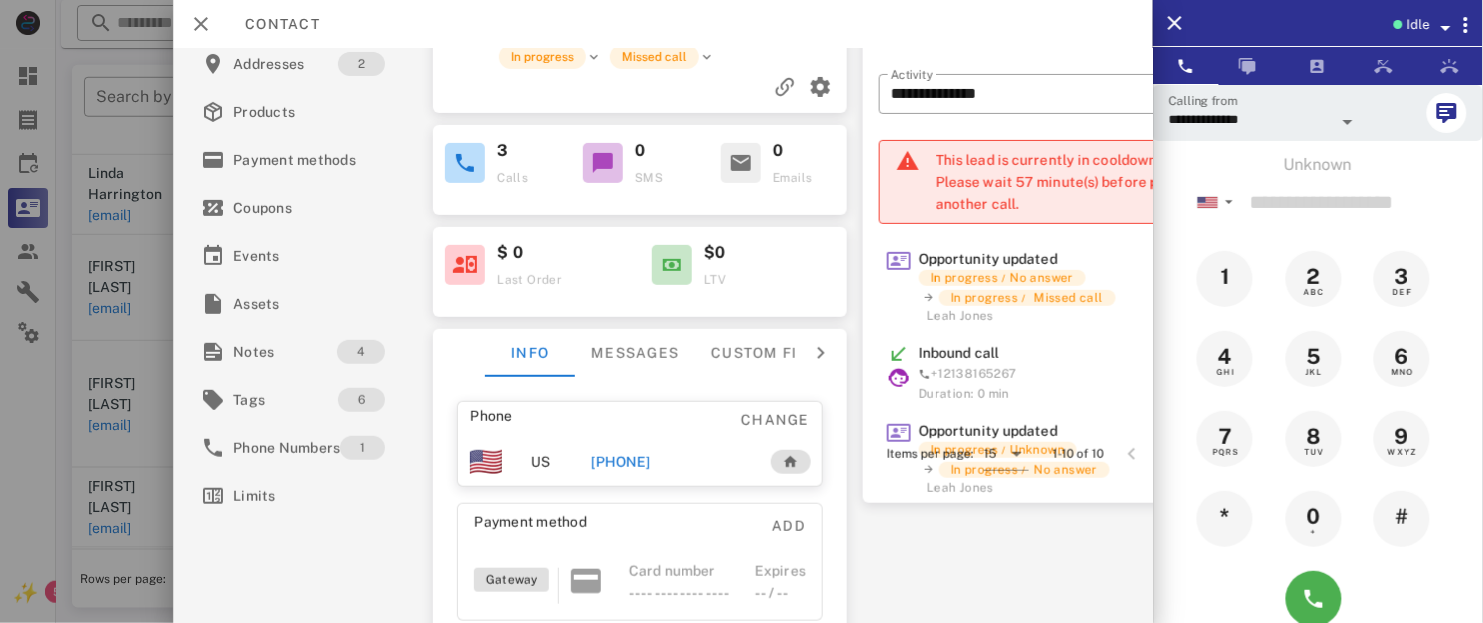 click on "[PHONE]" at bounding box center (620, 462) 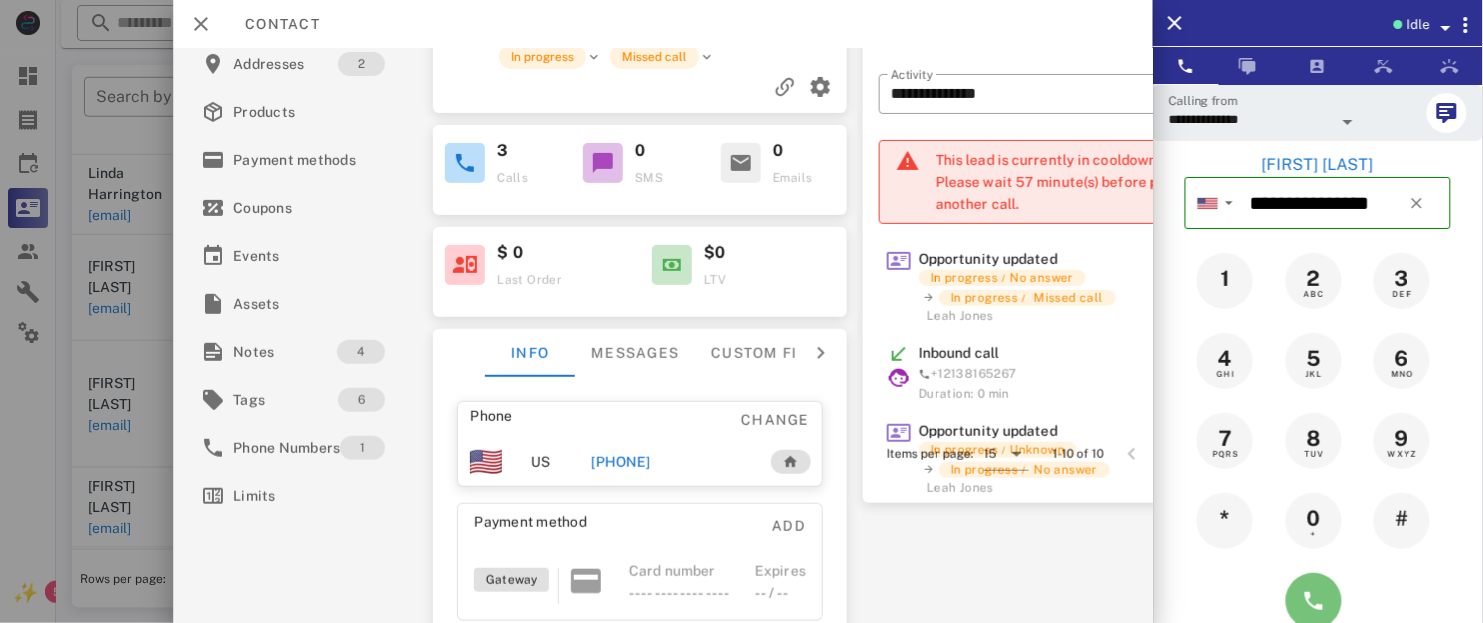 click at bounding box center (1314, 601) 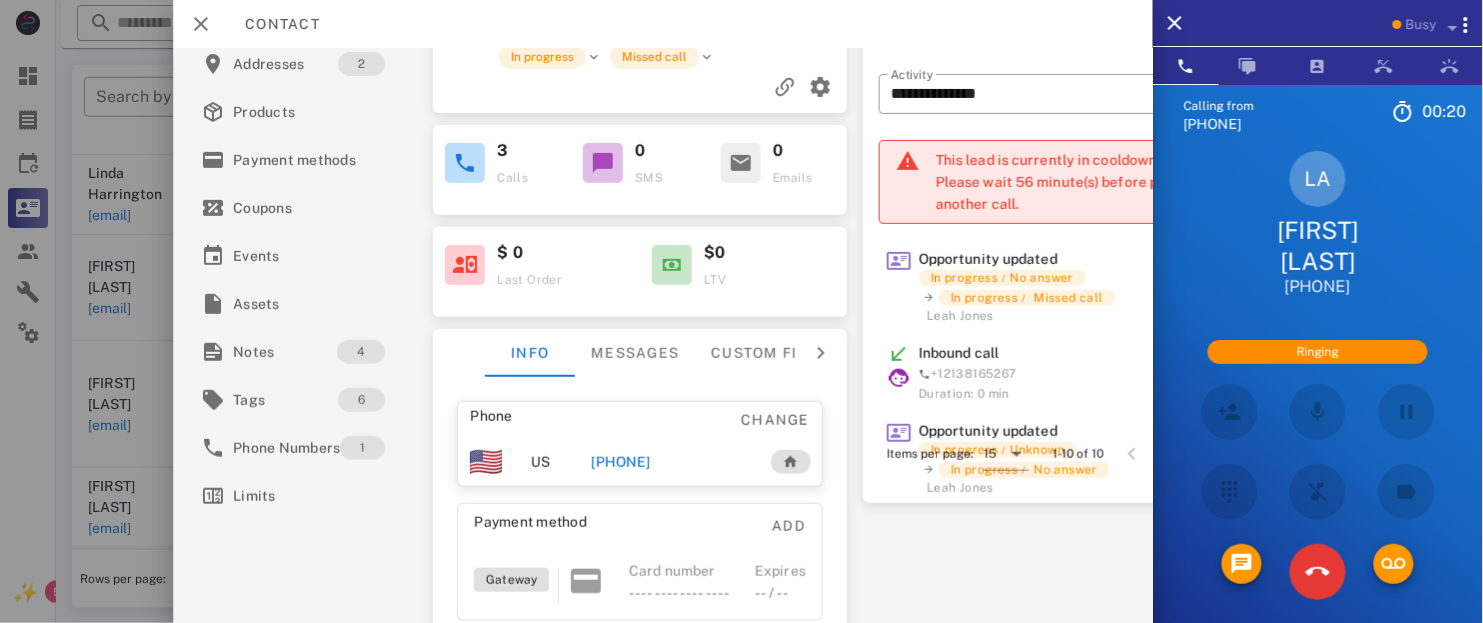 click at bounding box center [1229, 412] 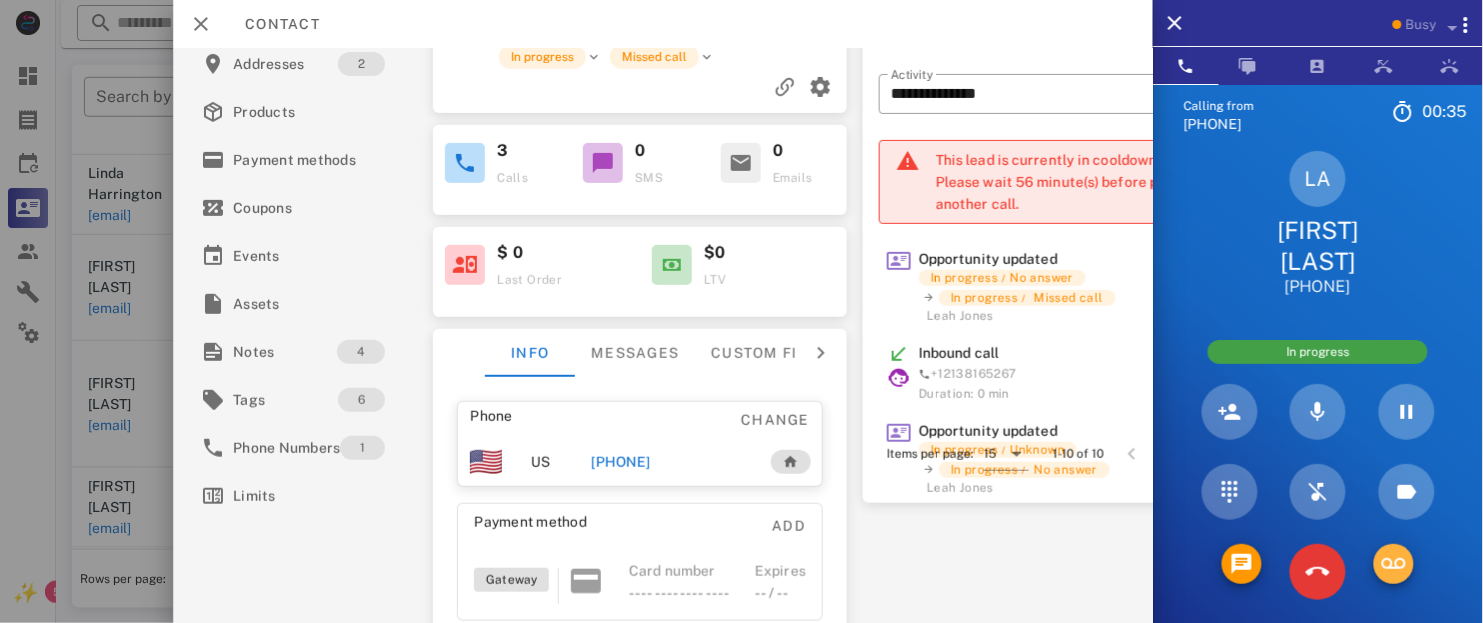 click at bounding box center (1394, 564) 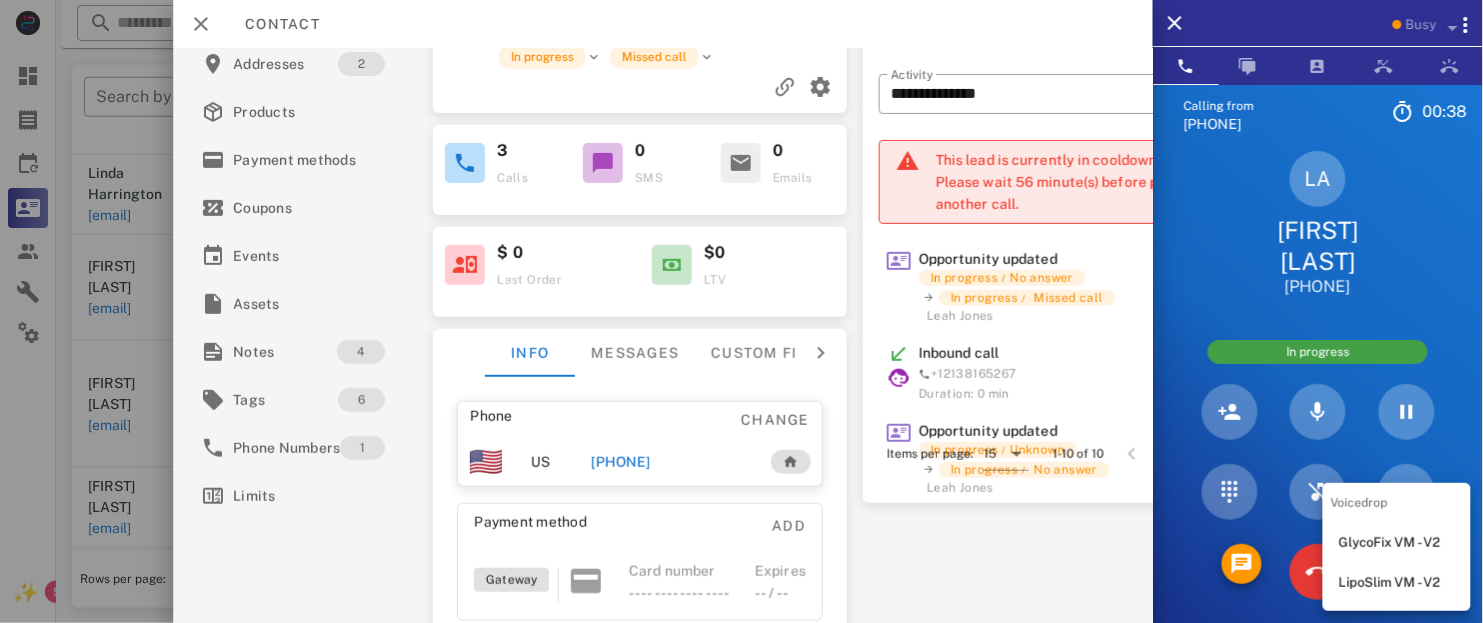 click on "LipoSlim VM - V2" at bounding box center (1397, 583) 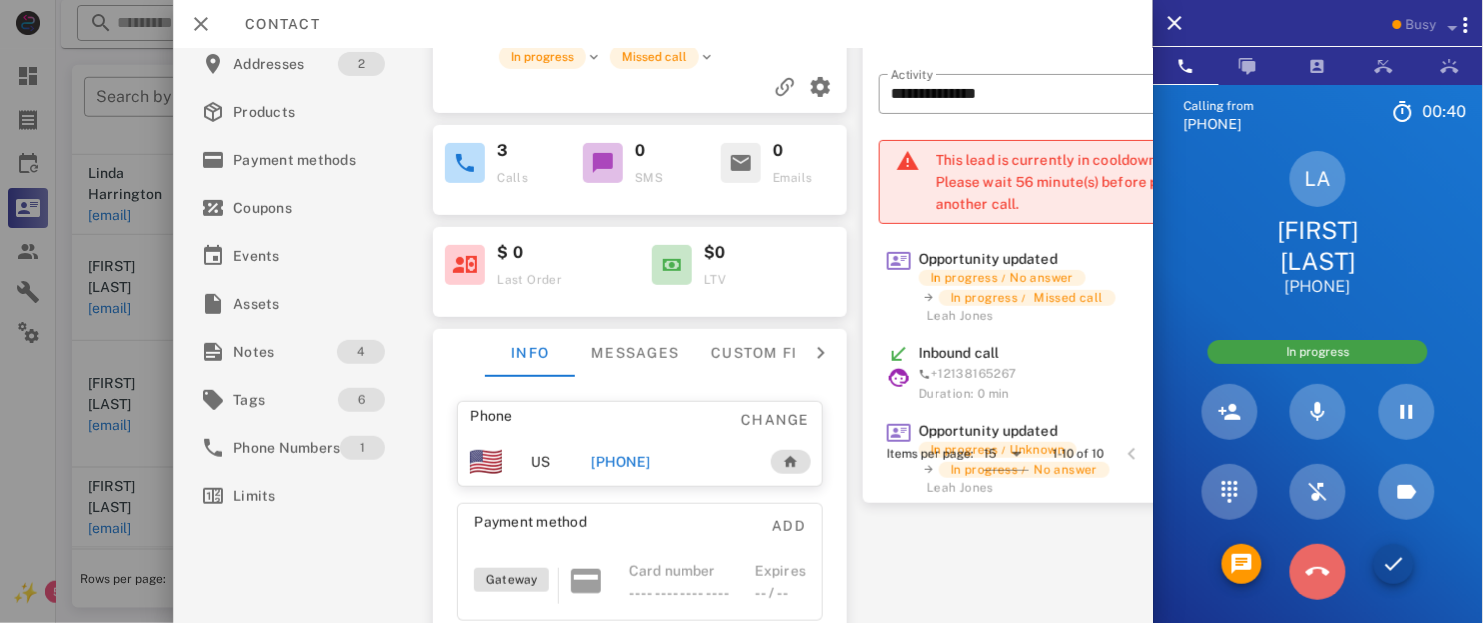 click at bounding box center (1317, 572) 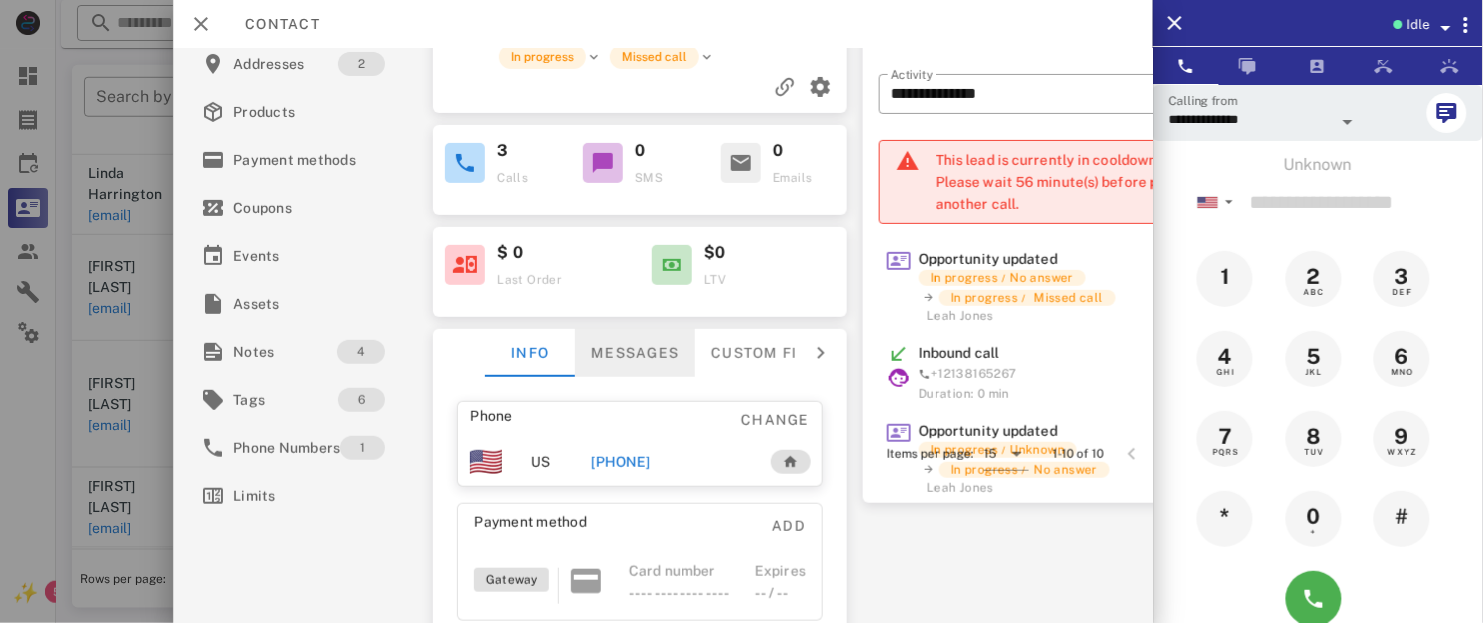 click on "Messages" at bounding box center (635, 353) 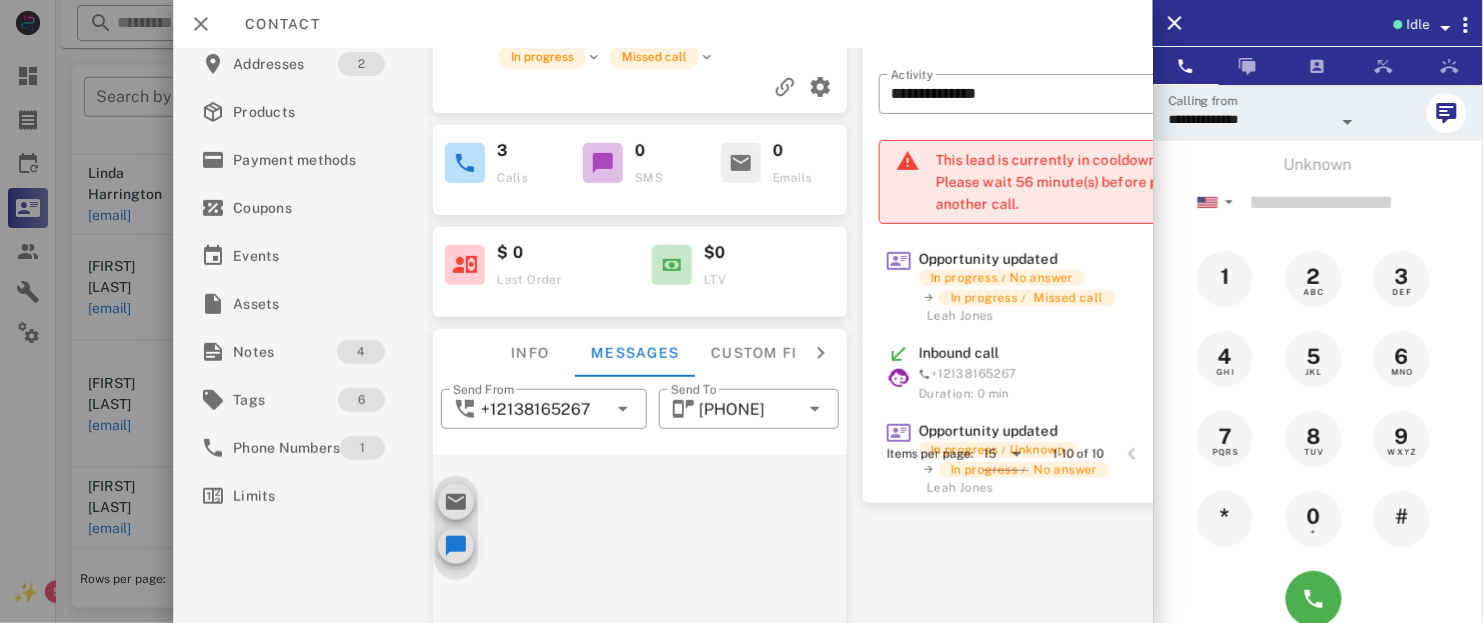 scroll, scrollTop: 270, scrollLeft: 0, axis: vertical 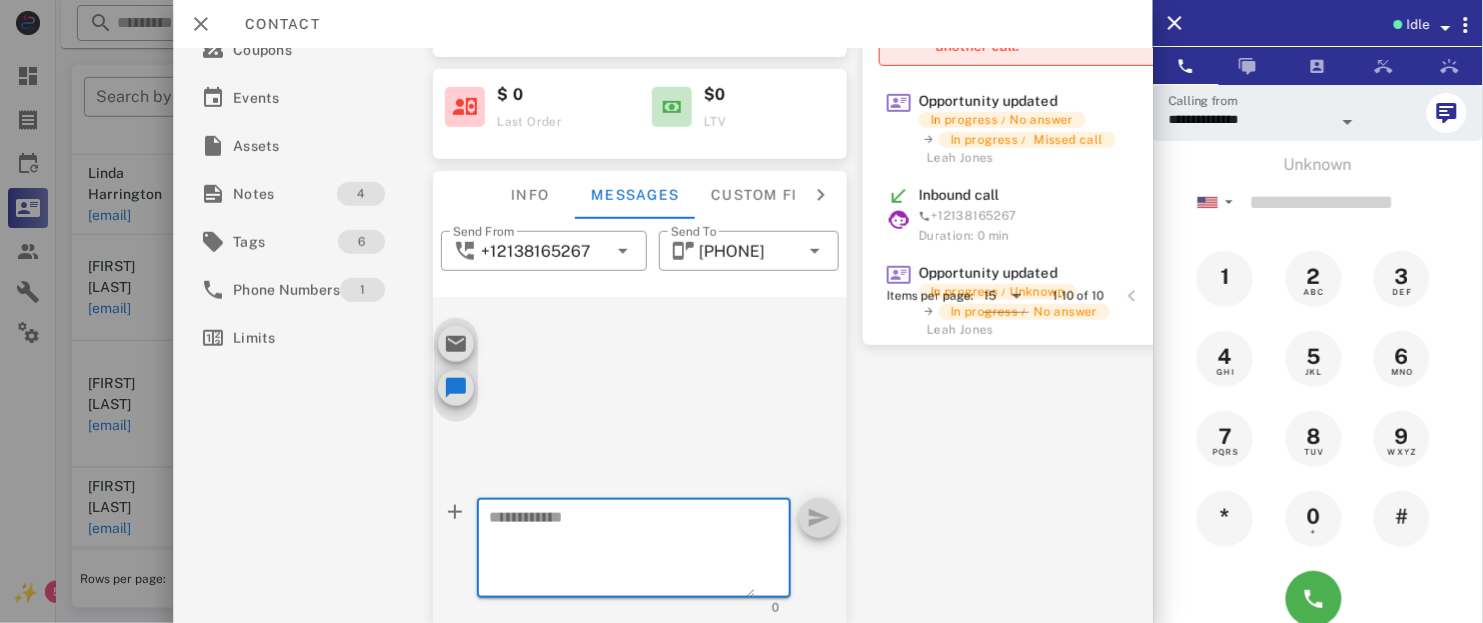 paste on "**********" 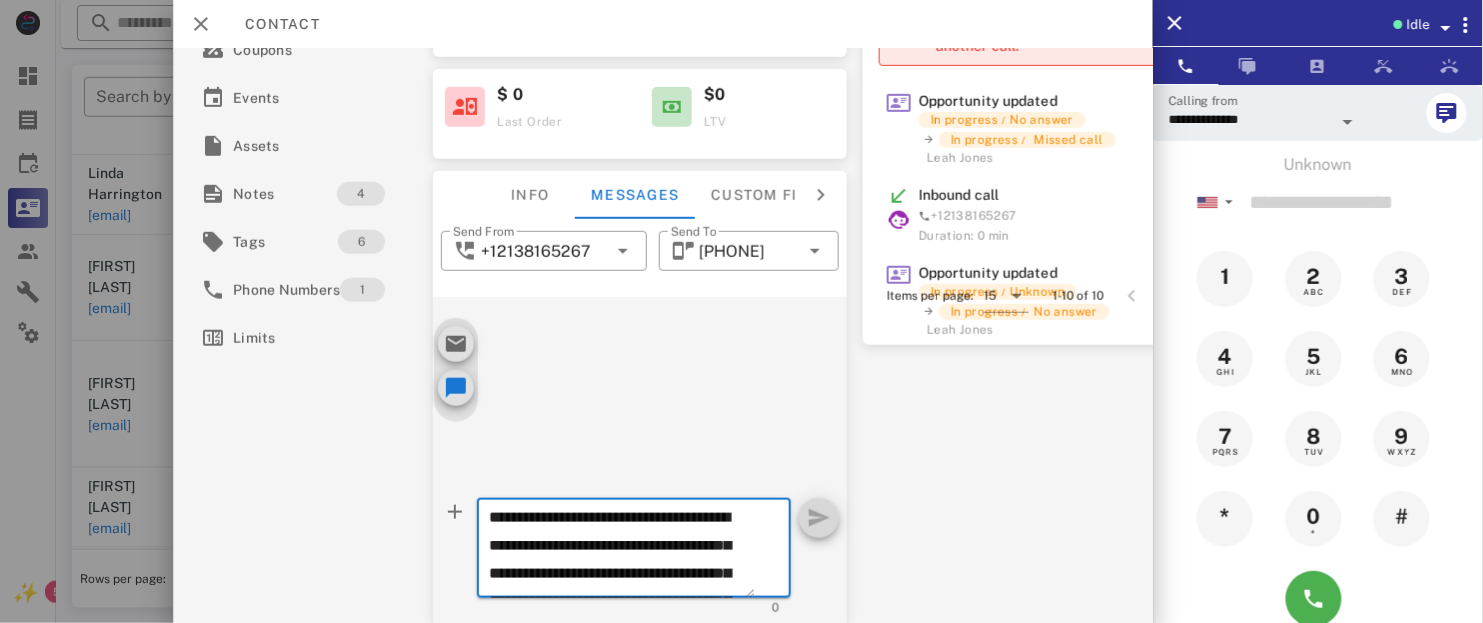 scroll, scrollTop: 153, scrollLeft: 0, axis: vertical 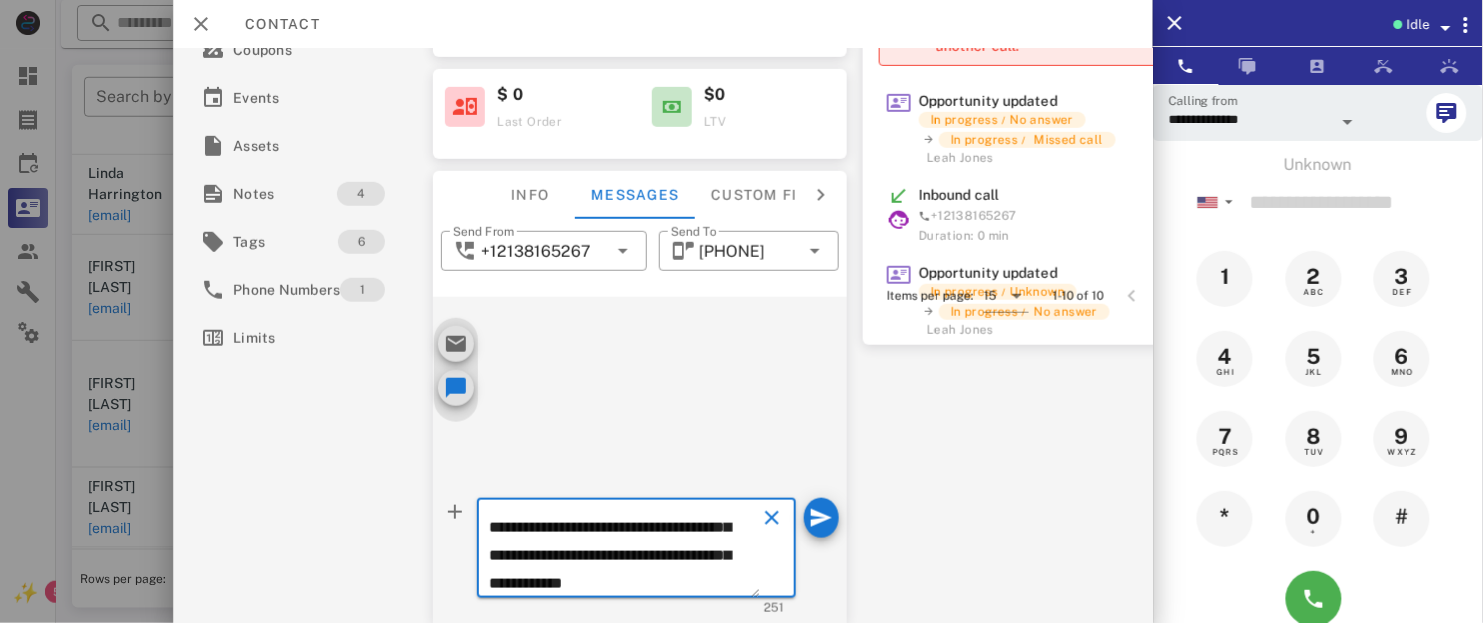 type on "**********" 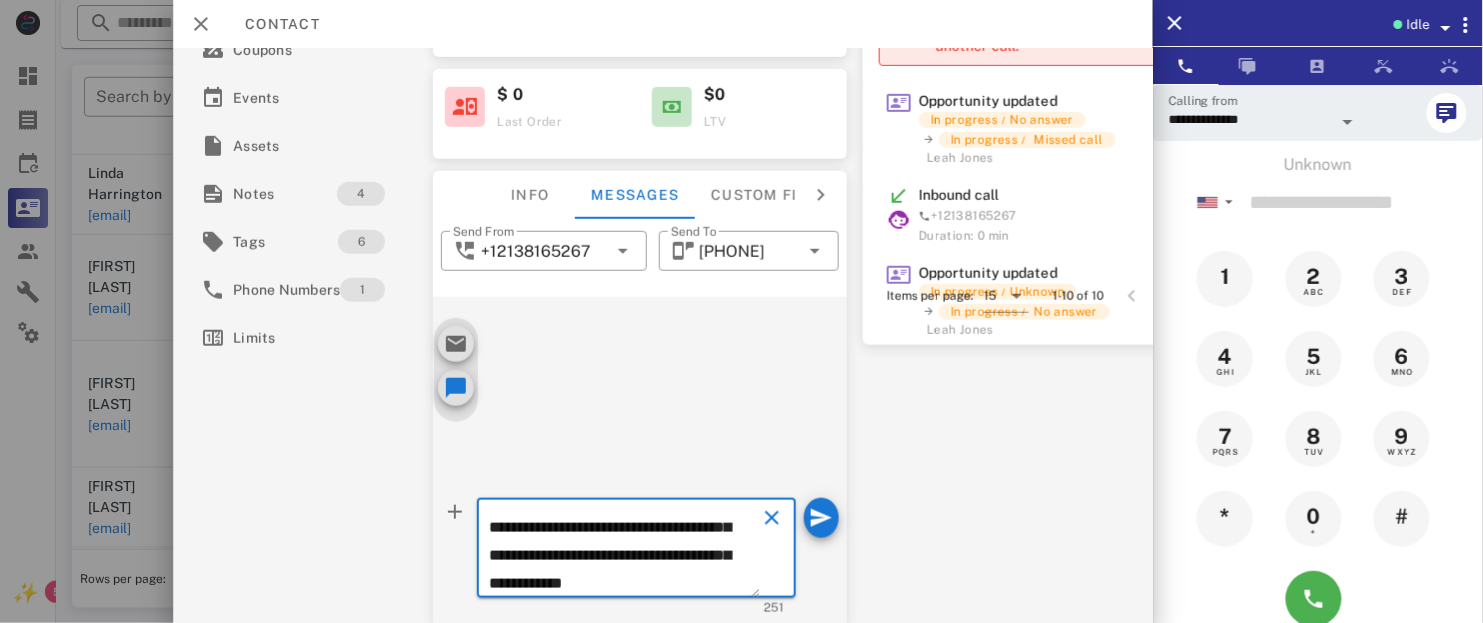 type 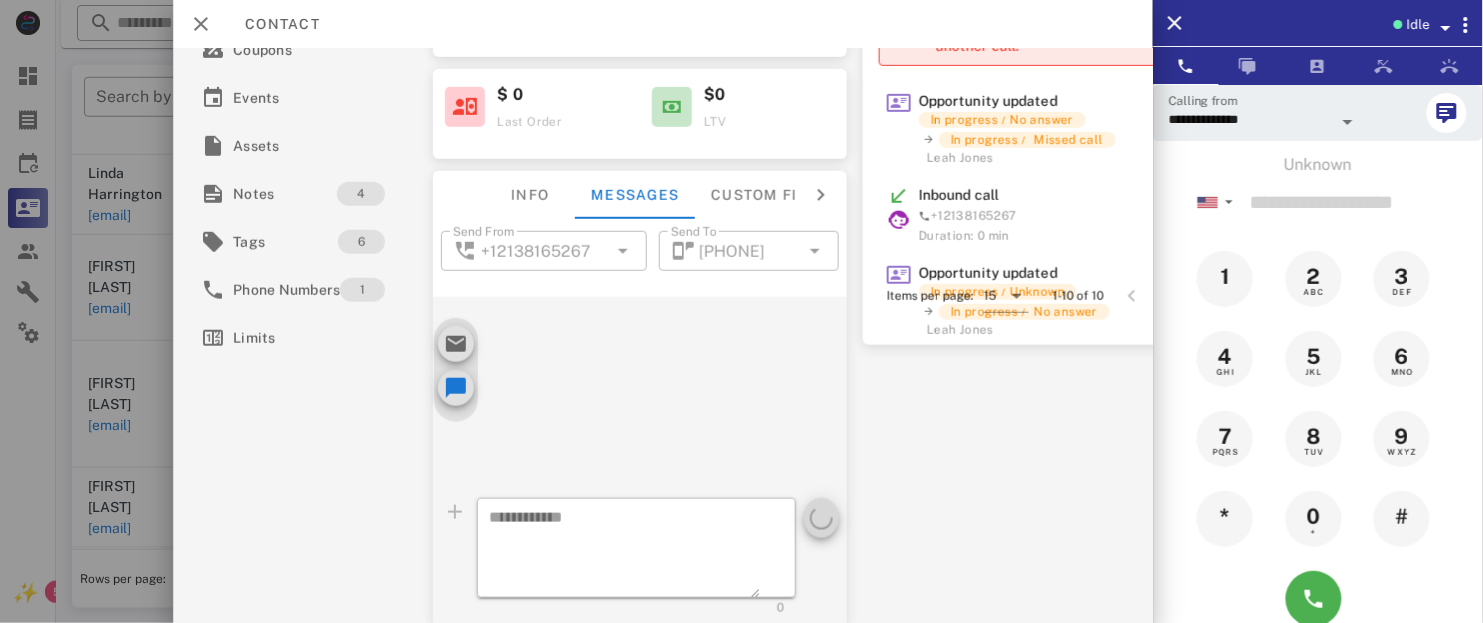 scroll, scrollTop: 0, scrollLeft: 0, axis: both 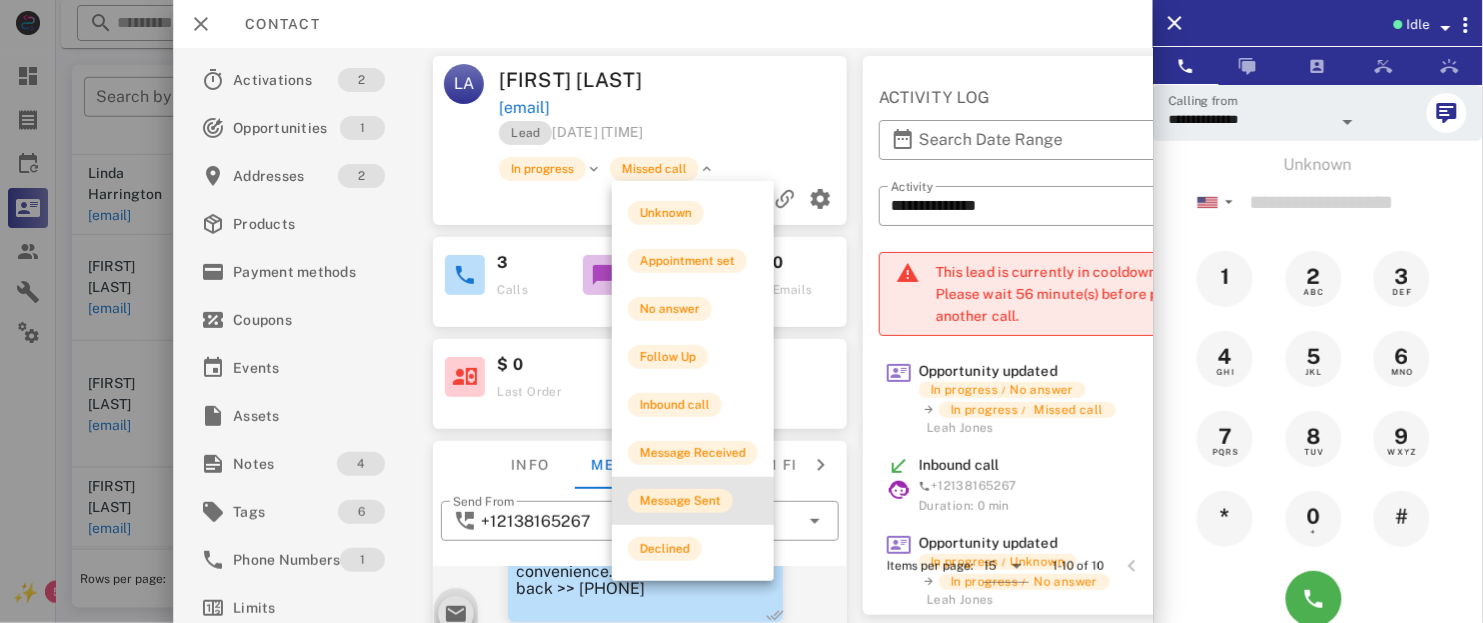 click on "Message Sent" at bounding box center (680, 501) 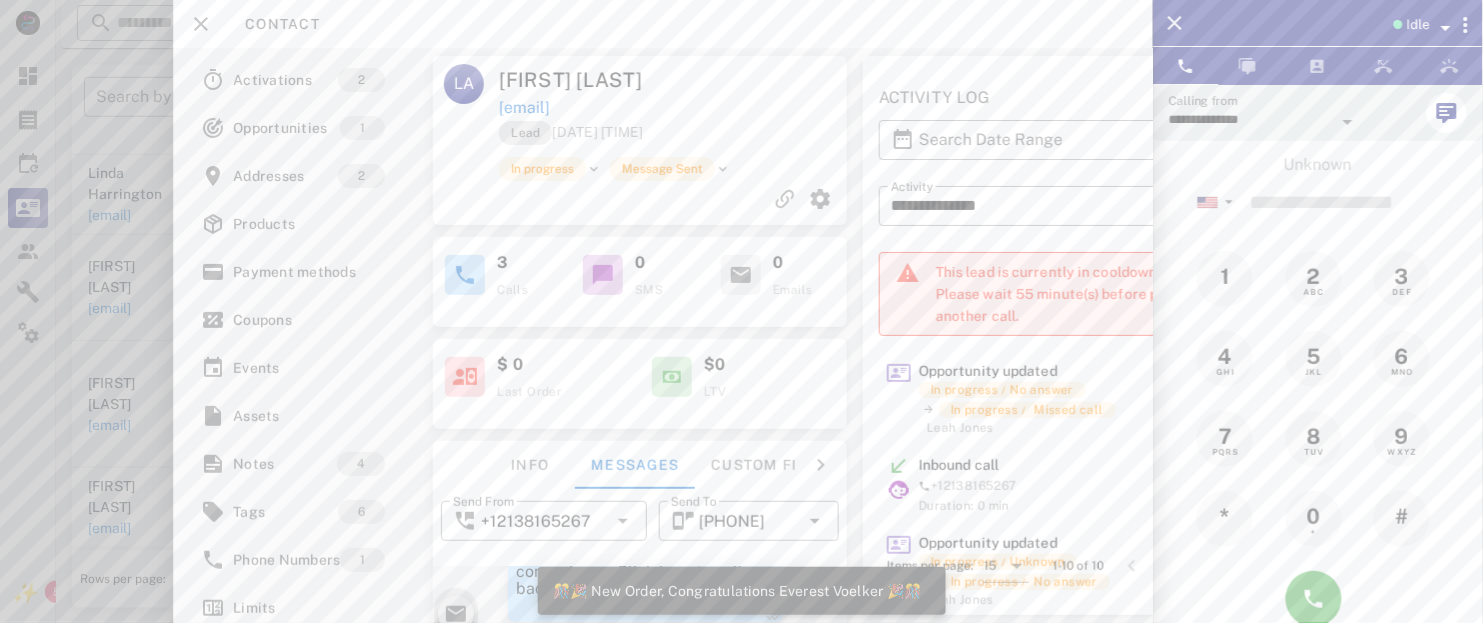 click on "🎊🎉 New Order, Congratulations Everest Voelker 🎉🎊" at bounding box center [738, 591] 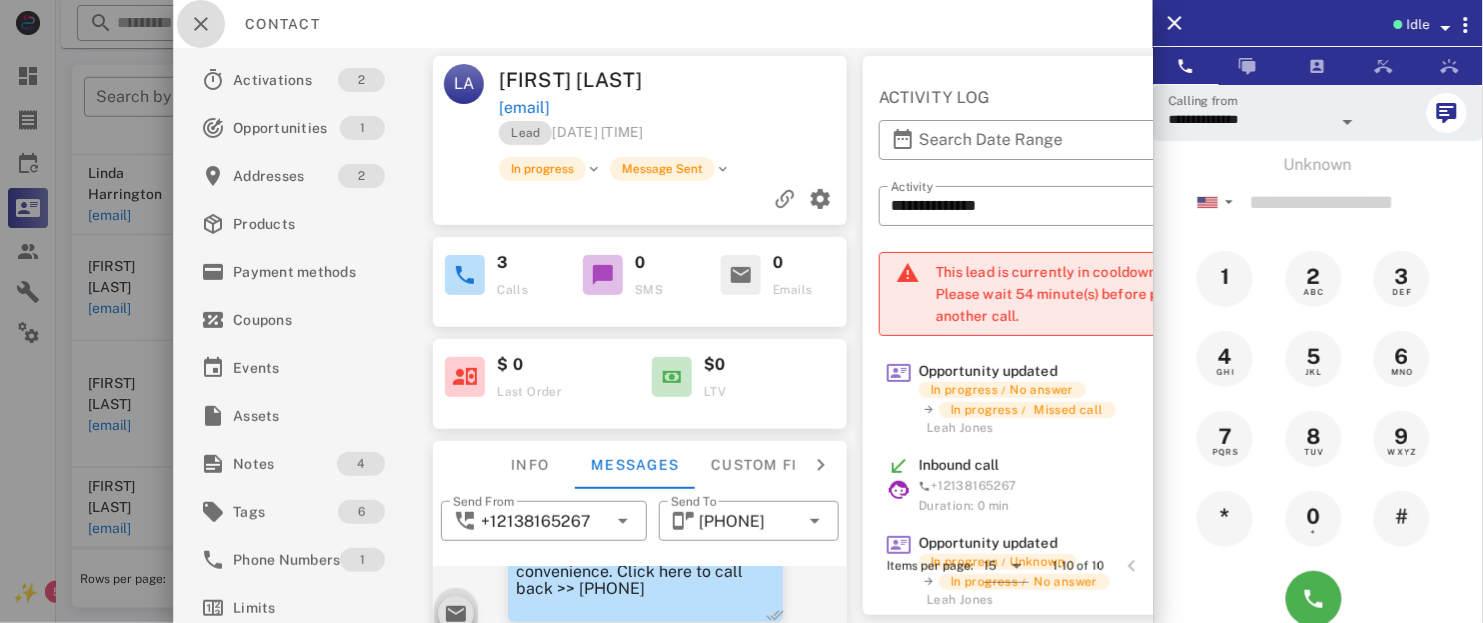 click at bounding box center [201, 24] 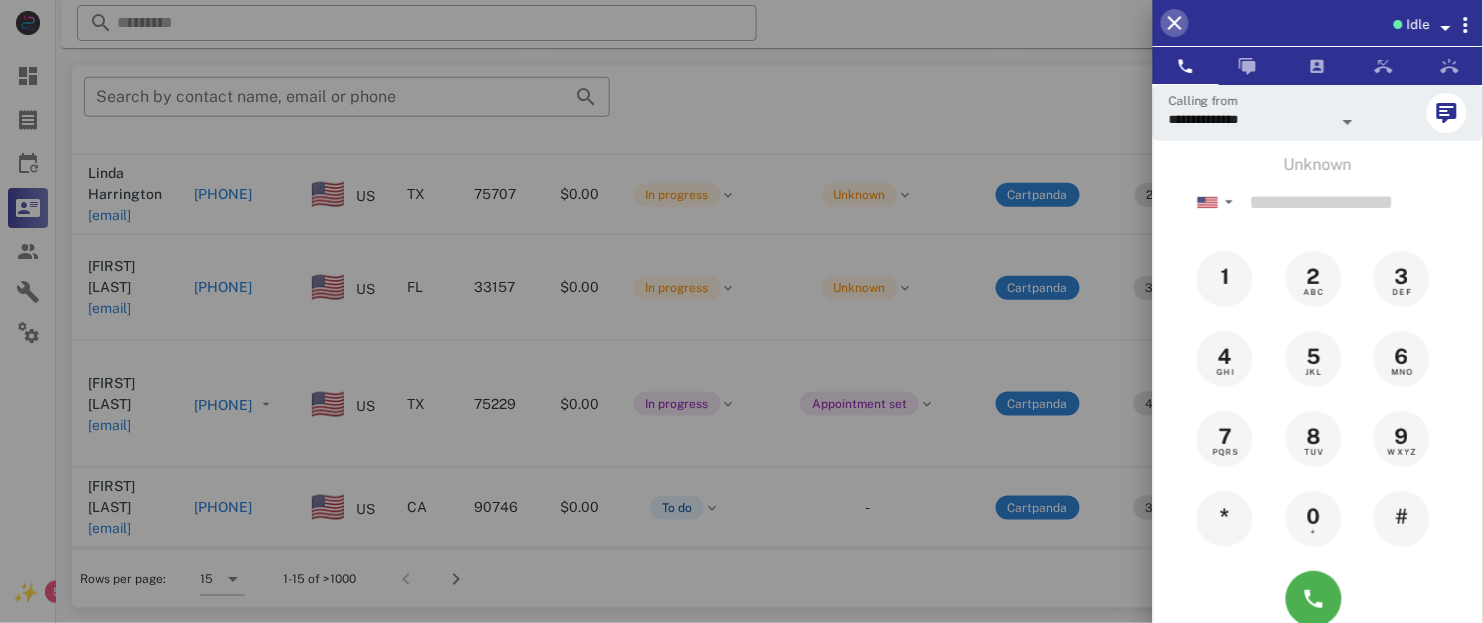 click at bounding box center [1175, 23] 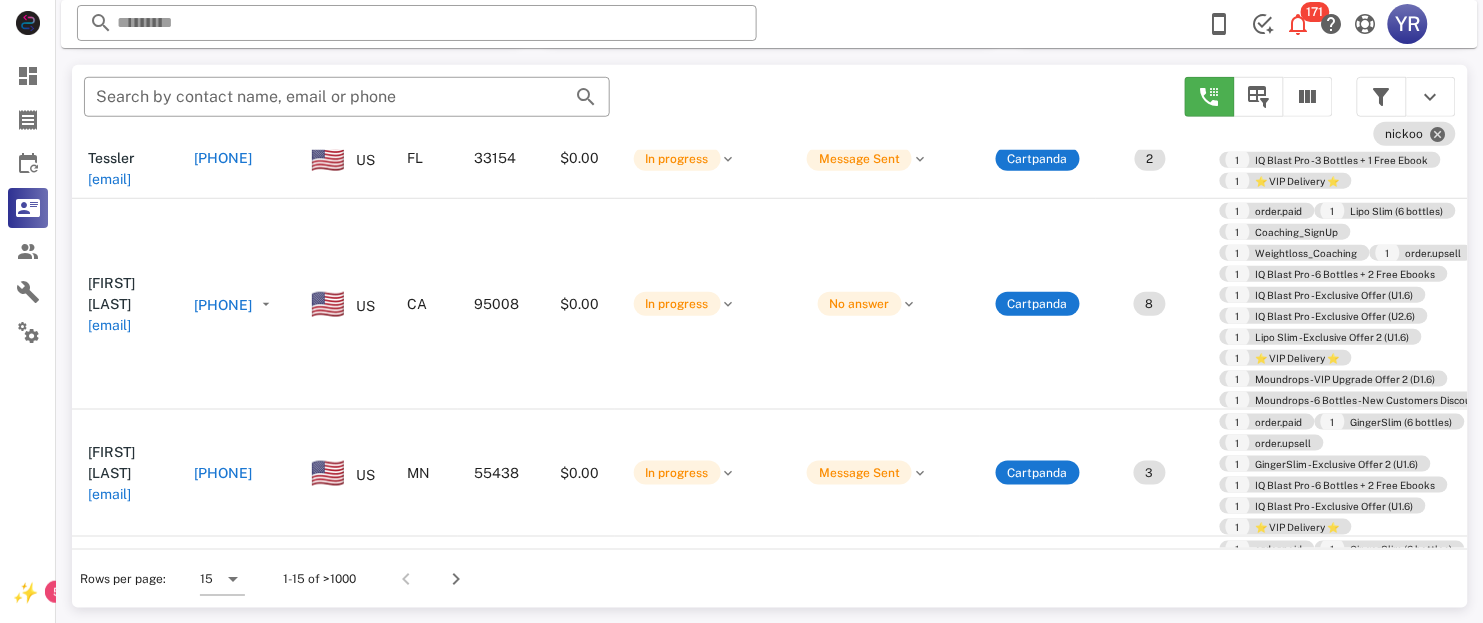 scroll, scrollTop: 0, scrollLeft: 0, axis: both 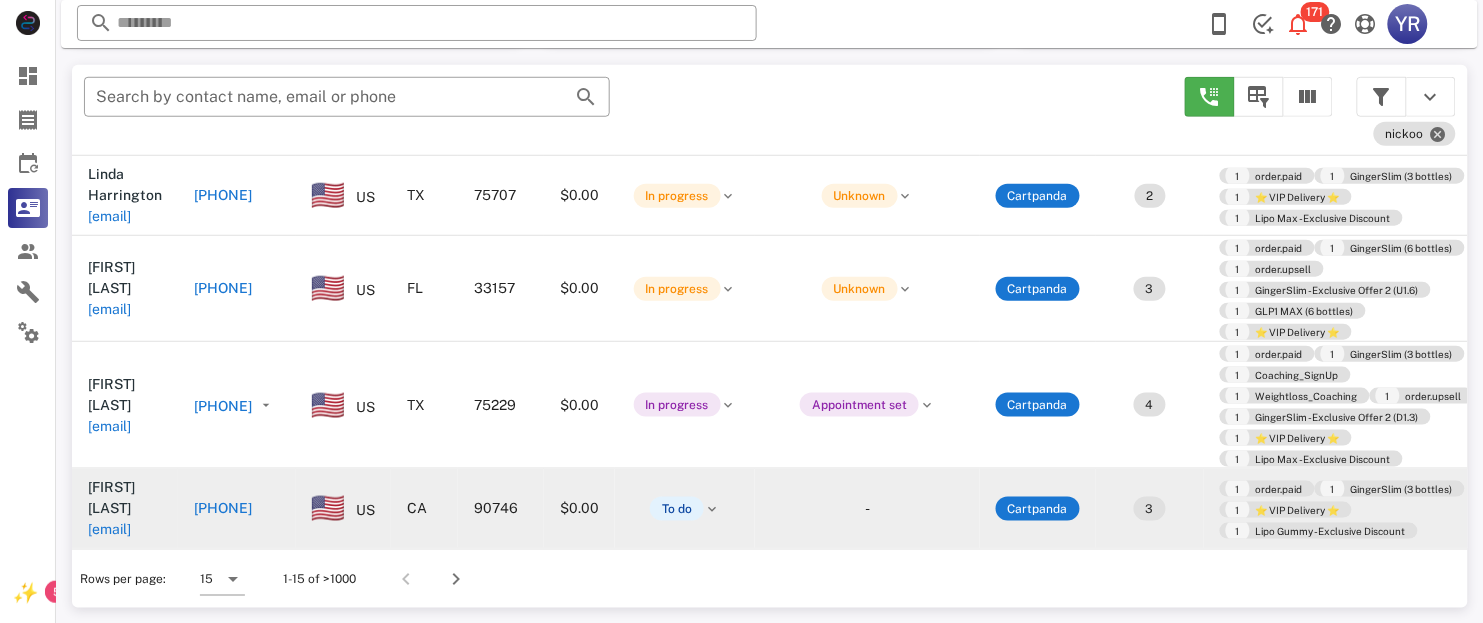 click on "[EMAIL]" at bounding box center (109, 529) 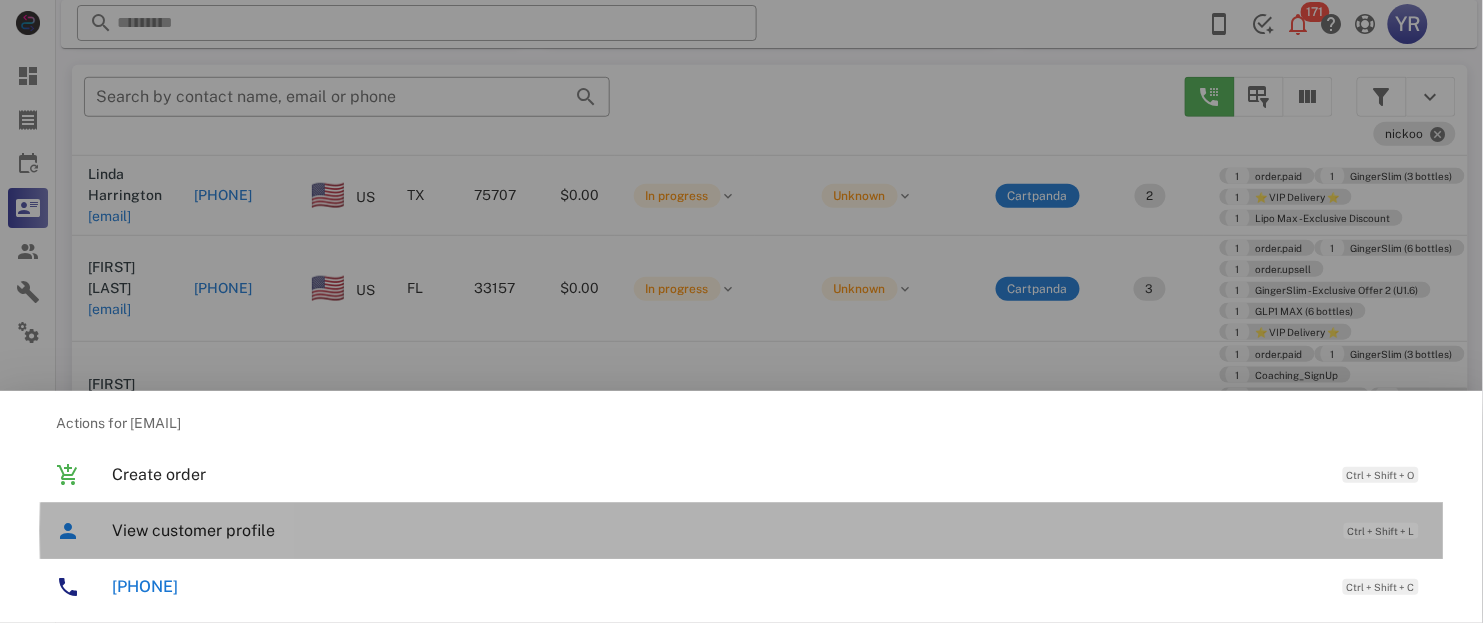 click on "View customer profile Ctrl + Shift + L" at bounding box center (769, 530) 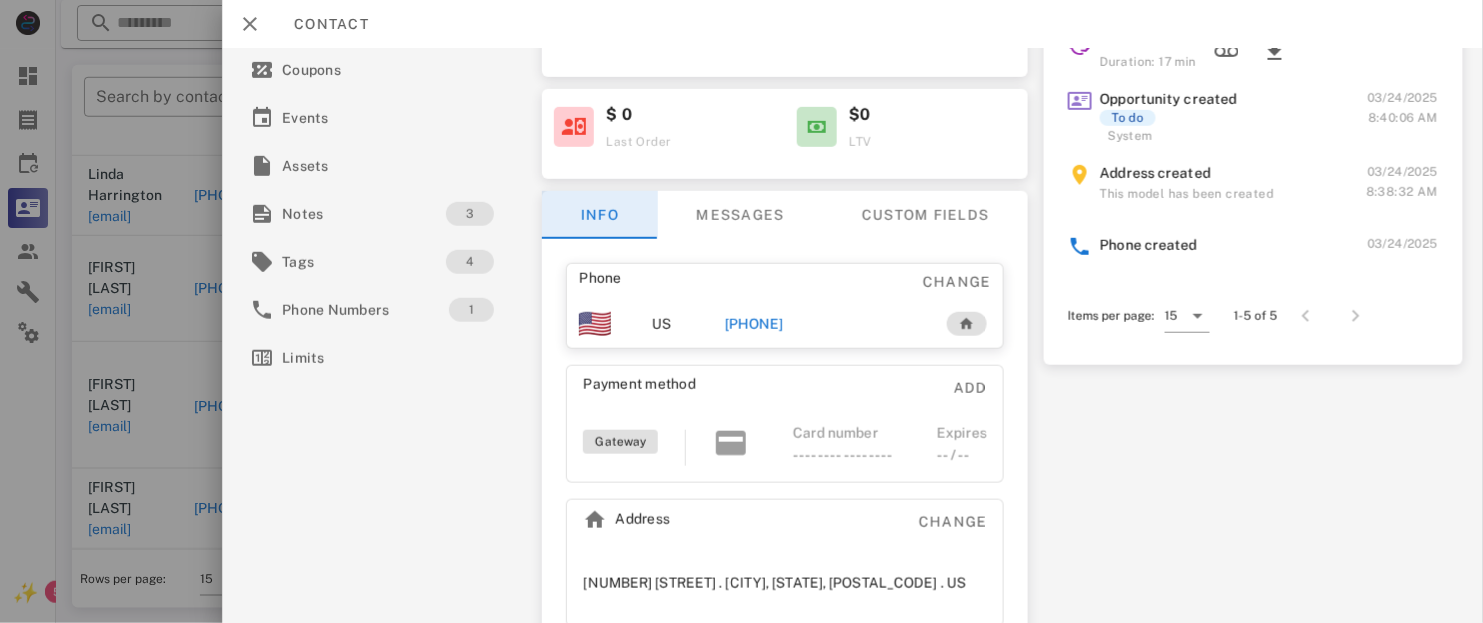 scroll, scrollTop: 276, scrollLeft: 0, axis: vertical 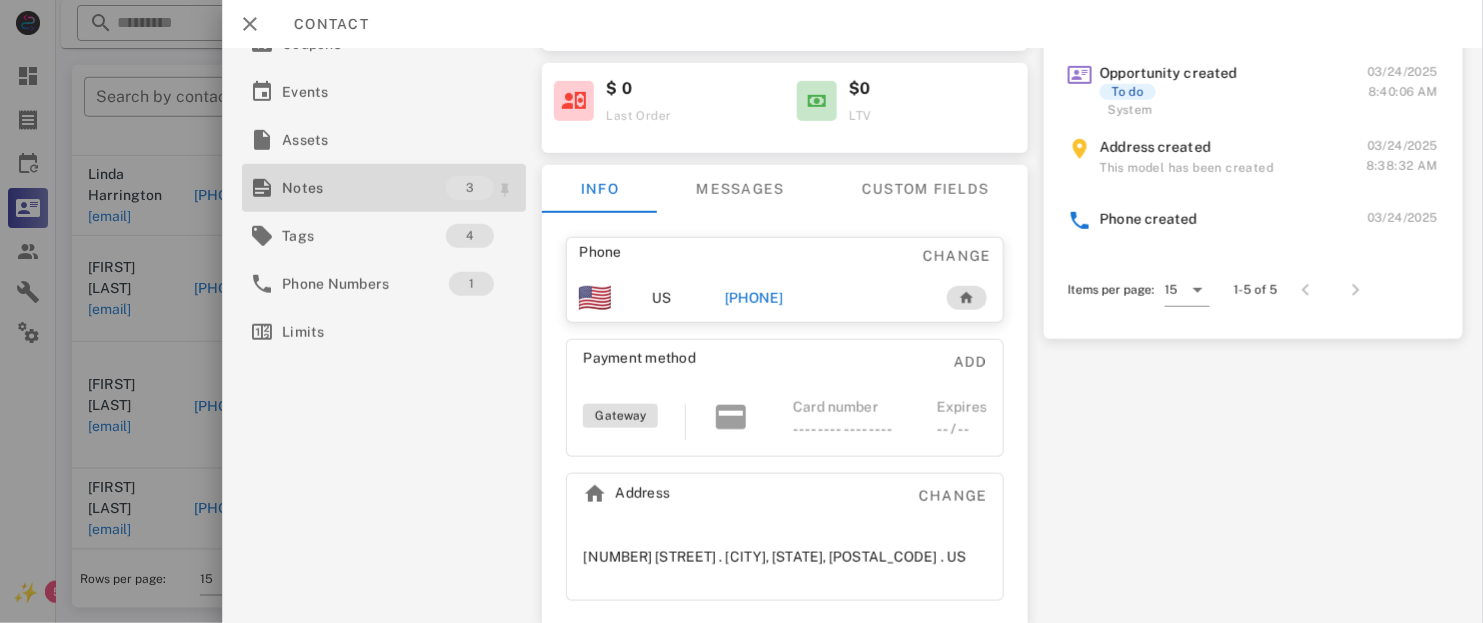 click on "Notes" at bounding box center [364, 188] 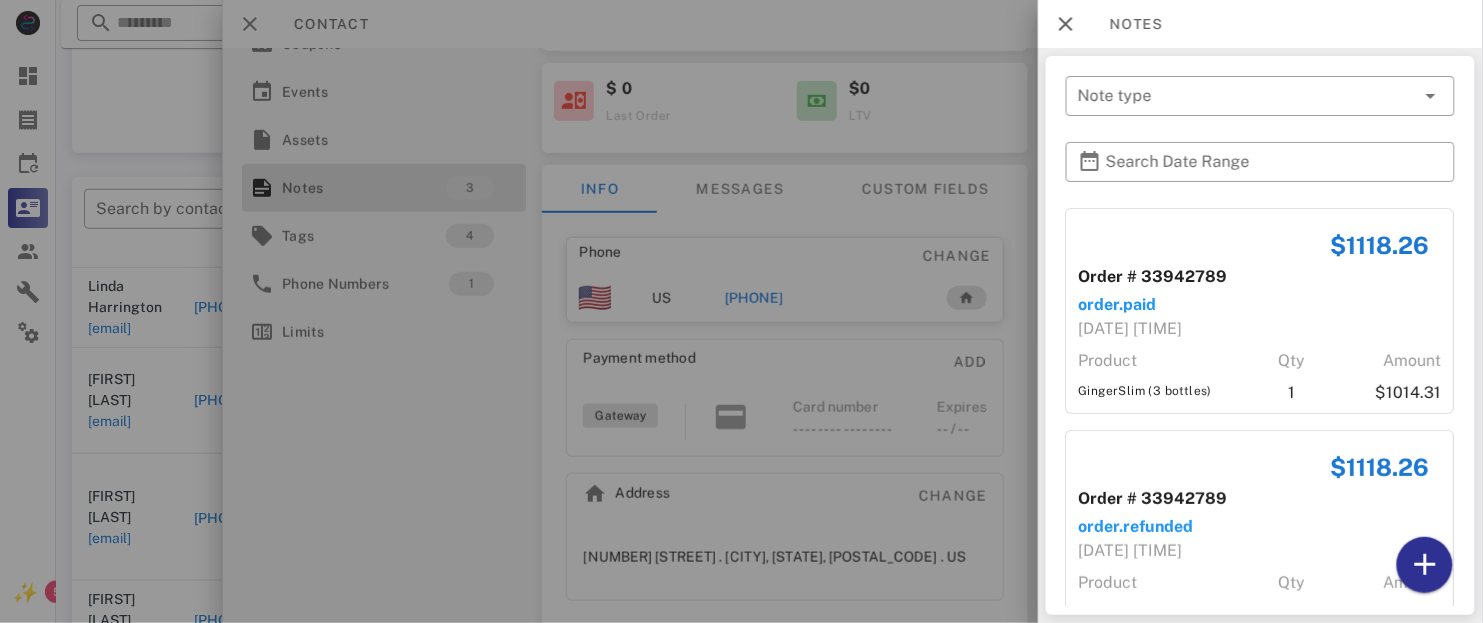 scroll, scrollTop: 260, scrollLeft: 0, axis: vertical 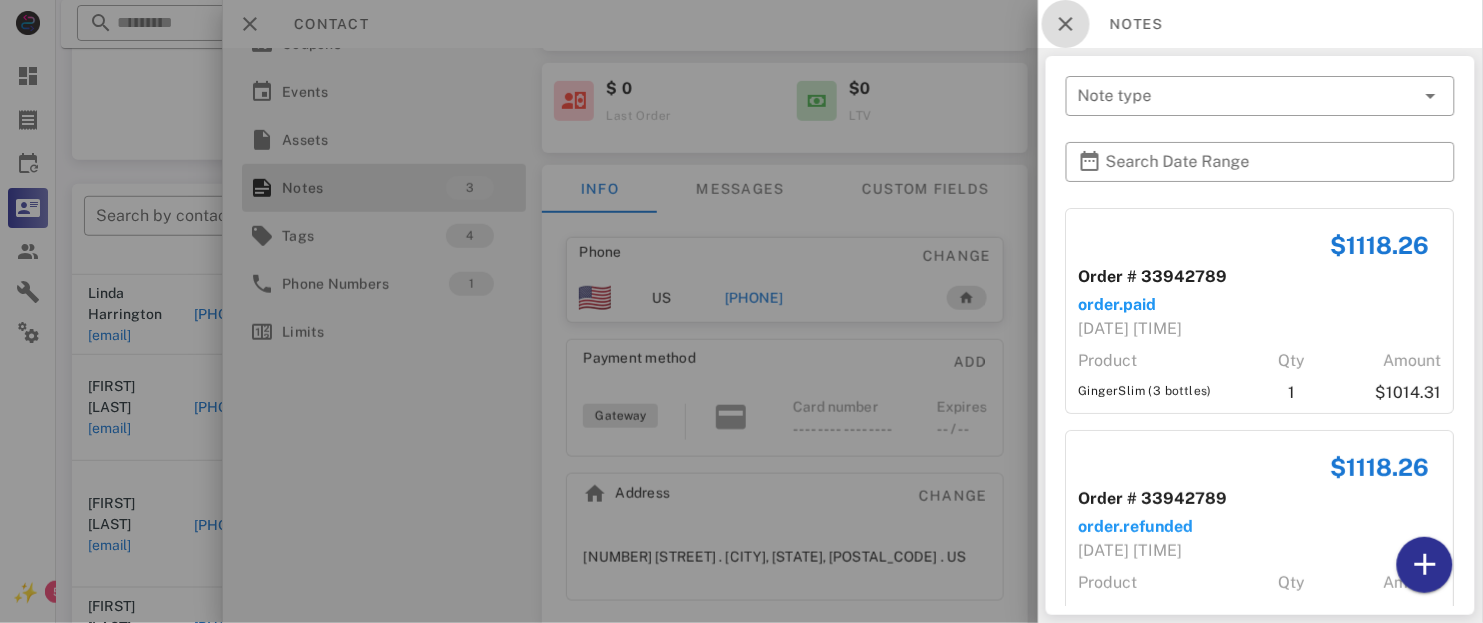 click at bounding box center (1066, 24) 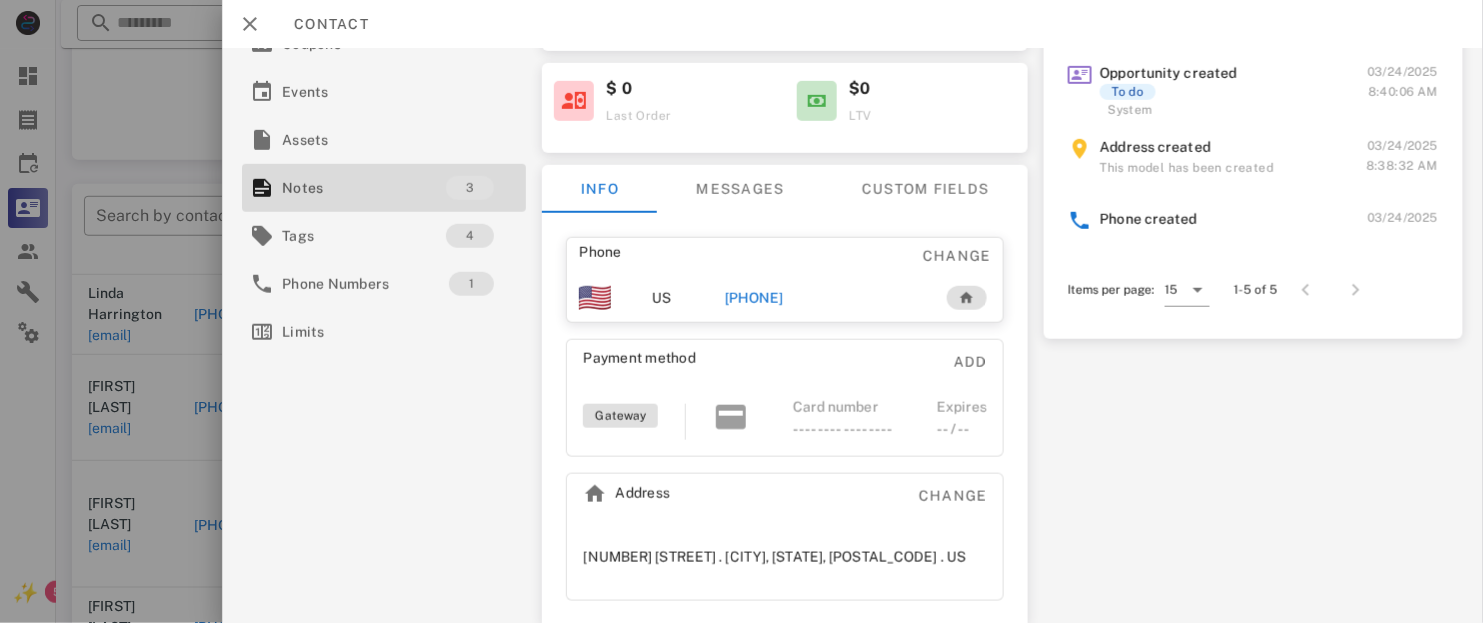 click on "[PHONE]" at bounding box center (754, 298) 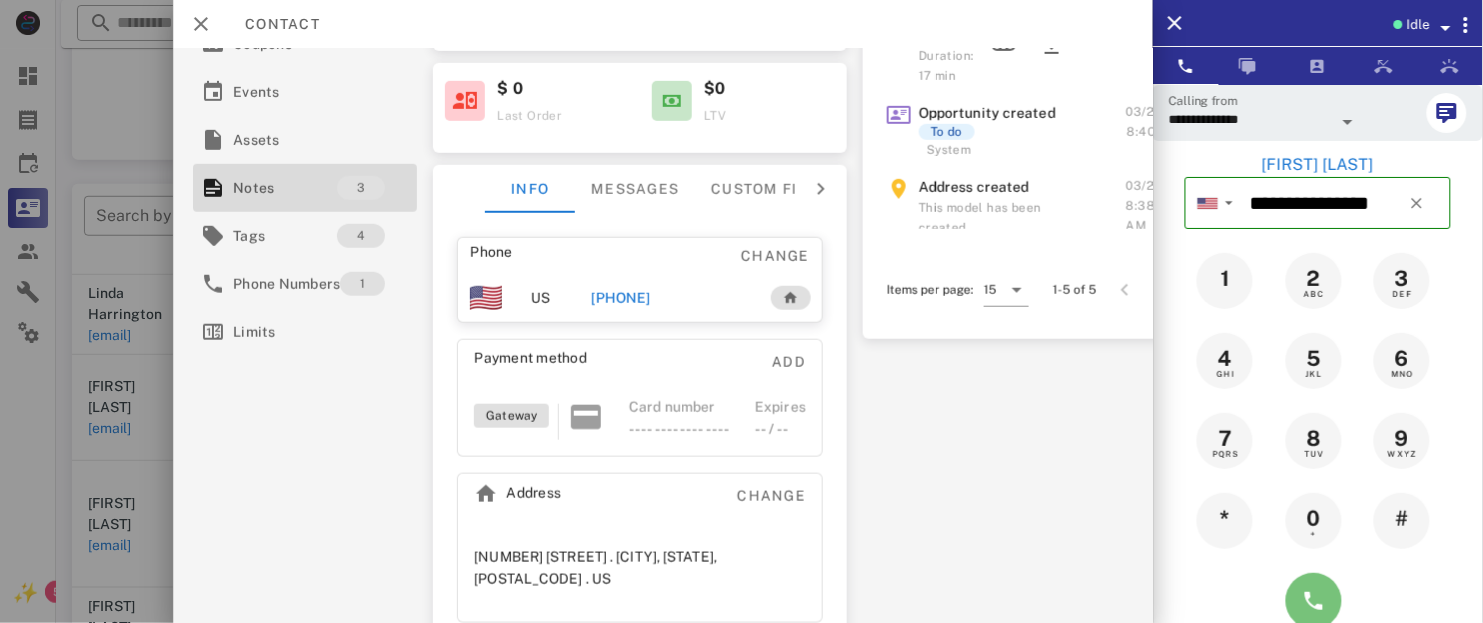 click at bounding box center (1314, 601) 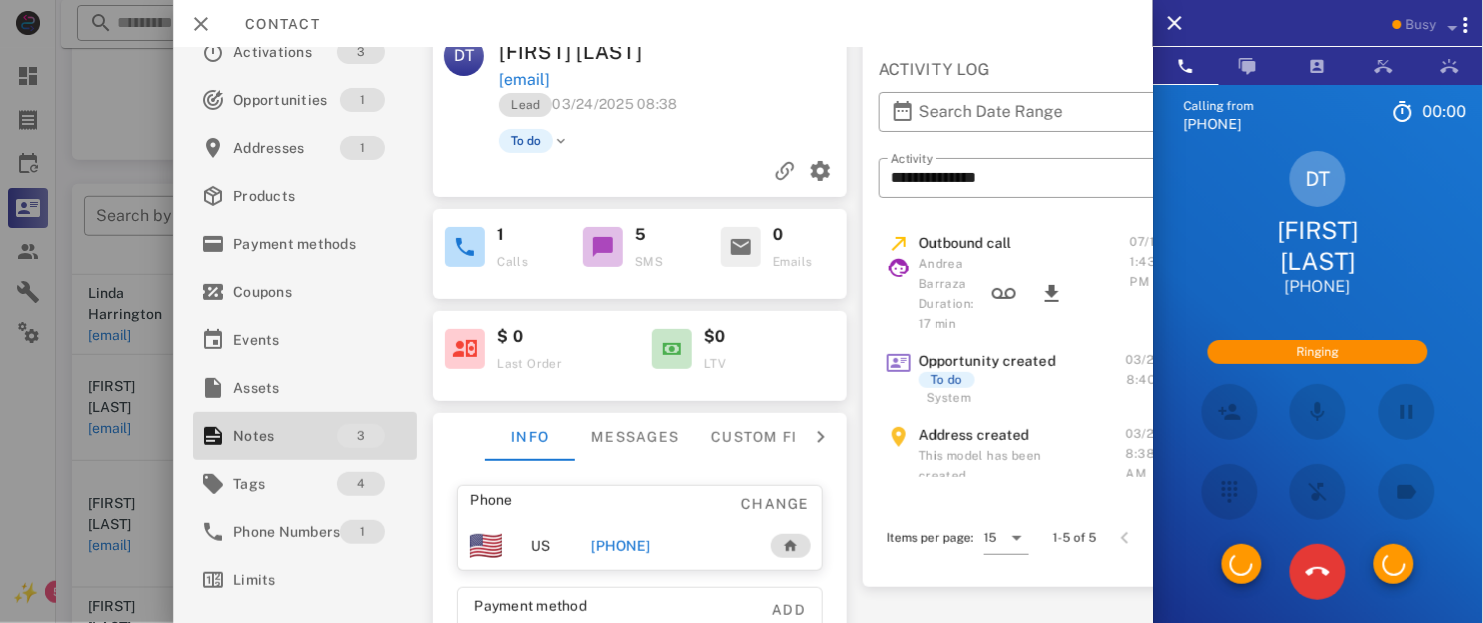 scroll, scrollTop: 0, scrollLeft: 0, axis: both 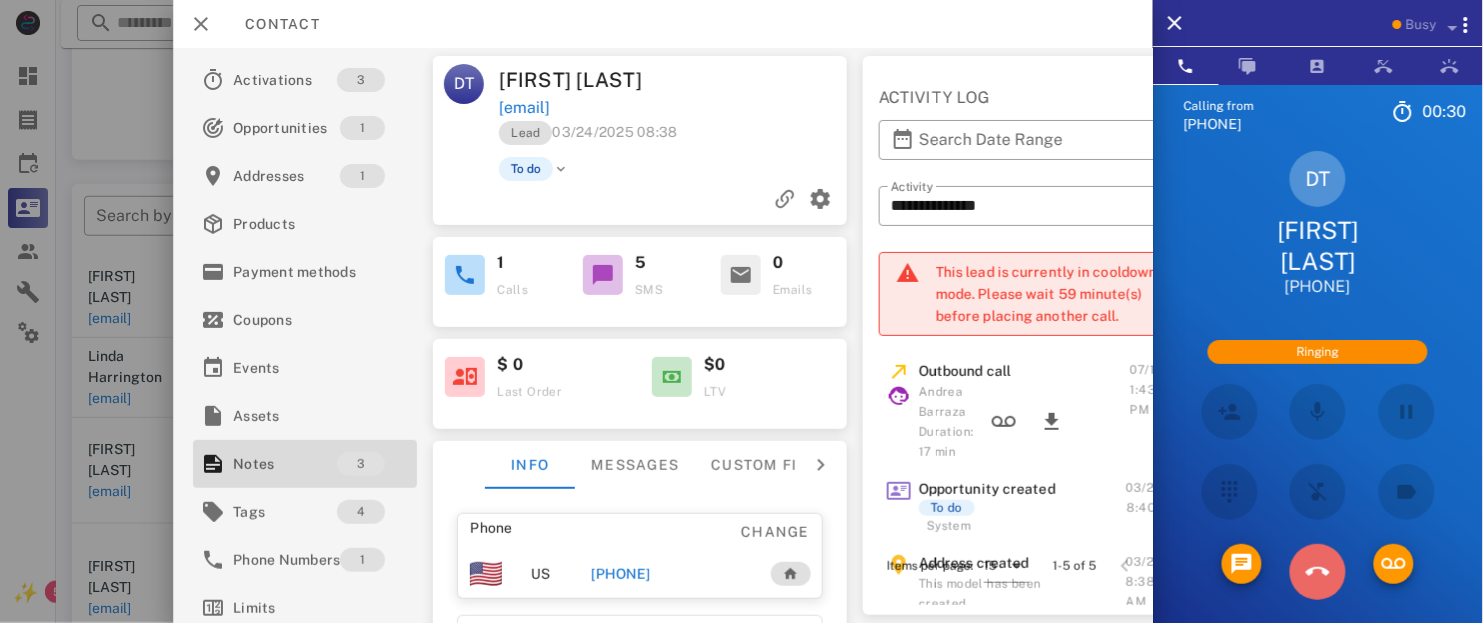 click at bounding box center [1318, 572] 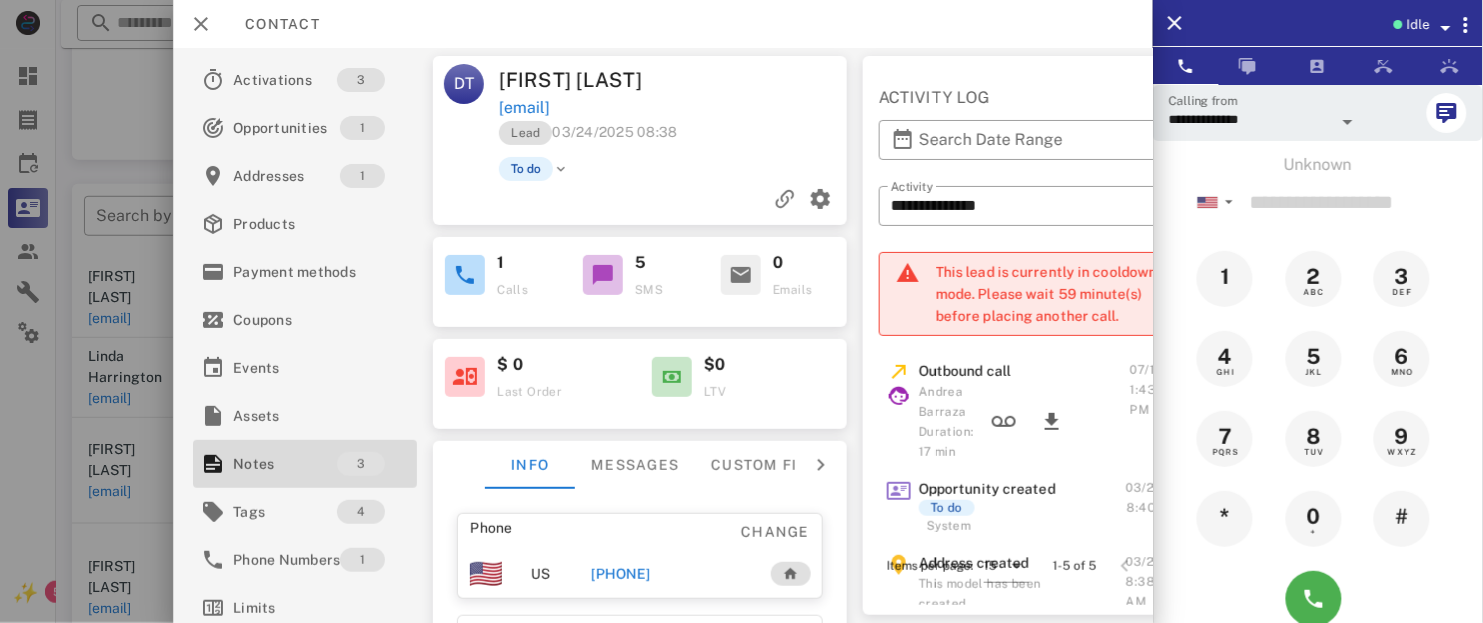 click at bounding box center (603, 275) 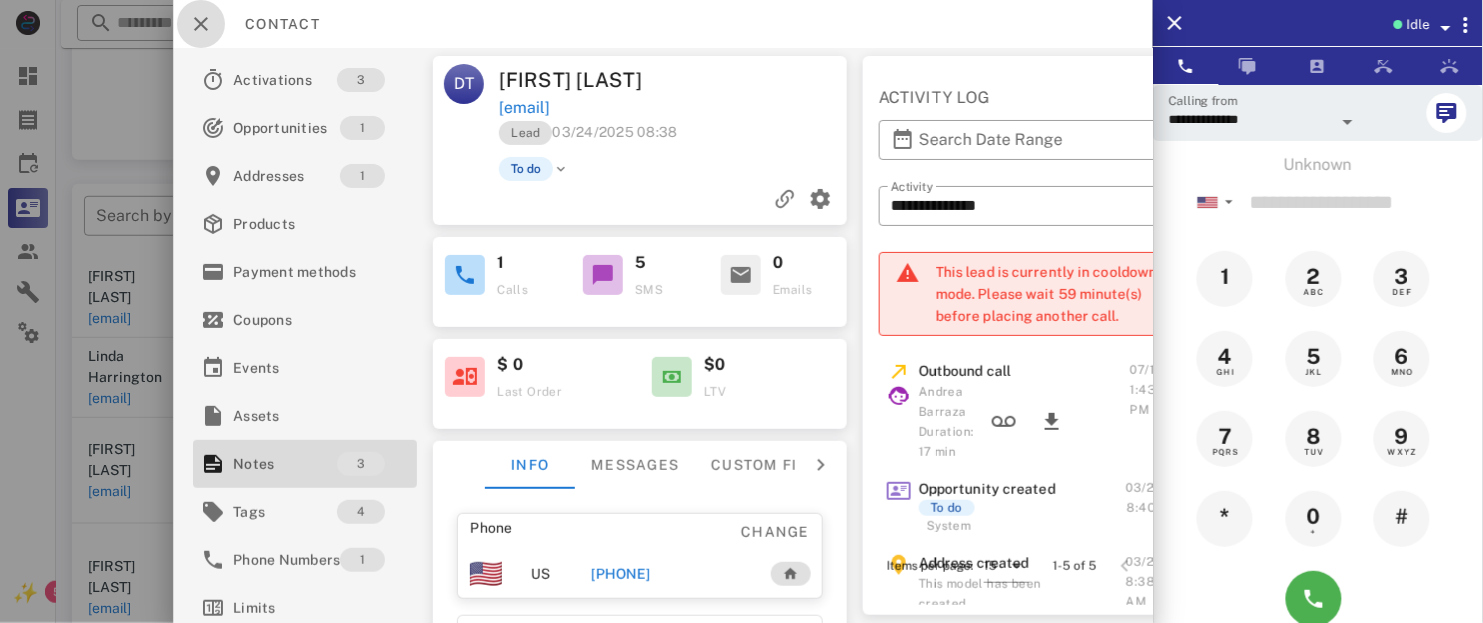 click at bounding box center [201, 24] 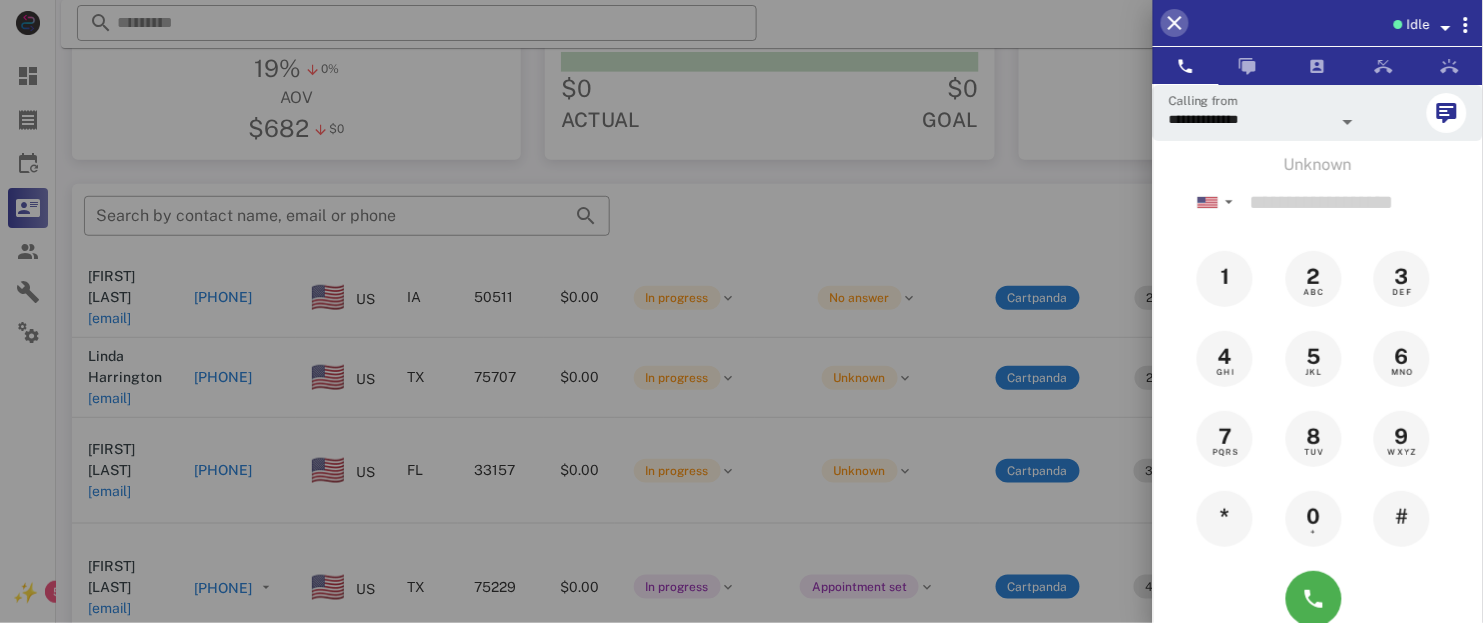 click at bounding box center (1175, 23) 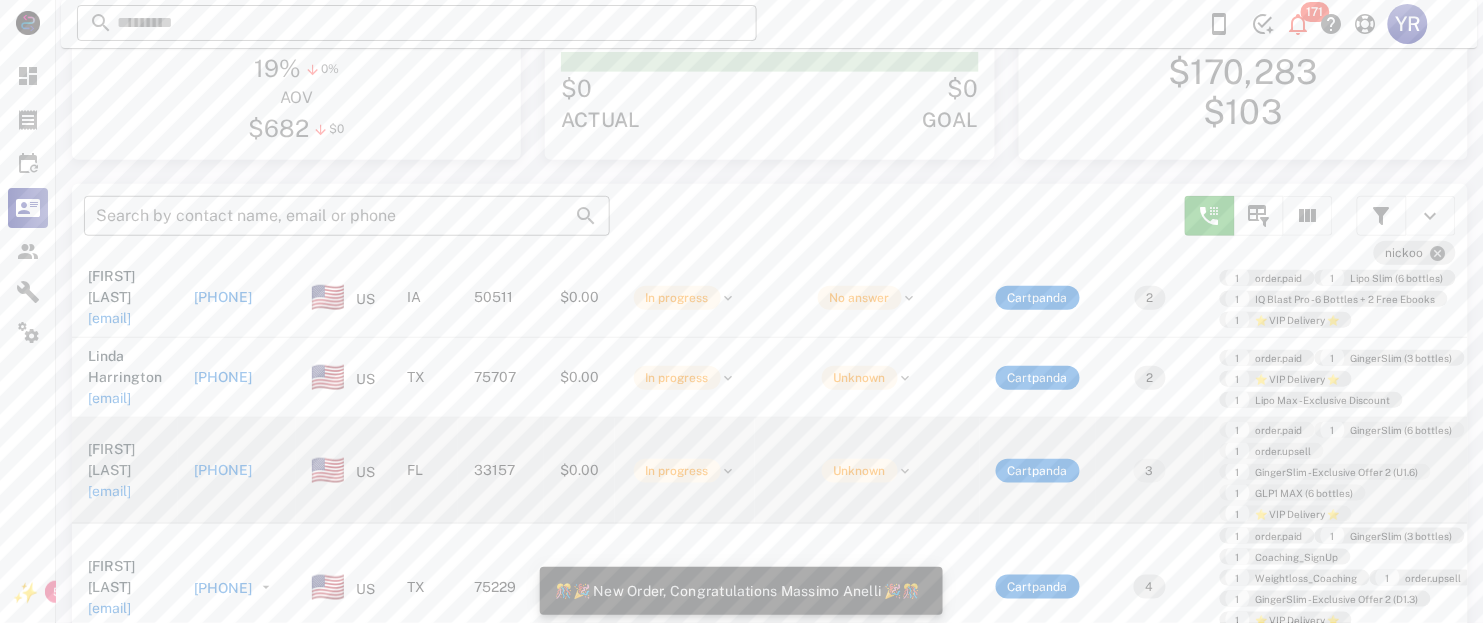scroll, scrollTop: 772, scrollLeft: 0, axis: vertical 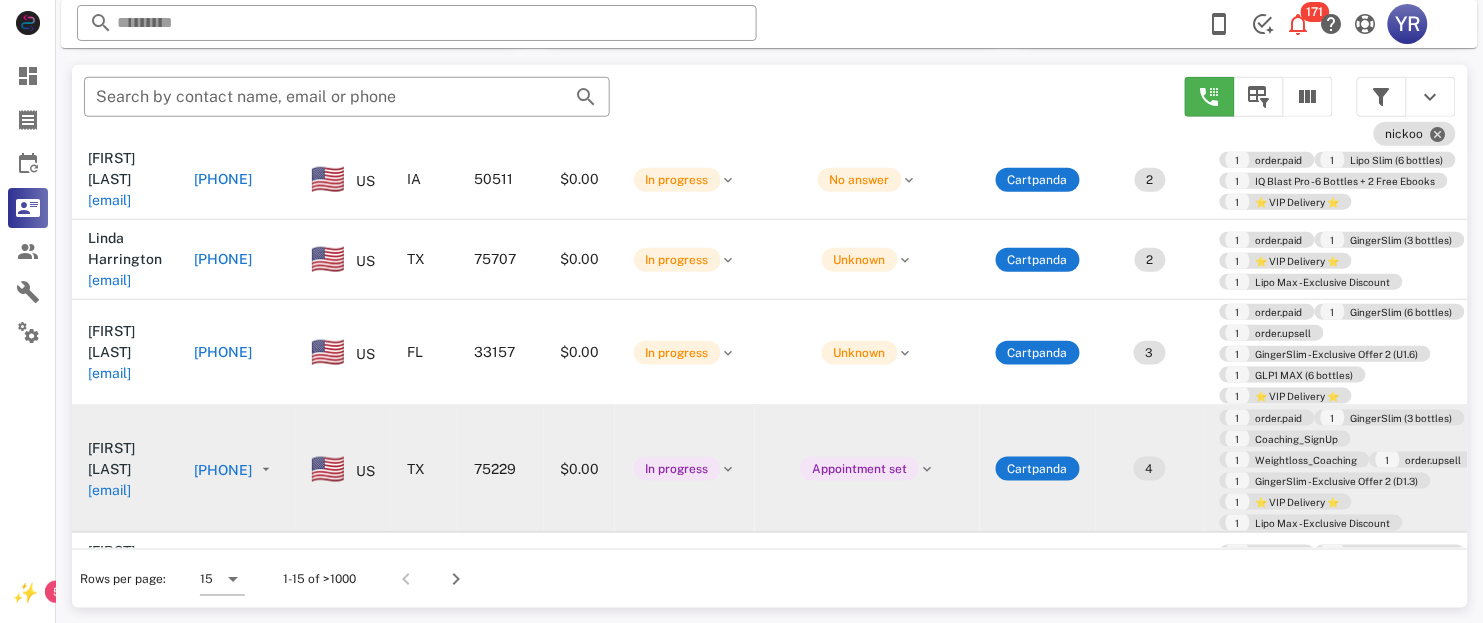 click on "[EMAIL]" at bounding box center [109, 490] 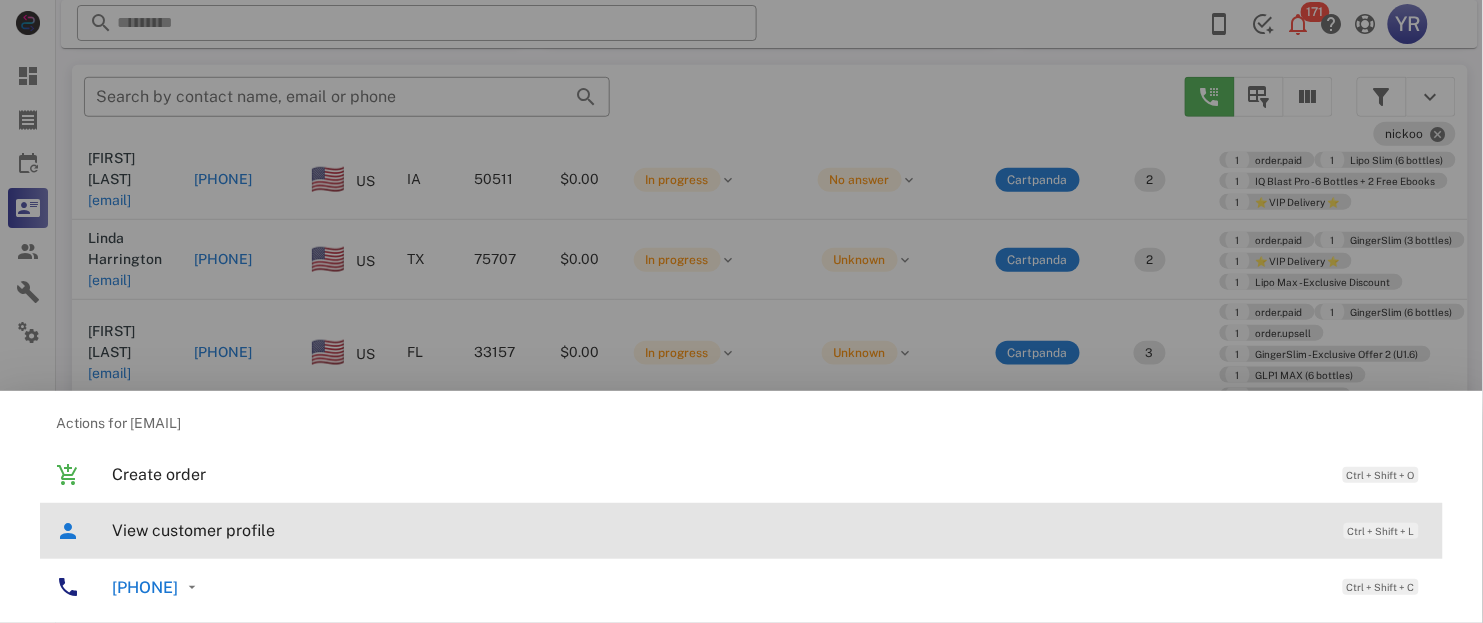 click on "View customer profile" at bounding box center (718, 530) 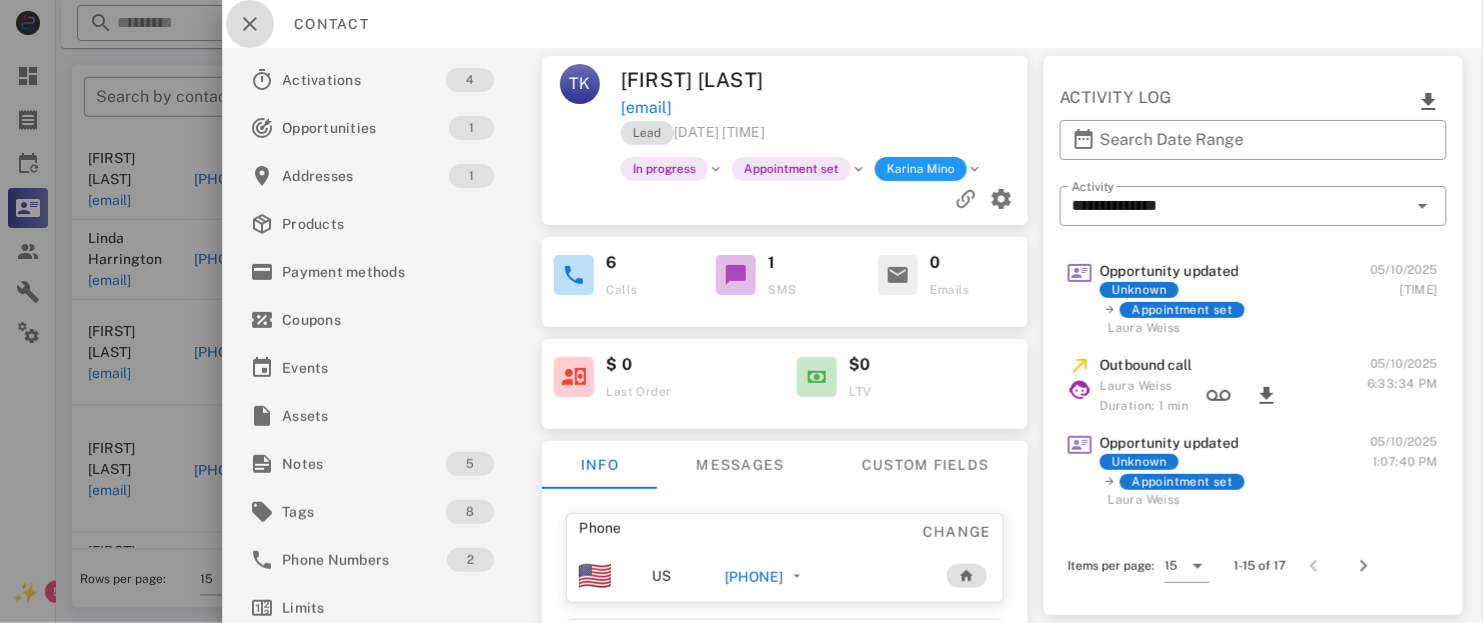click at bounding box center [250, 24] 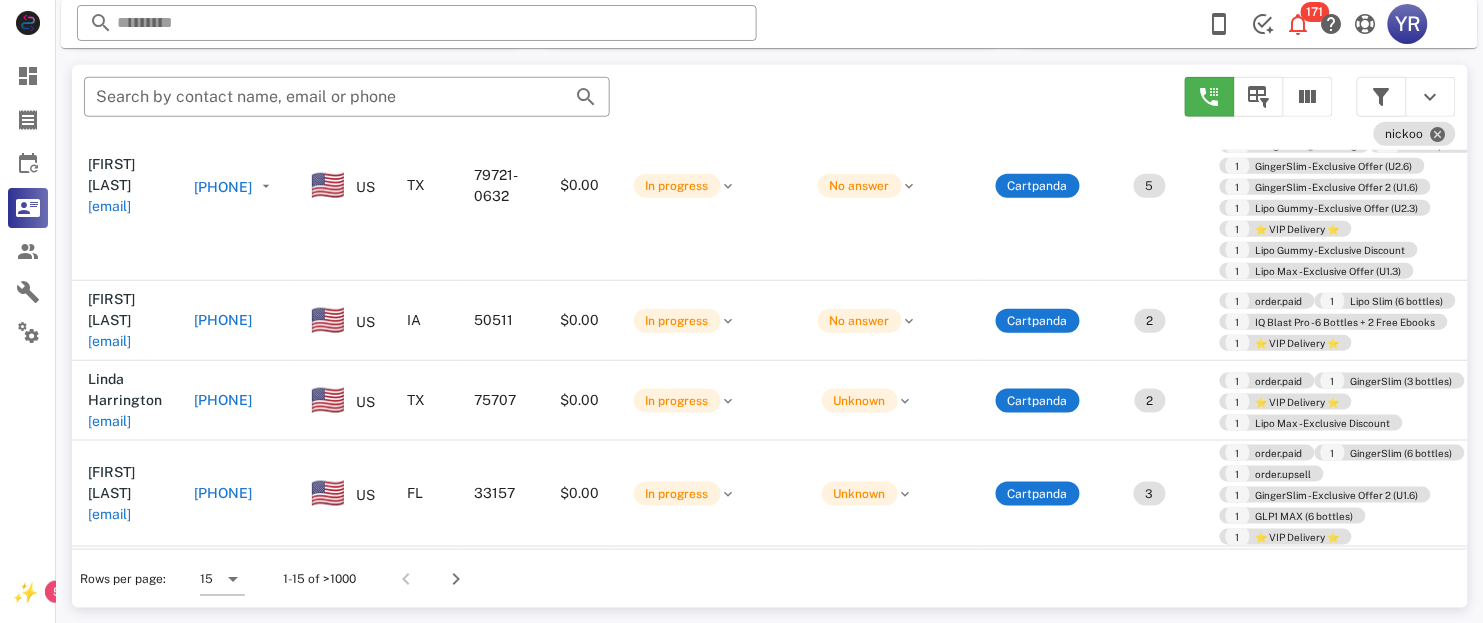 scroll, scrollTop: 633, scrollLeft: 0, axis: vertical 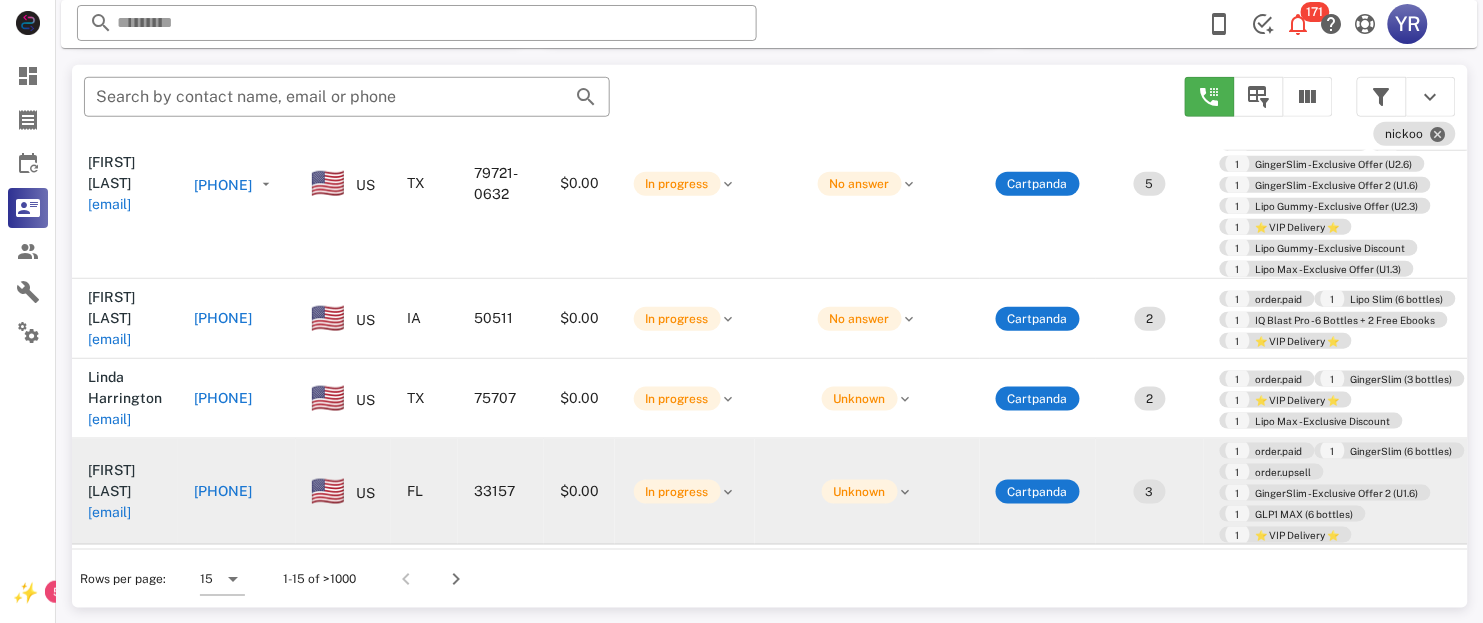 click on "[EMAIL]" at bounding box center (109, 512) 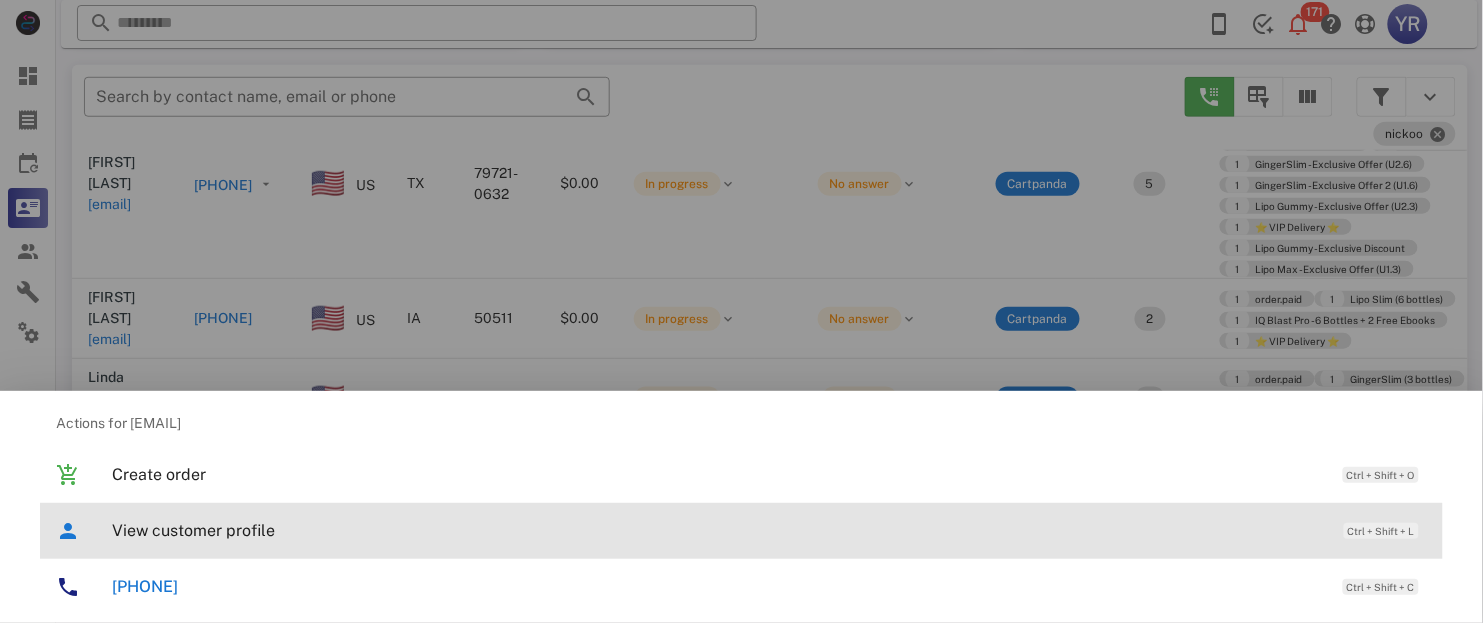 click on "View customer profile" at bounding box center [718, 530] 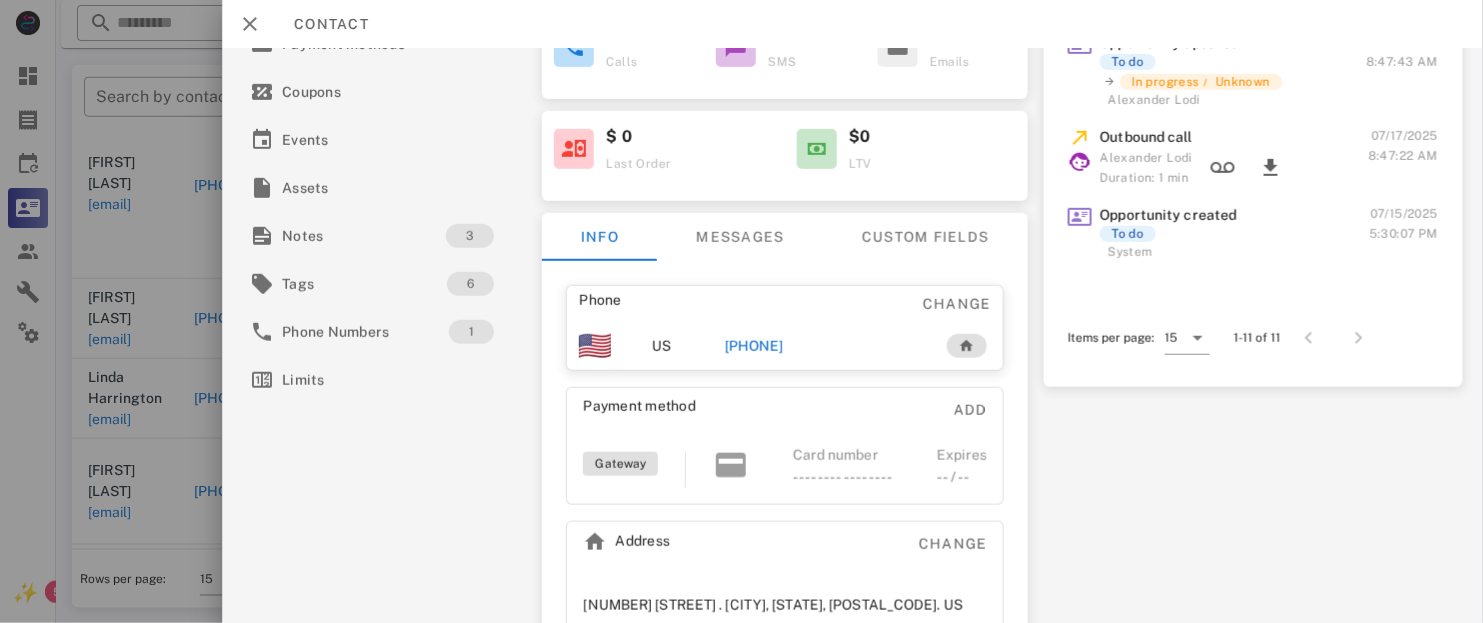 scroll, scrollTop: 229, scrollLeft: 0, axis: vertical 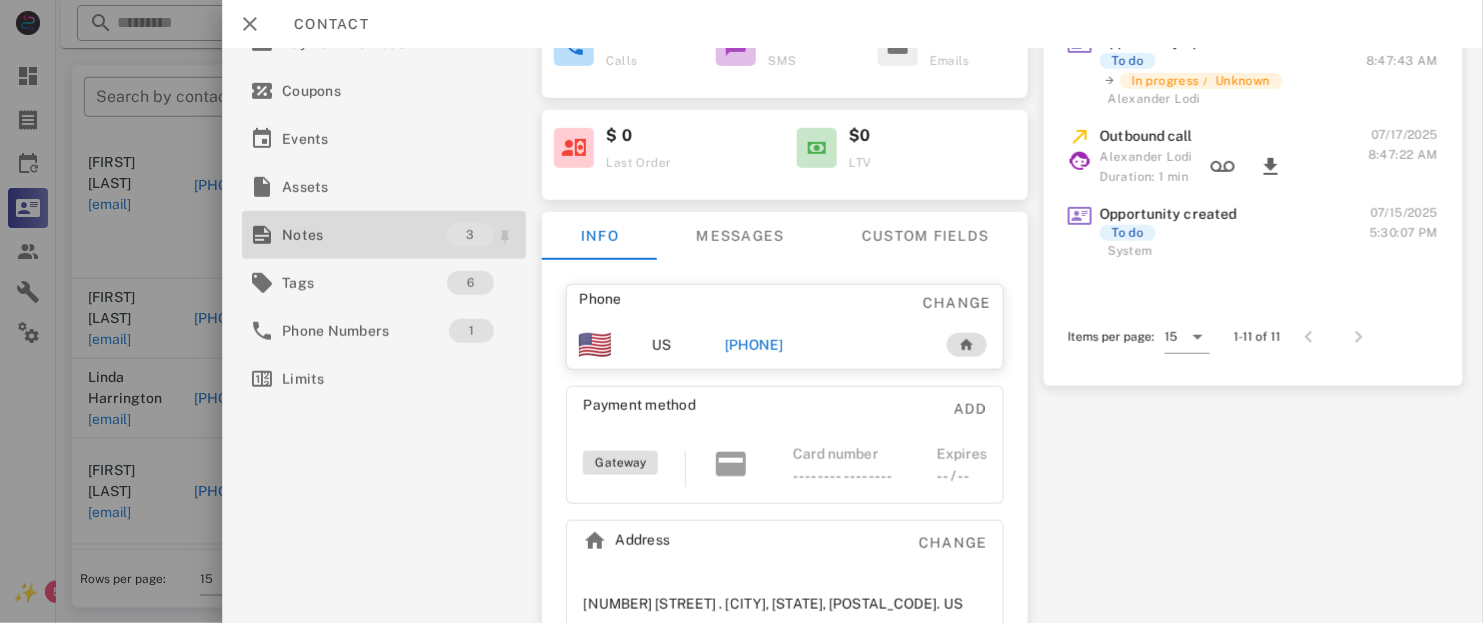 click on "Notes" at bounding box center (364, 235) 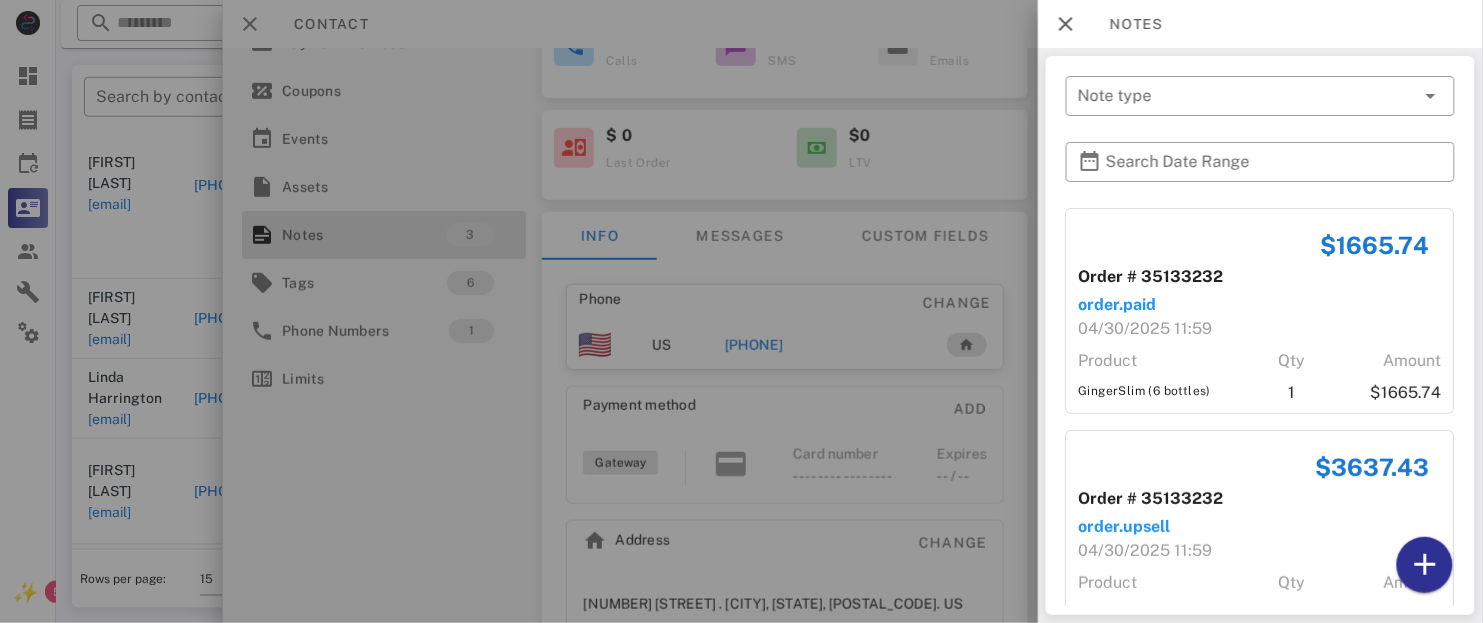 click at bounding box center [741, 311] 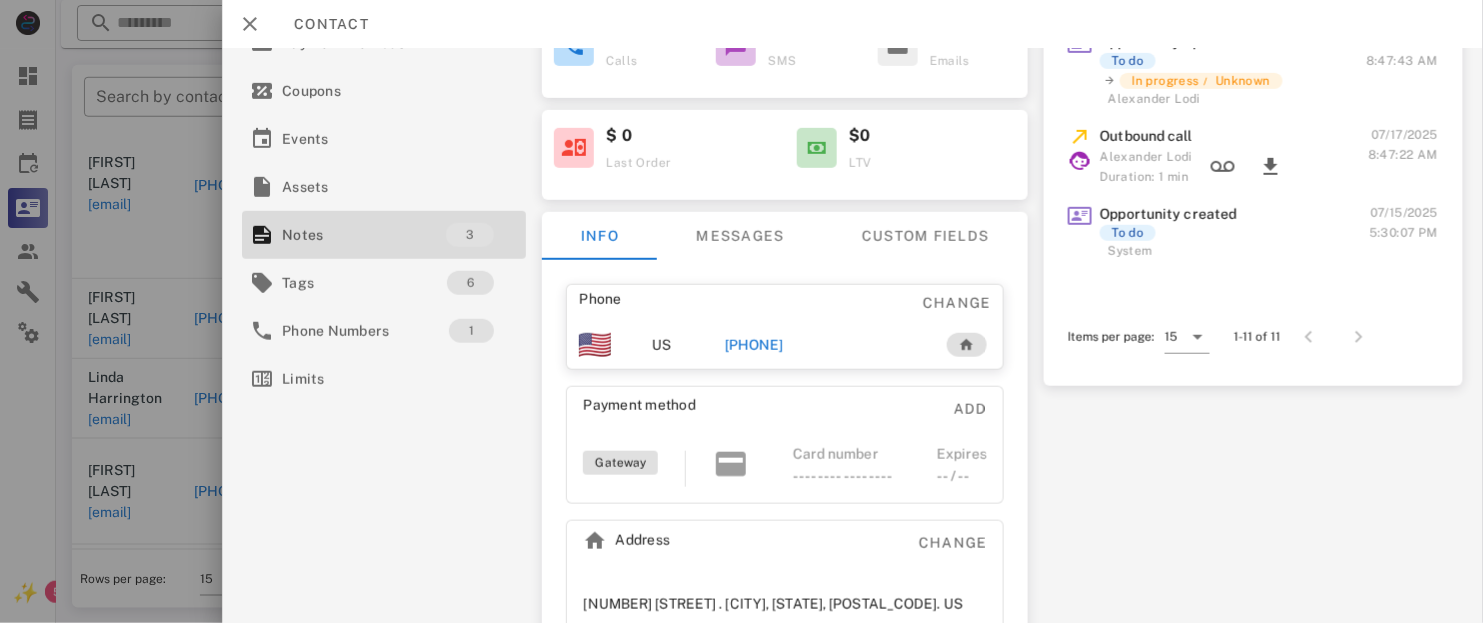 click on "[PHONE]" at bounding box center (754, 345) 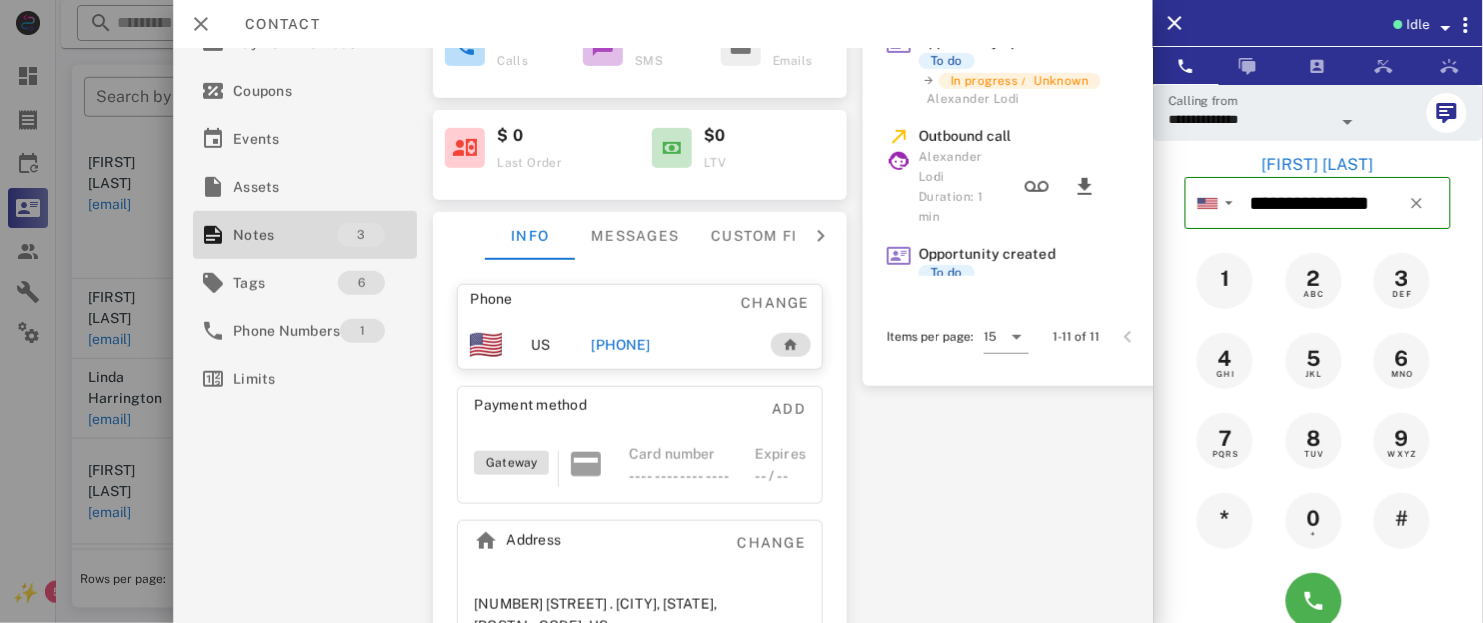 scroll, scrollTop: 299, scrollLeft: 0, axis: vertical 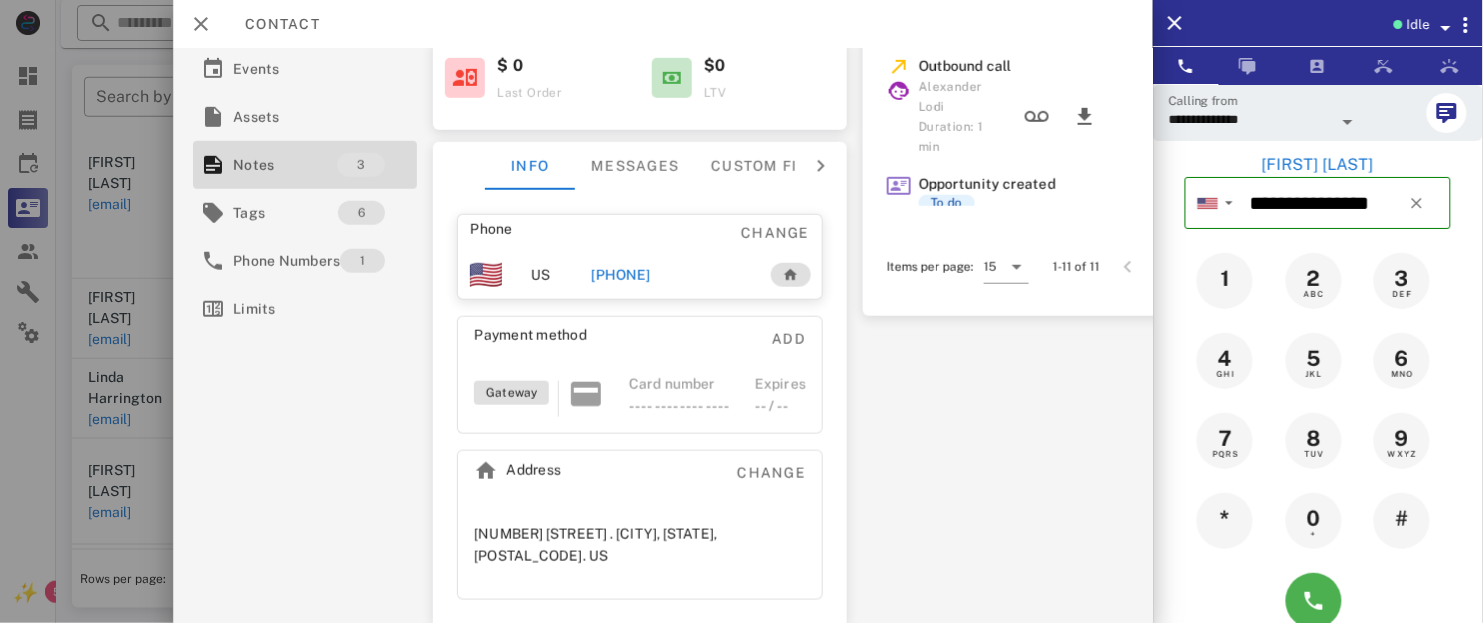 click on "**********" at bounding box center (1250, 119) 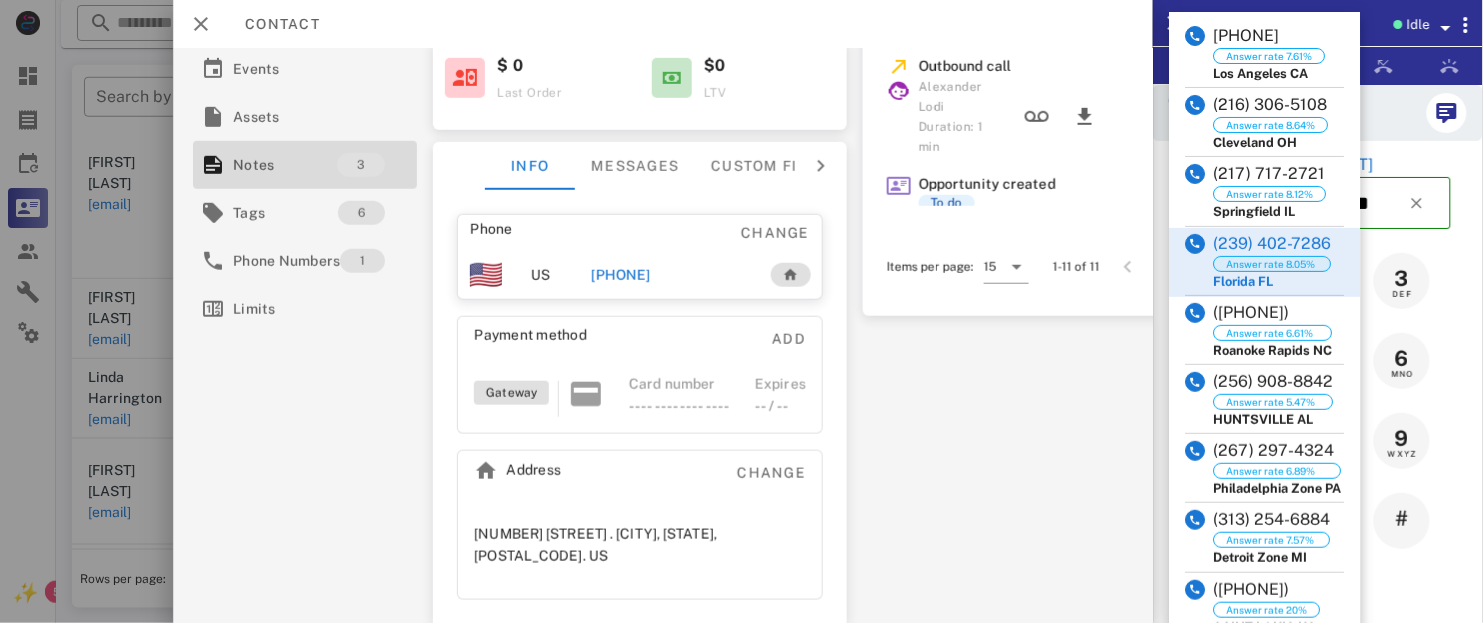 click on "Answer rate 8.05%" at bounding box center [1271, 264] 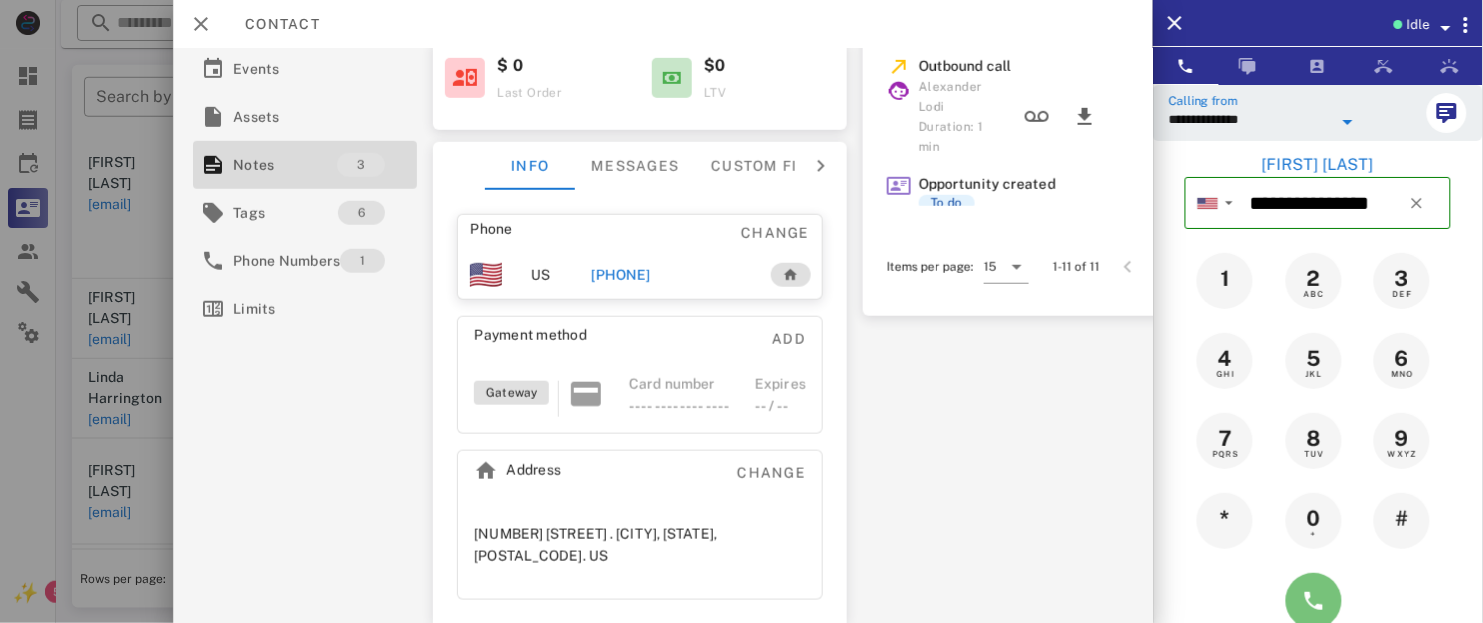 click at bounding box center (1314, 601) 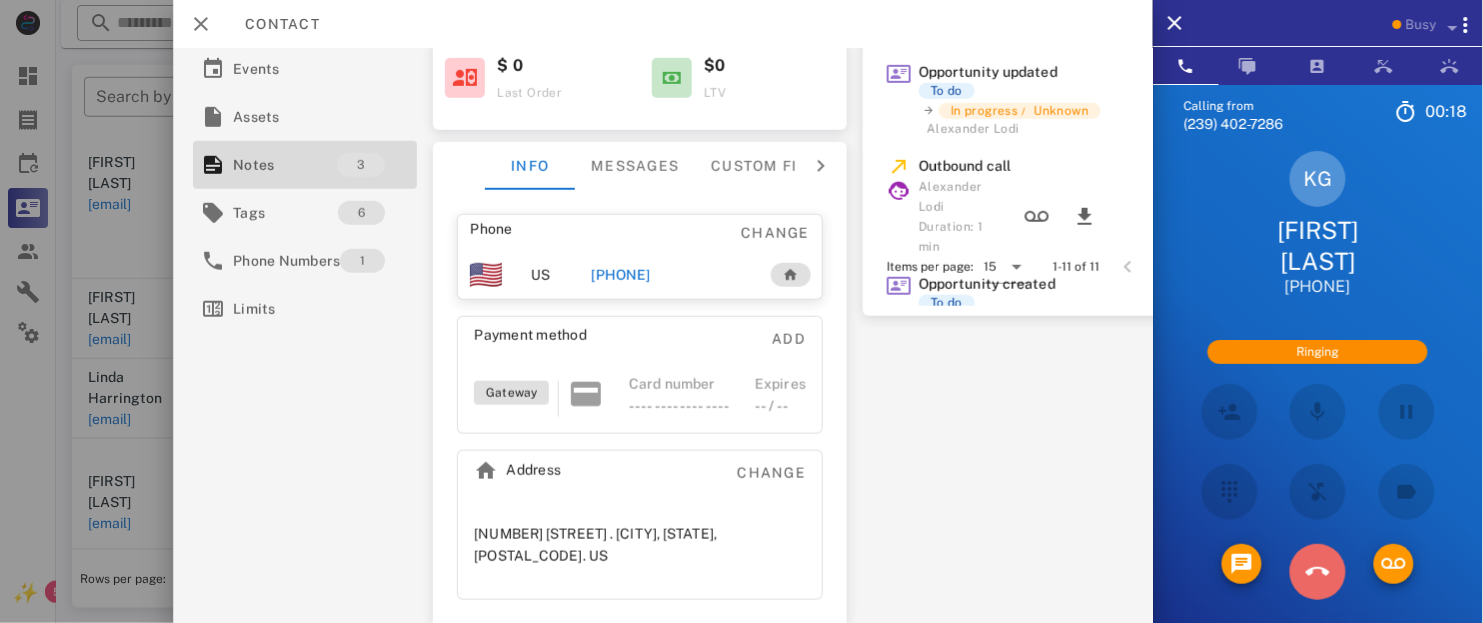click at bounding box center [1318, 572] 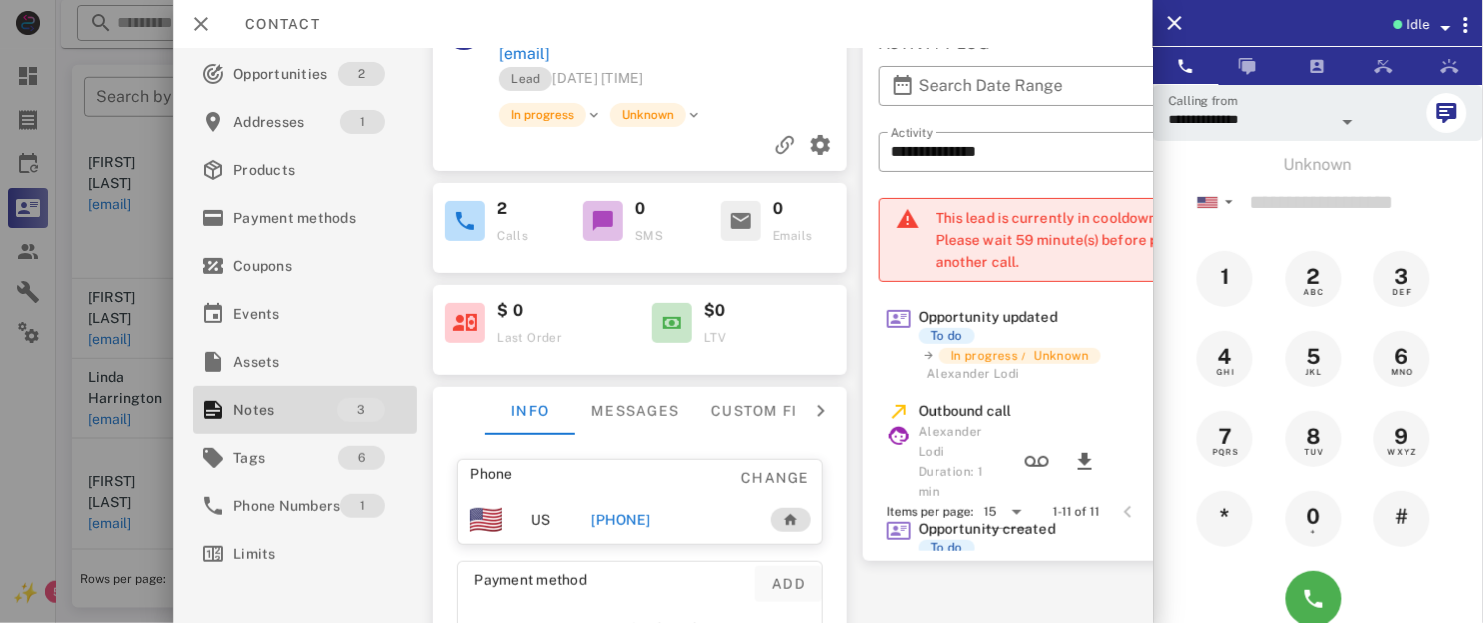 scroll, scrollTop: 0, scrollLeft: 0, axis: both 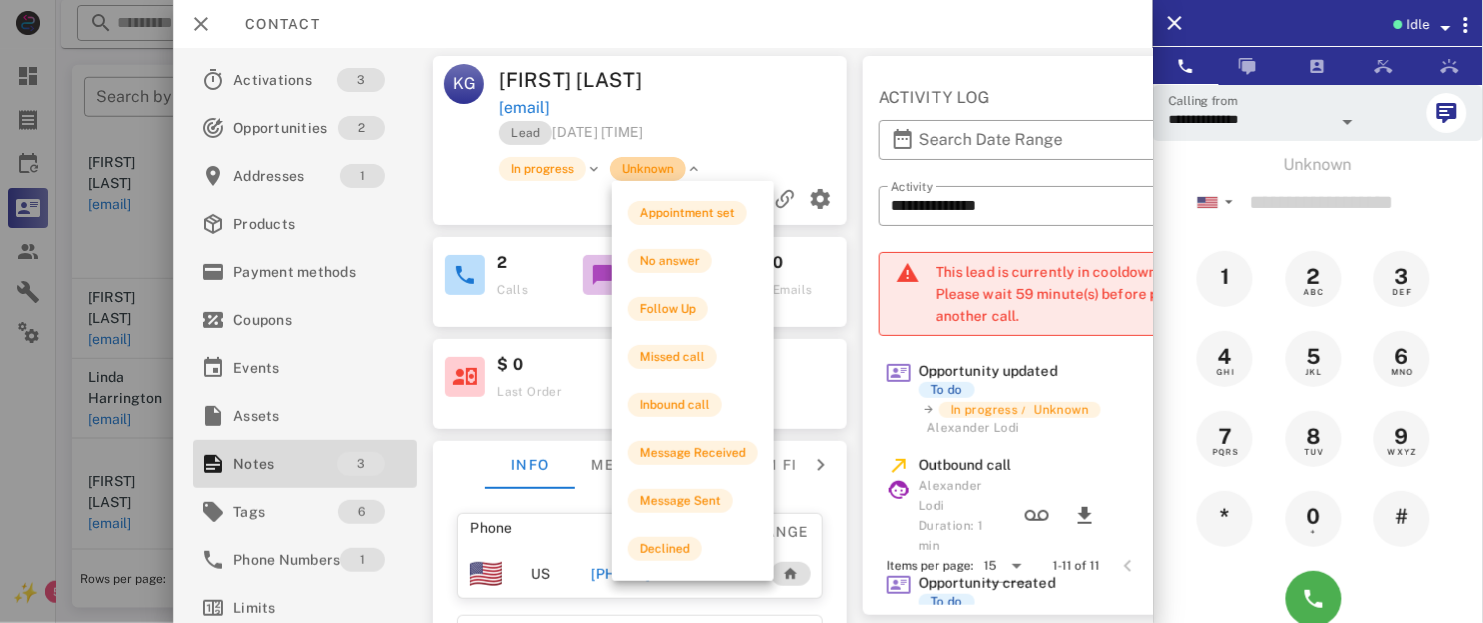 click on "Unknown" at bounding box center (648, 169) 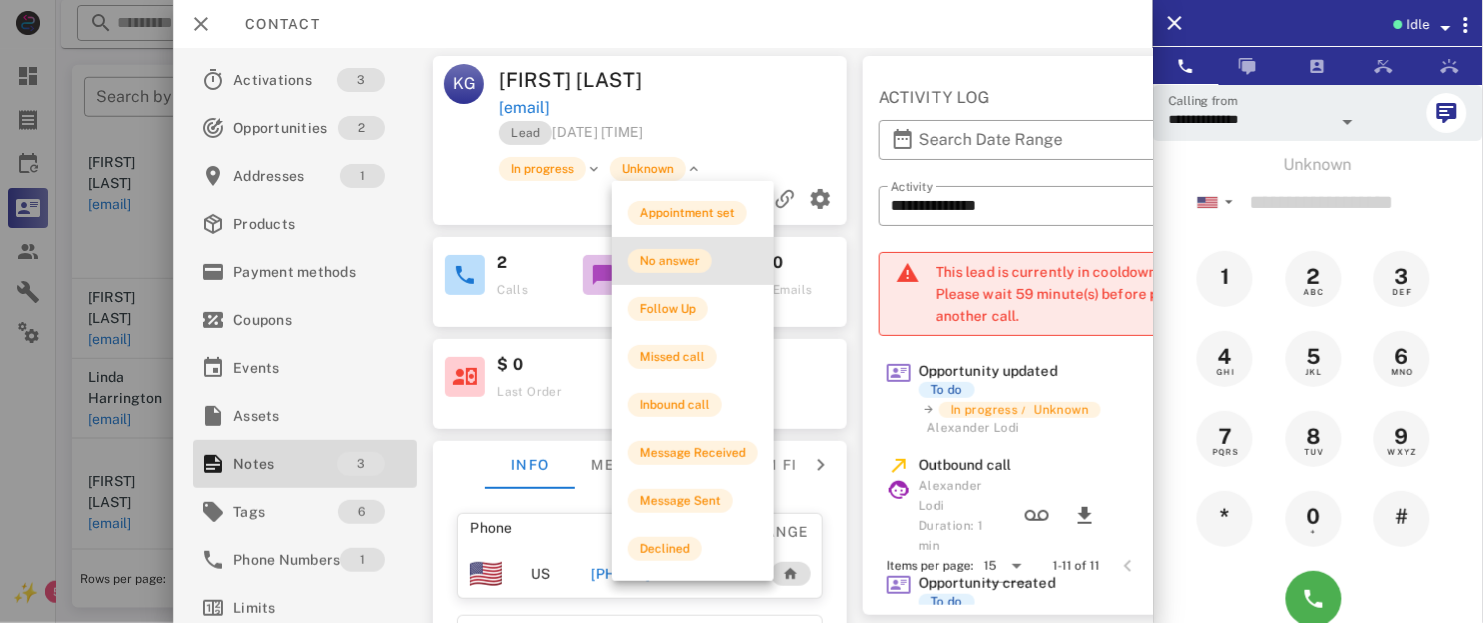 click on "No answer" at bounding box center (670, 261) 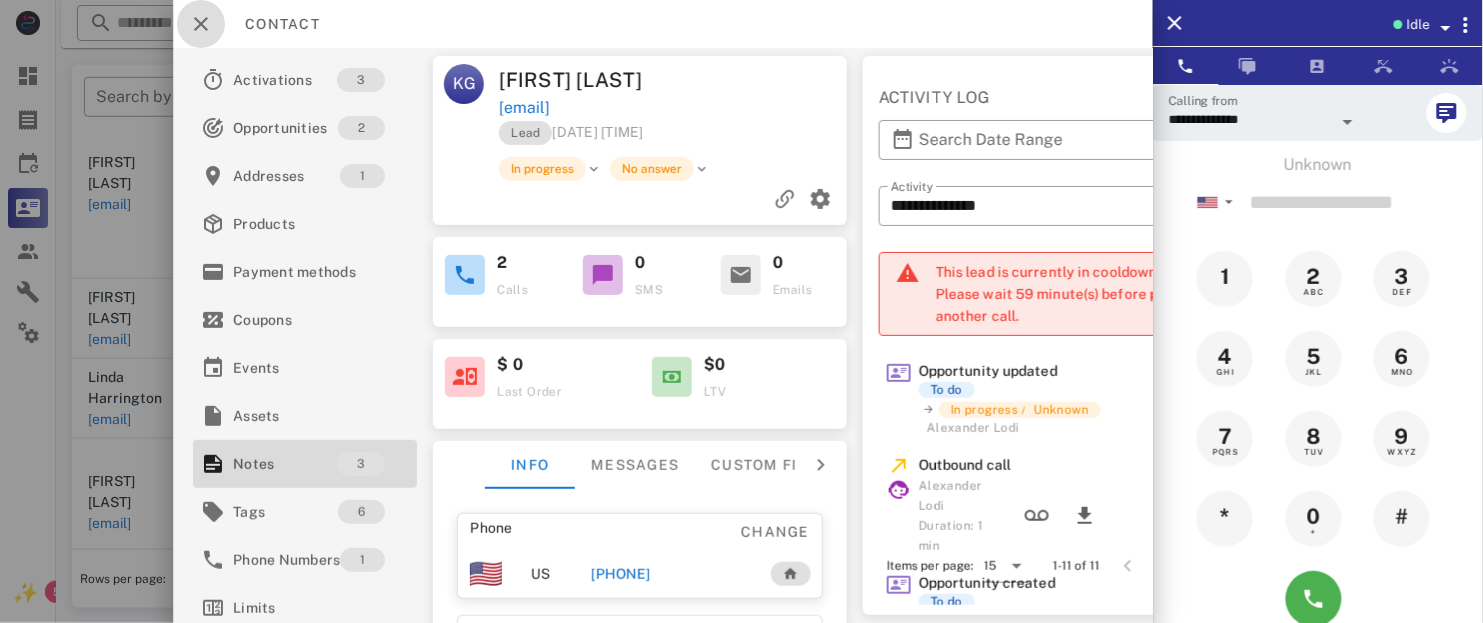 click at bounding box center [201, 24] 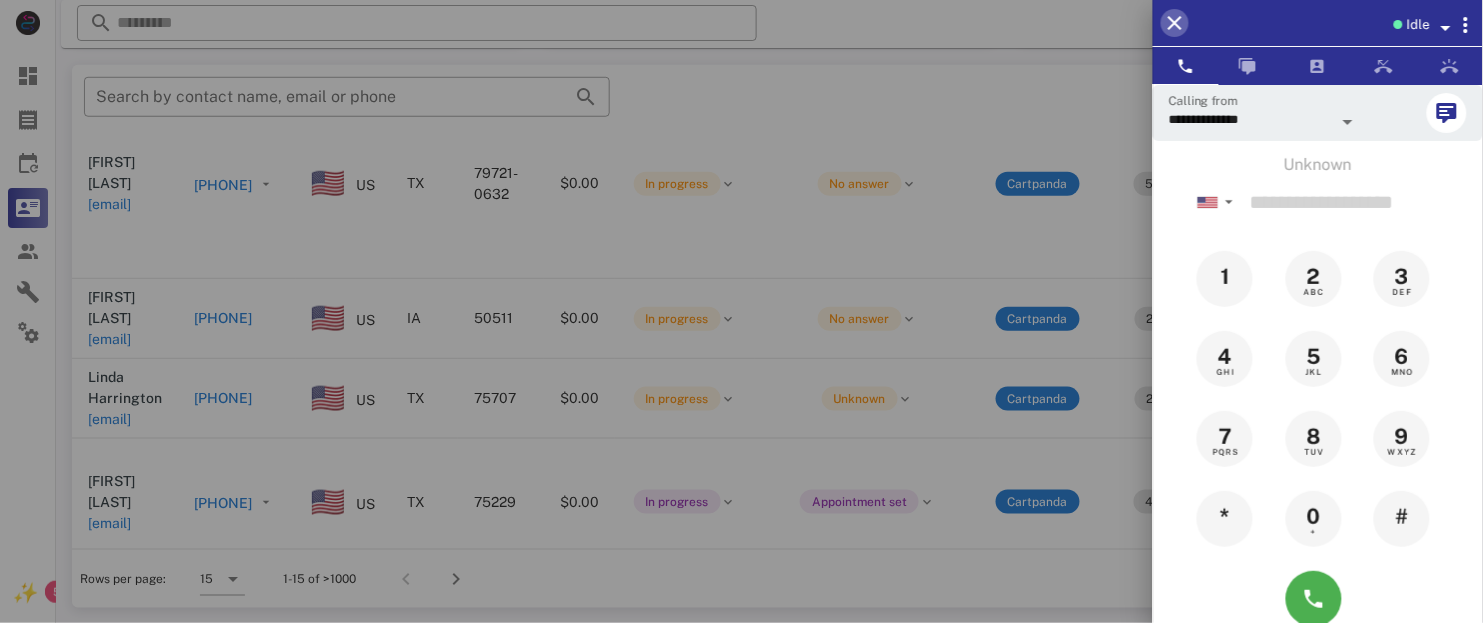 click at bounding box center [1175, 23] 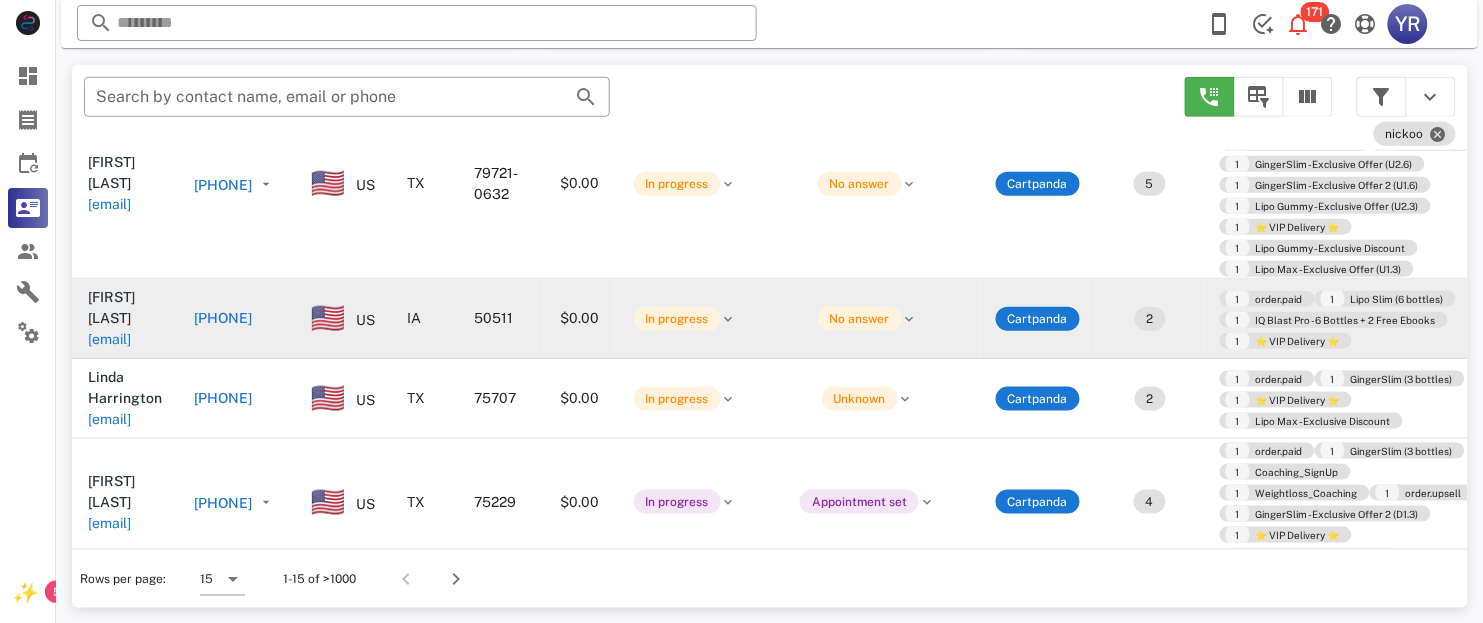 scroll, scrollTop: 665, scrollLeft: 0, axis: vertical 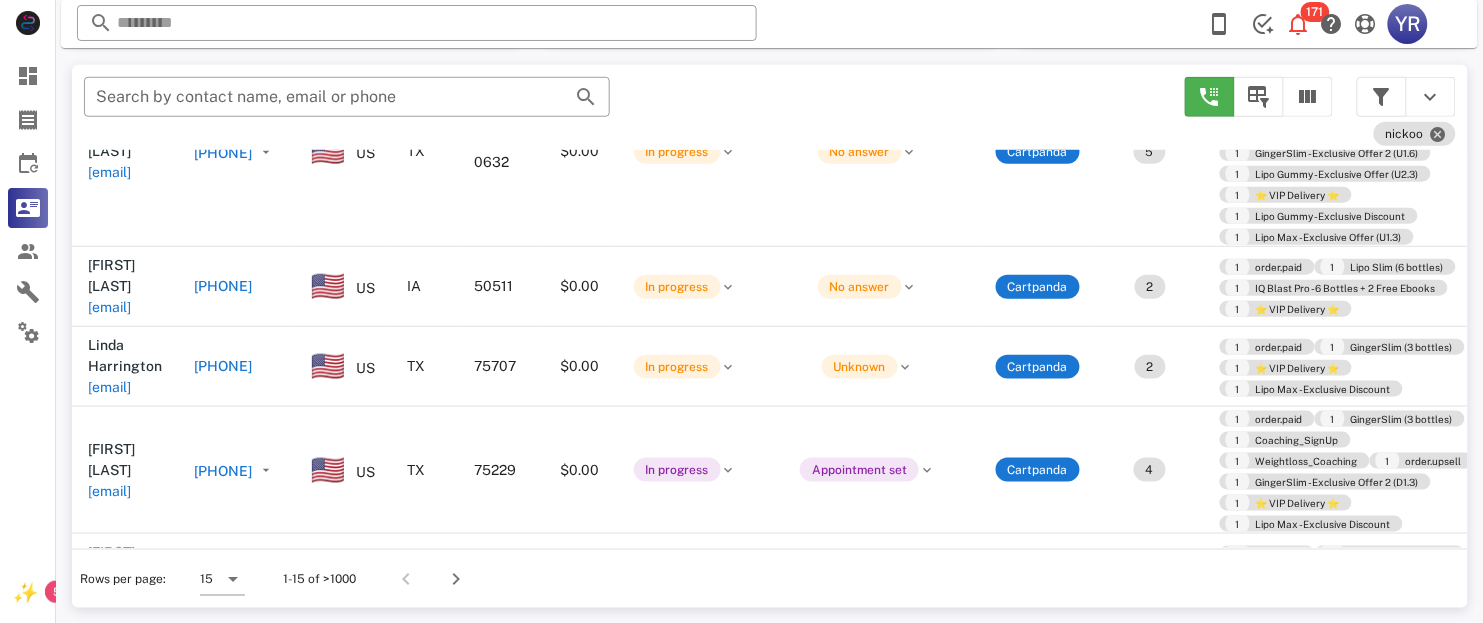 click on "[FIRST] [MIDDLE] [LAST] [EMAIL]" at bounding box center [125, 573] 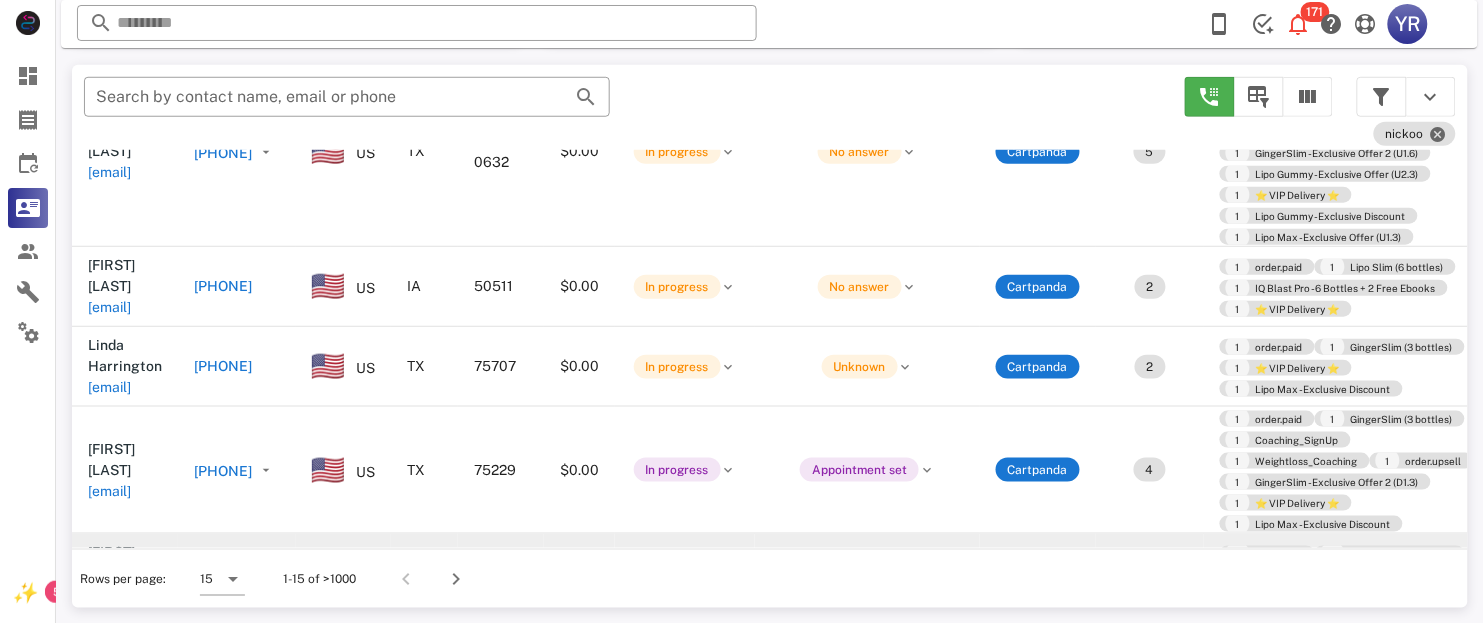 click on "[EMAIL]" at bounding box center [109, 594] 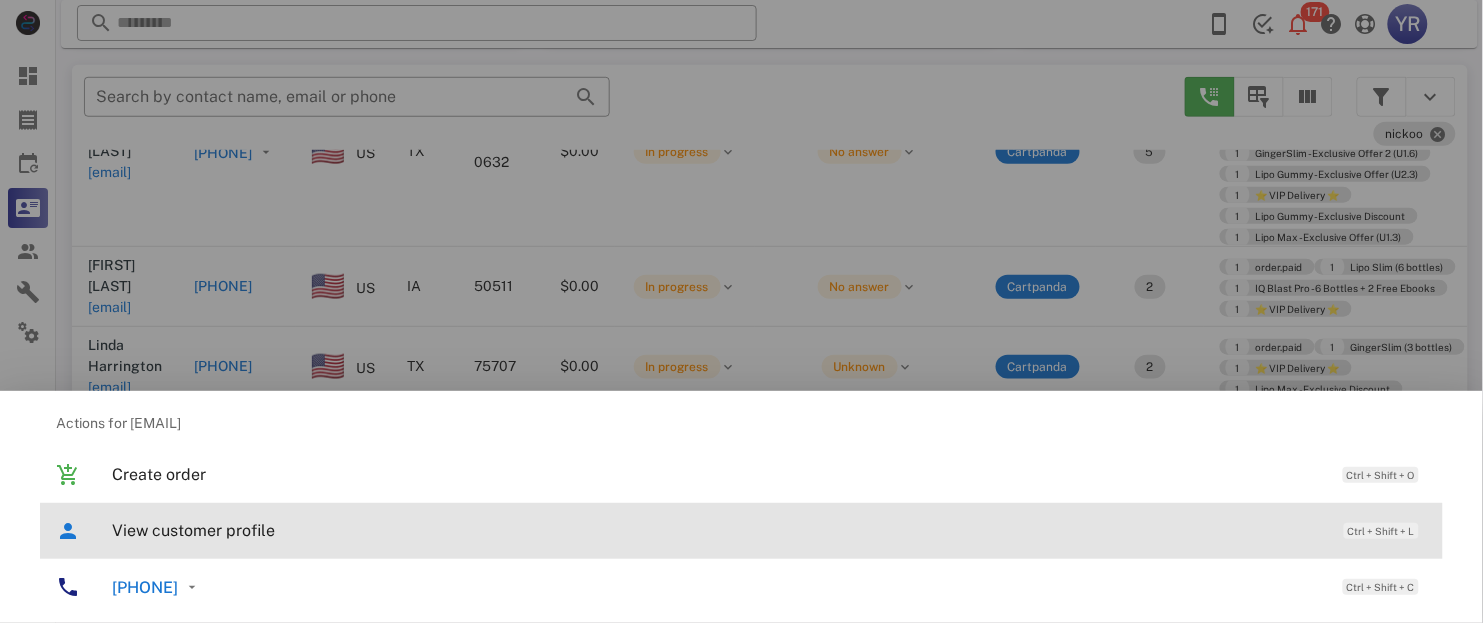 click on "View customer profile" at bounding box center (718, 530) 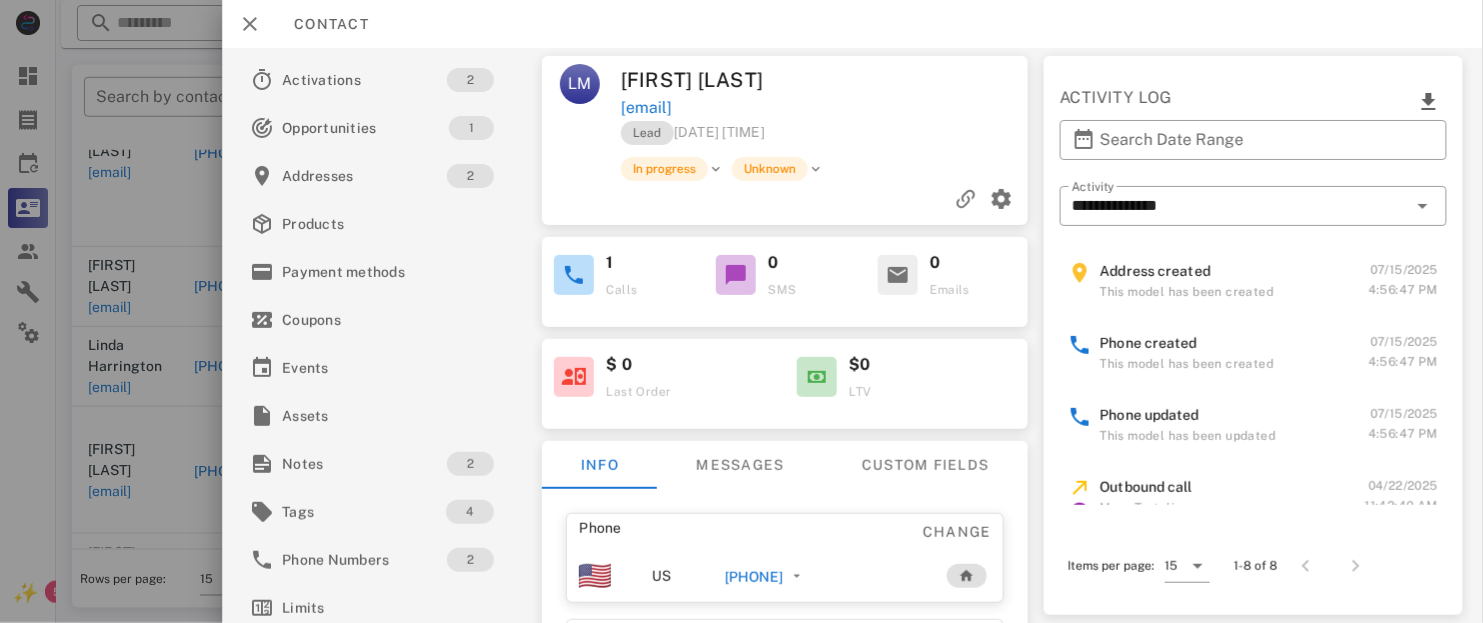 click on "[PHONE]" at bounding box center (754, 577) 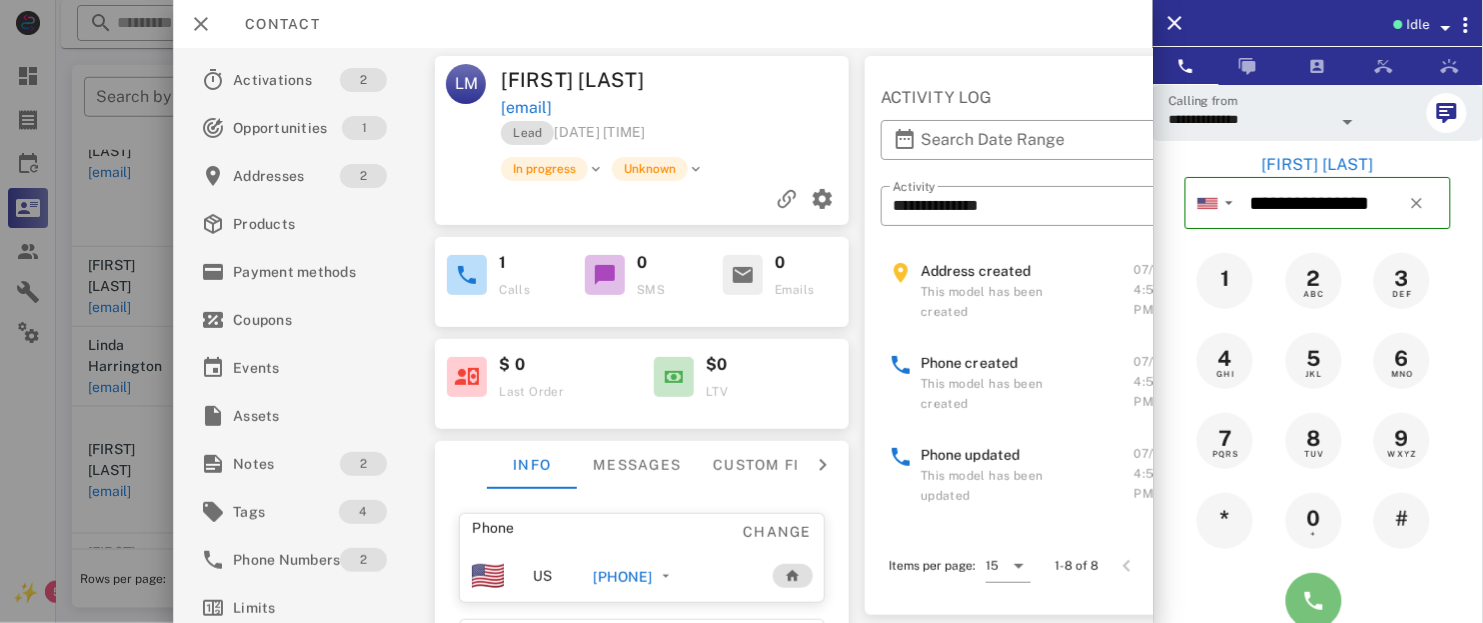 click at bounding box center [1314, 601] 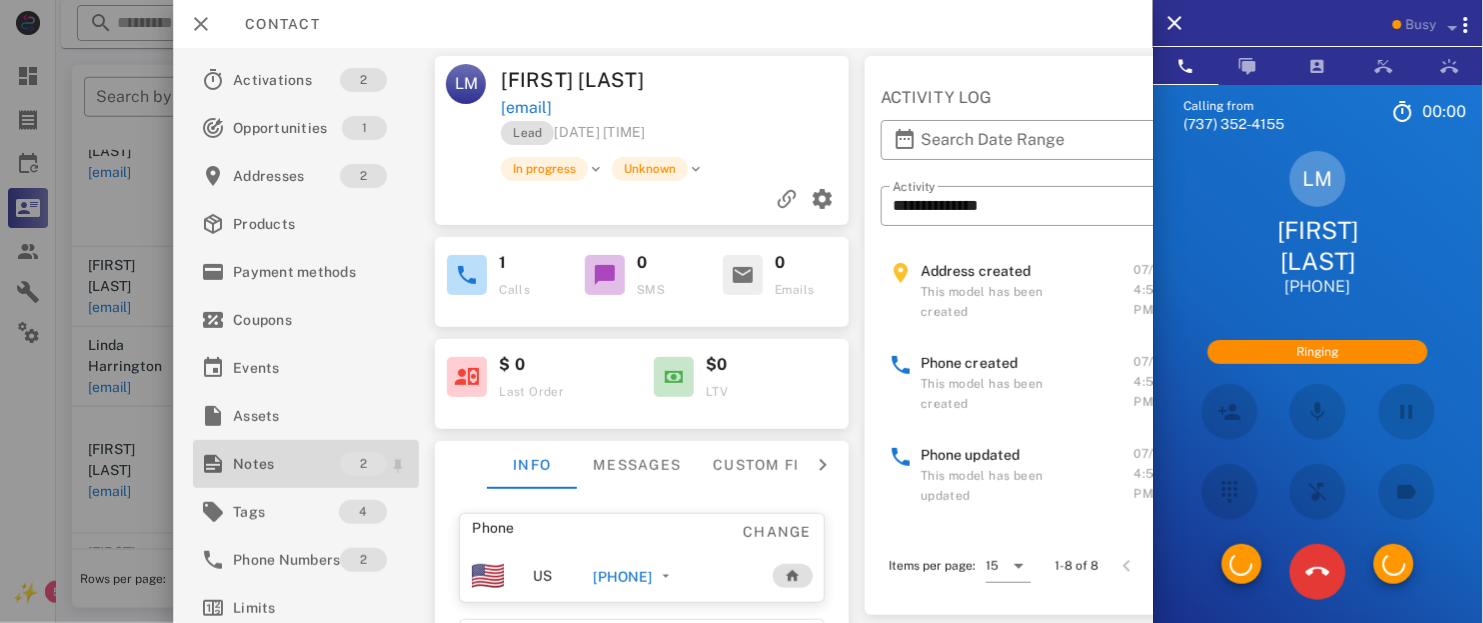 click on "Notes" at bounding box center [286, 464] 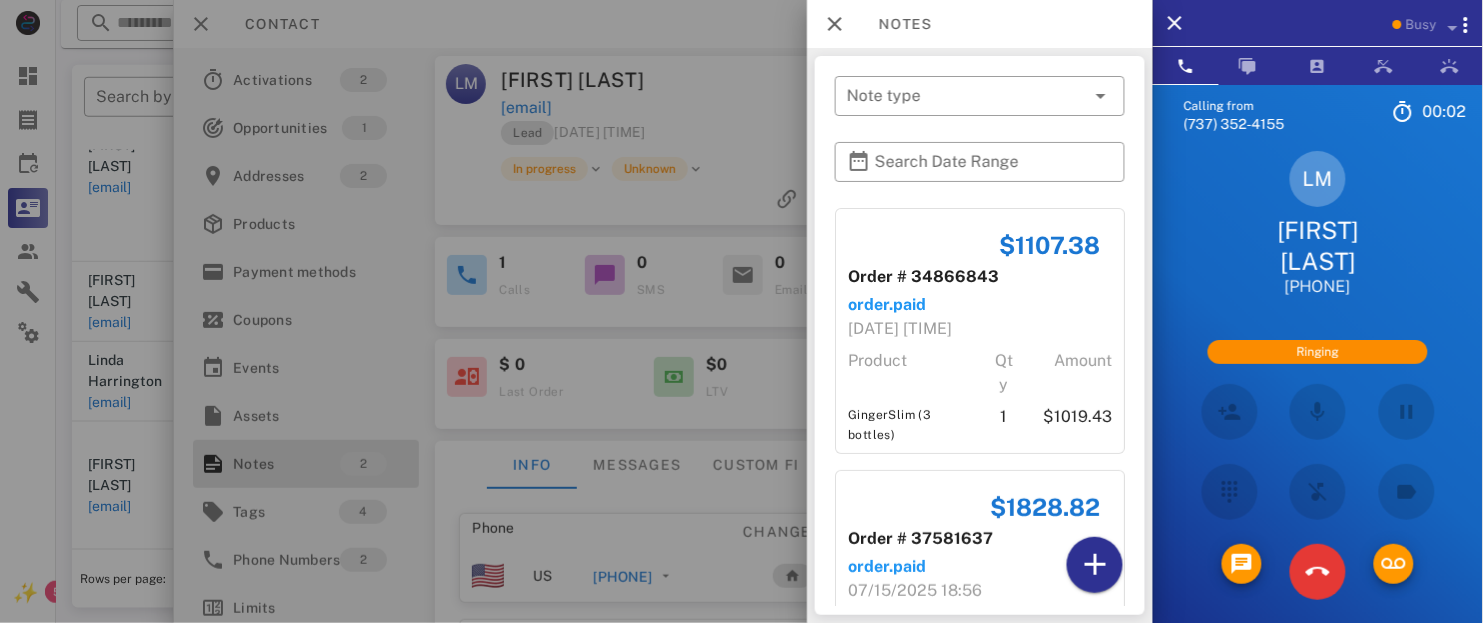 scroll, scrollTop: 602, scrollLeft: 0, axis: vertical 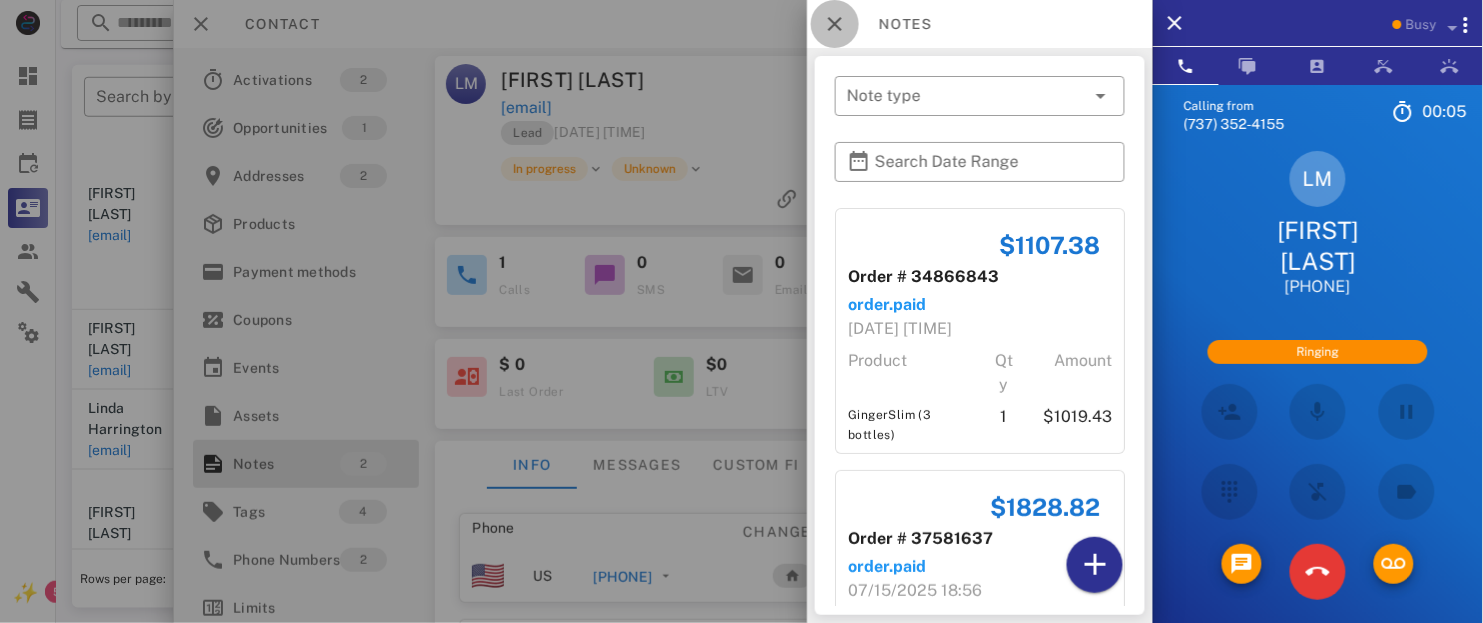 click at bounding box center [835, 24] 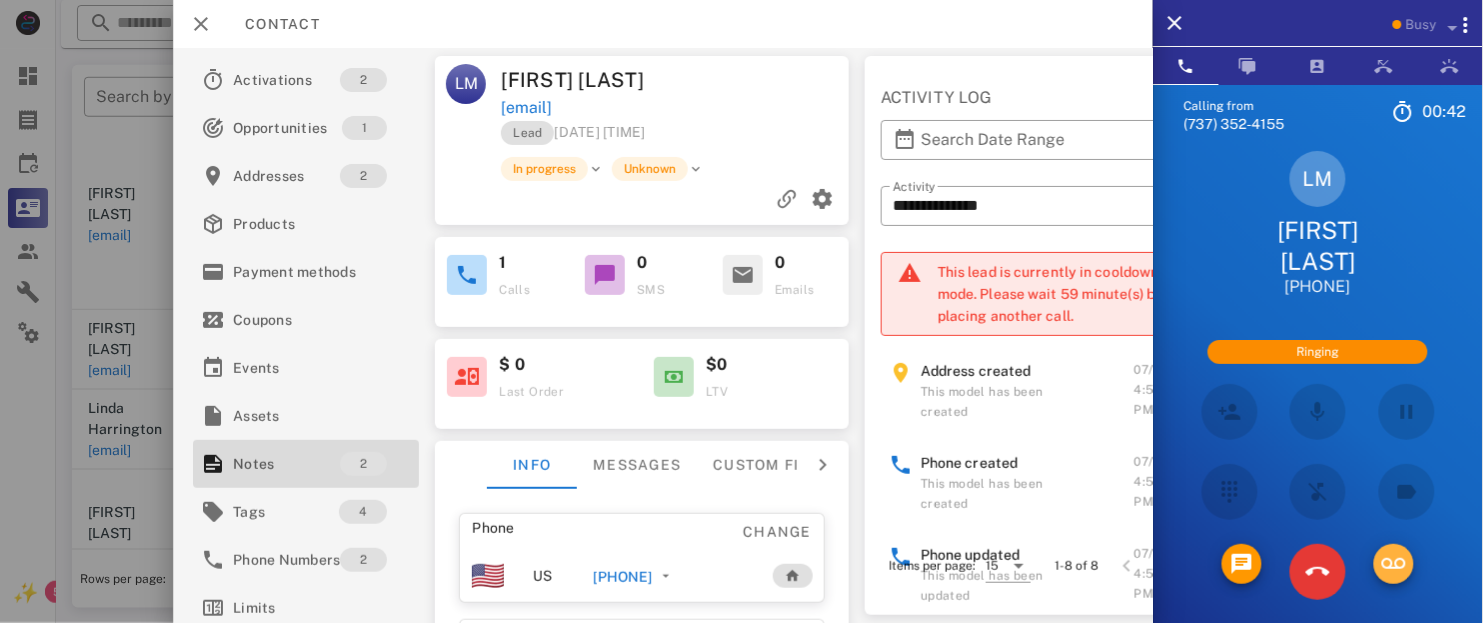 click at bounding box center (1394, 564) 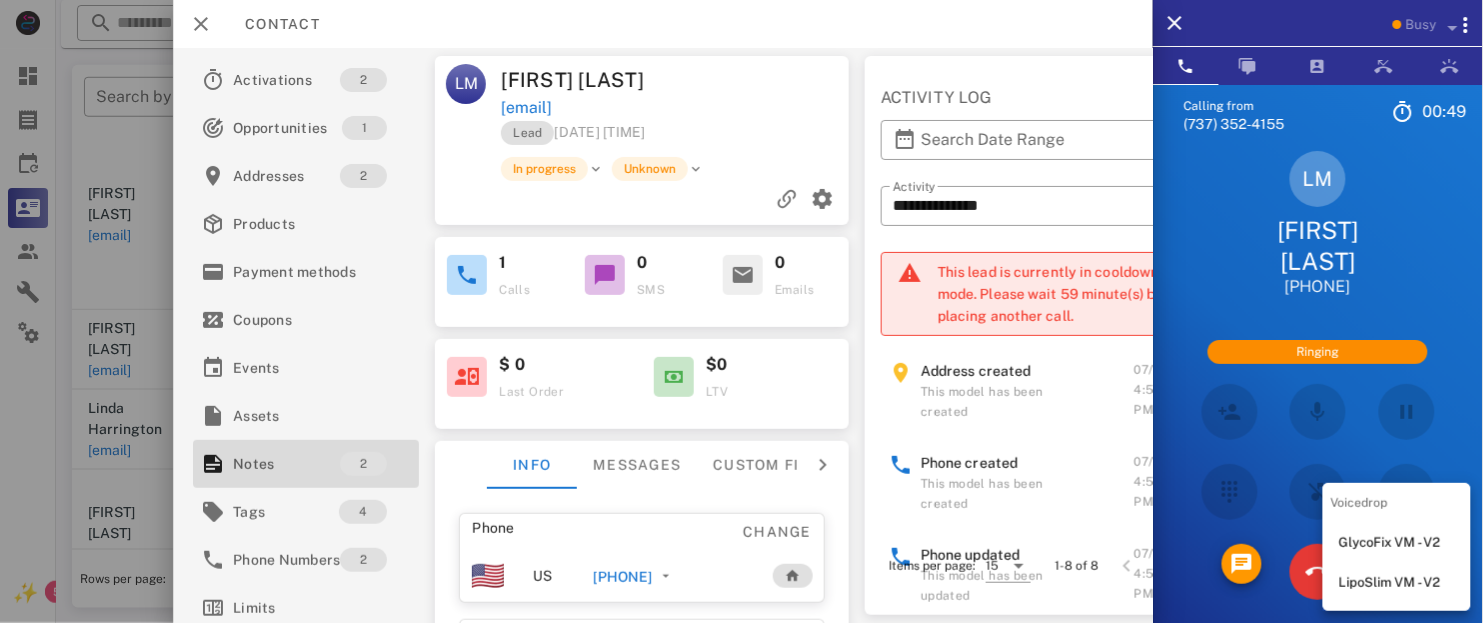 click on "[FIRST] [LAST] [PHONE]" at bounding box center [1318, 224] 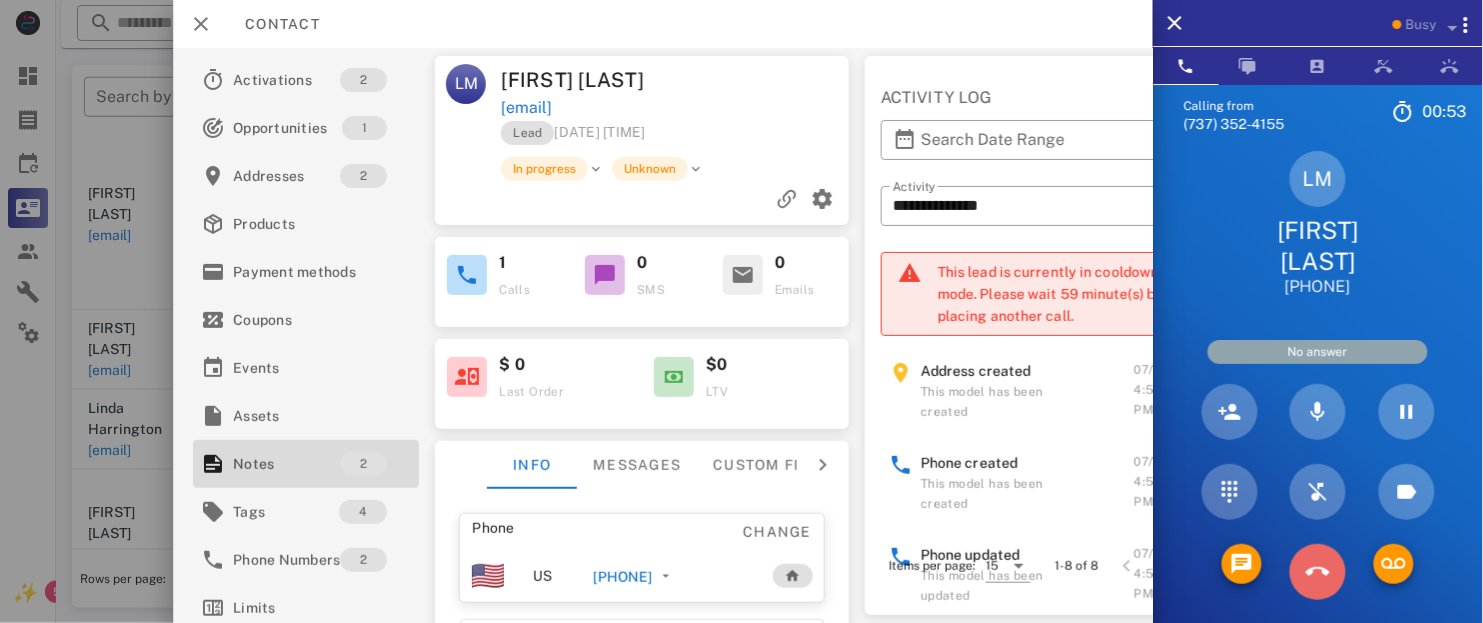 click at bounding box center (1318, 572) 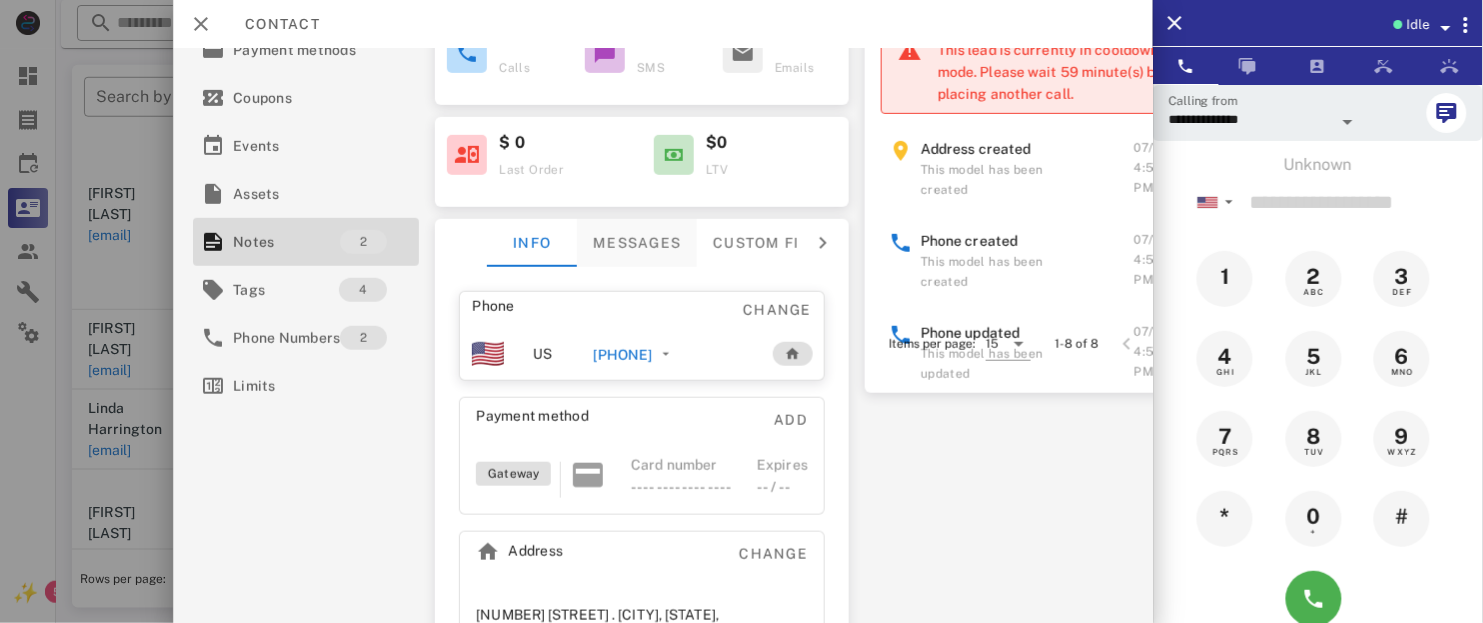scroll, scrollTop: 223, scrollLeft: 0, axis: vertical 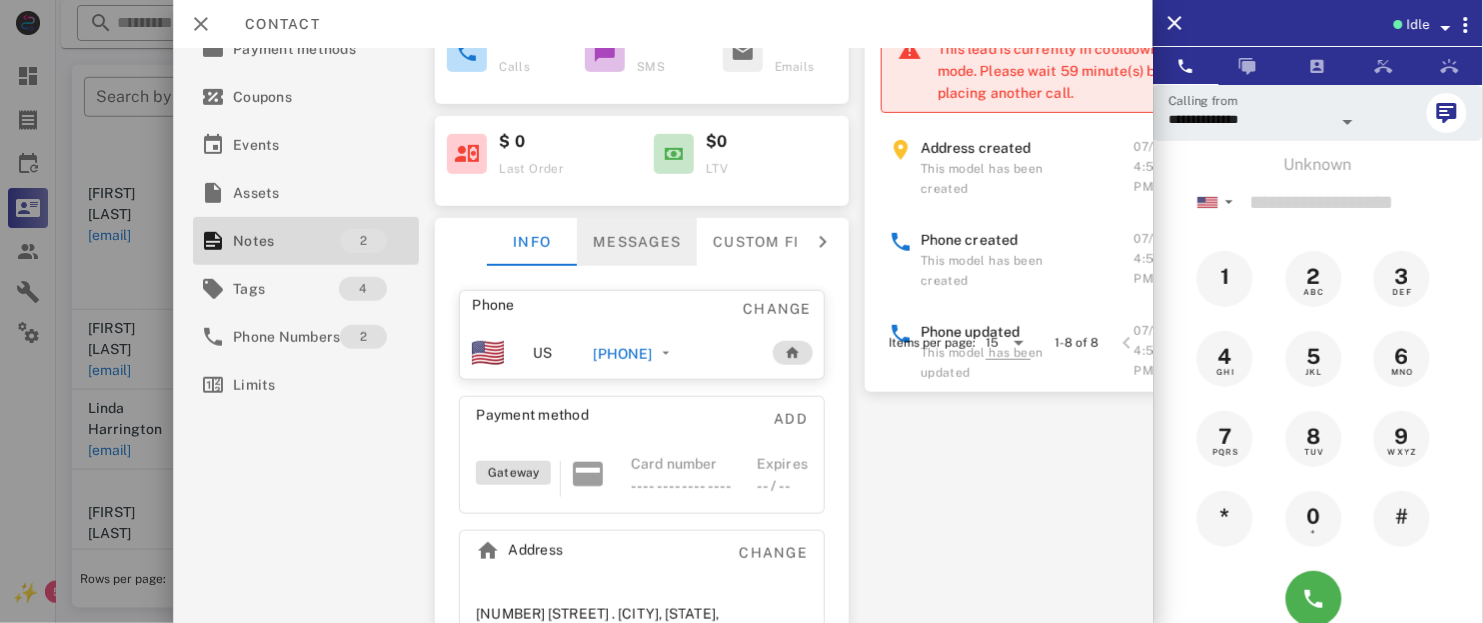 click on "Messages" at bounding box center [637, 242] 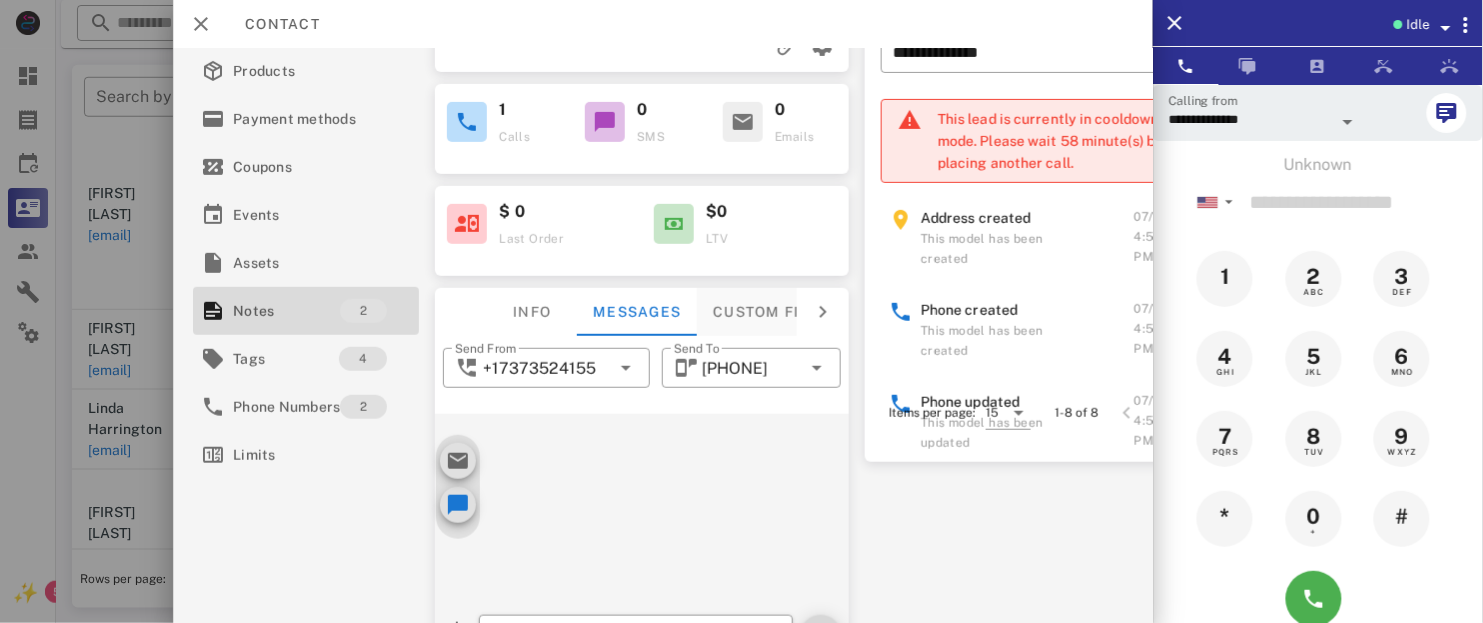 scroll, scrollTop: 173, scrollLeft: 0, axis: vertical 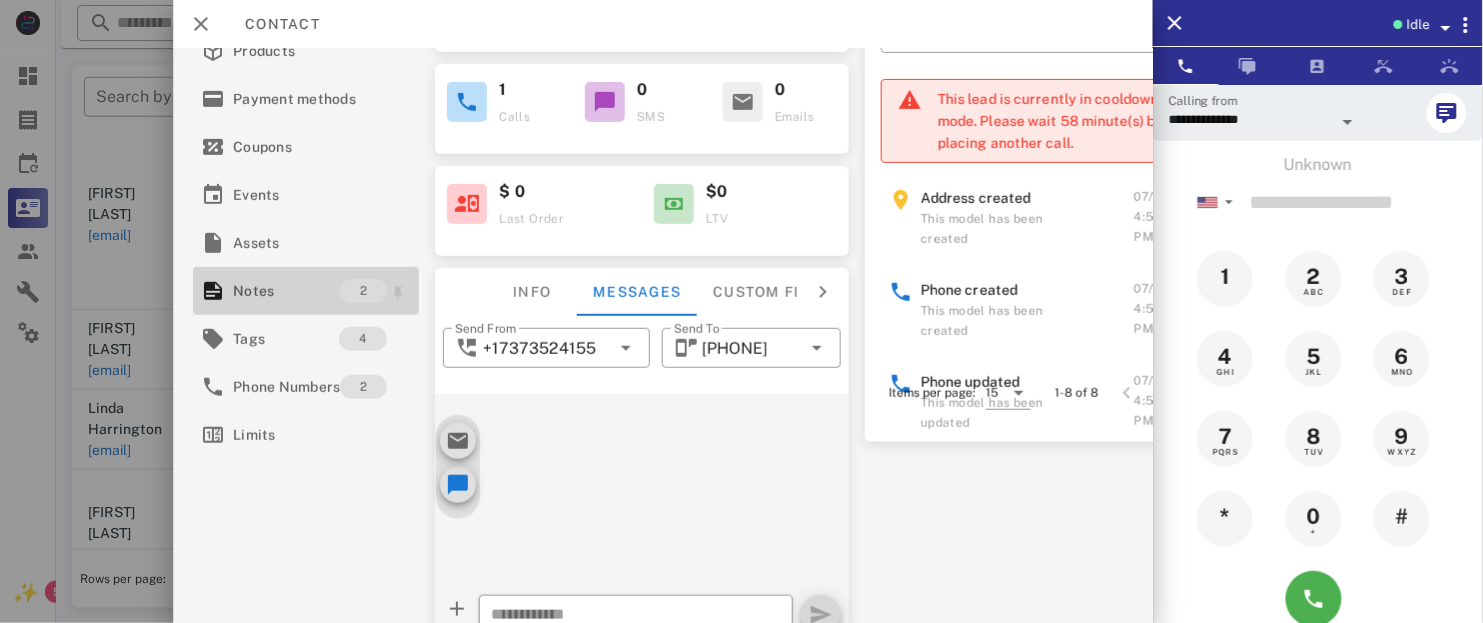 click on "2" at bounding box center [363, 291] 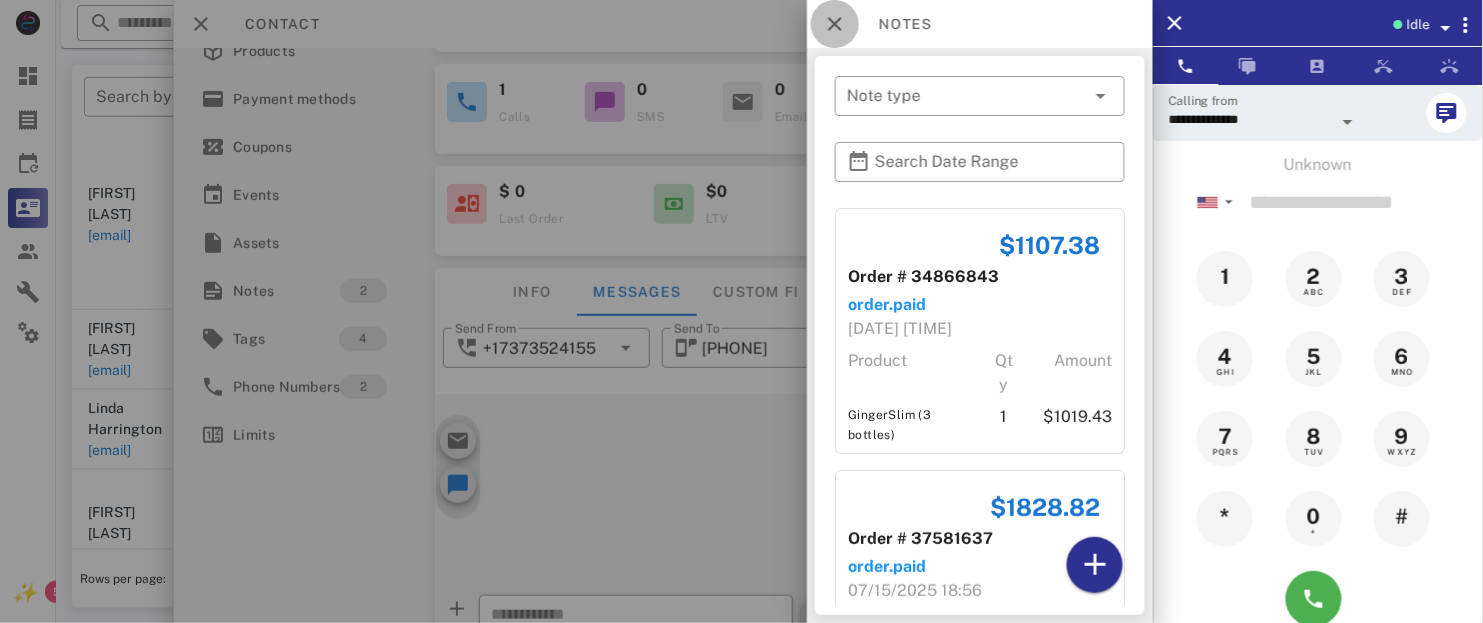 click at bounding box center (835, 24) 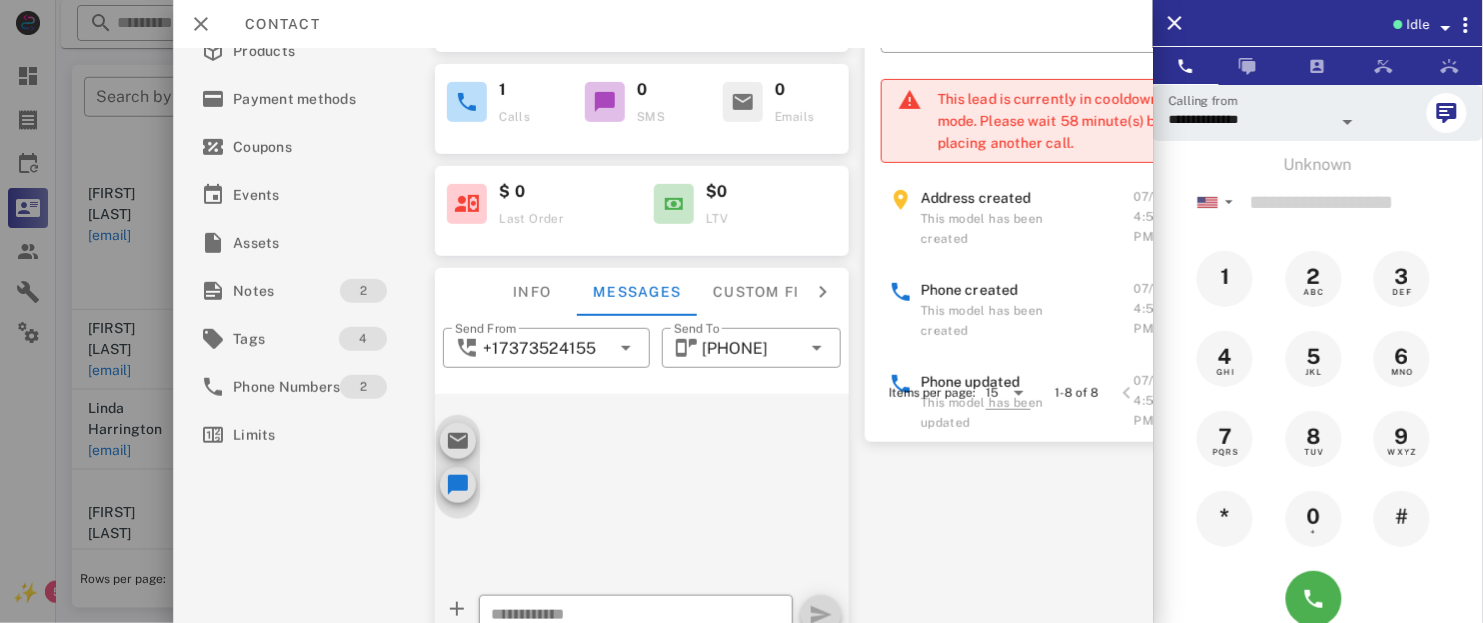 scroll, scrollTop: 301, scrollLeft: 0, axis: vertical 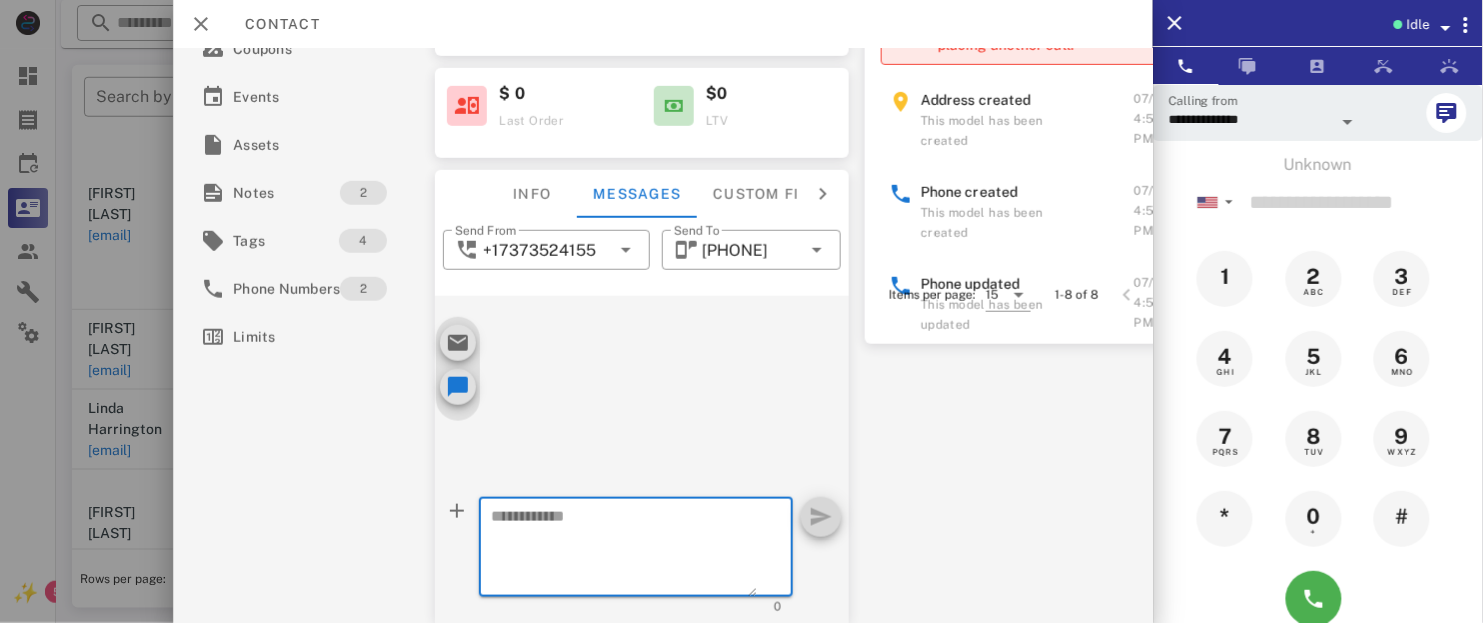 click at bounding box center [624, 550] 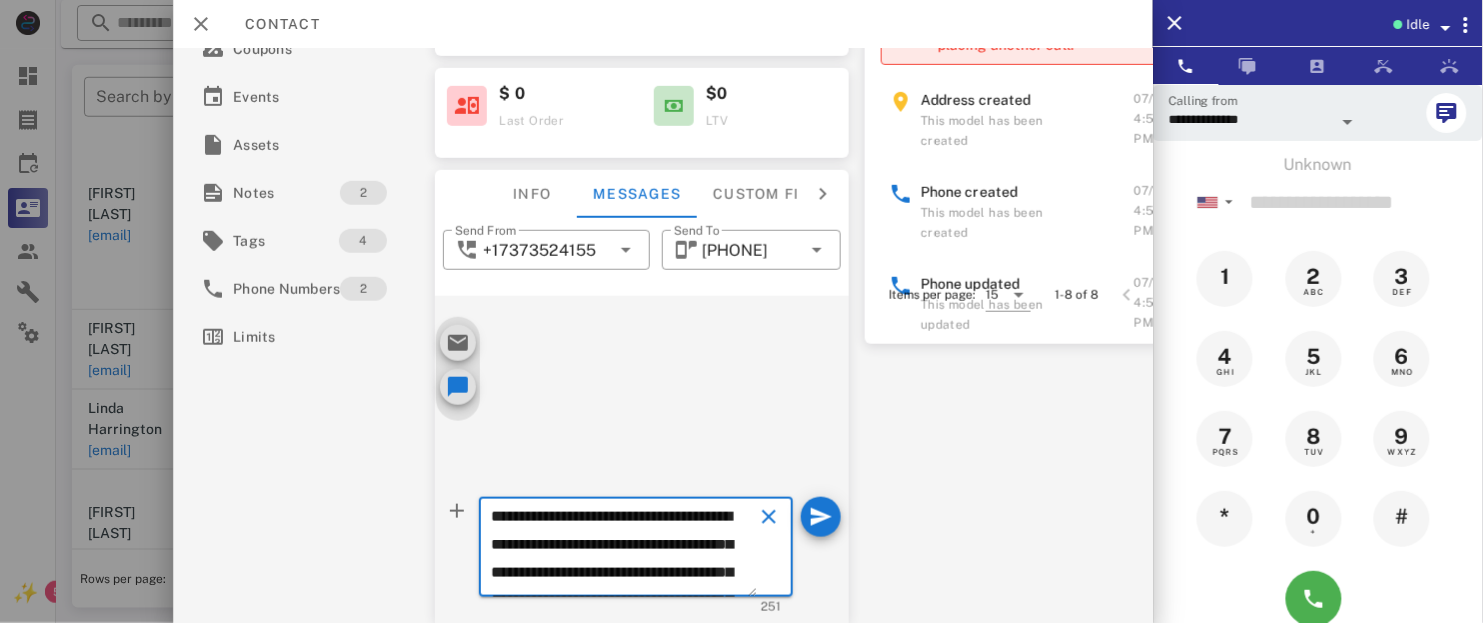 scroll, scrollTop: 154, scrollLeft: 0, axis: vertical 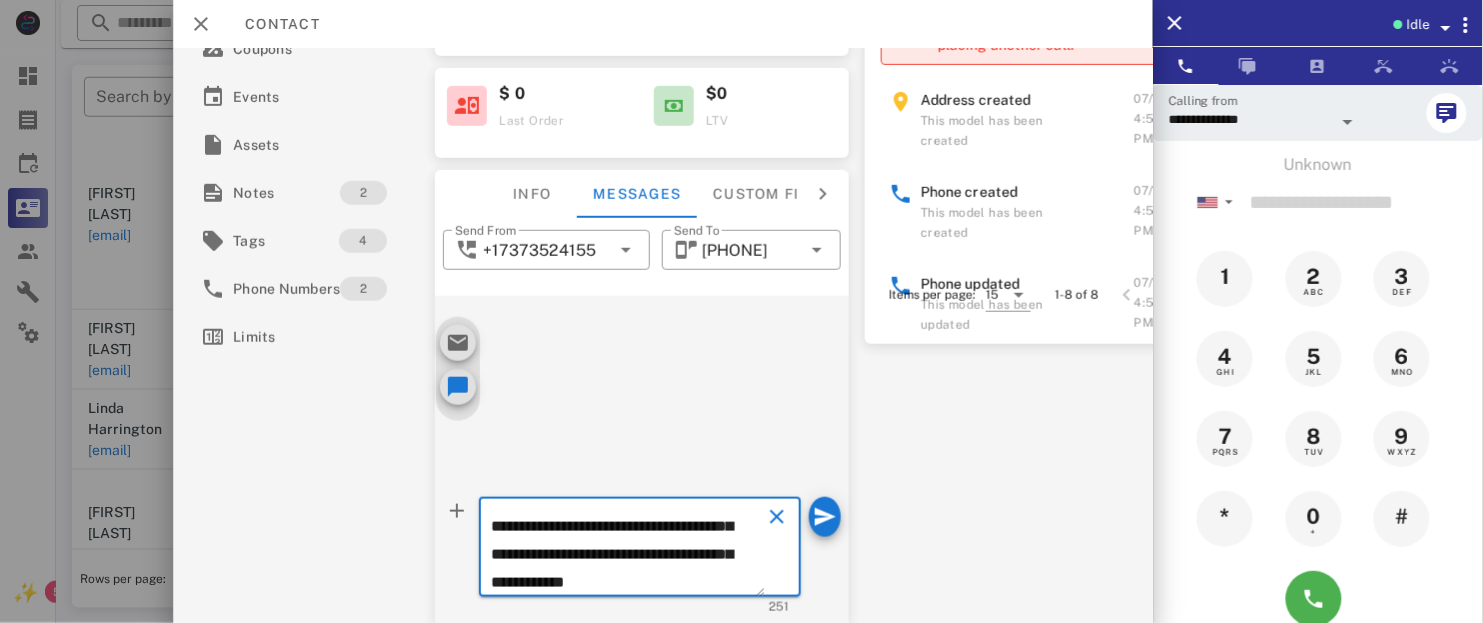 type on "**********" 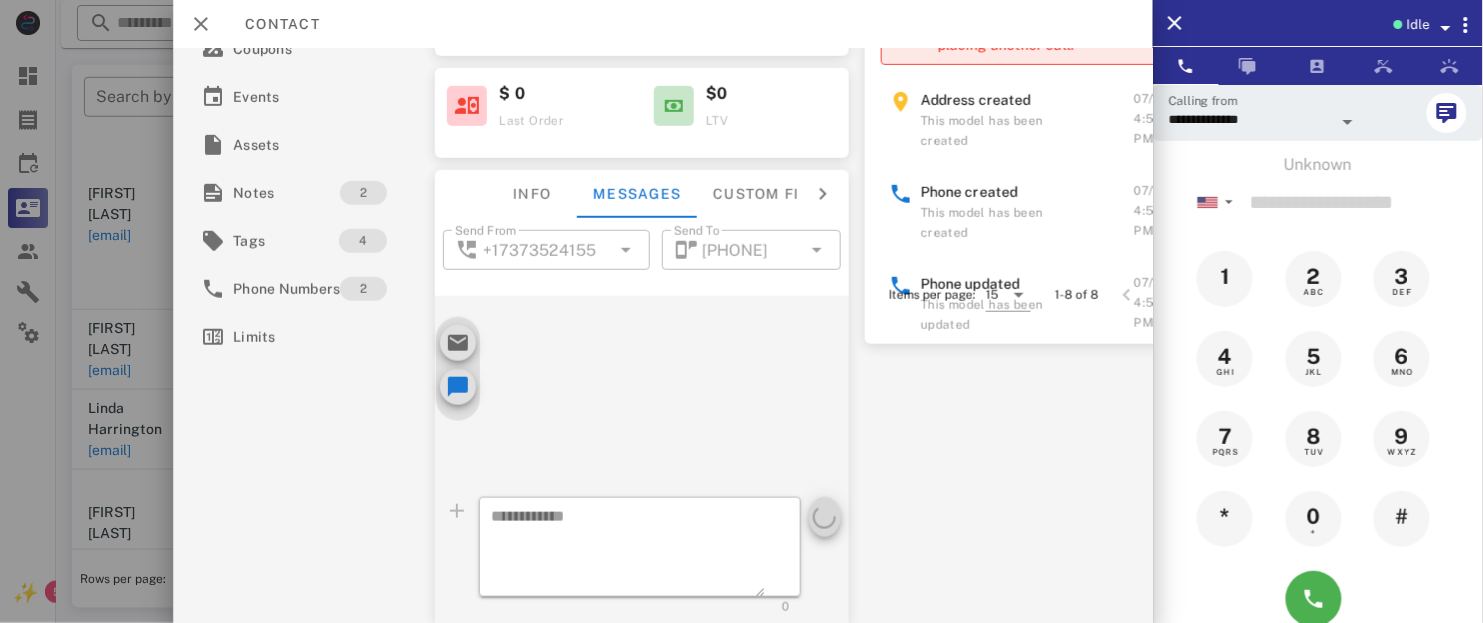 scroll, scrollTop: 0, scrollLeft: 0, axis: both 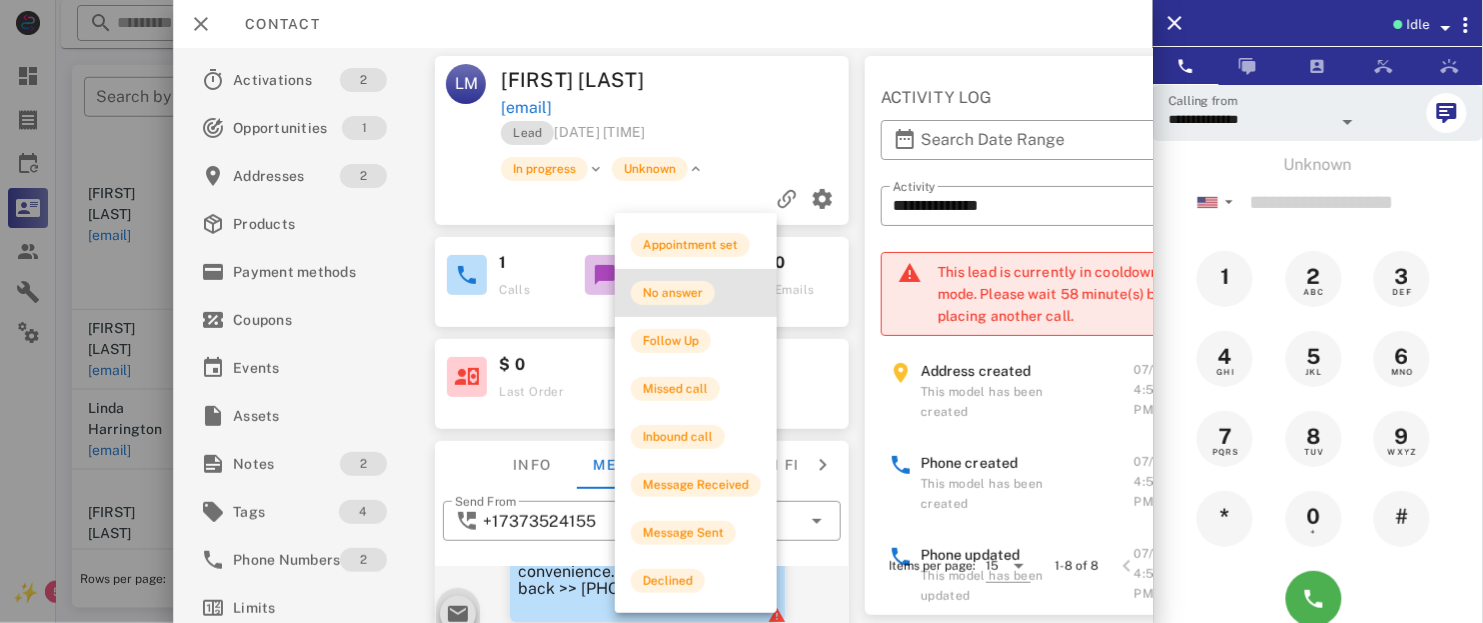 click on "No answer" at bounding box center [696, 293] 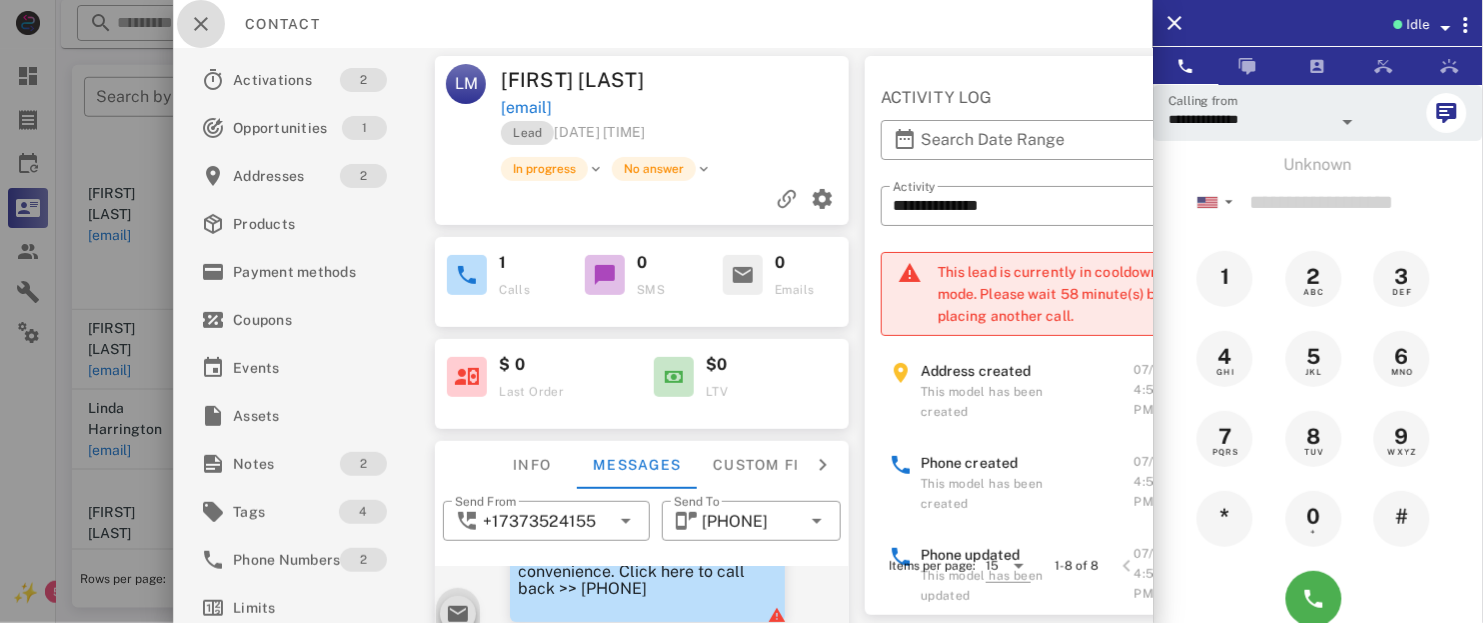 click at bounding box center (201, 24) 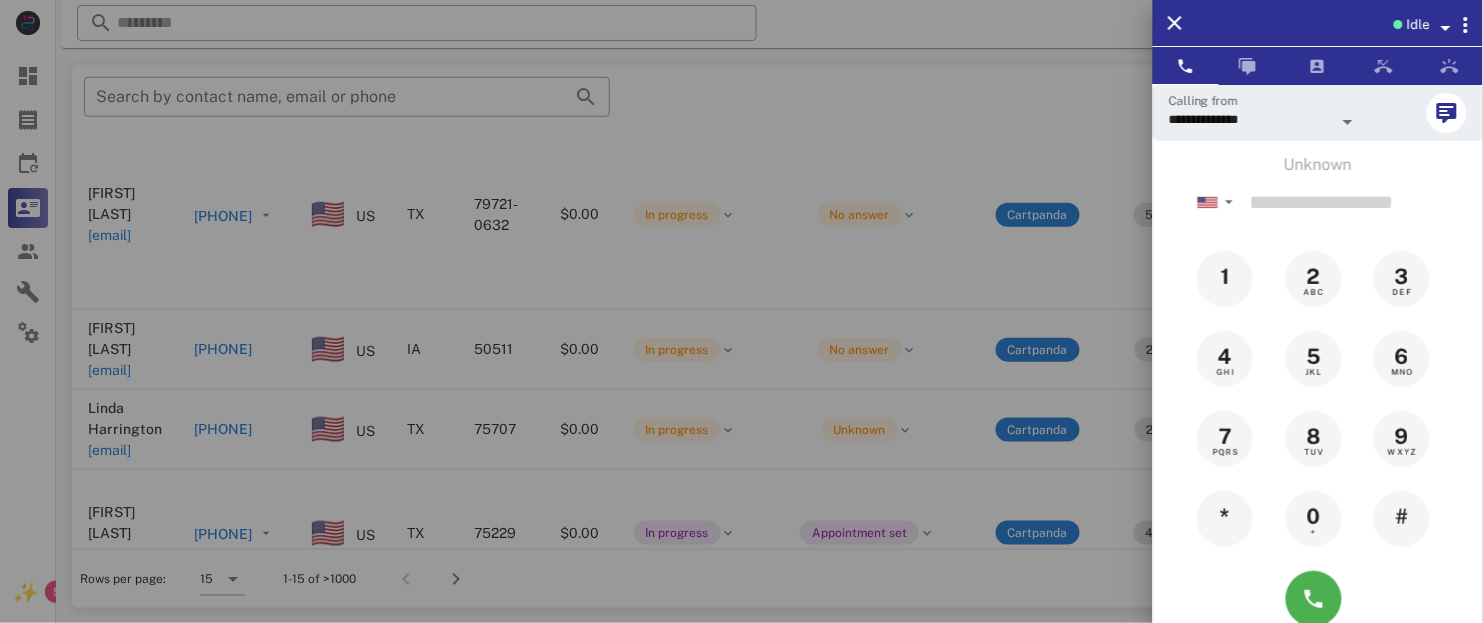 click at bounding box center (741, 311) 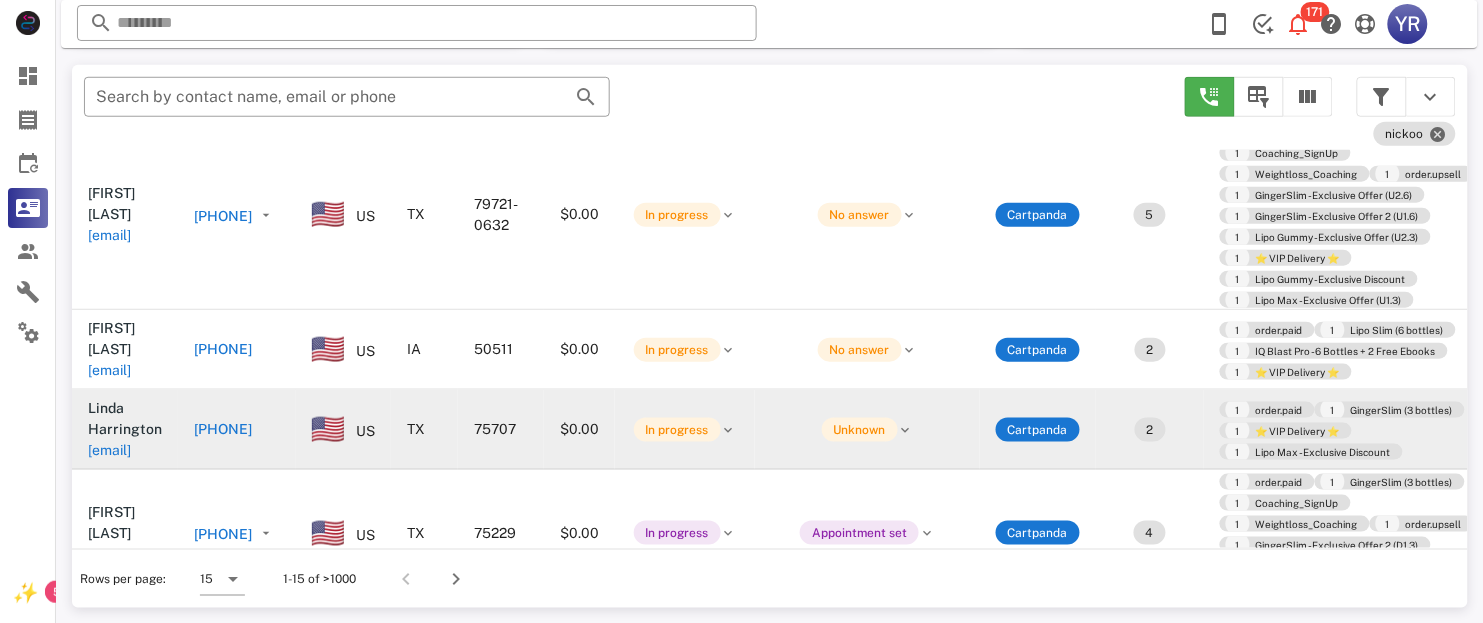 scroll, scrollTop: 0, scrollLeft: 0, axis: both 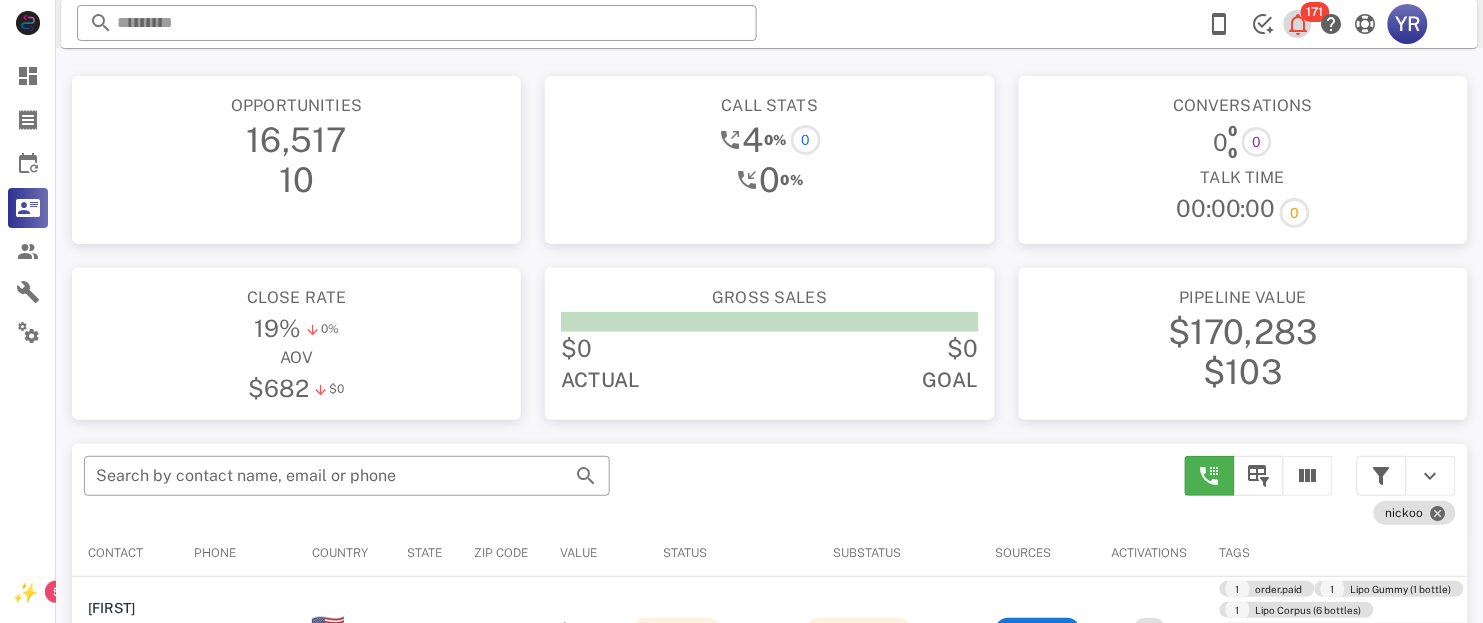 click at bounding box center (1299, 24) 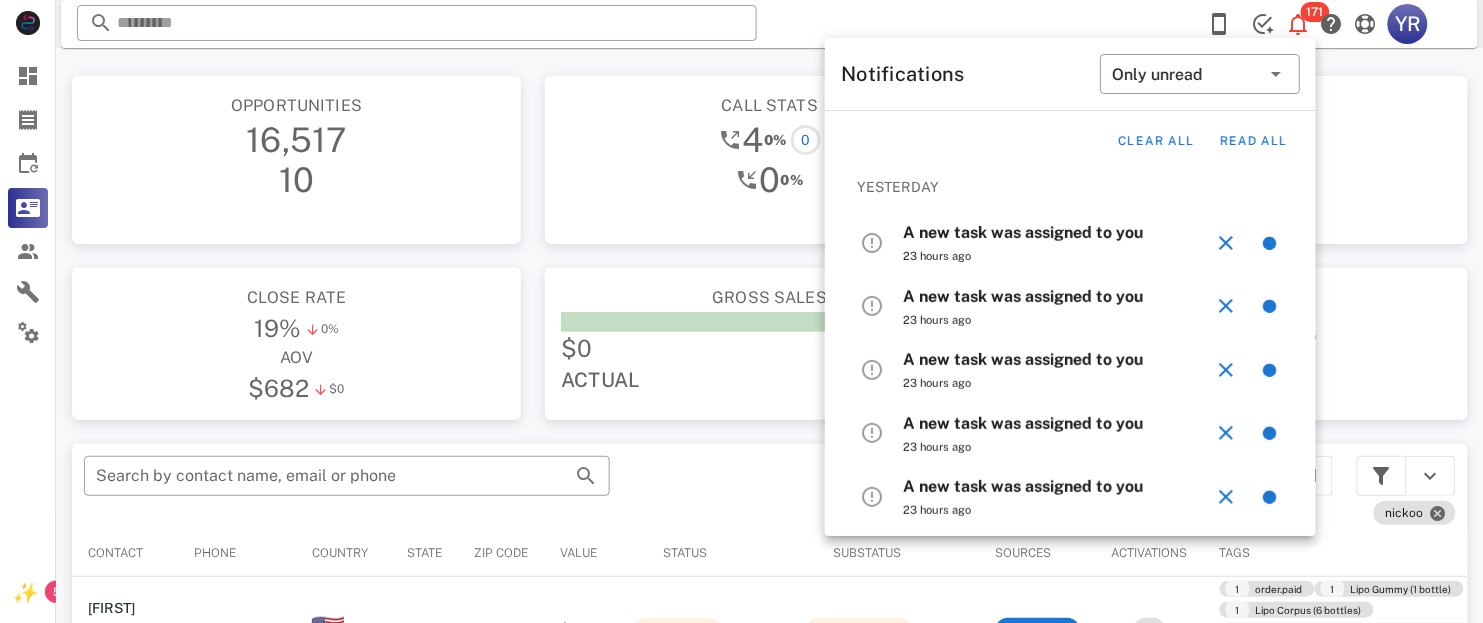 click on "A new task was assigned to you" at bounding box center (1023, 232) 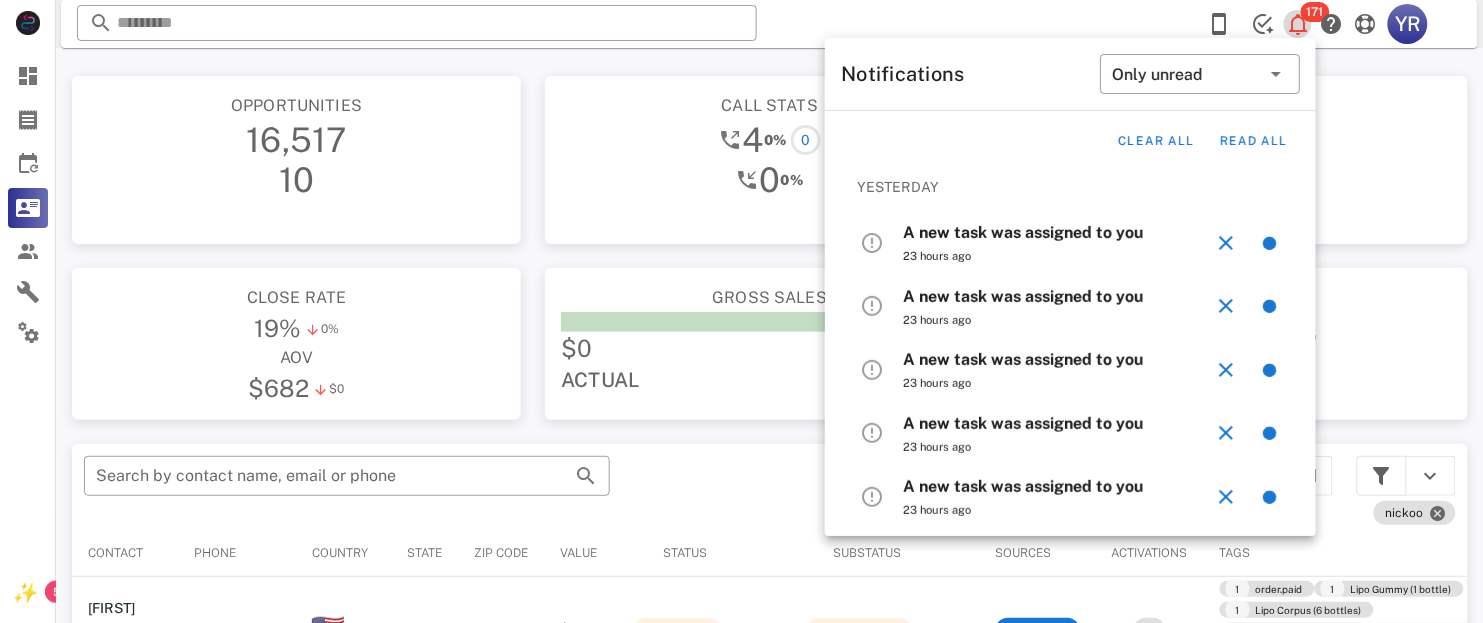 click at bounding box center [1299, 24] 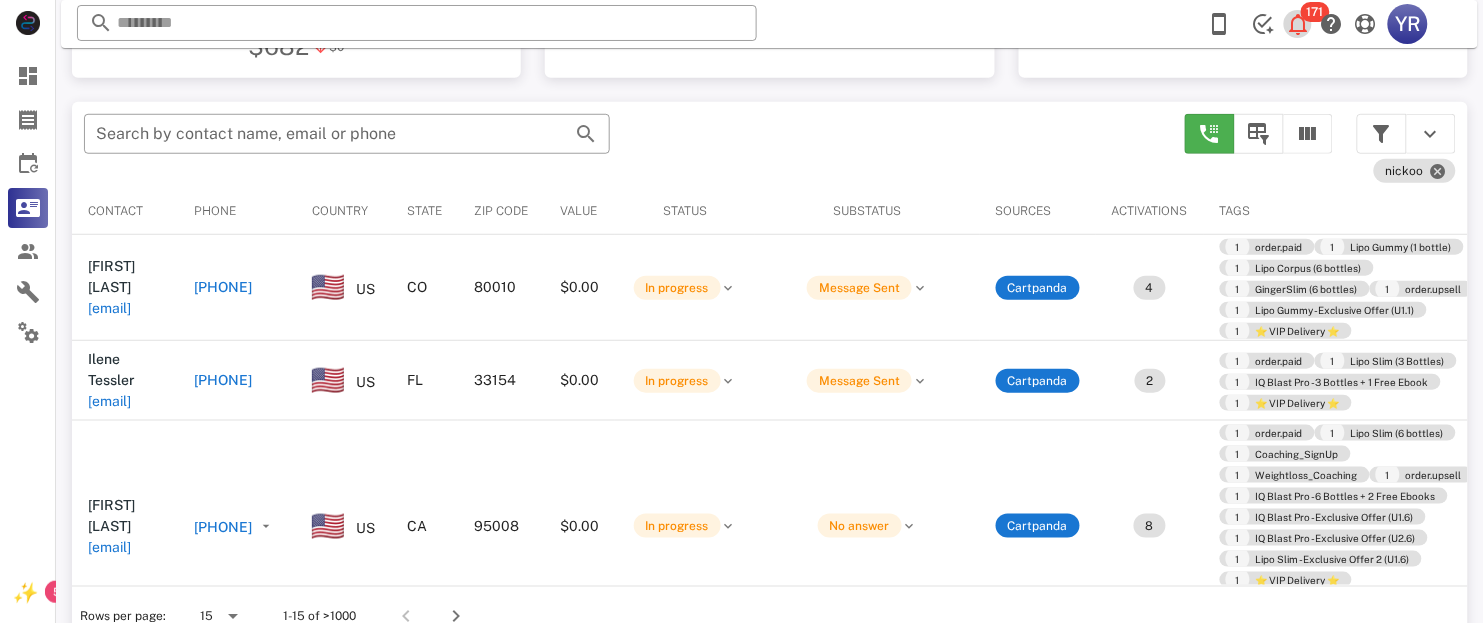 scroll, scrollTop: 379, scrollLeft: 0, axis: vertical 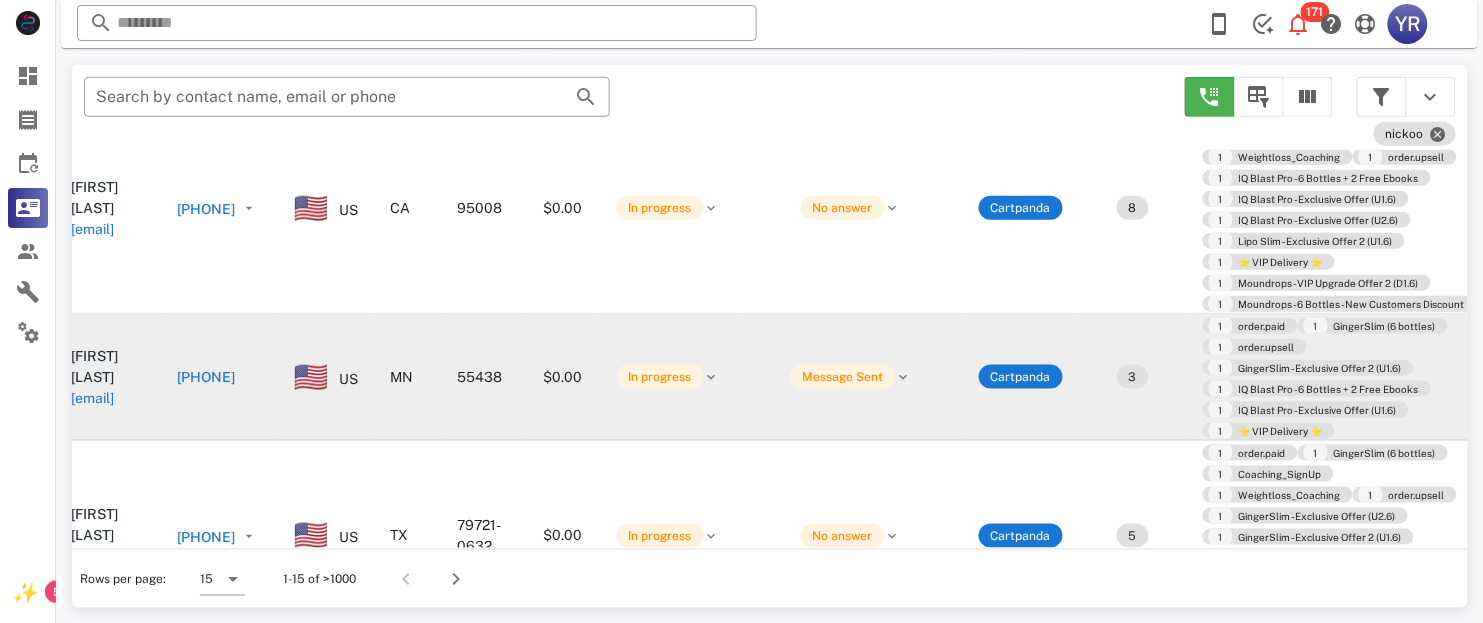 click on "[EMAIL]" at bounding box center (92, 398) 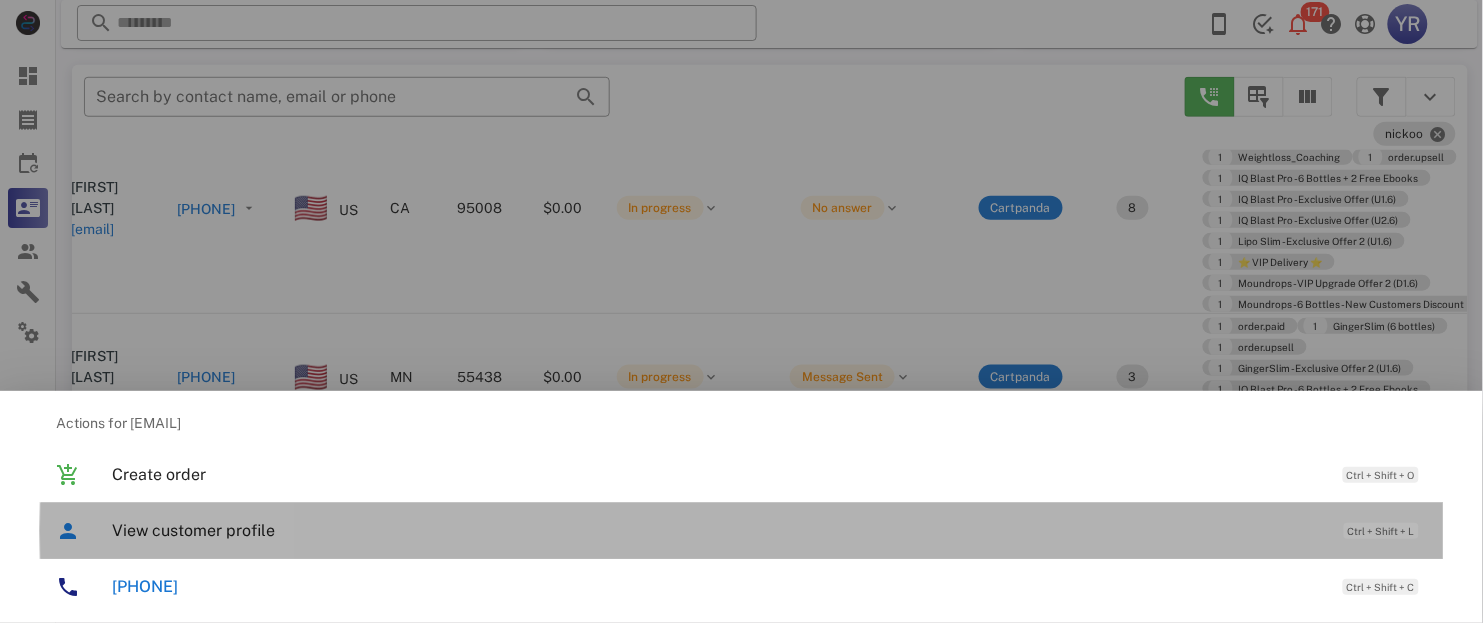 click on "View customer profile" at bounding box center [718, 530] 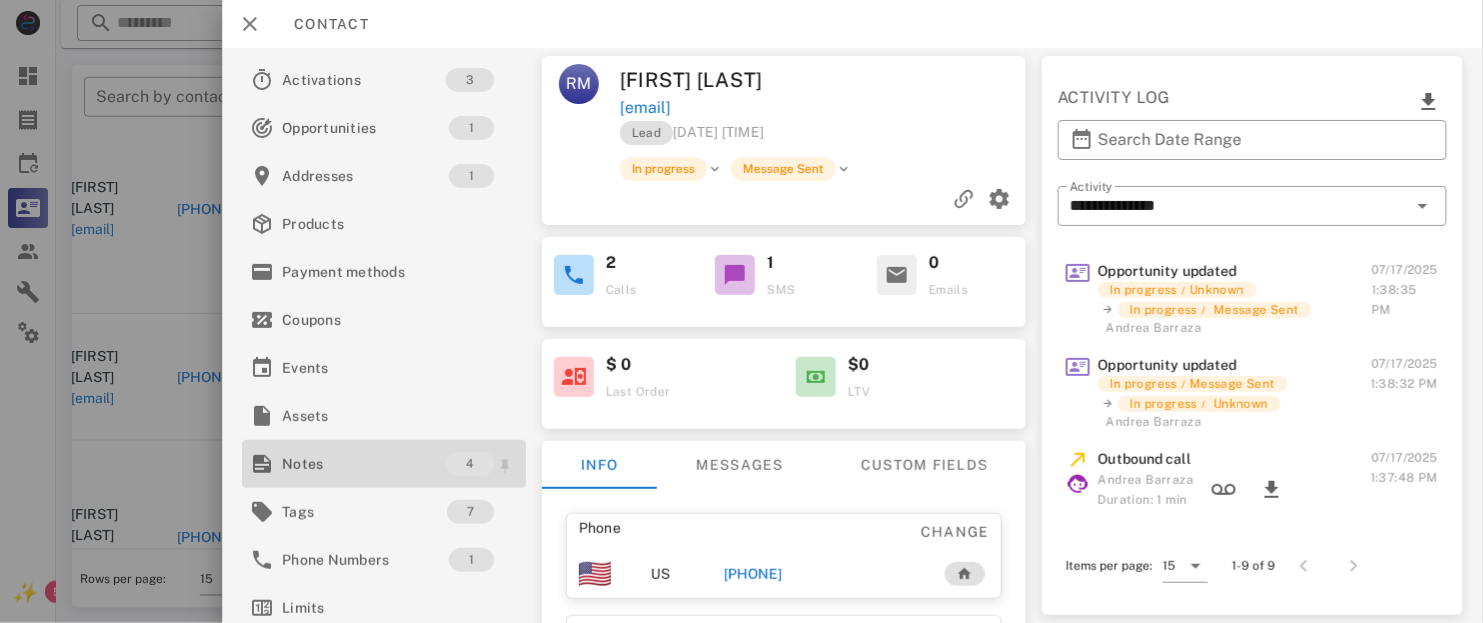 click on "Notes" at bounding box center [364, 464] 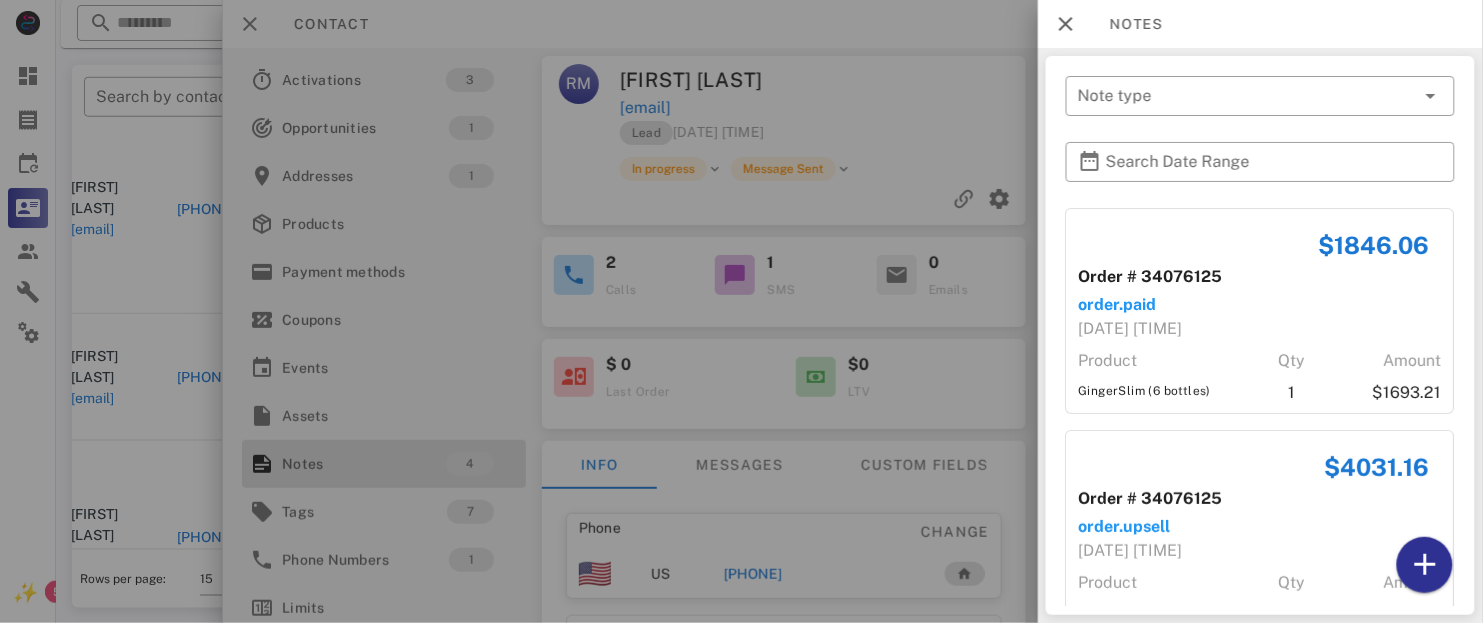 click at bounding box center (741, 311) 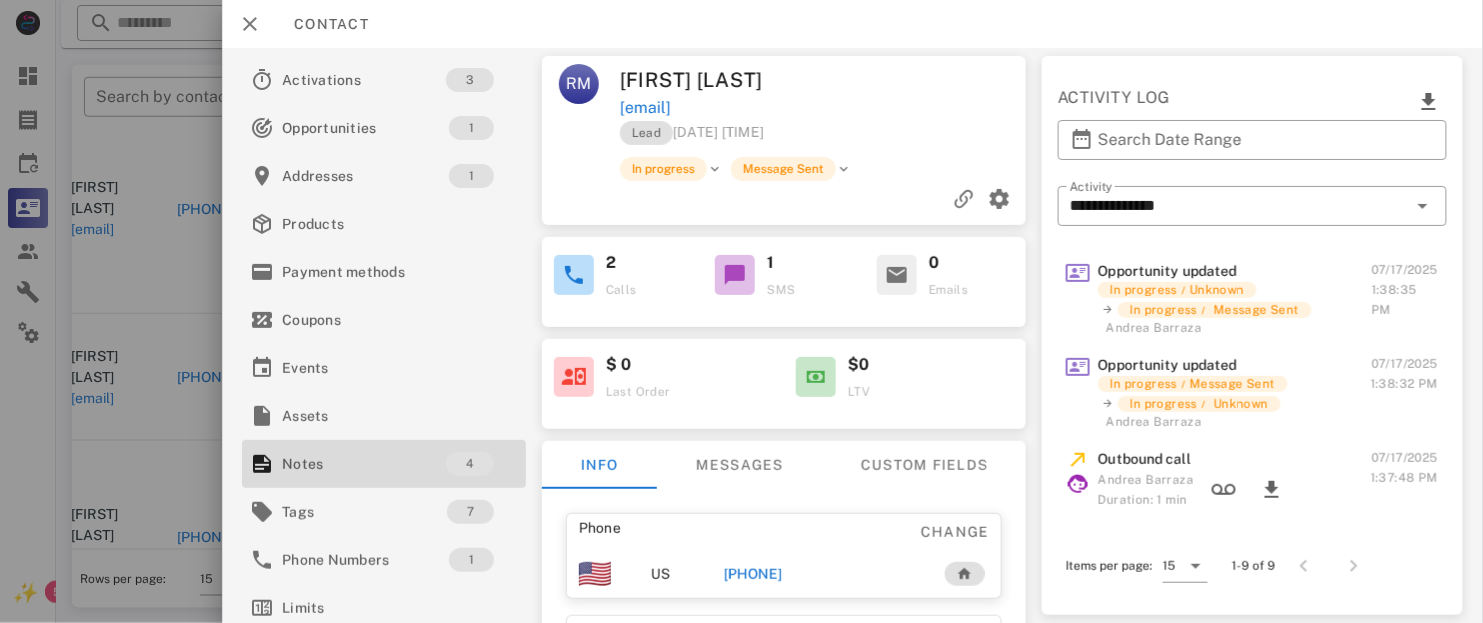 click on "[PHONE]" at bounding box center [753, 574] 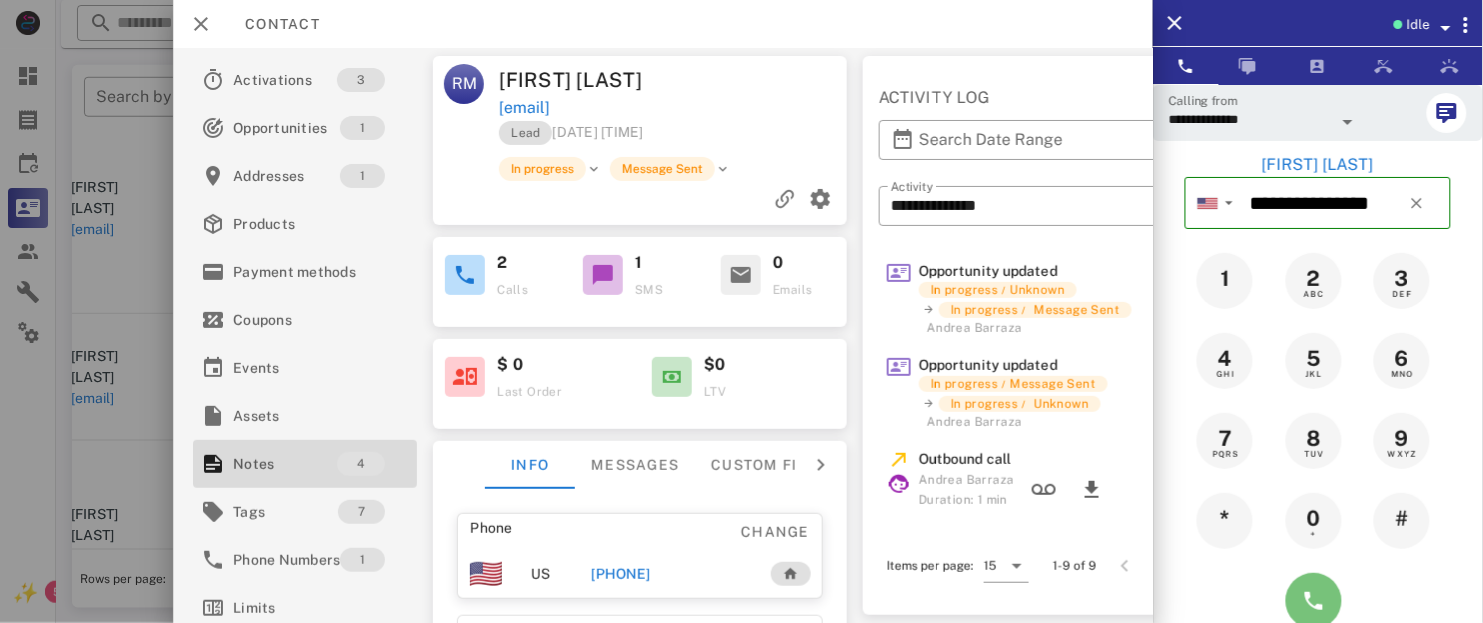 click at bounding box center [1314, 601] 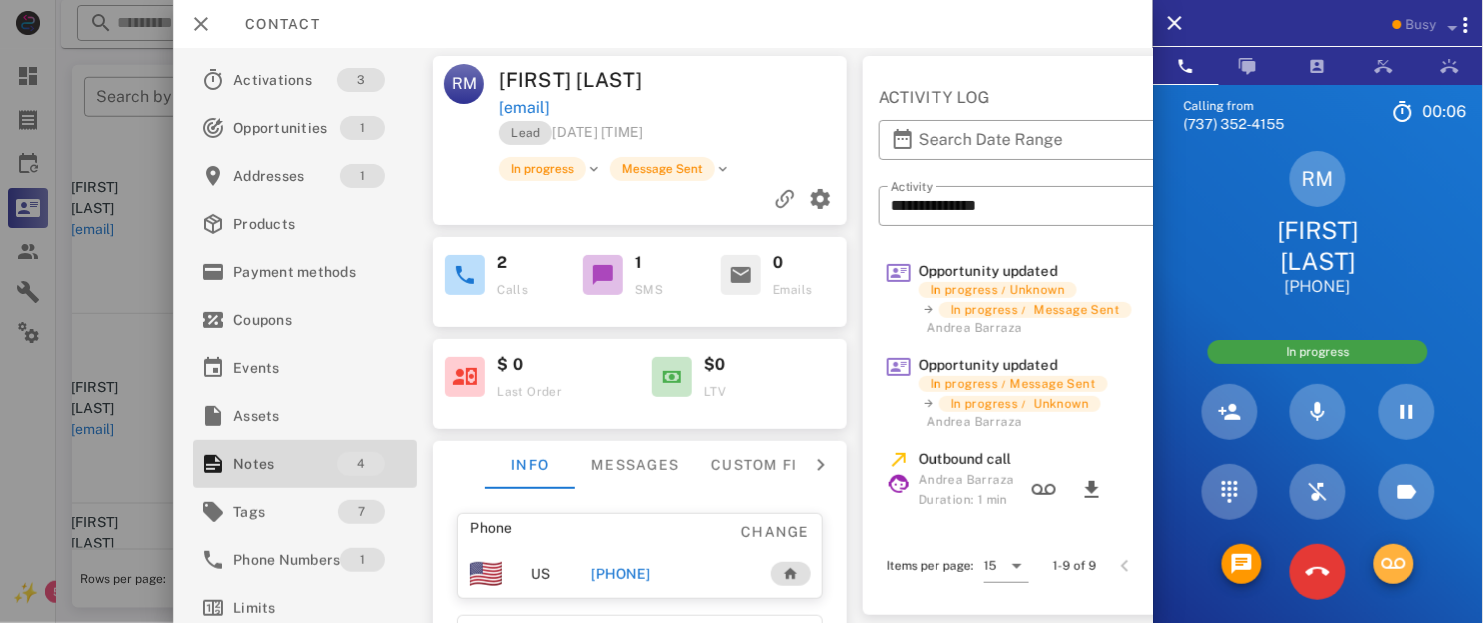 click at bounding box center [1394, 564] 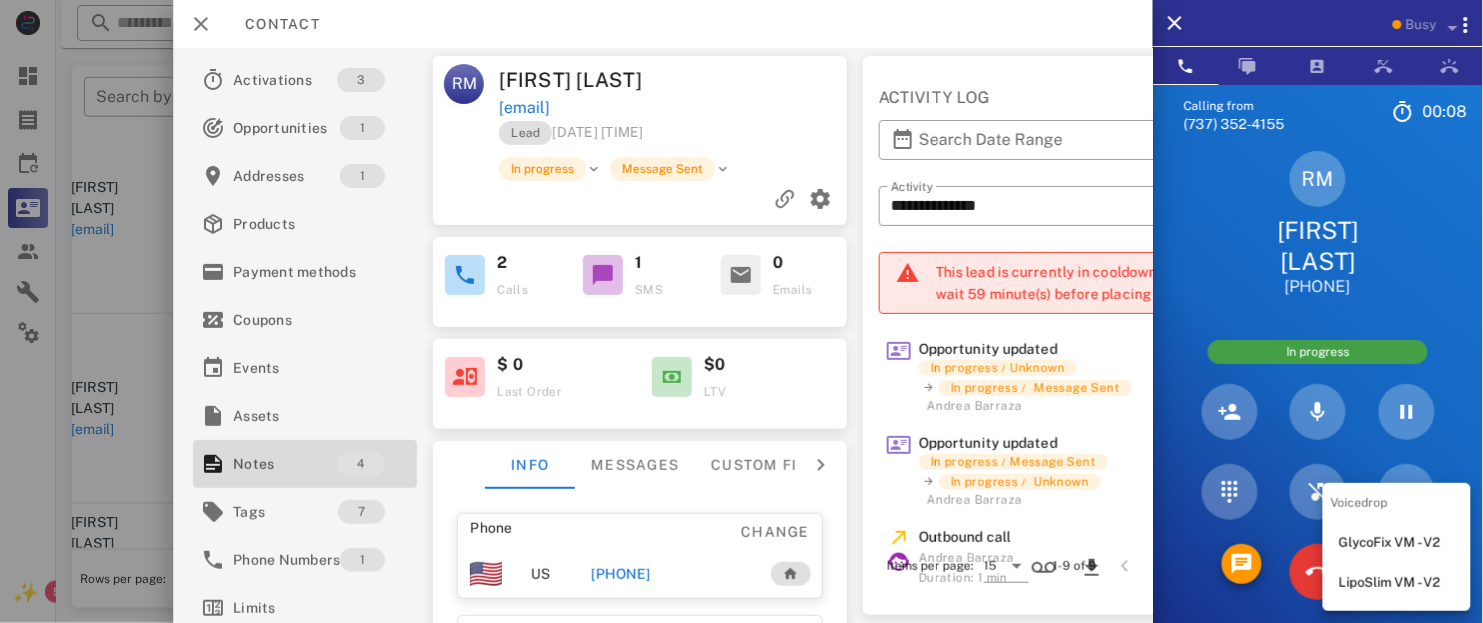click on "LipoSlim VM - V2" at bounding box center (1397, 583) 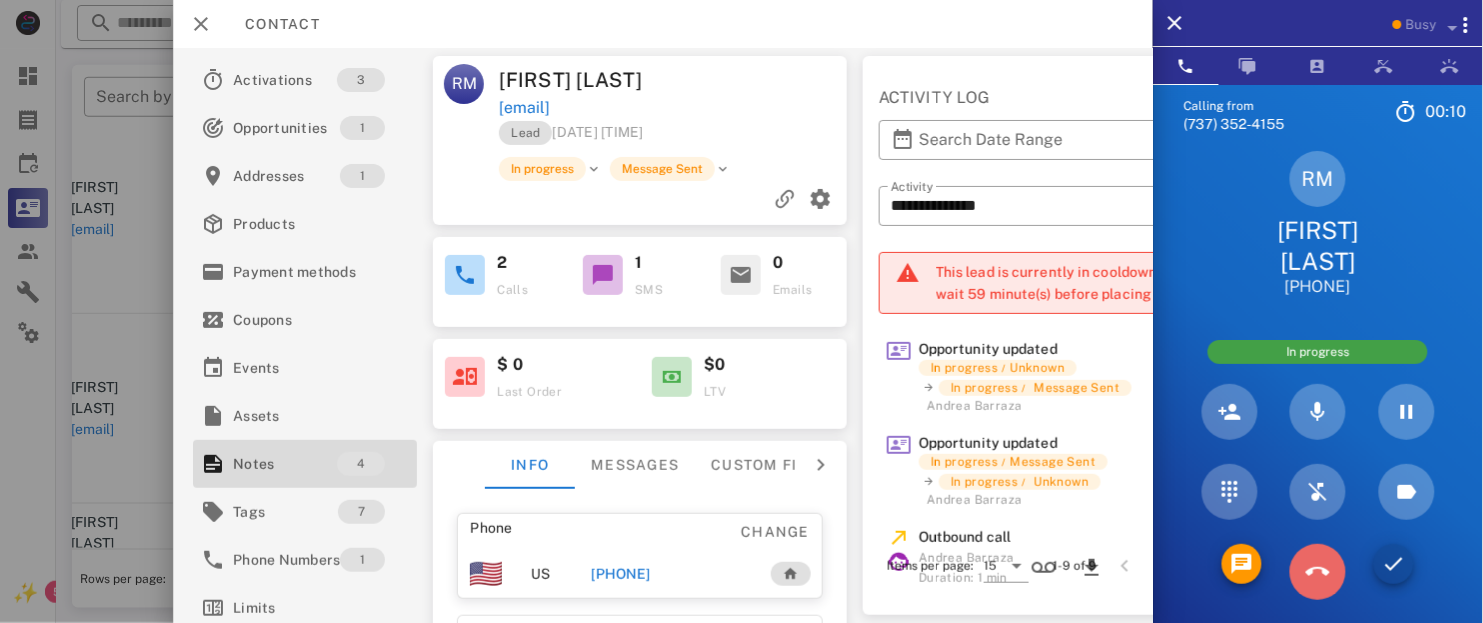 click at bounding box center [1318, 572] 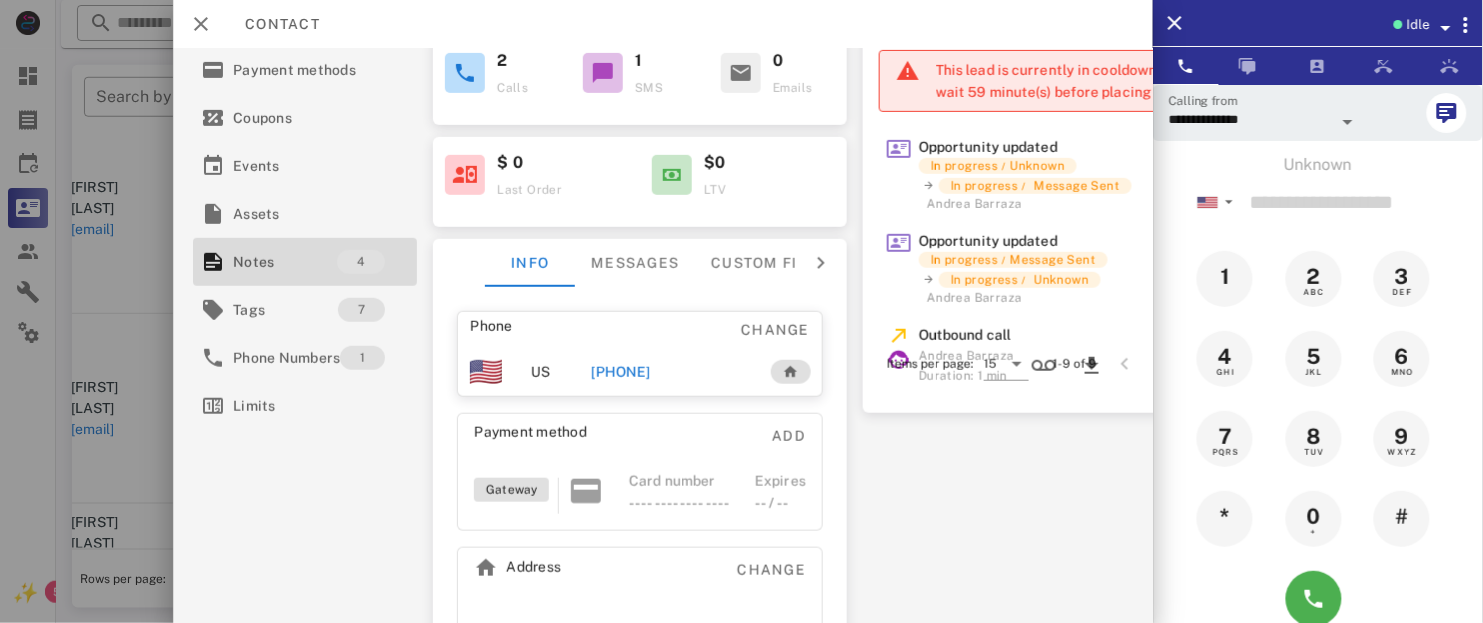 scroll, scrollTop: 203, scrollLeft: 0, axis: vertical 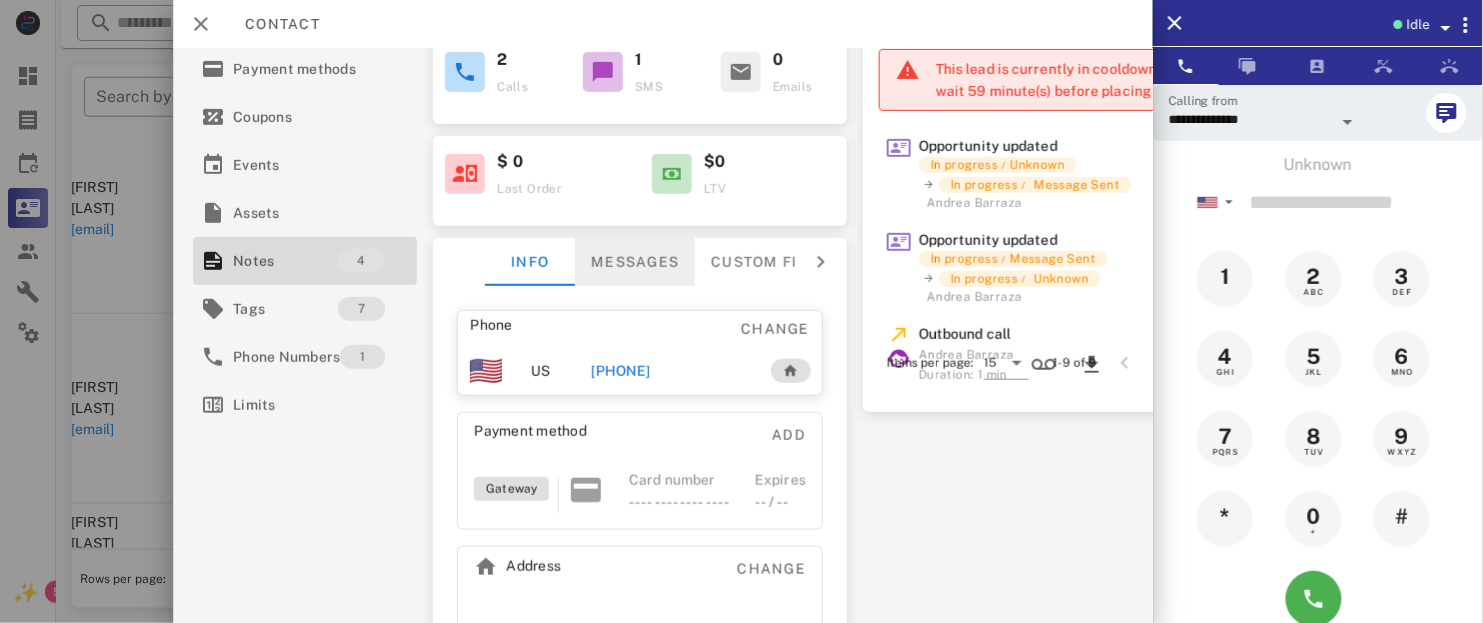 click on "Messages" at bounding box center (635, 262) 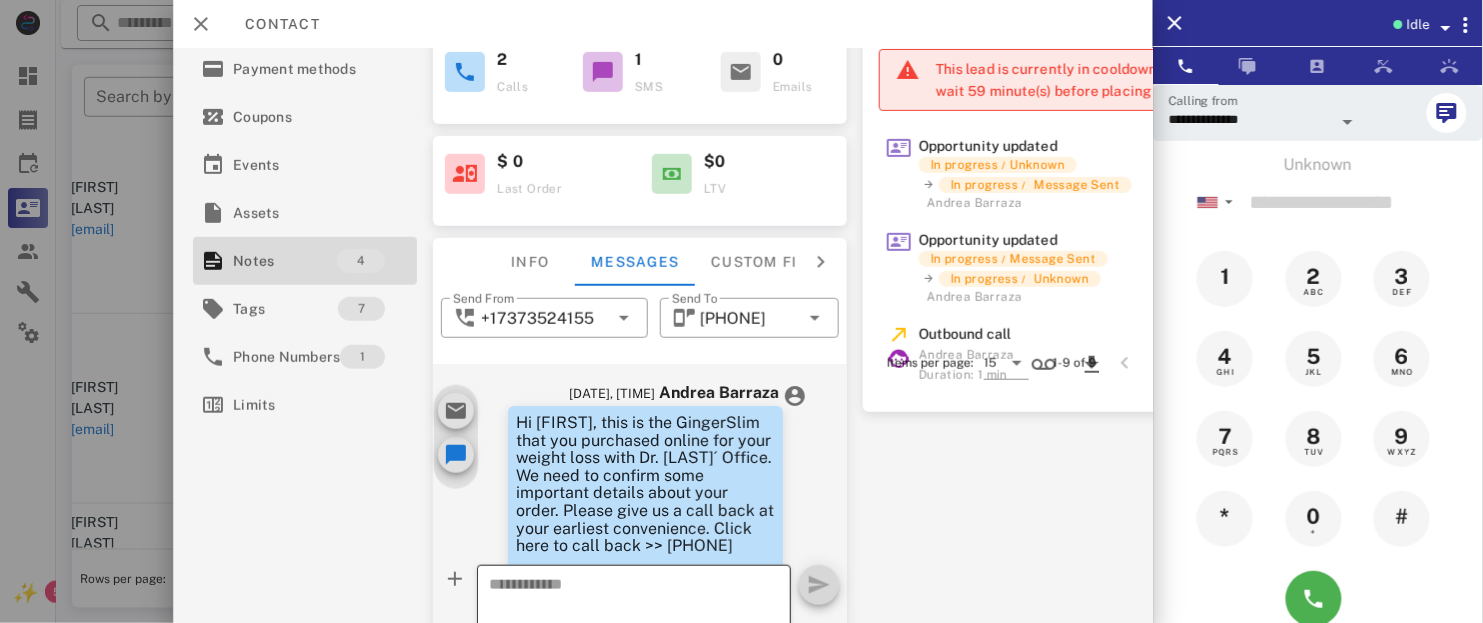 scroll, scrollTop: 160, scrollLeft: 0, axis: vertical 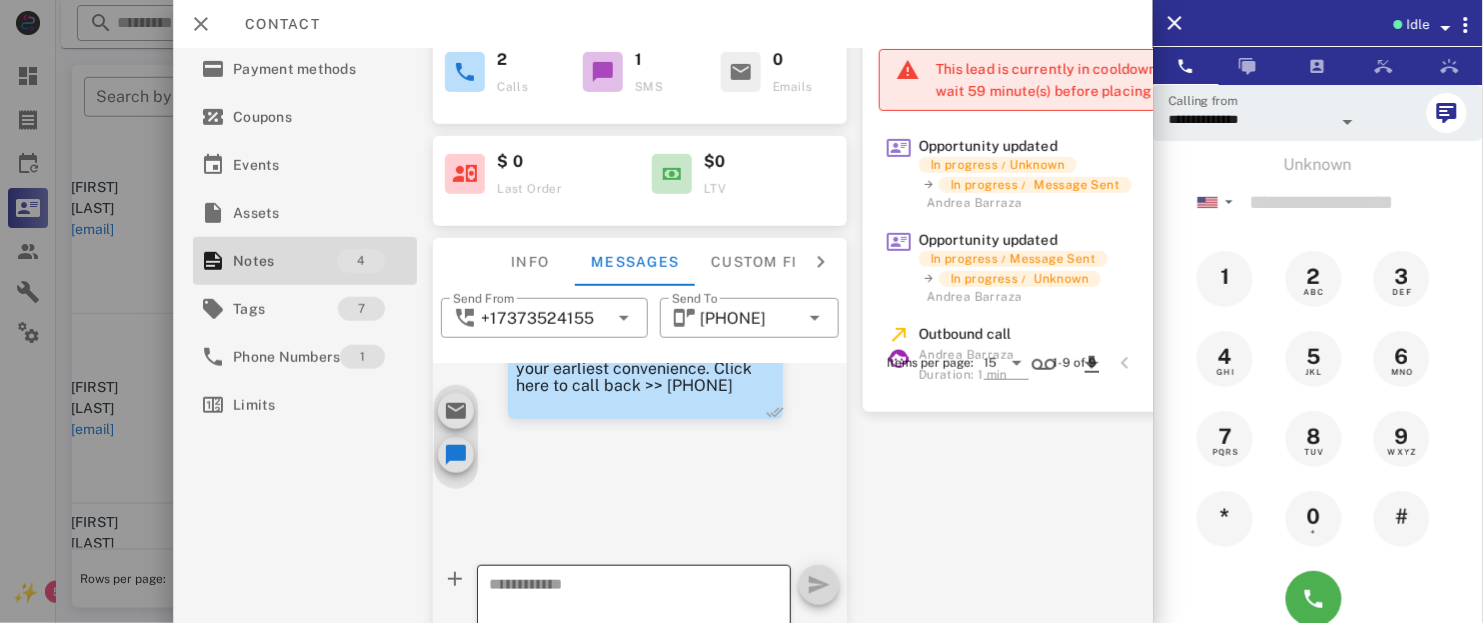 click at bounding box center (622, 618) 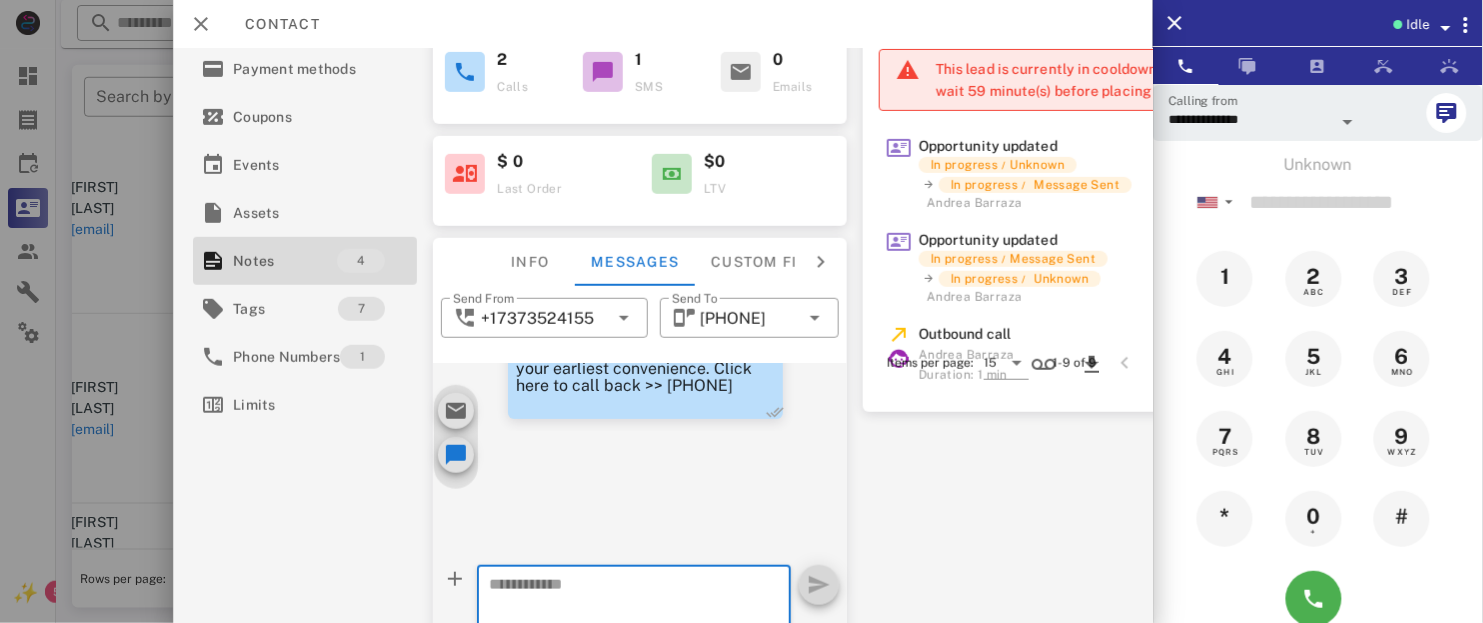 paste on "**********" 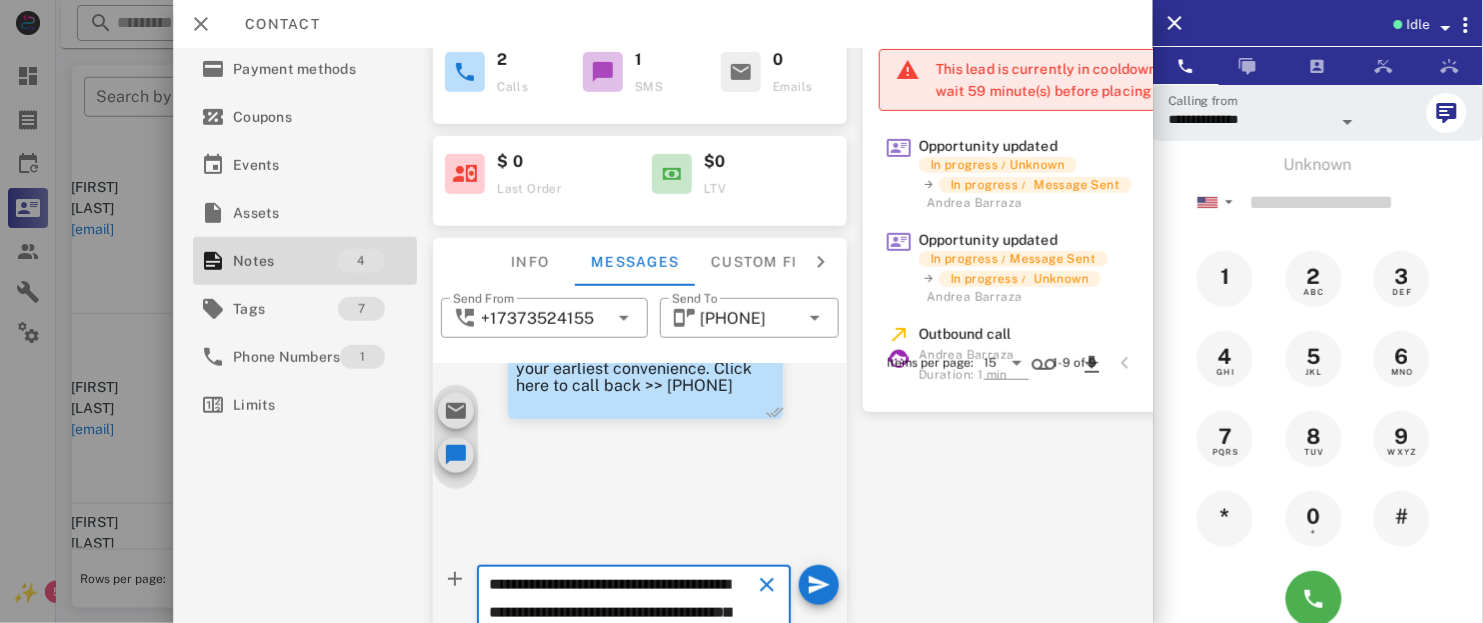 scroll, scrollTop: 153, scrollLeft: 0, axis: vertical 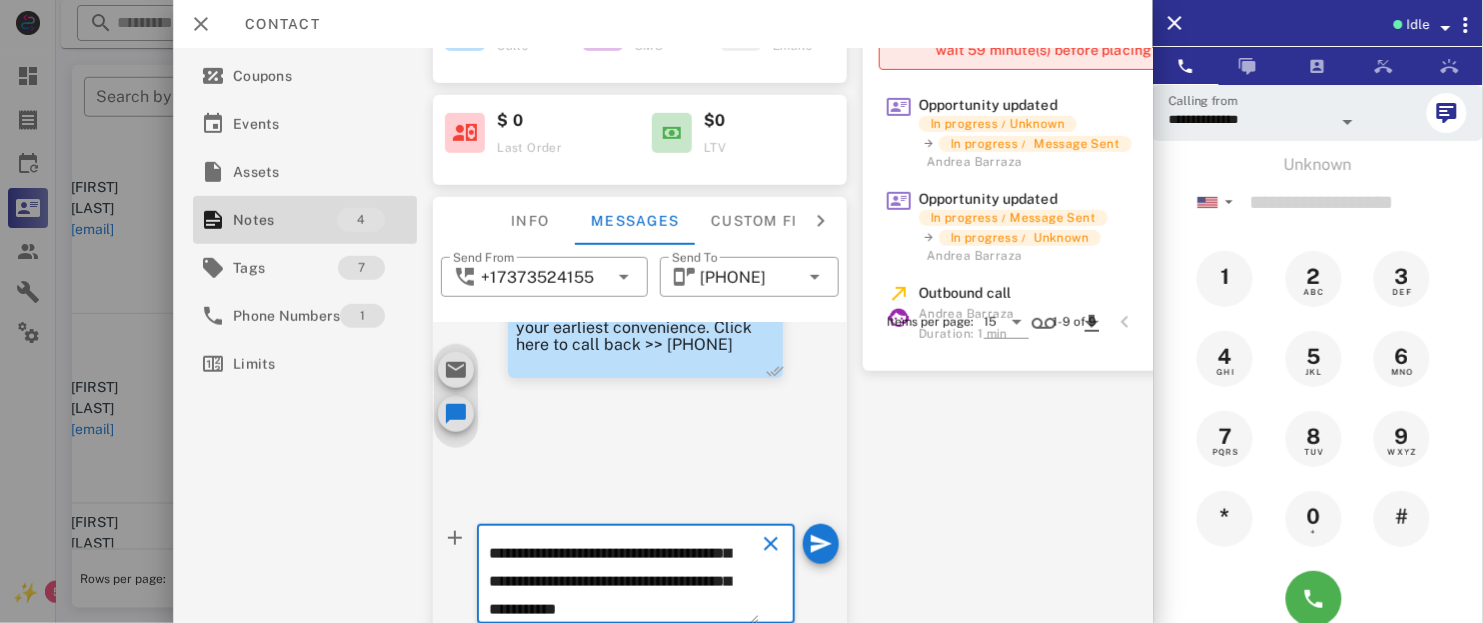 type on "**********" 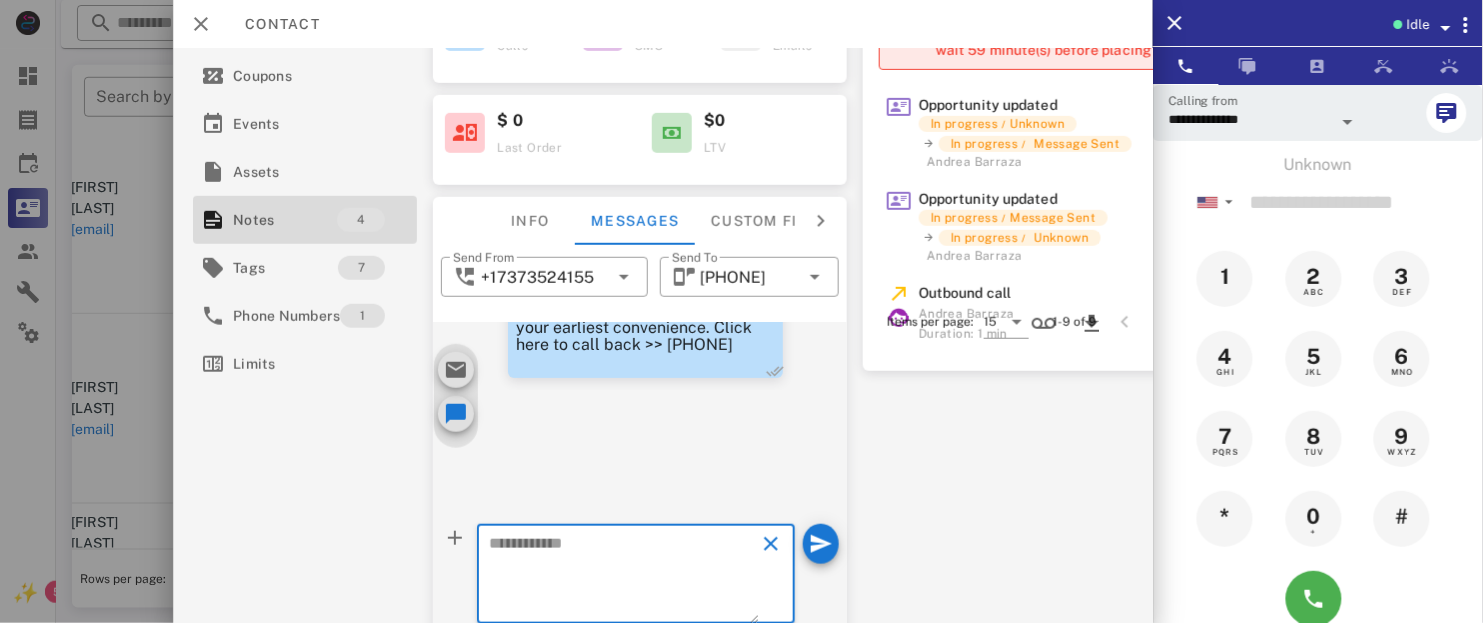 scroll, scrollTop: 0, scrollLeft: 0, axis: both 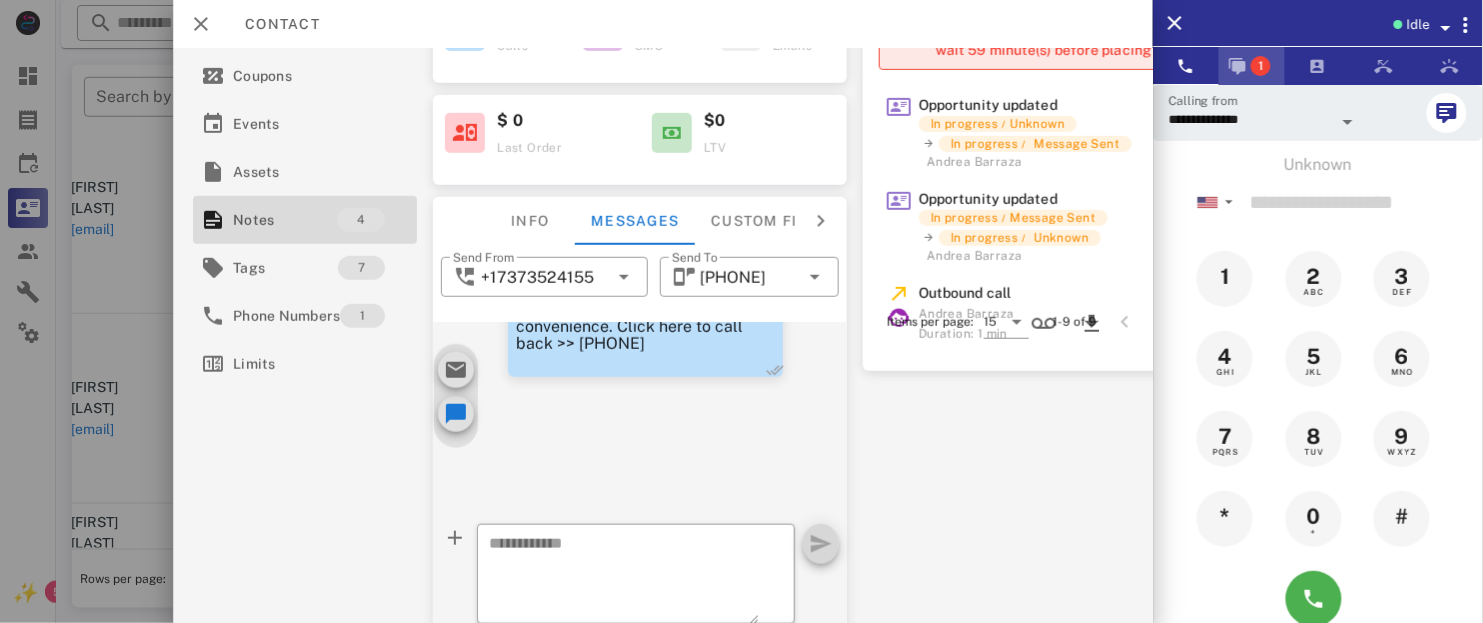 click at bounding box center (1238, 66) 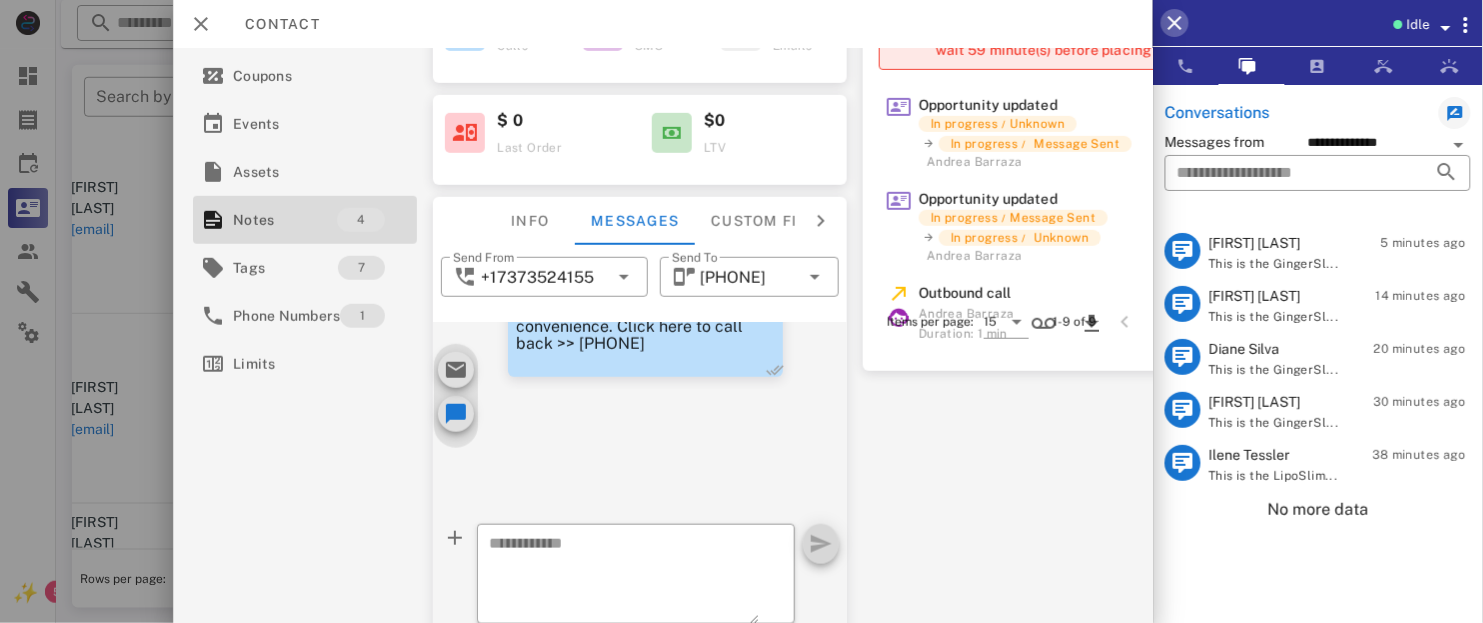 click at bounding box center (1175, 23) 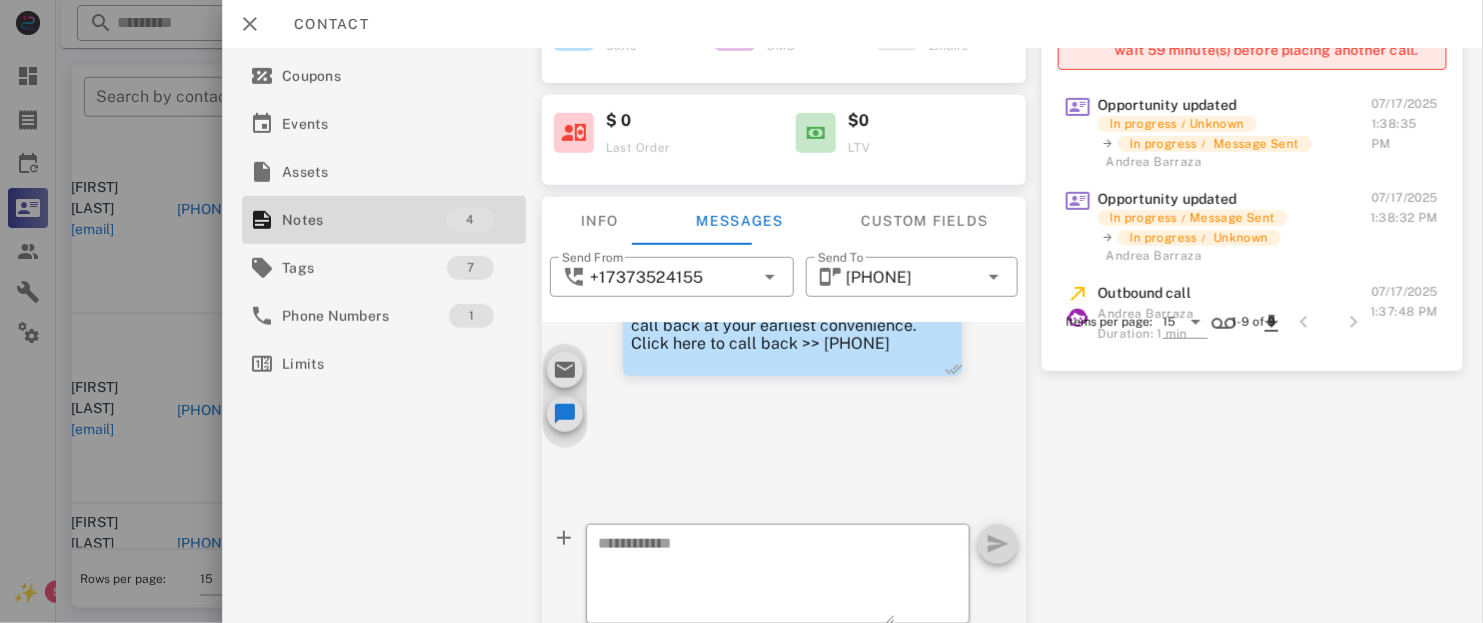scroll, scrollTop: 326, scrollLeft: 0, axis: vertical 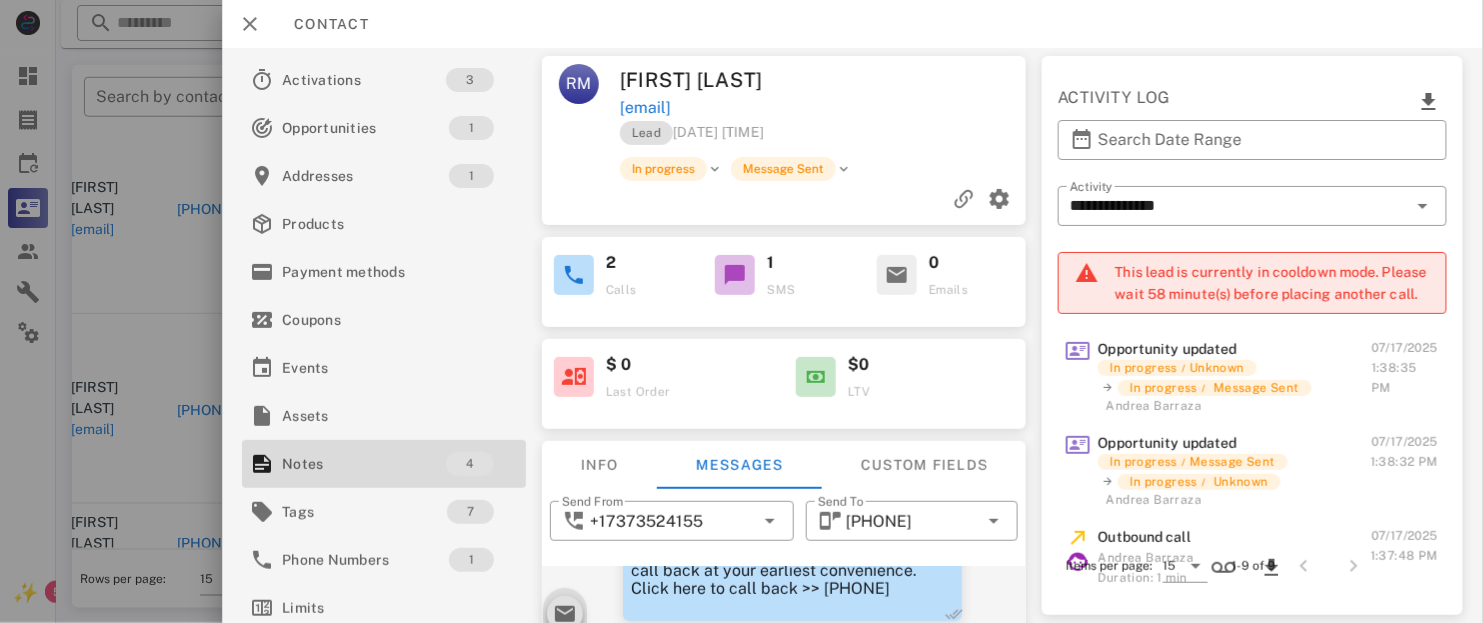click on "2 Calls 1 SMS 0 Emails" at bounding box center (784, 276) 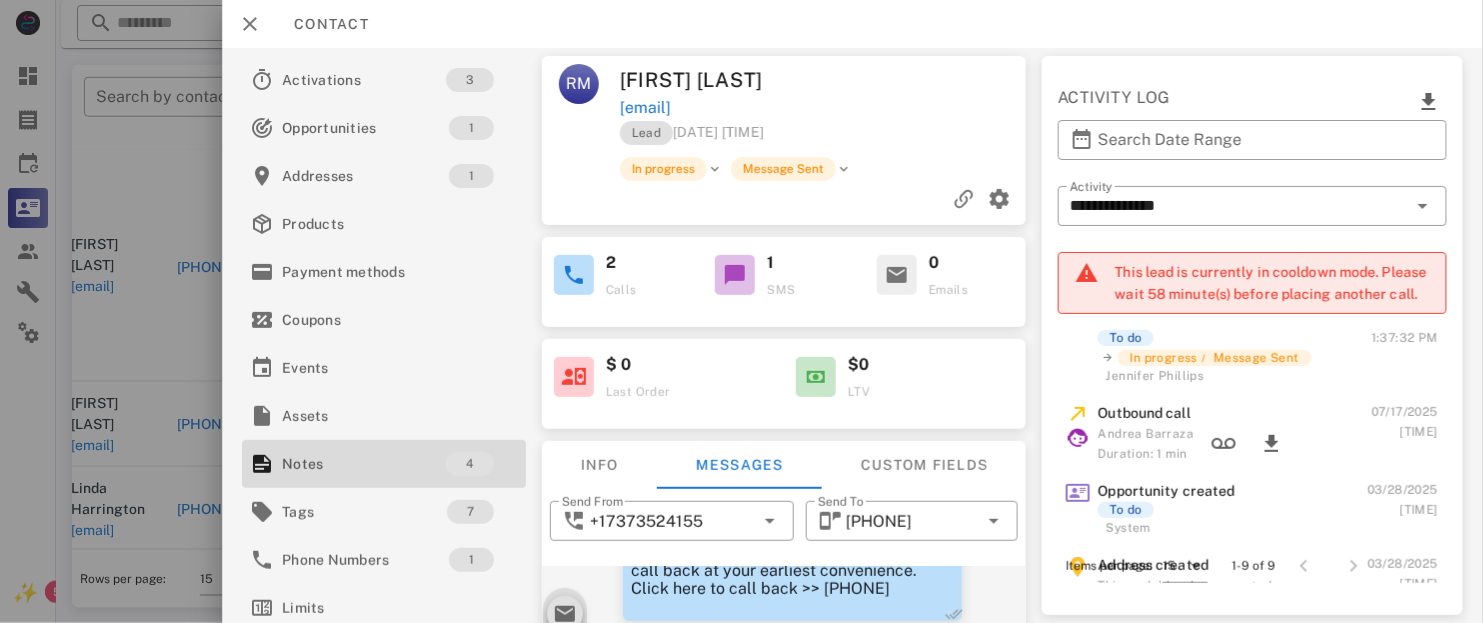 scroll, scrollTop: 474, scrollLeft: 0, axis: vertical 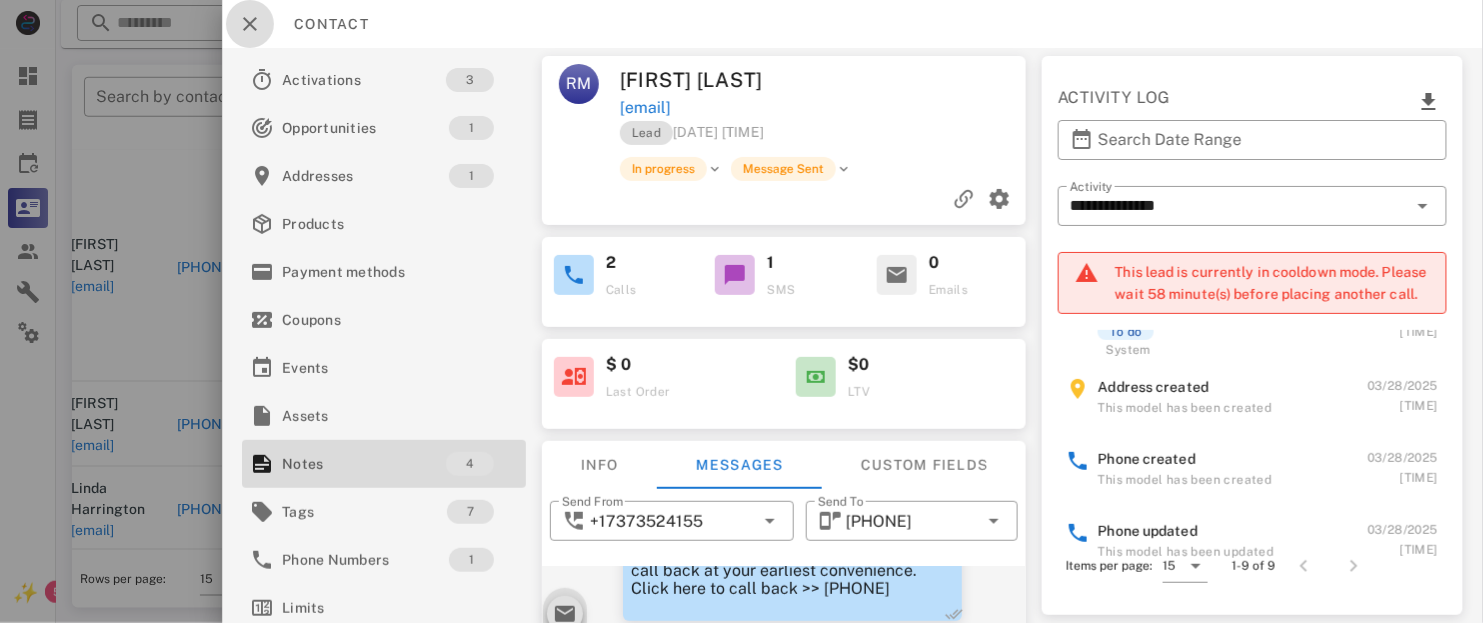 click at bounding box center [250, 24] 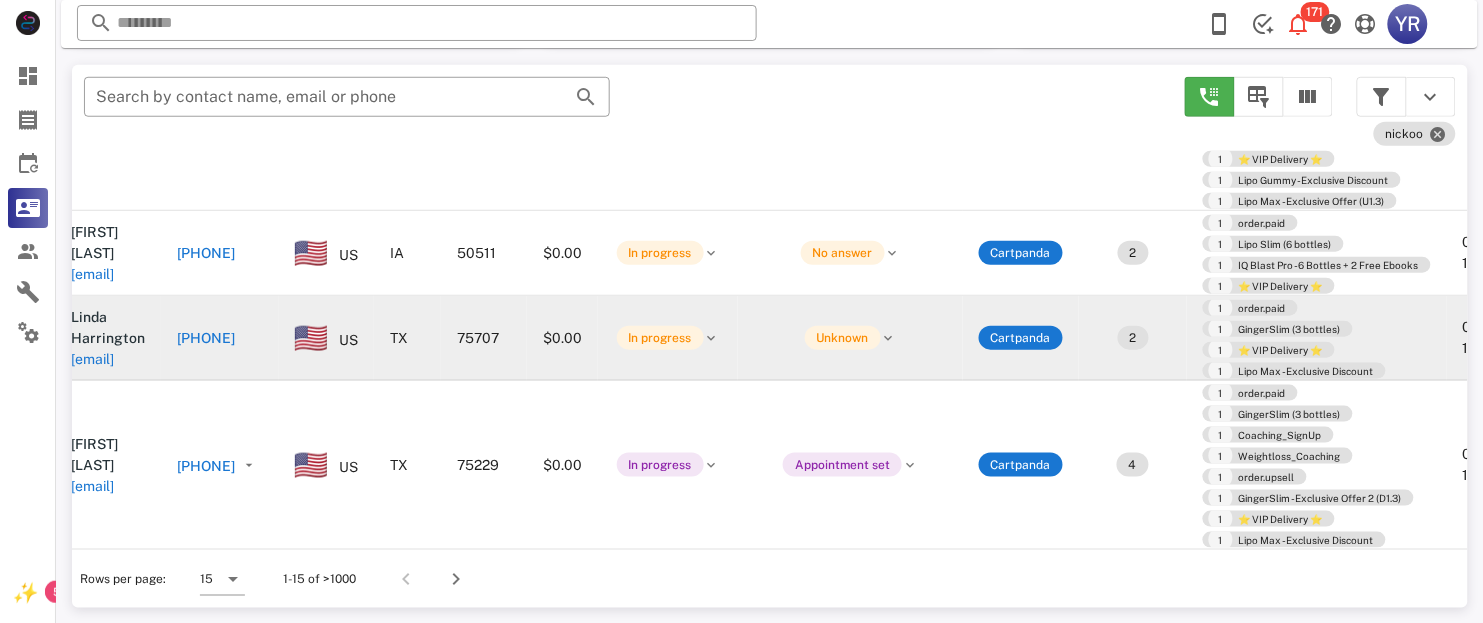 scroll, scrollTop: 0, scrollLeft: 17, axis: horizontal 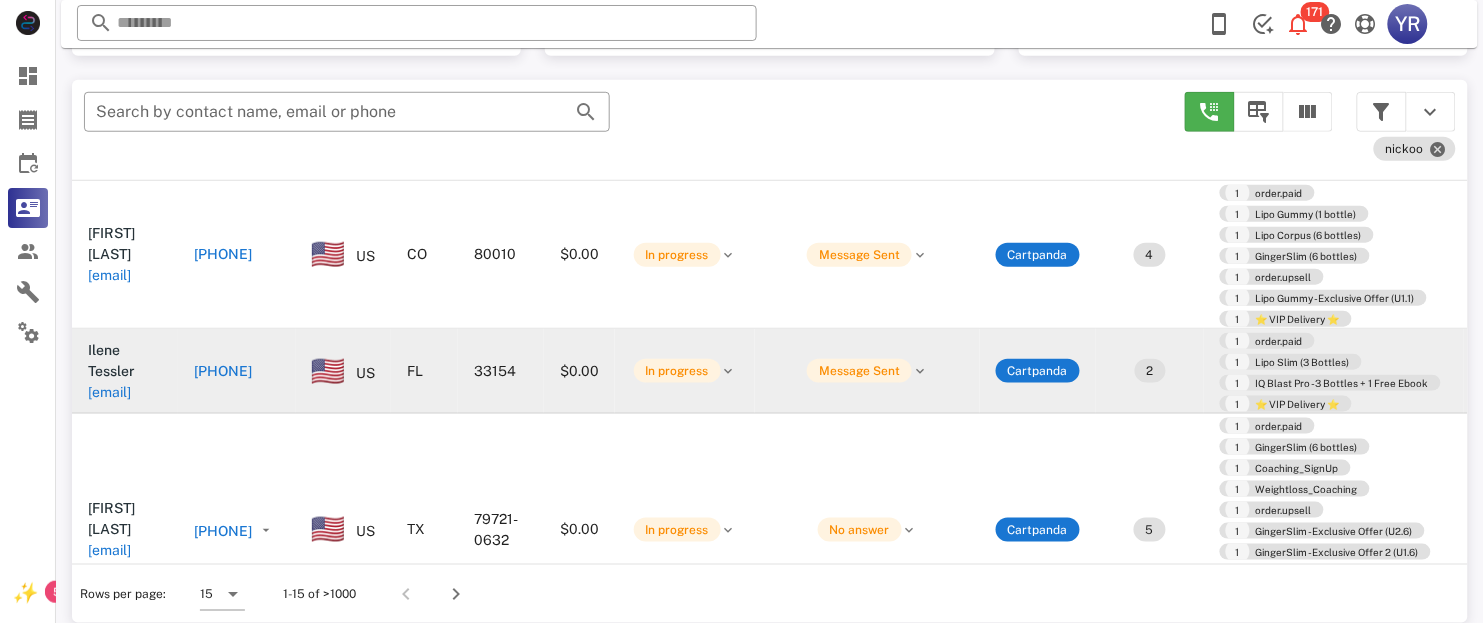 click on "[EMAIL]" at bounding box center [109, 392] 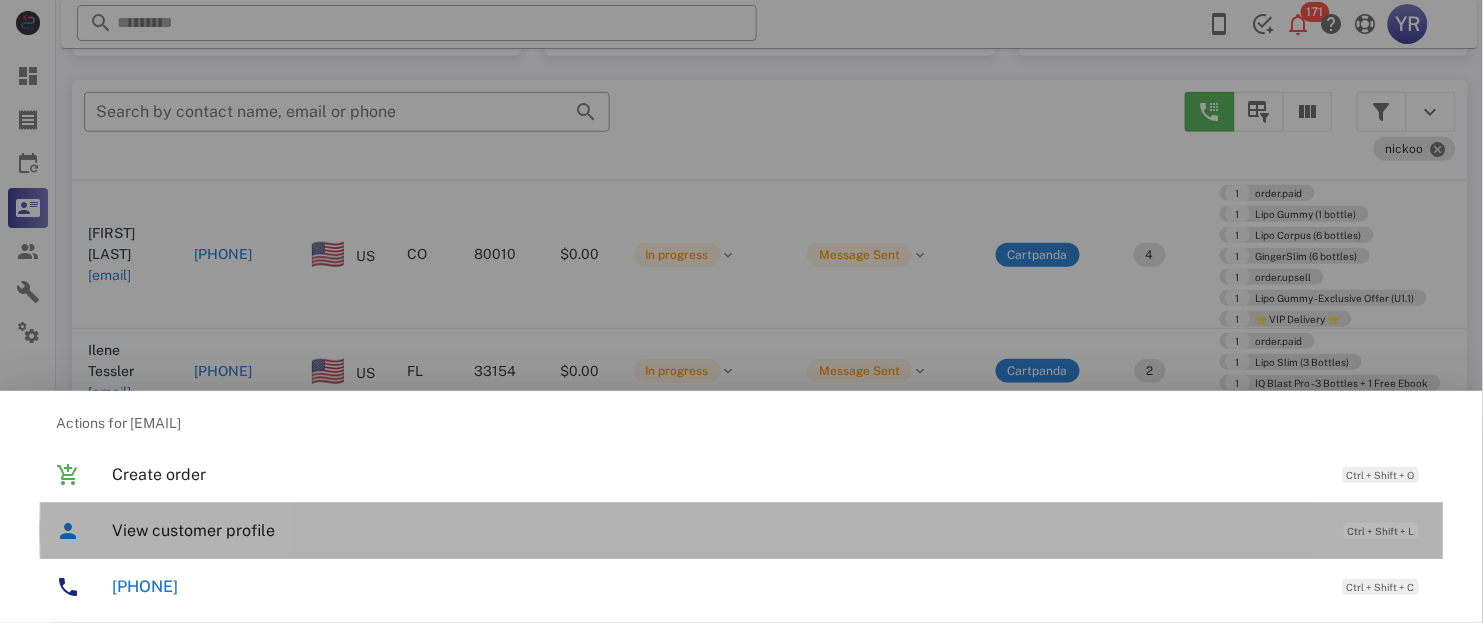 click on "View customer profile" at bounding box center (718, 530) 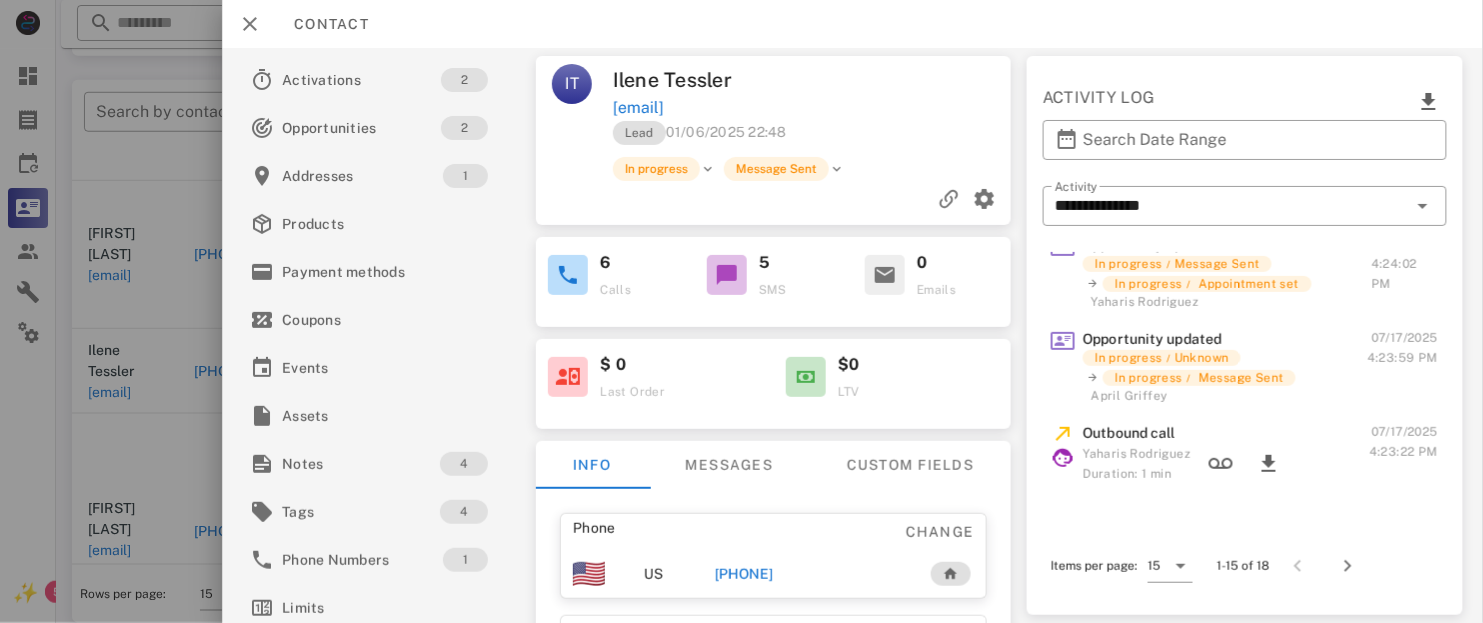 scroll, scrollTop: 0, scrollLeft: 0, axis: both 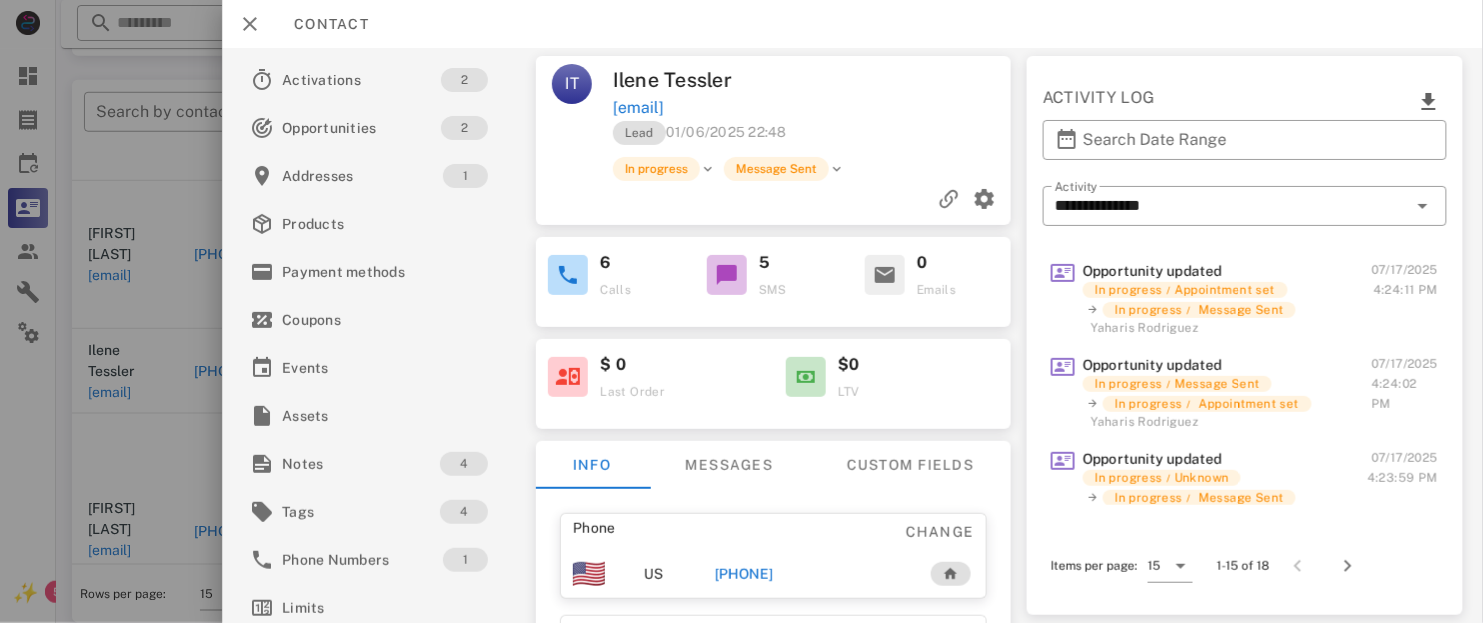 click on "[PHONE]" at bounding box center (744, 574) 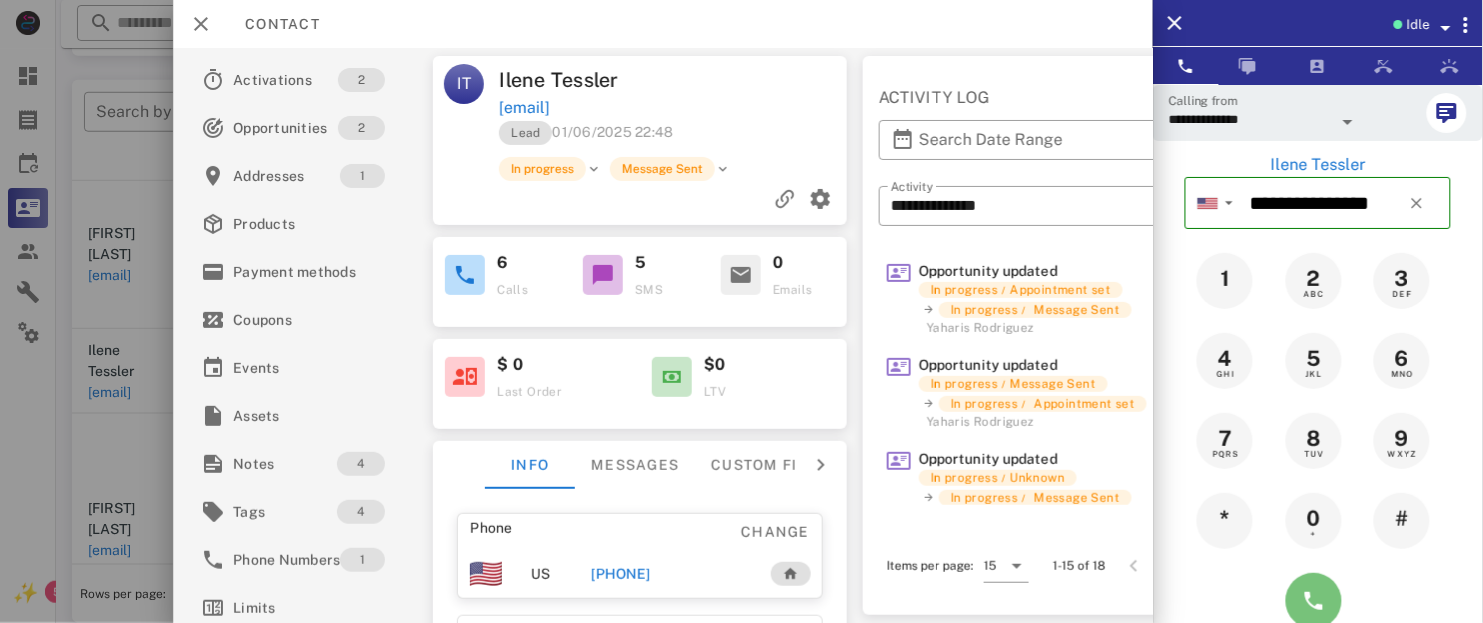 click at bounding box center [1314, 601] 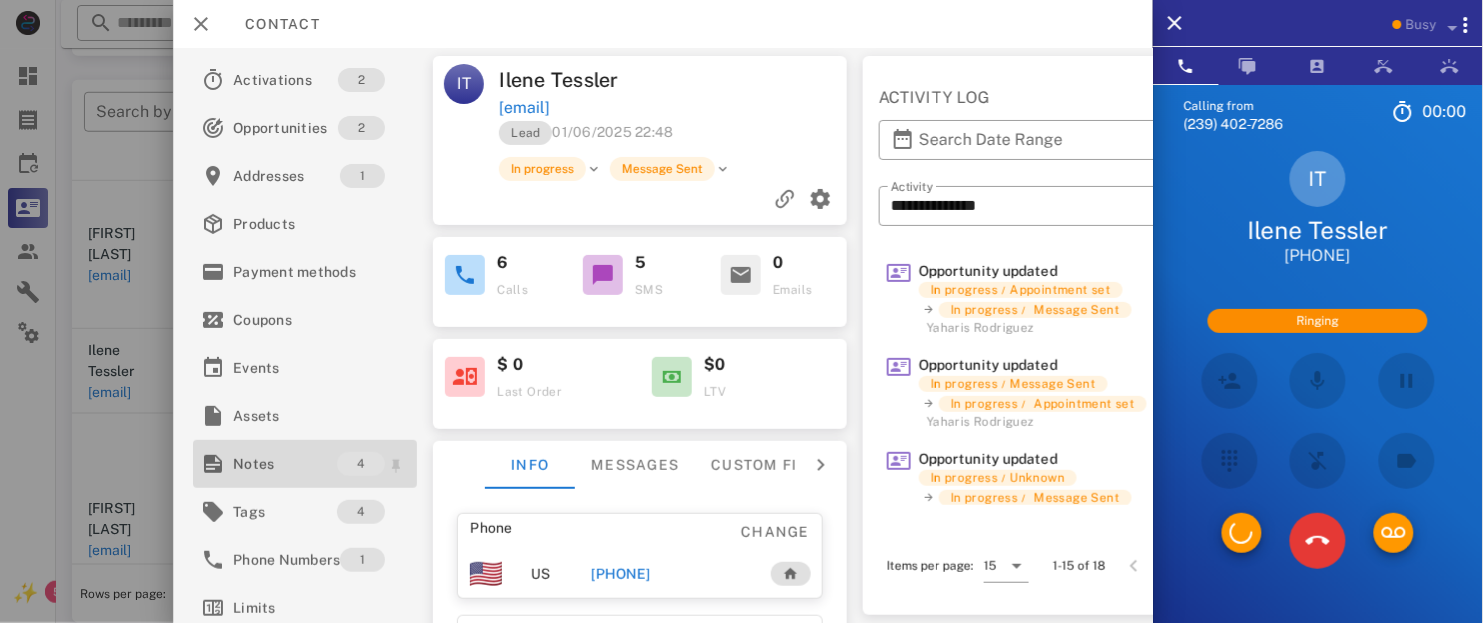 click on "Notes" at bounding box center [285, 464] 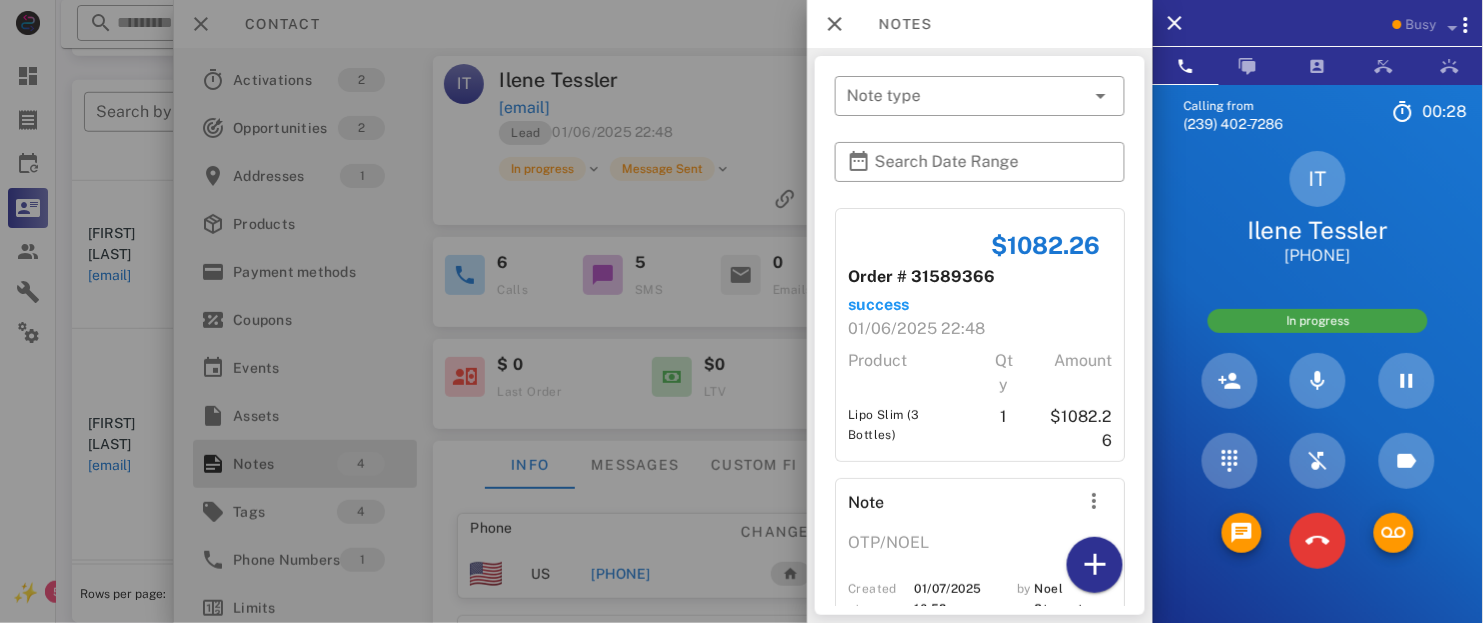 click on "IT [FIRST] [LAST] +[PHONE] In progress" at bounding box center [1318, 366] 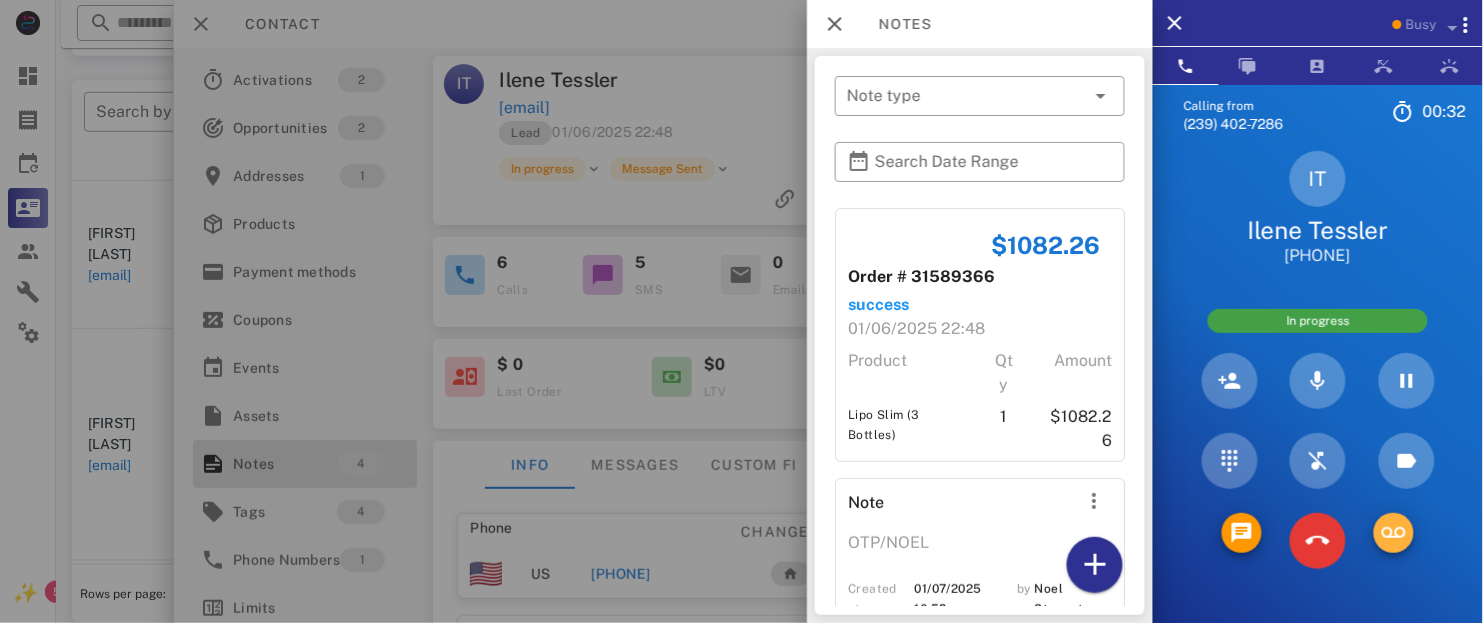 click at bounding box center (1394, 533) 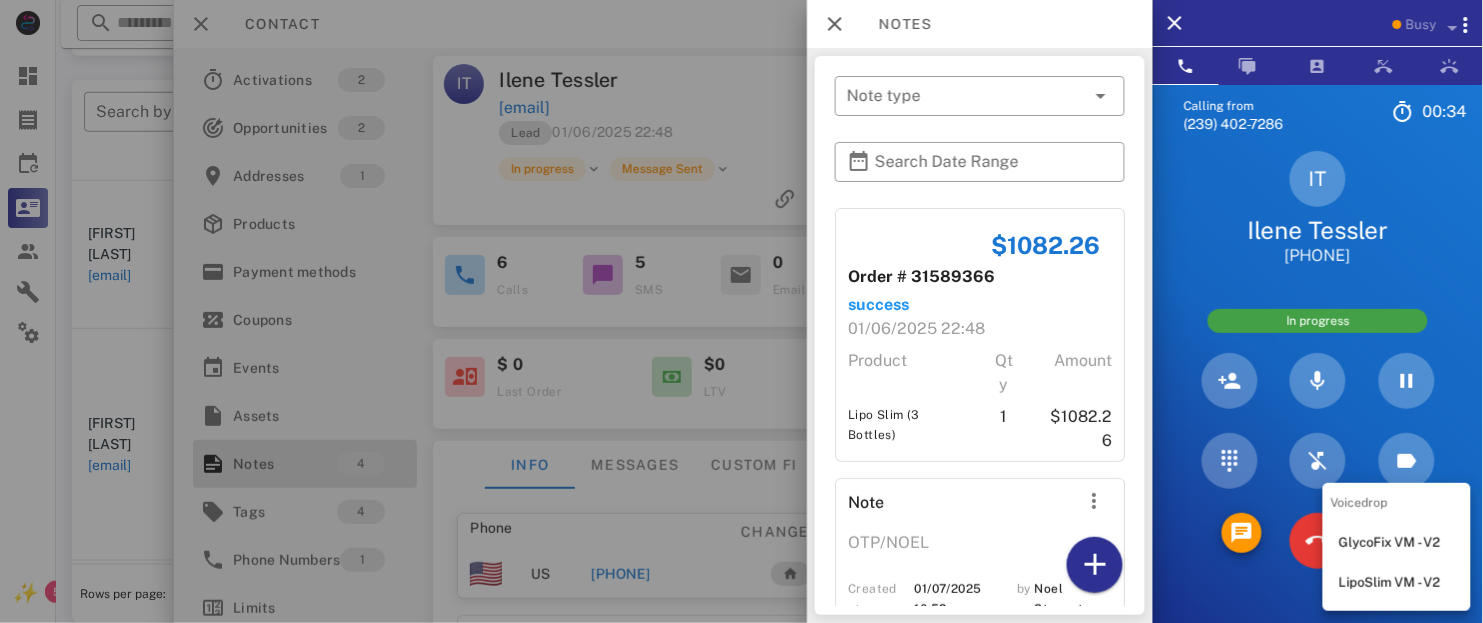 click on "LipoSlim VM - V2" at bounding box center [1397, 583] 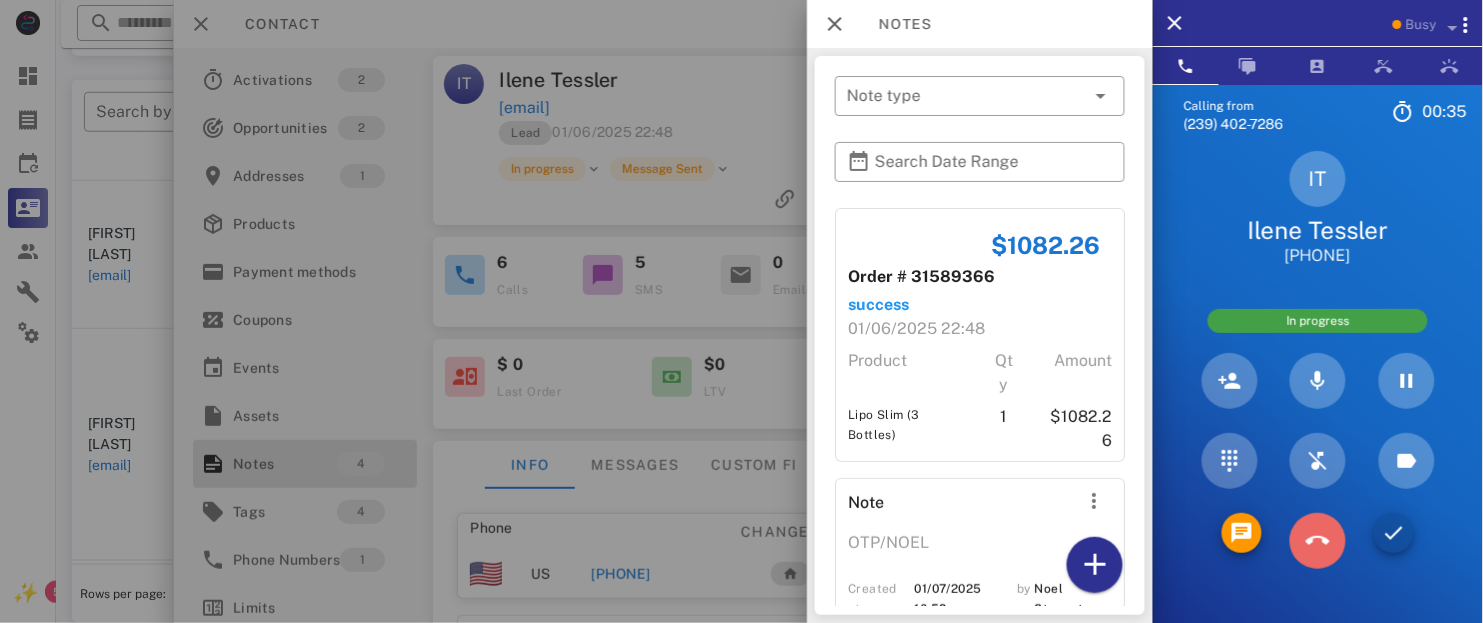 click at bounding box center (1318, 541) 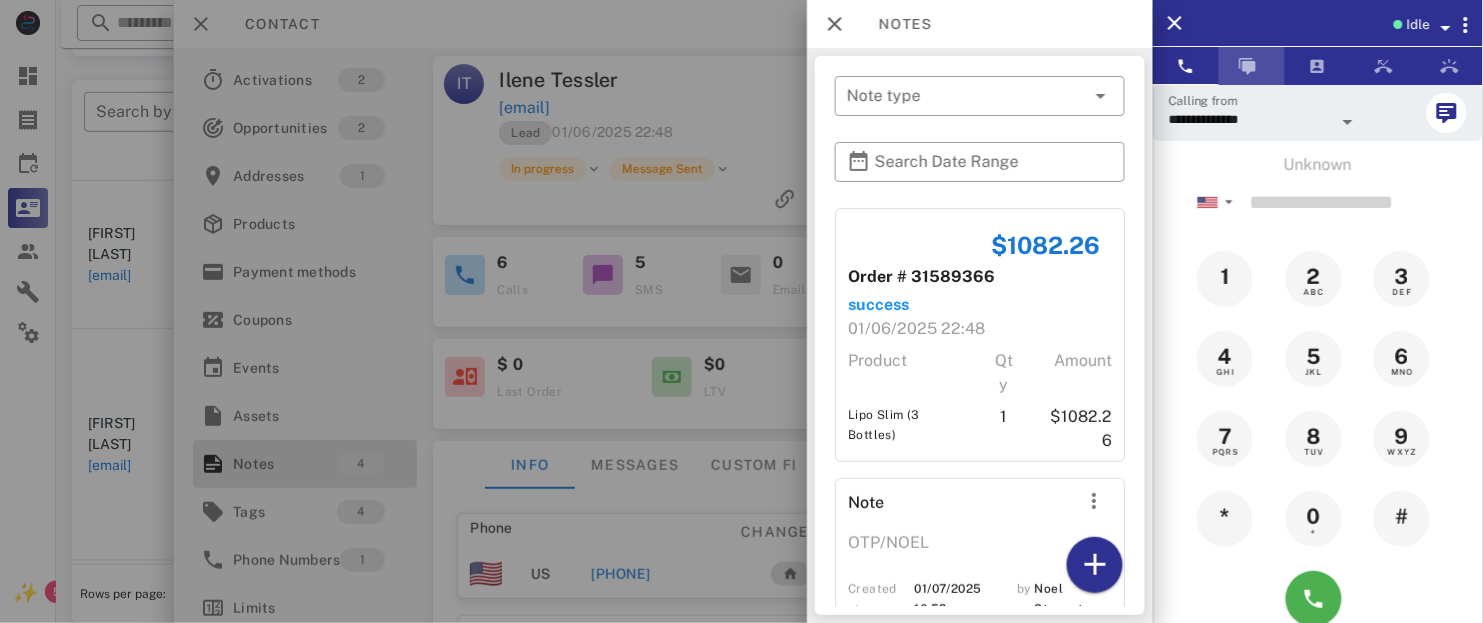 click at bounding box center (1248, 66) 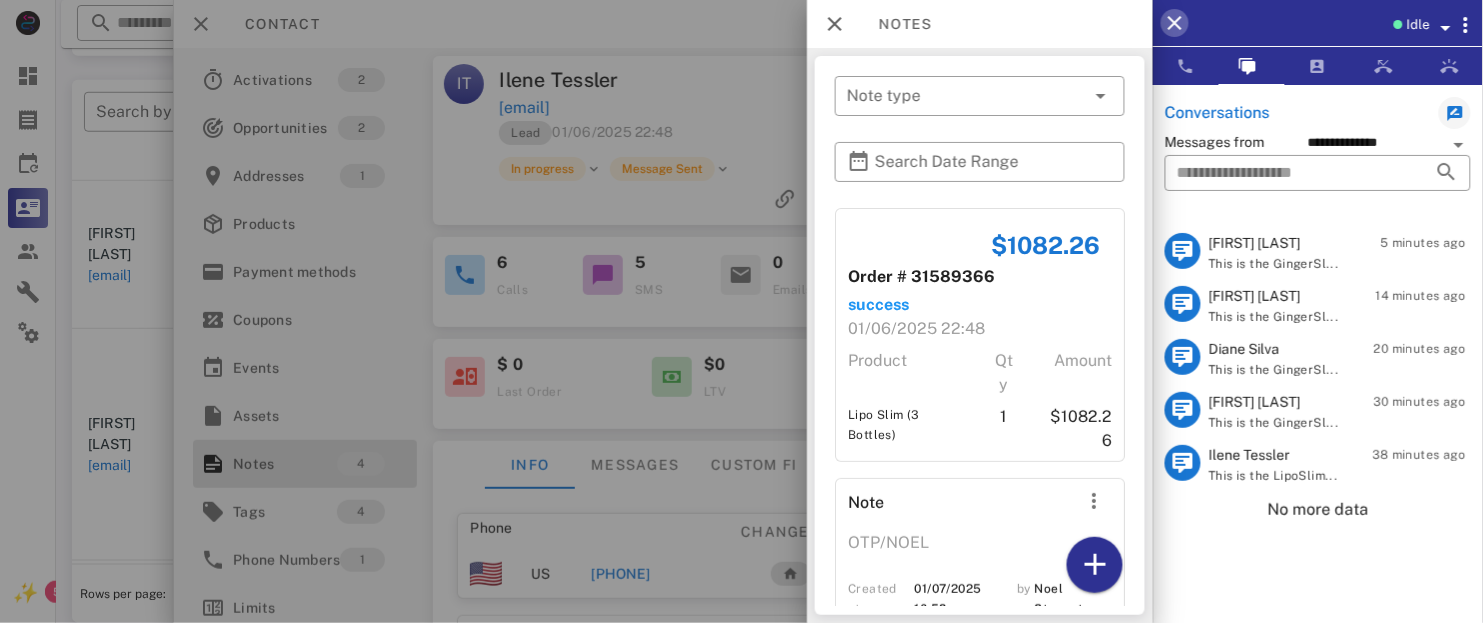 click at bounding box center [1175, 23] 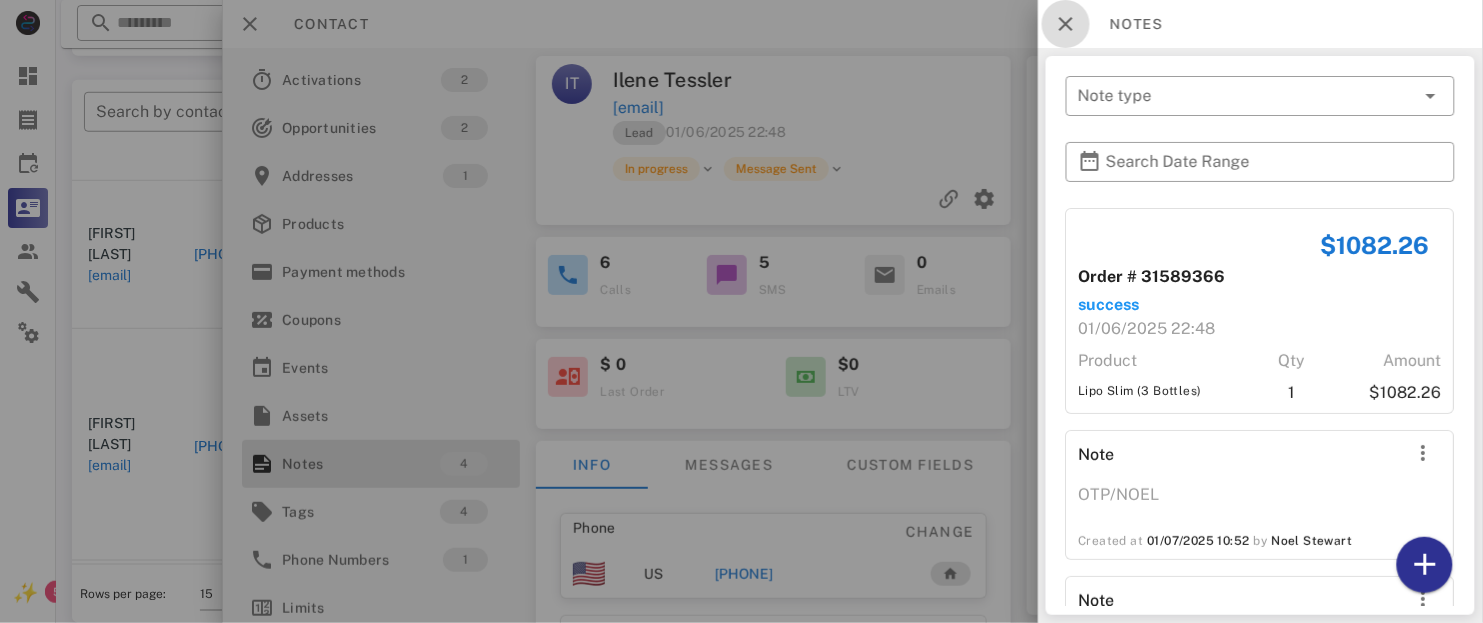 click at bounding box center (1066, 24) 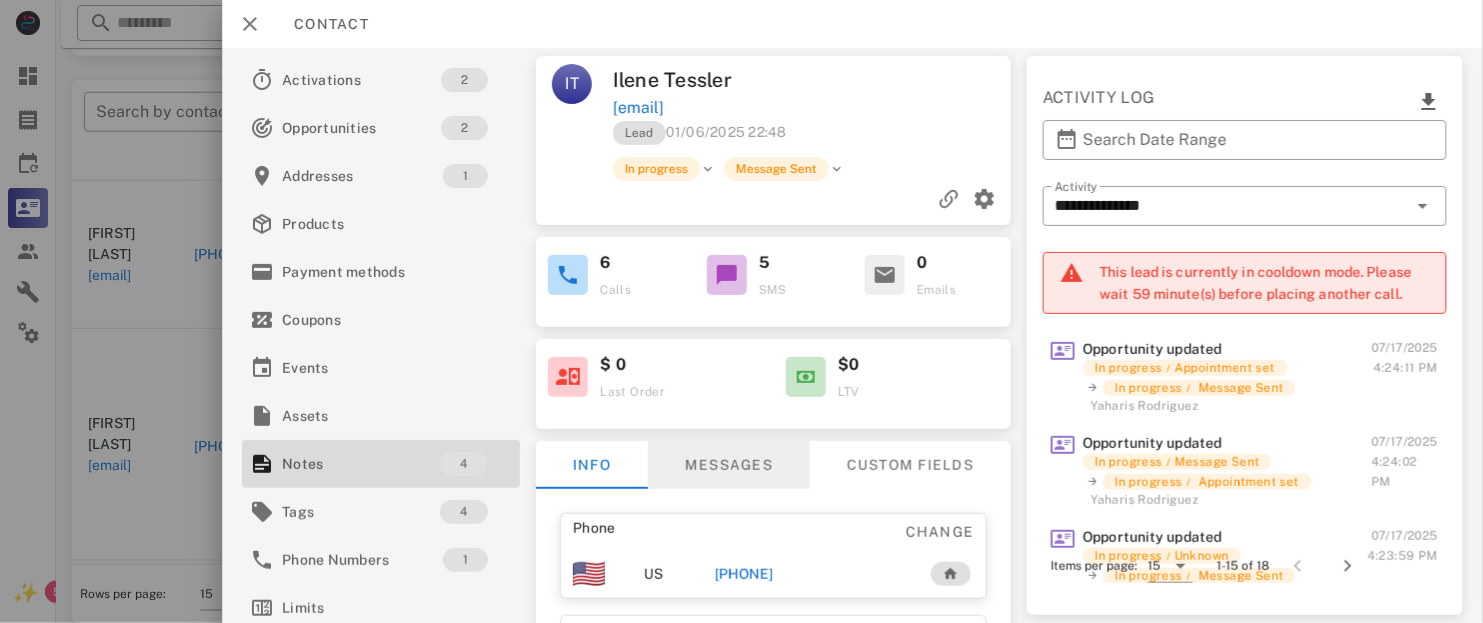 click on "Messages" at bounding box center [730, 465] 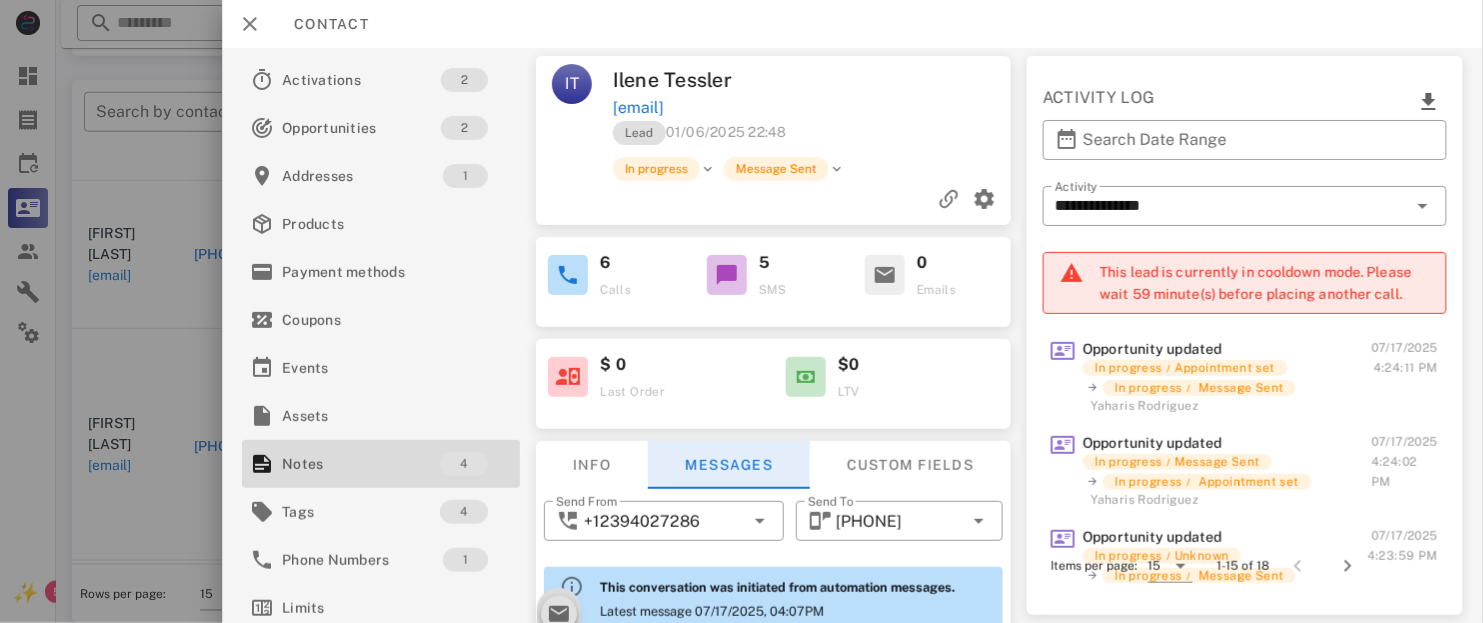 scroll, scrollTop: 270, scrollLeft: 0, axis: vertical 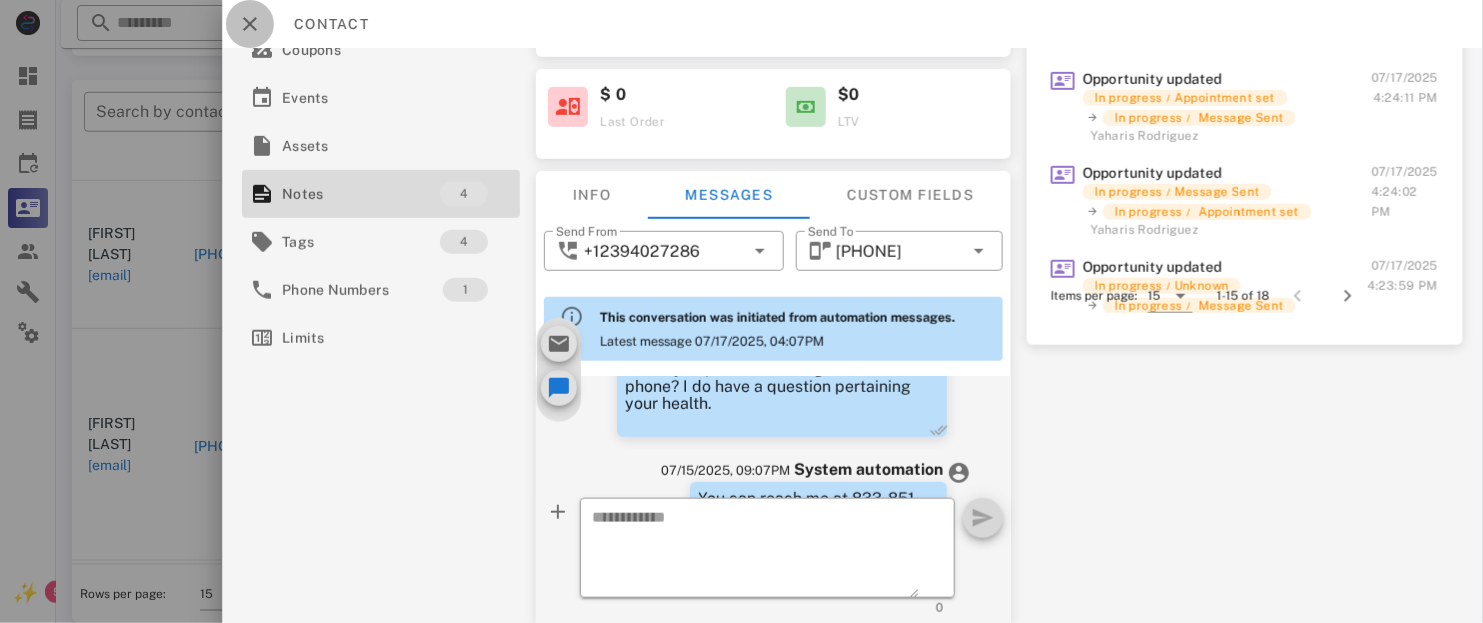 click at bounding box center (250, 24) 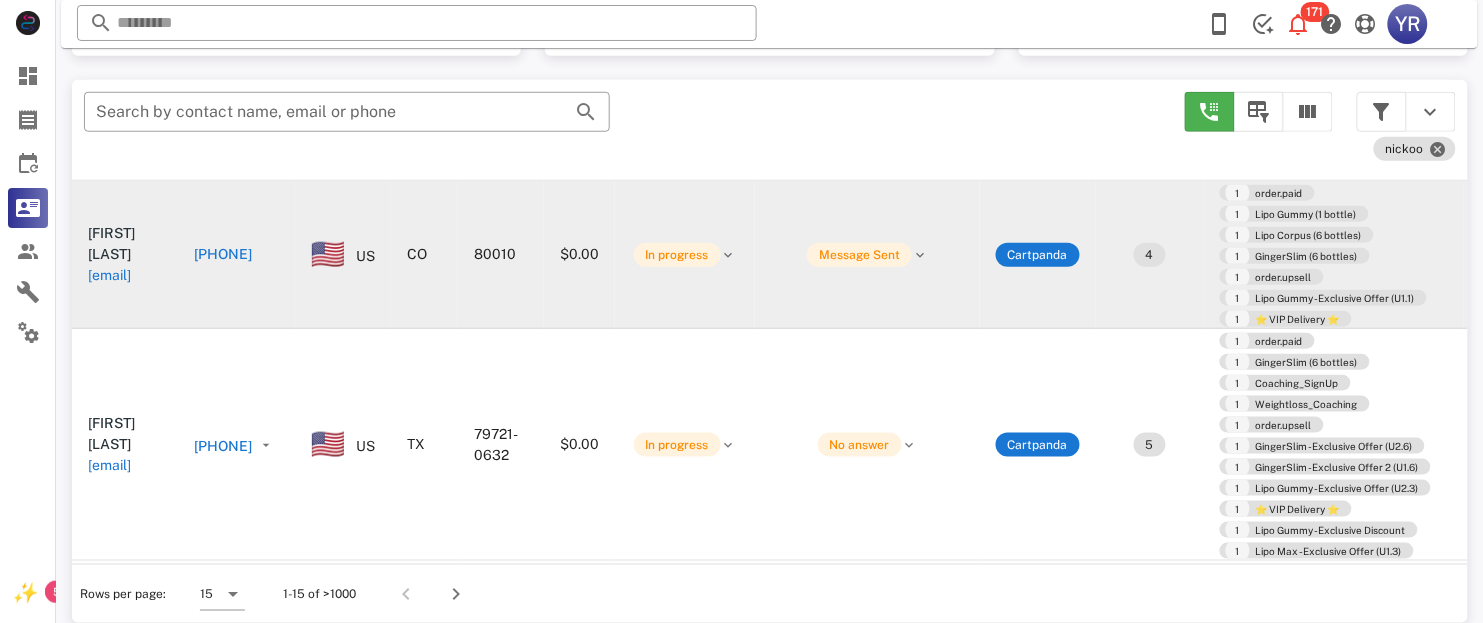 scroll, scrollTop: 0, scrollLeft: 0, axis: both 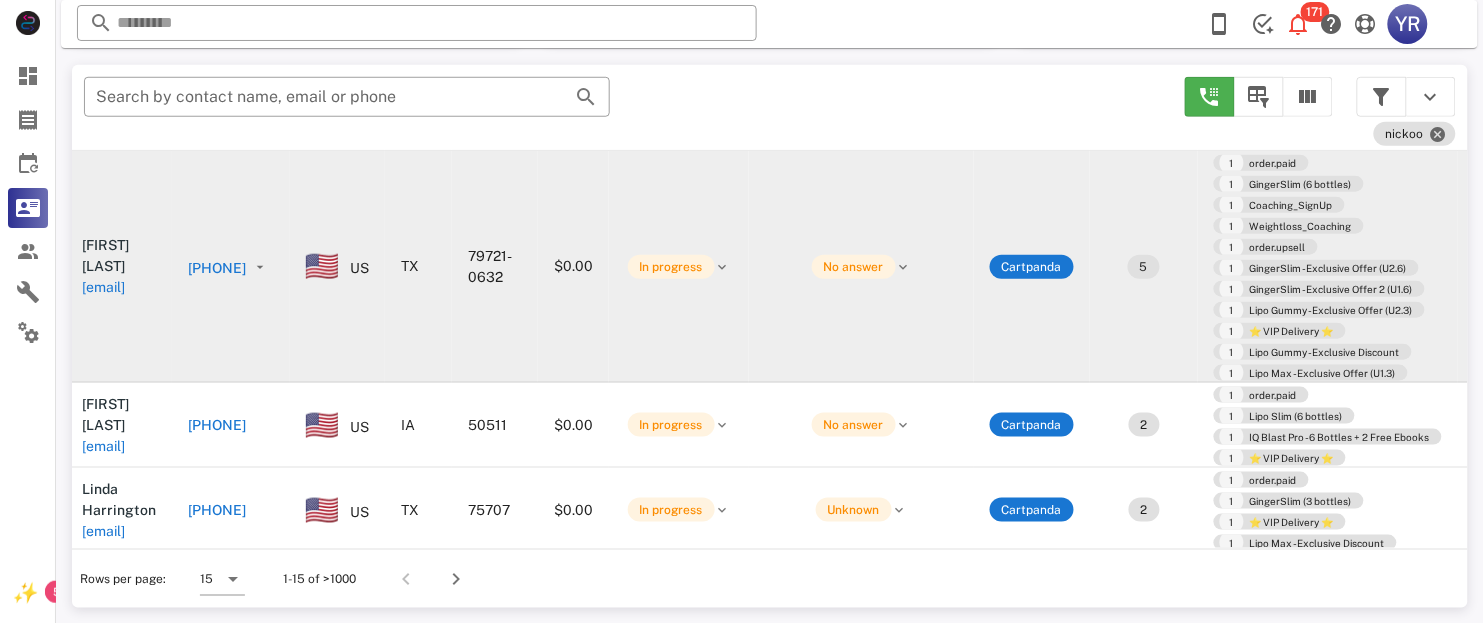 click on "[PHONE]" at bounding box center [217, 268] 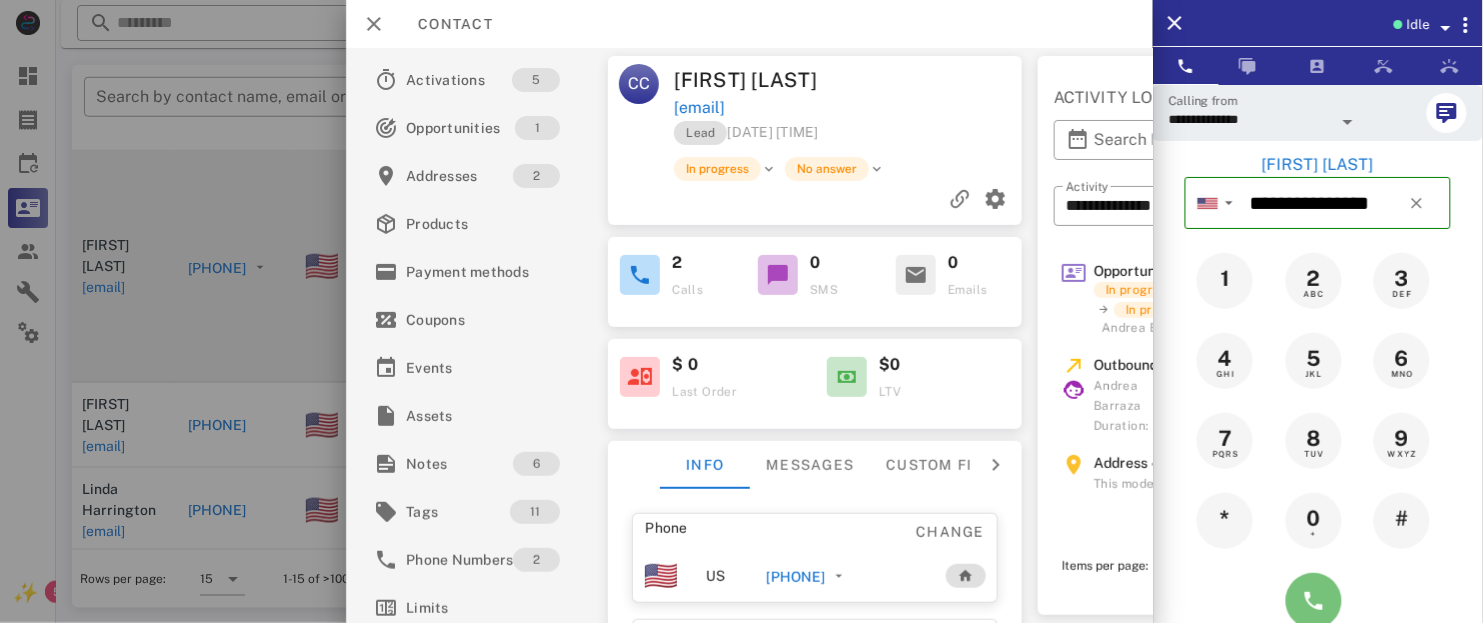 click at bounding box center [1314, 601] 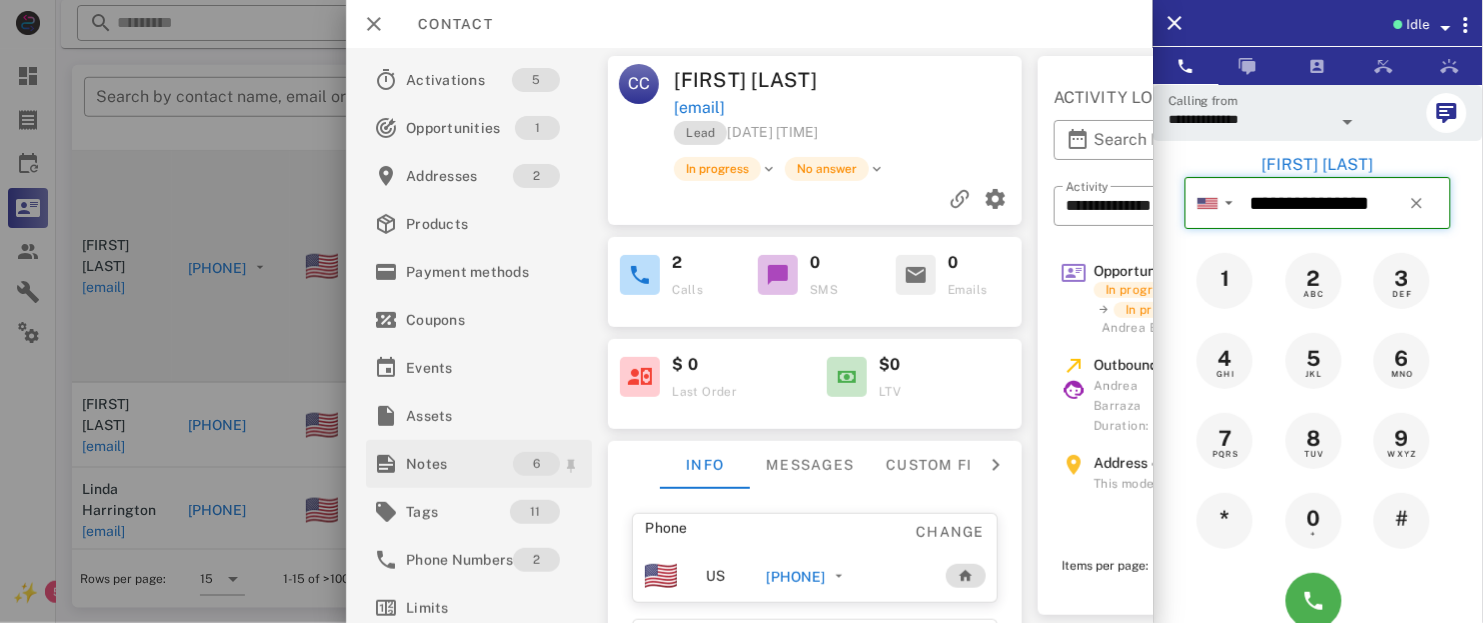 click on "Notes" at bounding box center [459, 464] 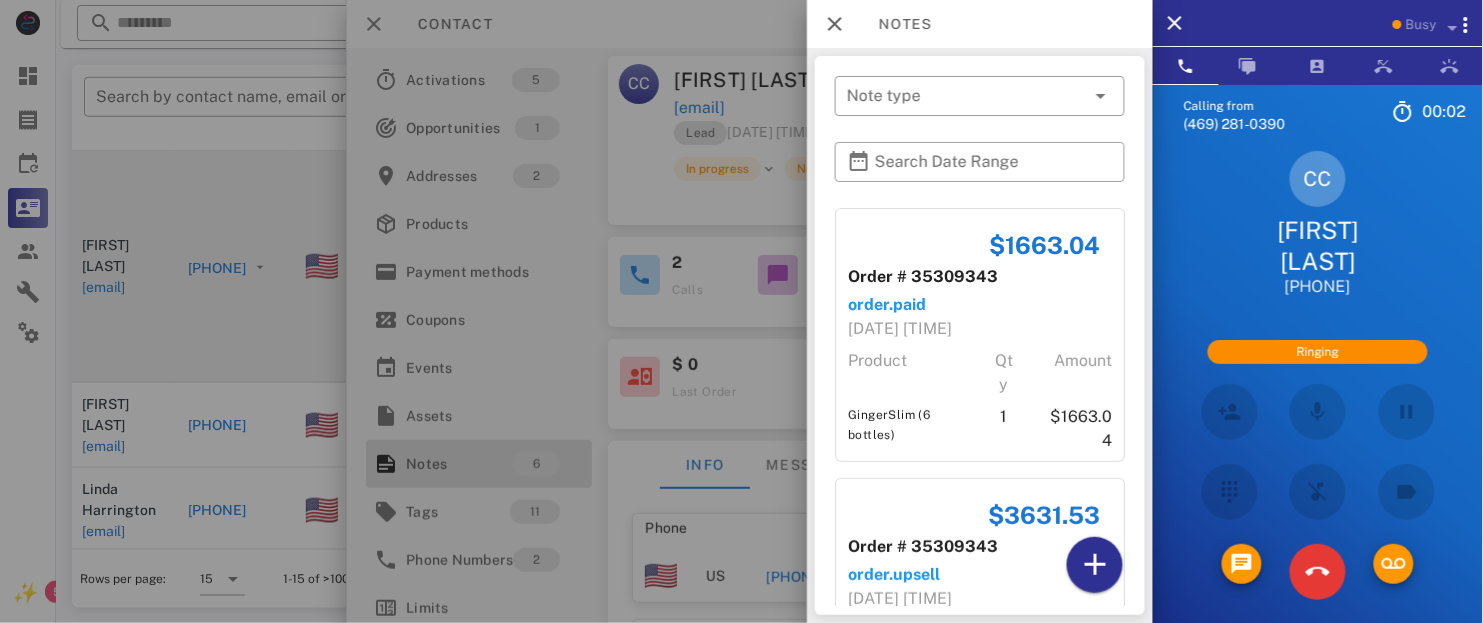 scroll, scrollTop: 136, scrollLeft: 6, axis: both 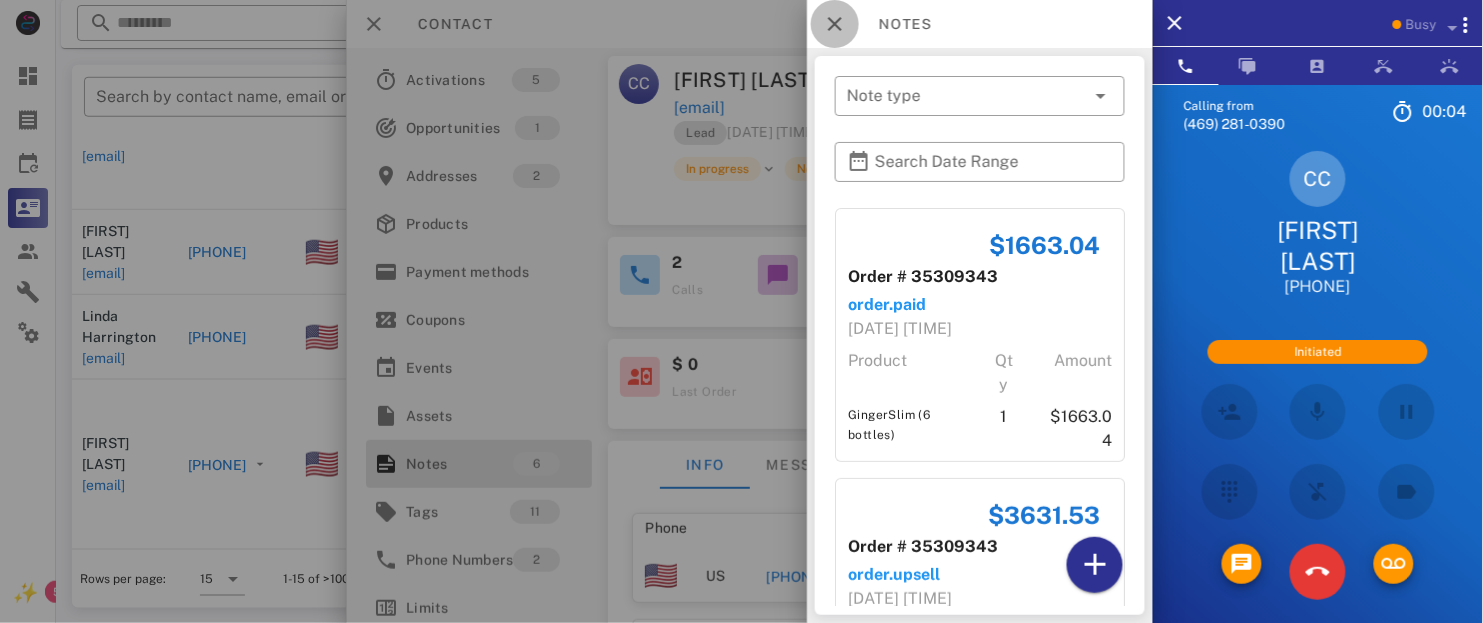 click at bounding box center [835, 24] 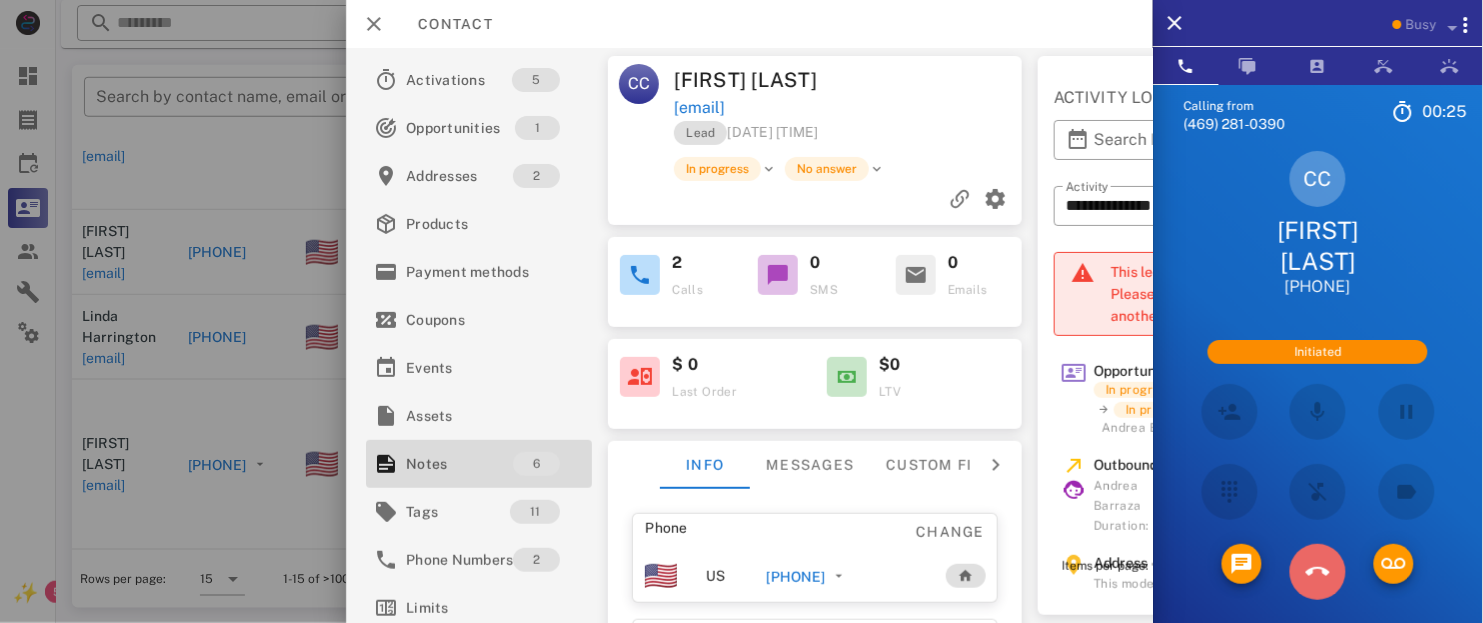 click at bounding box center (1318, 572) 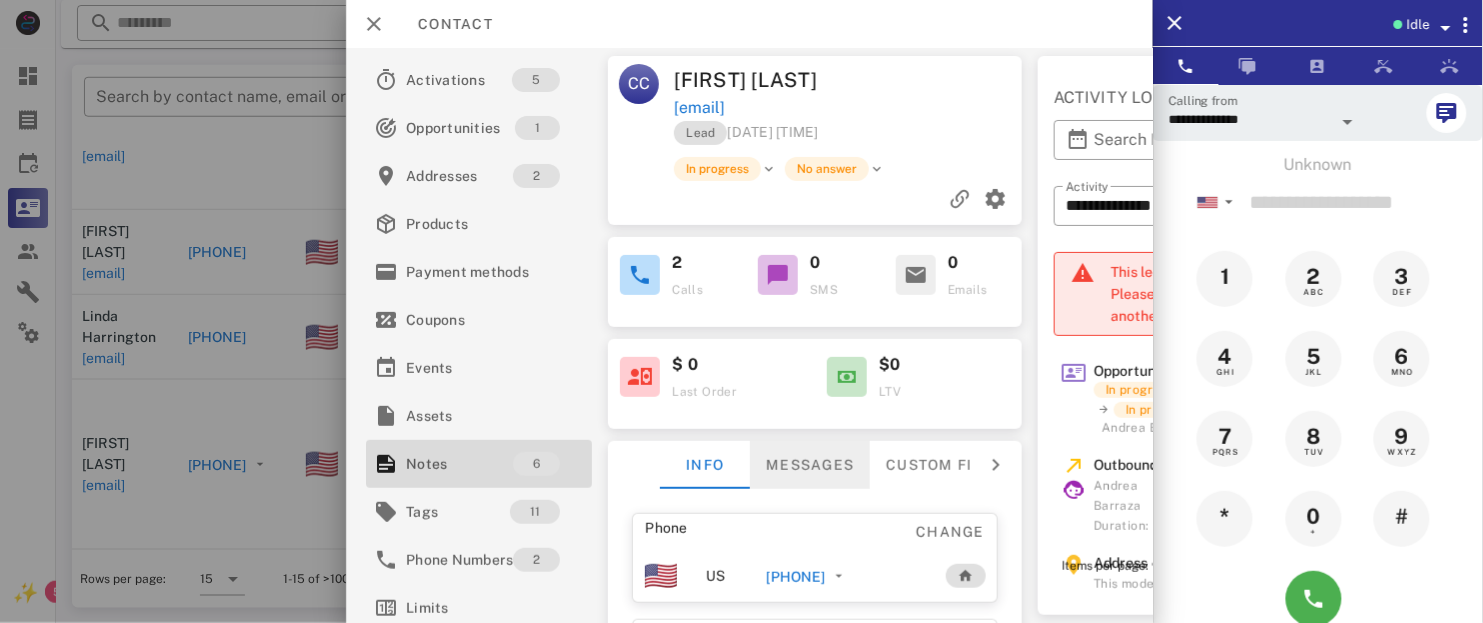 click on "Messages" at bounding box center [810, 465] 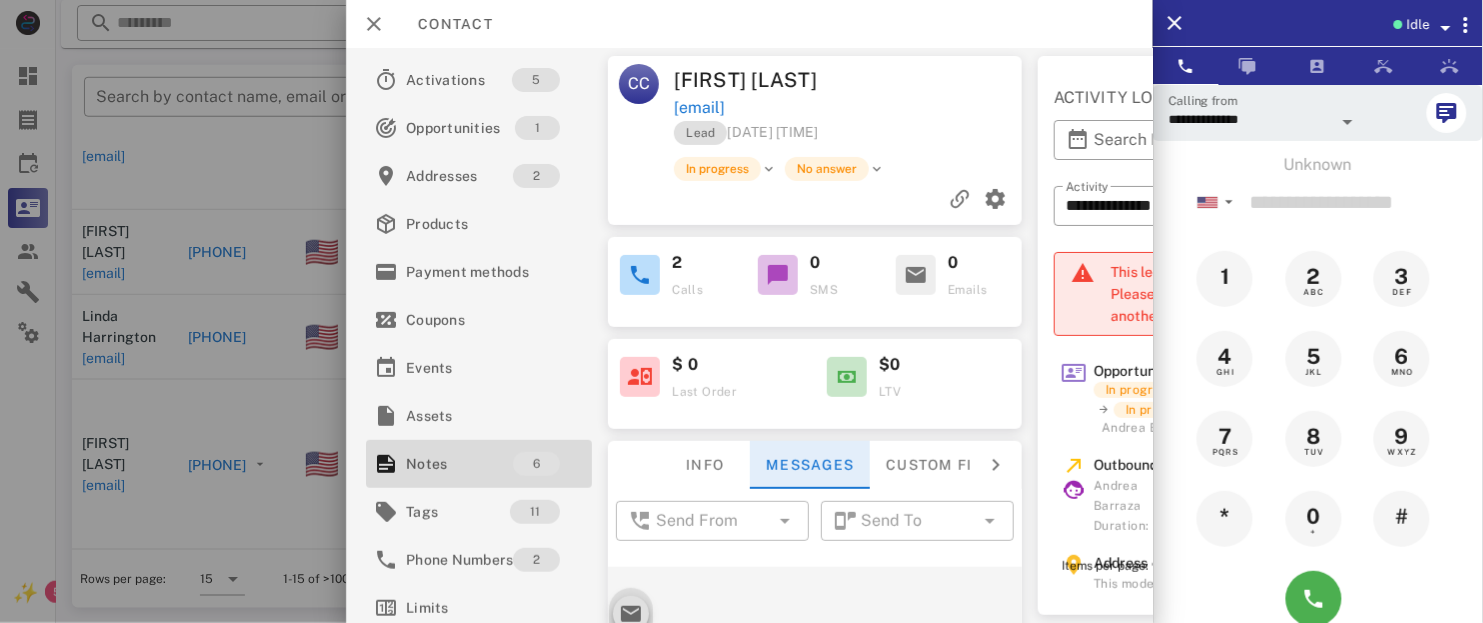 scroll, scrollTop: 735, scrollLeft: 0, axis: vertical 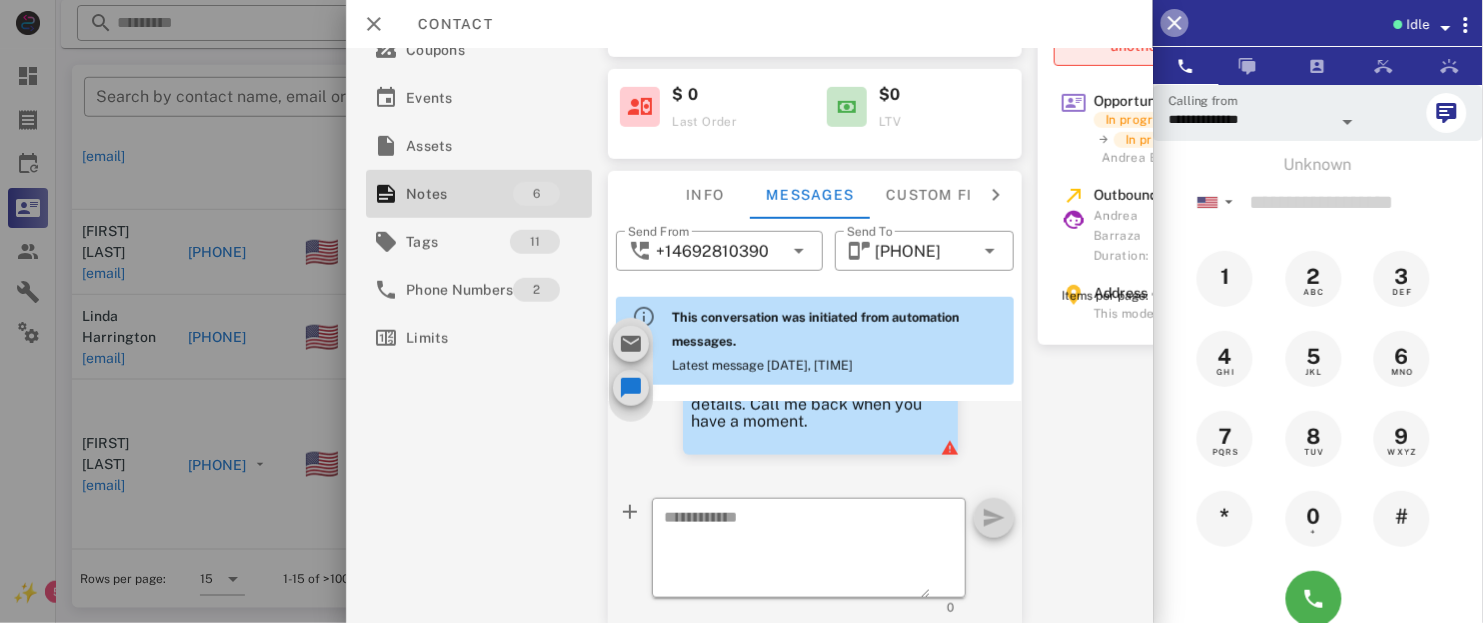 click at bounding box center [1175, 23] 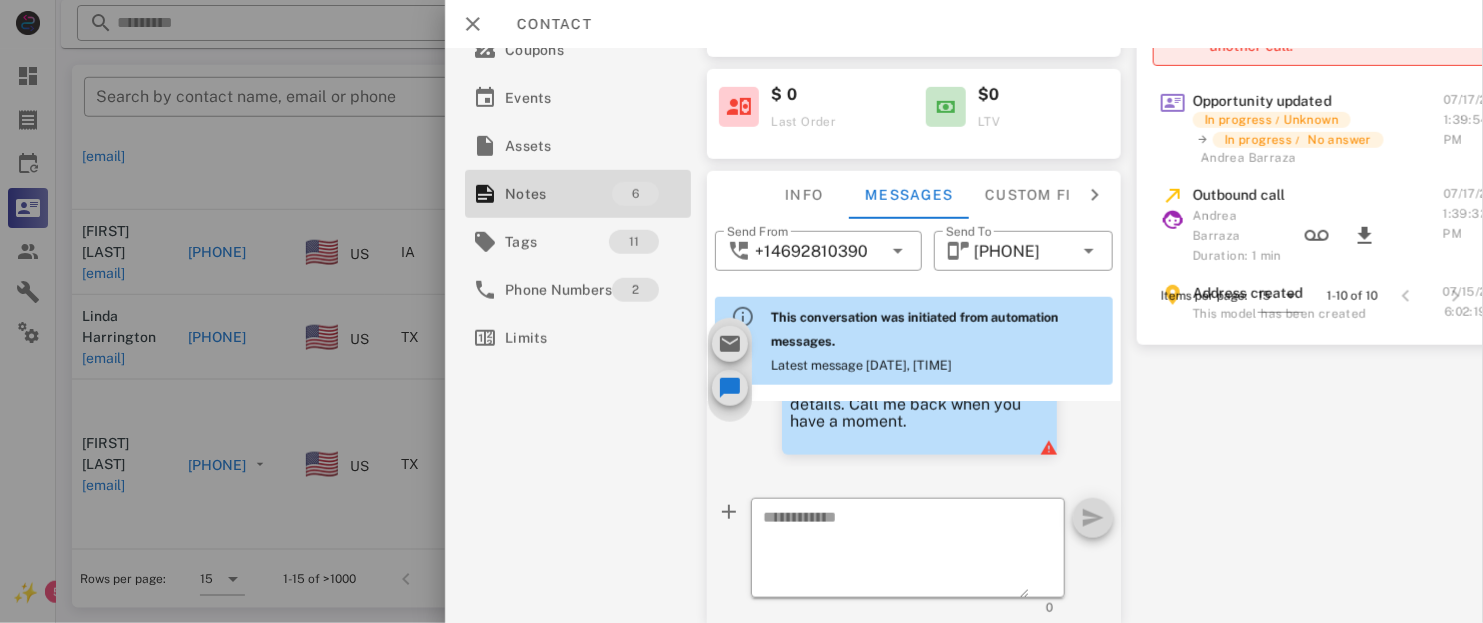 scroll, scrollTop: 0, scrollLeft: 0, axis: both 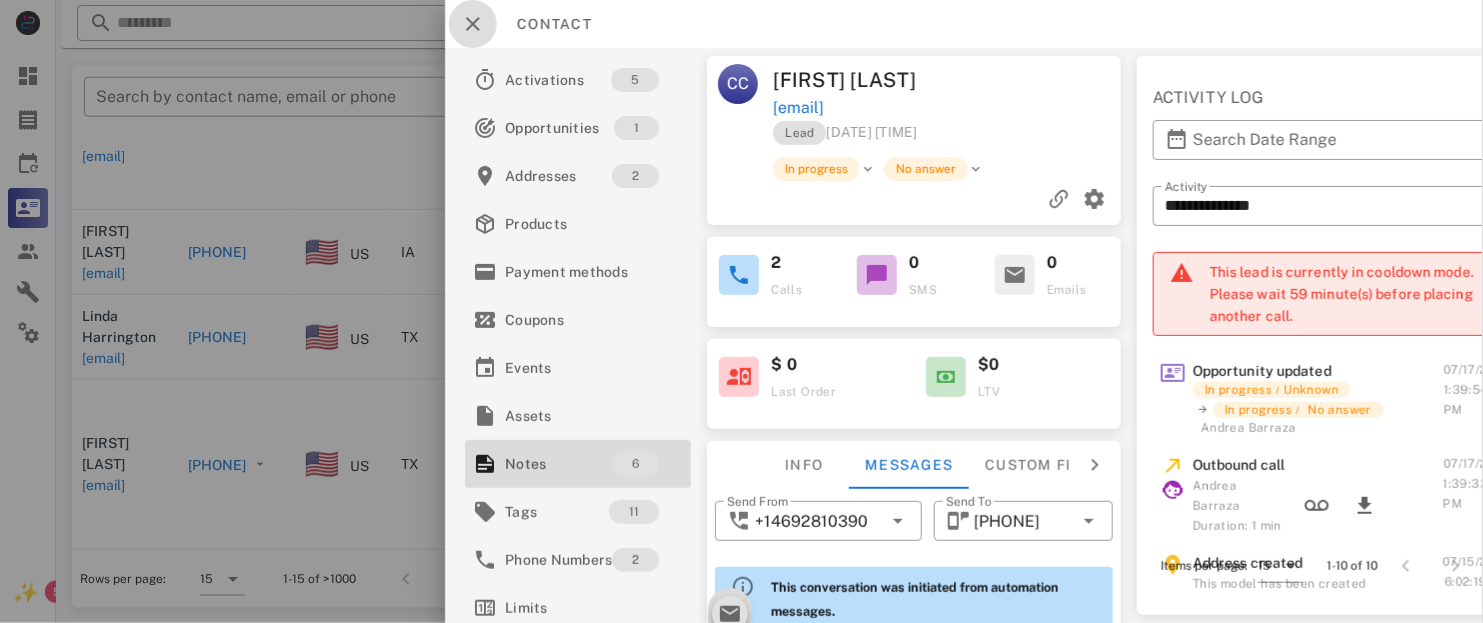 click at bounding box center [473, 24] 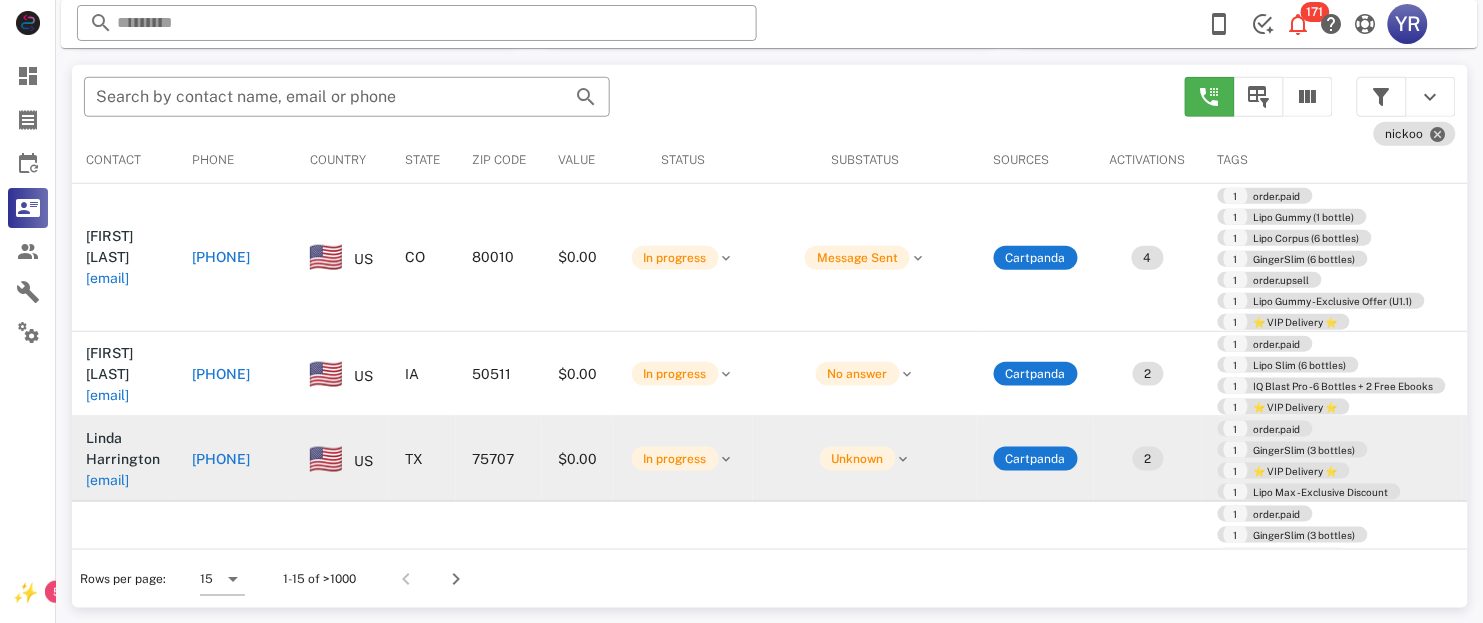 scroll, scrollTop: 0, scrollLeft: 0, axis: both 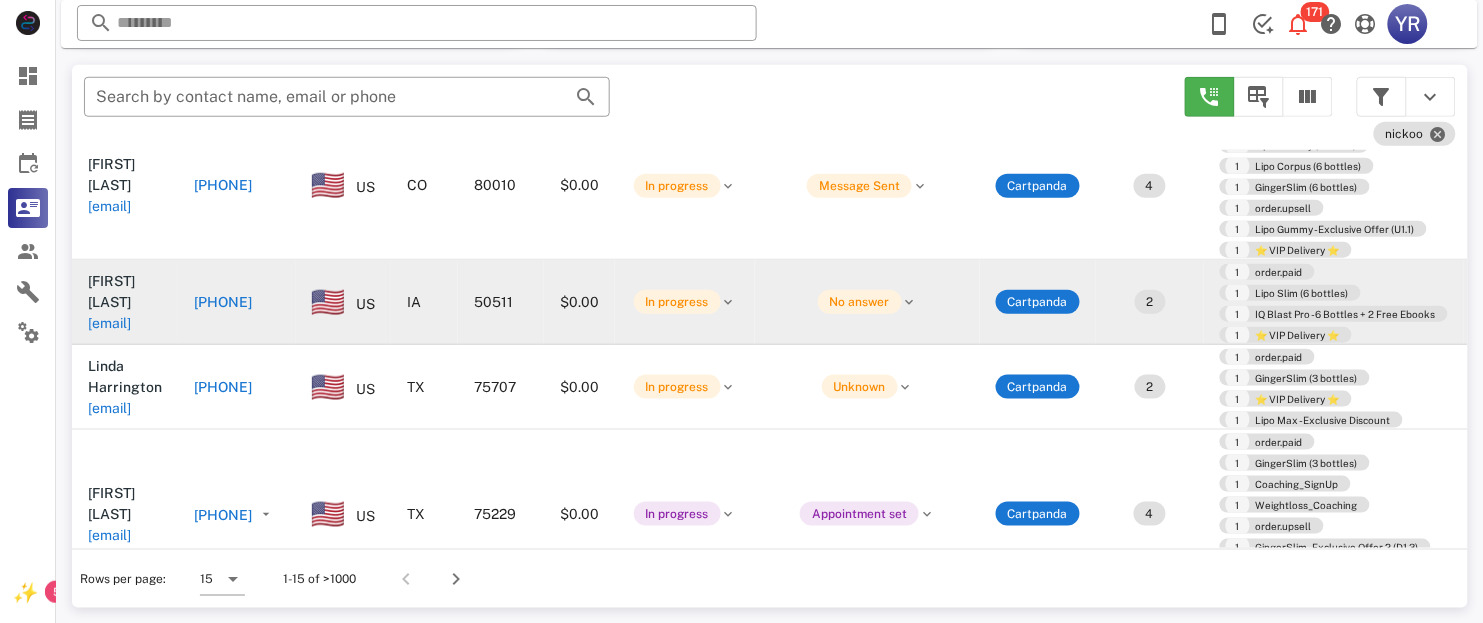 click on "[PHONE]" at bounding box center [223, 302] 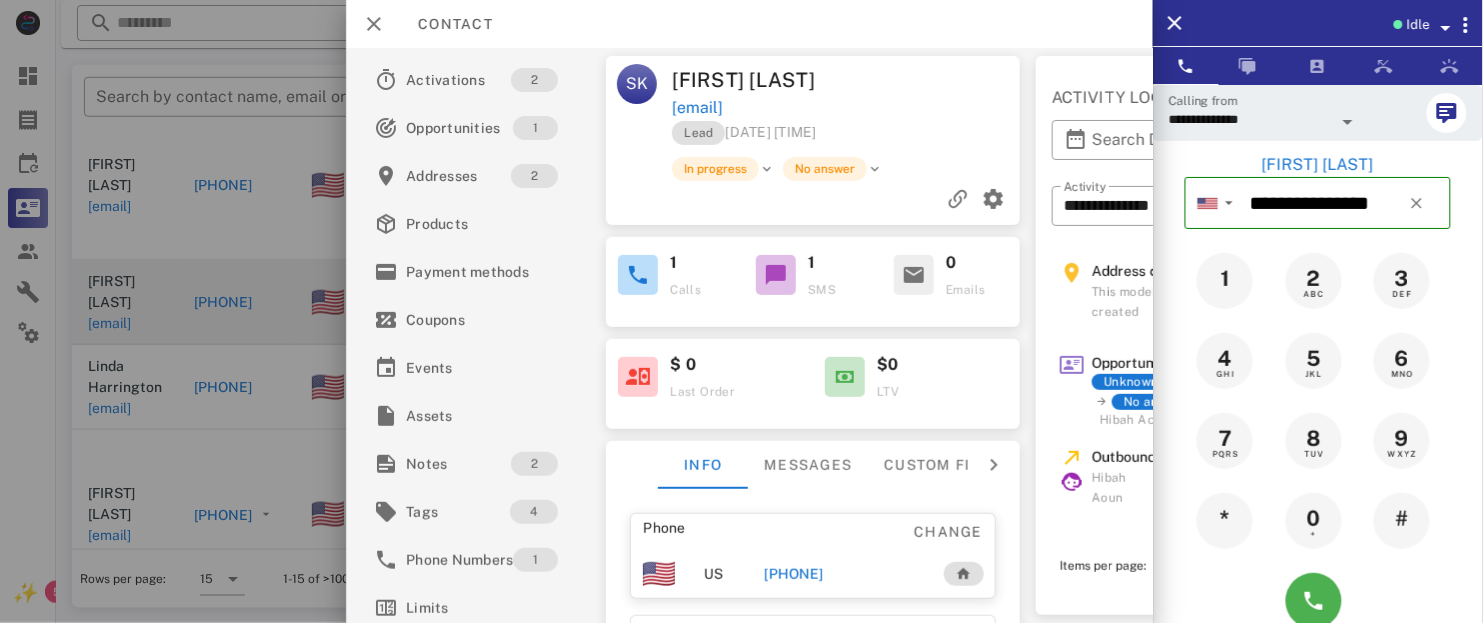scroll, scrollTop: 276, scrollLeft: 0, axis: vertical 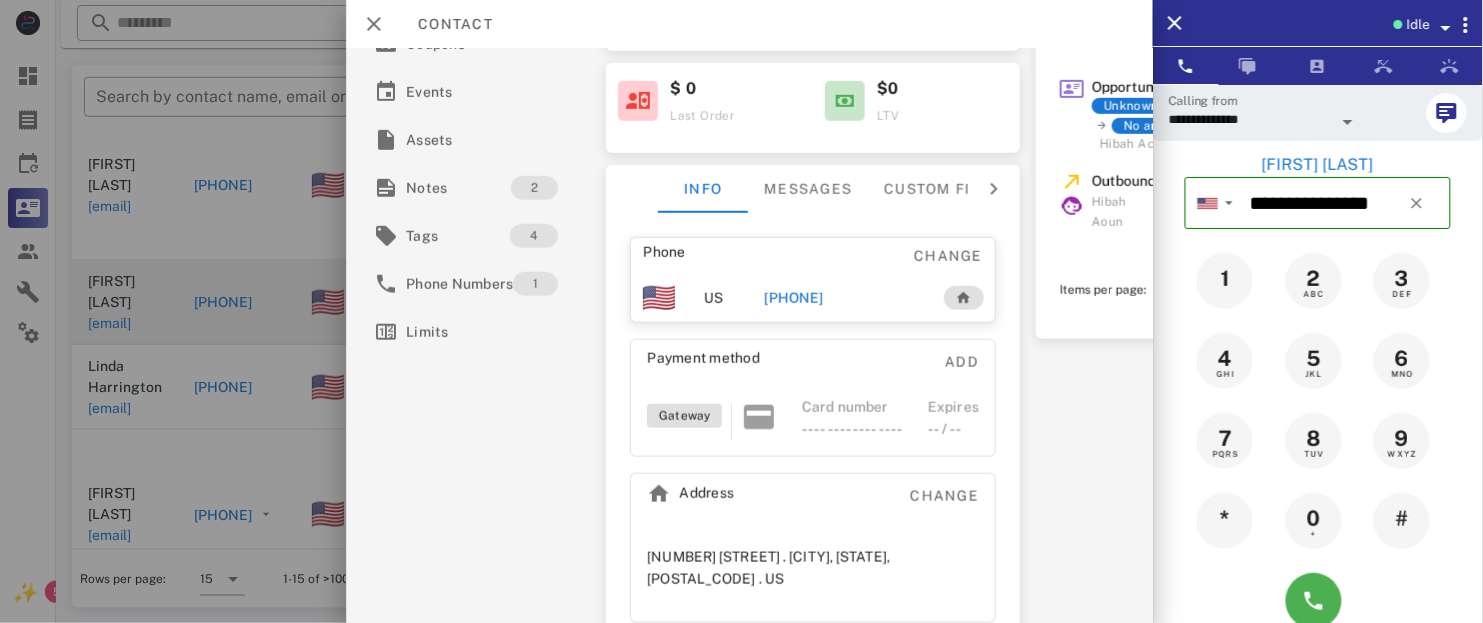 click on "**********" at bounding box center [1250, 119] 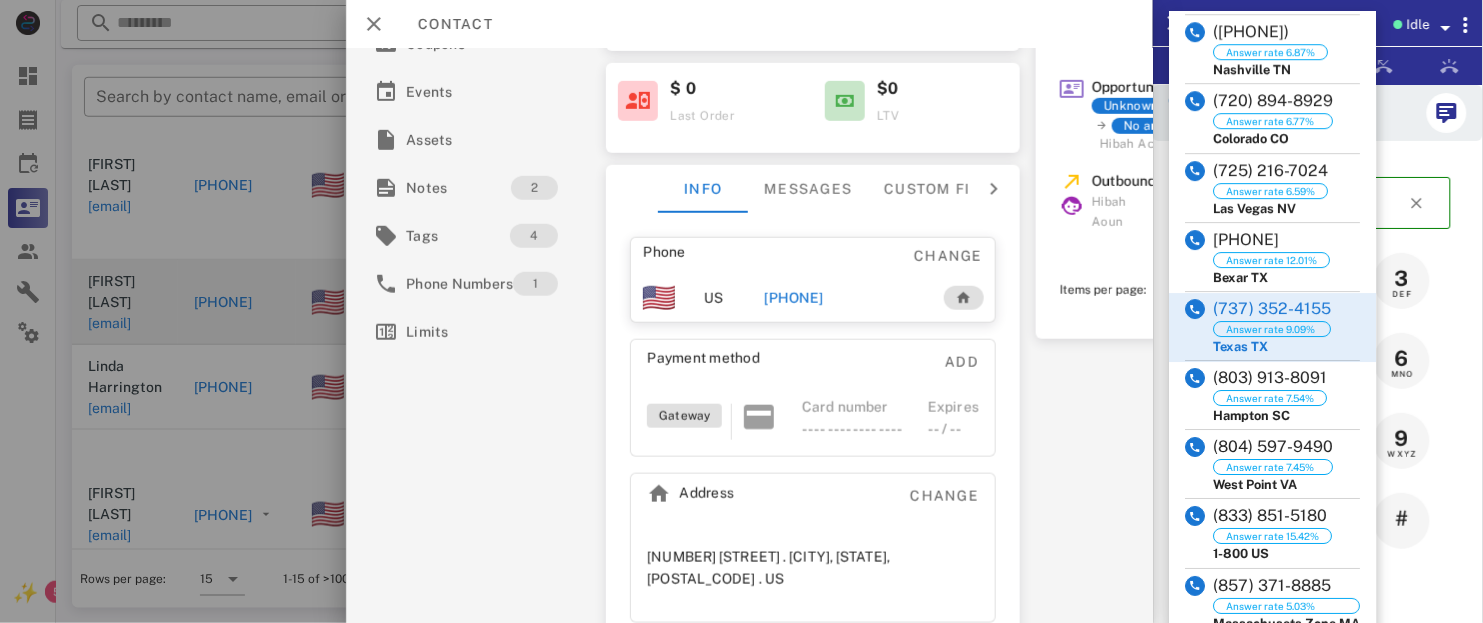 scroll, scrollTop: 1540, scrollLeft: 0, axis: vertical 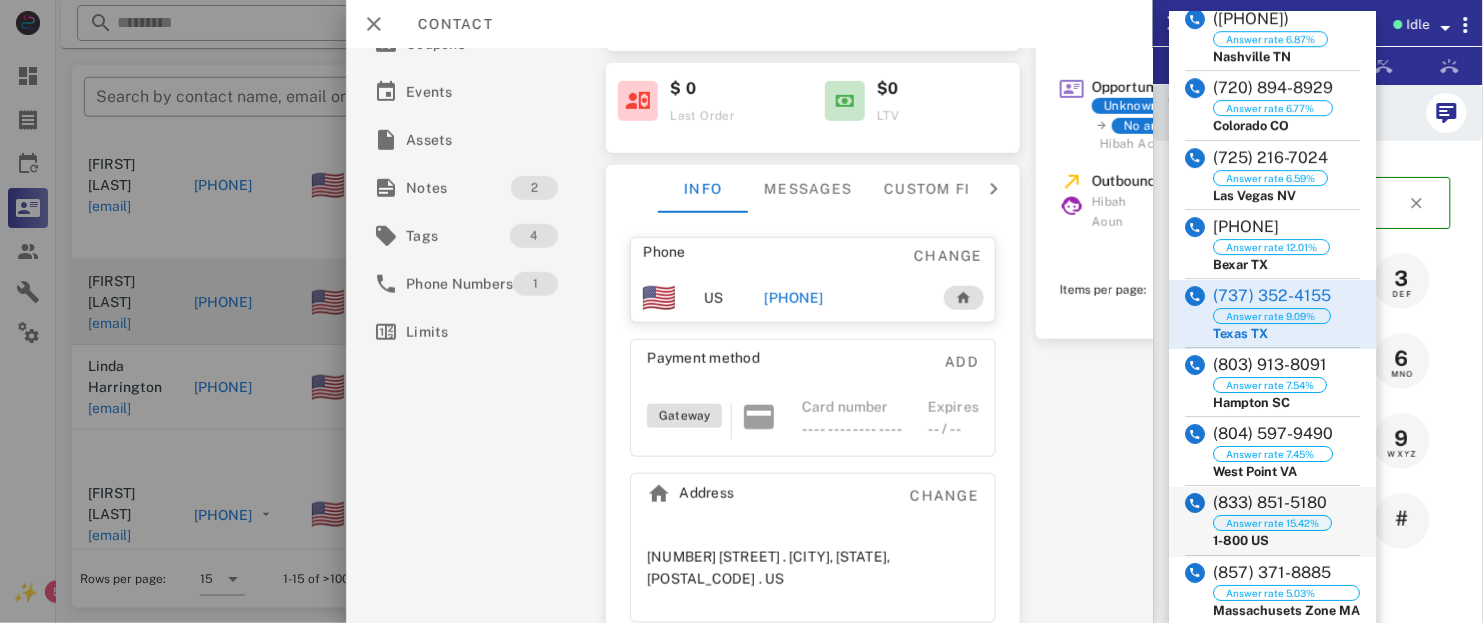 click on "Answer rate 15.42%" at bounding box center (1273, 523) 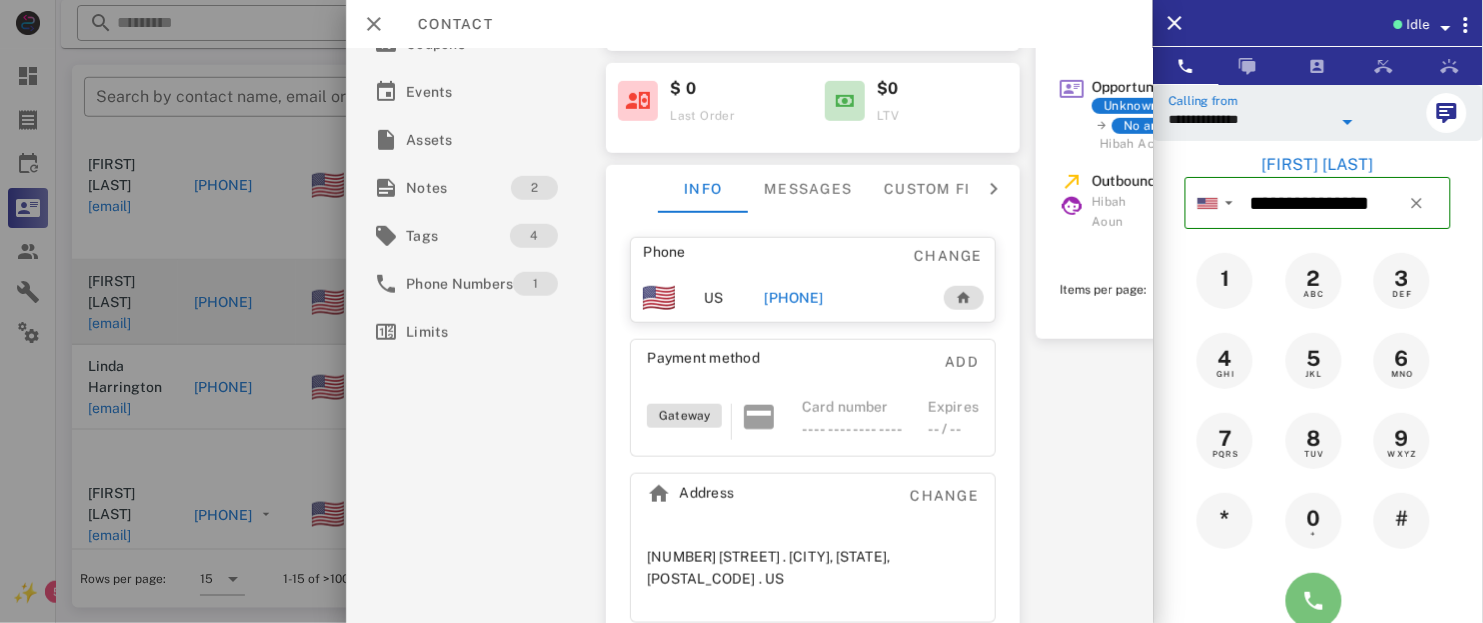 click at bounding box center (1314, 601) 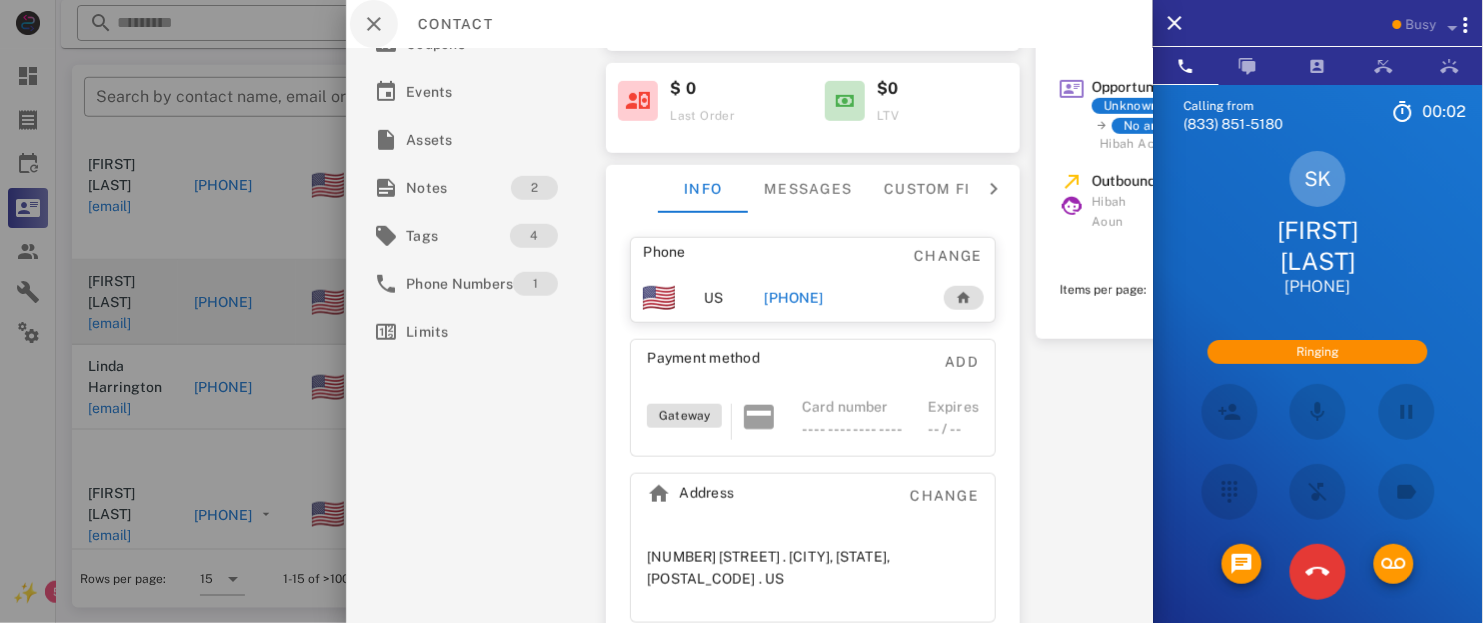 scroll, scrollTop: 51, scrollLeft: 0, axis: vertical 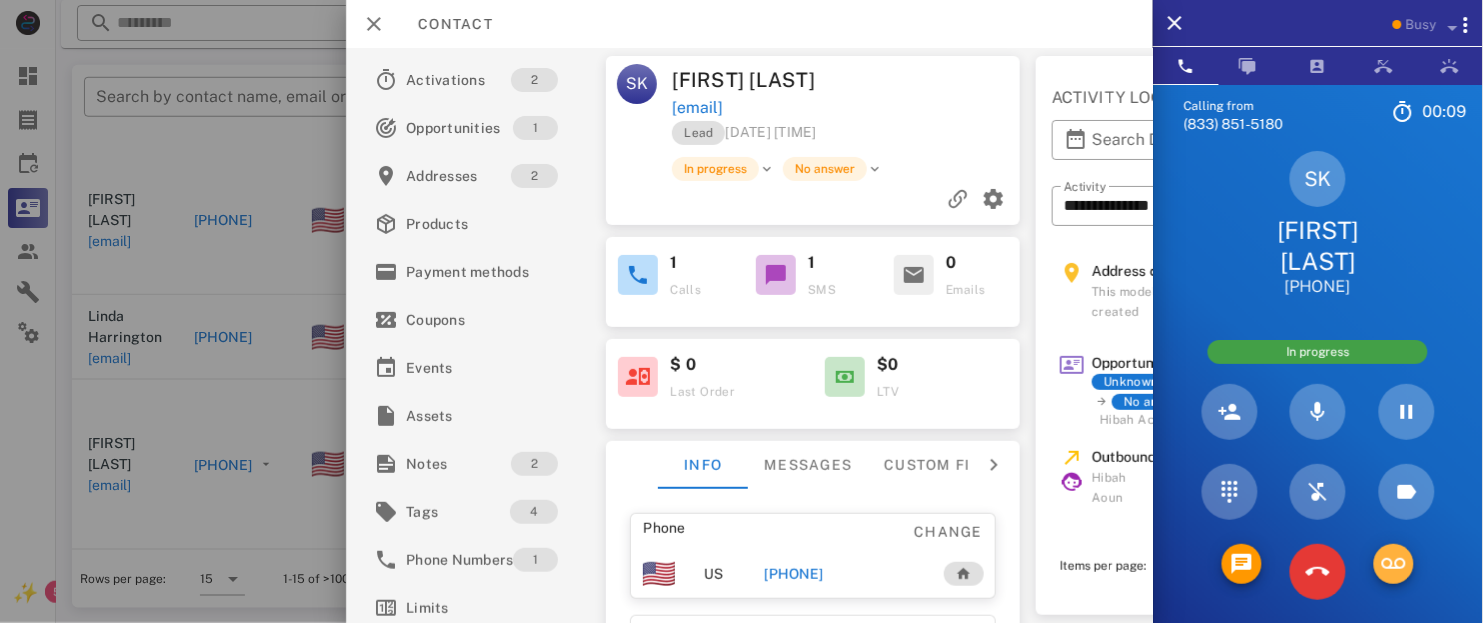 click at bounding box center (1394, 564) 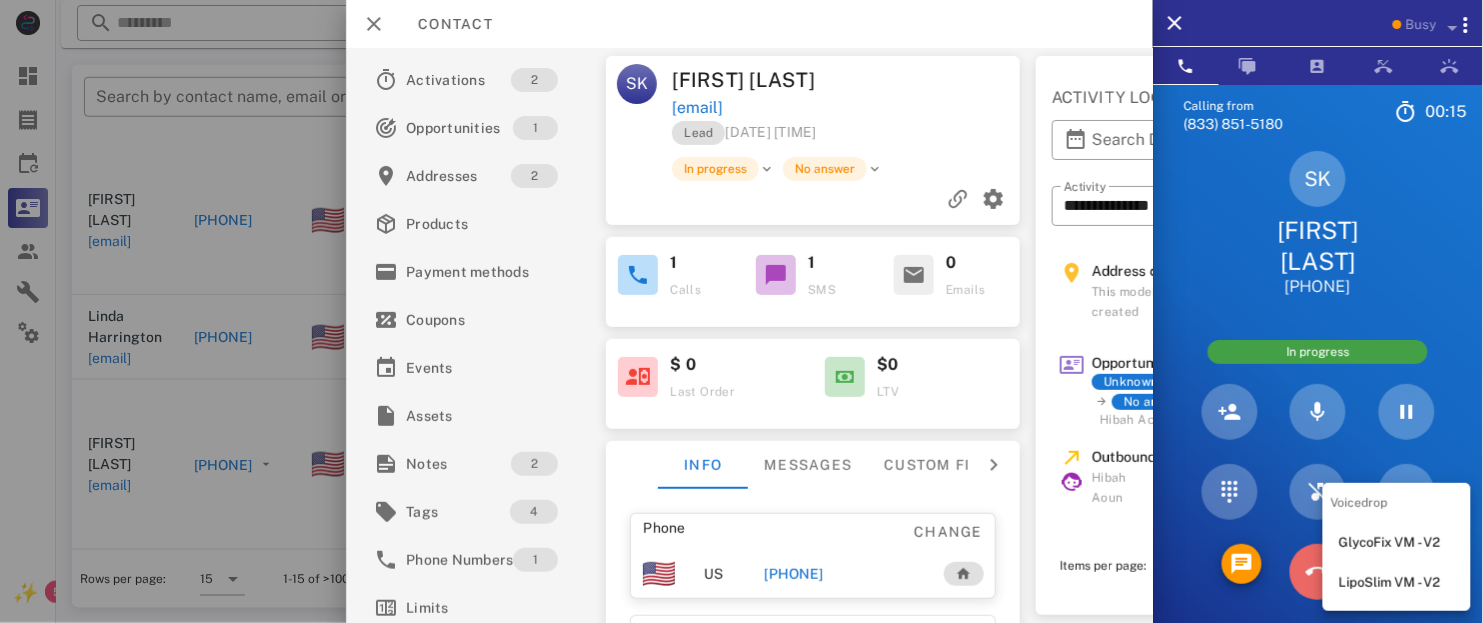click at bounding box center [1318, 572] 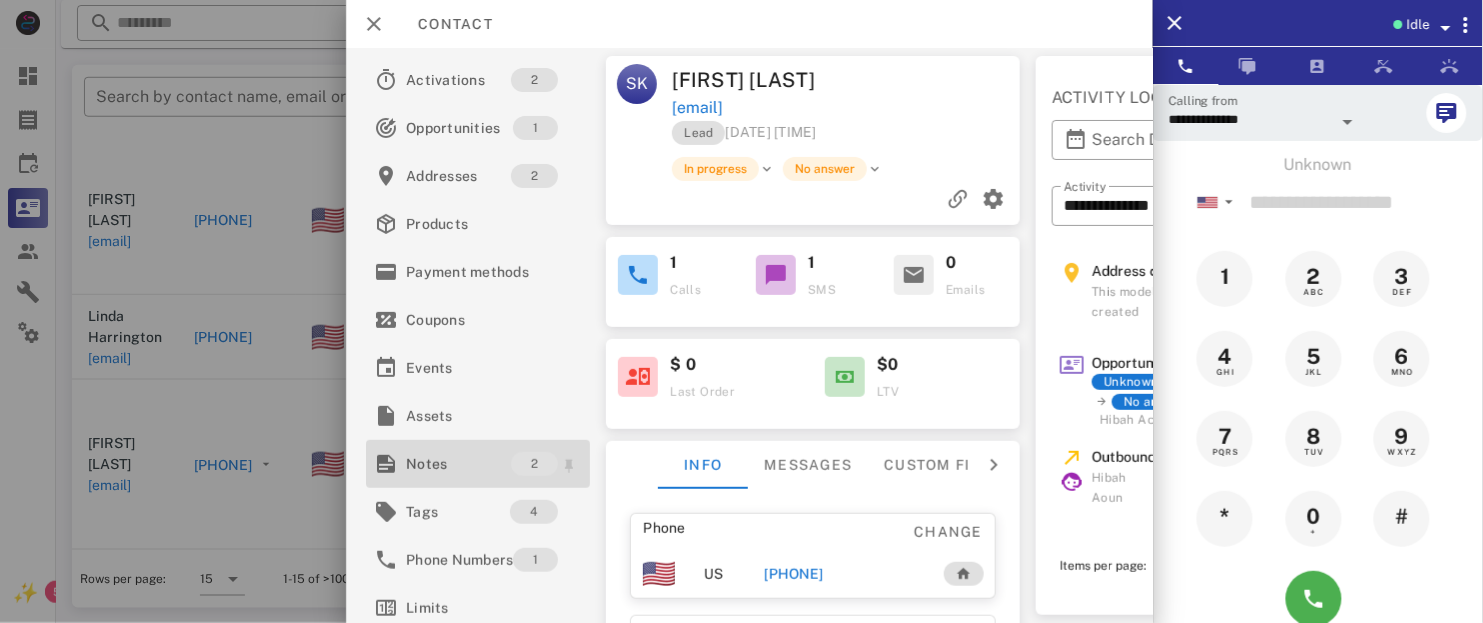click on "Notes" at bounding box center [458, 464] 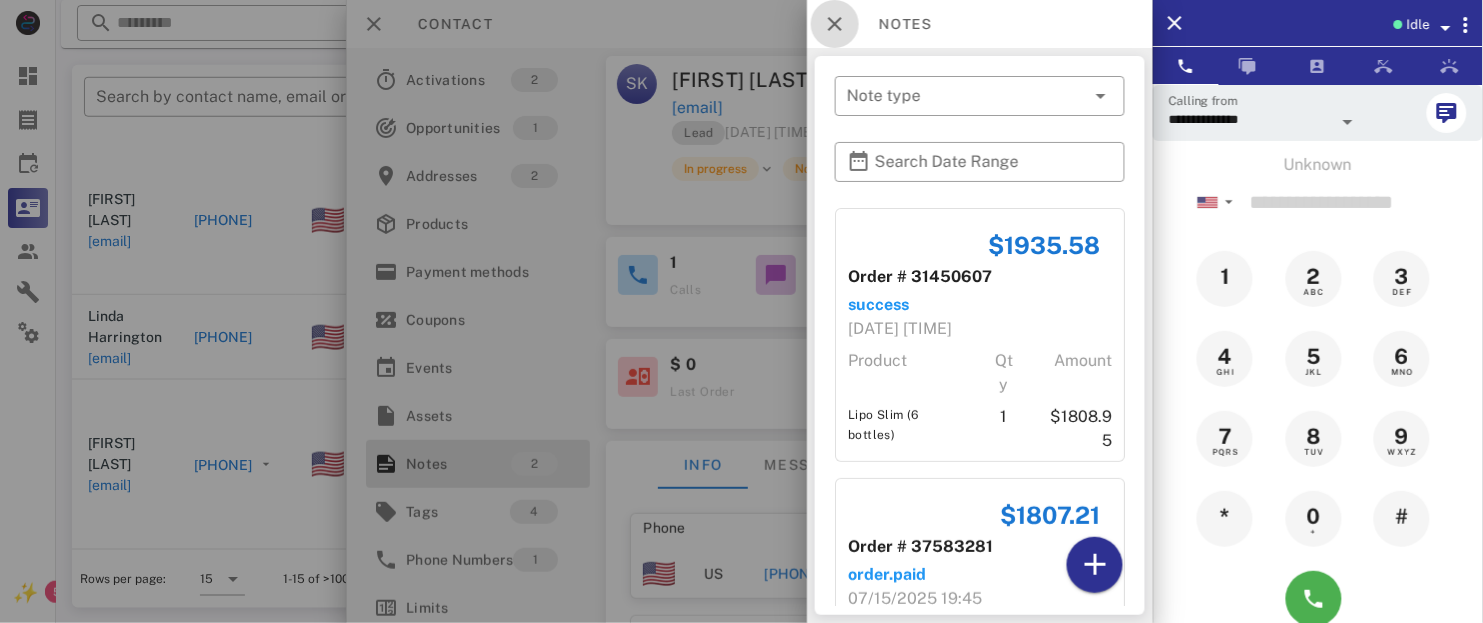 click at bounding box center (835, 24) 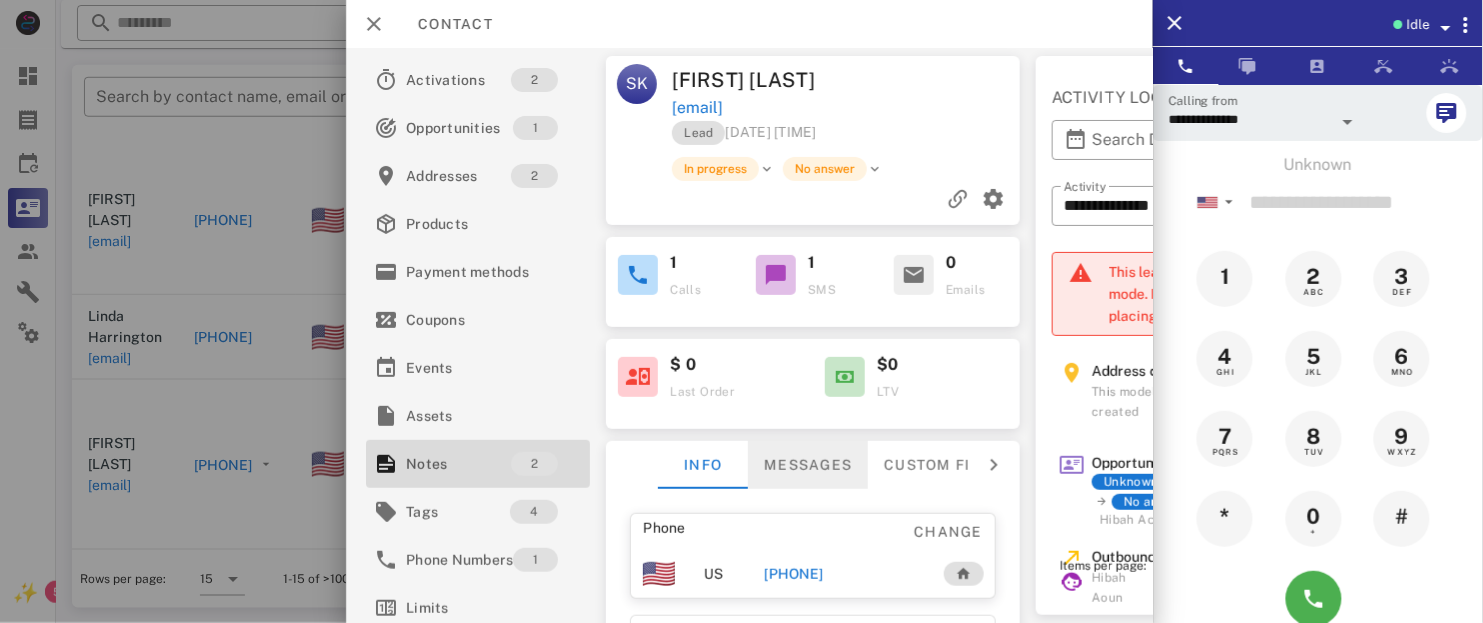 click on "Messages" at bounding box center (808, 465) 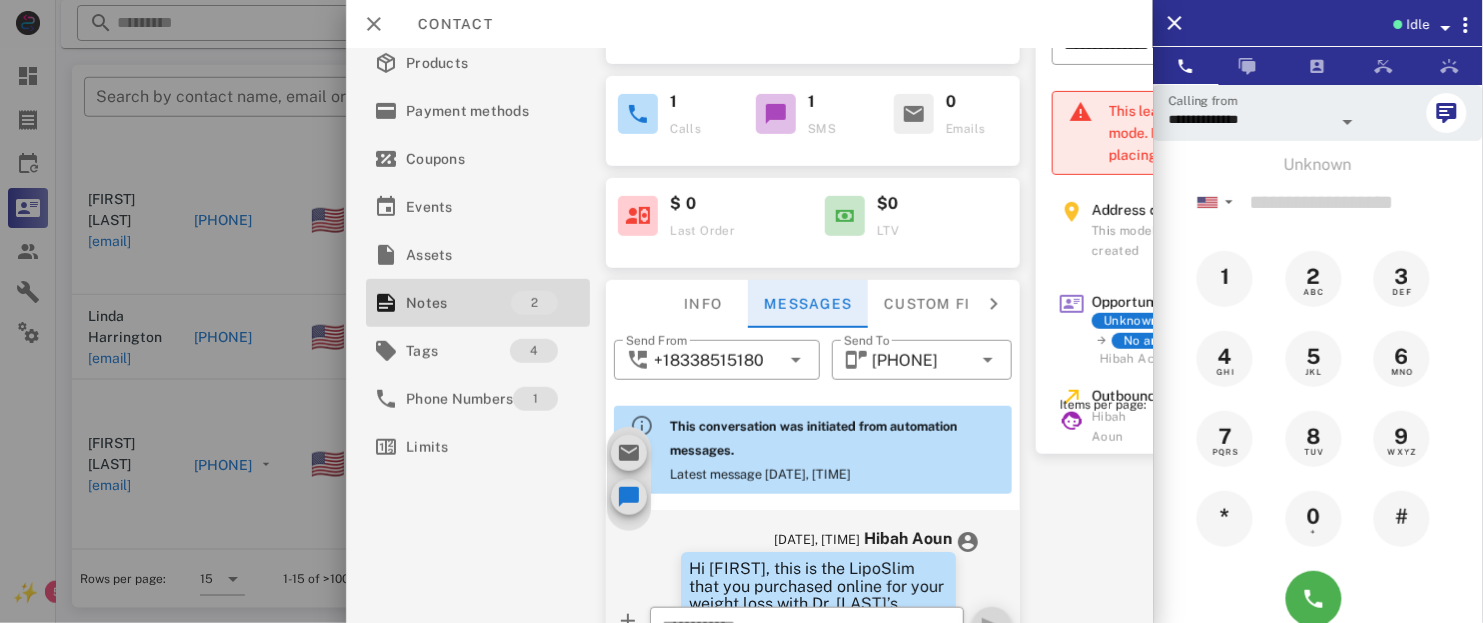 scroll, scrollTop: 270, scrollLeft: 0, axis: vertical 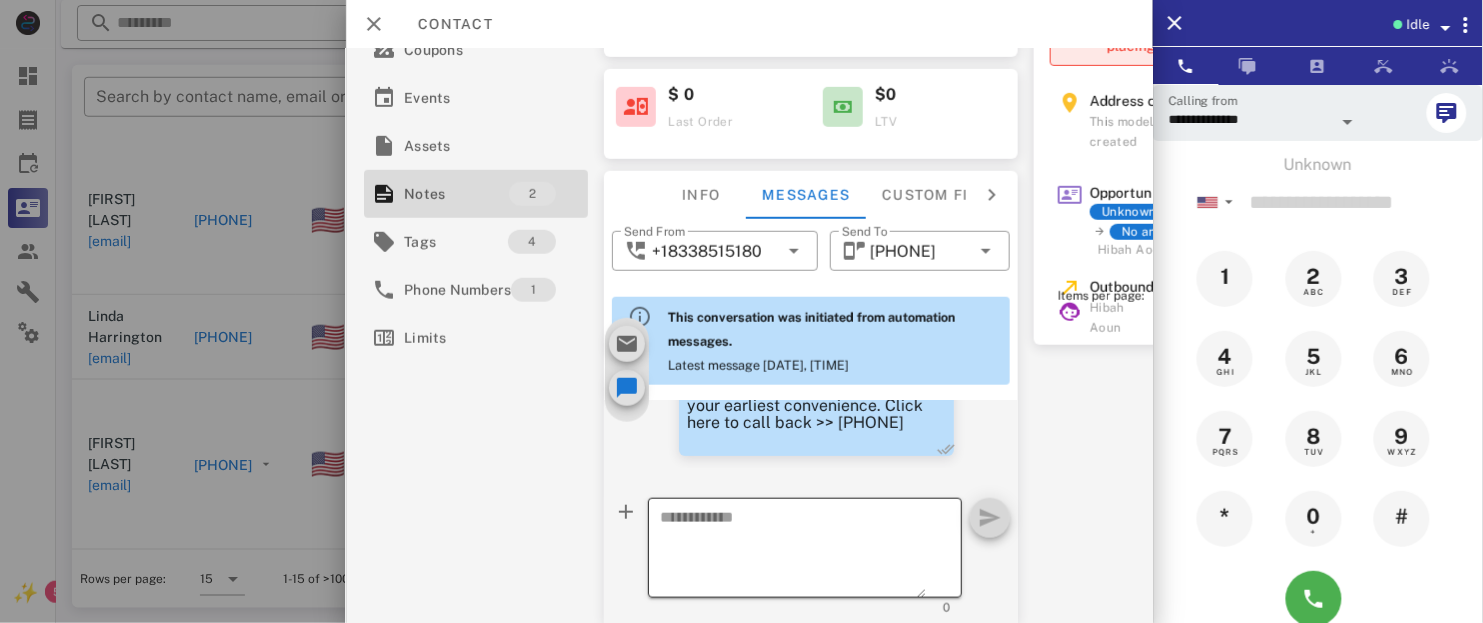click at bounding box center (793, 551) 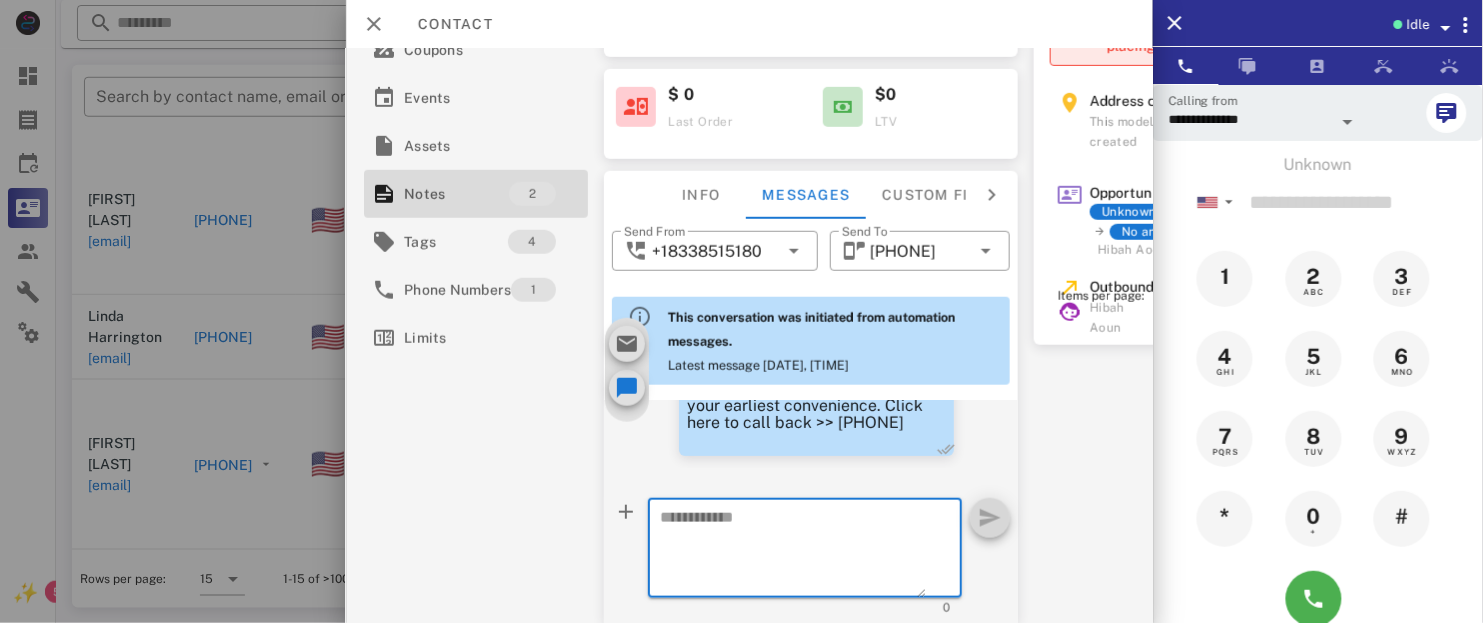 paste on "**********" 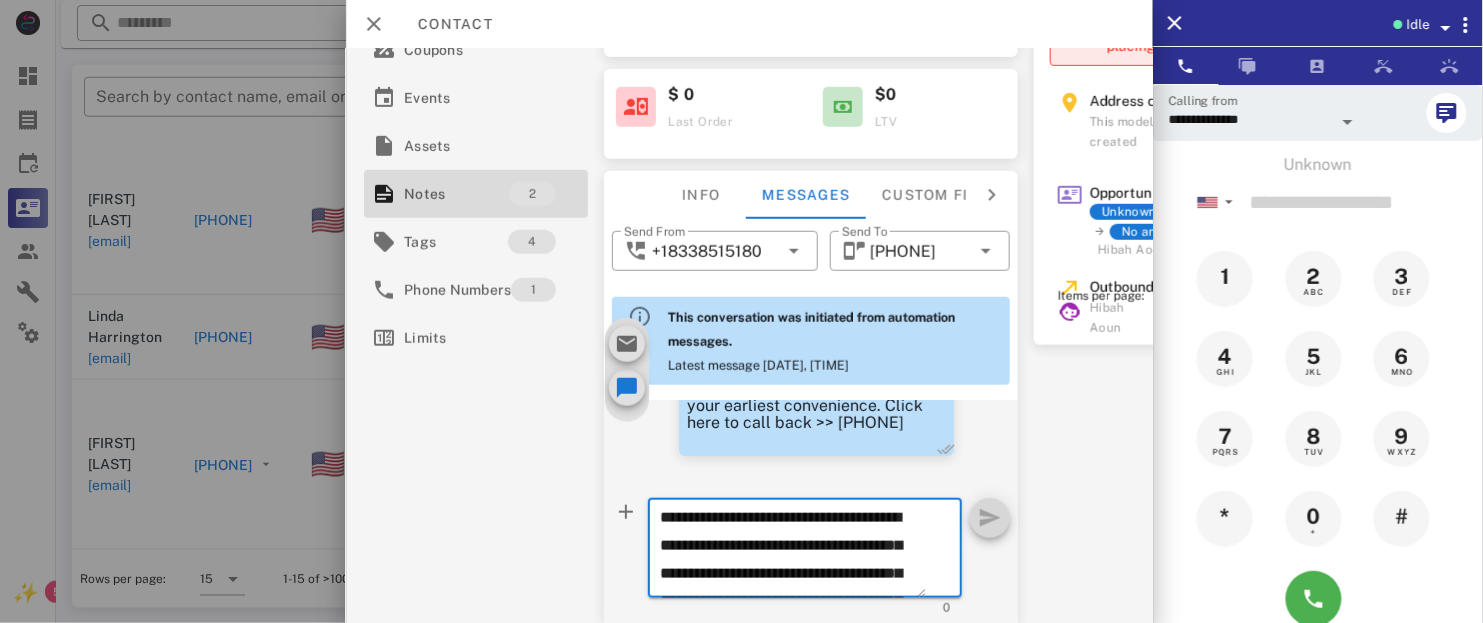 scroll, scrollTop: 124, scrollLeft: 0, axis: vertical 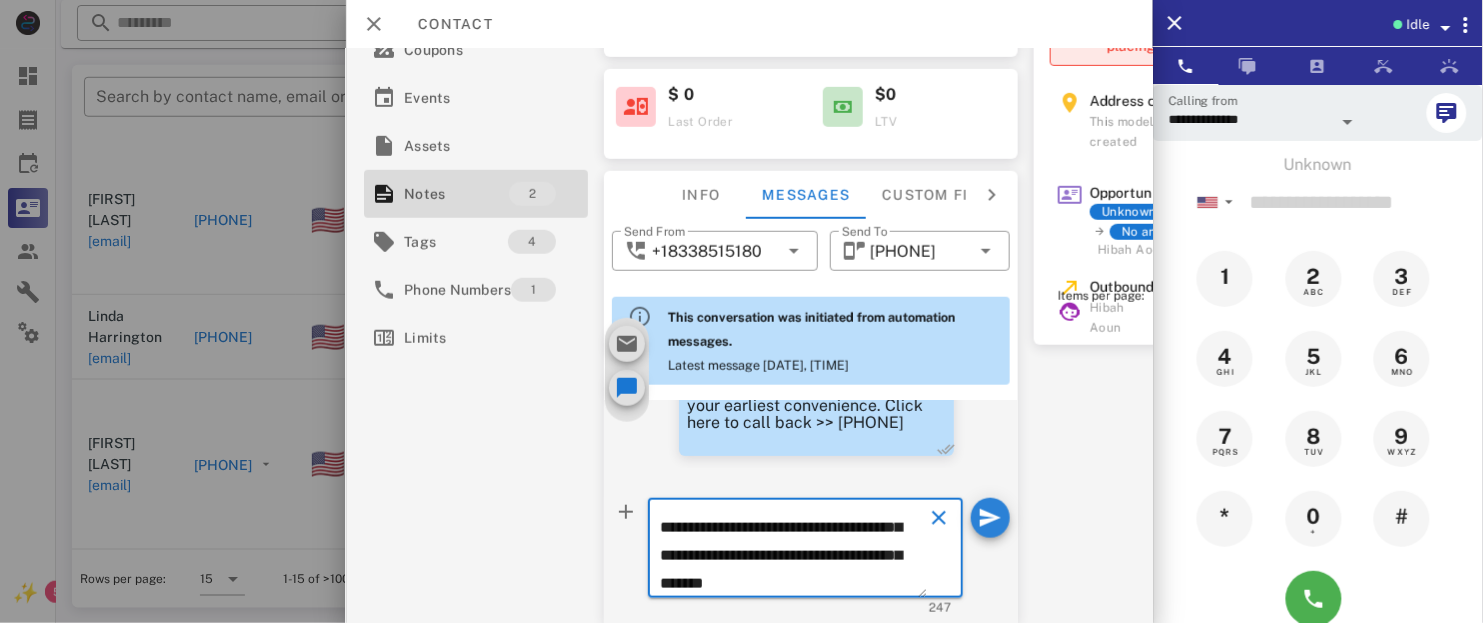 type on "**********" 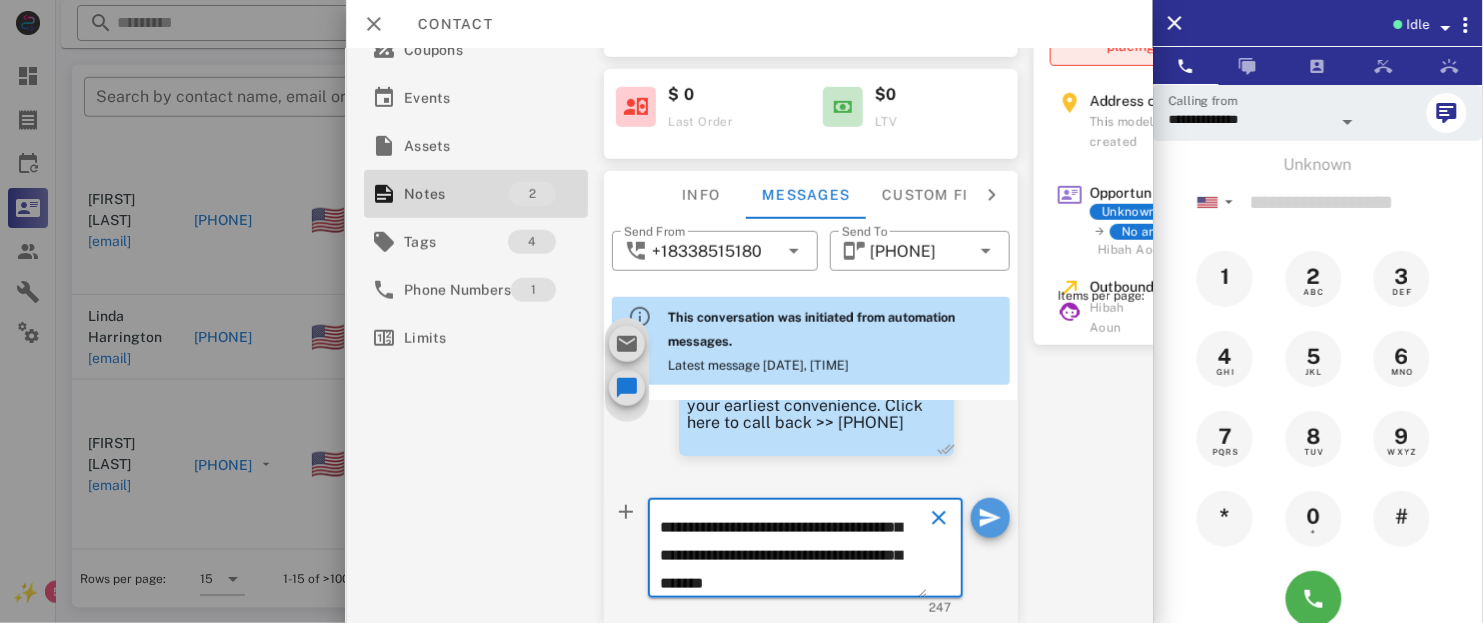 click at bounding box center (990, 518) 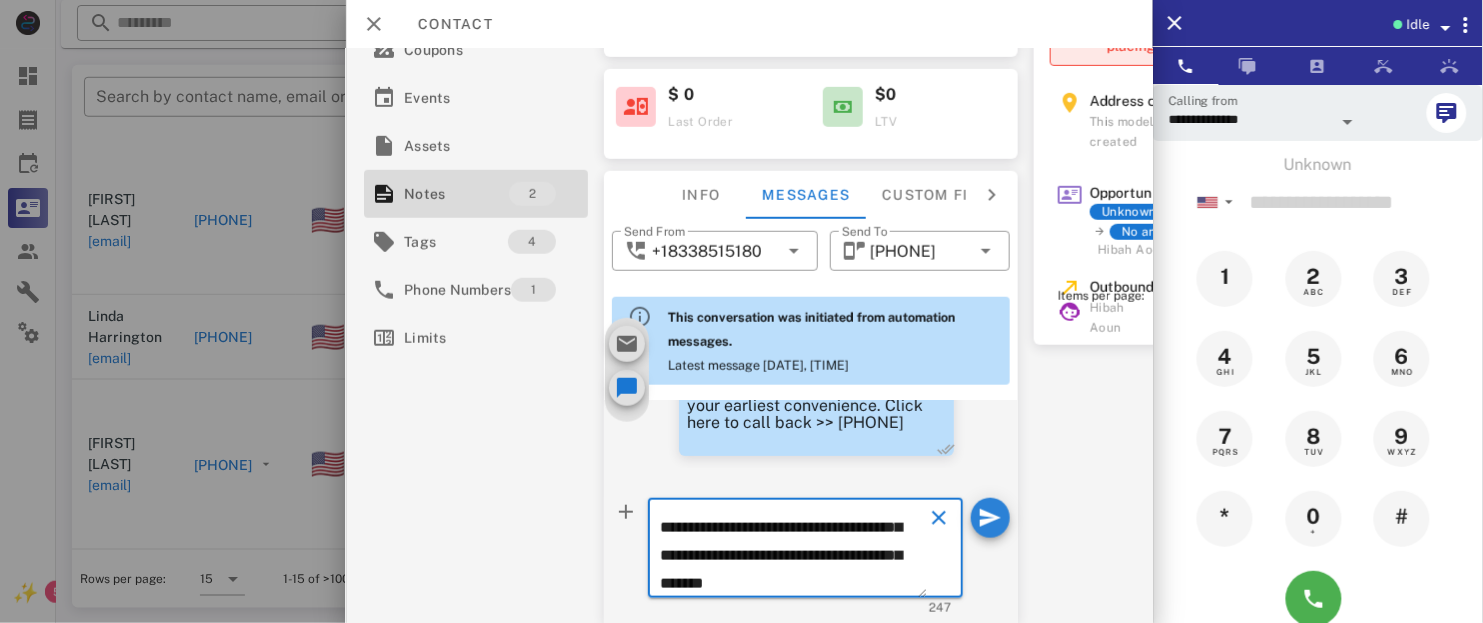 type 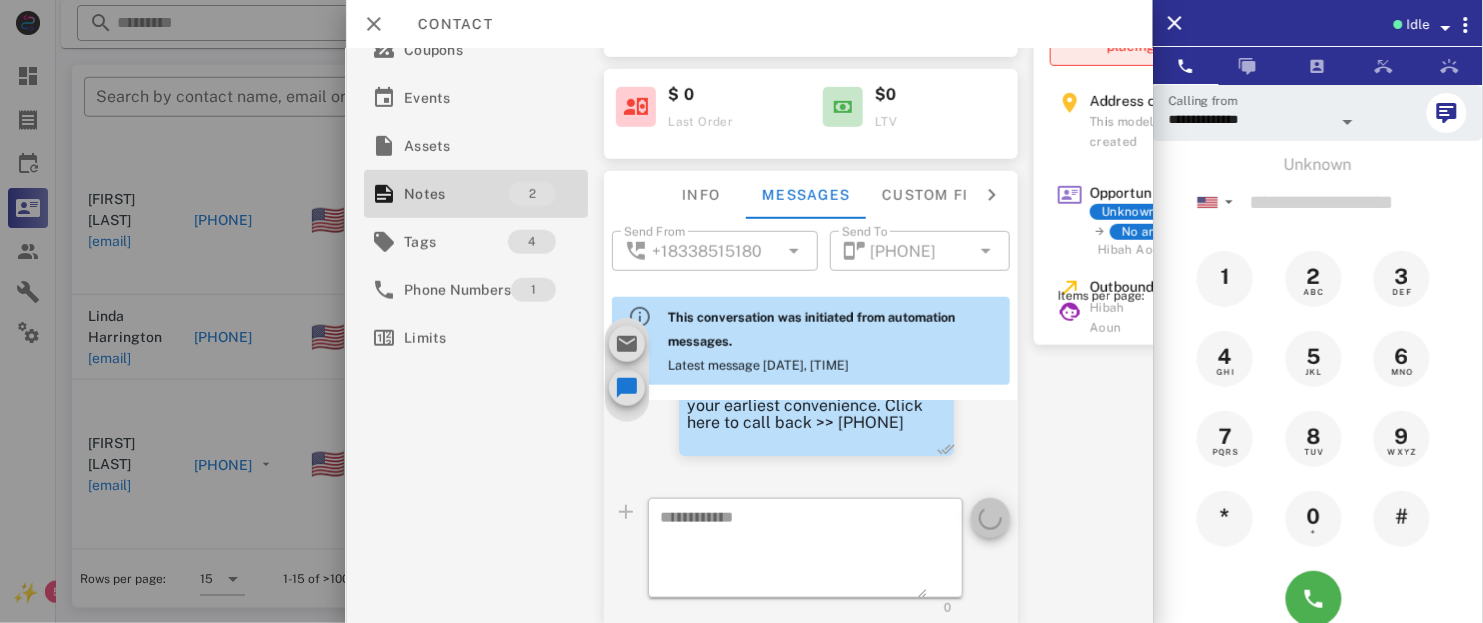 scroll, scrollTop: 0, scrollLeft: 0, axis: both 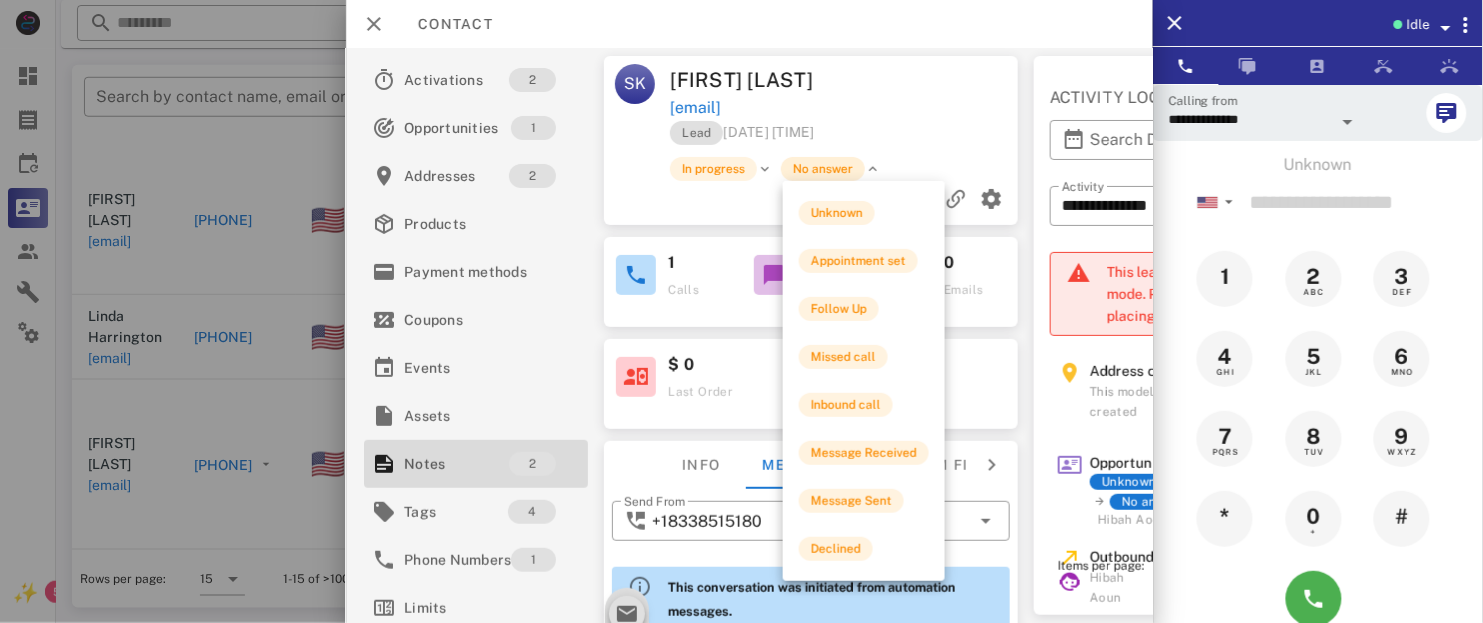 click on "No answer" at bounding box center [823, 169] 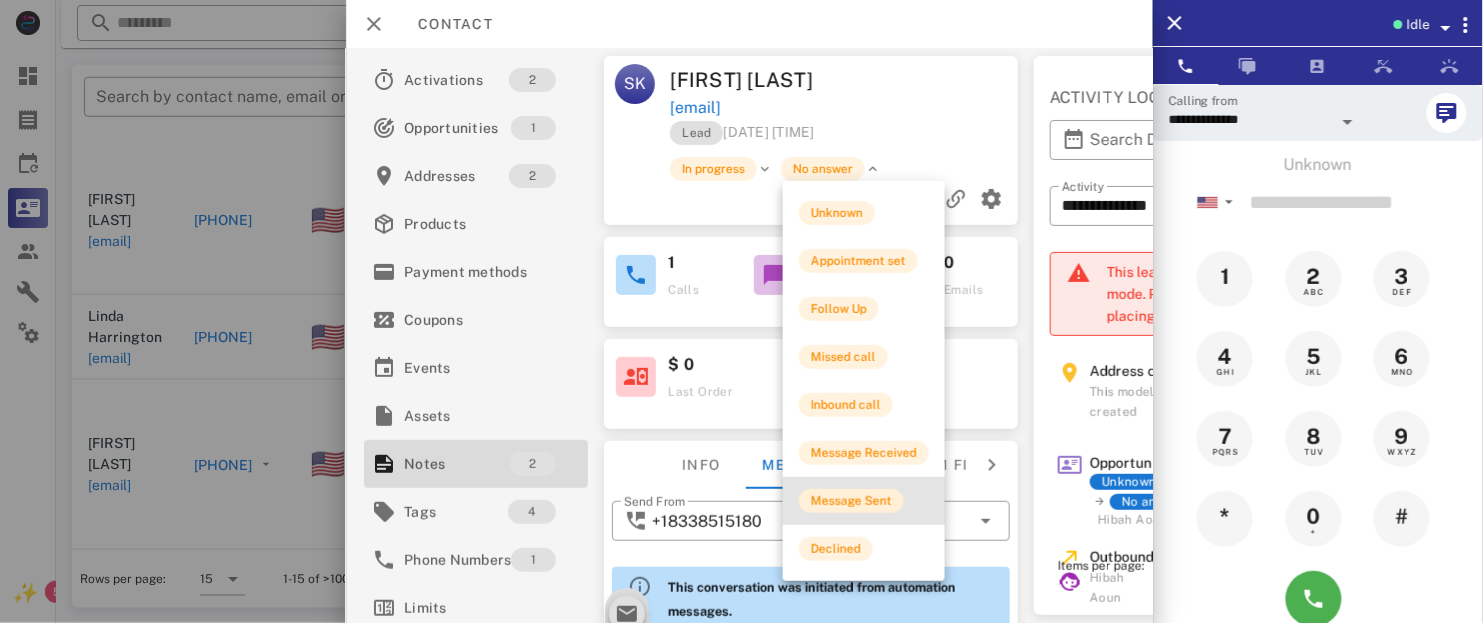 click on "Message Sent" at bounding box center [851, 501] 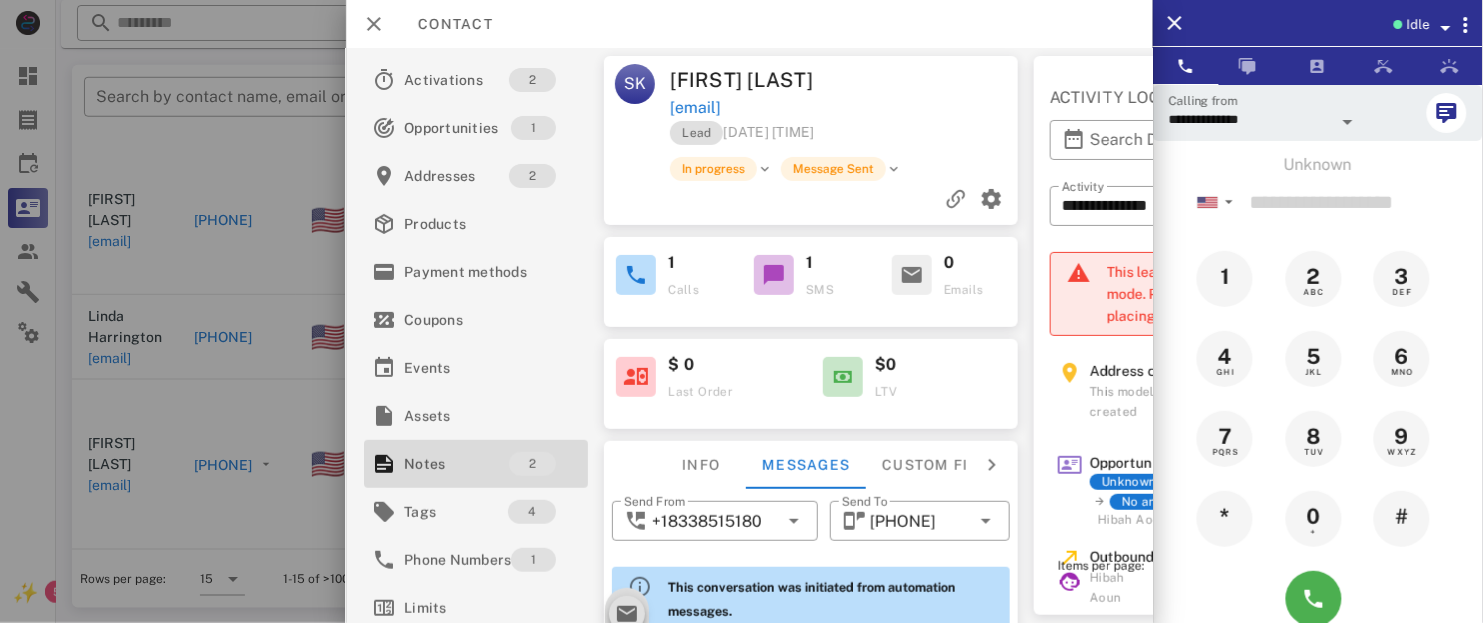 click on "1 Calls 1 SMS 0 Emails" at bounding box center [811, 276] 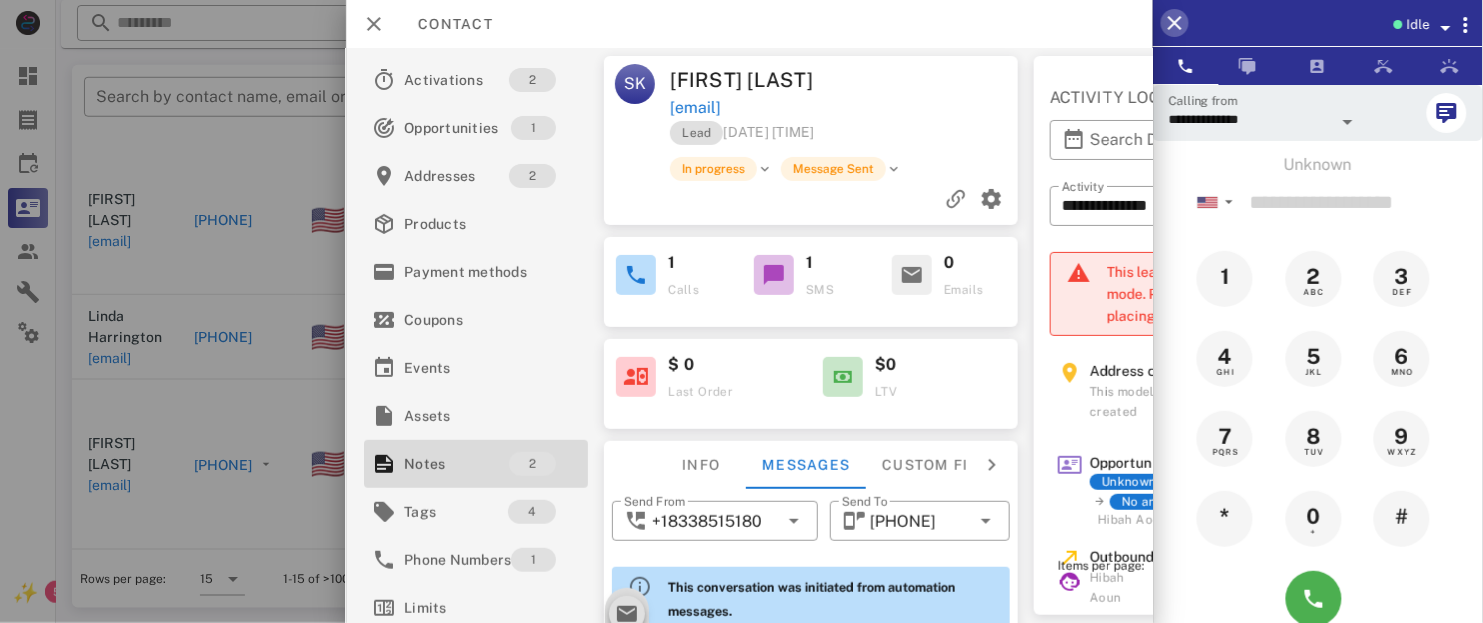 click at bounding box center [1175, 23] 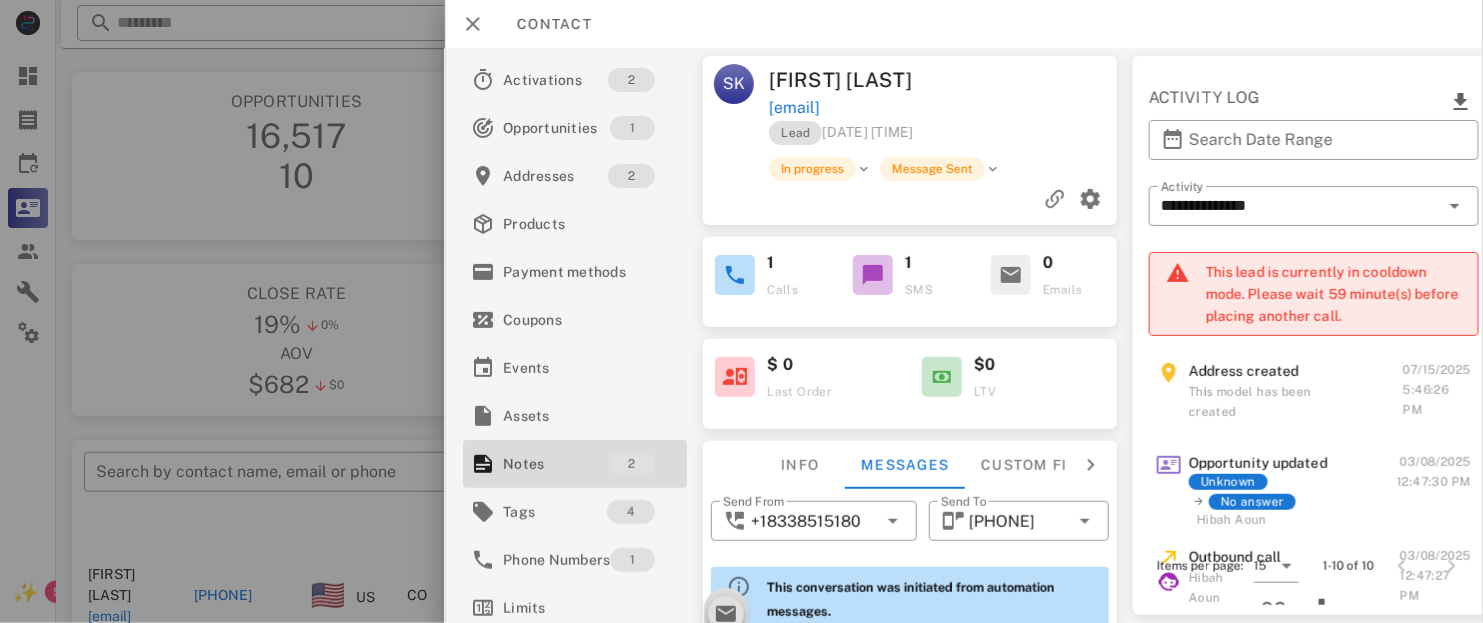 scroll, scrollTop: 0, scrollLeft: 0, axis: both 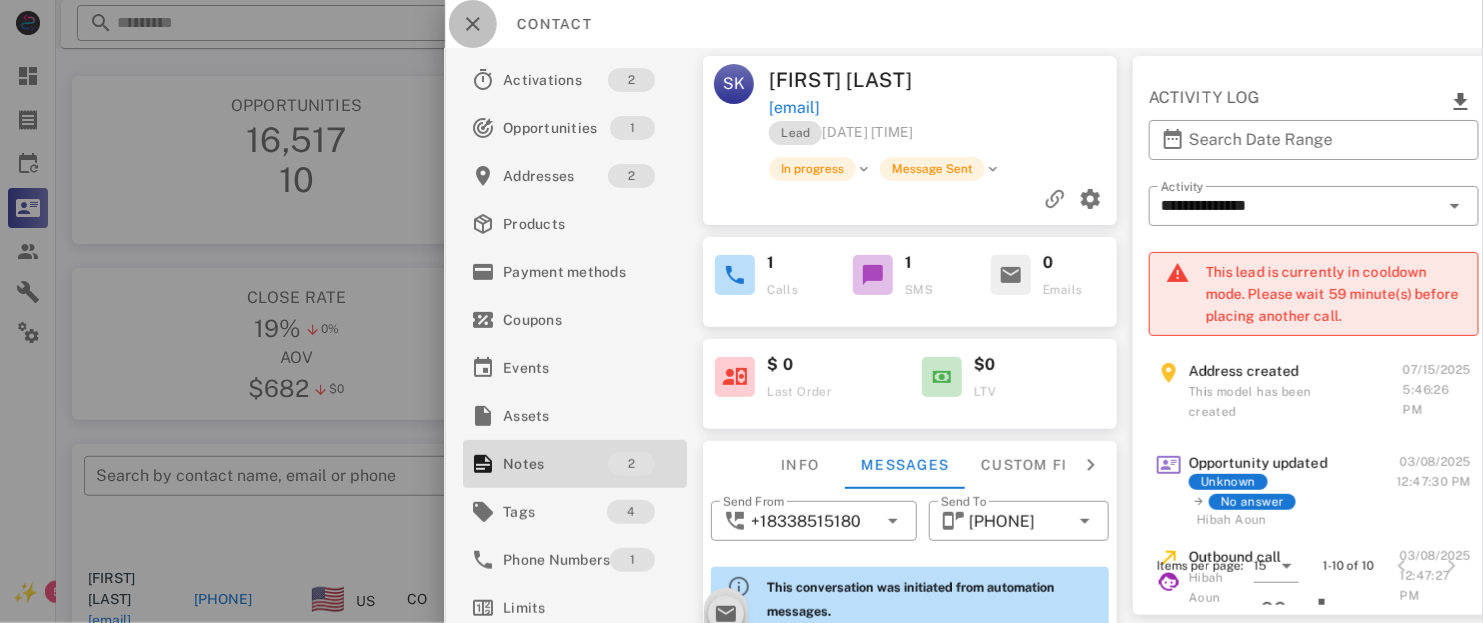 click at bounding box center [473, 24] 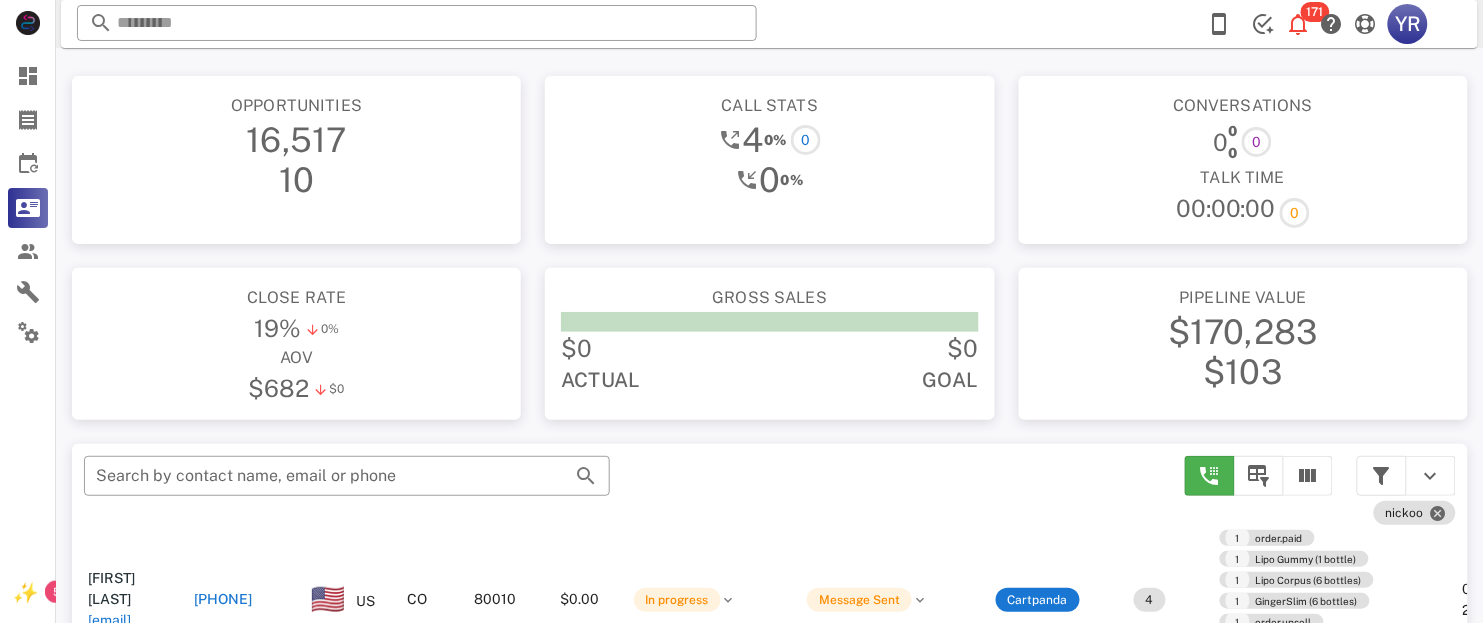 scroll, scrollTop: 379, scrollLeft: 0, axis: vertical 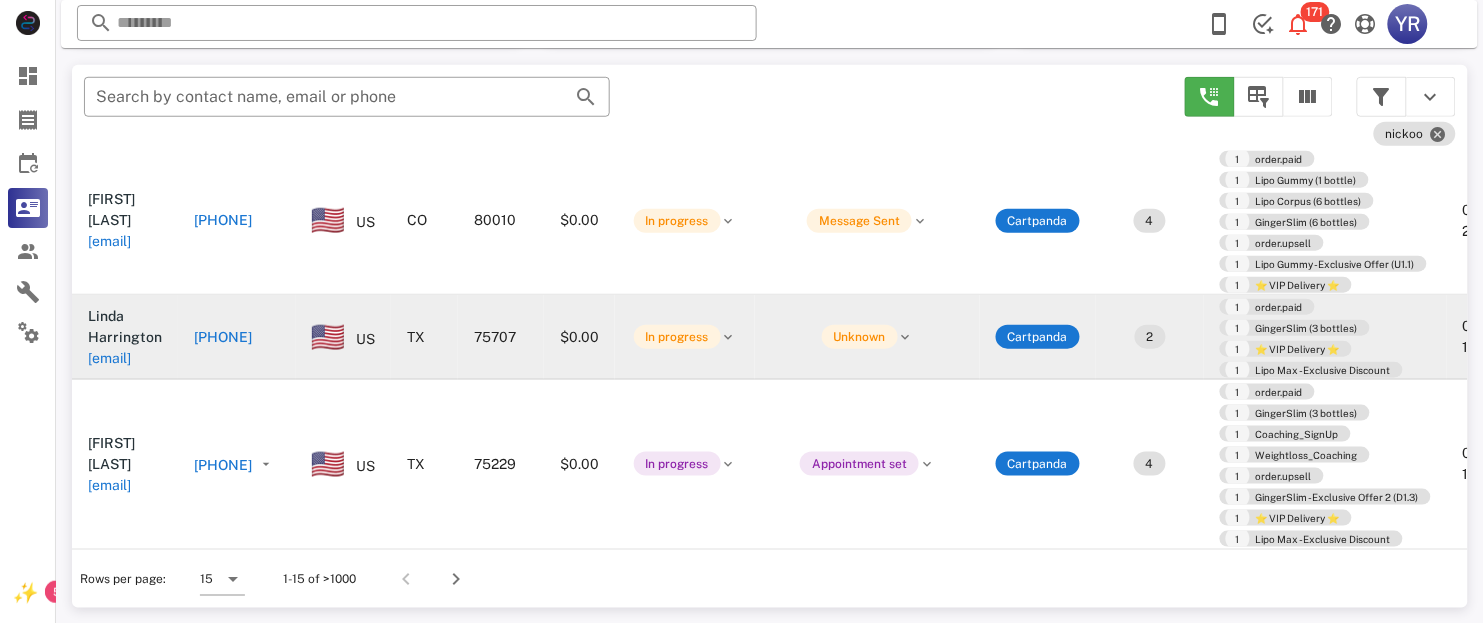 click on "[PHONE]" at bounding box center (223, 337) 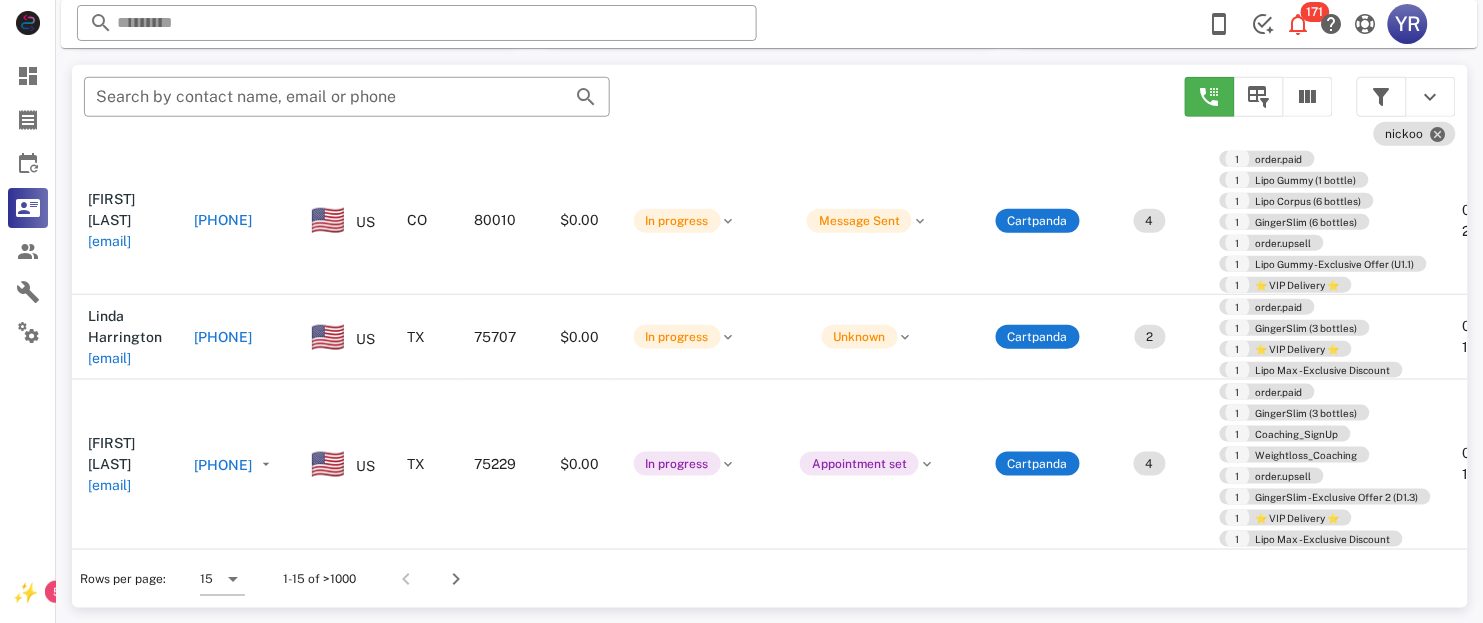type on "**********" 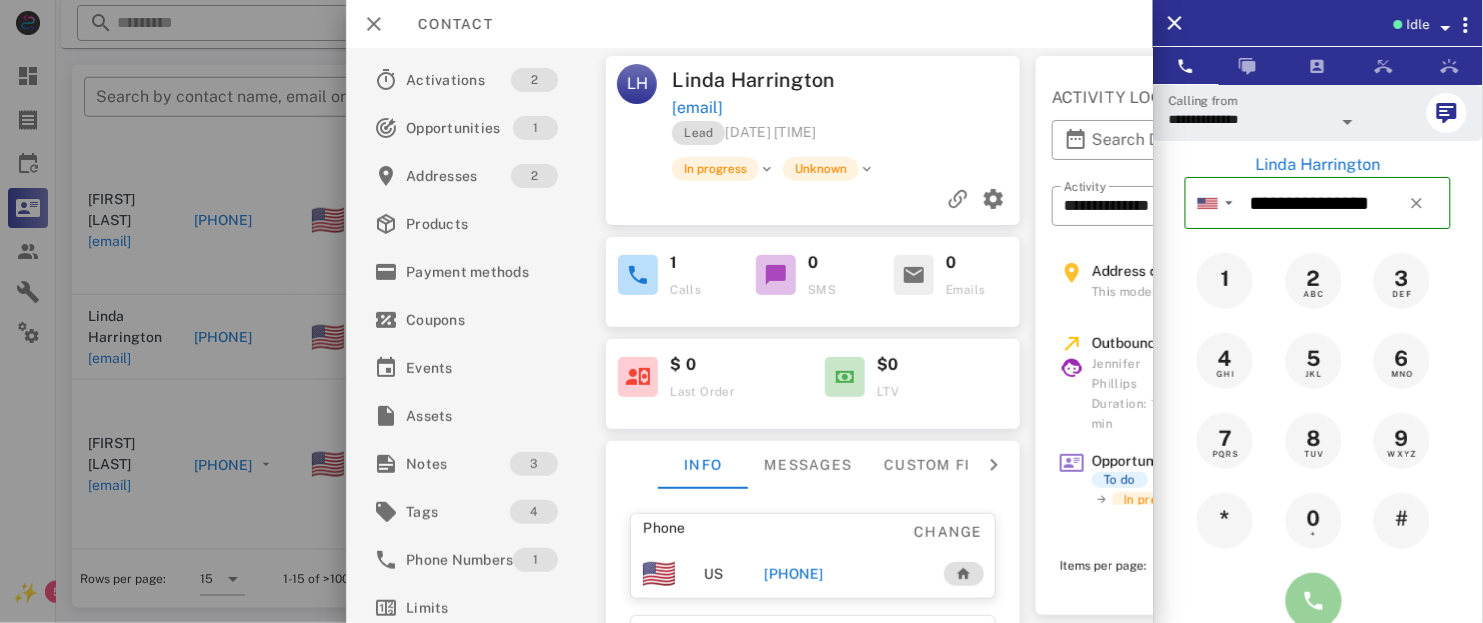 click at bounding box center [1314, 601] 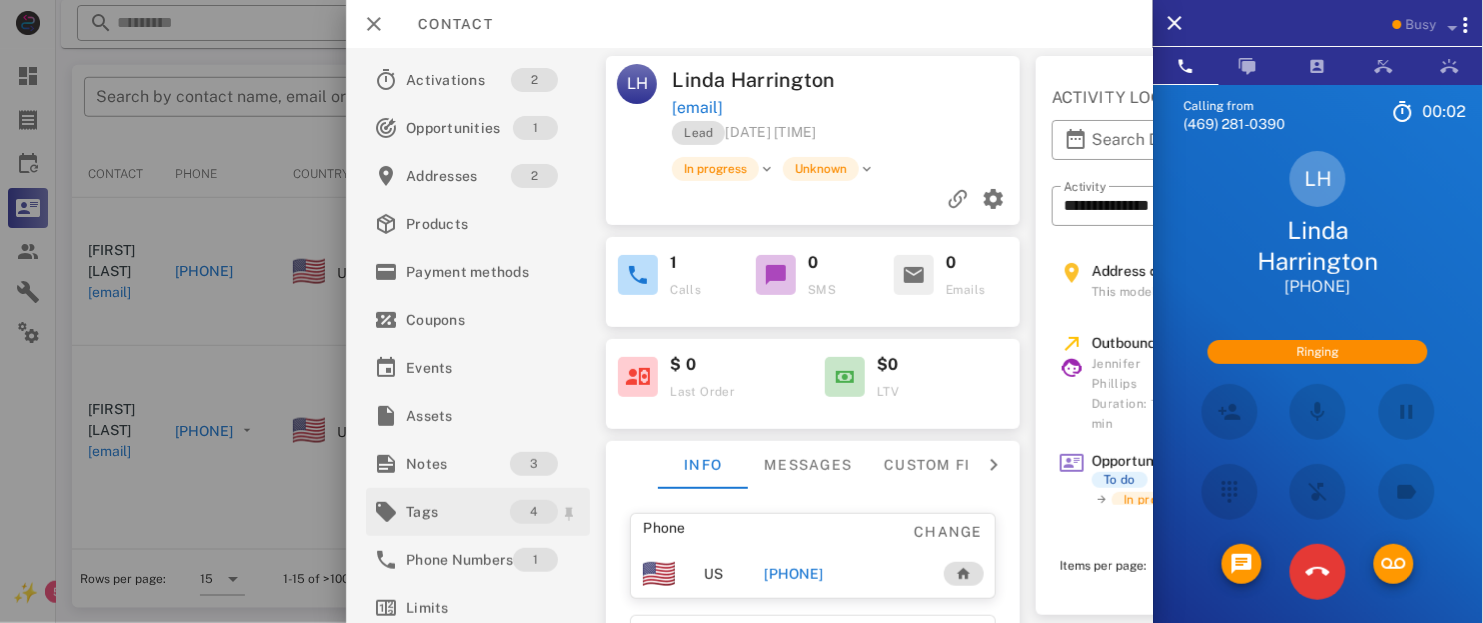 scroll, scrollTop: 0, scrollLeft: 0, axis: both 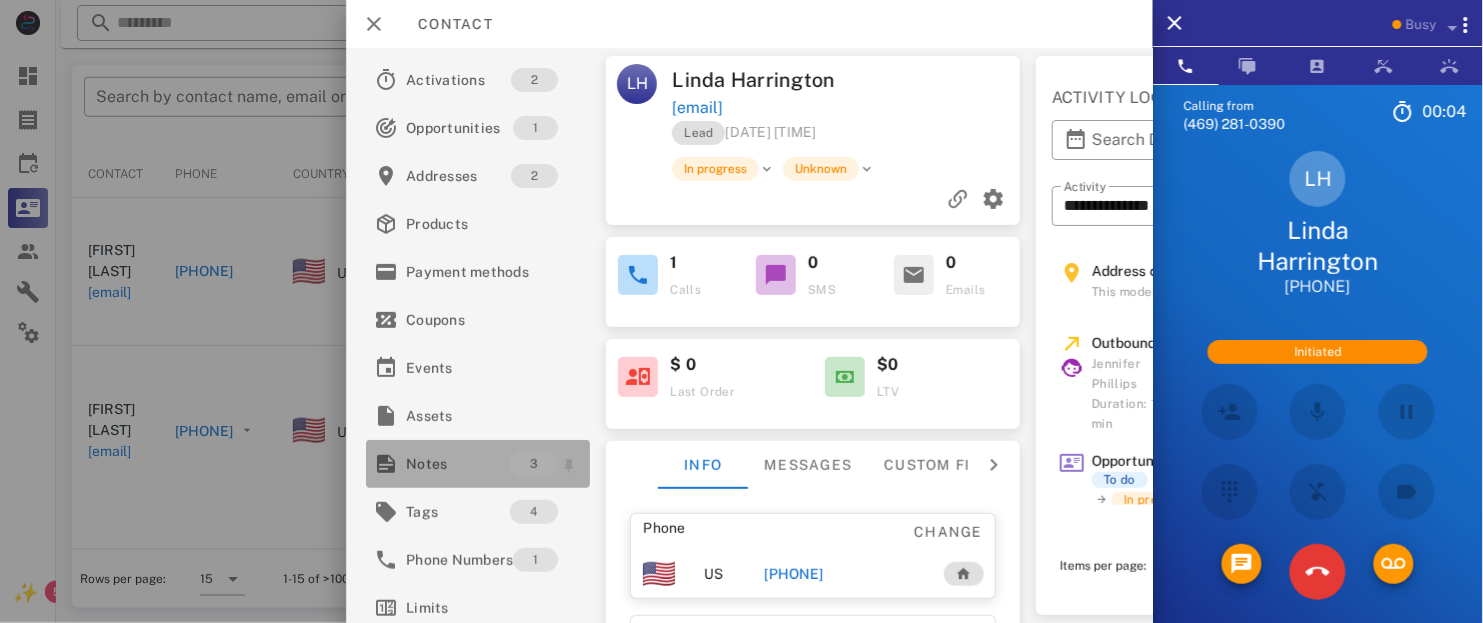 click on "Notes  3" at bounding box center [478, 464] 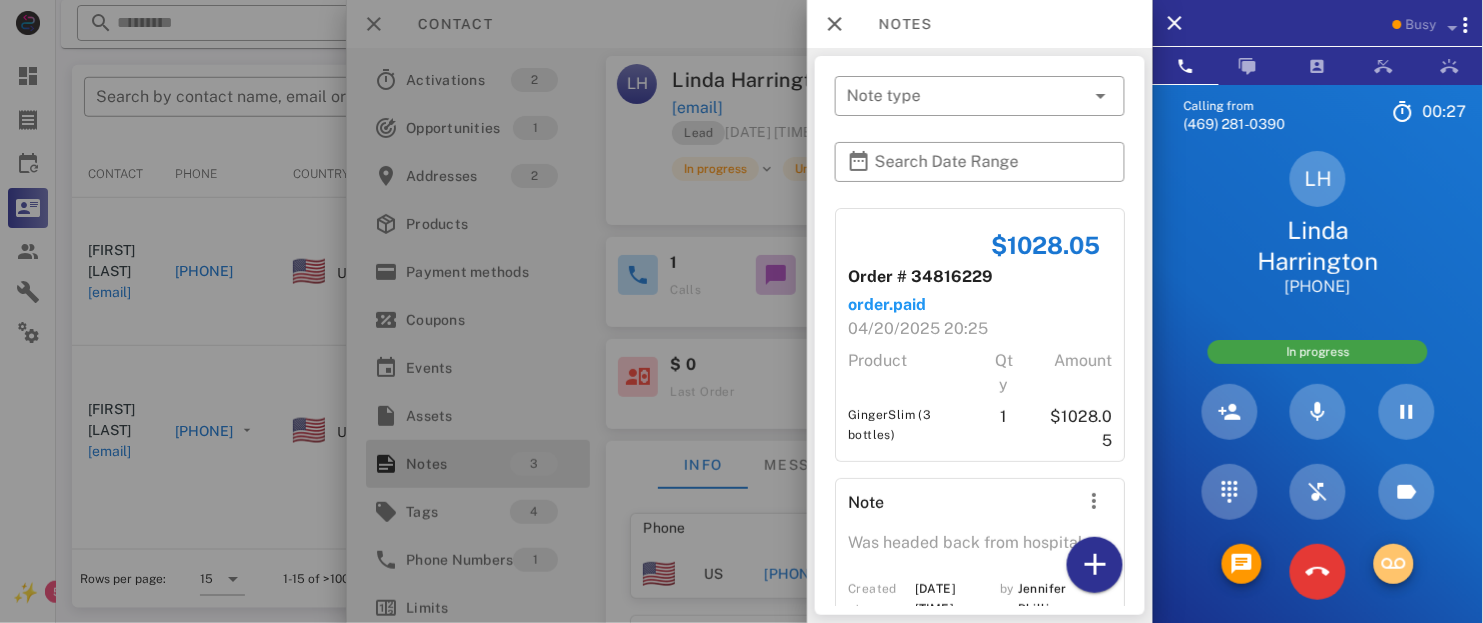 click at bounding box center [1394, 564] 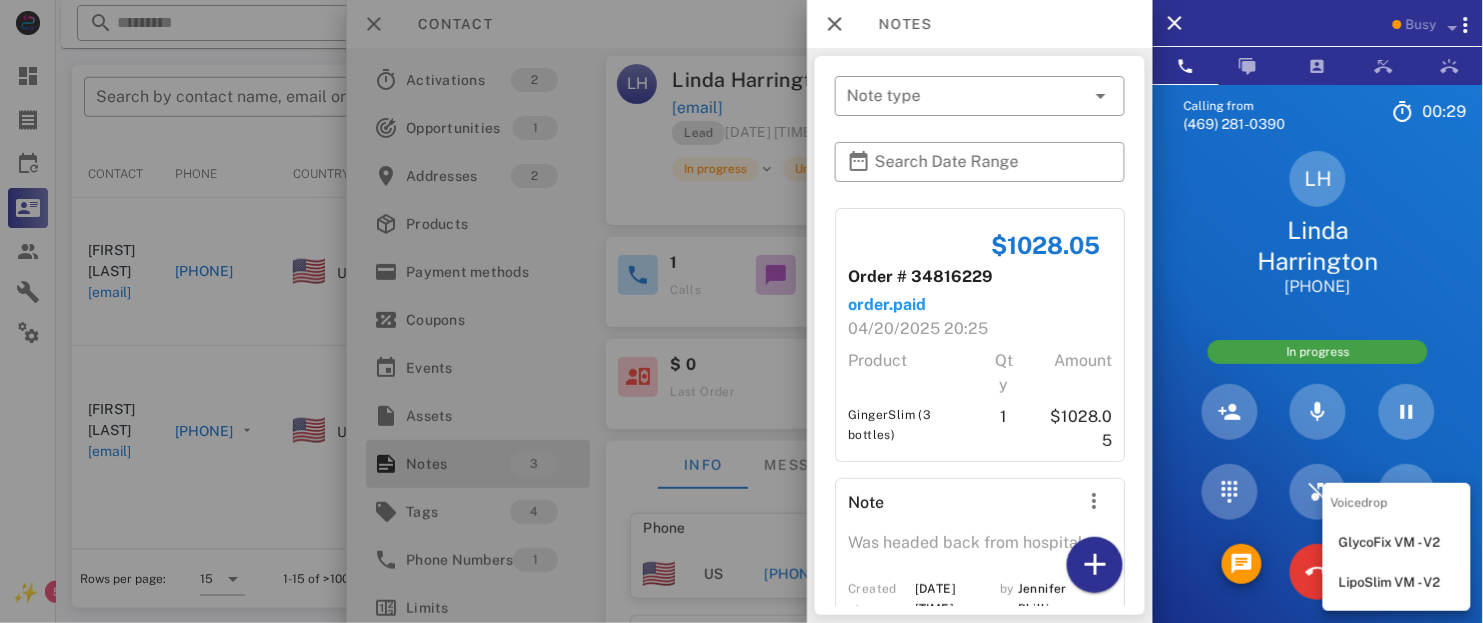 click on "LH [FIRST] [LAST] +[PHONE] In progress" at bounding box center [1318, 381] 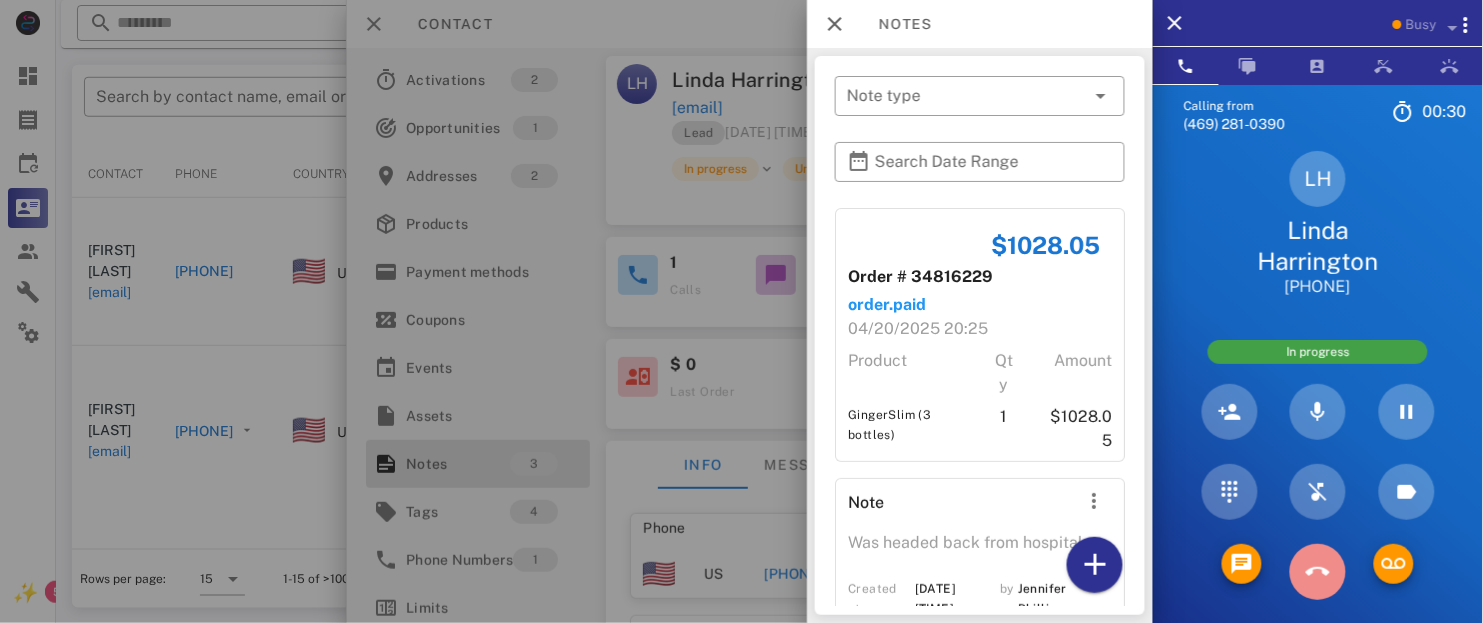 click at bounding box center (1318, 572) 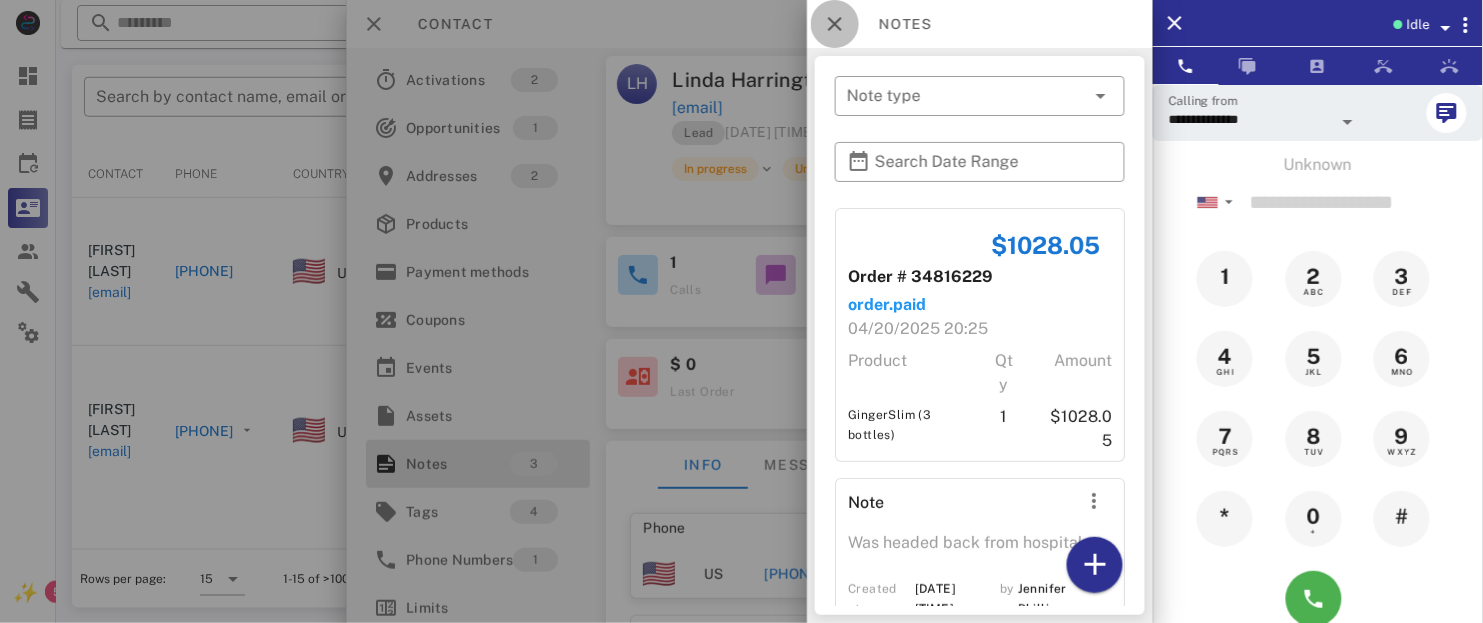 click at bounding box center (835, 24) 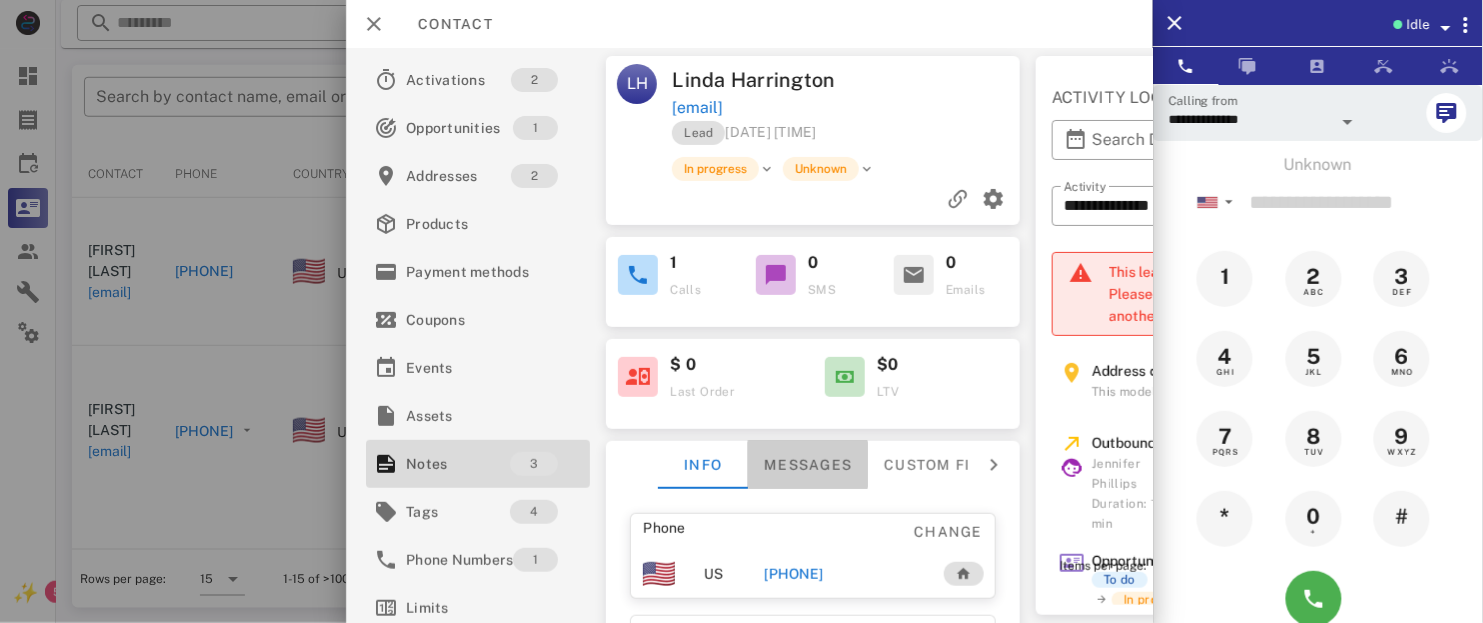 click on "Messages" at bounding box center [808, 465] 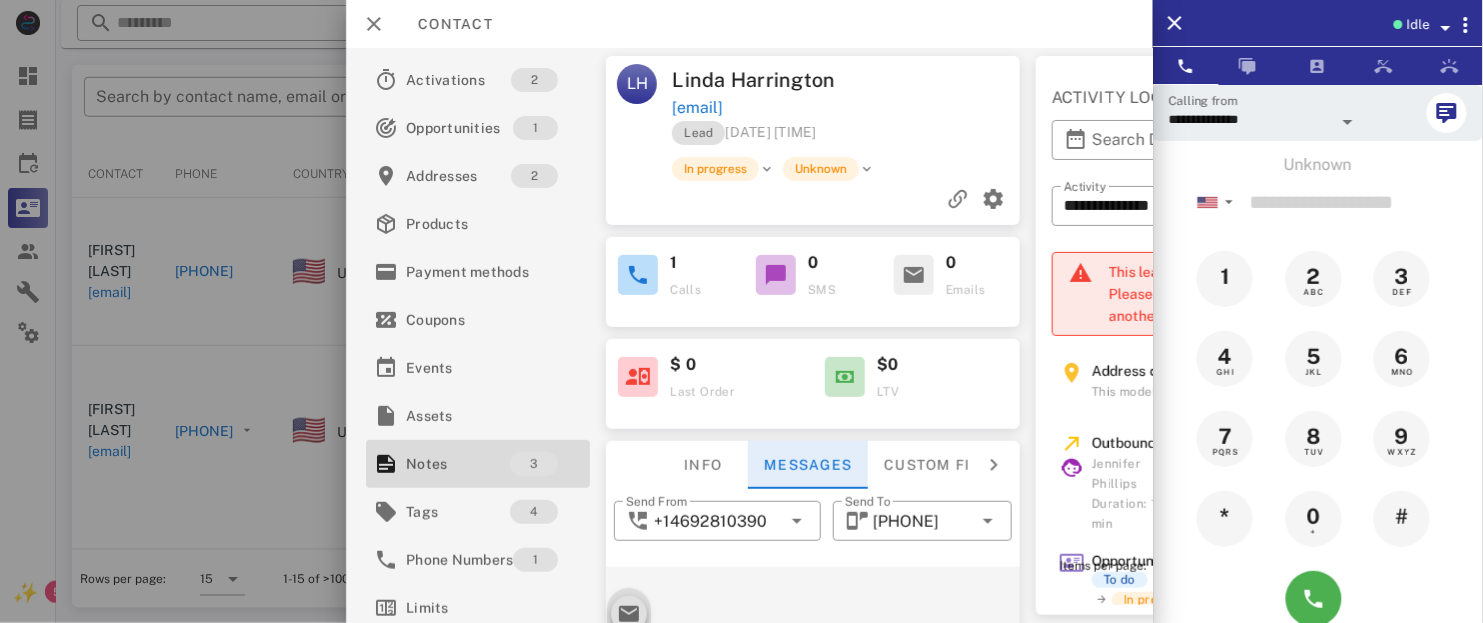 scroll, scrollTop: 270, scrollLeft: 0, axis: vertical 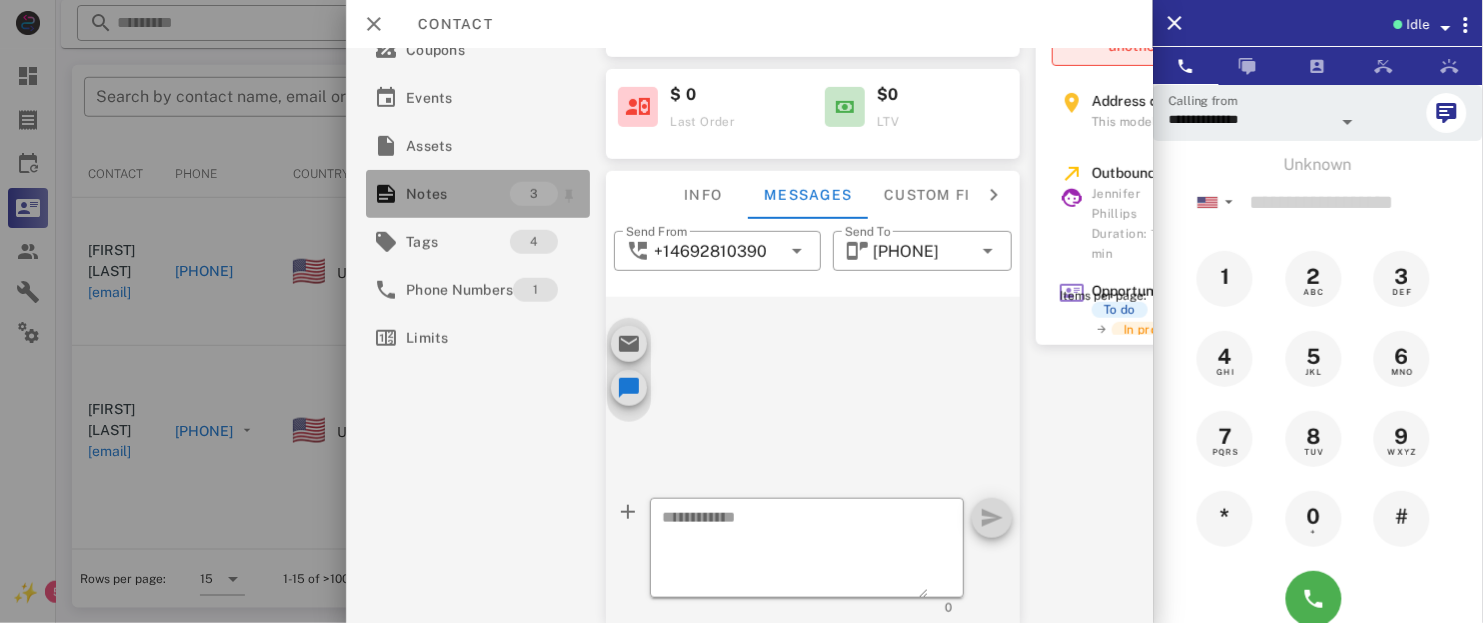 click on "Notes" at bounding box center (458, 194) 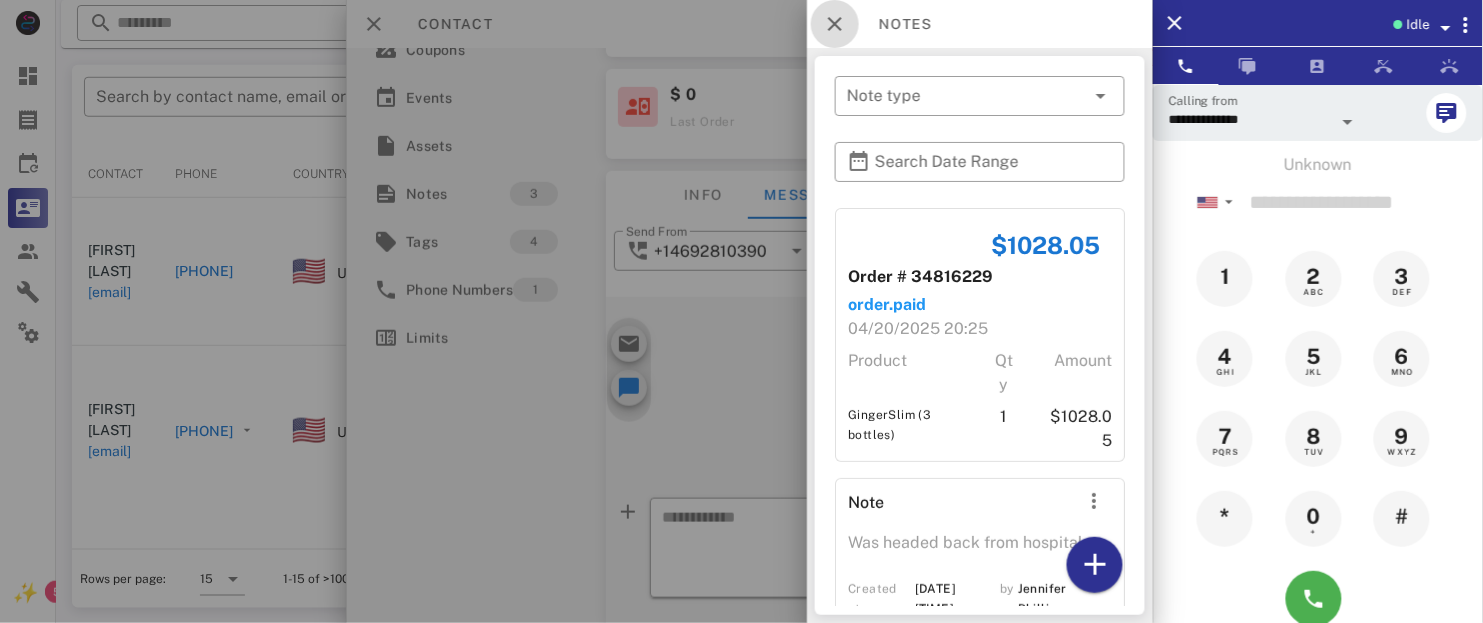 click at bounding box center [835, 24] 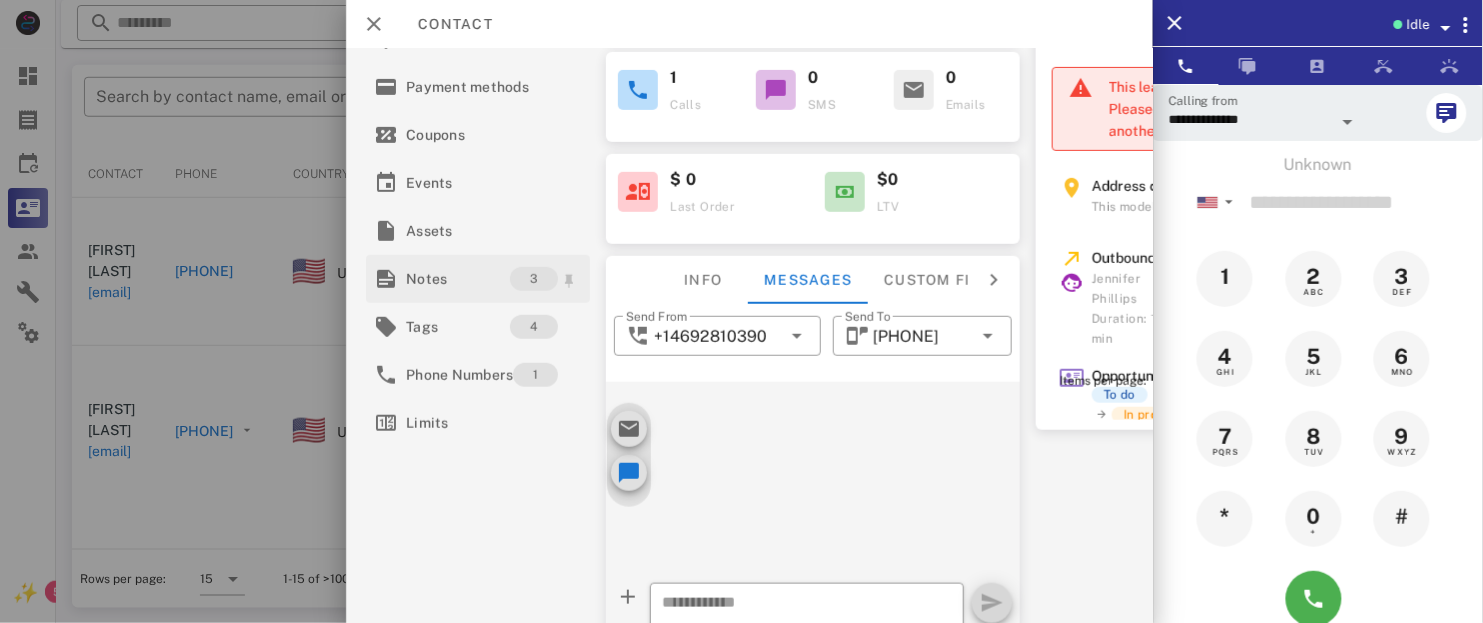 scroll, scrollTop: 180, scrollLeft: 0, axis: vertical 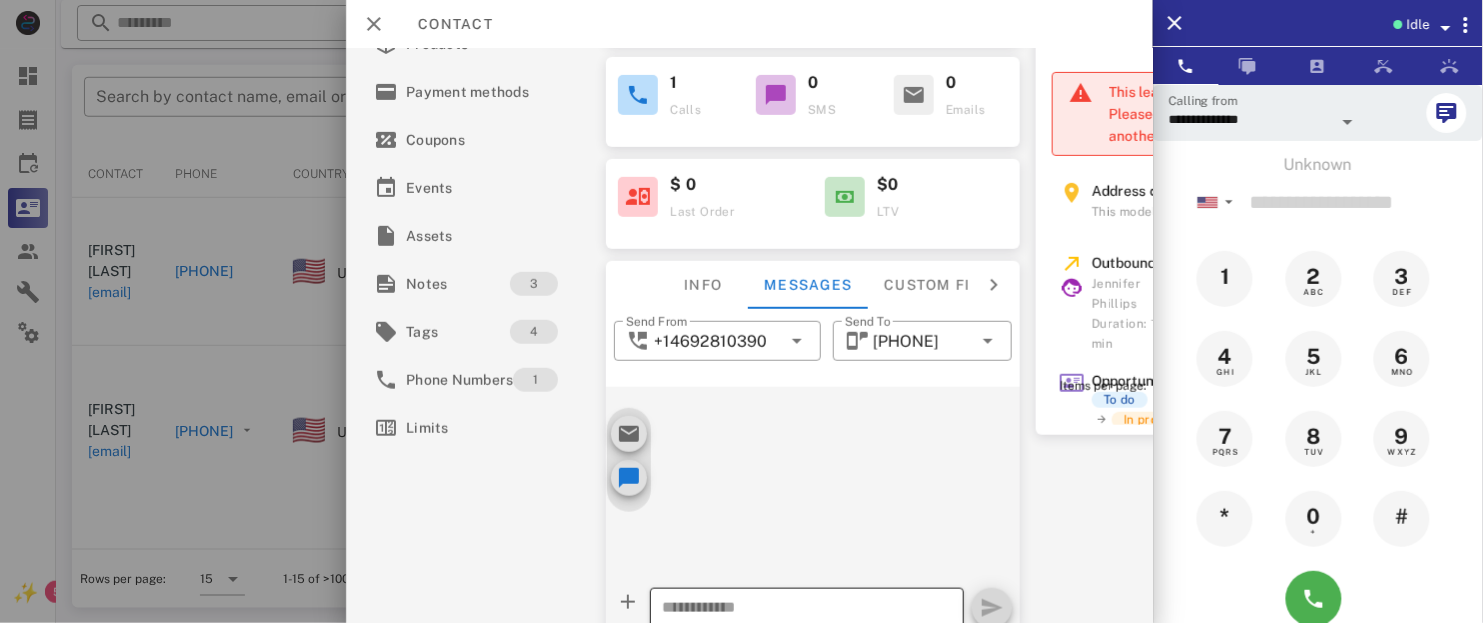 click on "**********" at bounding box center [749, 335] 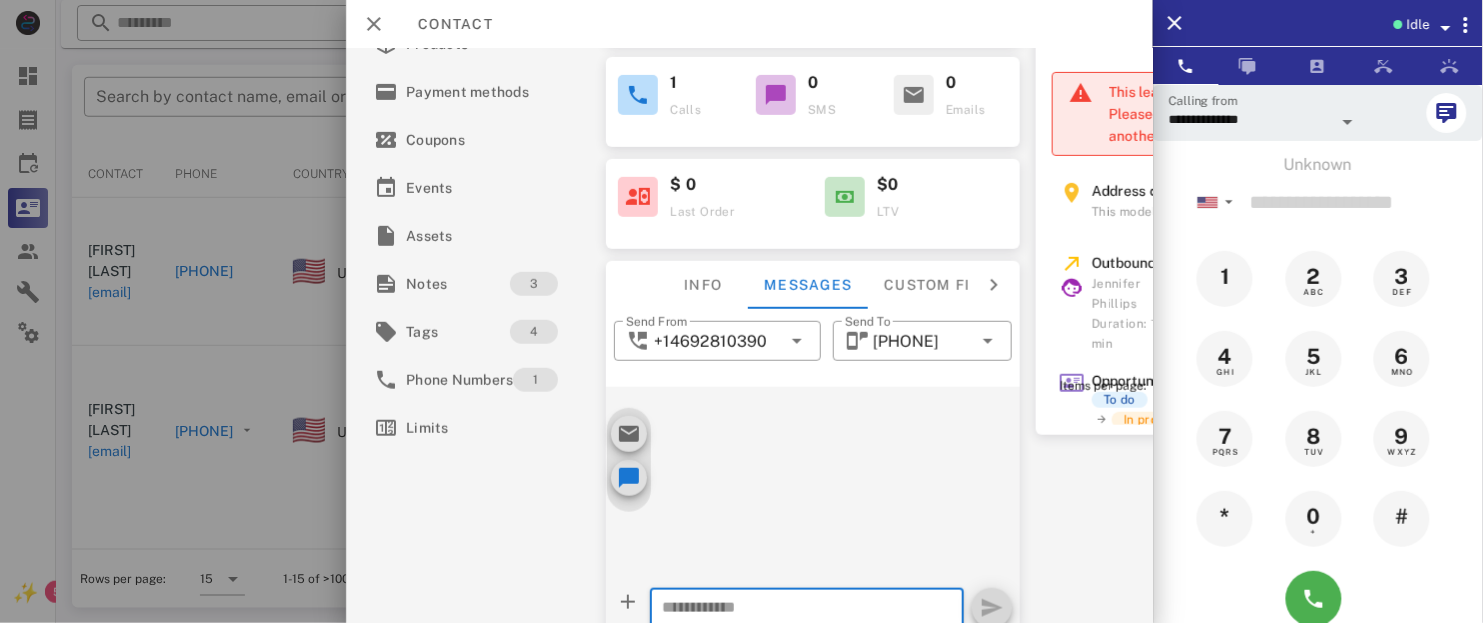 paste on "**********" 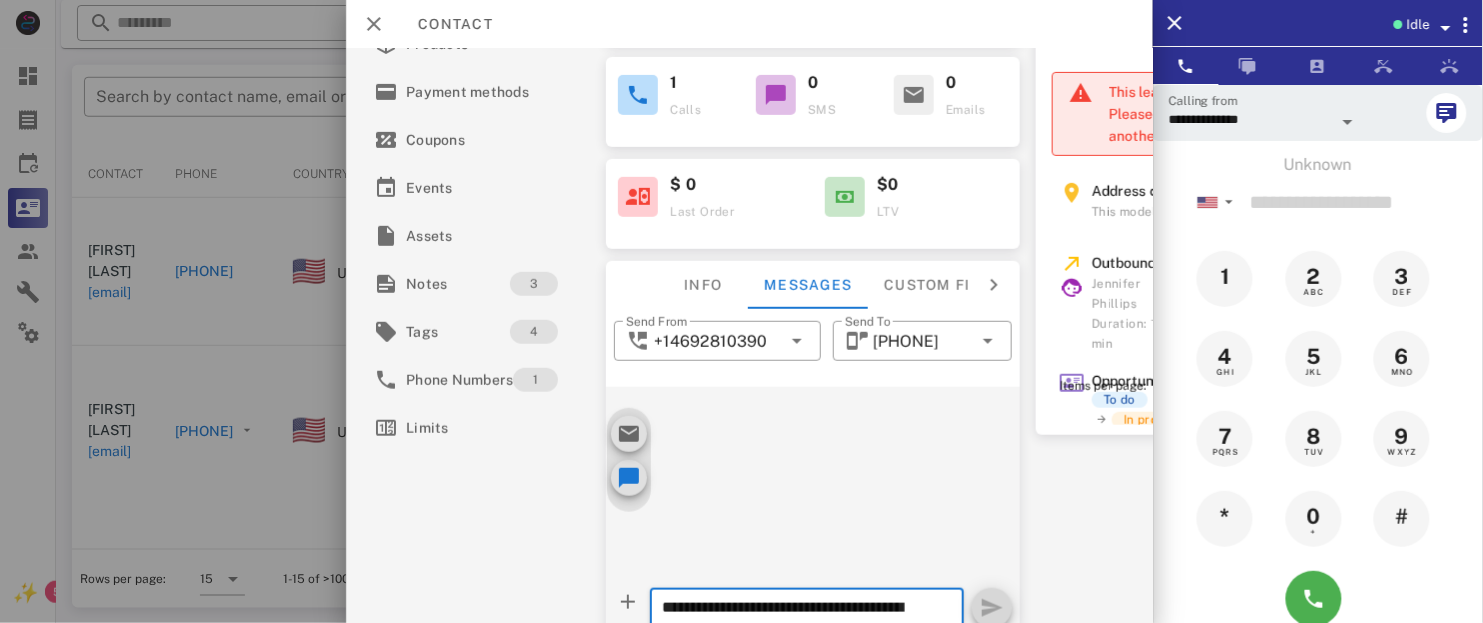 scroll, scrollTop: 153, scrollLeft: 0, axis: vertical 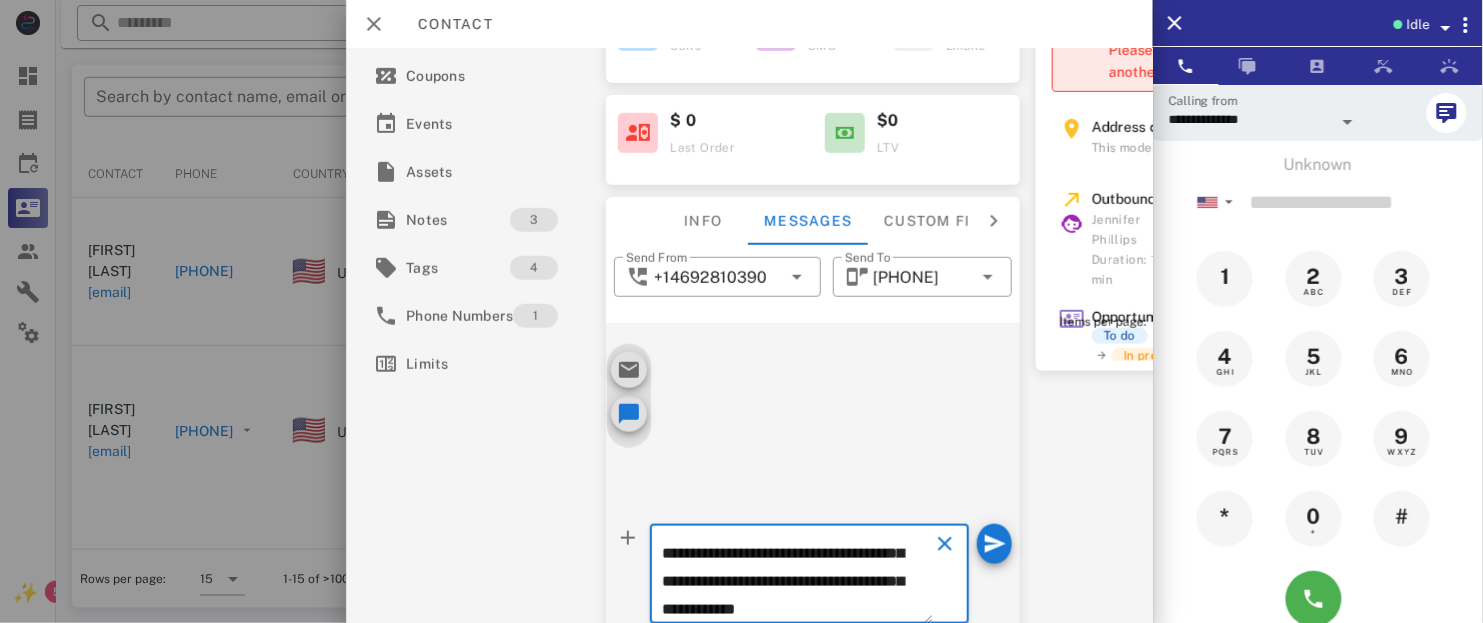 type on "**********" 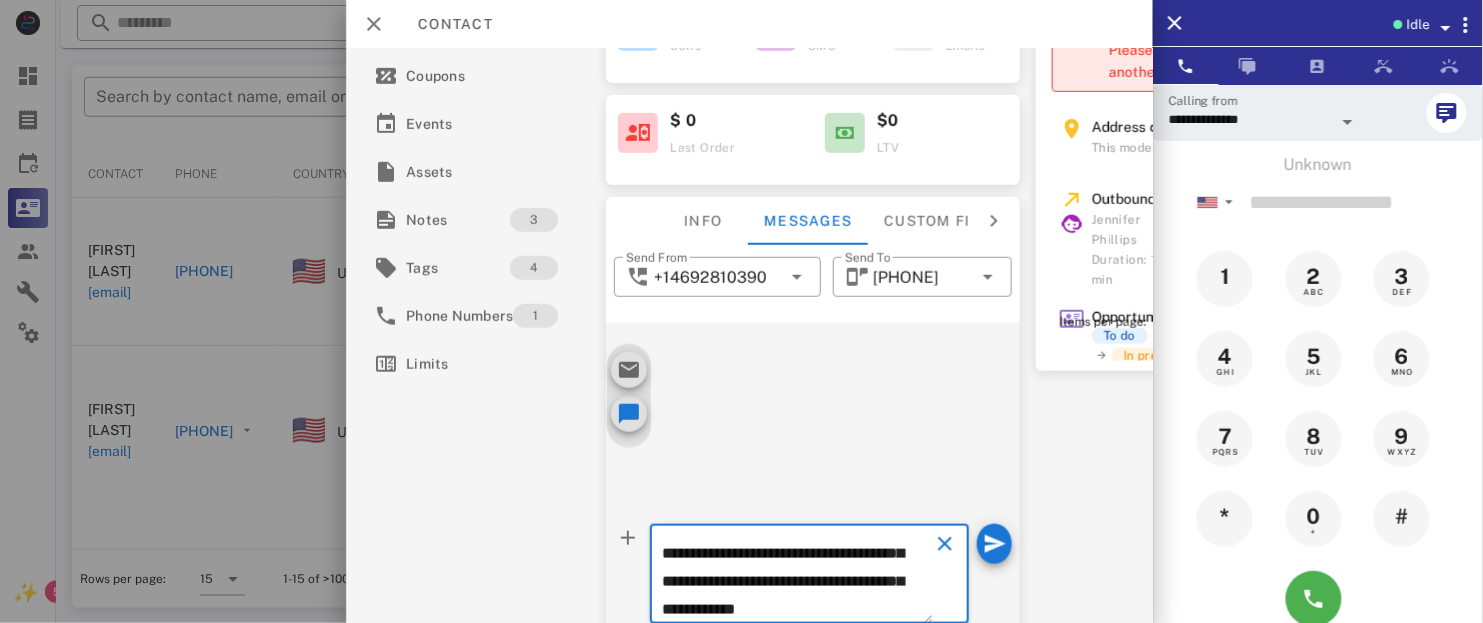 type 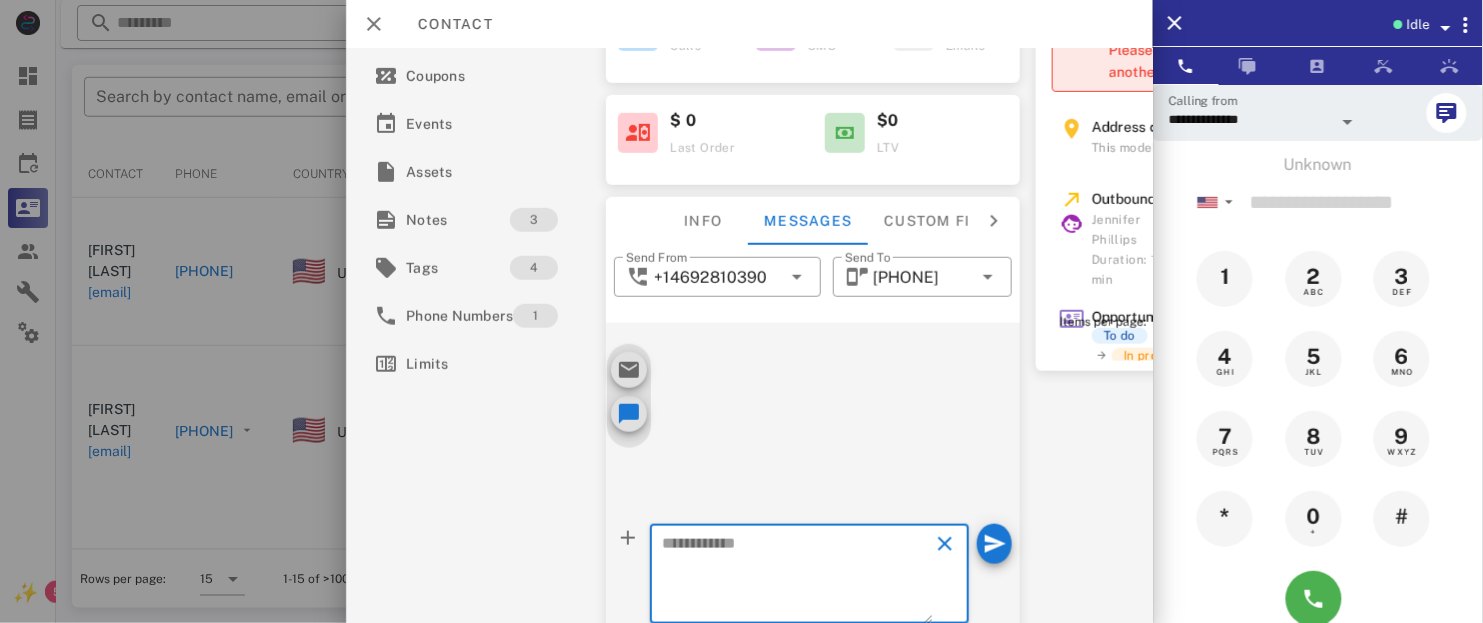 scroll, scrollTop: 0, scrollLeft: 0, axis: both 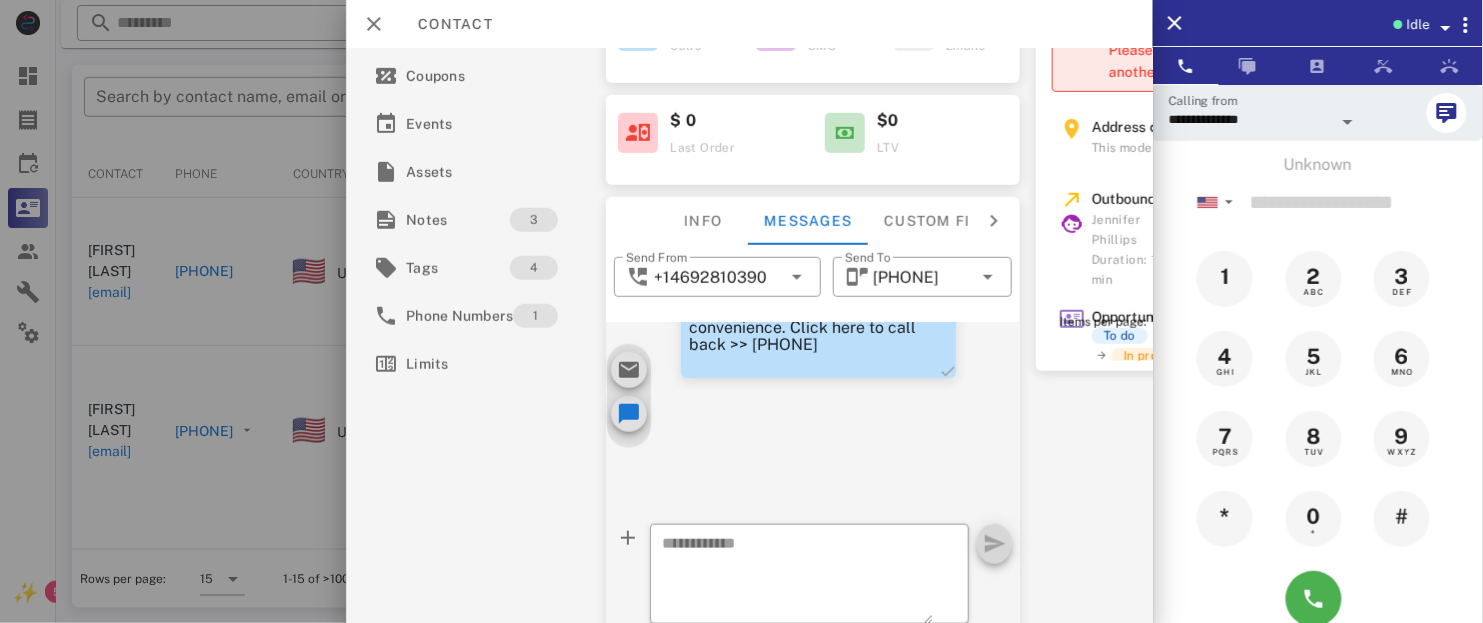 click on "**********" at bounding box center [749, 335] 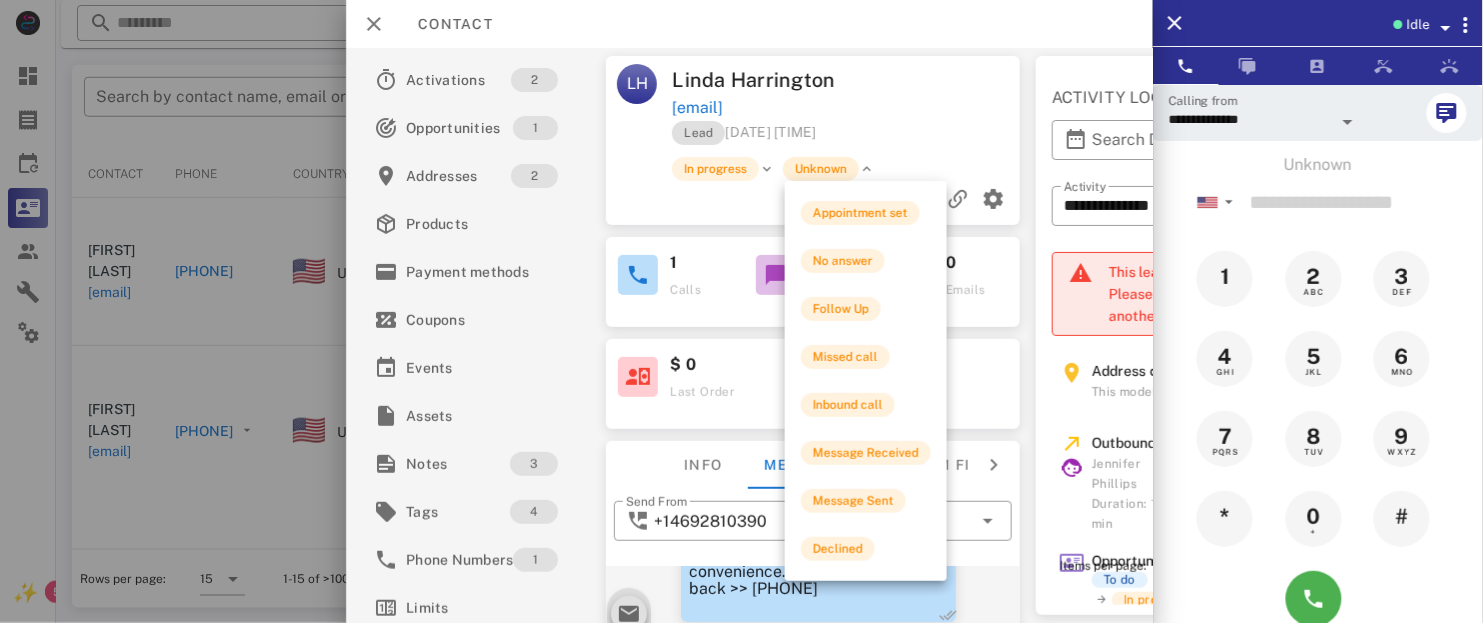 click on "Unknown" at bounding box center [821, 169] 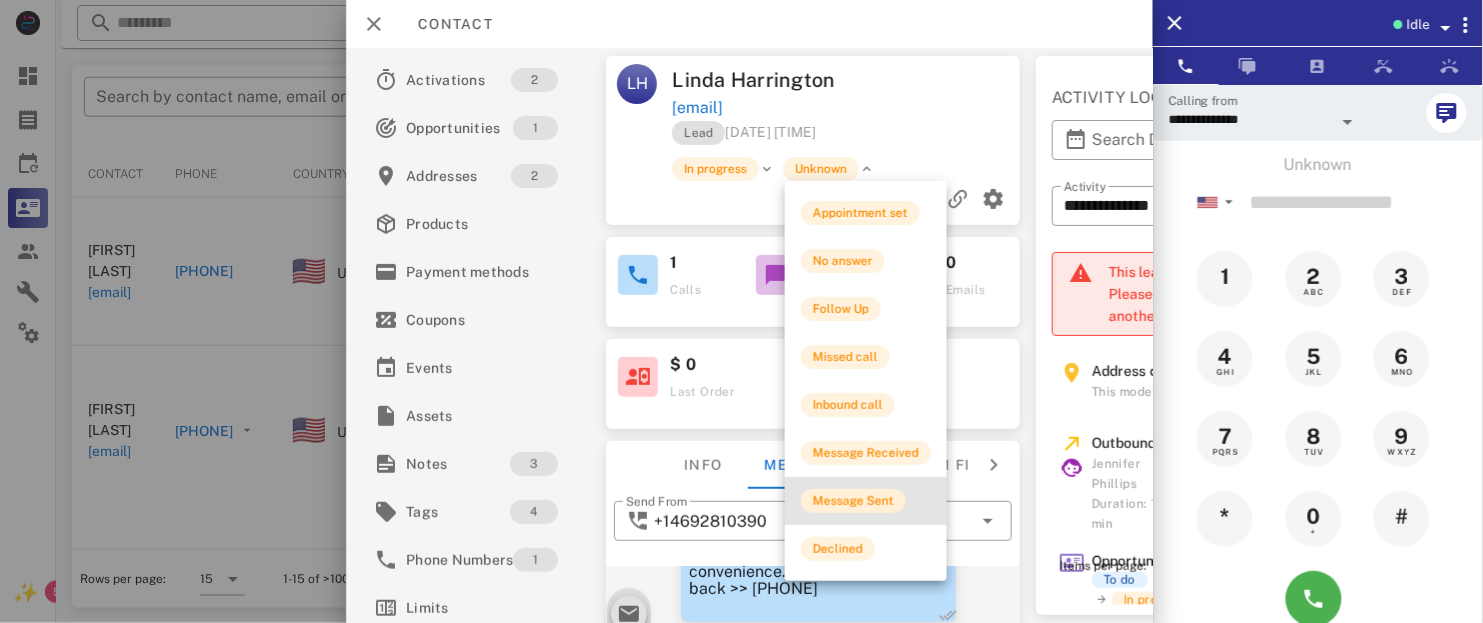 click on "Message Sent" at bounding box center [853, 501] 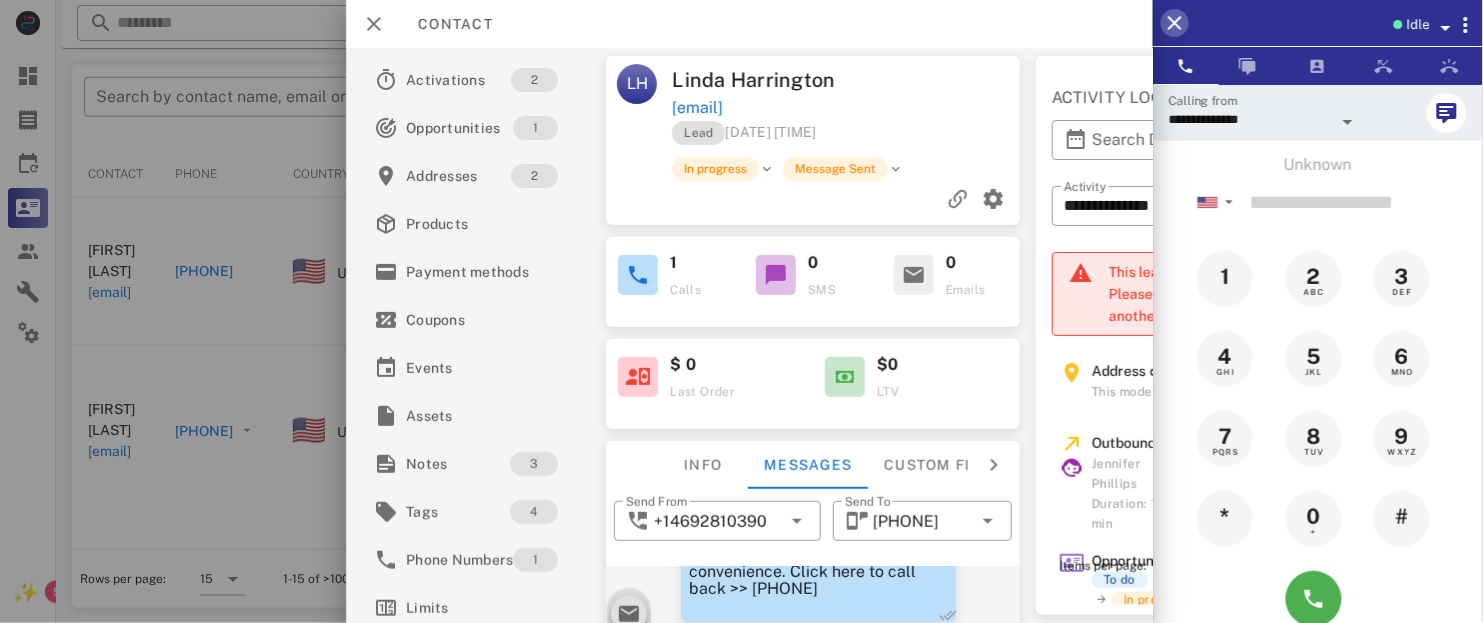click at bounding box center [1175, 23] 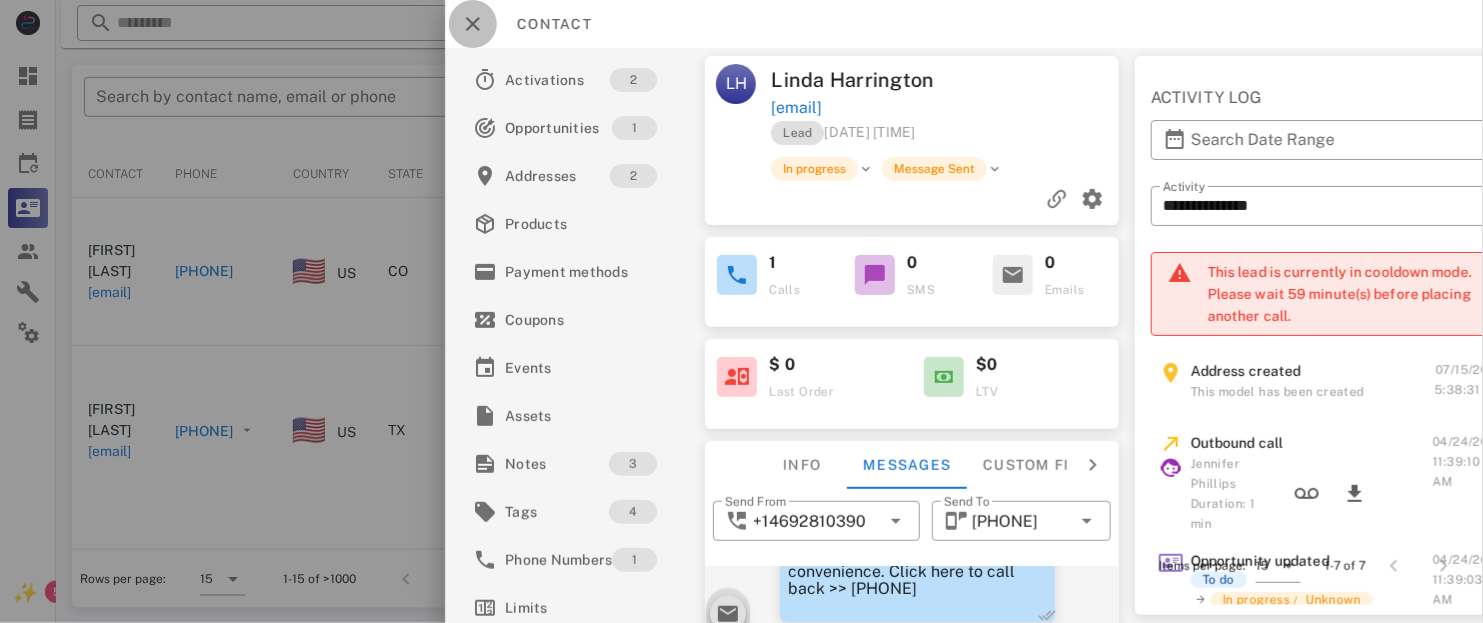 click at bounding box center [473, 24] 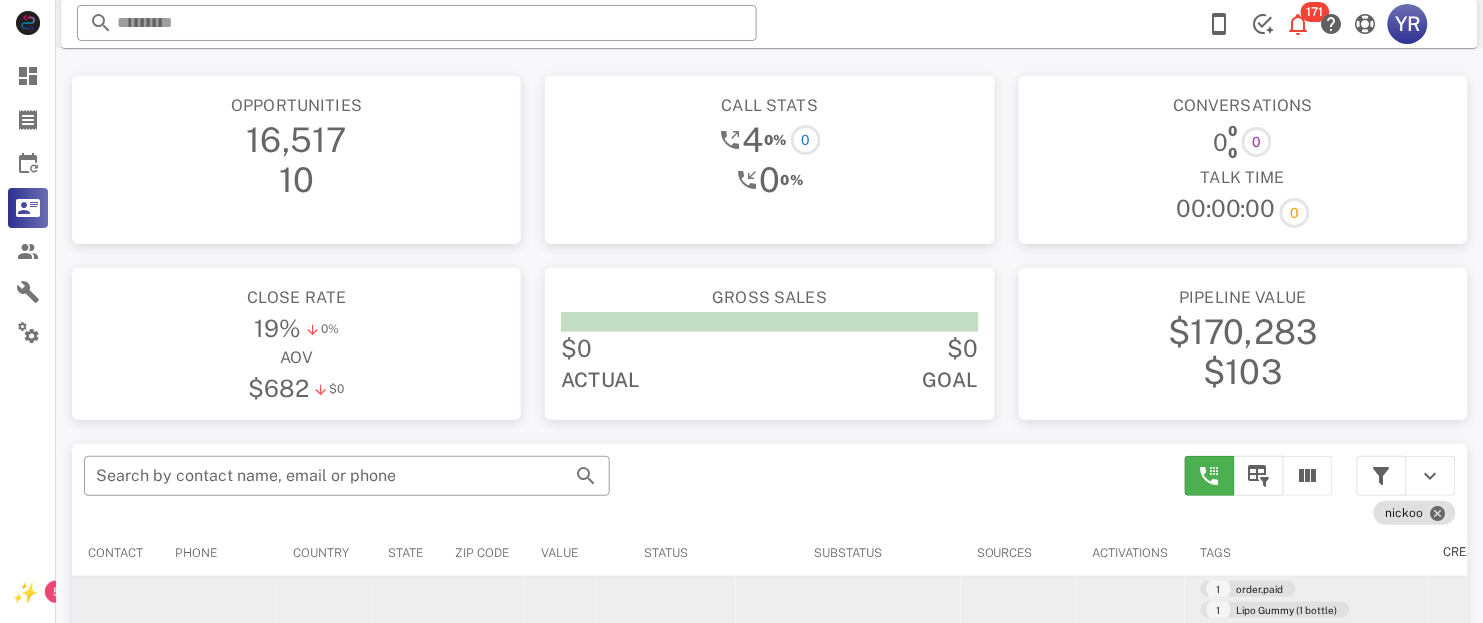 scroll, scrollTop: 379, scrollLeft: 0, axis: vertical 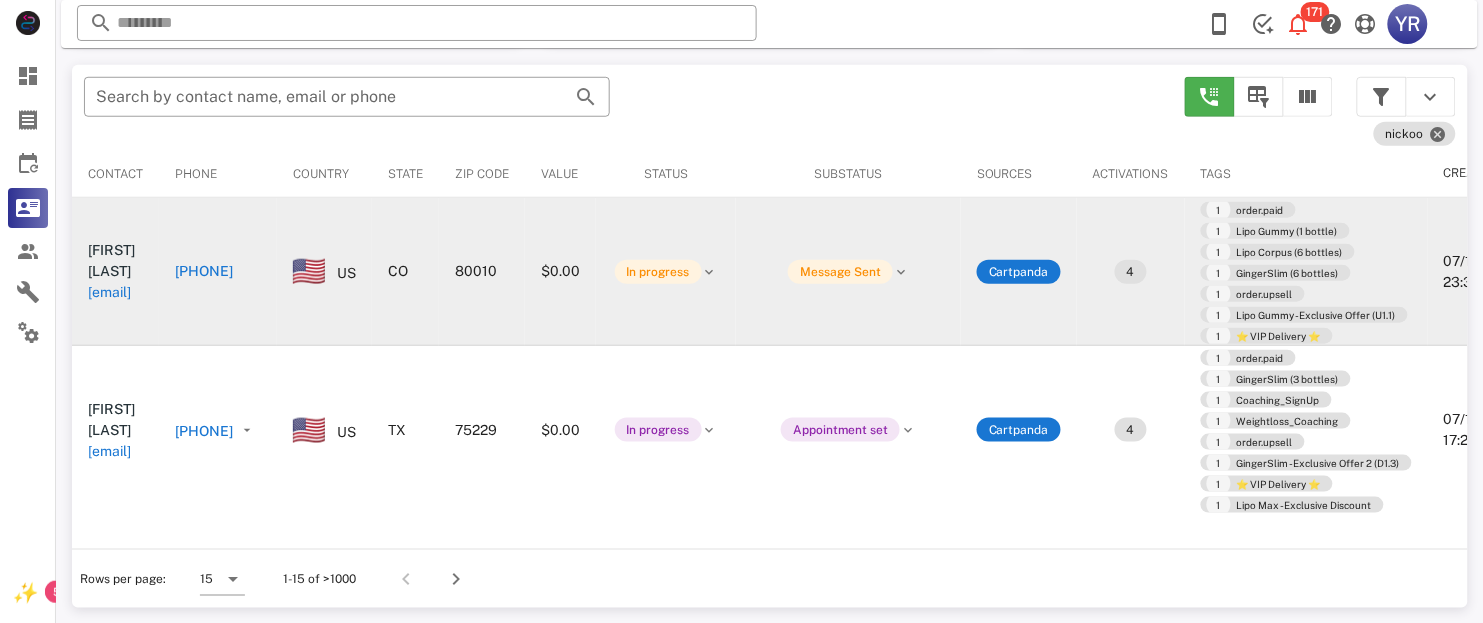 click on "[PHONE]" at bounding box center (204, 271) 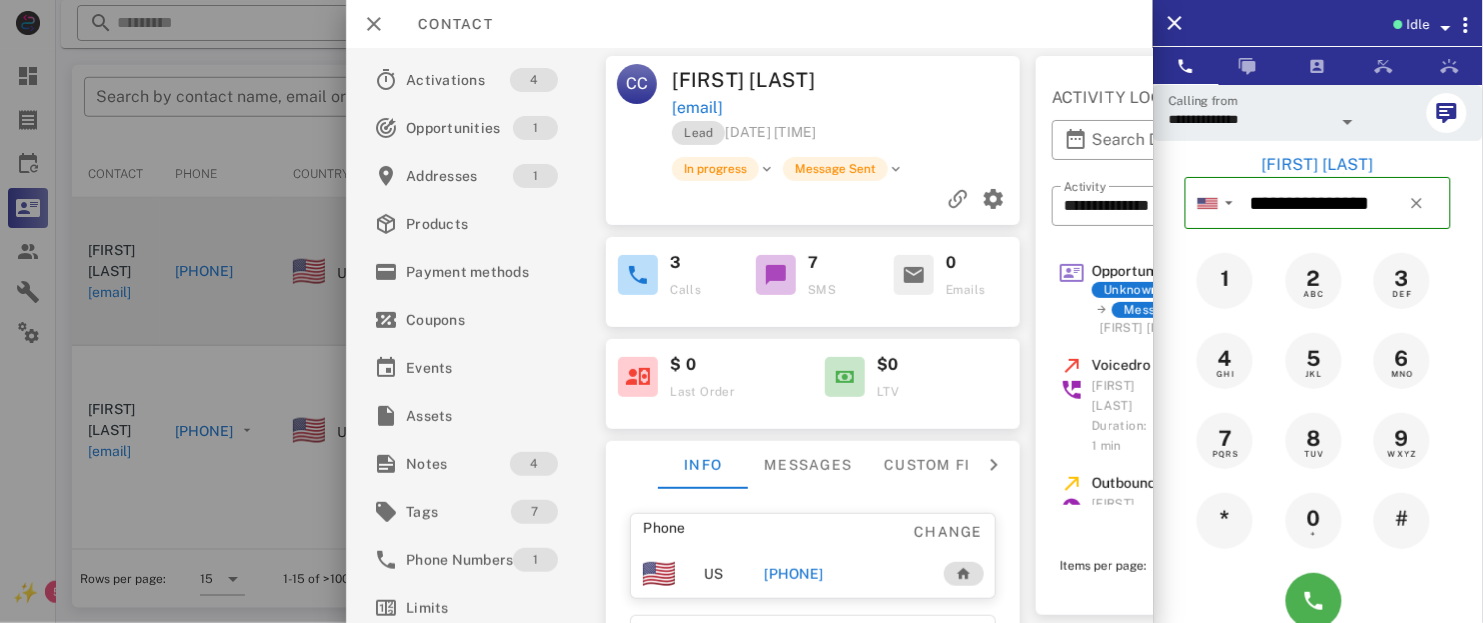 click on "Opportunity updated Unknown Message Sent [FIRST] [LAST] [DATE] [TIME]" at bounding box center (1217, 299) 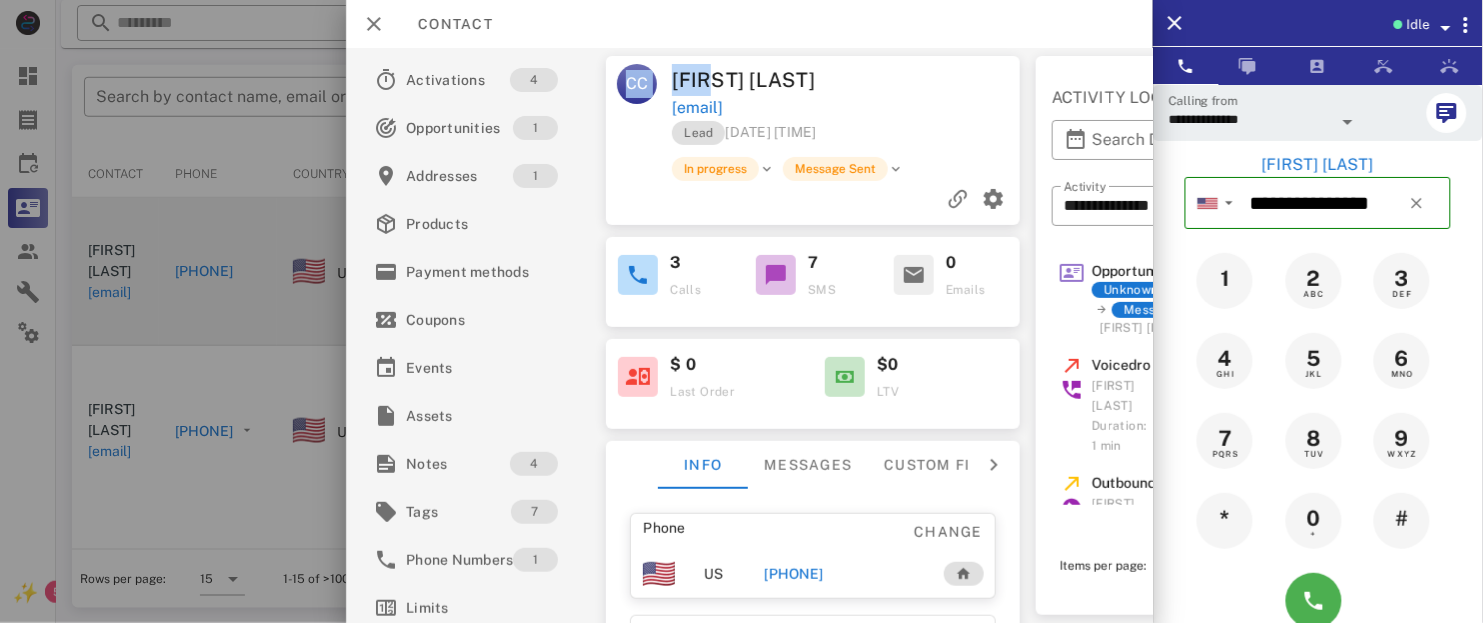 drag, startPoint x: 999, startPoint y: 44, endPoint x: 719, endPoint y: 90, distance: 283.75342 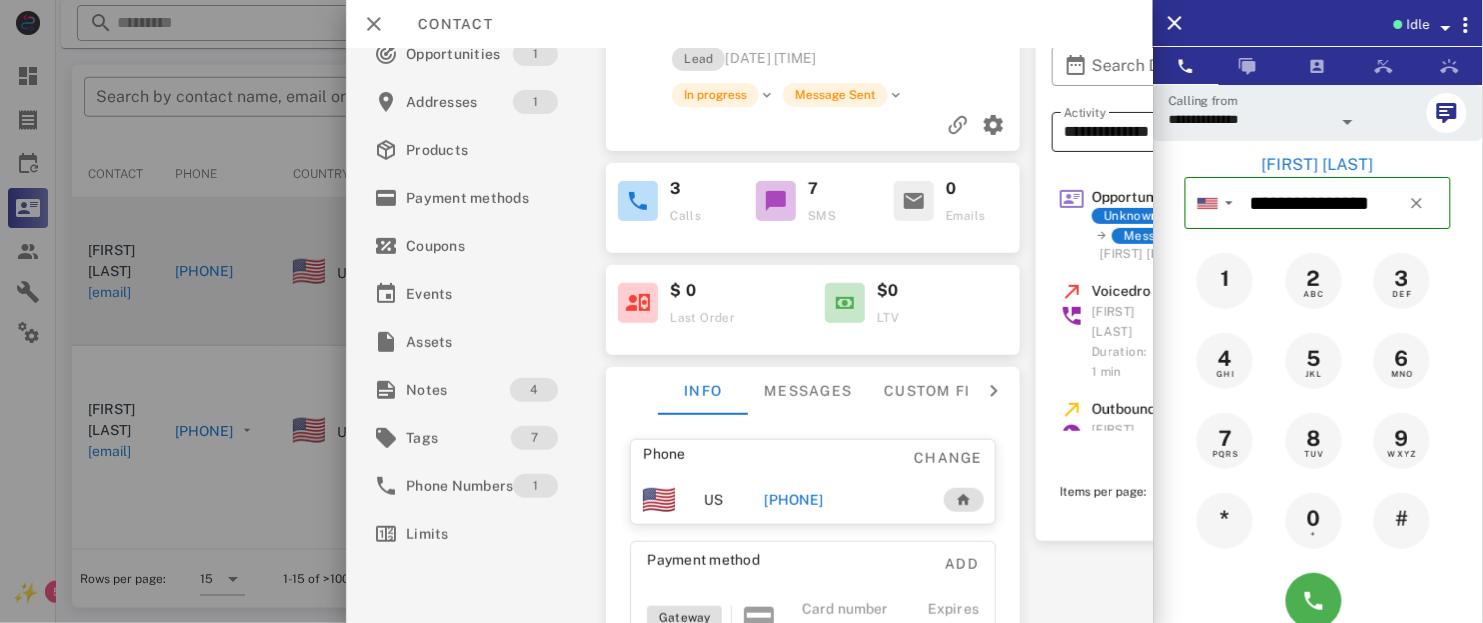 scroll, scrollTop: 73, scrollLeft: 0, axis: vertical 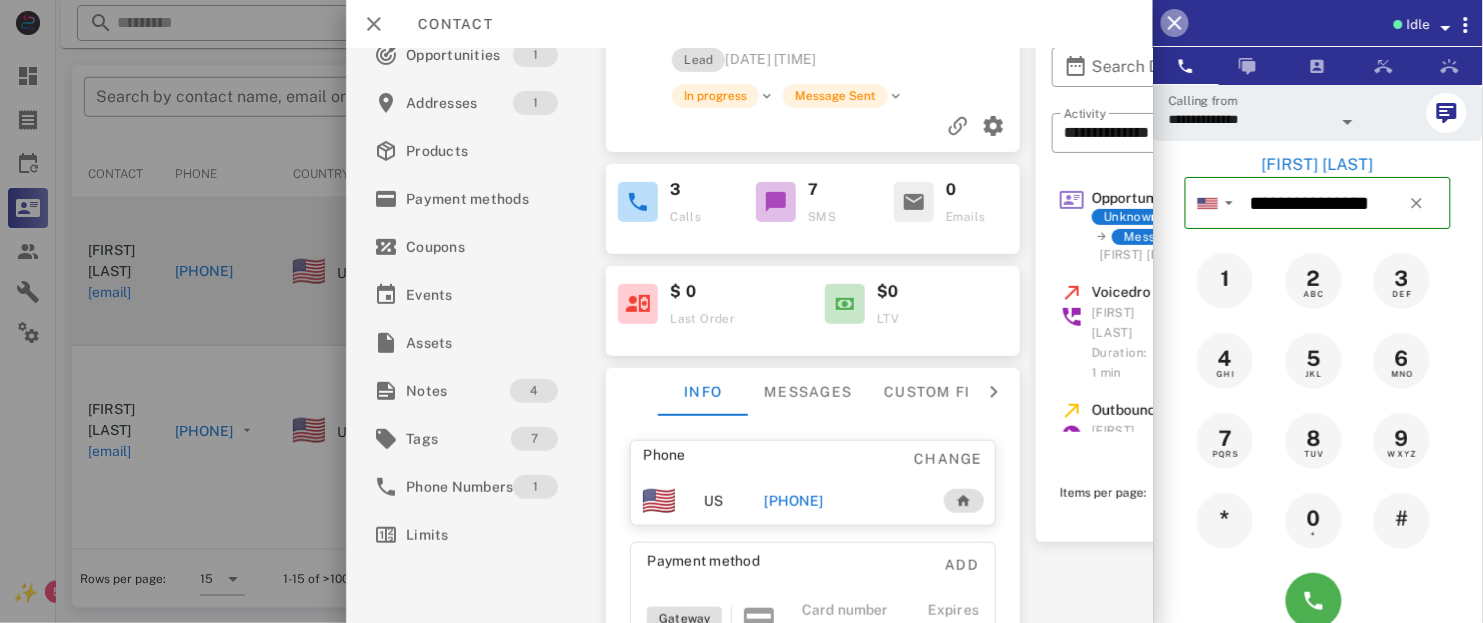 click at bounding box center (1175, 23) 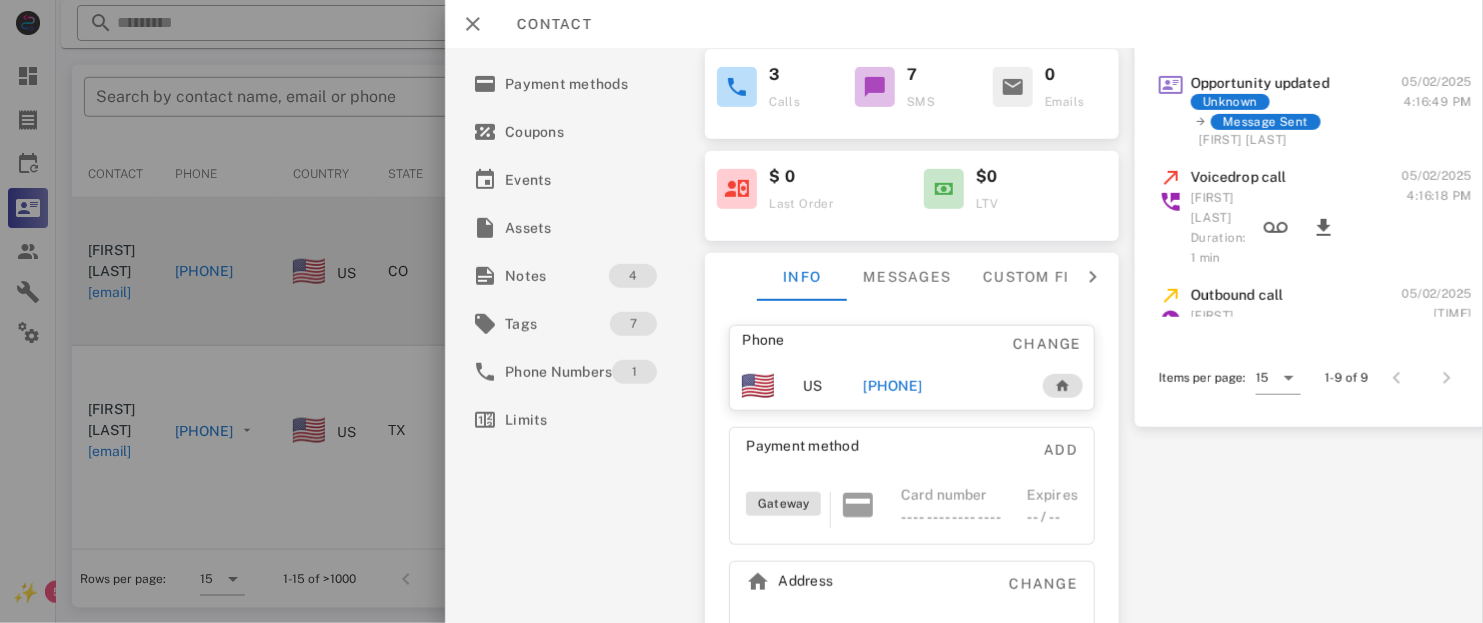 scroll, scrollTop: 191, scrollLeft: 0, axis: vertical 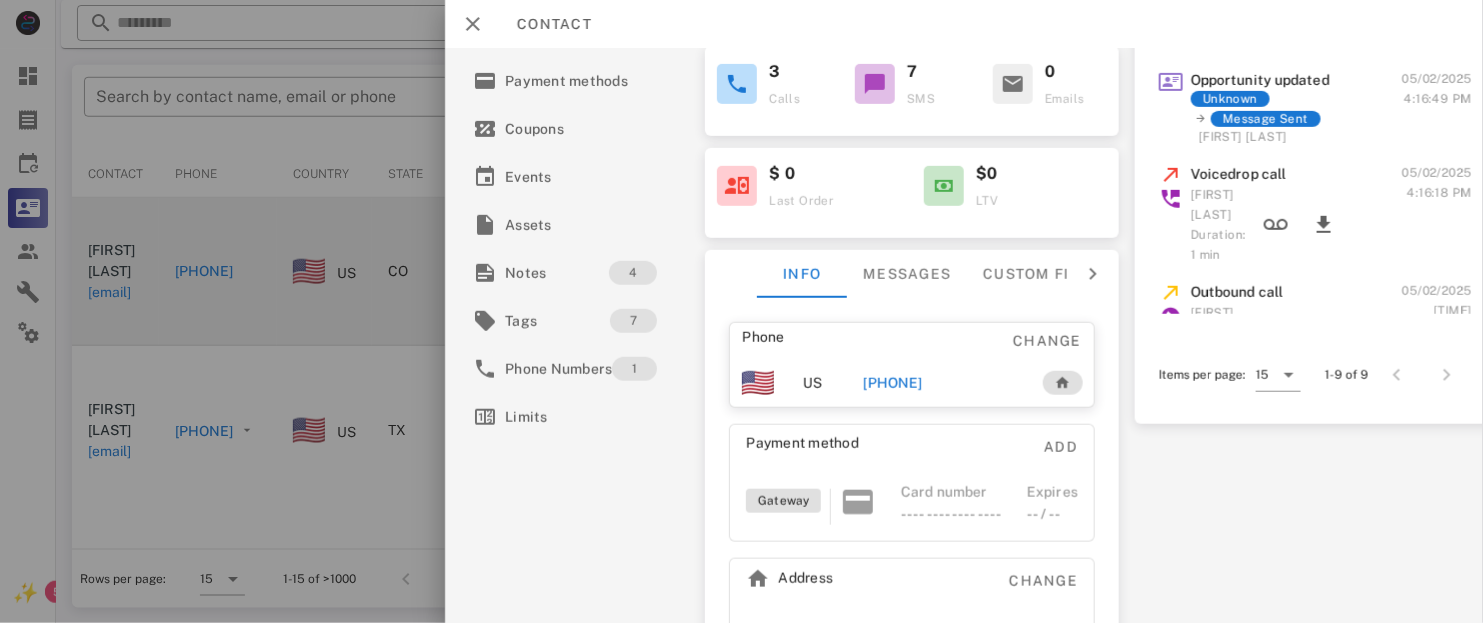 click on "[PHONE]" at bounding box center (892, 383) 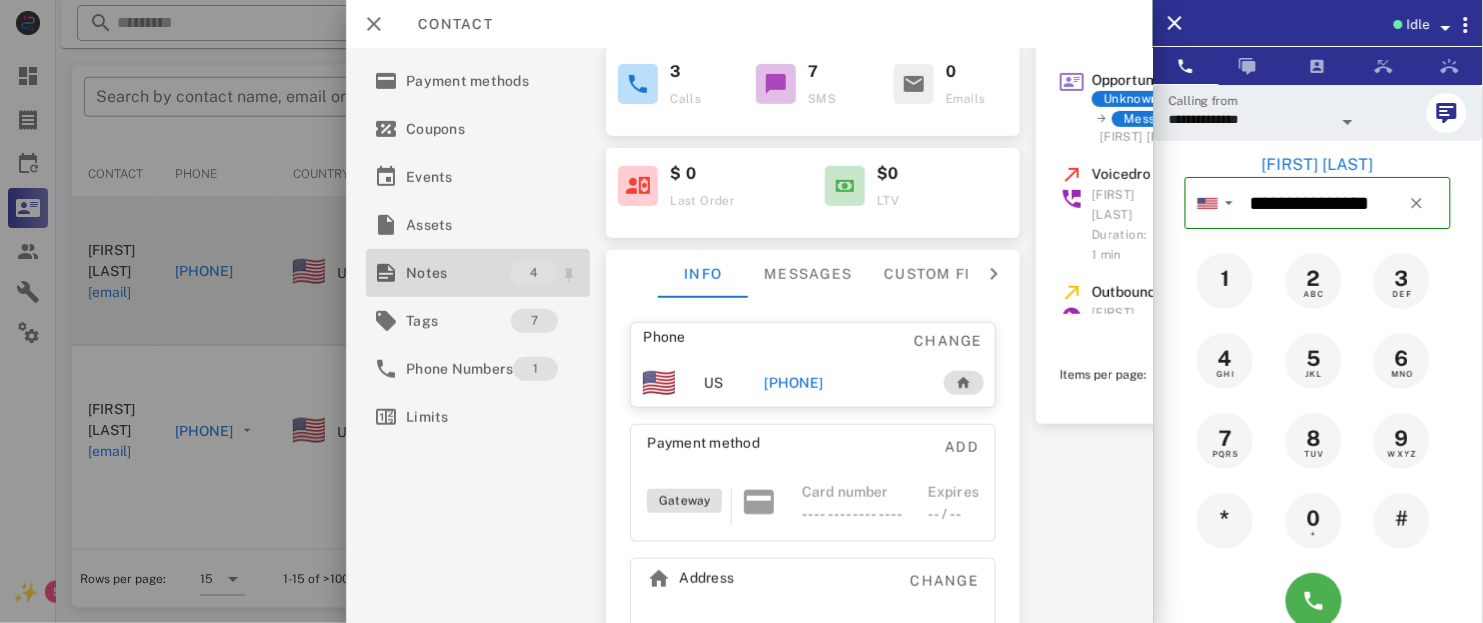 click on "Notes" at bounding box center [458, 273] 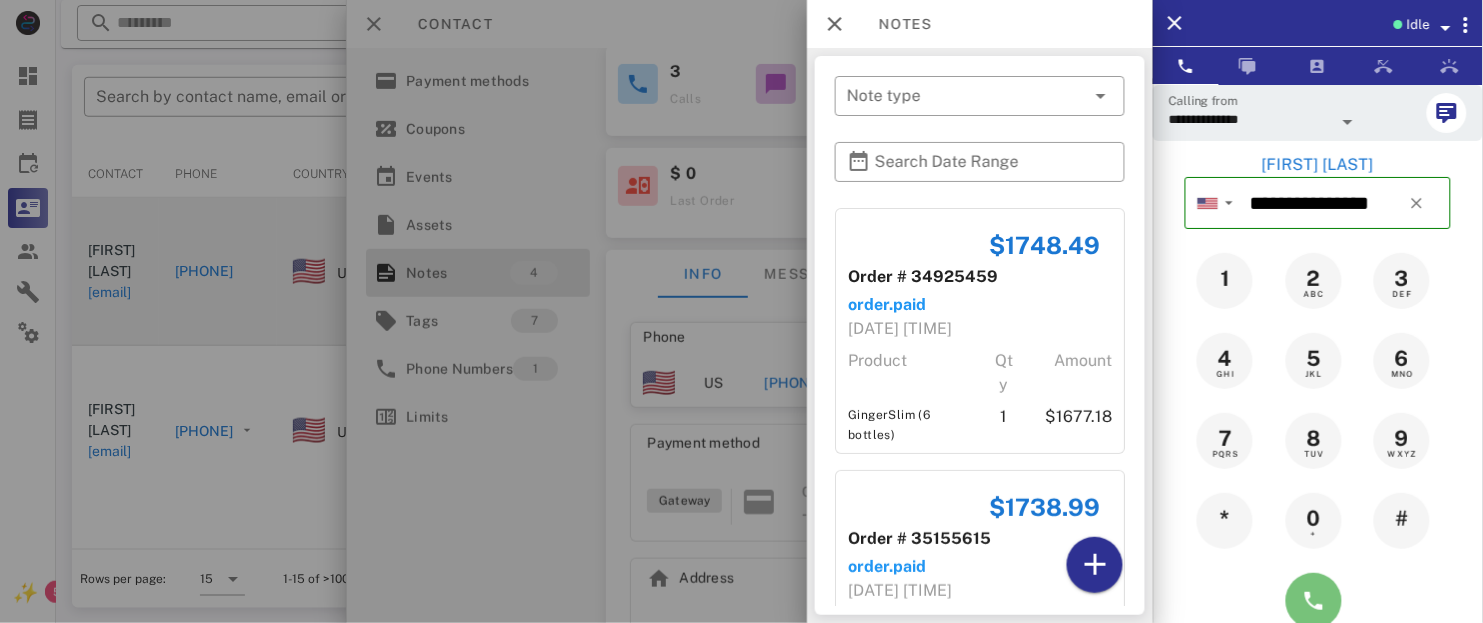 click at bounding box center (1314, 601) 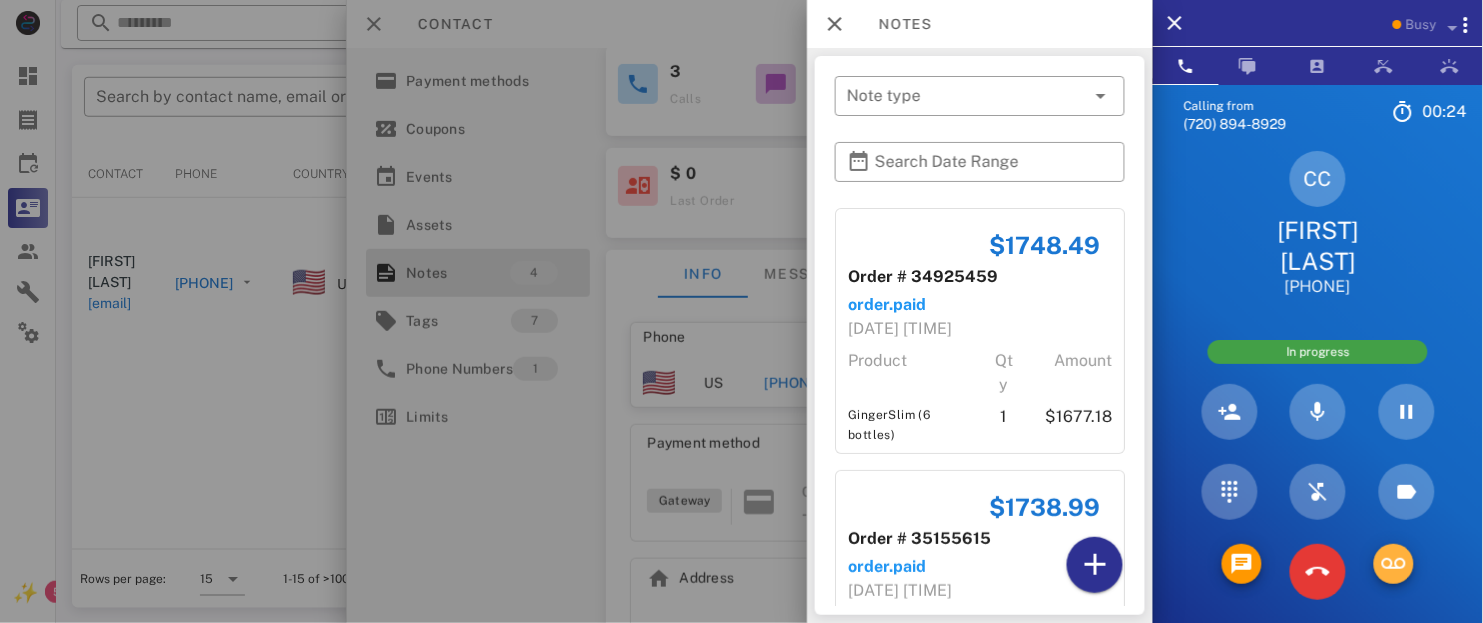 click at bounding box center [1394, 564] 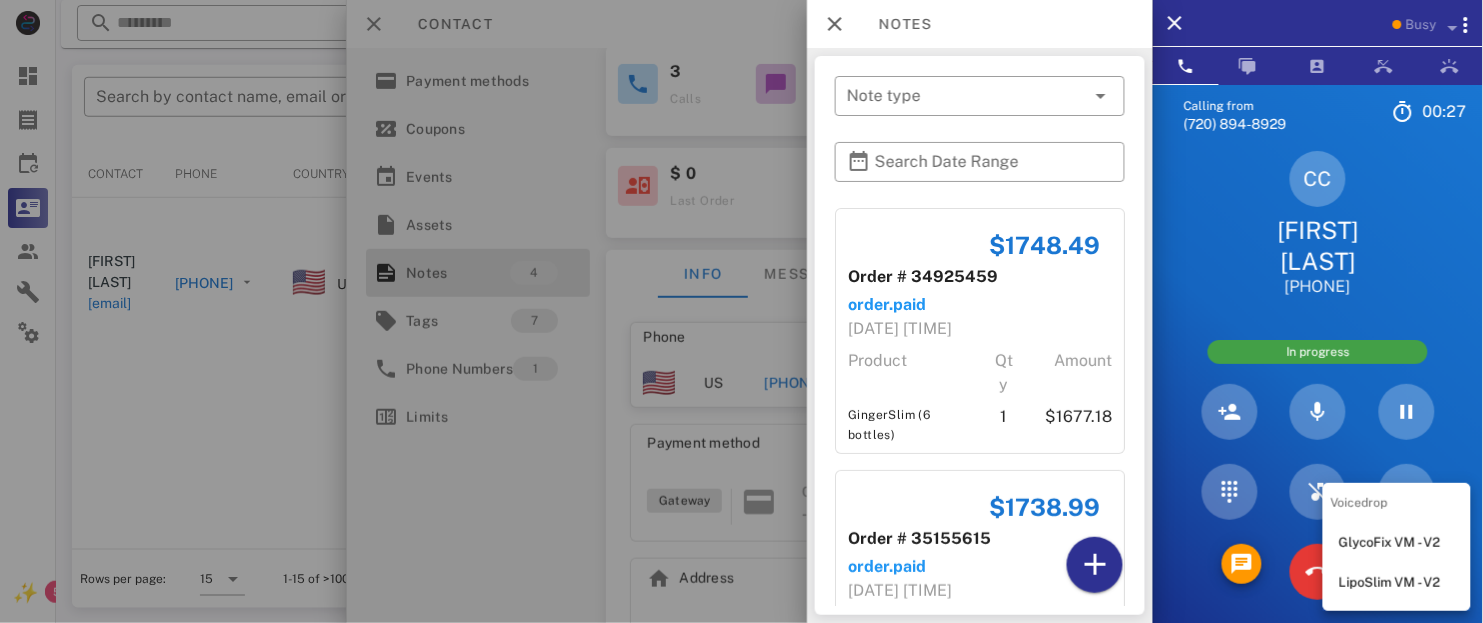 click on "GlycoFix VM - V2" at bounding box center (1397, 543) 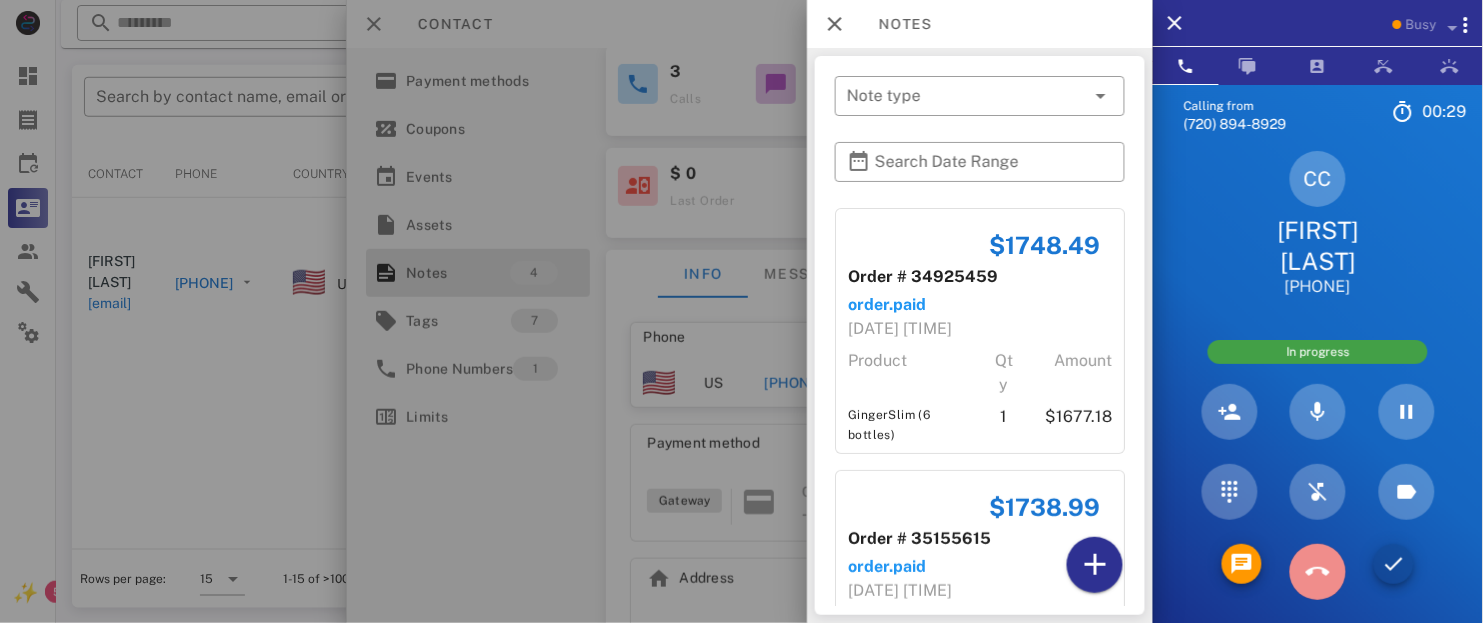 click at bounding box center (1318, 572) 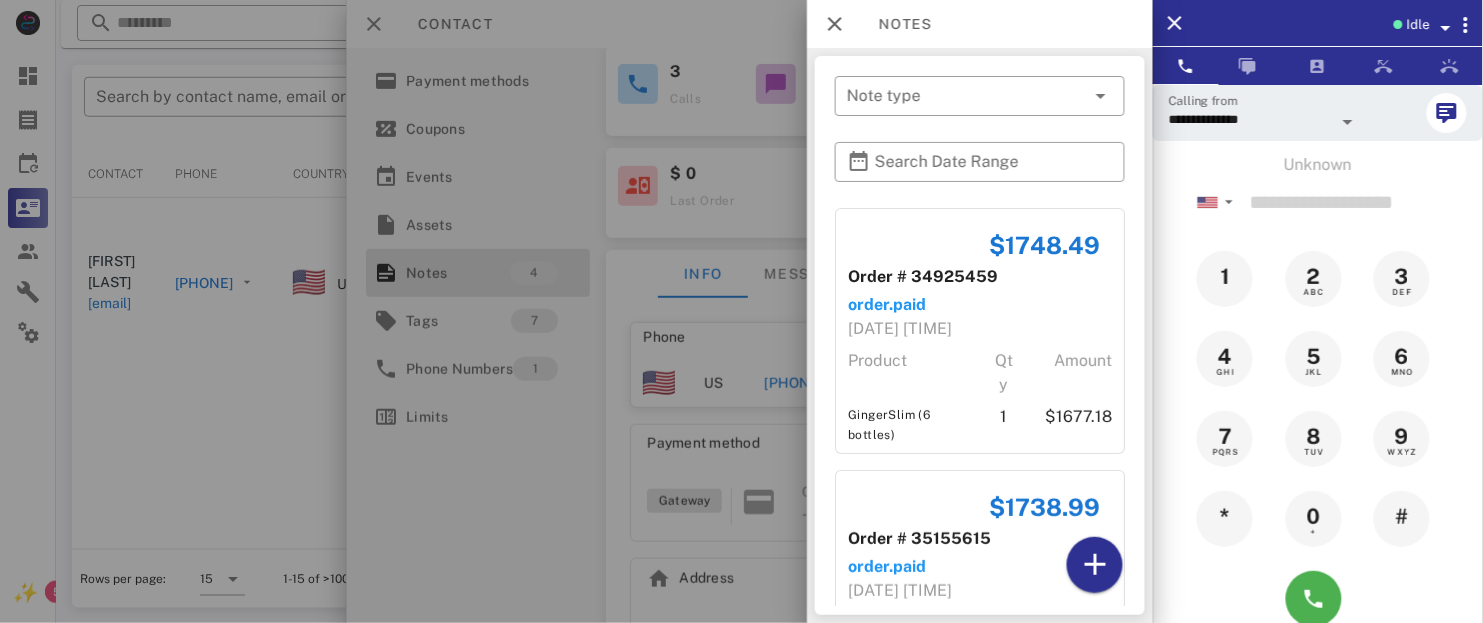 click at bounding box center [741, 311] 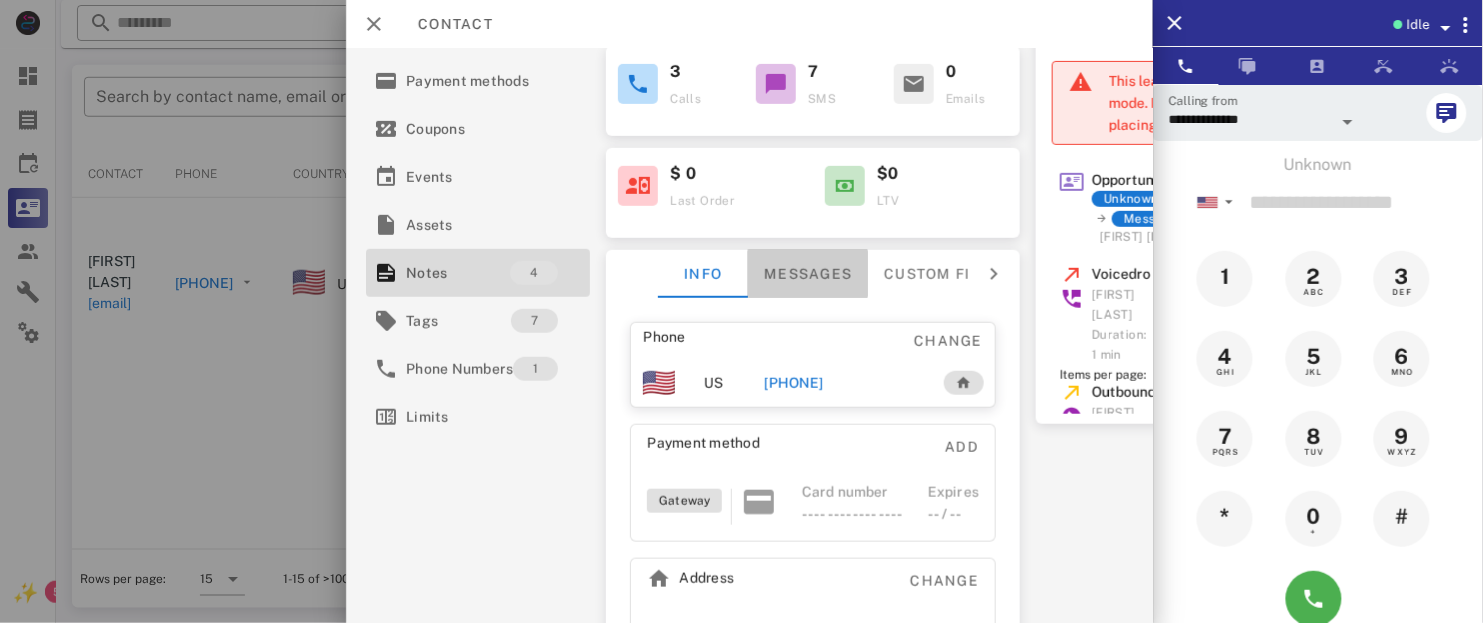click on "Messages" at bounding box center (808, 274) 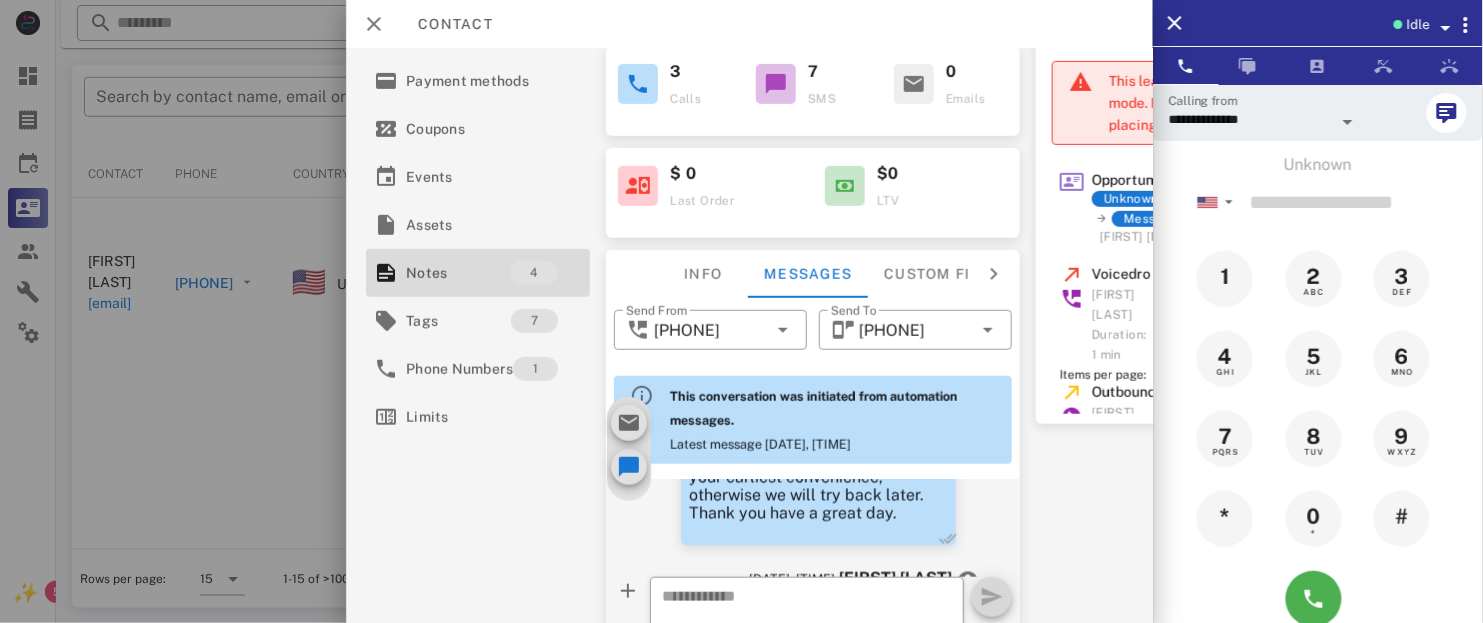 scroll, scrollTop: 1355, scrollLeft: 0, axis: vertical 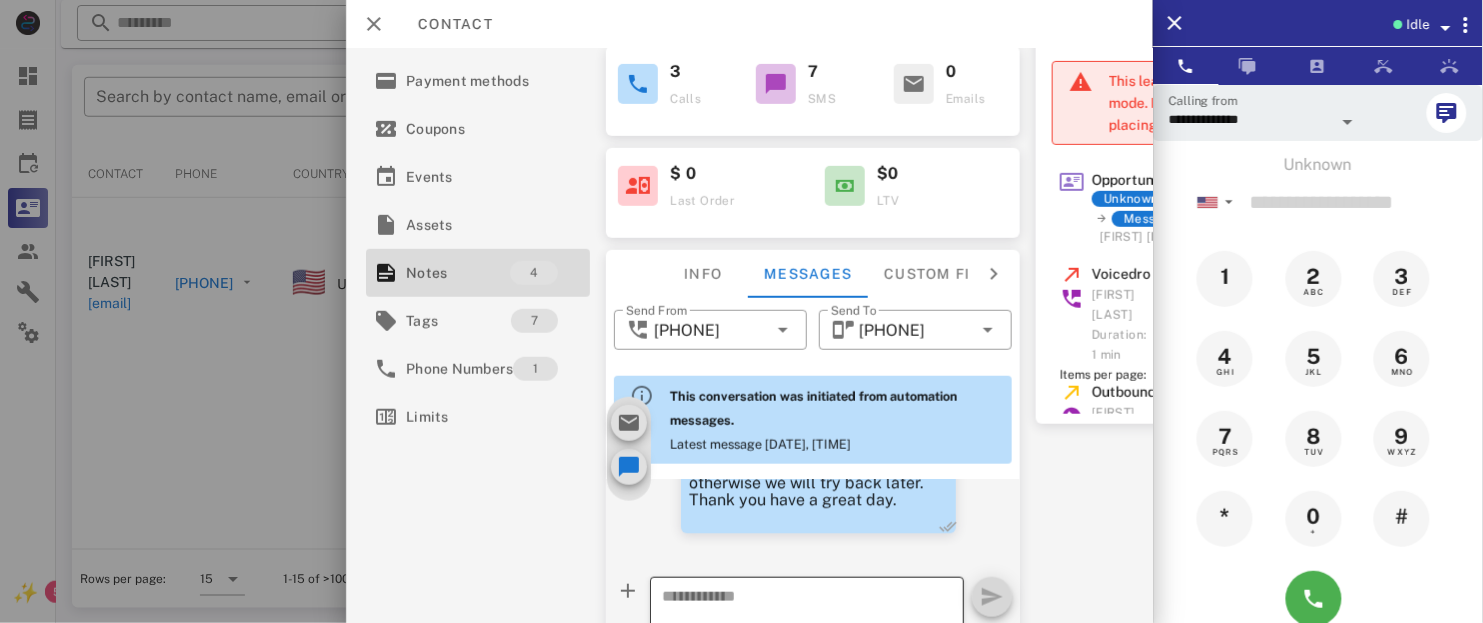 click at bounding box center [795, 630] 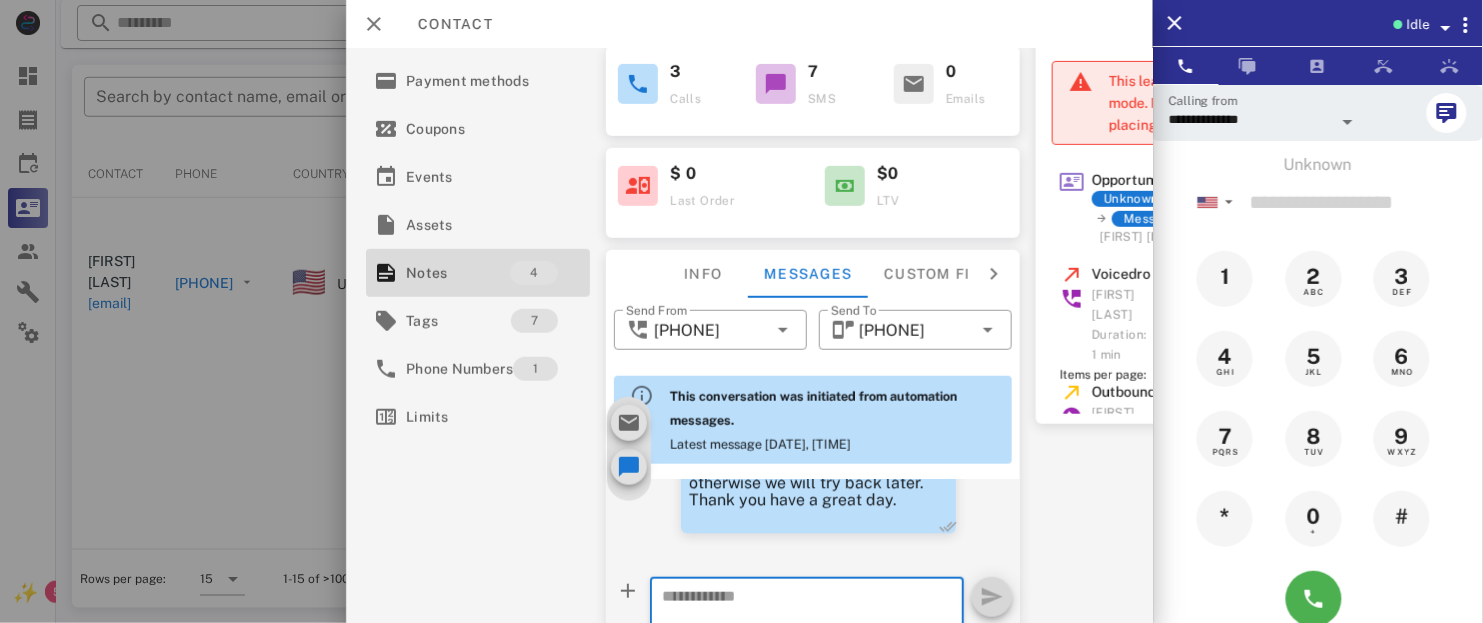 paste on "**********" 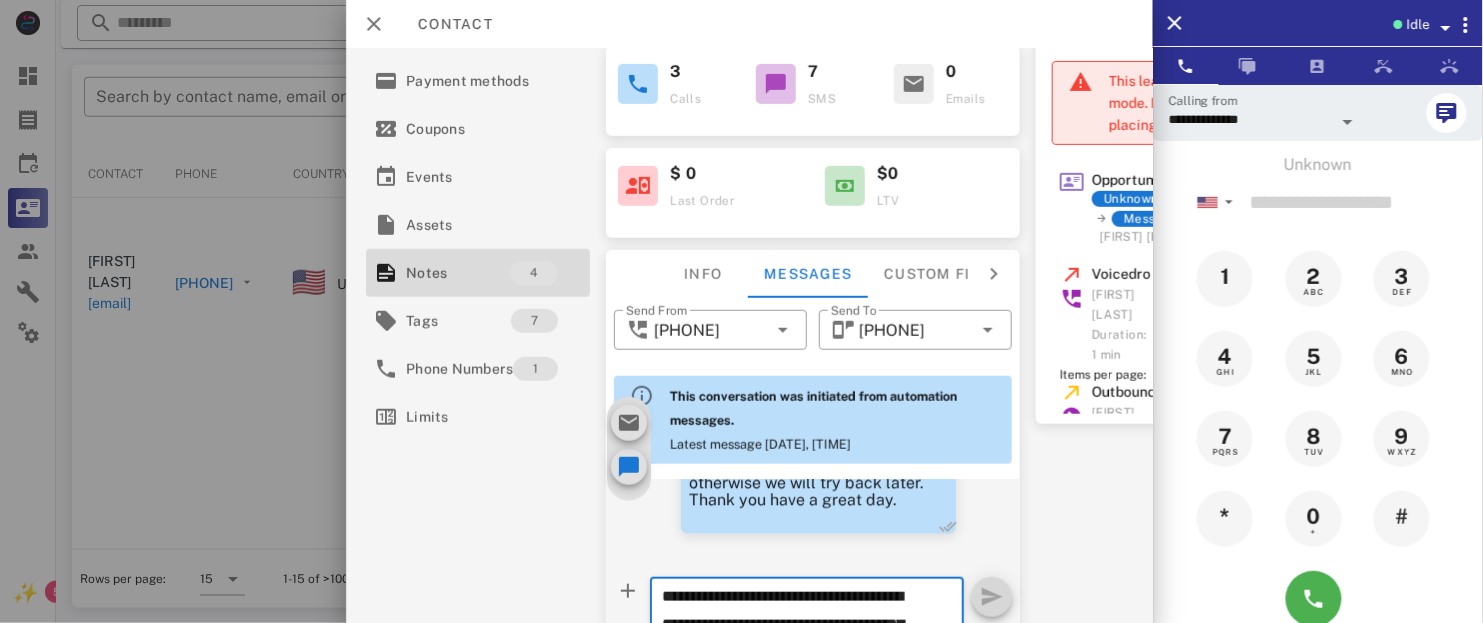scroll, scrollTop: 153, scrollLeft: 0, axis: vertical 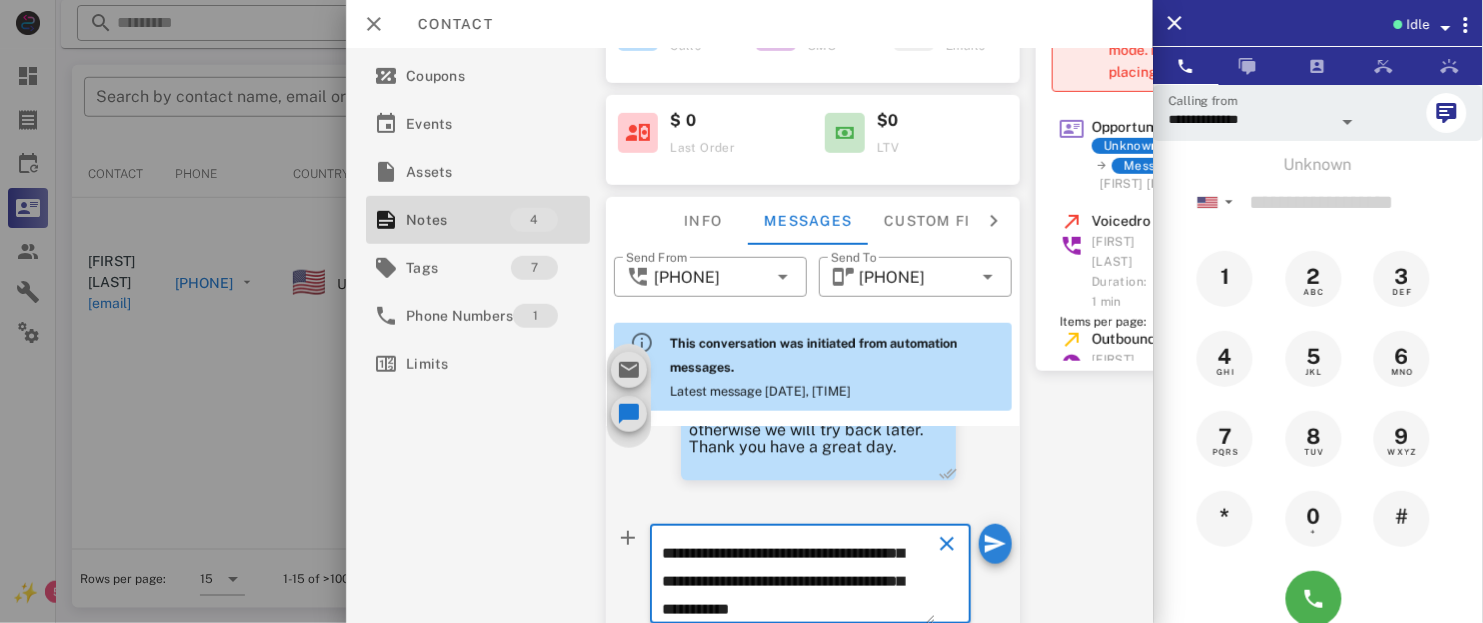 type on "**********" 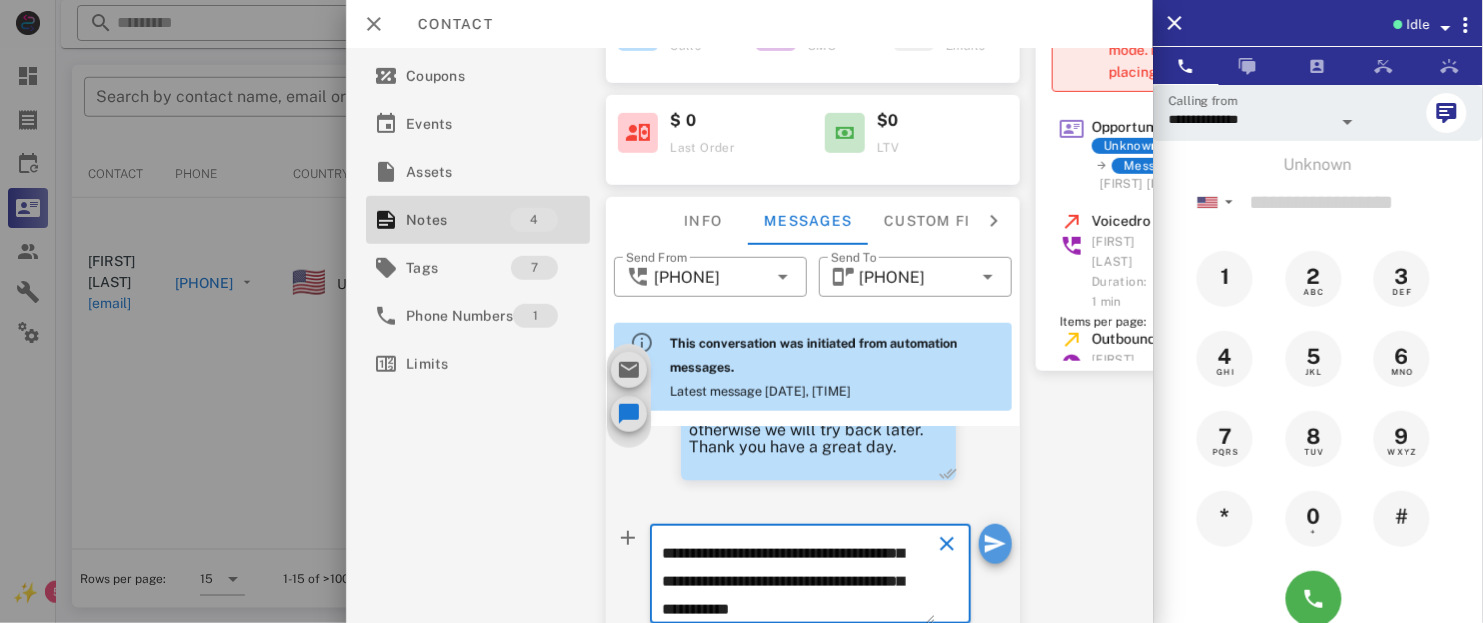 click at bounding box center (995, 544) 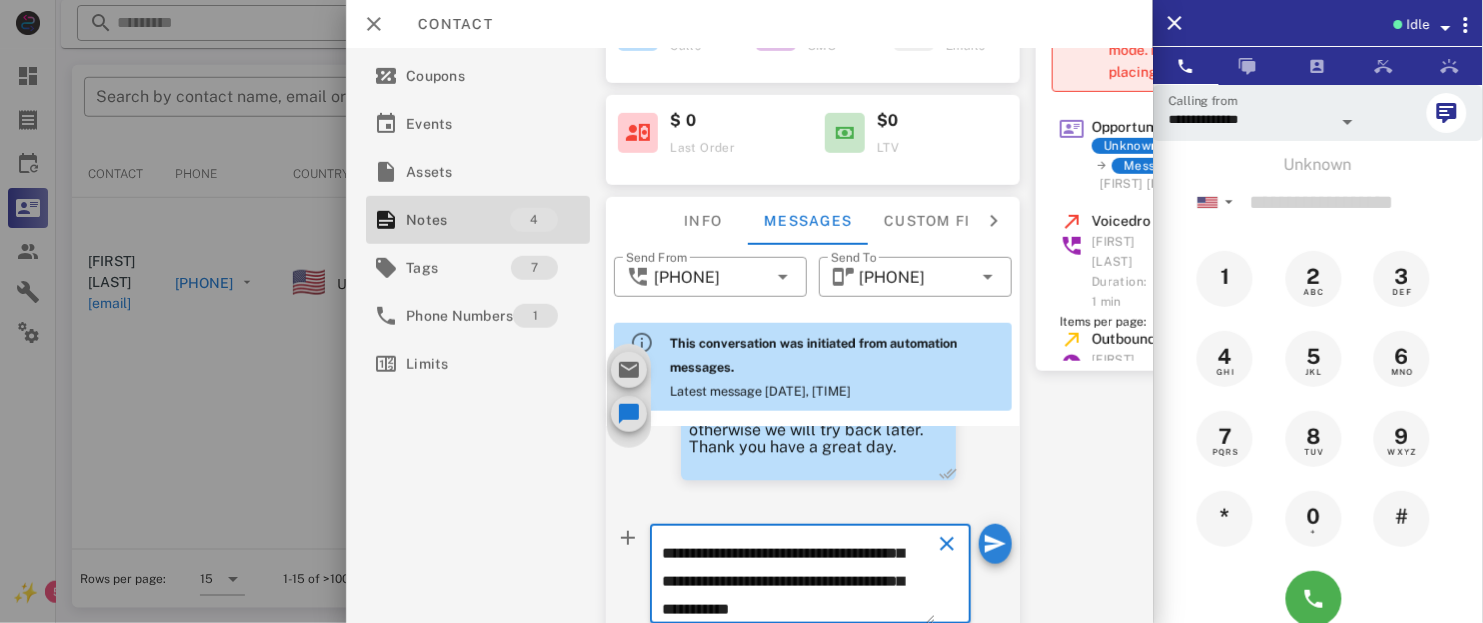 type 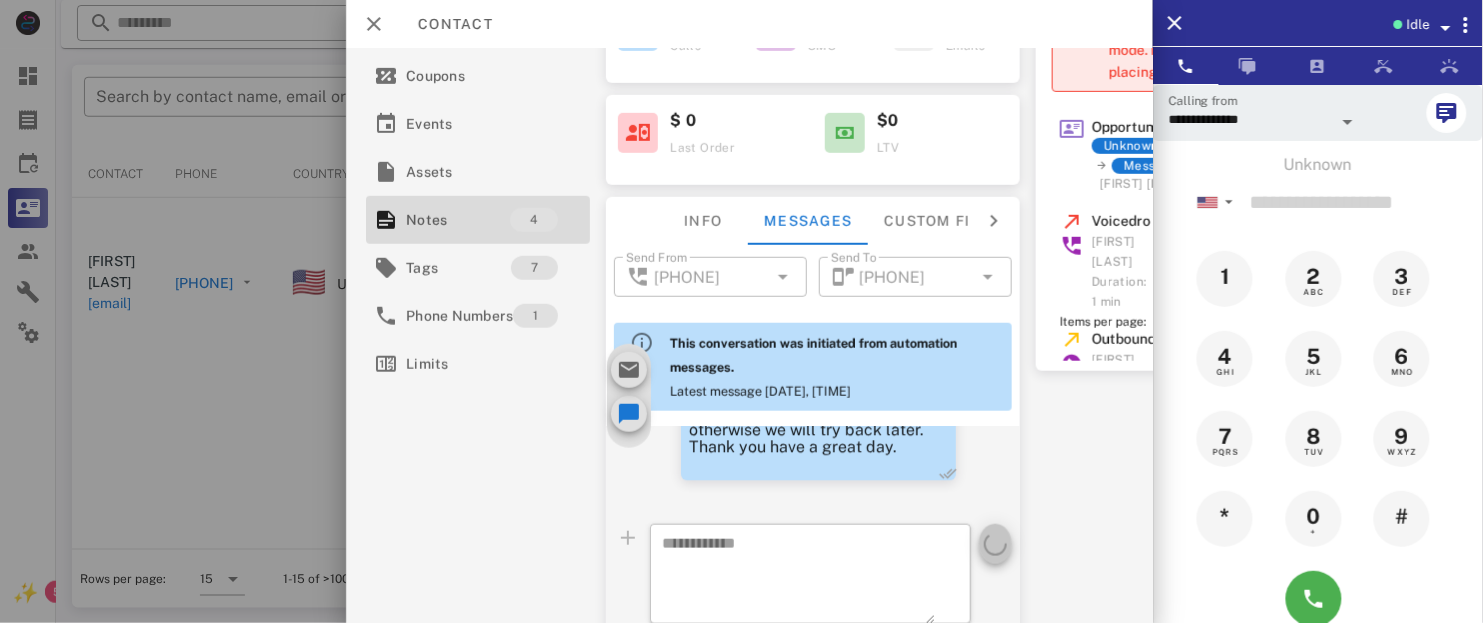 scroll, scrollTop: 0, scrollLeft: 0, axis: both 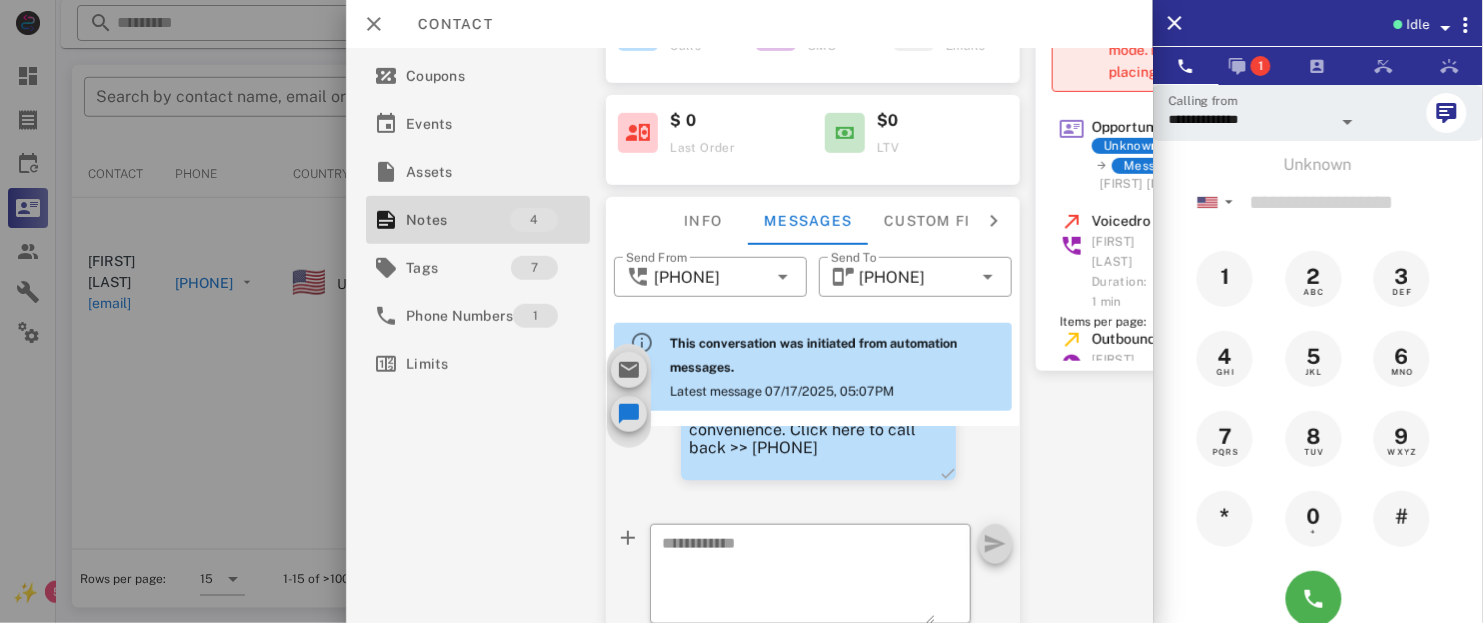 click on "Contact" at bounding box center (749, 24) 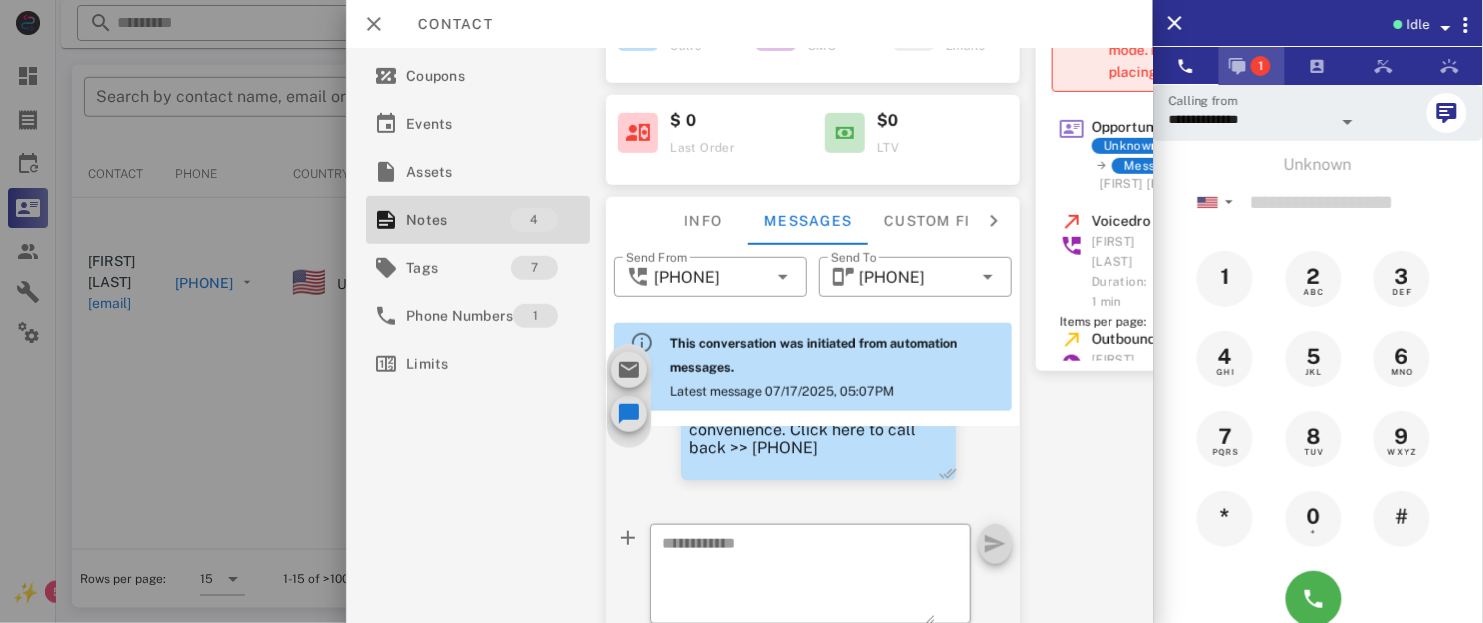 click on "1" at bounding box center (1261, 66) 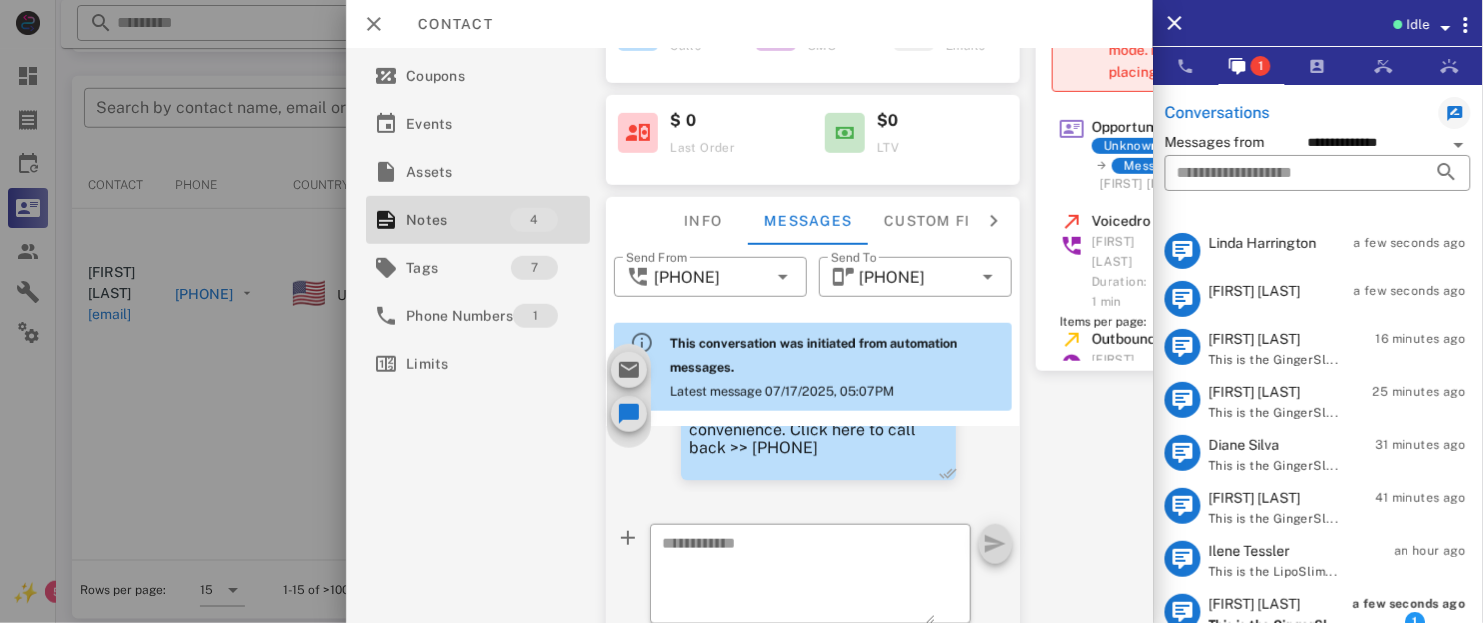 scroll, scrollTop: 379, scrollLeft: 0, axis: vertical 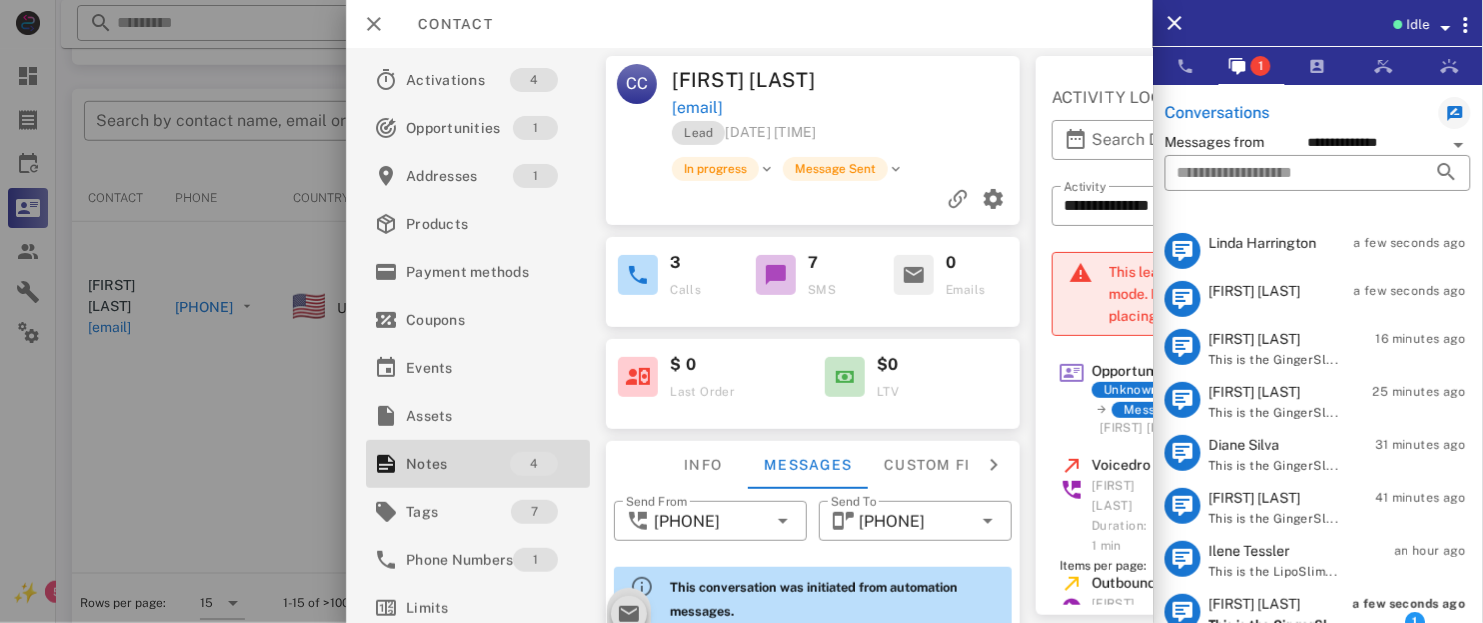 click on "Linda Harrington" at bounding box center (1263, 243) 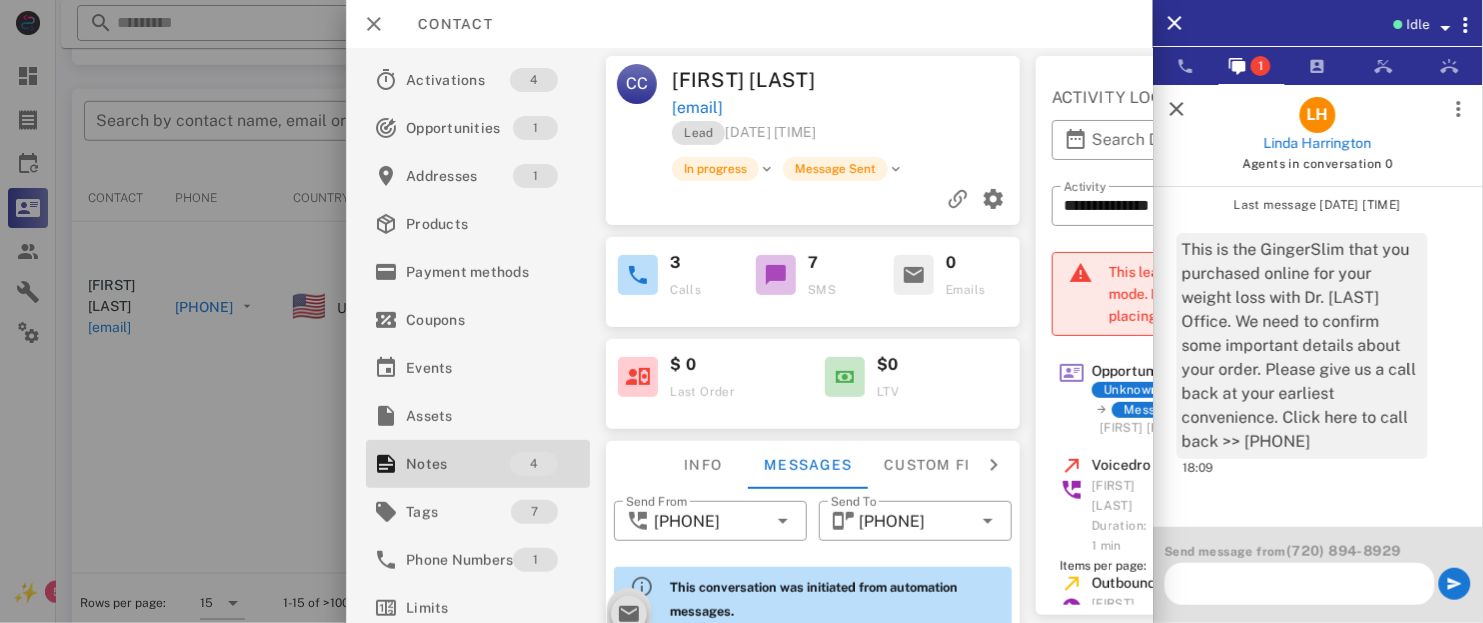 scroll, scrollTop: 0, scrollLeft: 0, axis: both 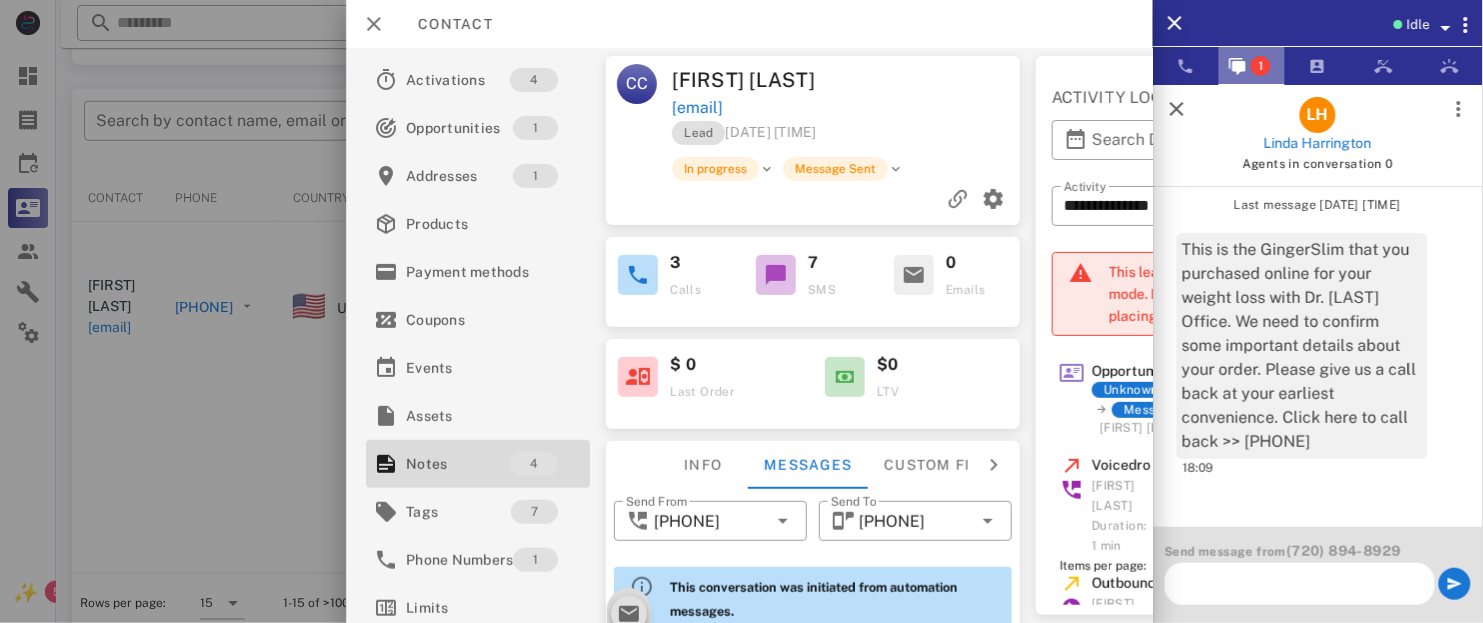 click on "1" at bounding box center (1252, 66) 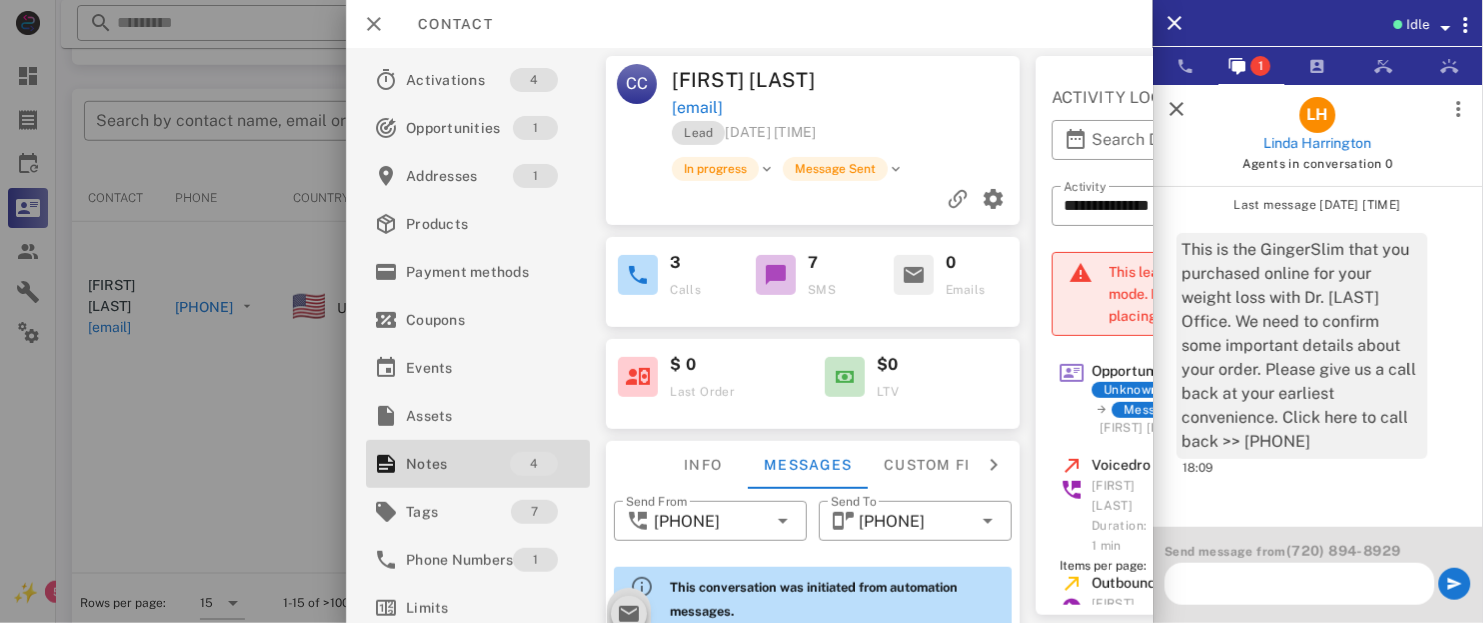 click at bounding box center (1177, 109) 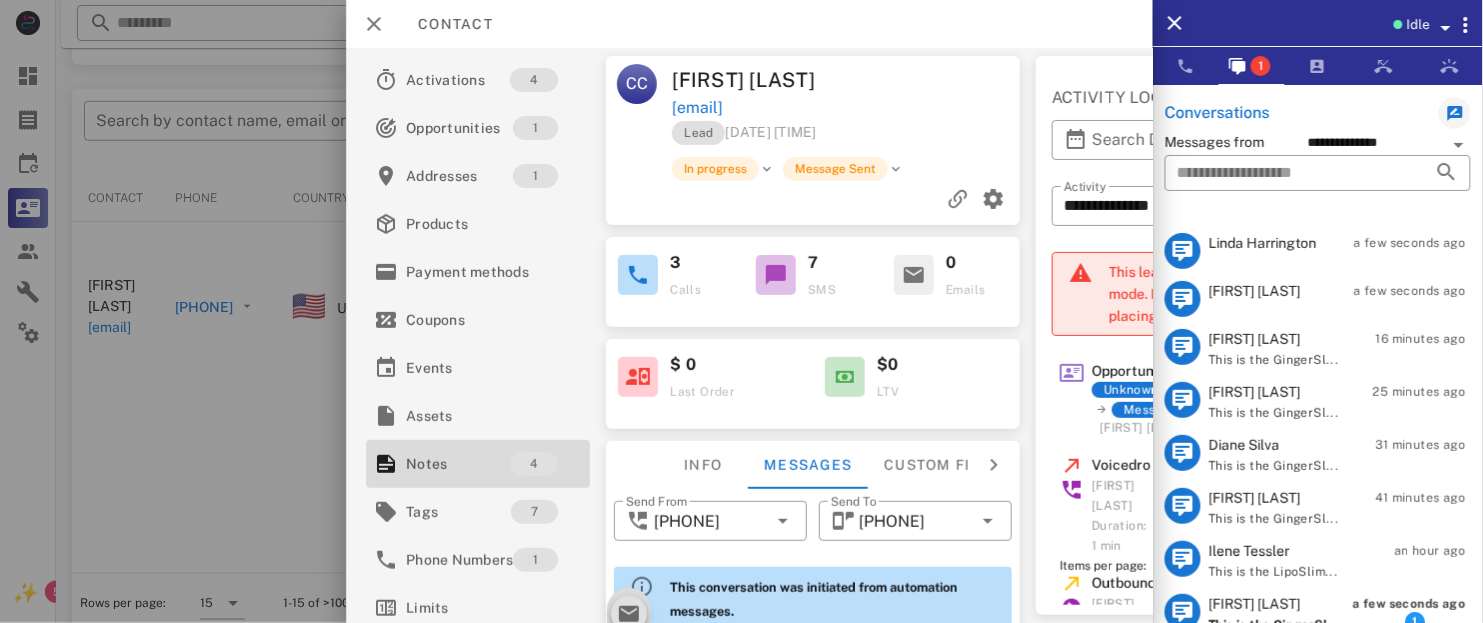 click at bounding box center [1459, 145] 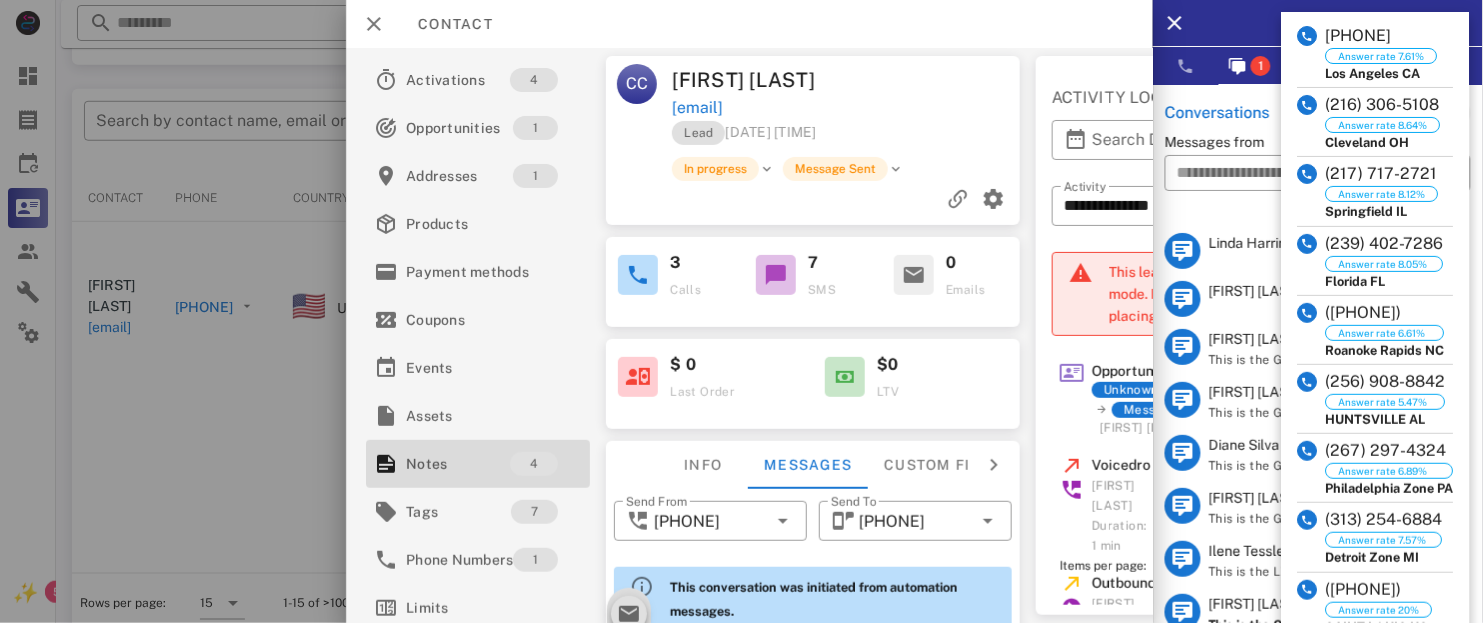 click on "**********" at bounding box center [1318, 411] 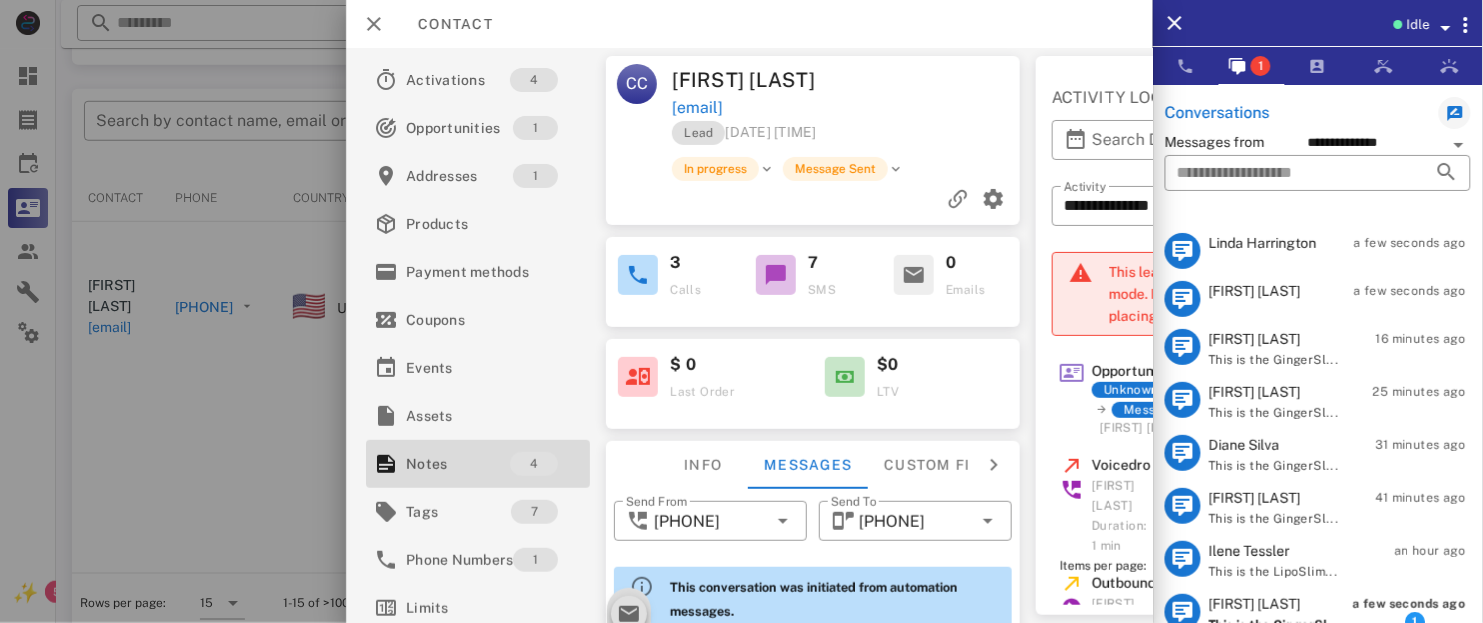 click on "[FIRST] [LAST]      a few seconds ago" at bounding box center [1318, 299] 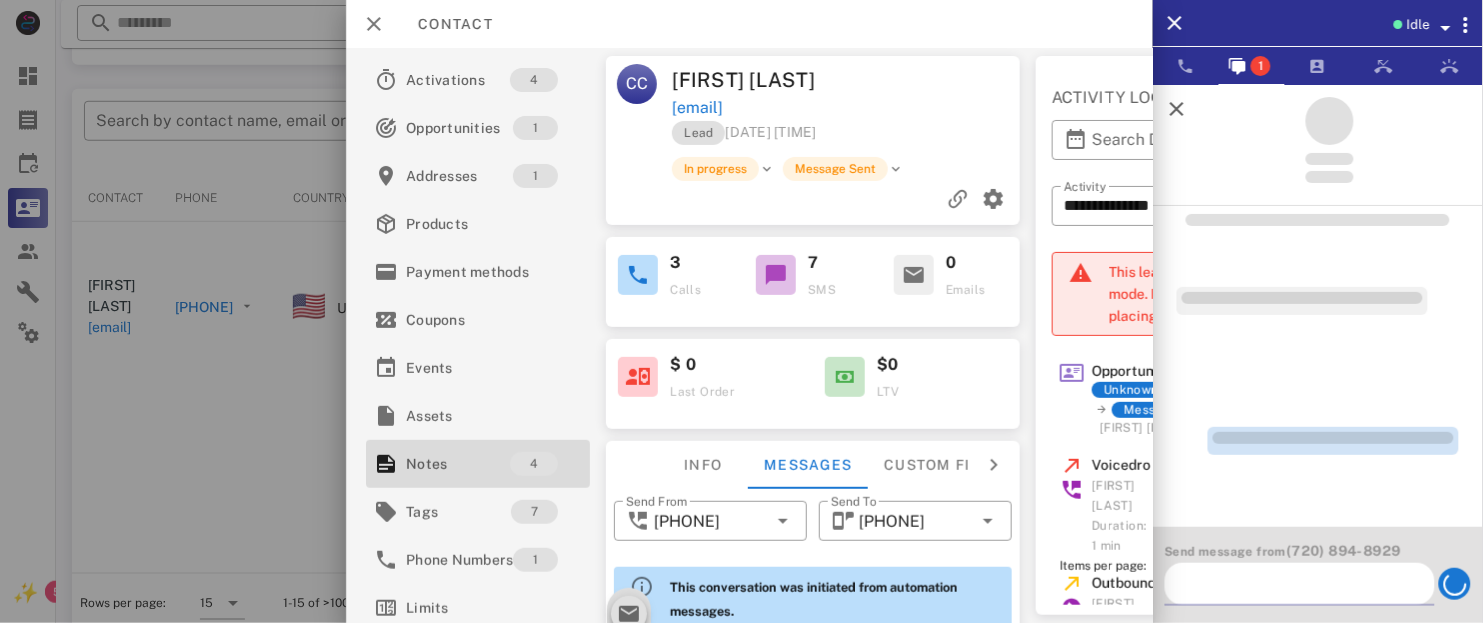 scroll, scrollTop: 0, scrollLeft: 0, axis: both 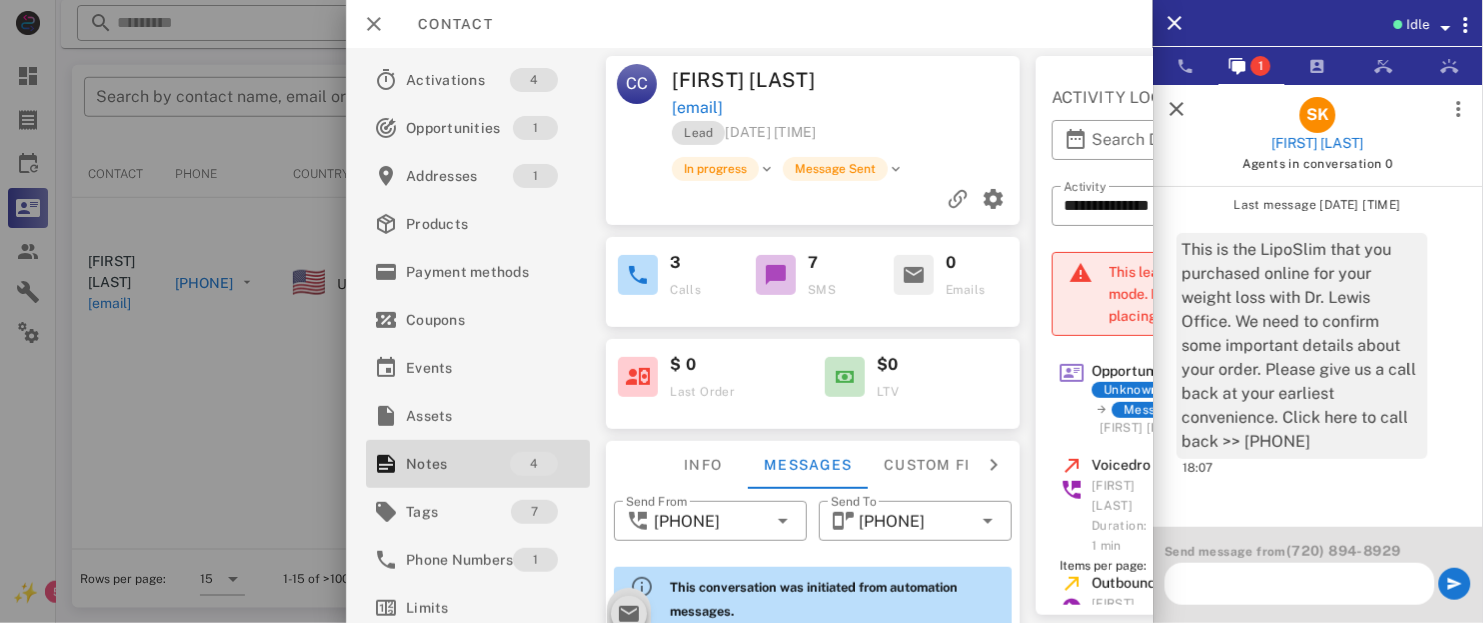 click at bounding box center (1177, 109) 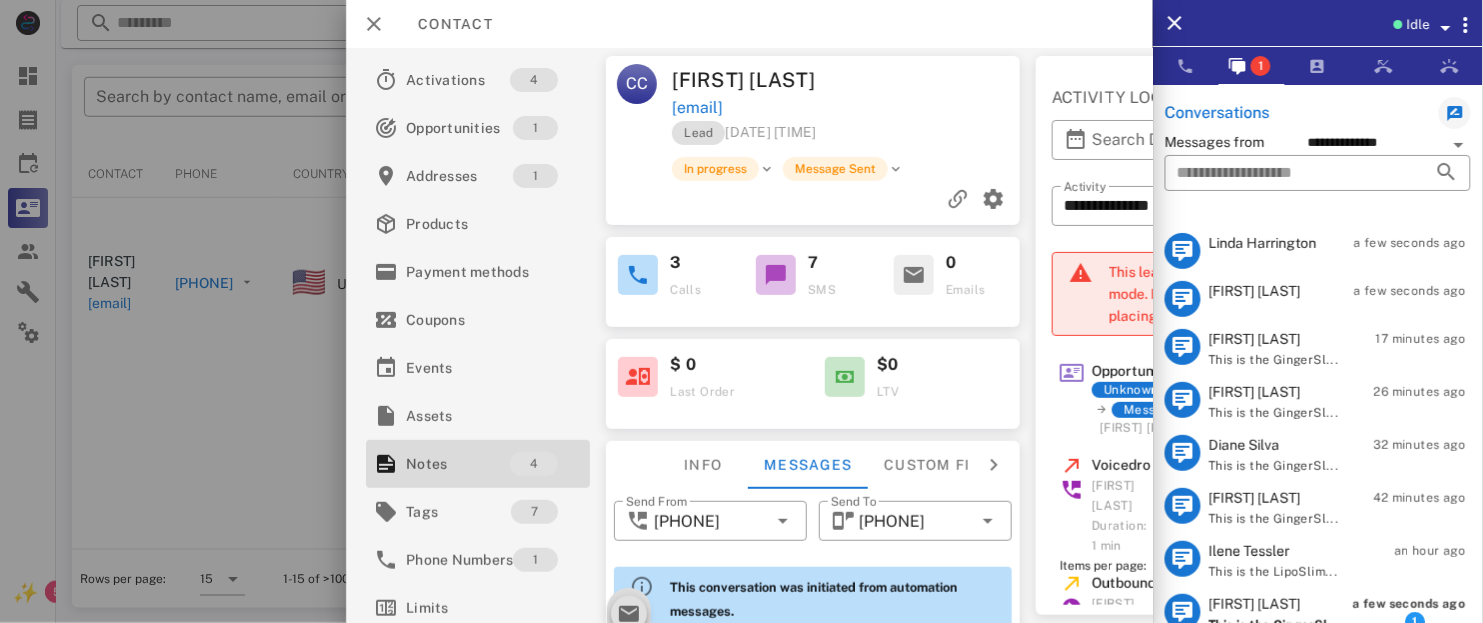 scroll, scrollTop: 20, scrollLeft: 0, axis: vertical 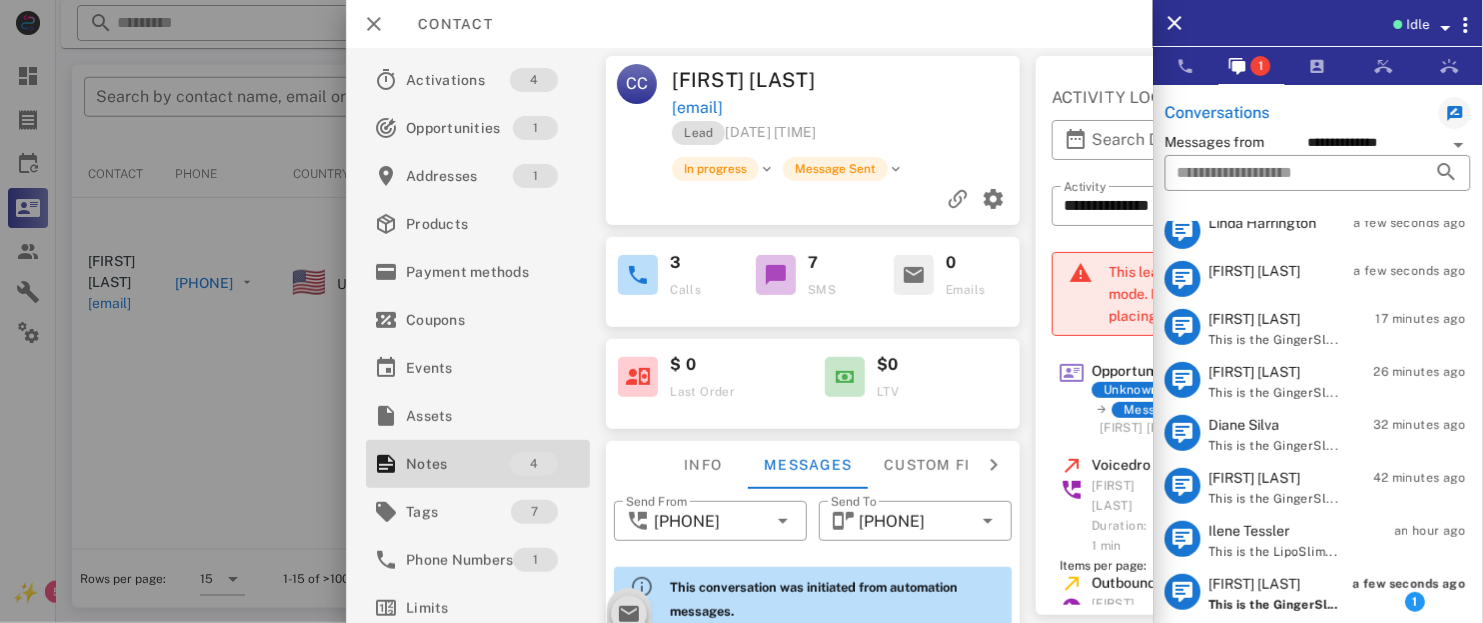 click on "This is the GingerSl..." at bounding box center (1273, 605) 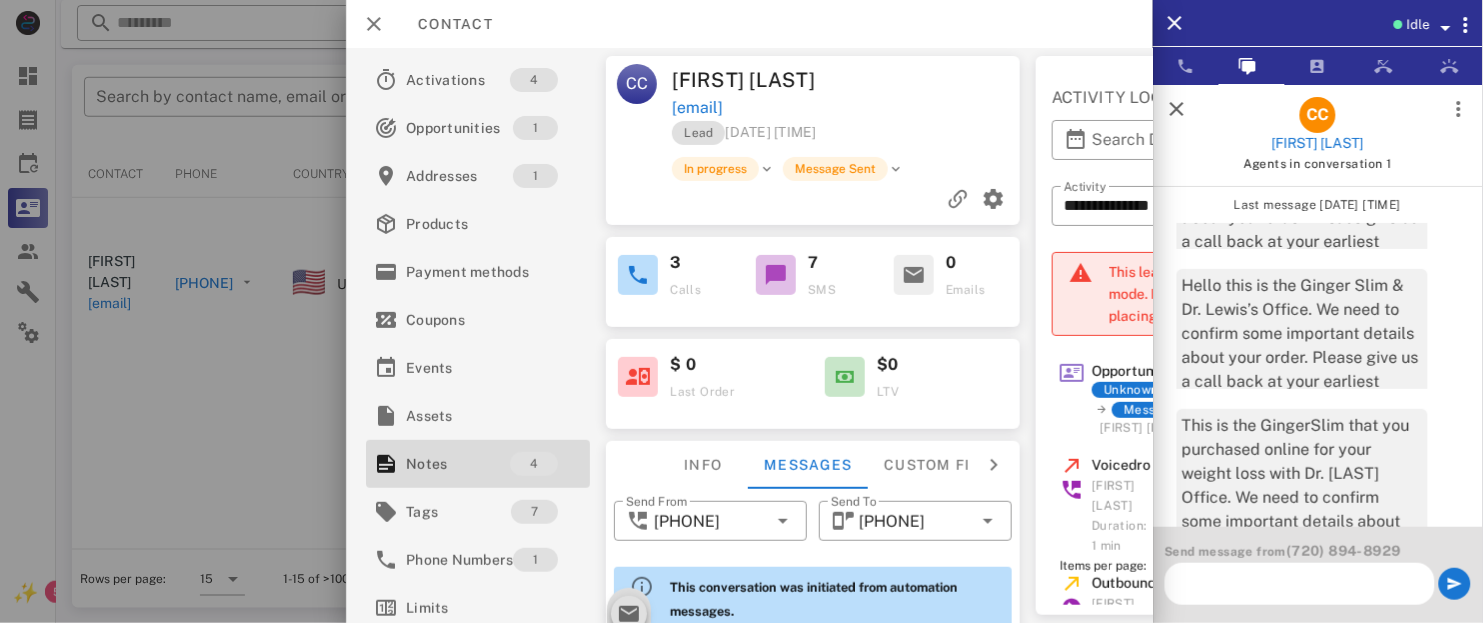 scroll, scrollTop: 103, scrollLeft: 0, axis: vertical 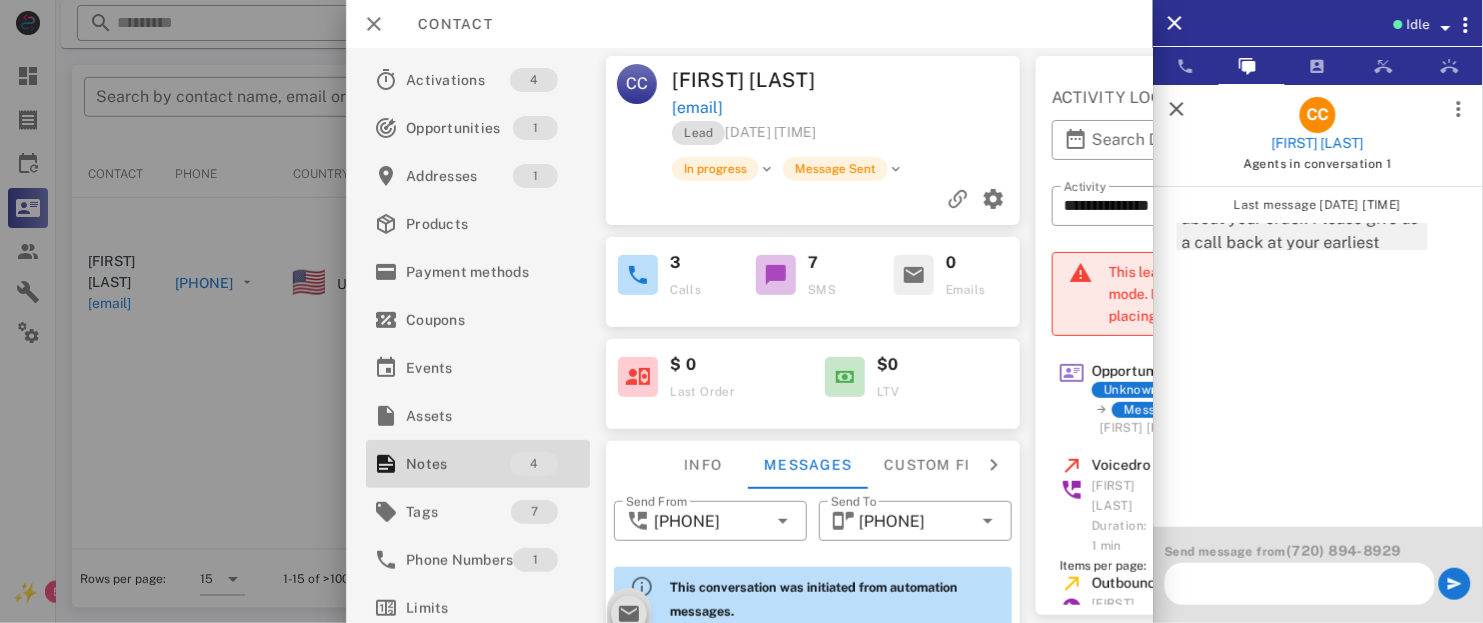 click at bounding box center [1177, 109] 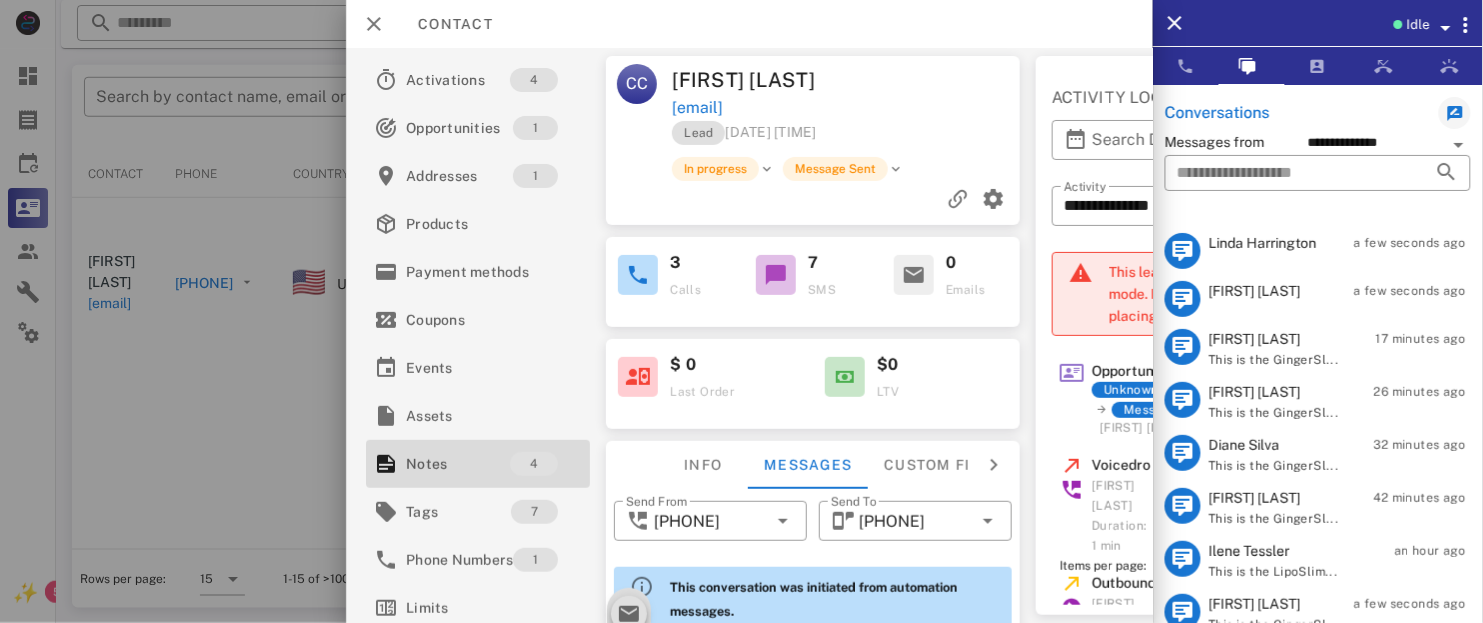 scroll, scrollTop: 20, scrollLeft: 0, axis: vertical 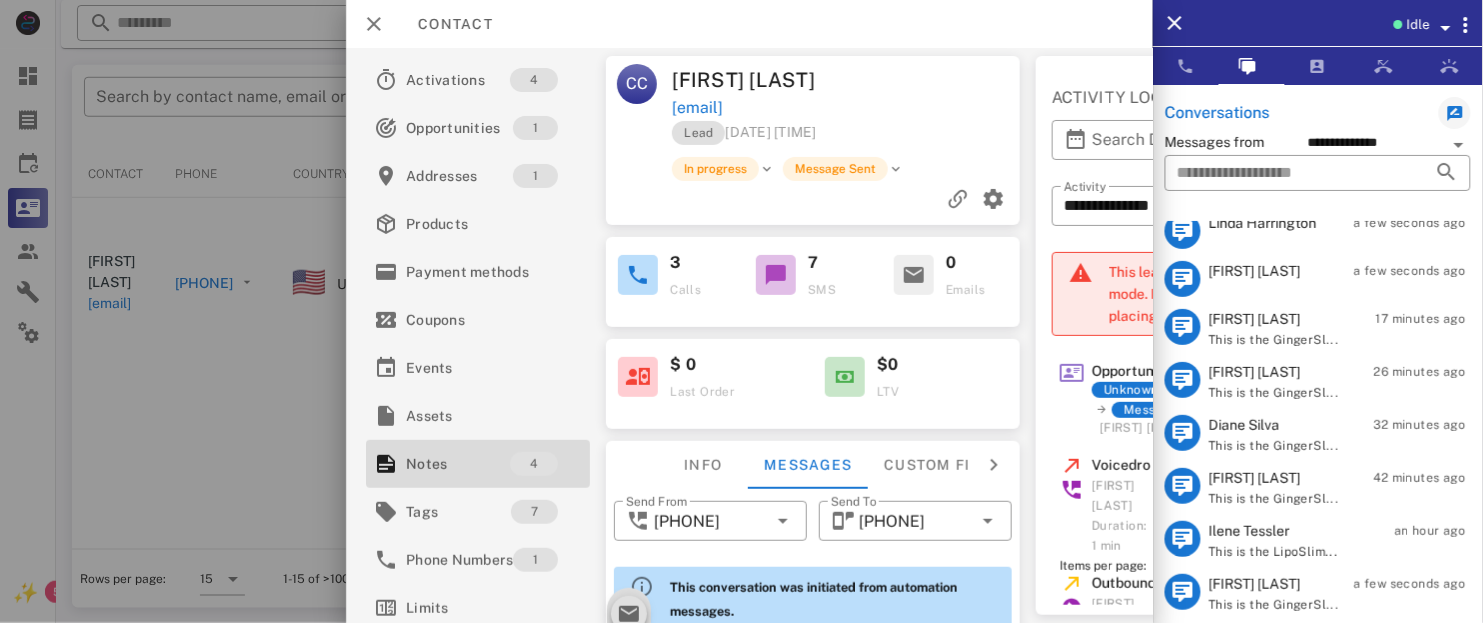 click on "This is the GingerSl..." at bounding box center [1274, 605] 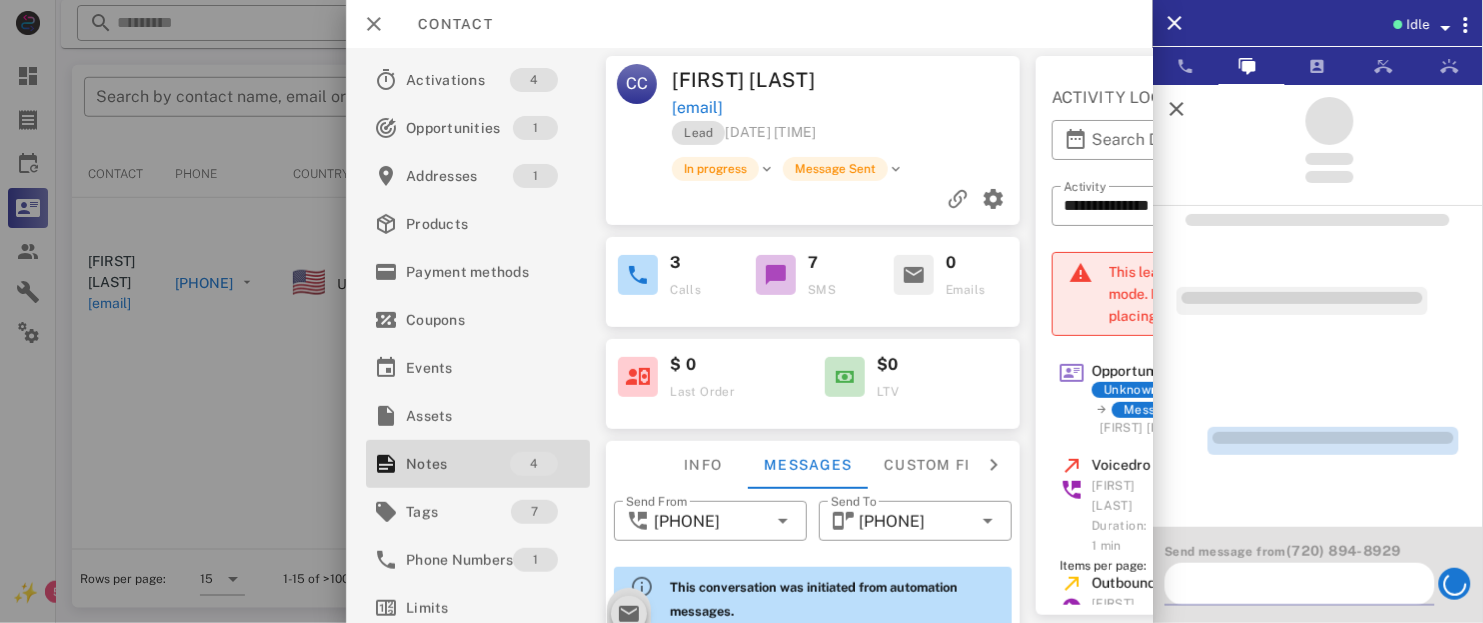 scroll, scrollTop: 103, scrollLeft: 0, axis: vertical 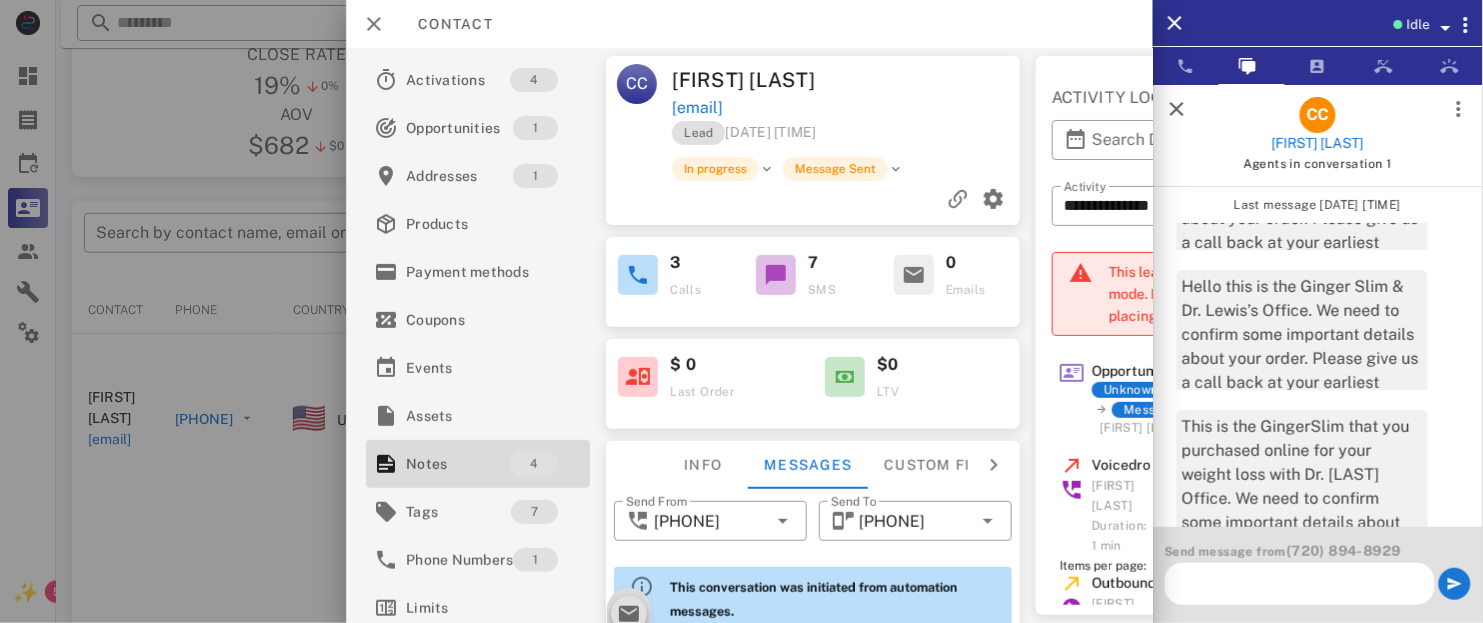click at bounding box center [1177, 109] 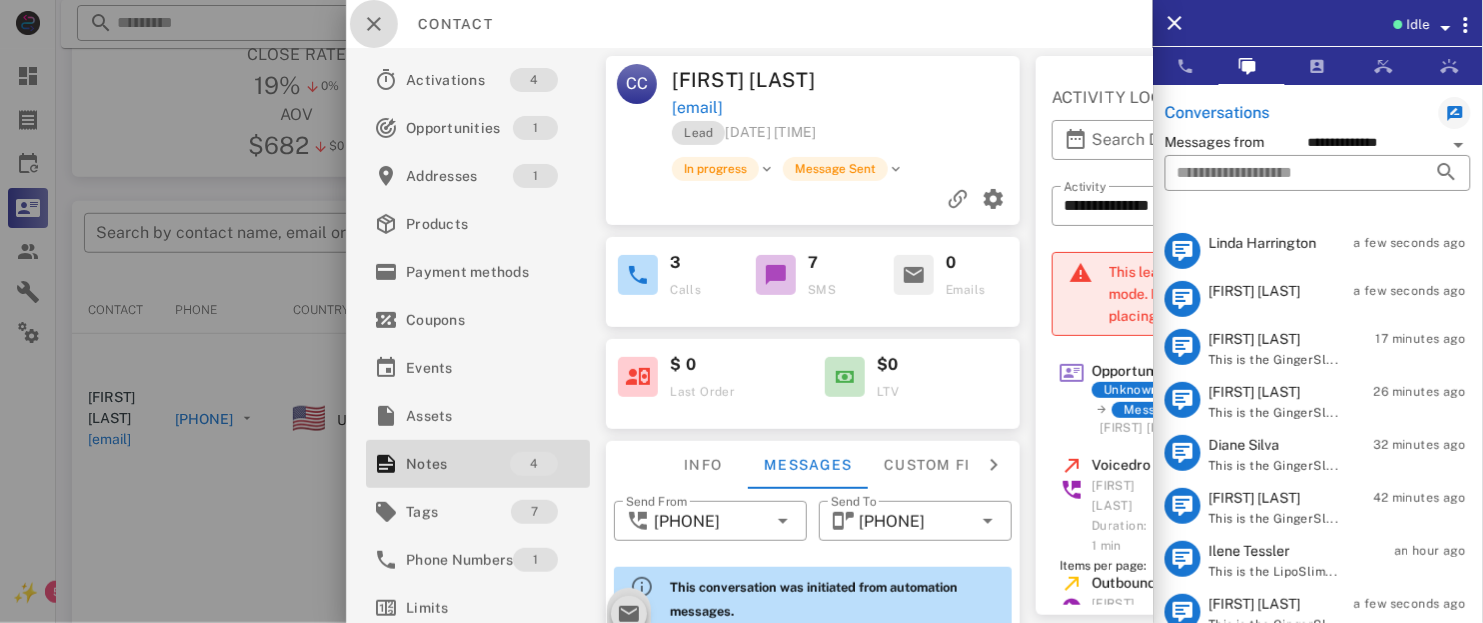 click at bounding box center (374, 24) 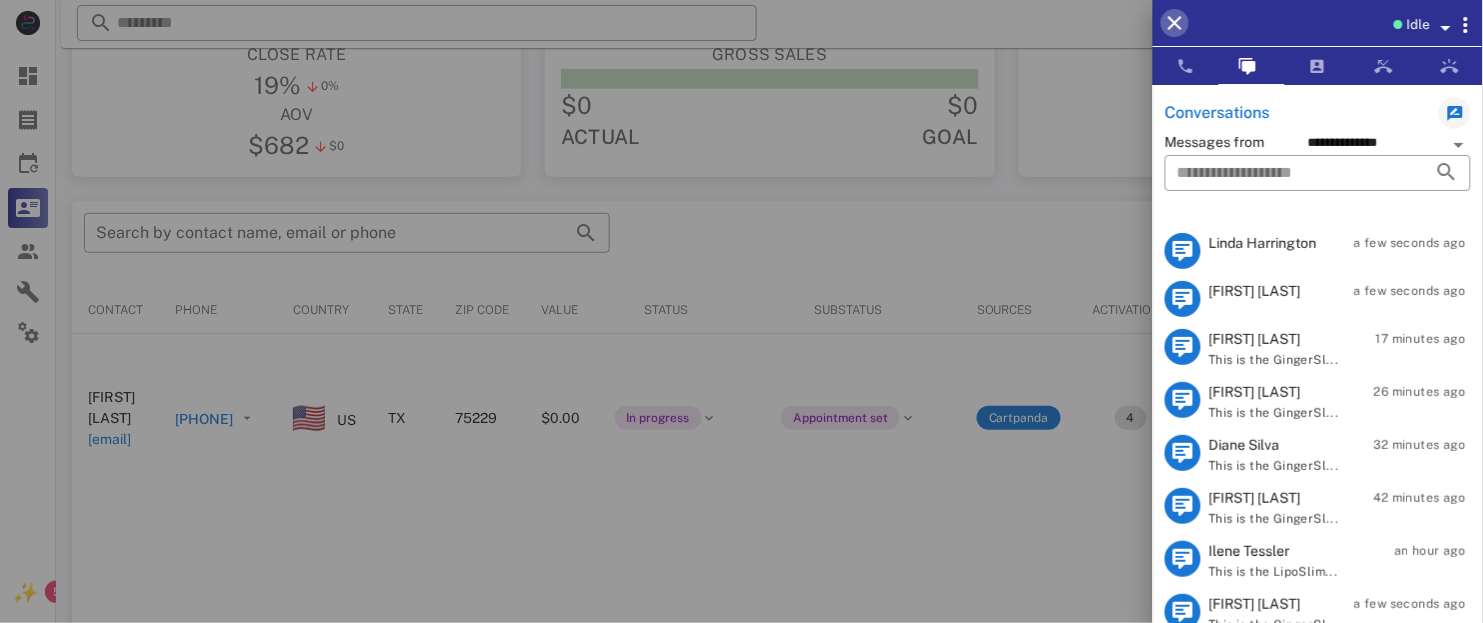click at bounding box center [1175, 23] 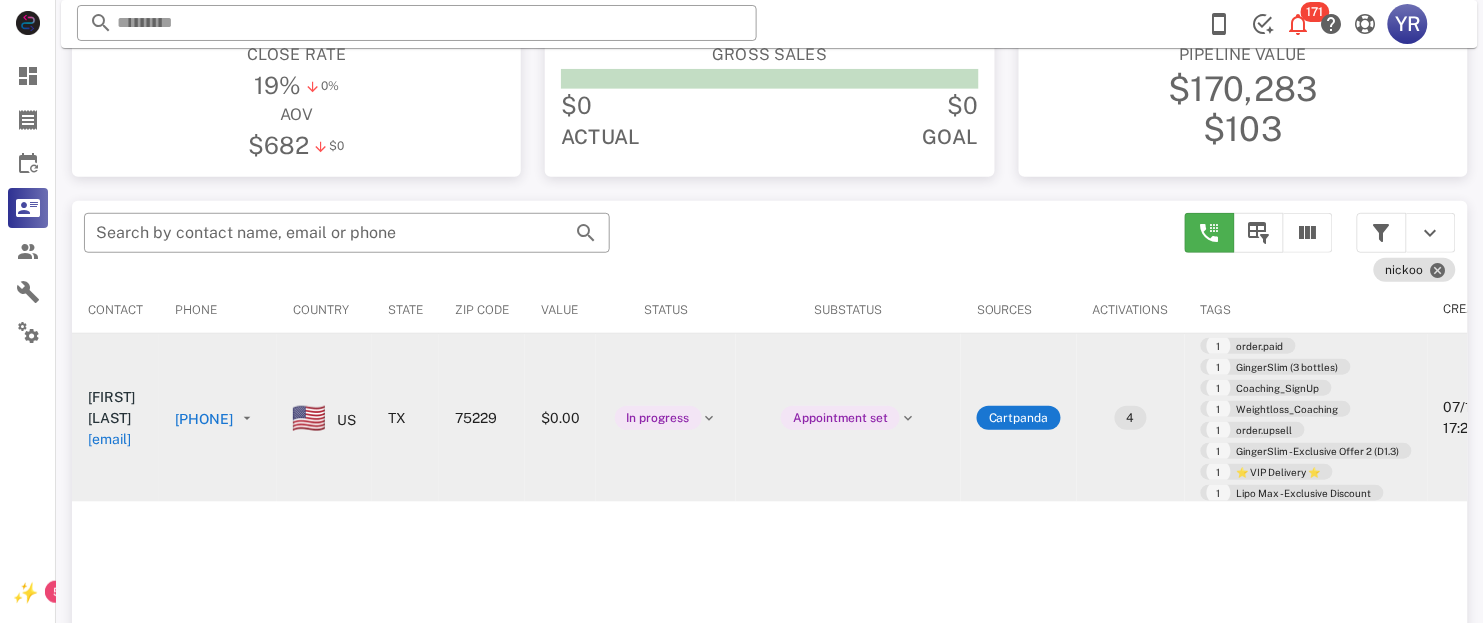 click on "[EMAIL]" at bounding box center (109, 439) 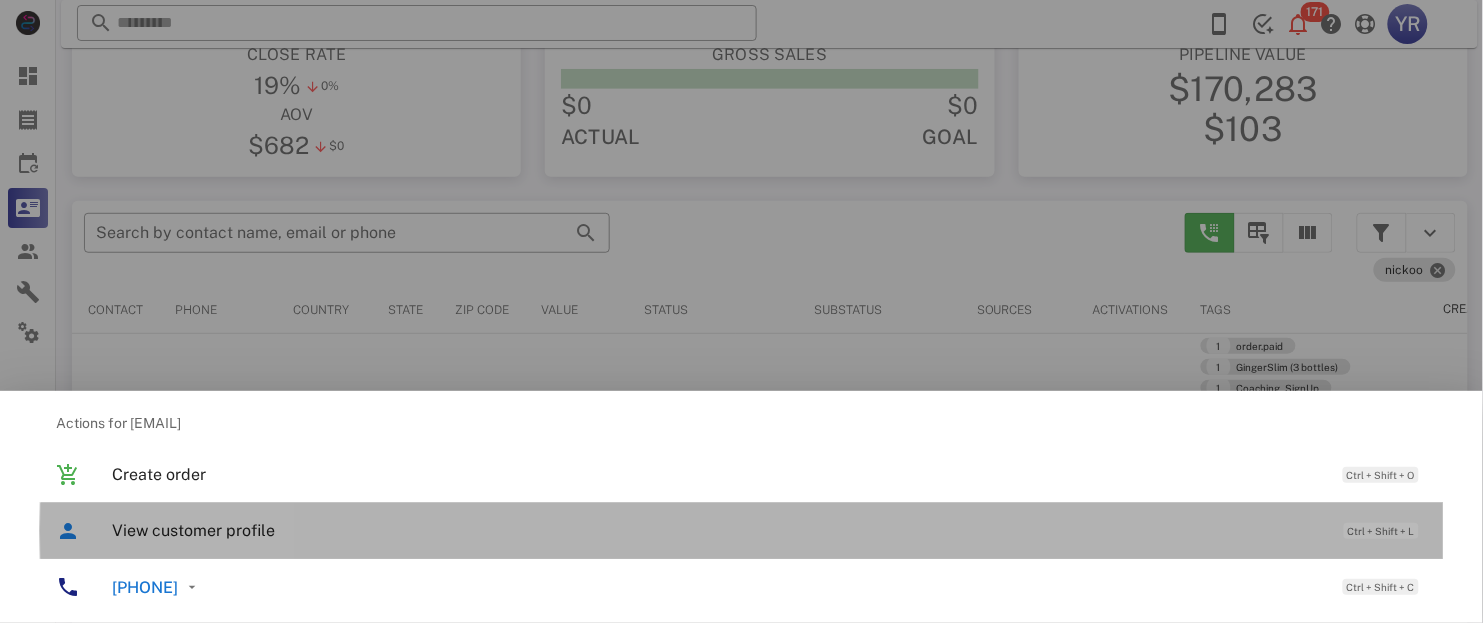 click on "View customer profile" at bounding box center (718, 530) 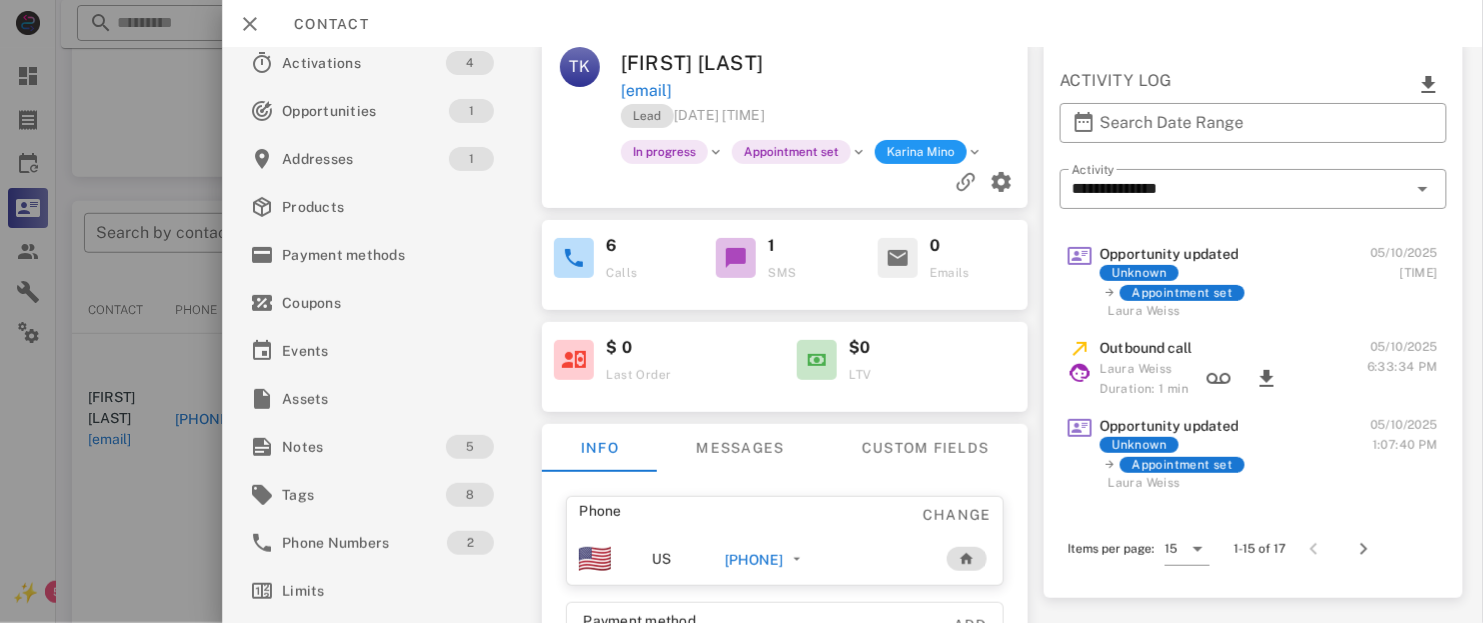 scroll, scrollTop: 0, scrollLeft: 0, axis: both 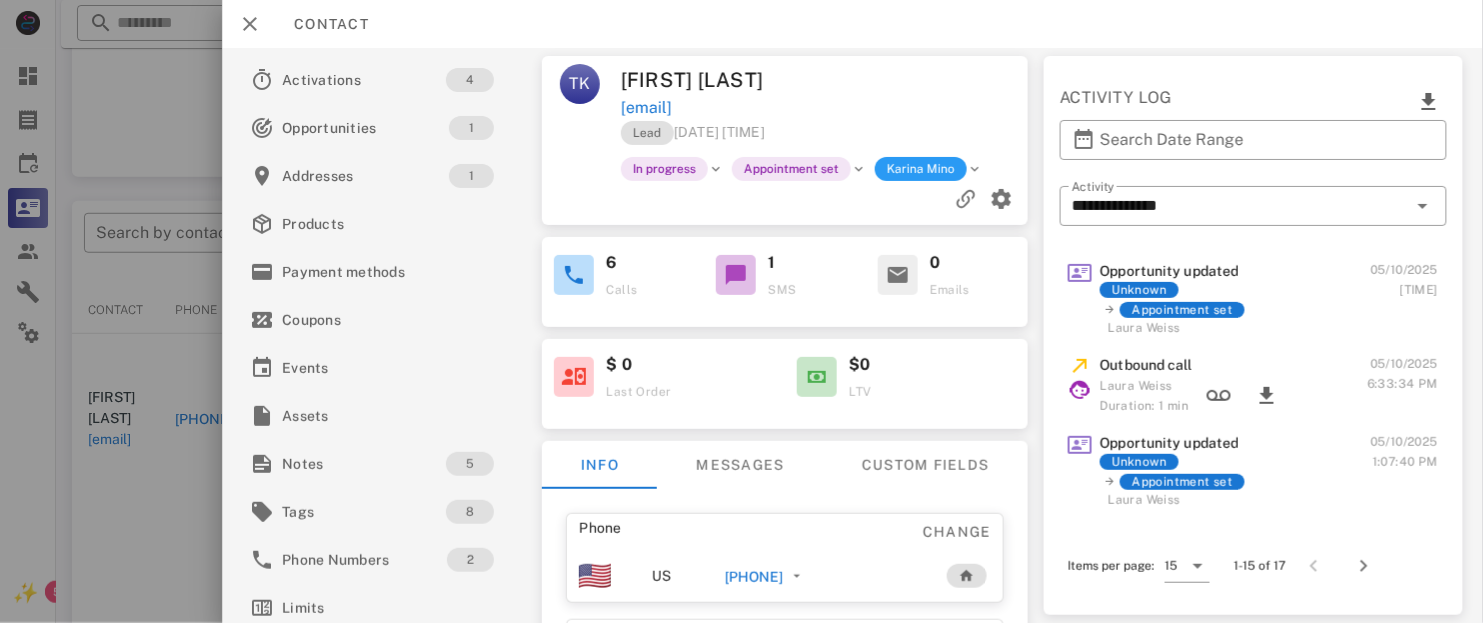 click on "Karina Mino" at bounding box center [921, 169] 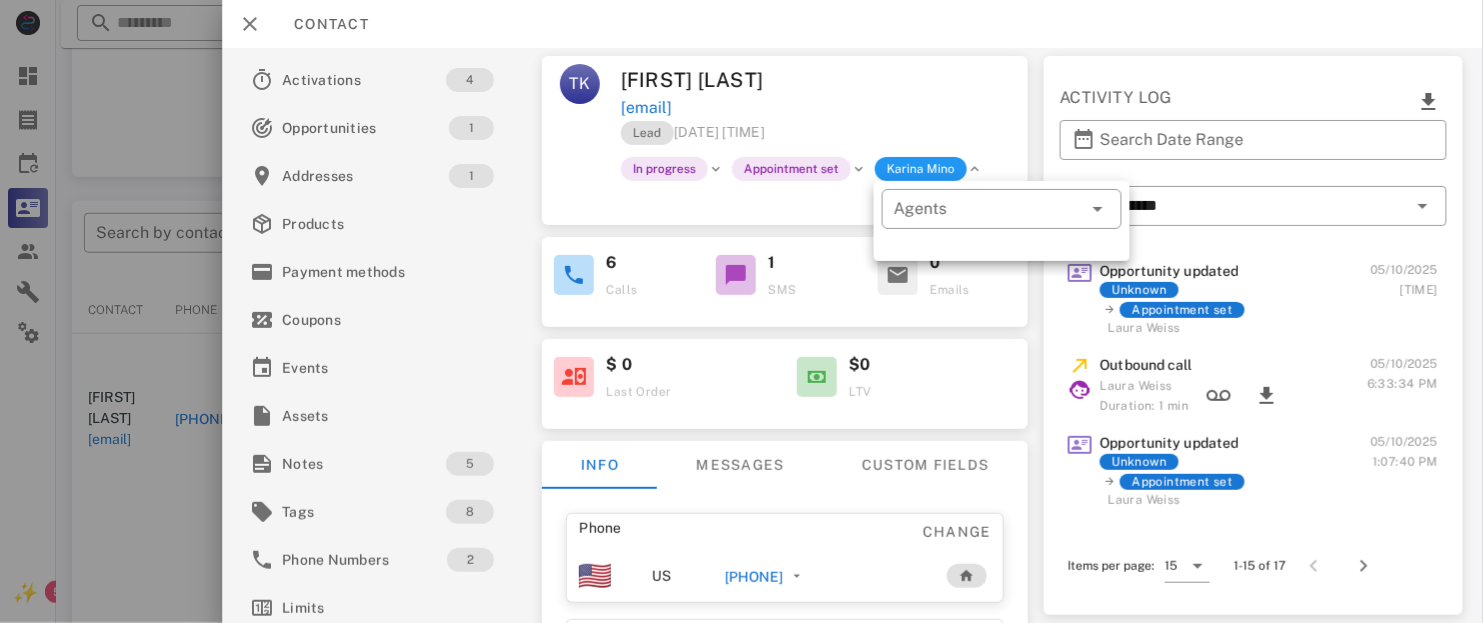 click on "TK [FIRST] [LAST] [EMAIL] Lead [DATE] [TIME] In progress Appointment set [FIRST] [LAST]" at bounding box center (786, 140) 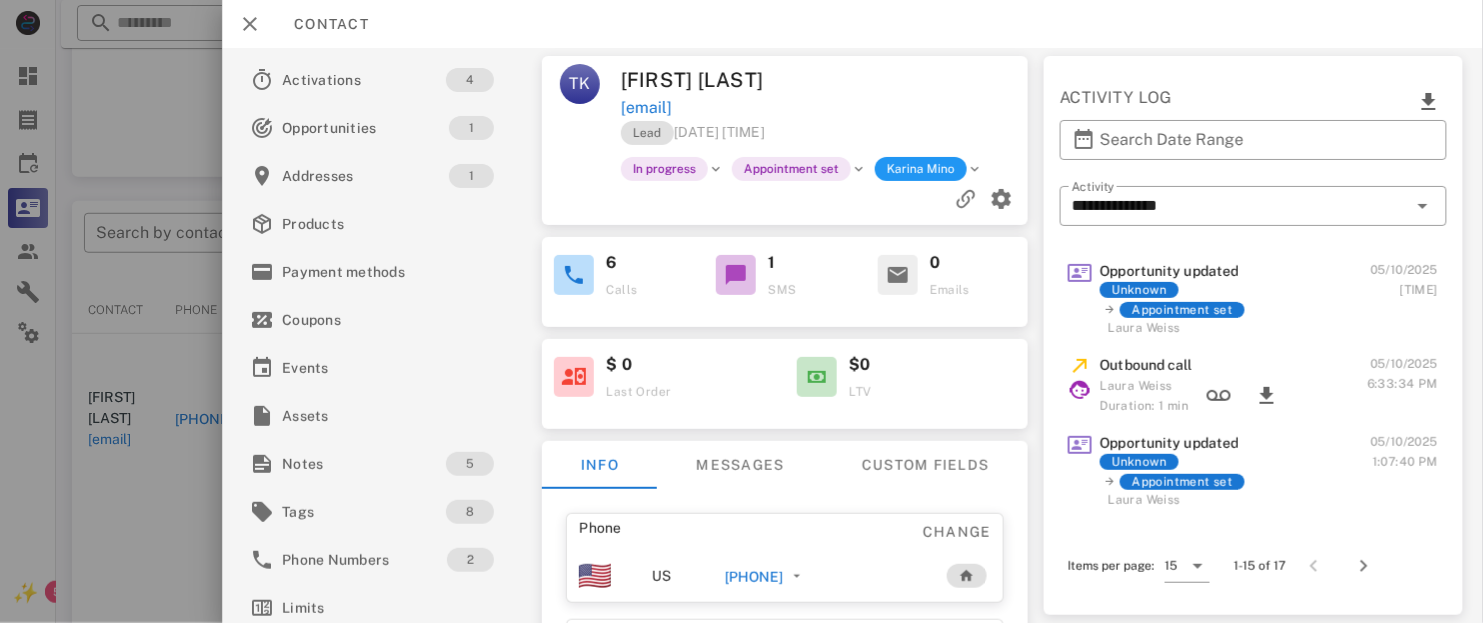 scroll, scrollTop: 281, scrollLeft: 0, axis: vertical 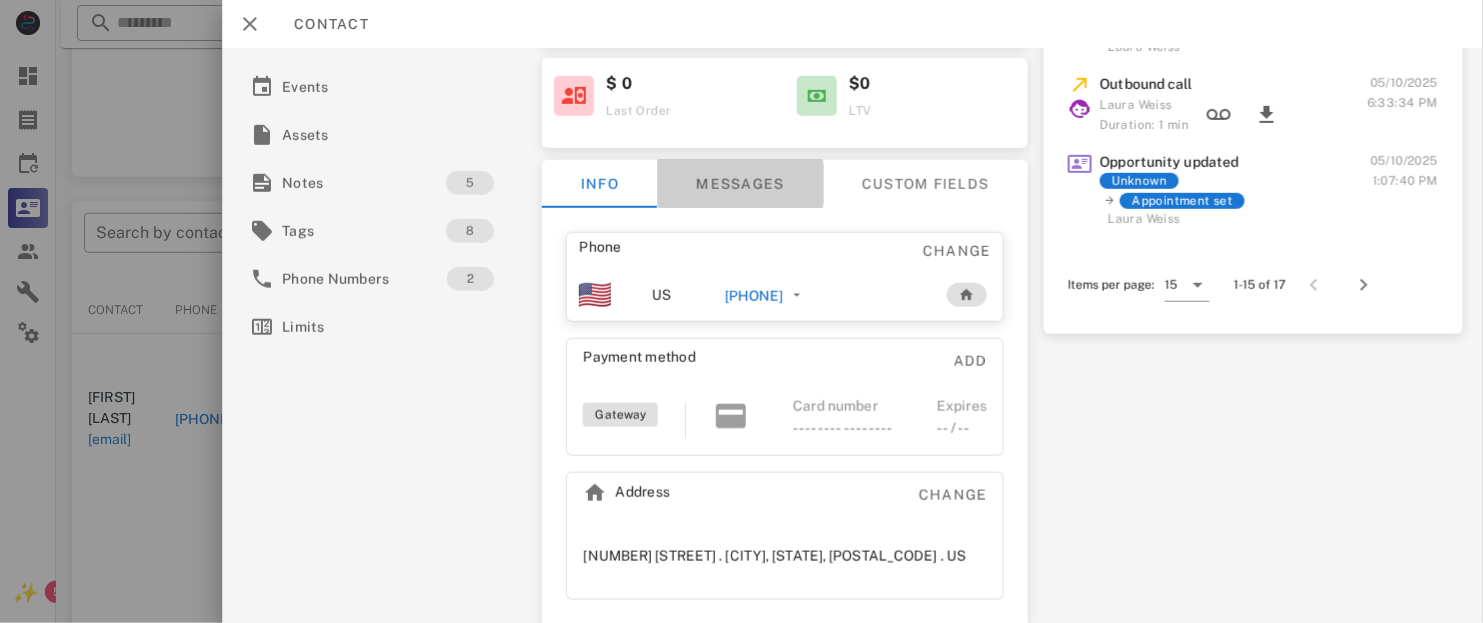 click on "Messages" at bounding box center [741, 184] 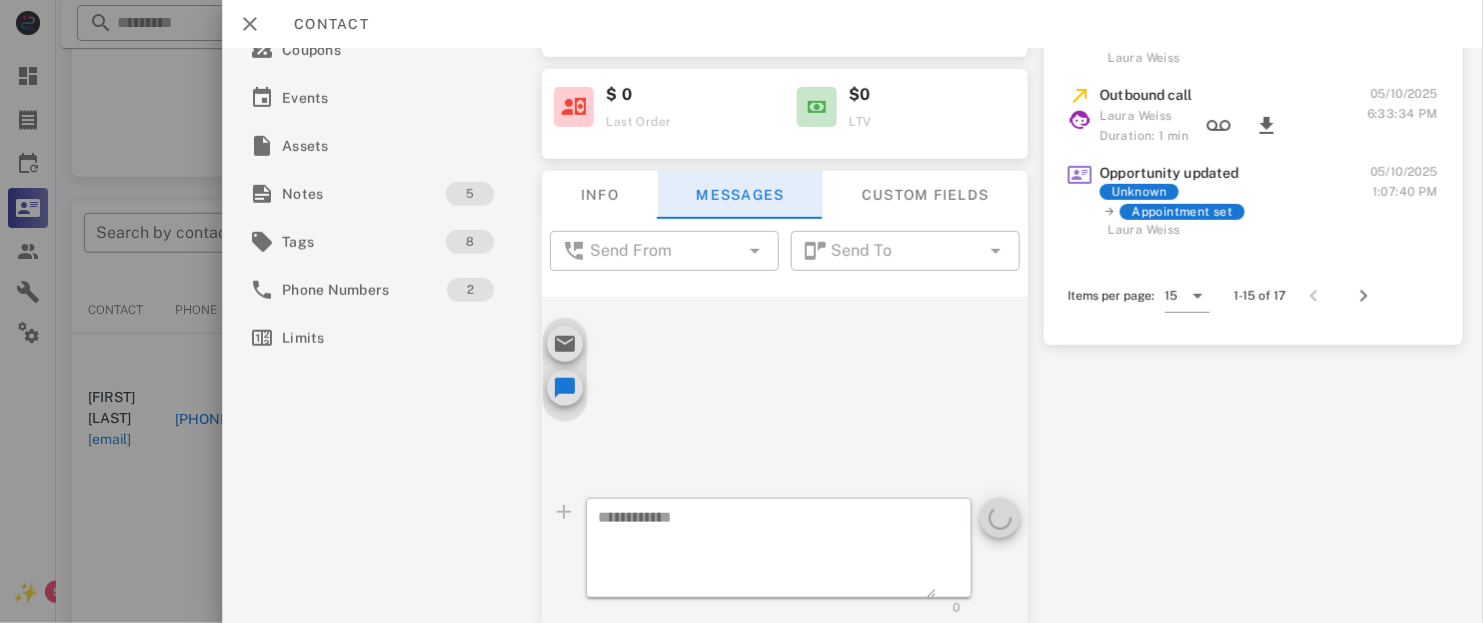 scroll, scrollTop: 270, scrollLeft: 0, axis: vertical 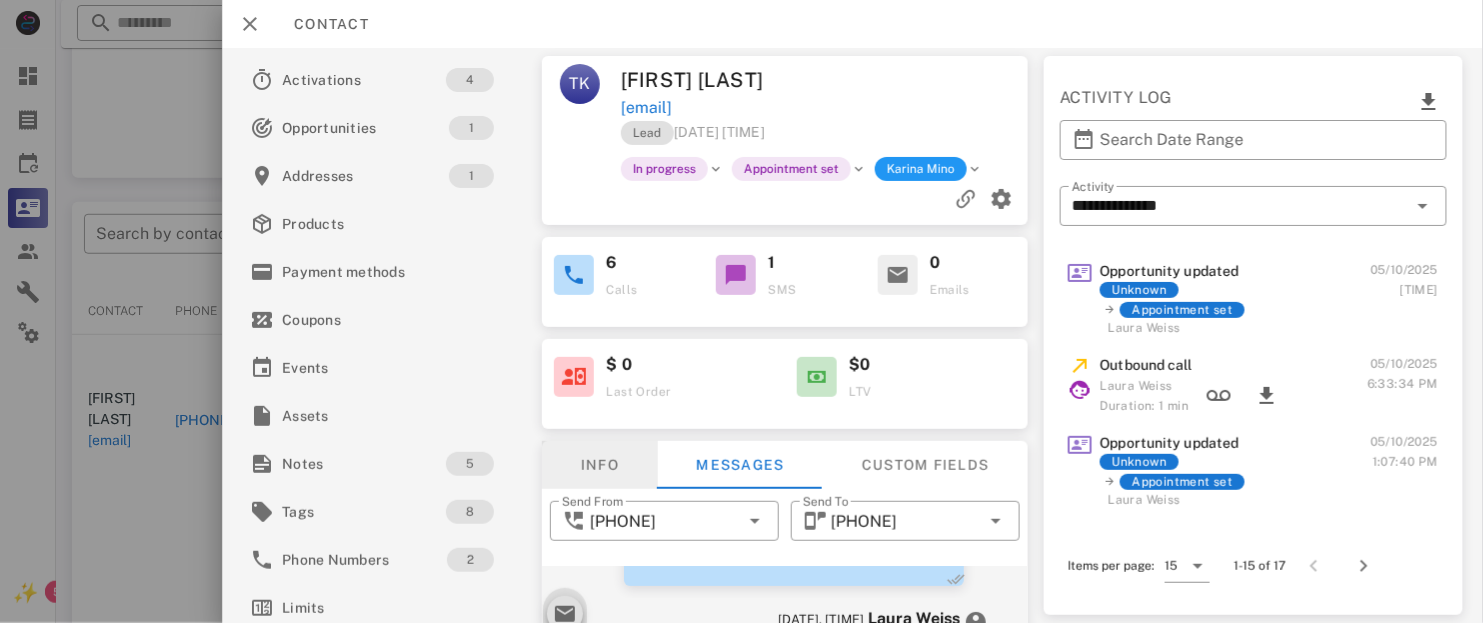 click on "Info" at bounding box center [601, 465] 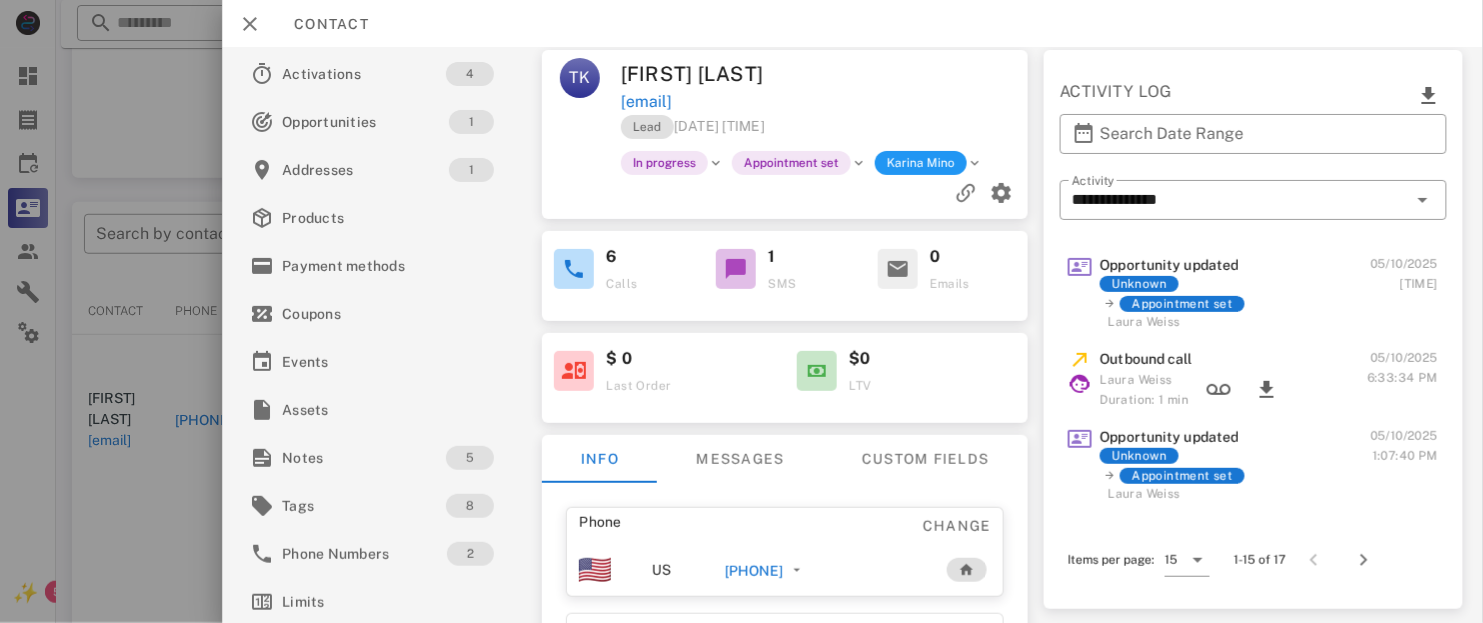 scroll, scrollTop: 0, scrollLeft: 0, axis: both 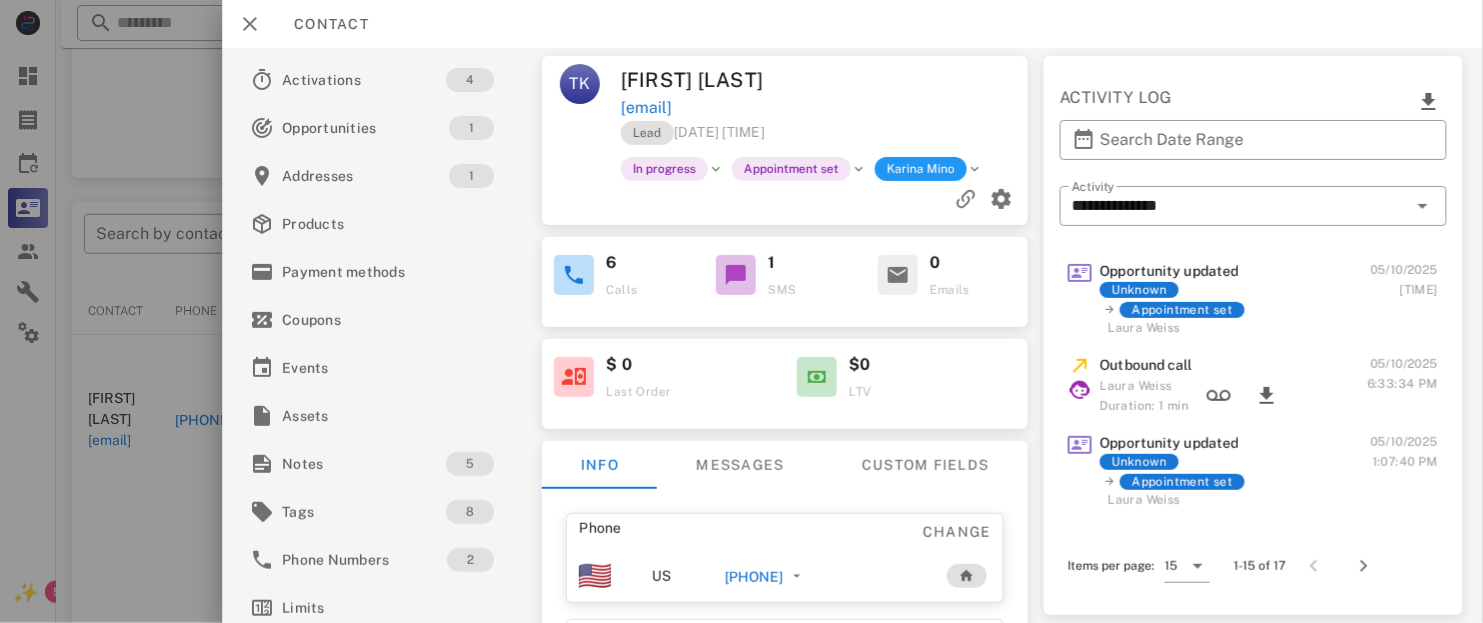 click on "[PHONE]" at bounding box center (754, 577) 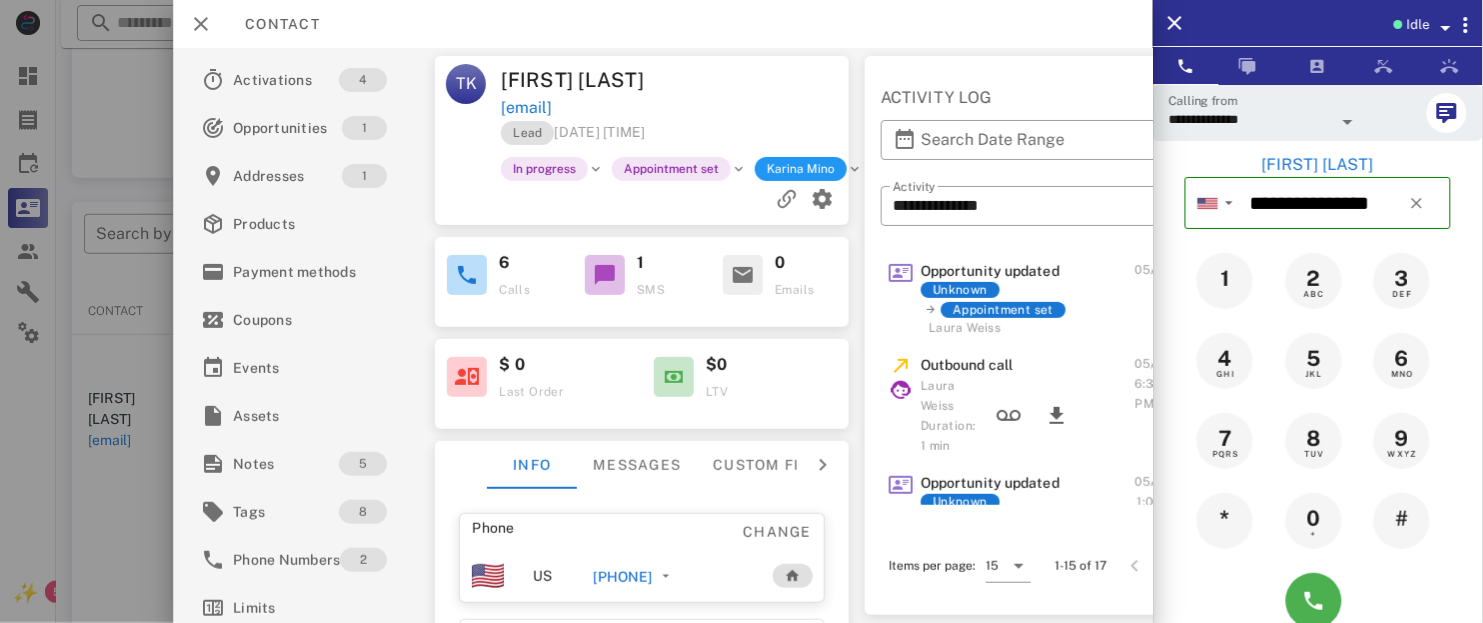 click on "**********" at bounding box center [1250, 119] 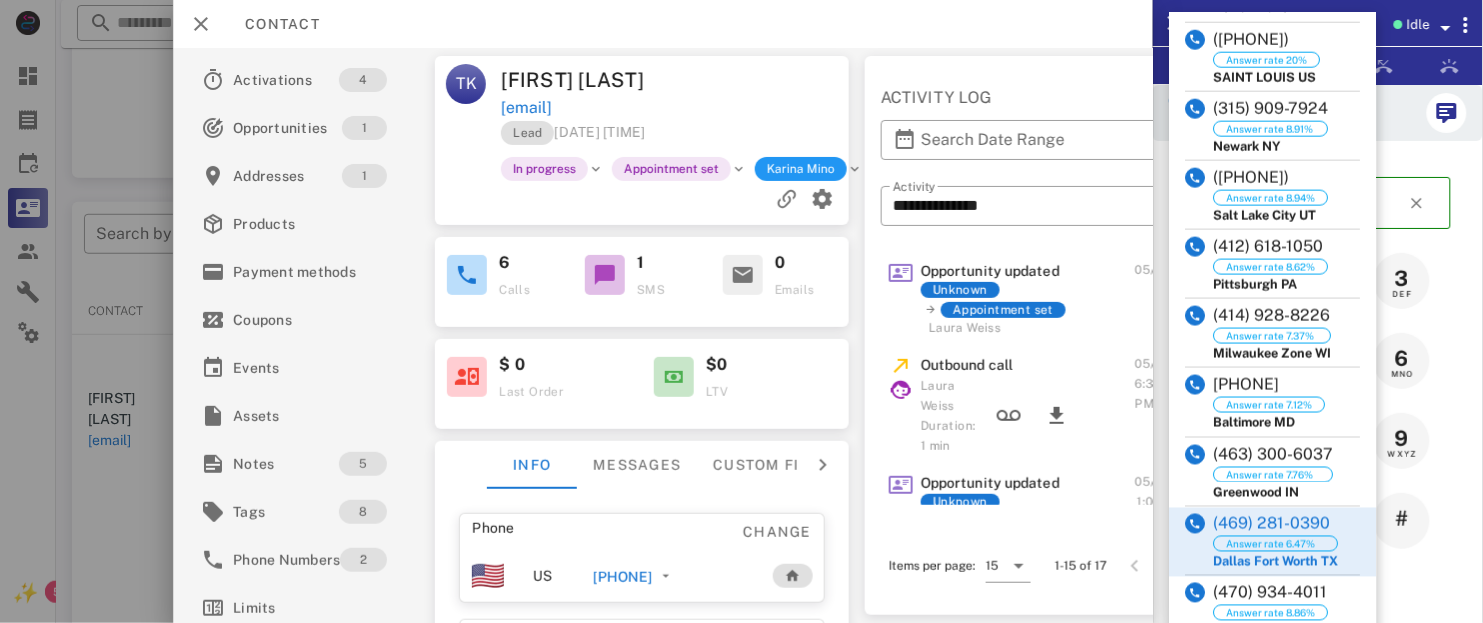 scroll, scrollTop: 706, scrollLeft: 0, axis: vertical 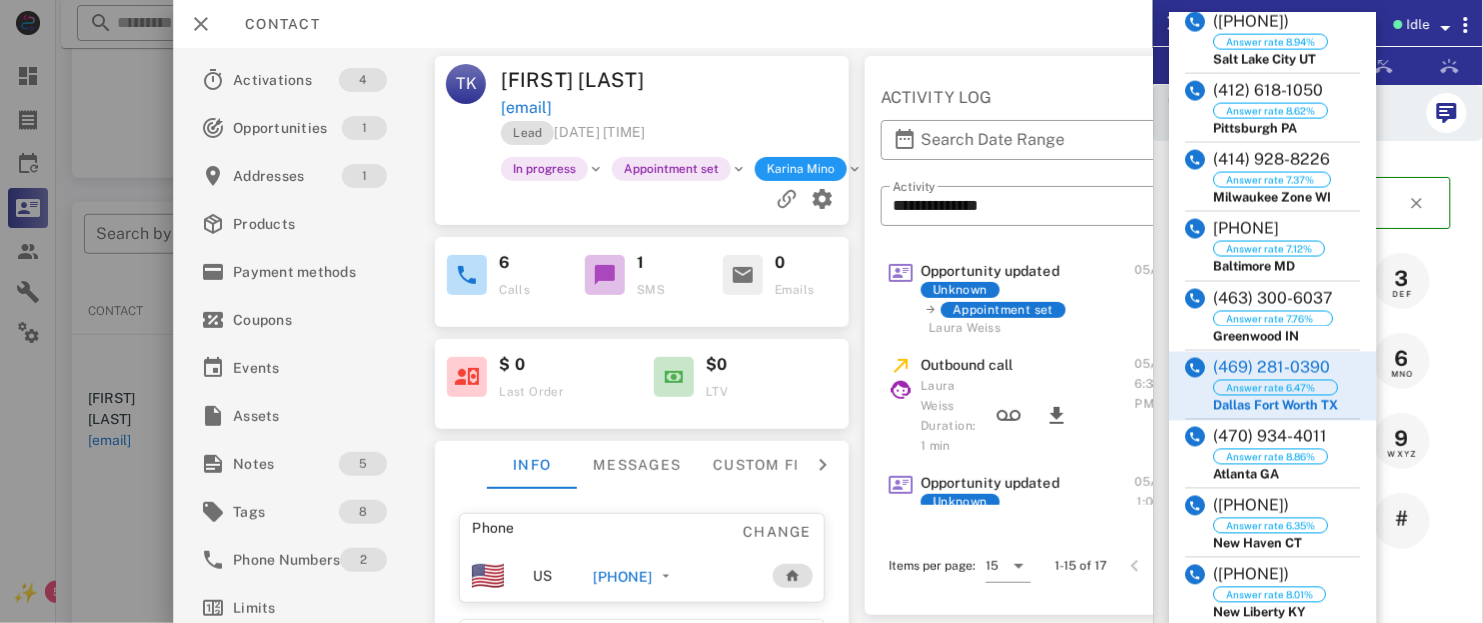click at bounding box center (1196, 385) 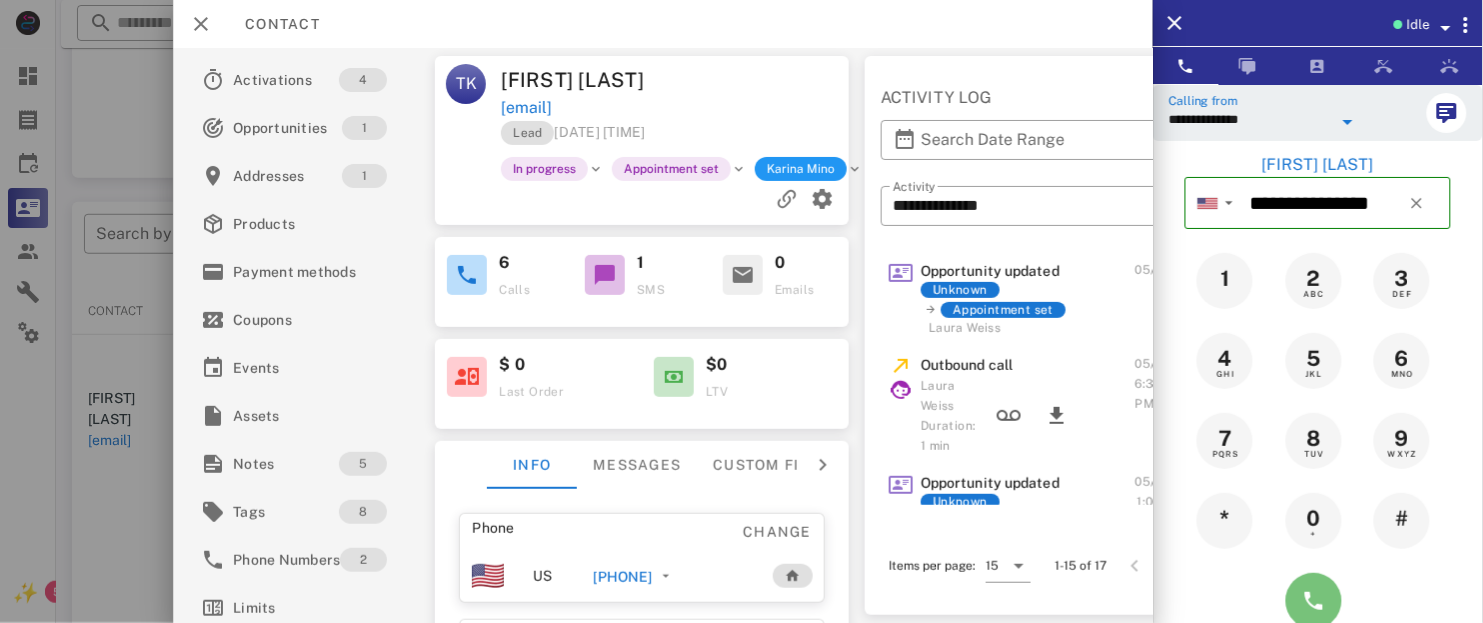click at bounding box center [1314, 601] 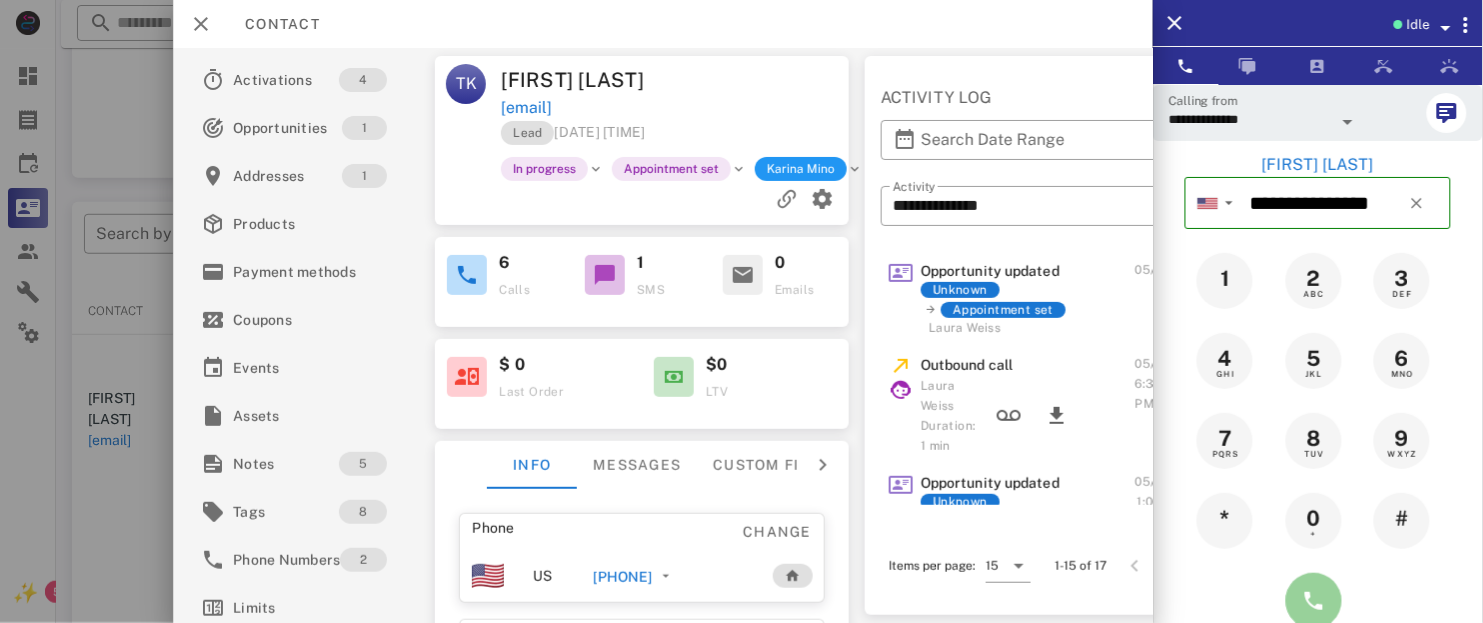 click at bounding box center [1314, 601] 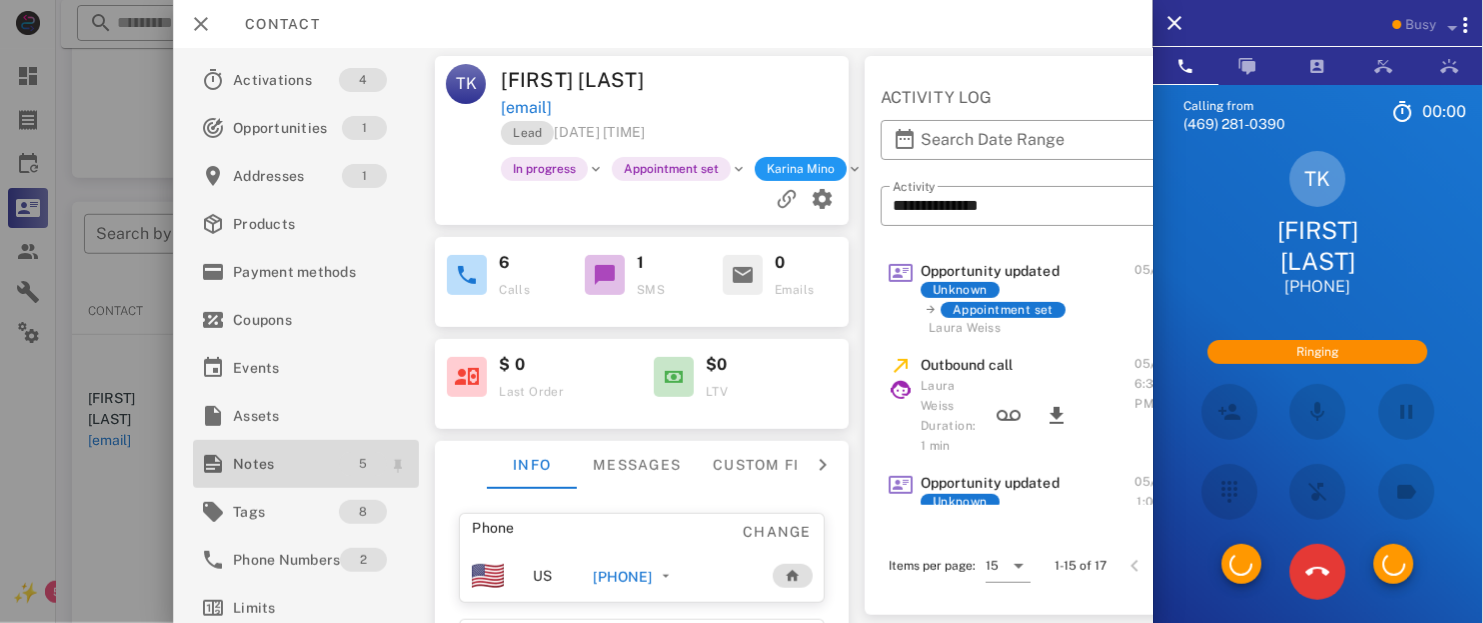 click on "5" at bounding box center (363, 464) 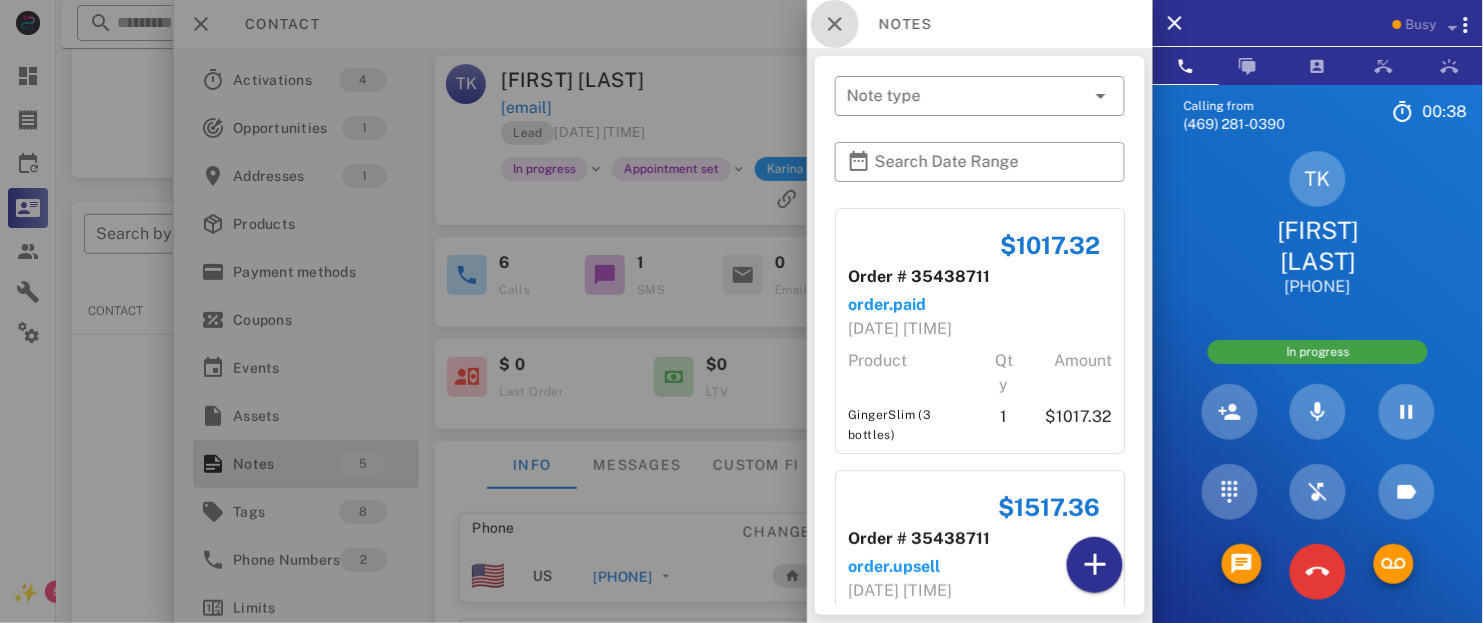 click at bounding box center (835, 24) 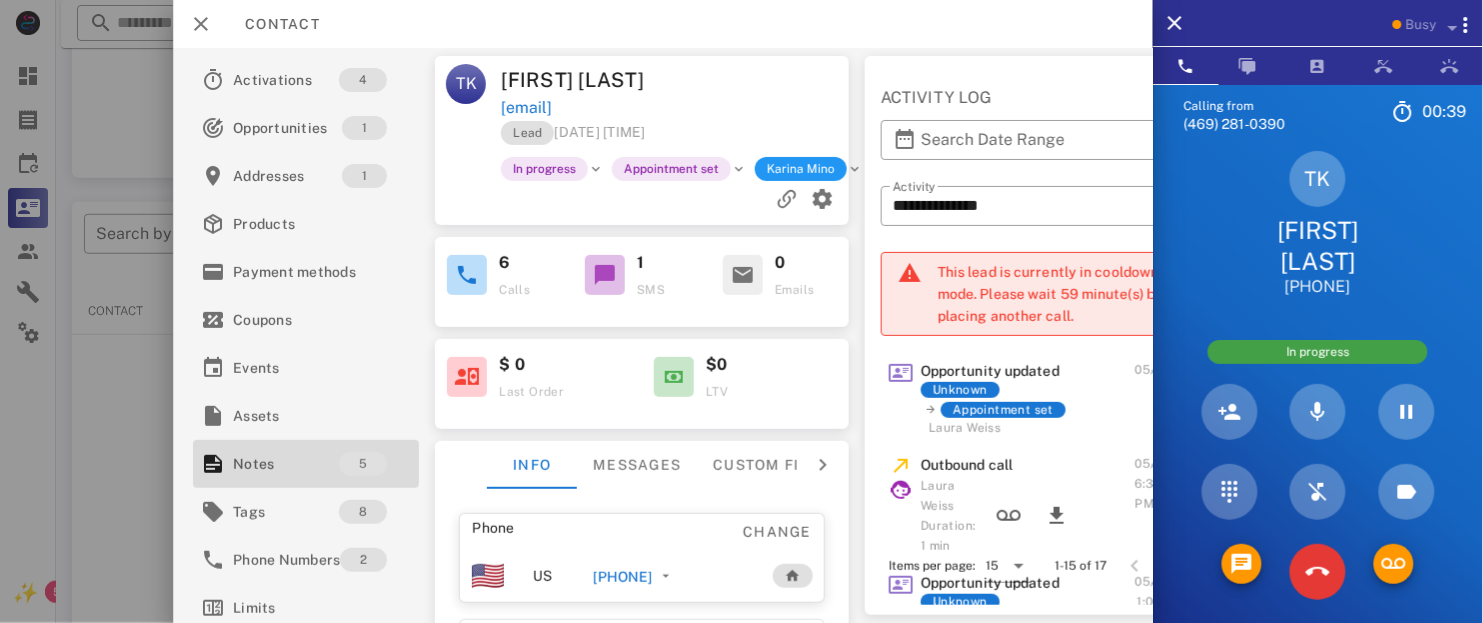 scroll, scrollTop: 281, scrollLeft: 0, axis: vertical 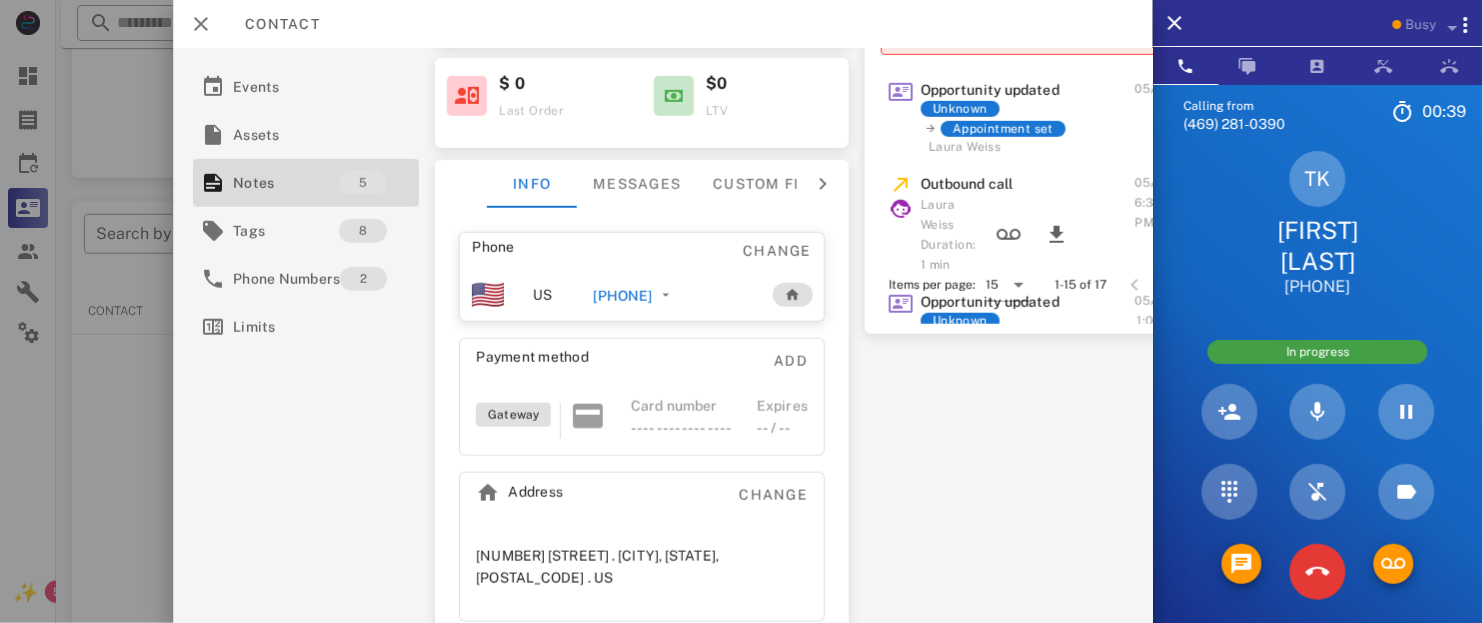 click on "Card number  ---- ---- ---- ----" at bounding box center (681, 417) 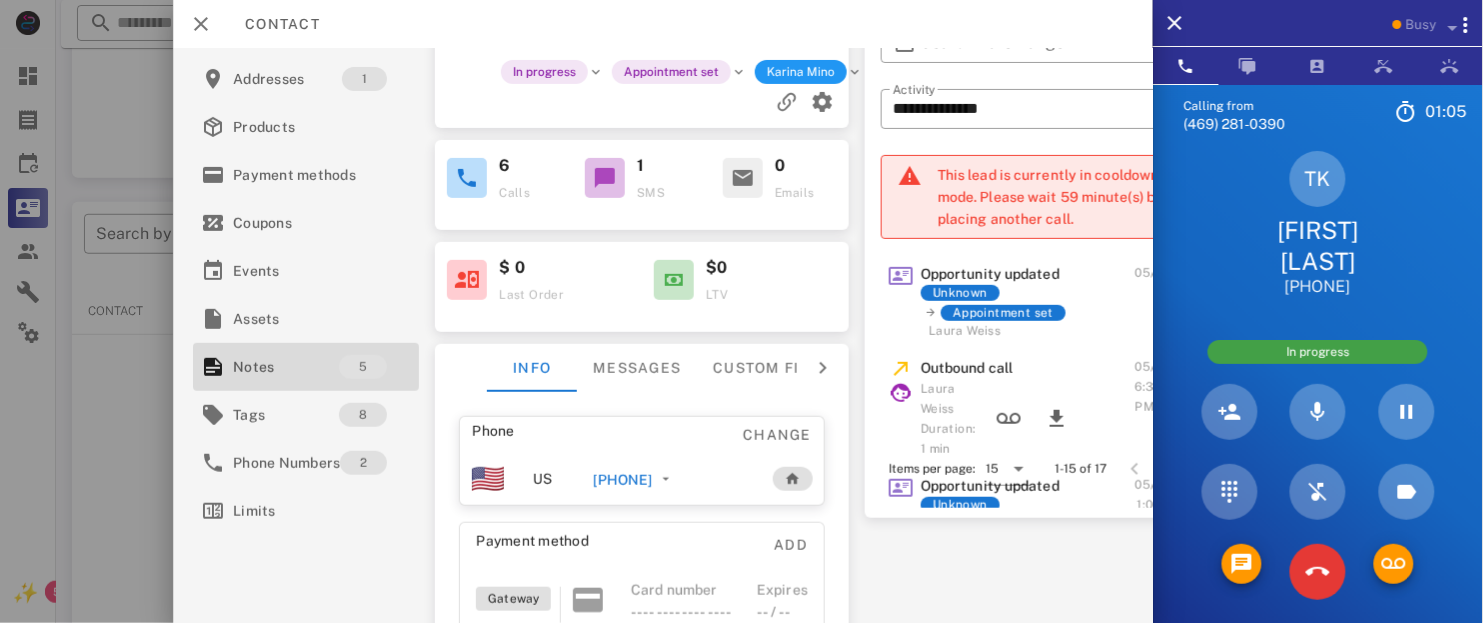 scroll, scrollTop: 0, scrollLeft: 0, axis: both 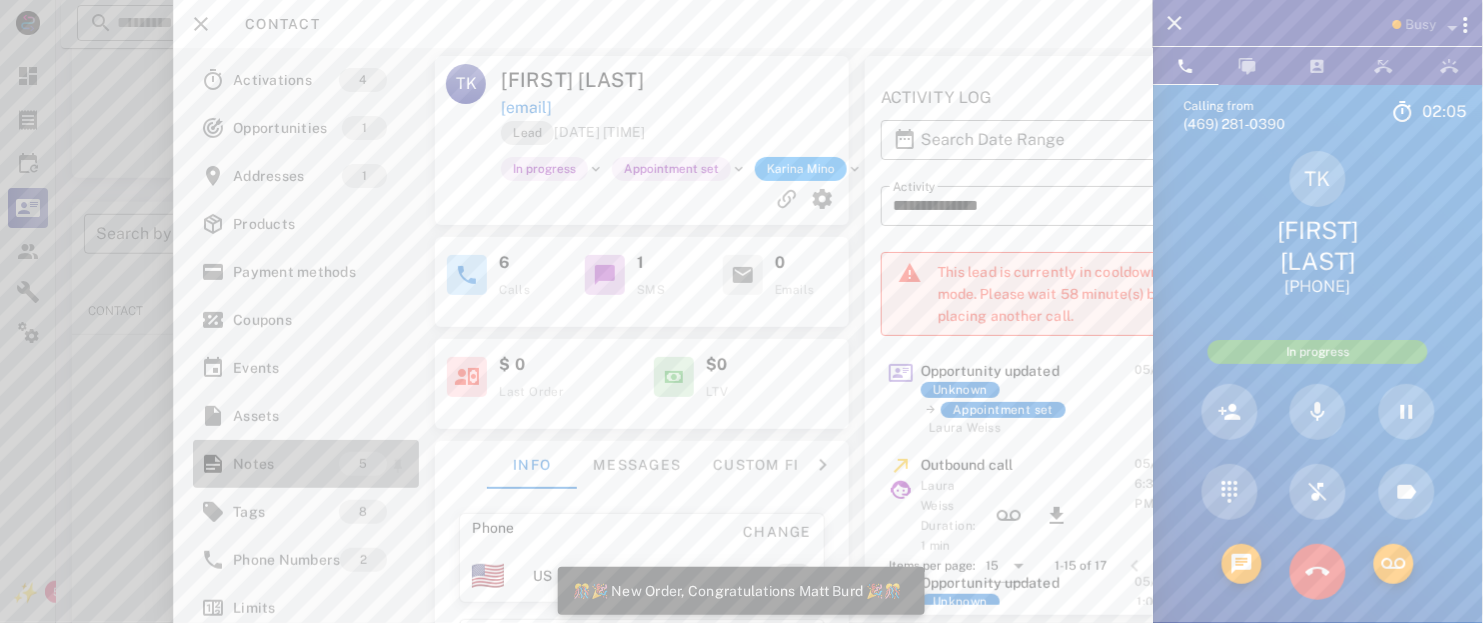 click on "Notes" at bounding box center [286, 464] 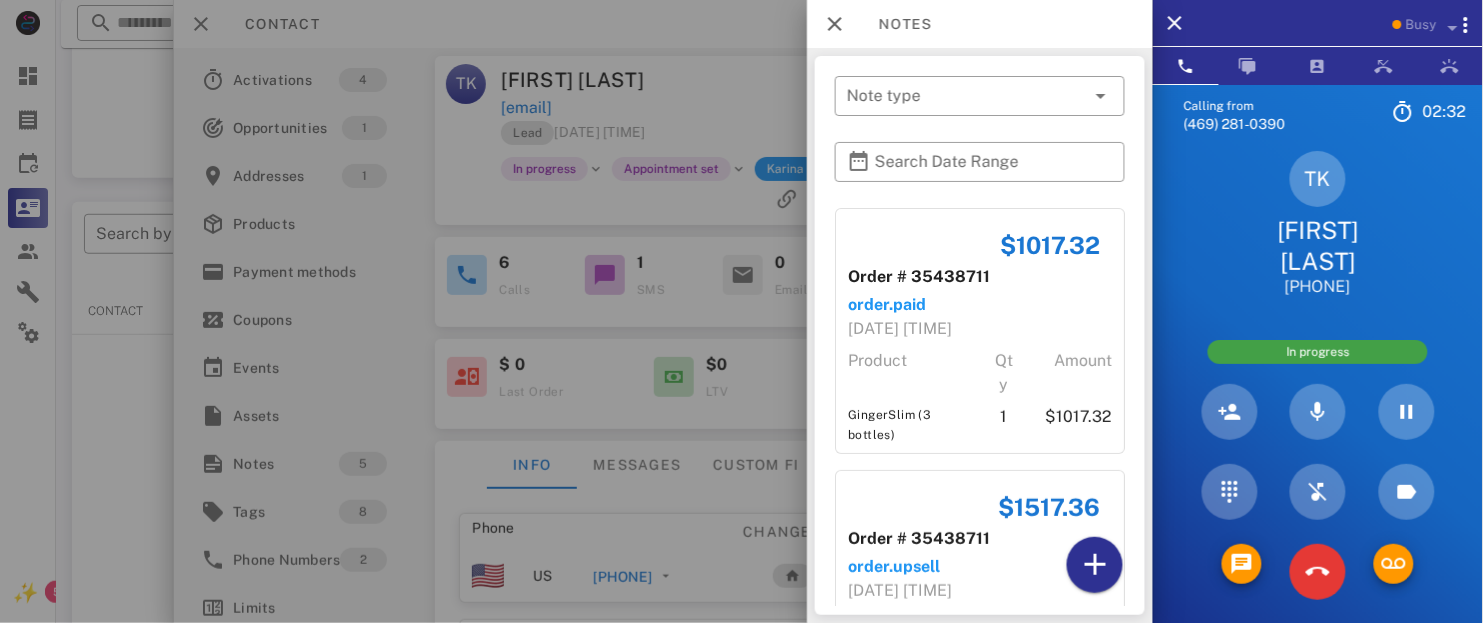 click on "TK [LAST] [LAST] +[PHONE] In progress" at bounding box center (1318, 381) 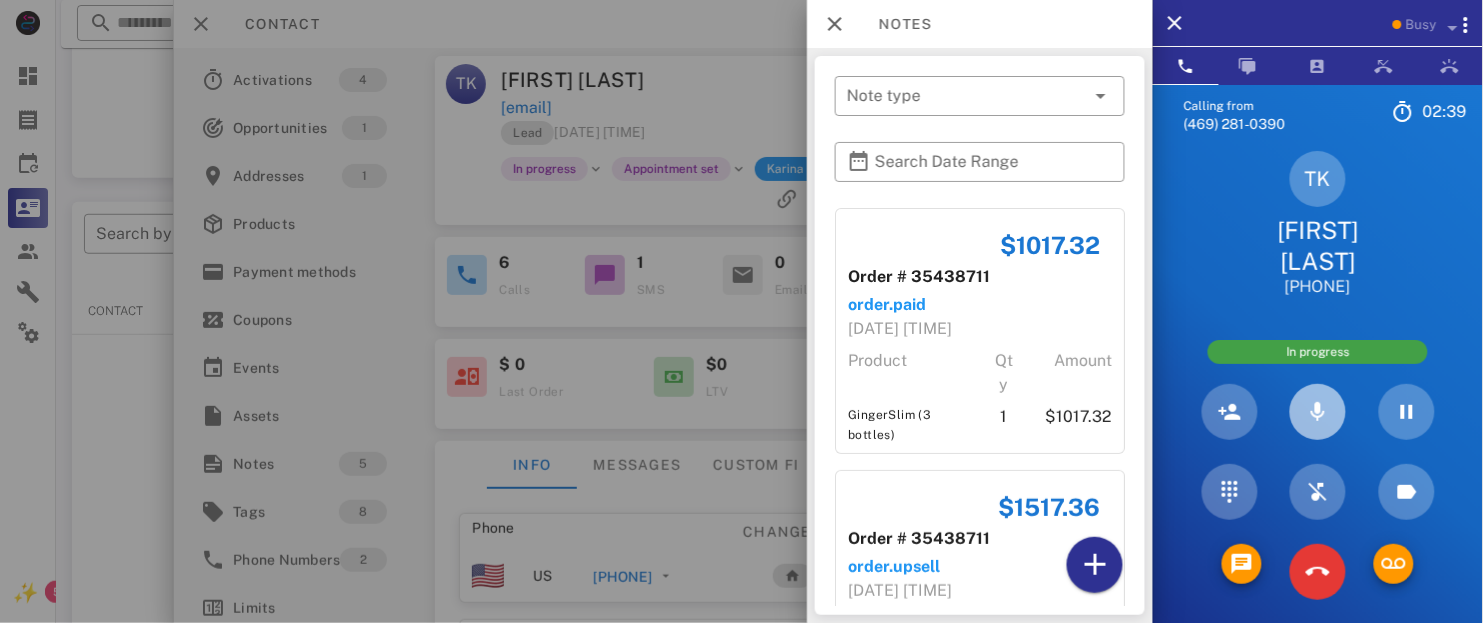 click at bounding box center (1318, 412) 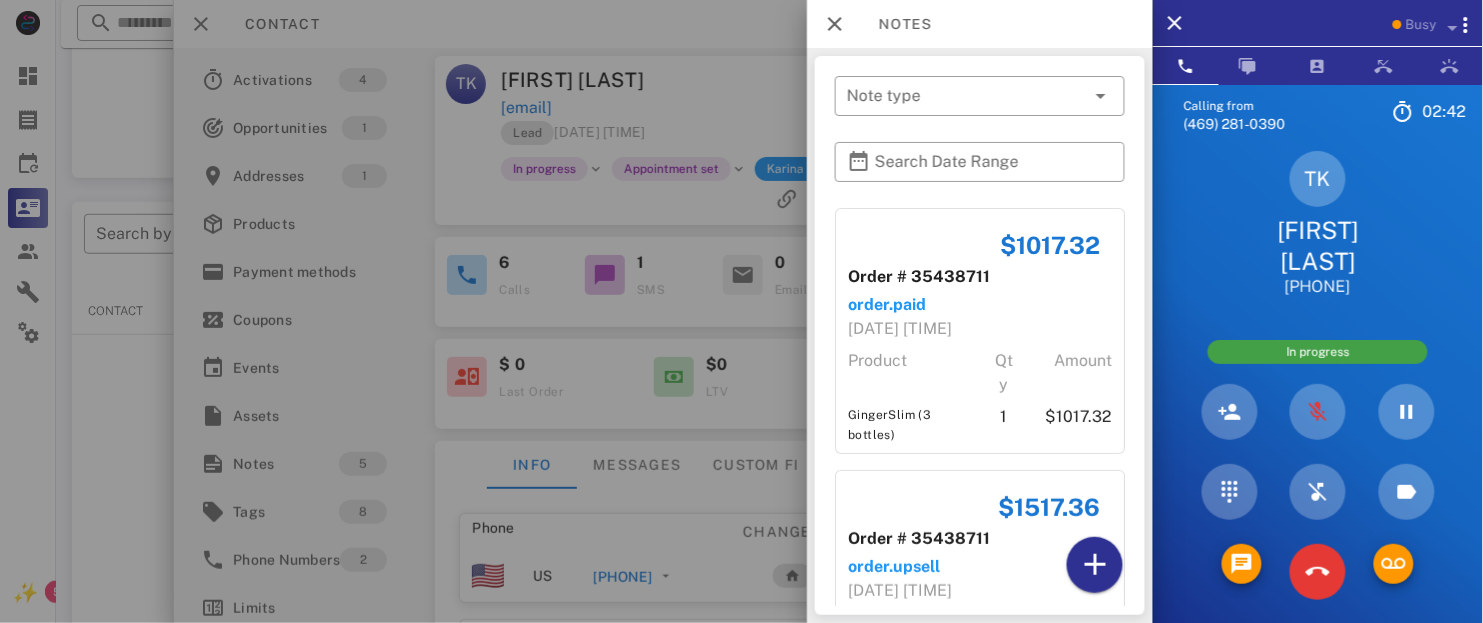 click at bounding box center (741, 311) 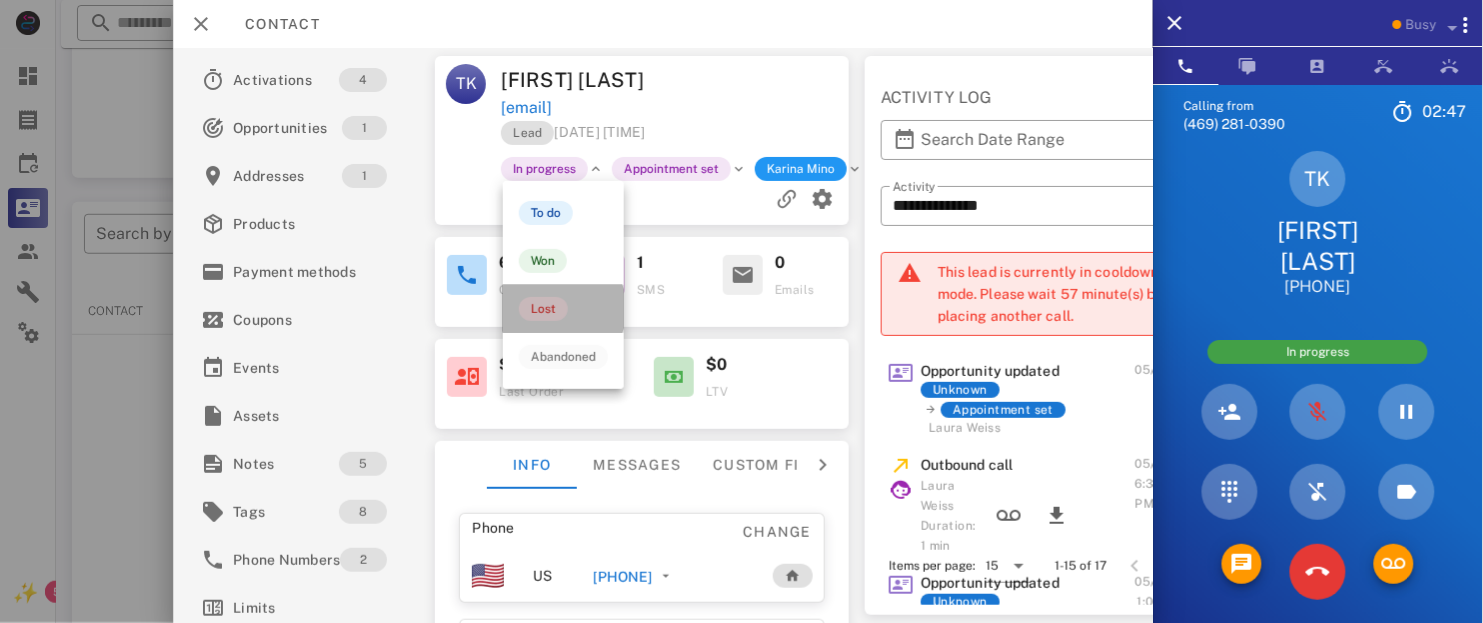 click on "Lost" at bounding box center (563, 309) 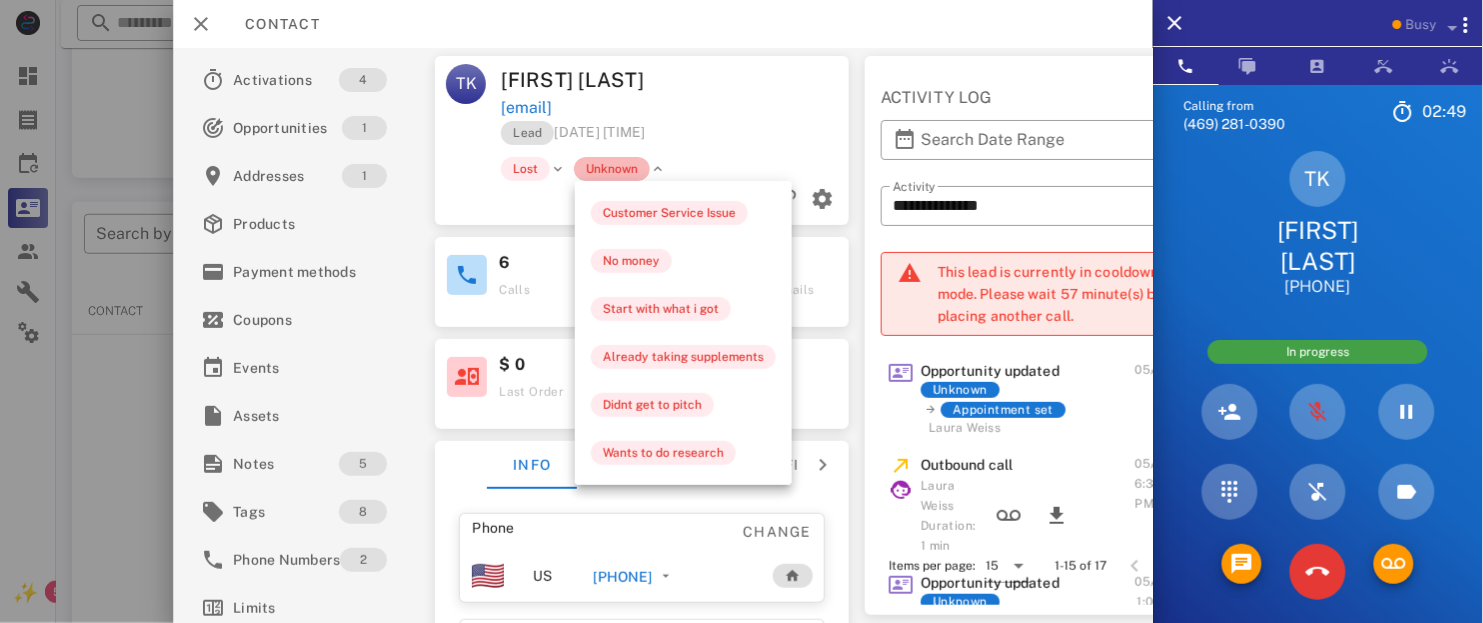 click on "Unknown" at bounding box center (612, 169) 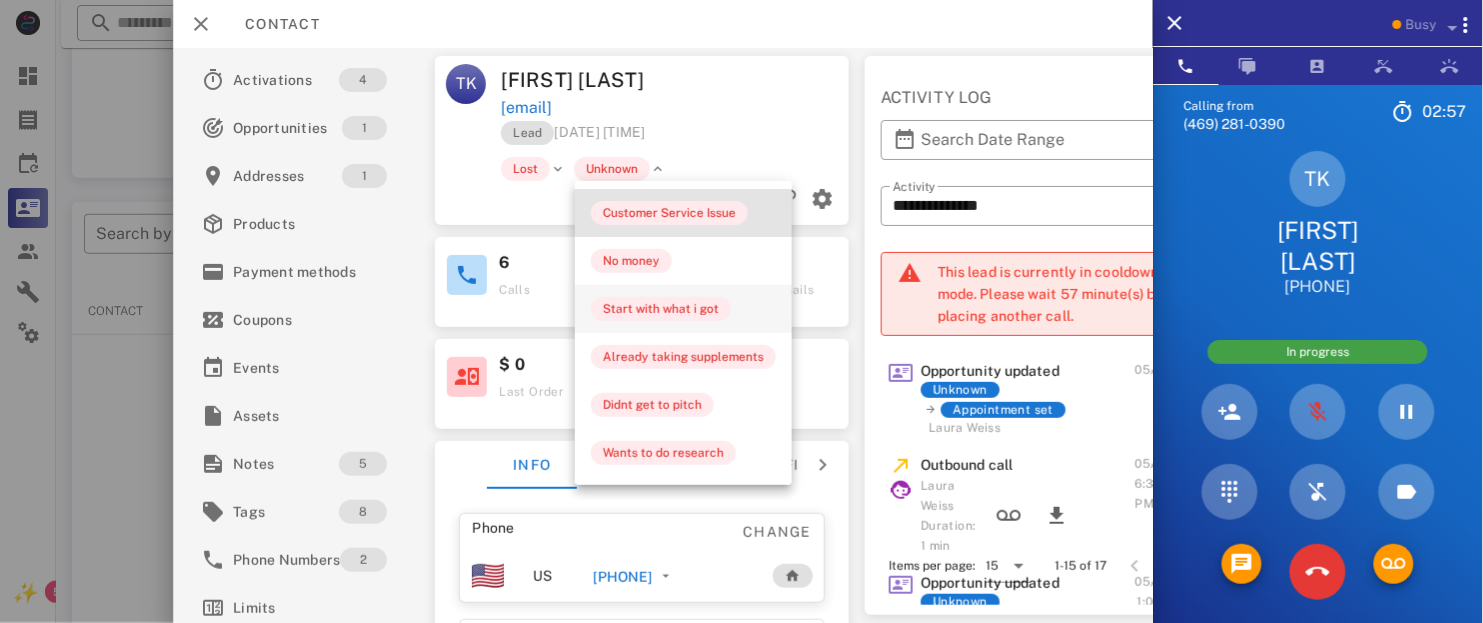 drag, startPoint x: 624, startPoint y: 214, endPoint x: 683, endPoint y: 328, distance: 128.36276 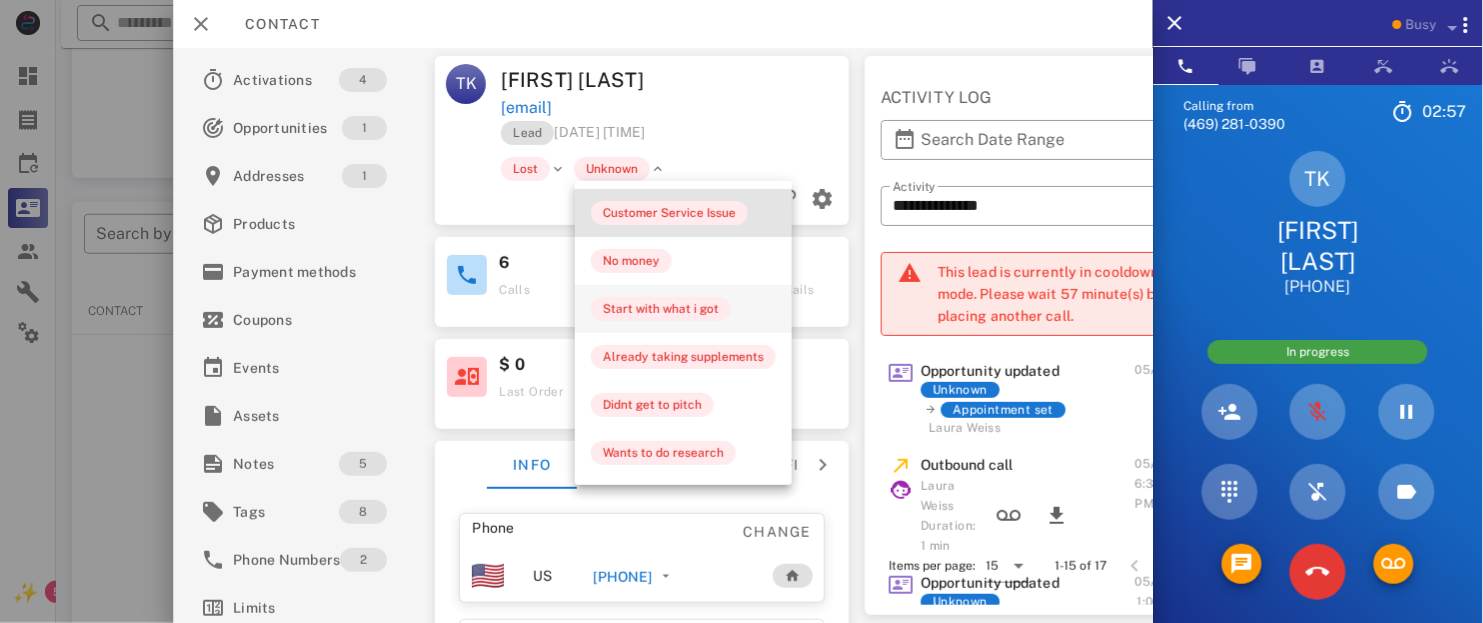 click on "Customer Service Issue   No money   Start with what i got   Already taking supplements   Didnt get to pitch   Wants to do research" at bounding box center (683, 333) 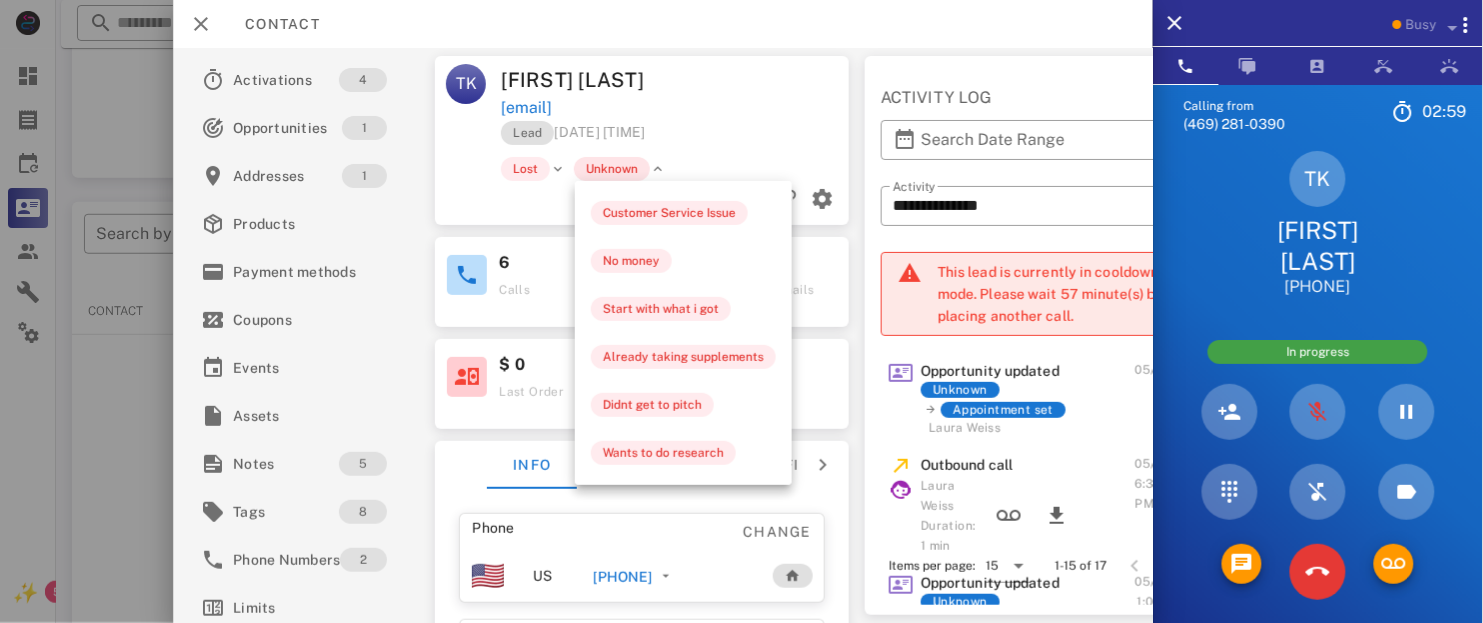 click on "Unknown" at bounding box center (612, 169) 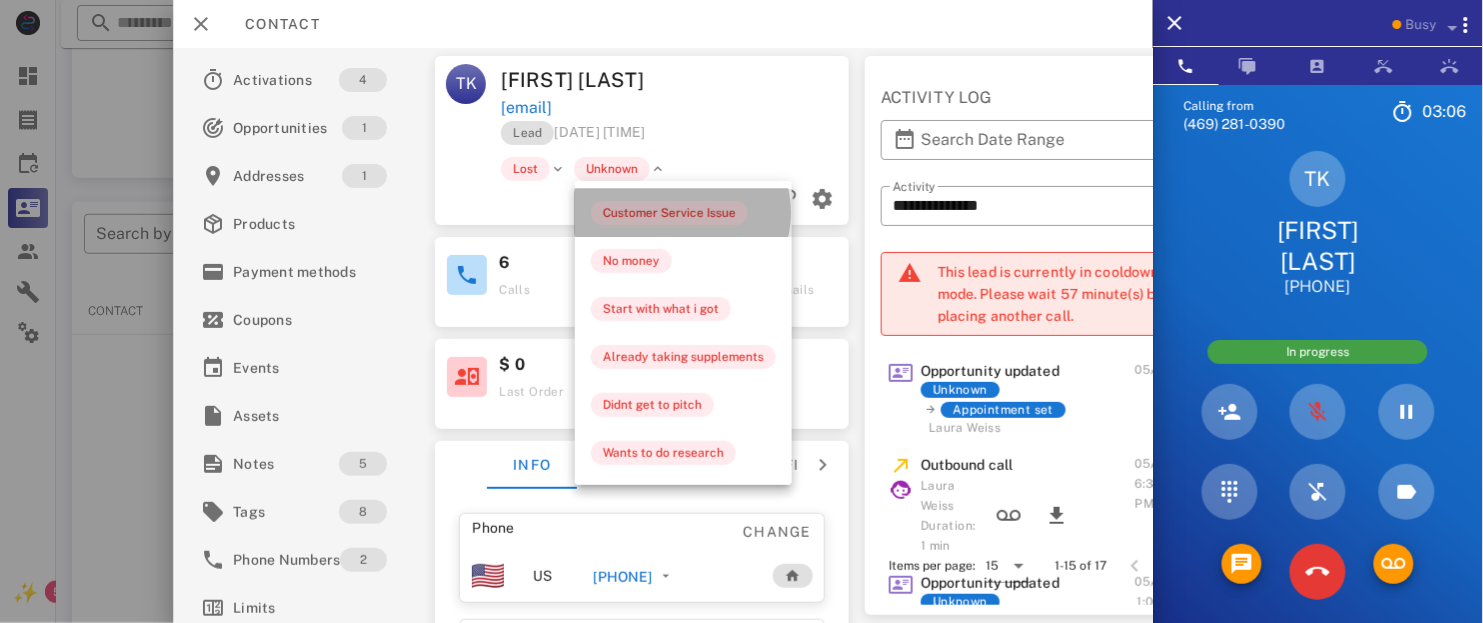 click on "Customer Service Issue" at bounding box center (669, 213) 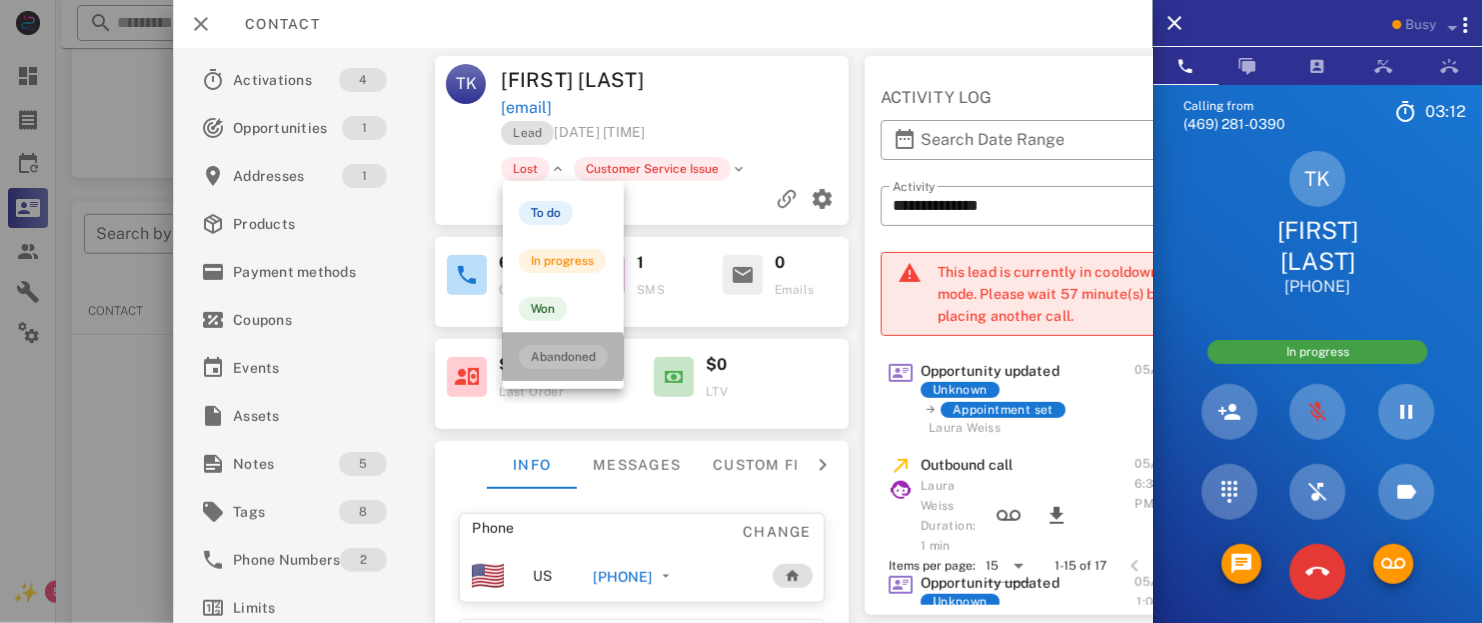 click on "Abandoned" at bounding box center (563, 357) 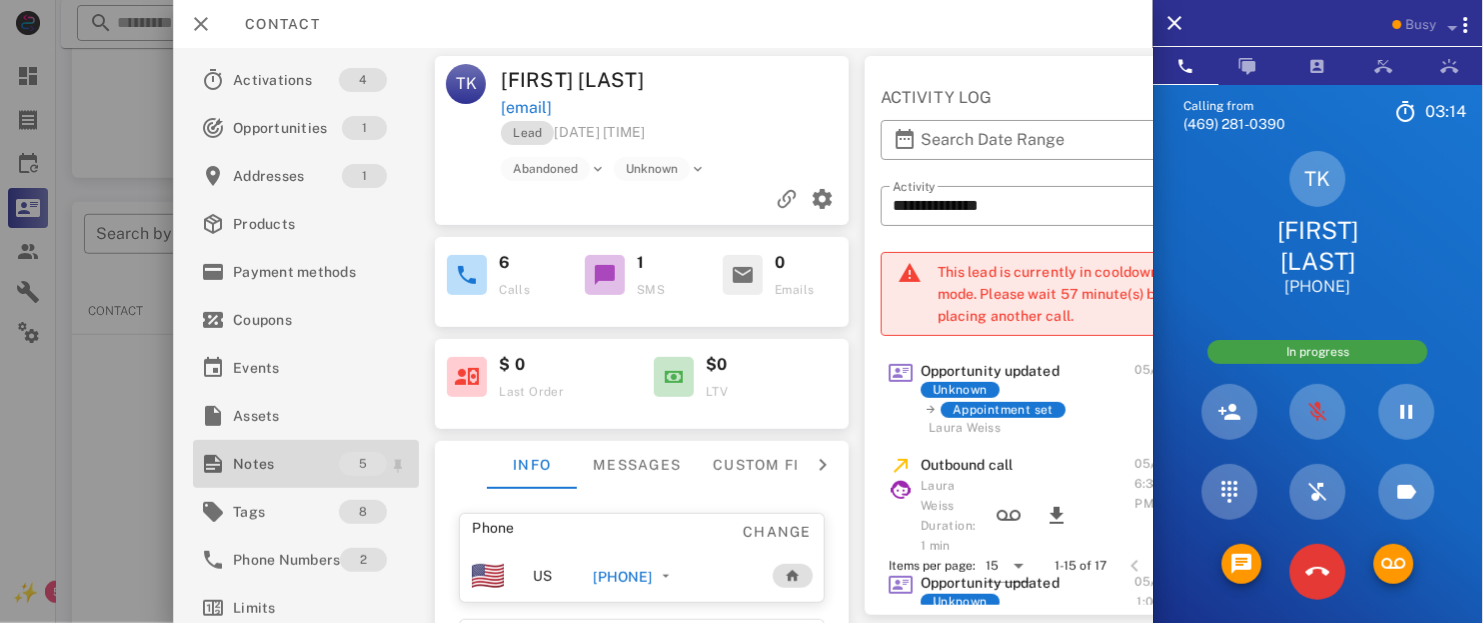 click on "Notes" at bounding box center (286, 464) 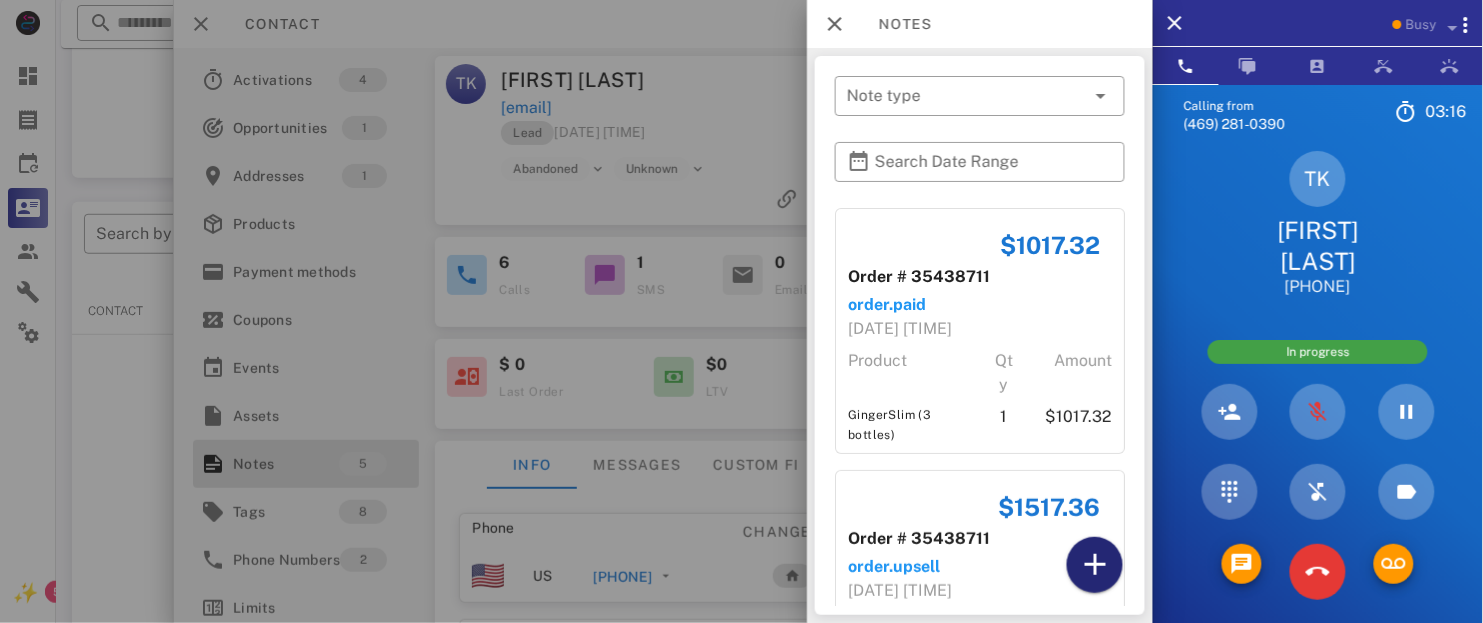 click at bounding box center [1095, 565] 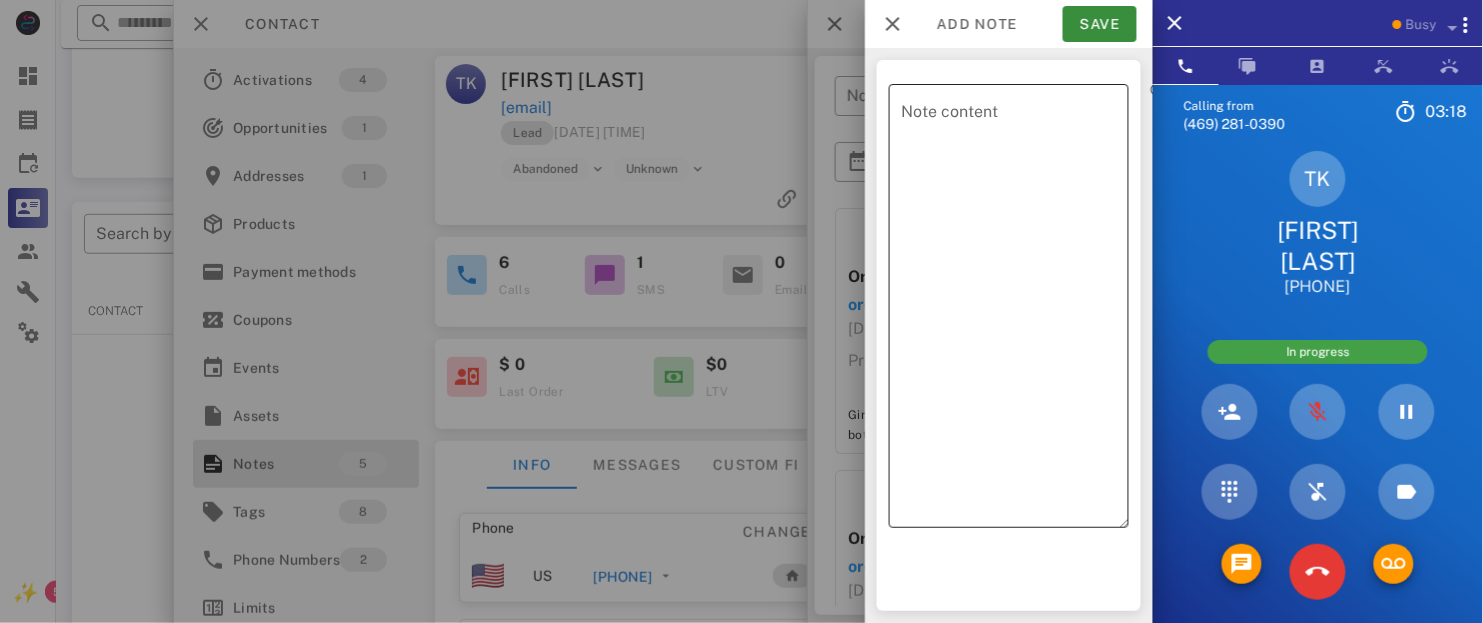 click on "Note content" at bounding box center [1015, 311] 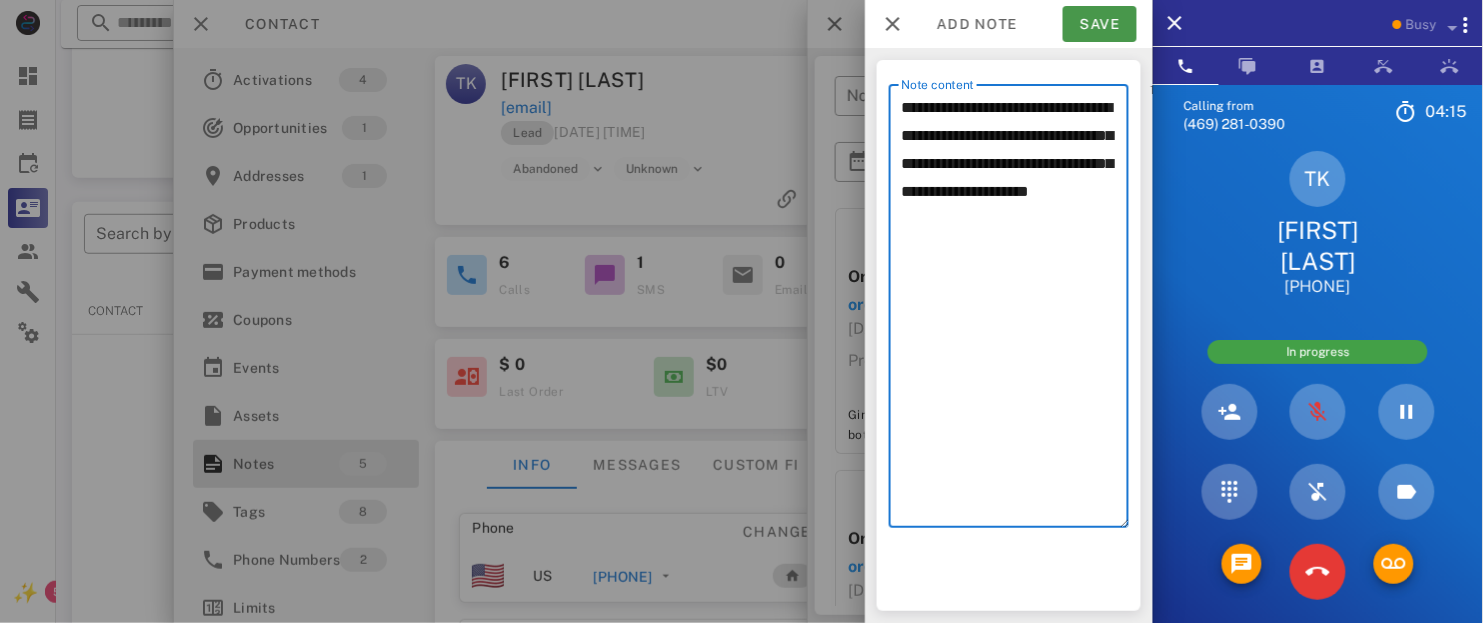 type on "**********" 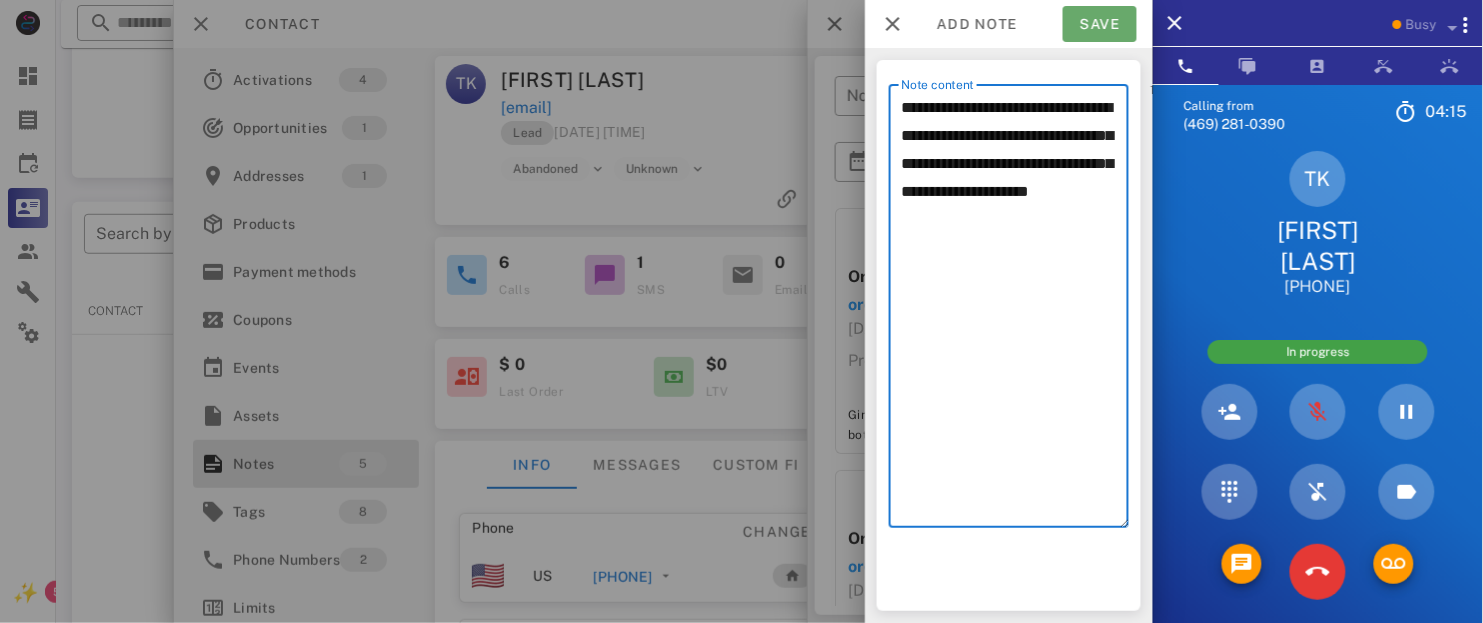 click on "Save" at bounding box center [1100, 24] 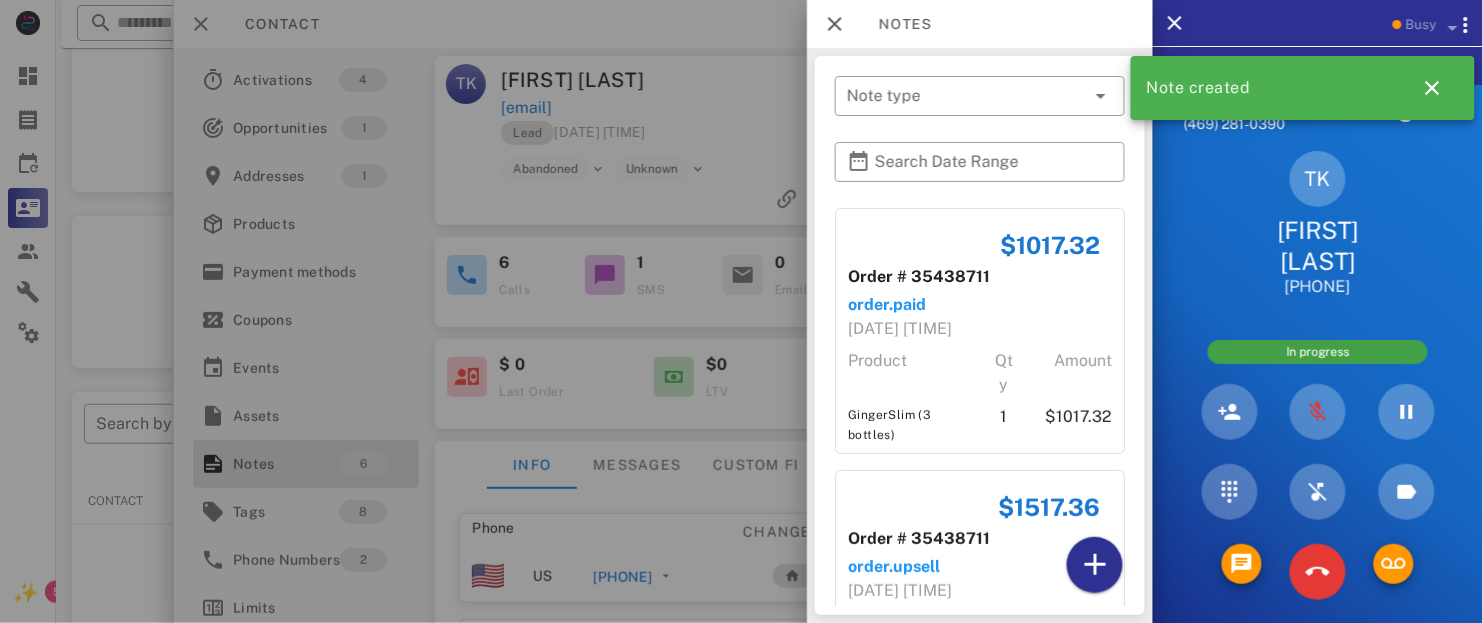 scroll, scrollTop: 38, scrollLeft: 0, axis: vertical 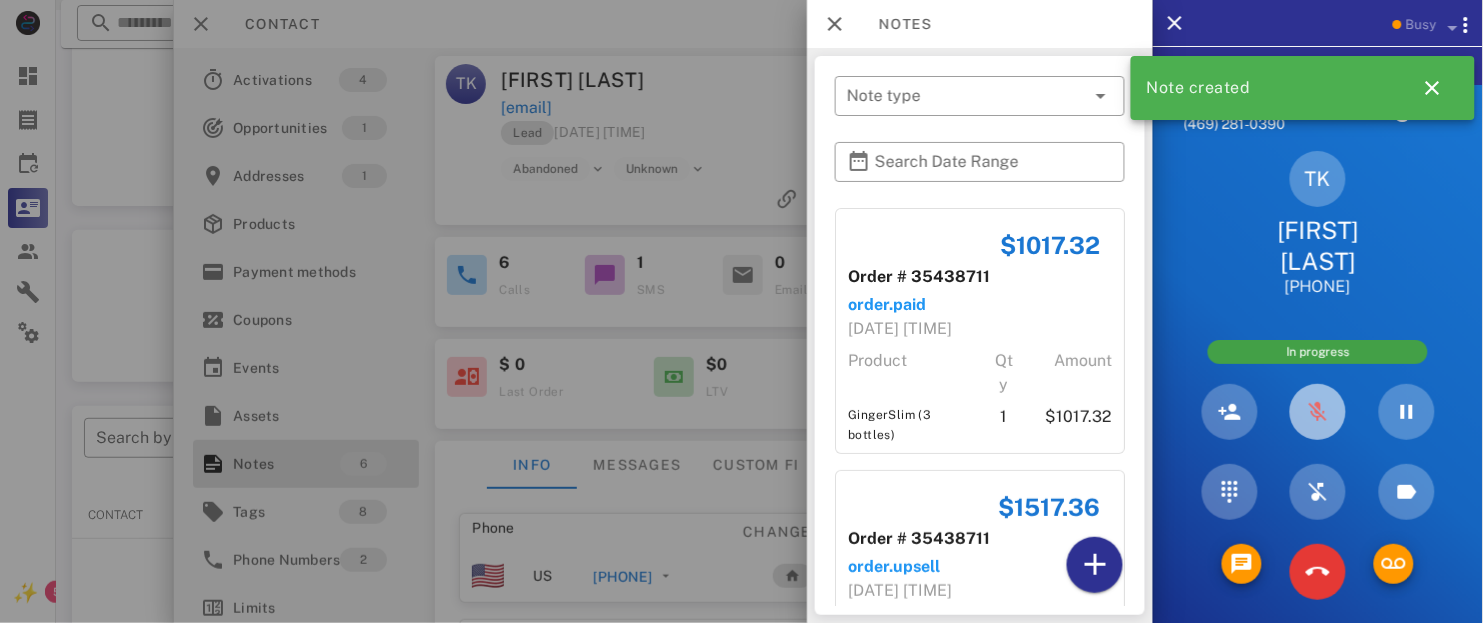 click at bounding box center [1318, 412] 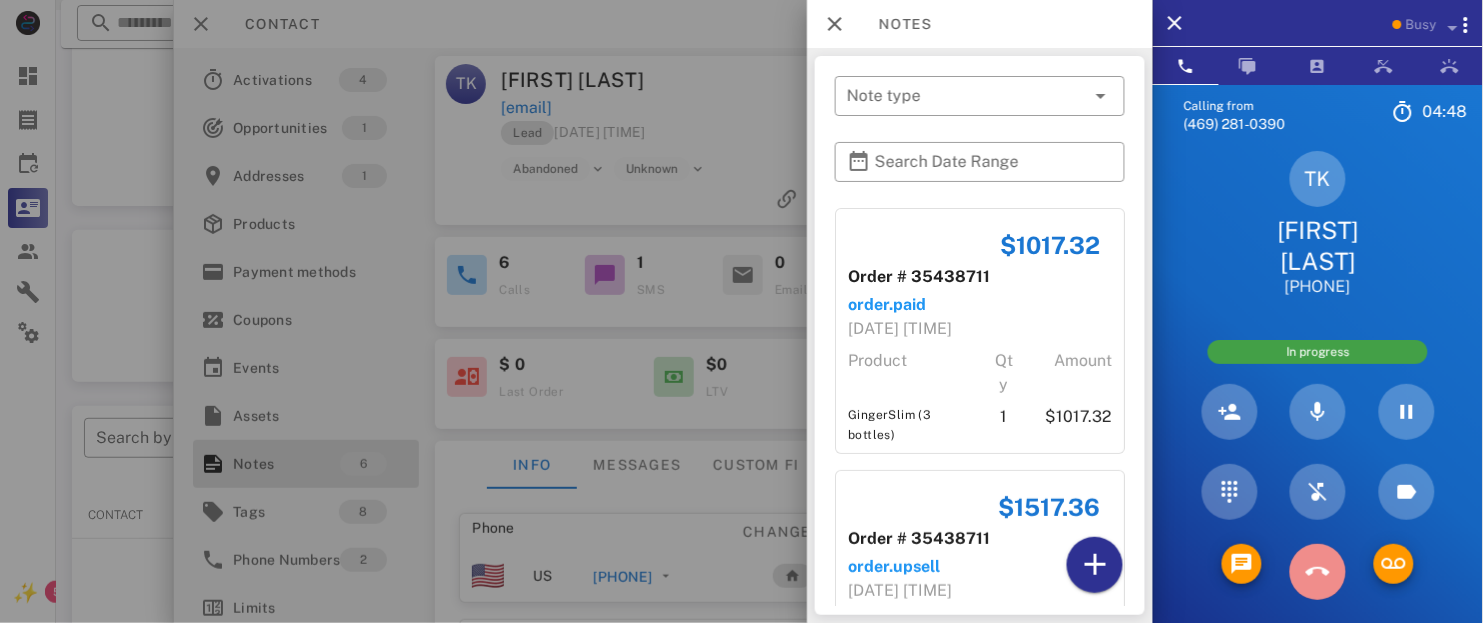 click at bounding box center (1318, 572) 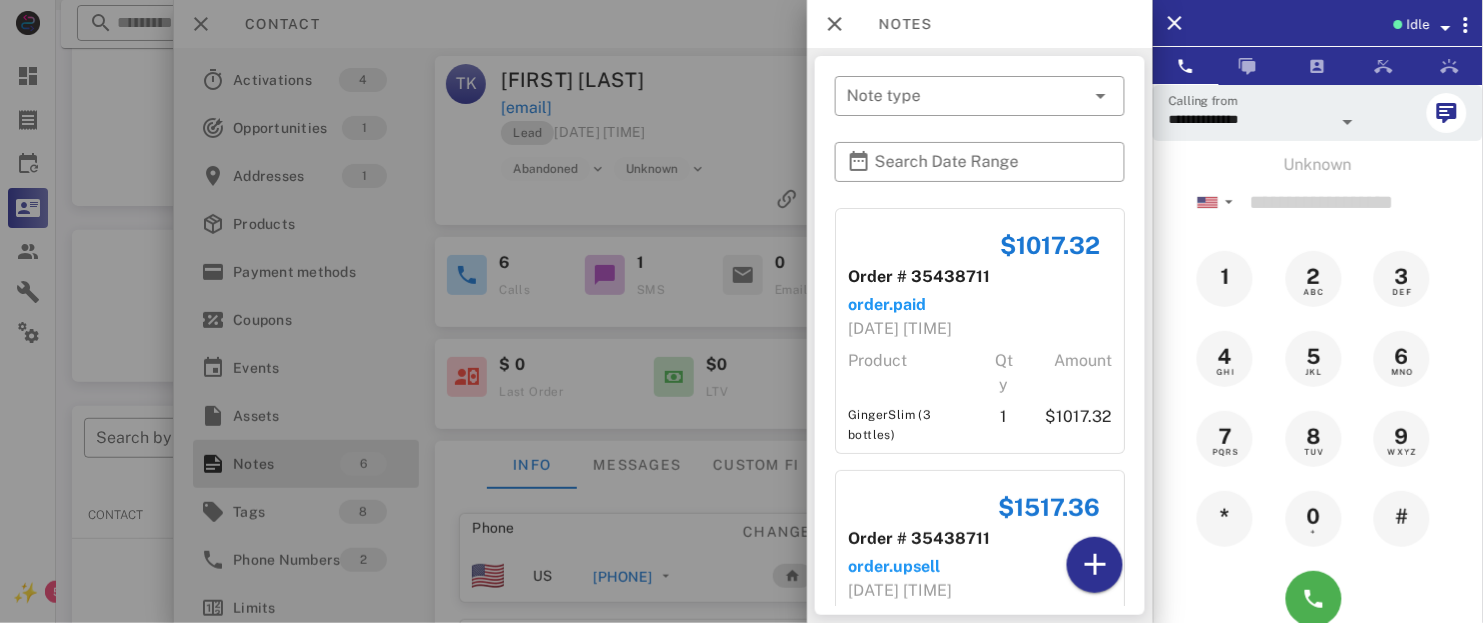 click at bounding box center [741, 311] 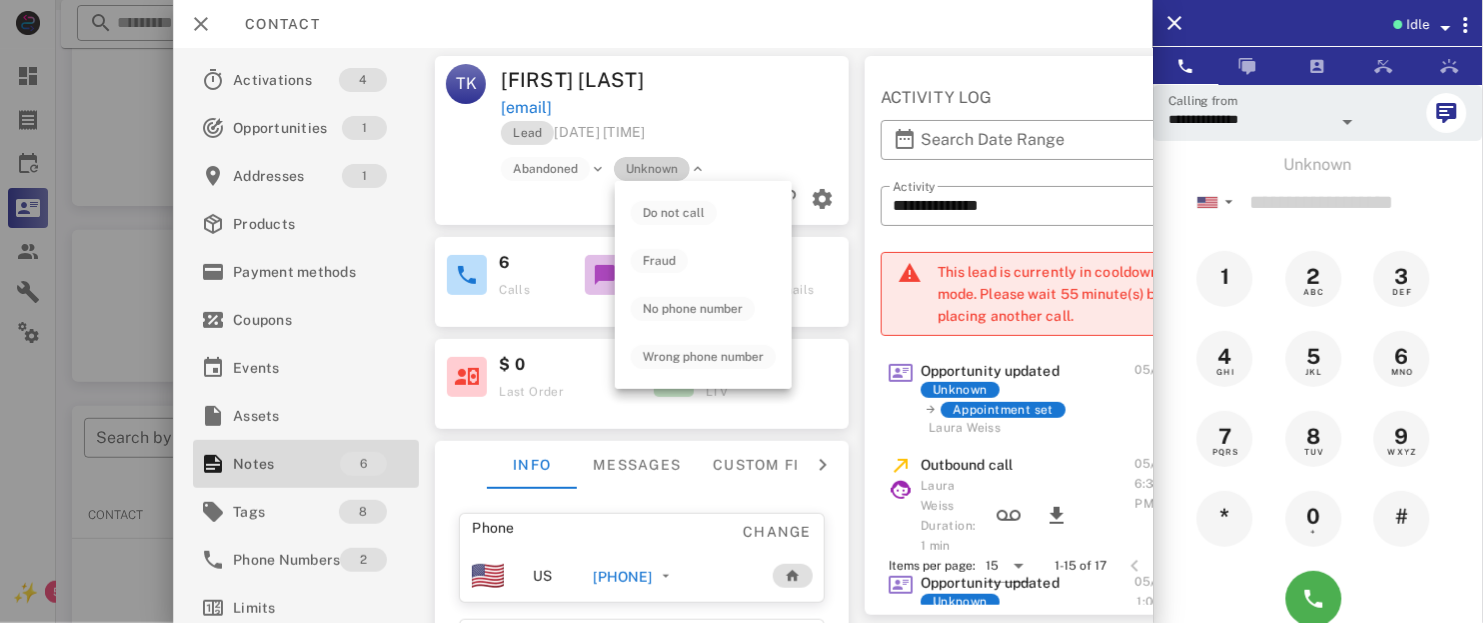 click on "Unknown" at bounding box center [652, 169] 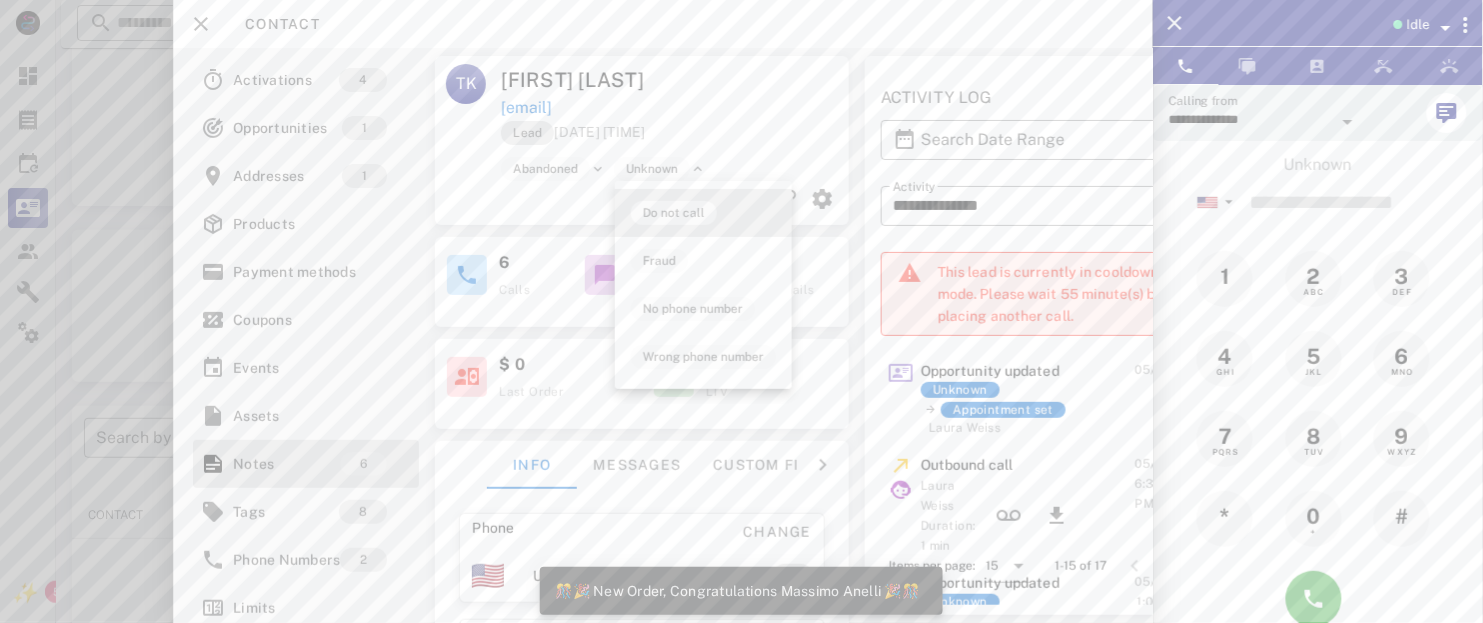 click on "Do not call" at bounding box center [674, 213] 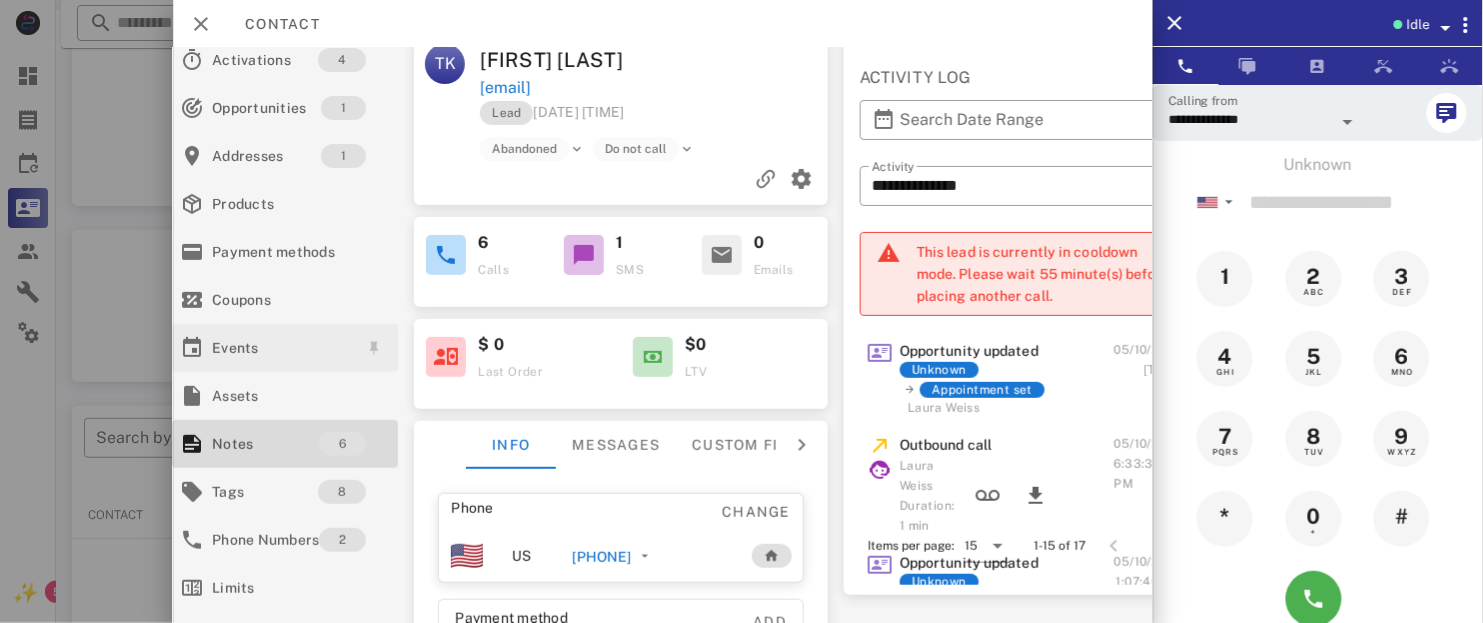 scroll, scrollTop: 0, scrollLeft: 21, axis: horizontal 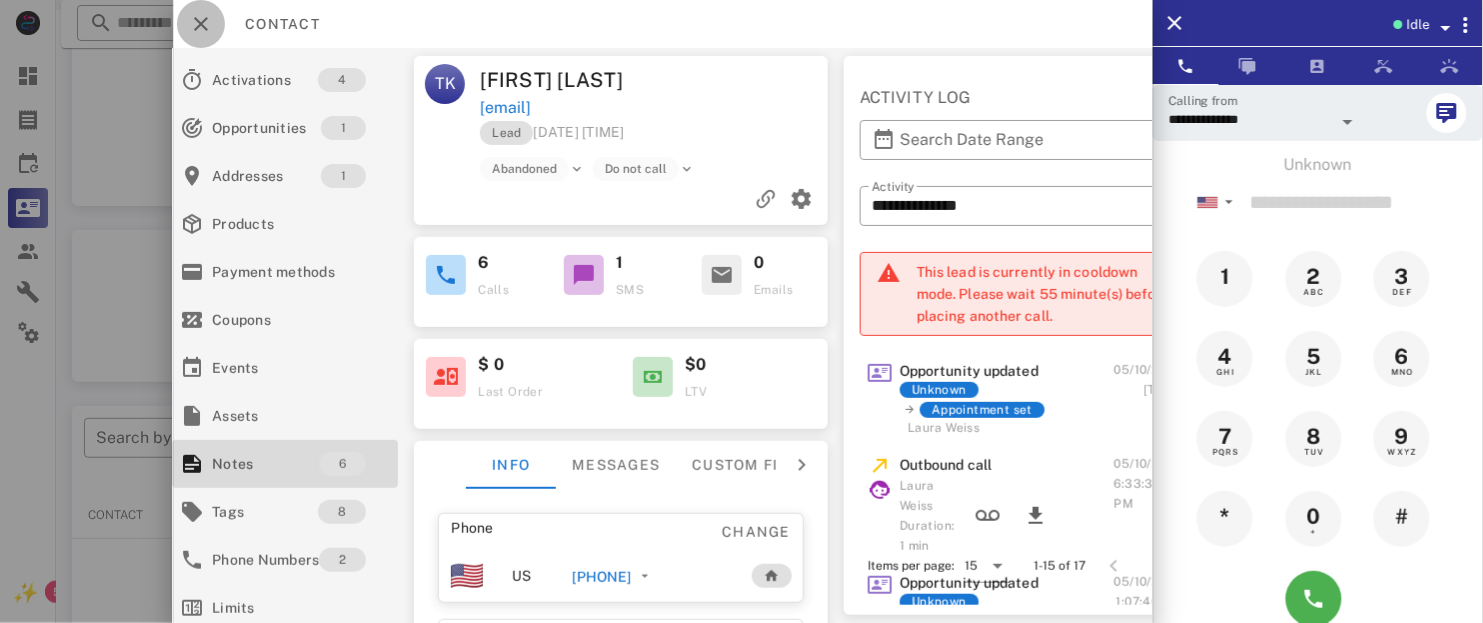 click at bounding box center [201, 24] 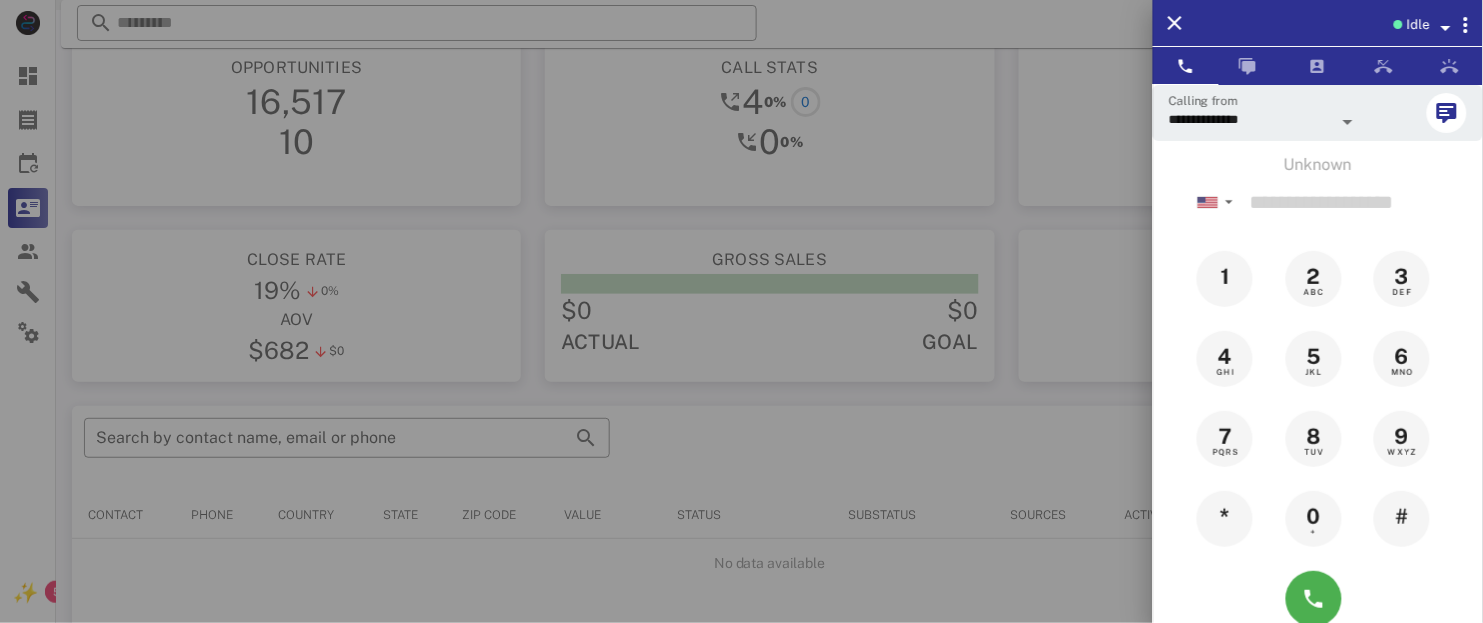 scroll, scrollTop: 379, scrollLeft: 0, axis: vertical 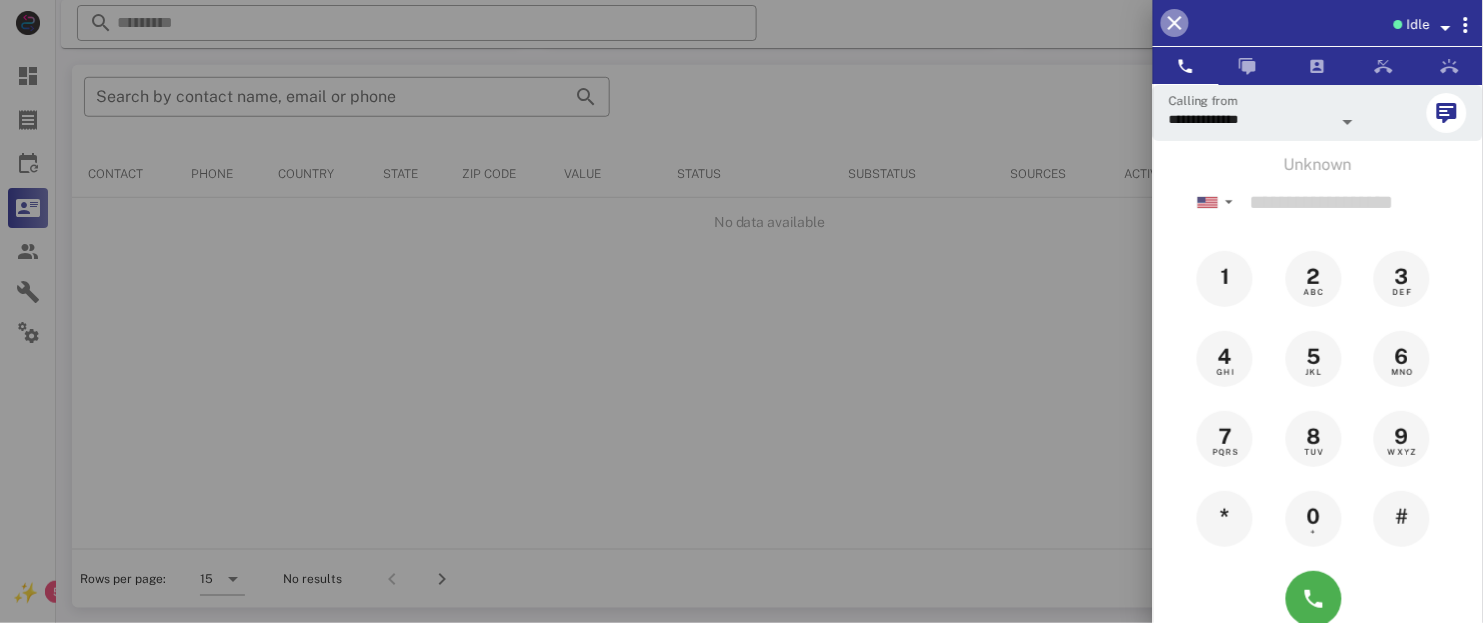 click at bounding box center (1175, 23) 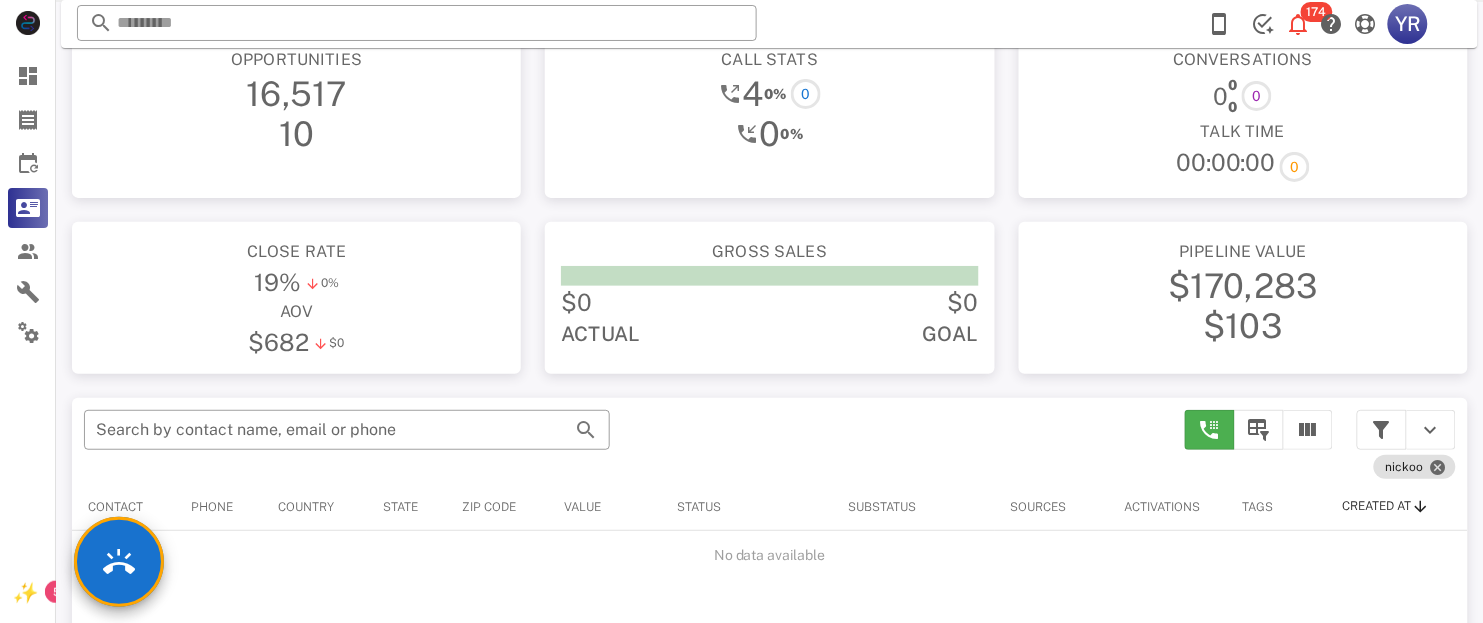 scroll, scrollTop: 0, scrollLeft: 0, axis: both 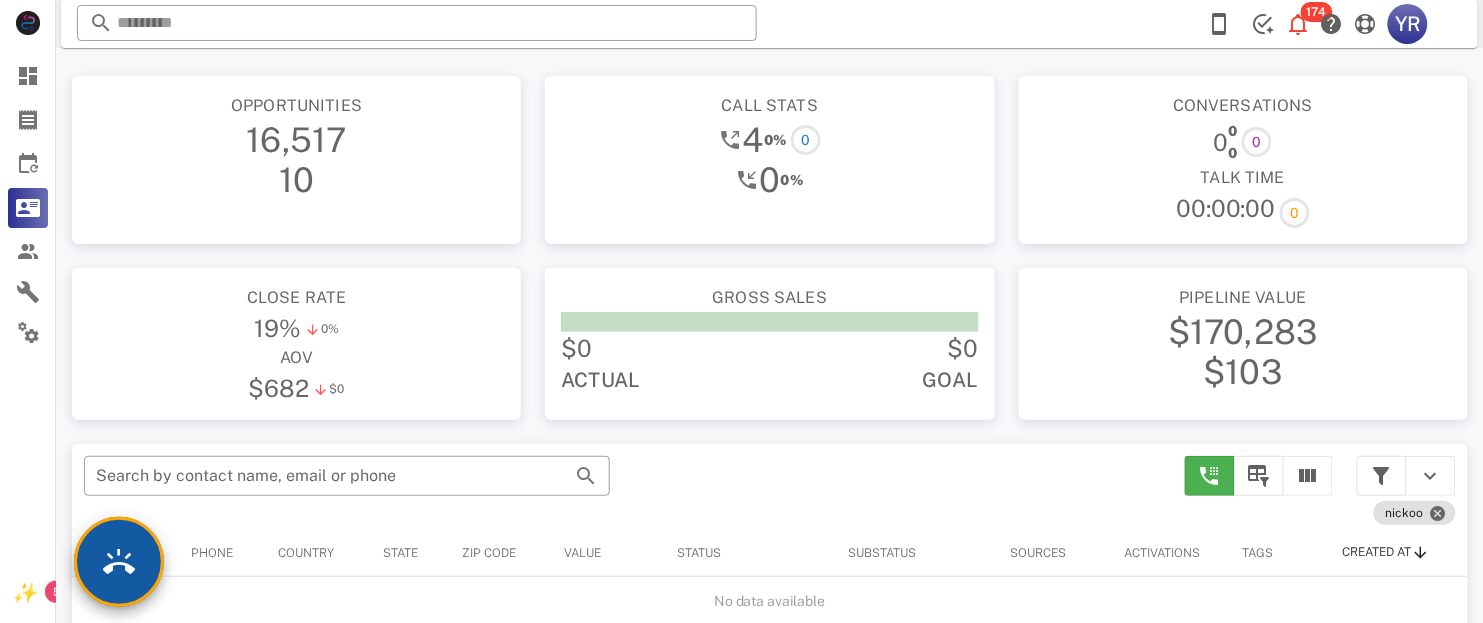 click at bounding box center (119, 562) 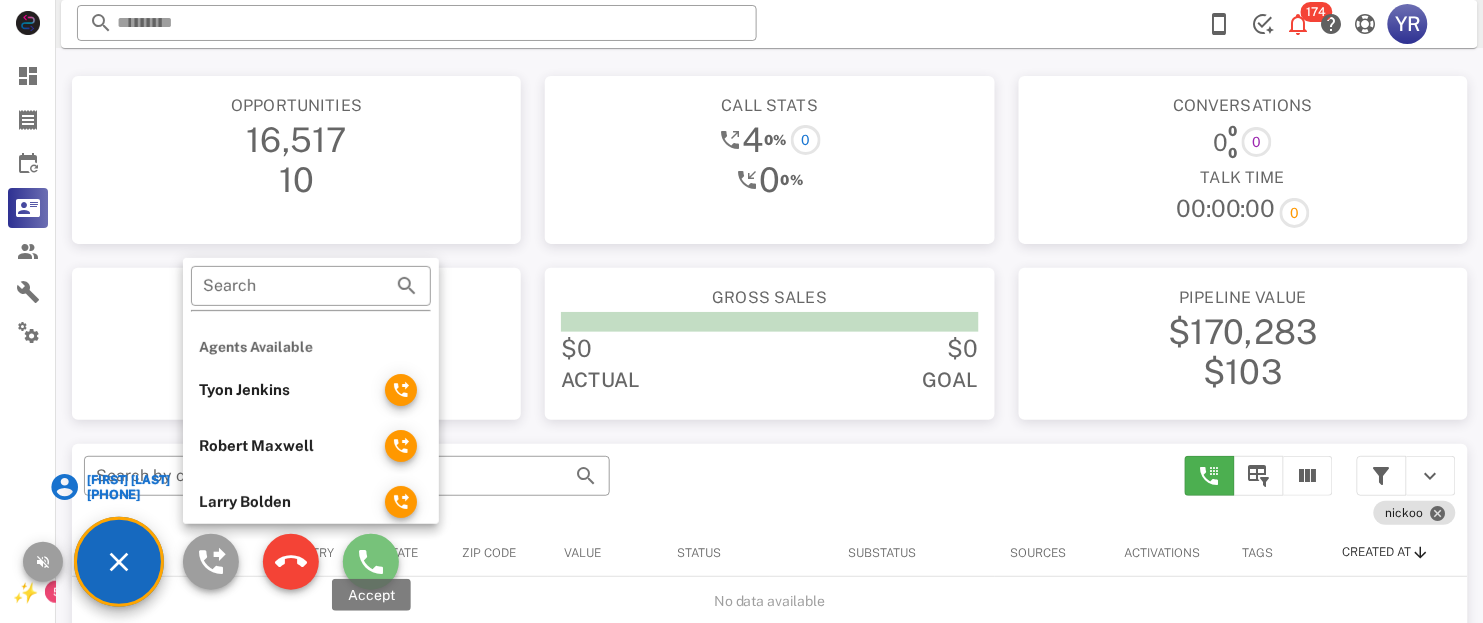 click at bounding box center (371, 562) 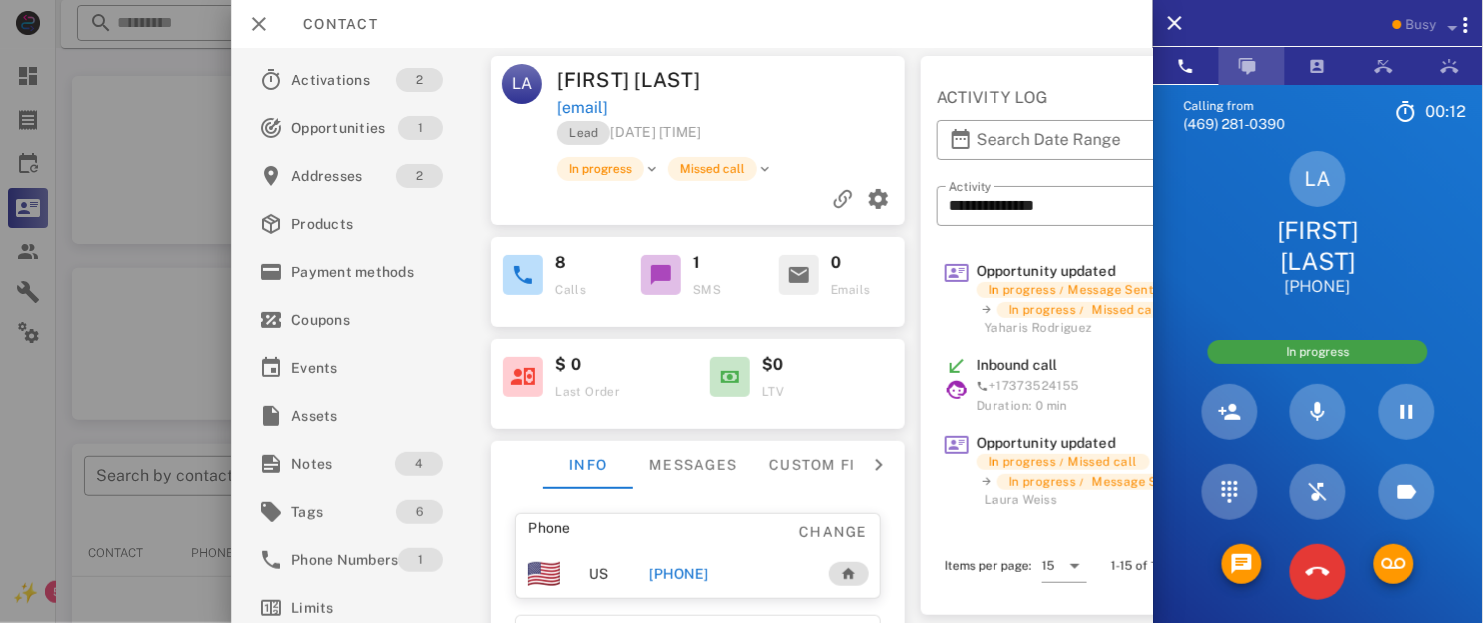 click at bounding box center [1252, 66] 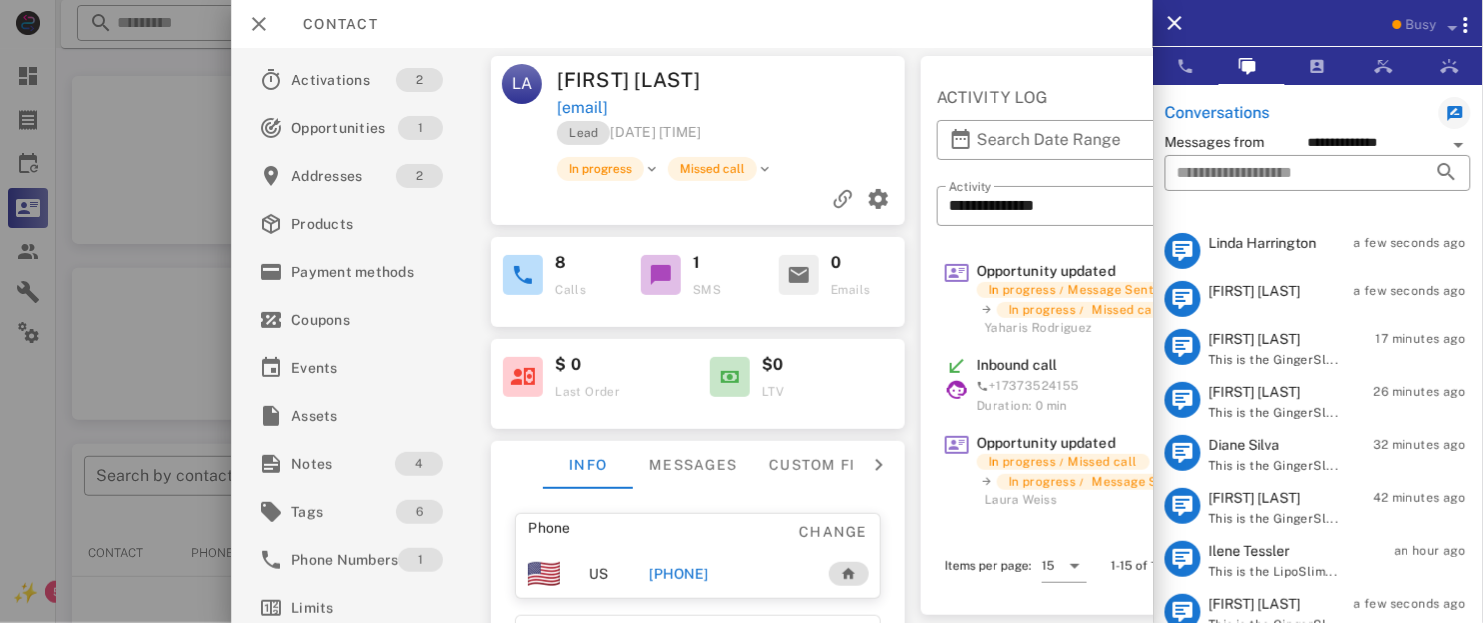 click on "This is the GingerSl..." at bounding box center (1274, 413) 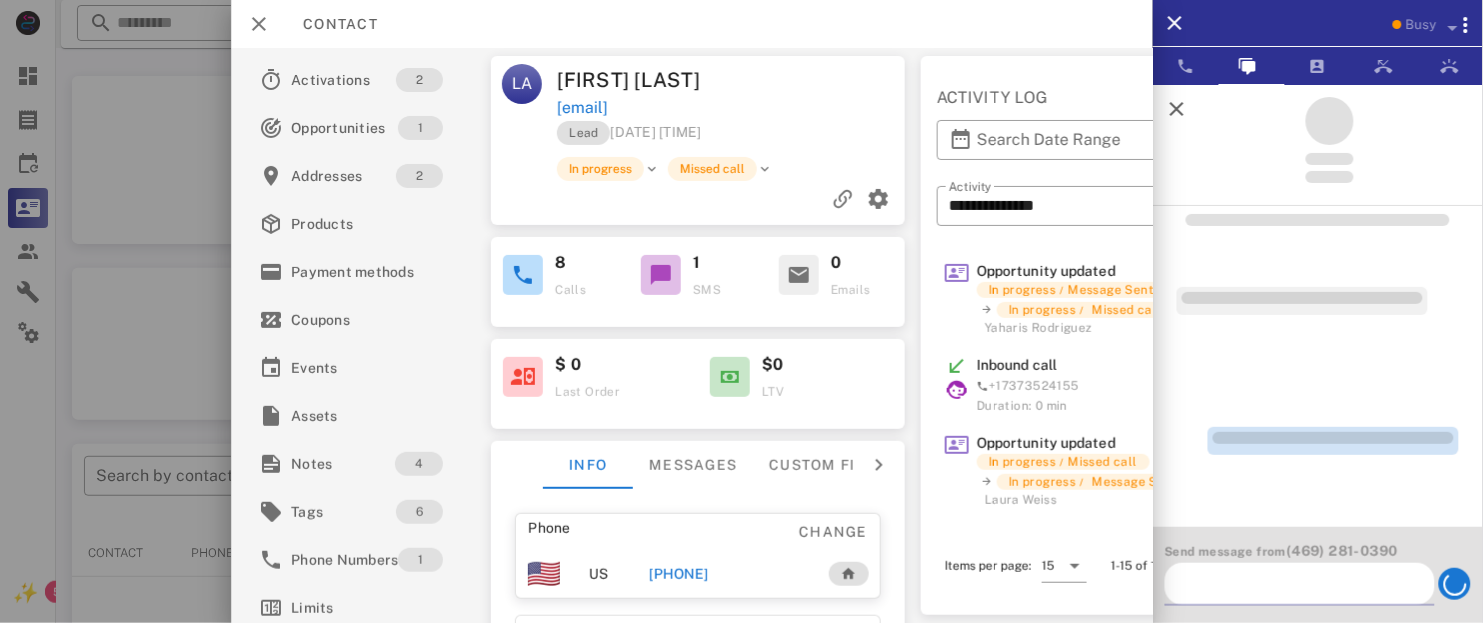 scroll, scrollTop: 0, scrollLeft: 0, axis: both 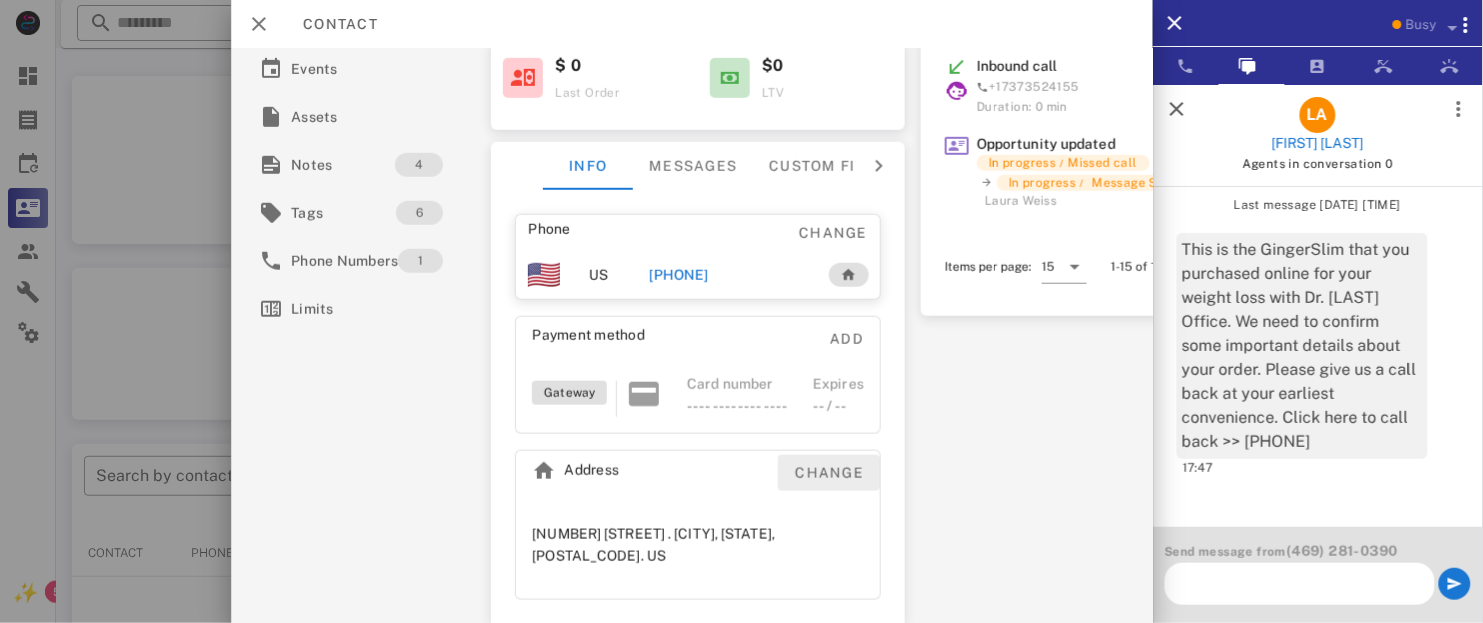 click on "Change" at bounding box center [829, 473] 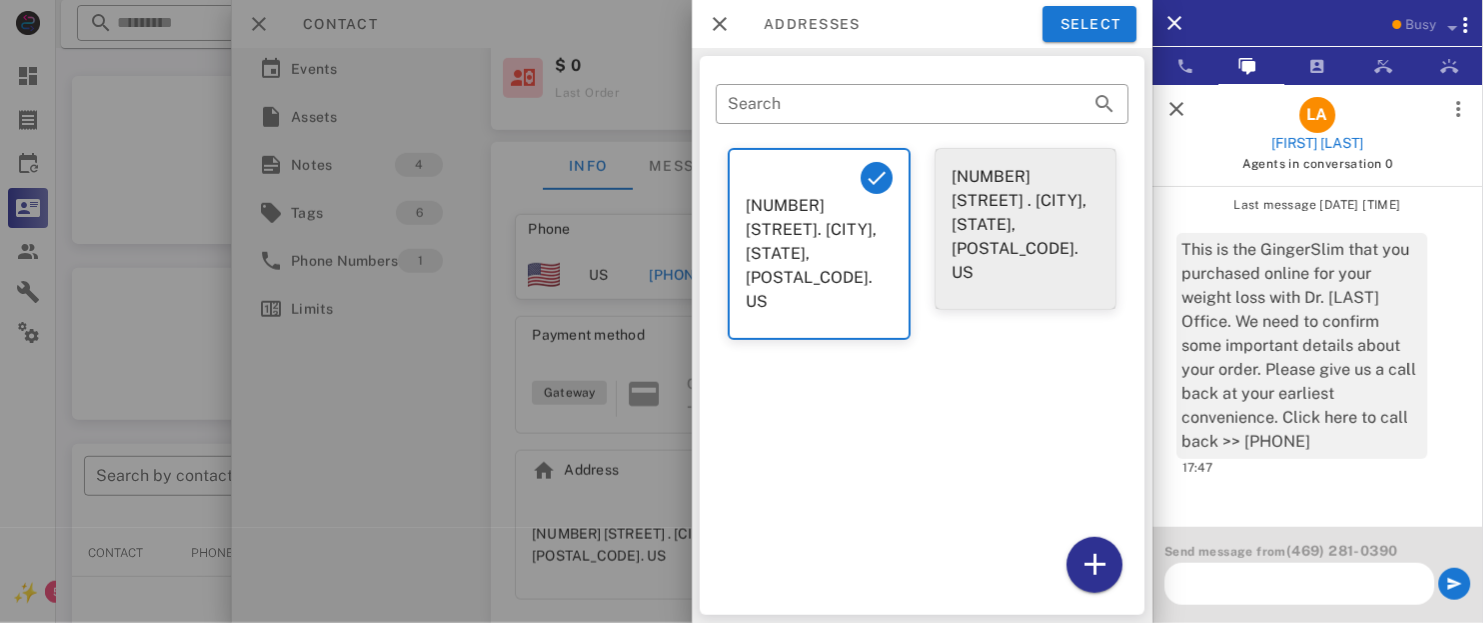 click on "[NUMBER] [STREET] .
[CITY], [STATE], [POSTAL_CODE].
US" at bounding box center (1025, 229) 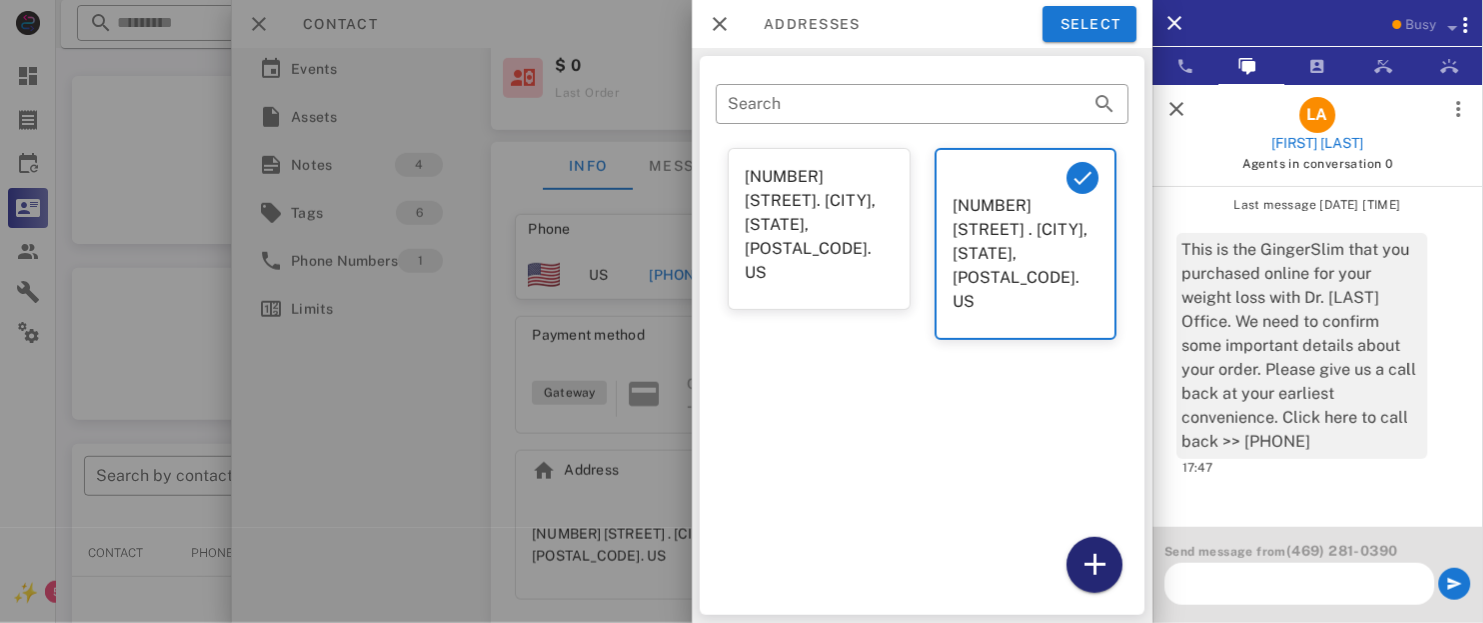 click at bounding box center [1095, 565] 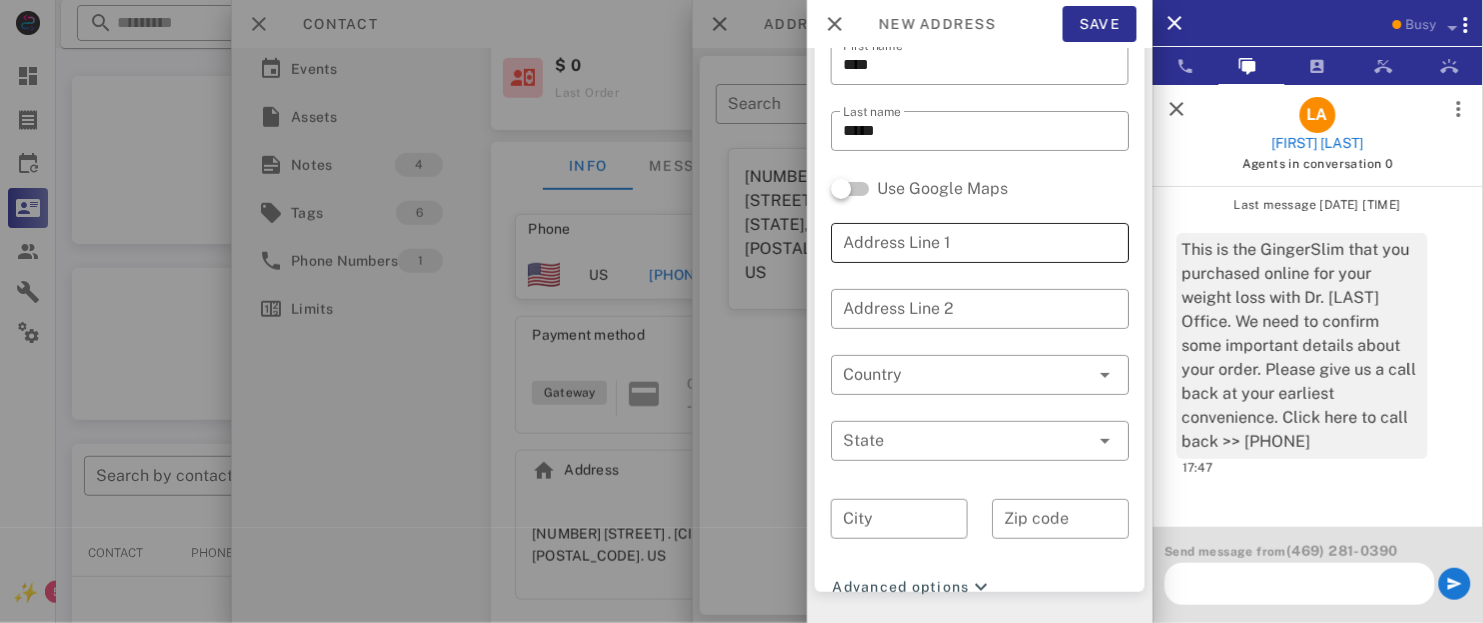 scroll, scrollTop: 0, scrollLeft: 0, axis: both 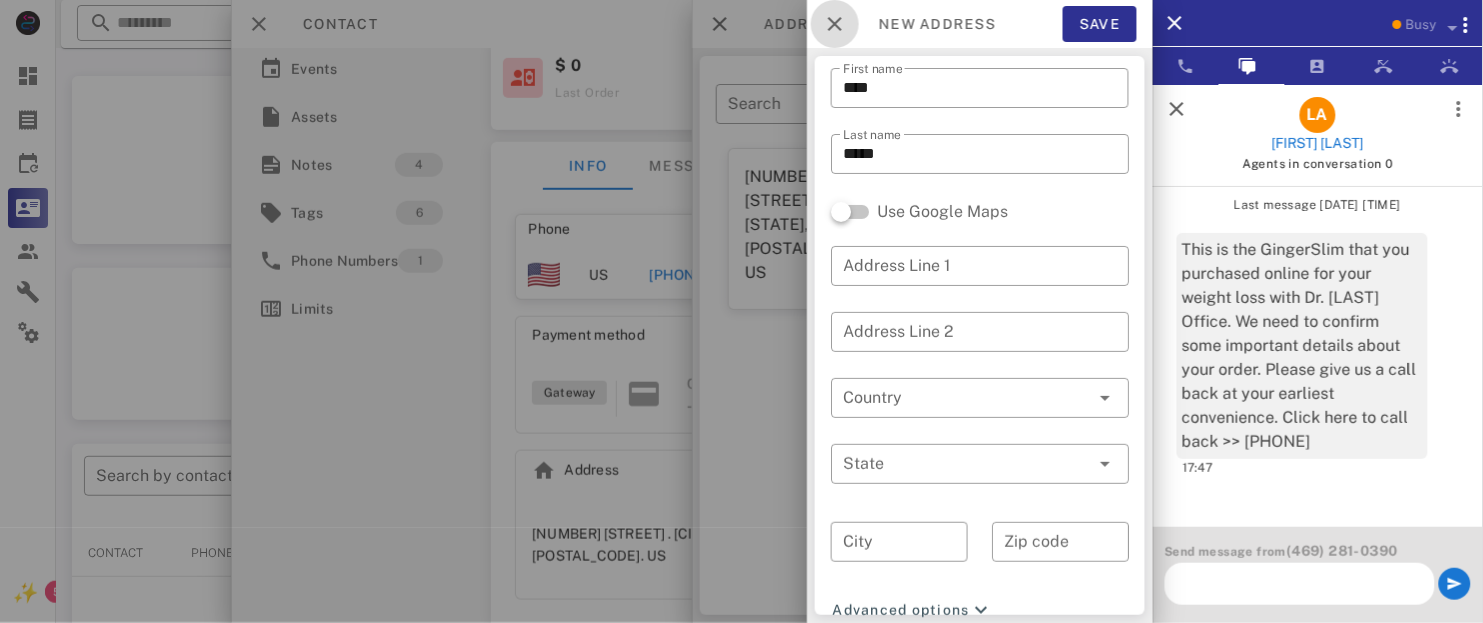 click at bounding box center (835, 24) 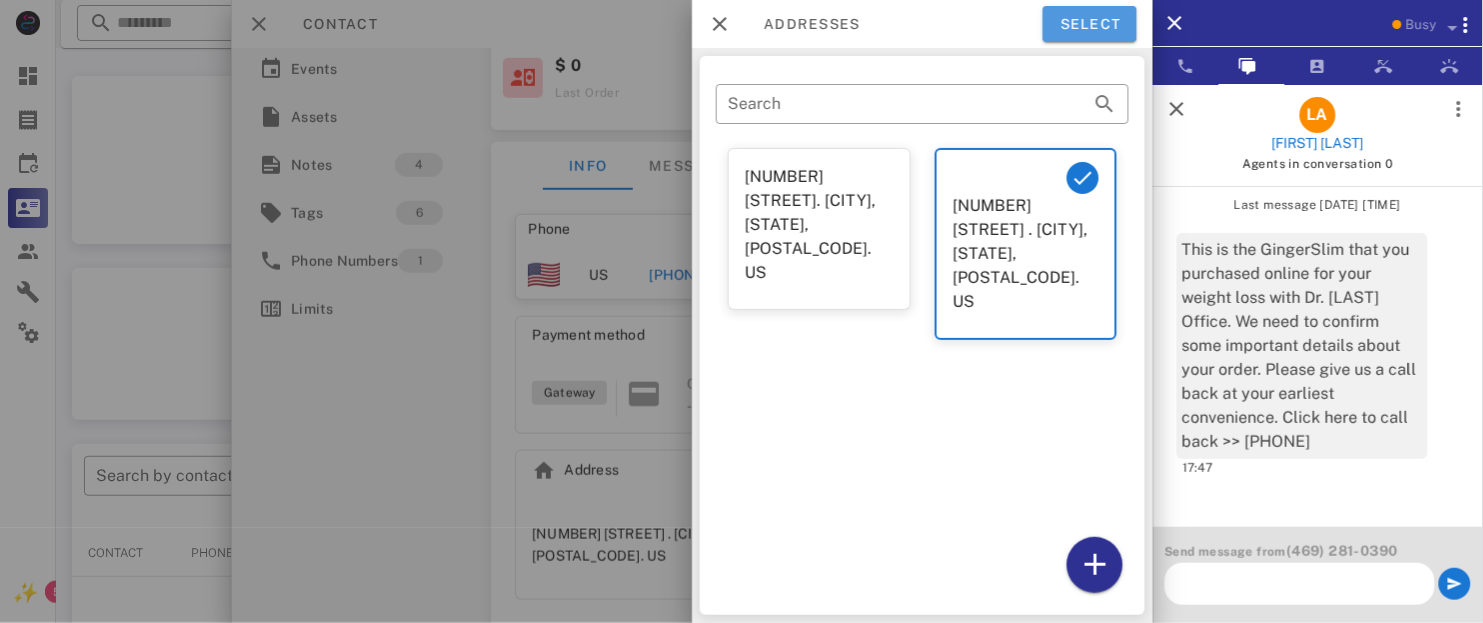 click on "Select" at bounding box center (1090, 24) 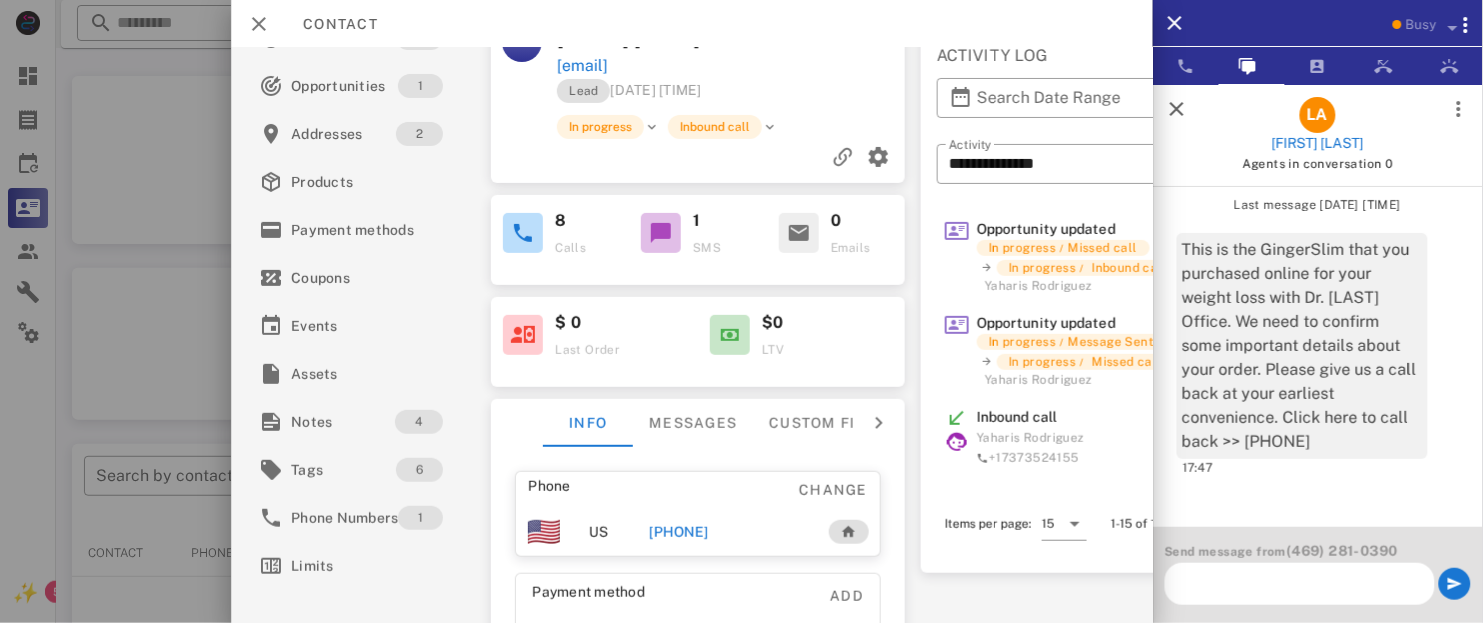 scroll, scrollTop: 0, scrollLeft: 0, axis: both 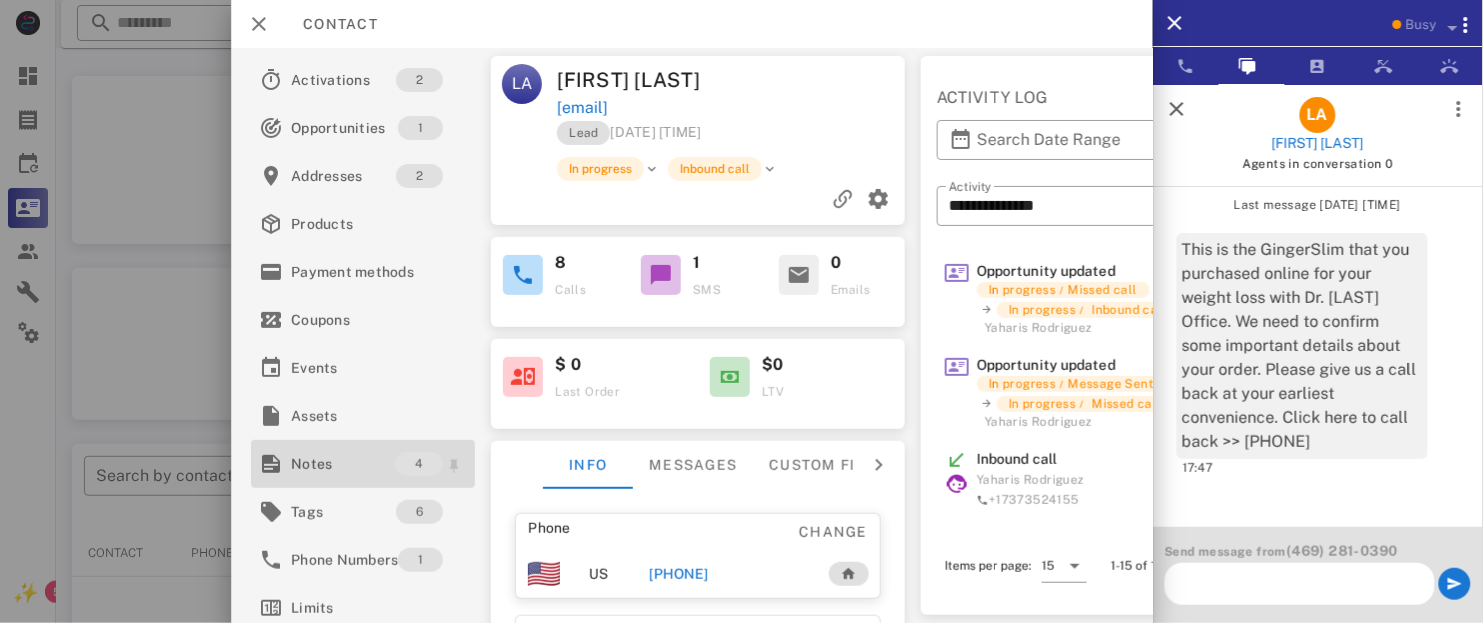 click on "Notes" at bounding box center [343, 464] 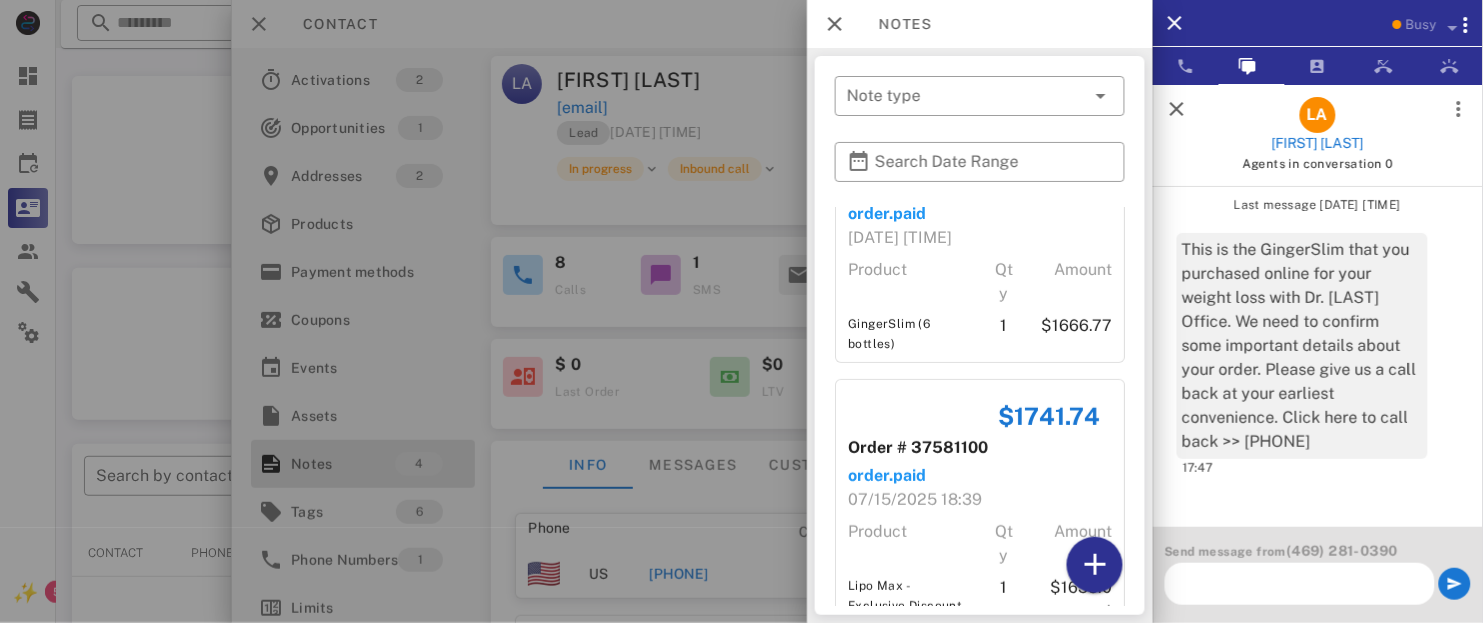 scroll, scrollTop: 0, scrollLeft: 0, axis: both 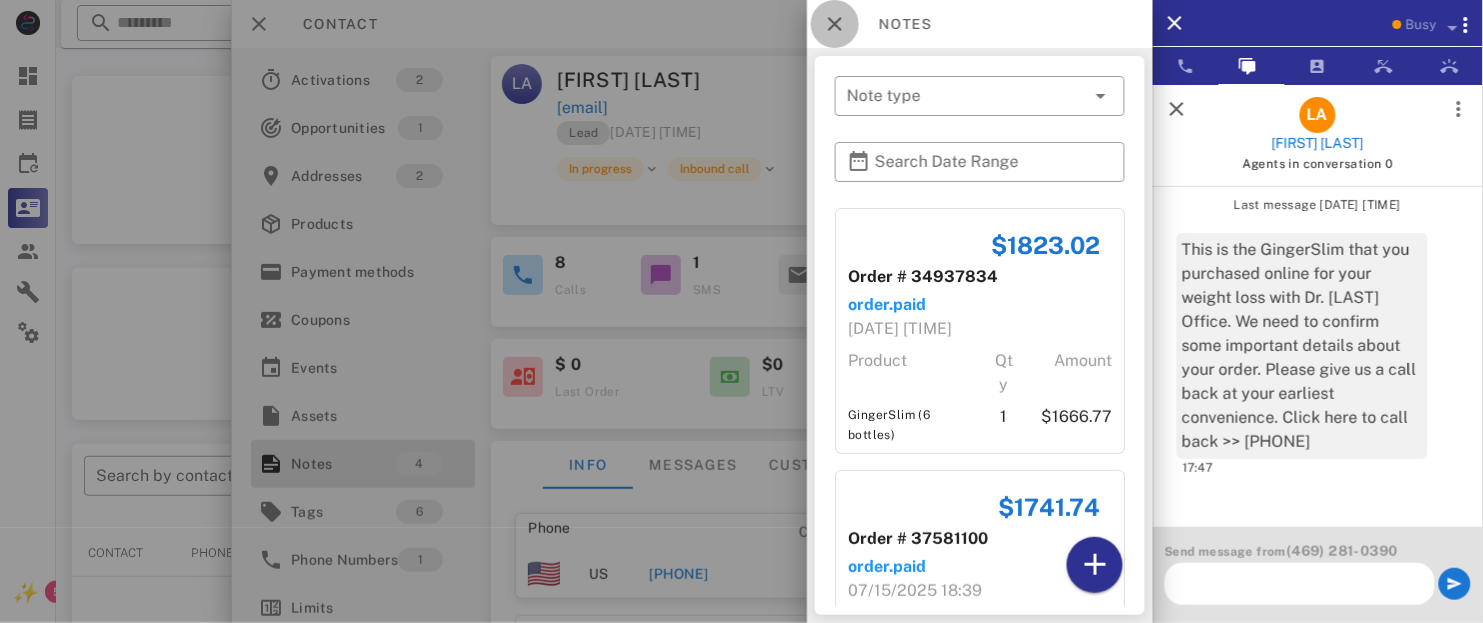 click at bounding box center (835, 24) 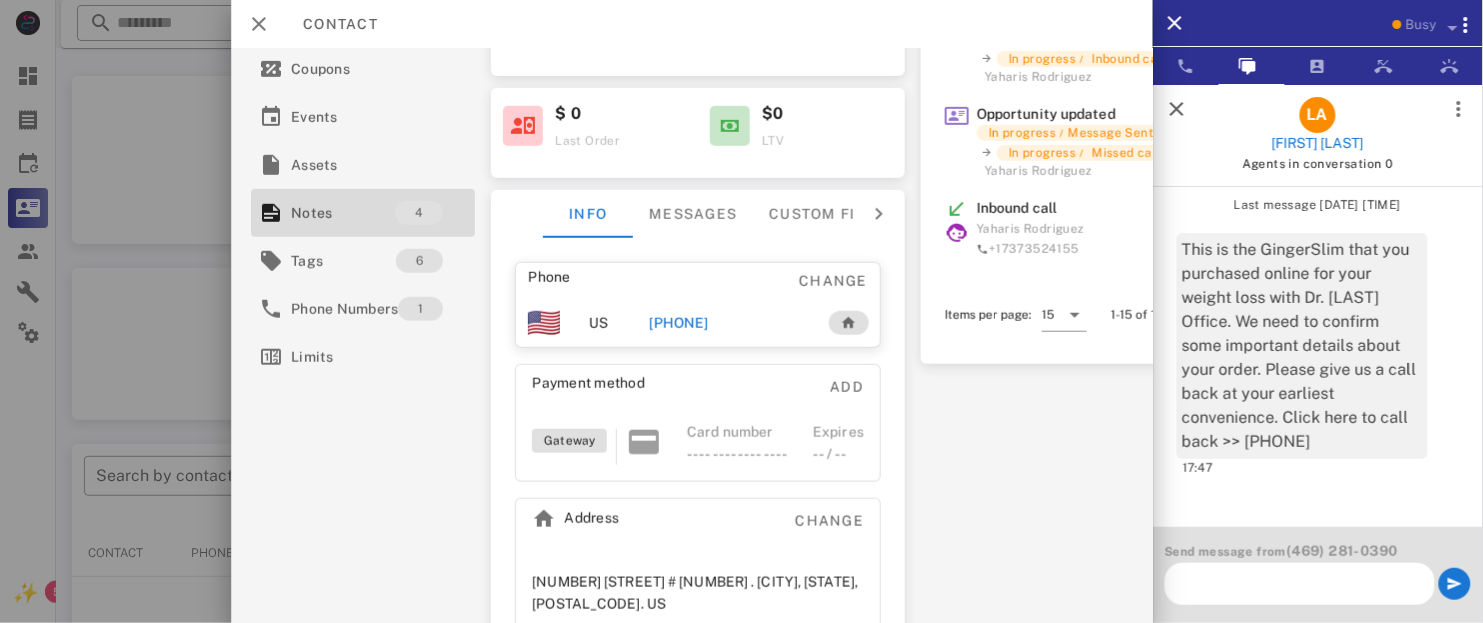 scroll, scrollTop: 246, scrollLeft: 0, axis: vertical 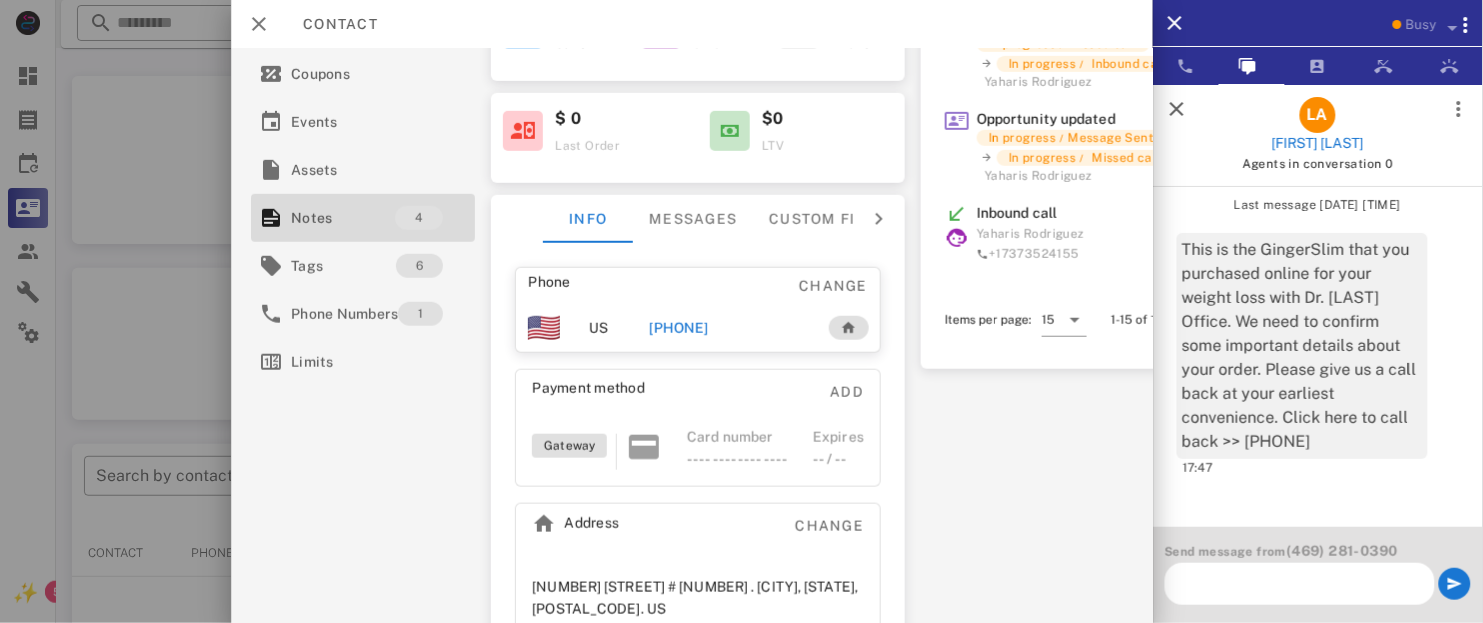 click on "Contact" at bounding box center [692, 24] 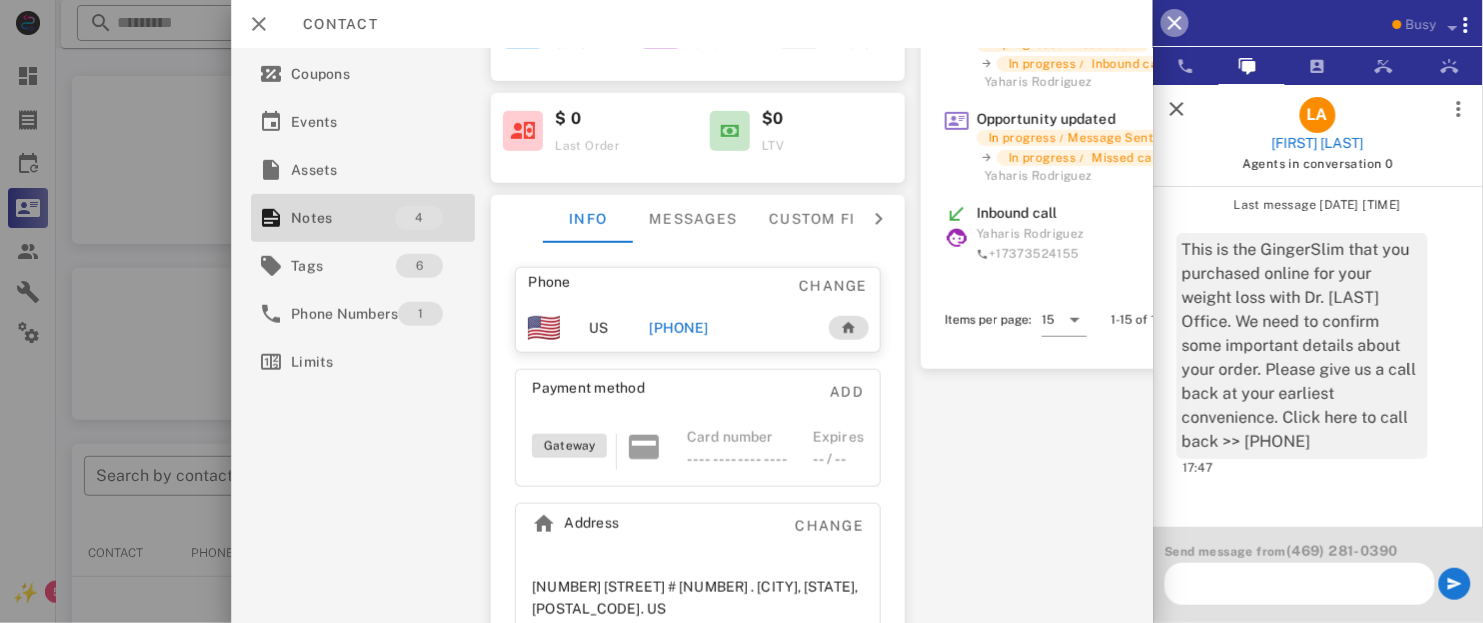 click at bounding box center (1175, 23) 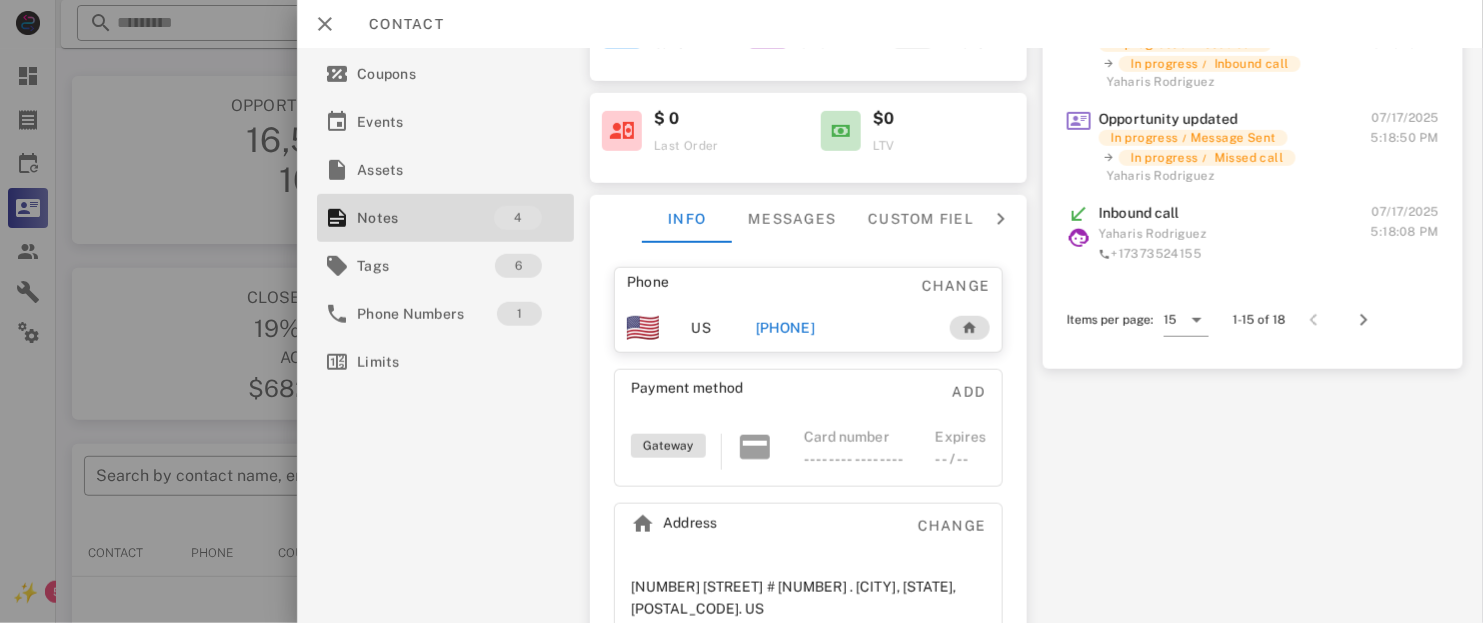 drag, startPoint x: 1174, startPoint y: 579, endPoint x: 1165, endPoint y: 566, distance: 15.811388 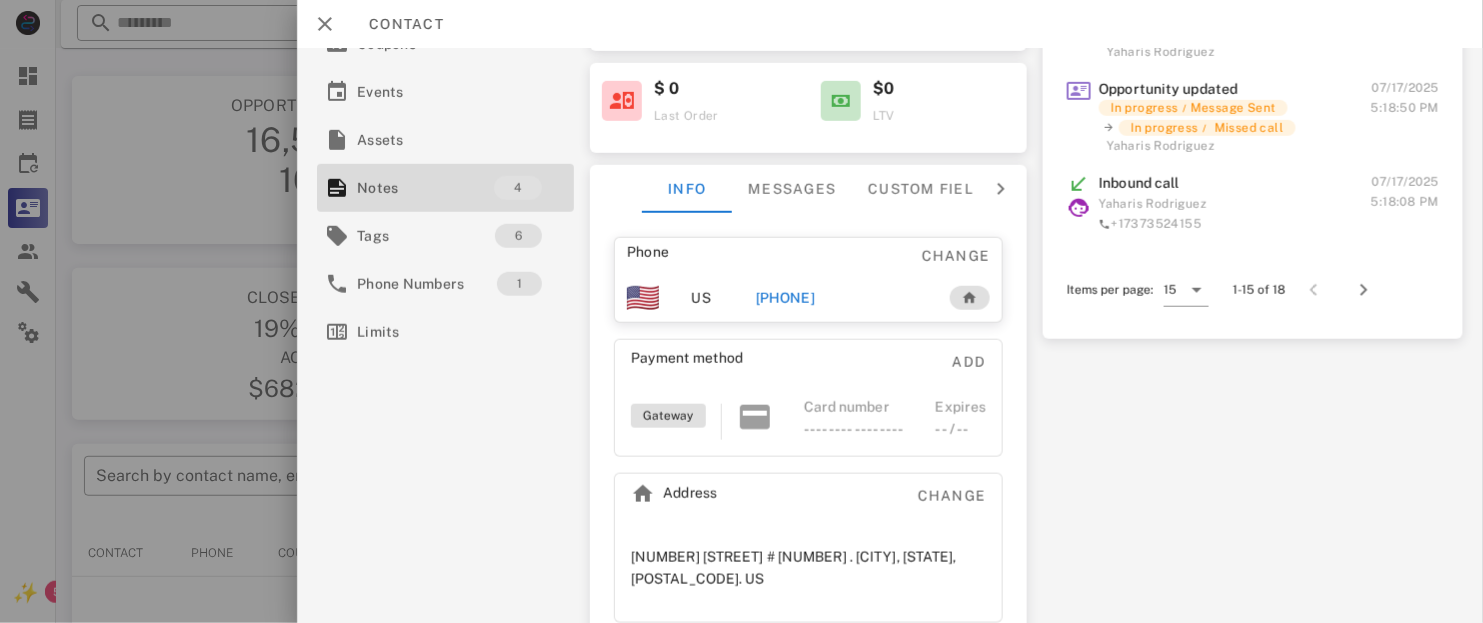 scroll, scrollTop: 0, scrollLeft: 0, axis: both 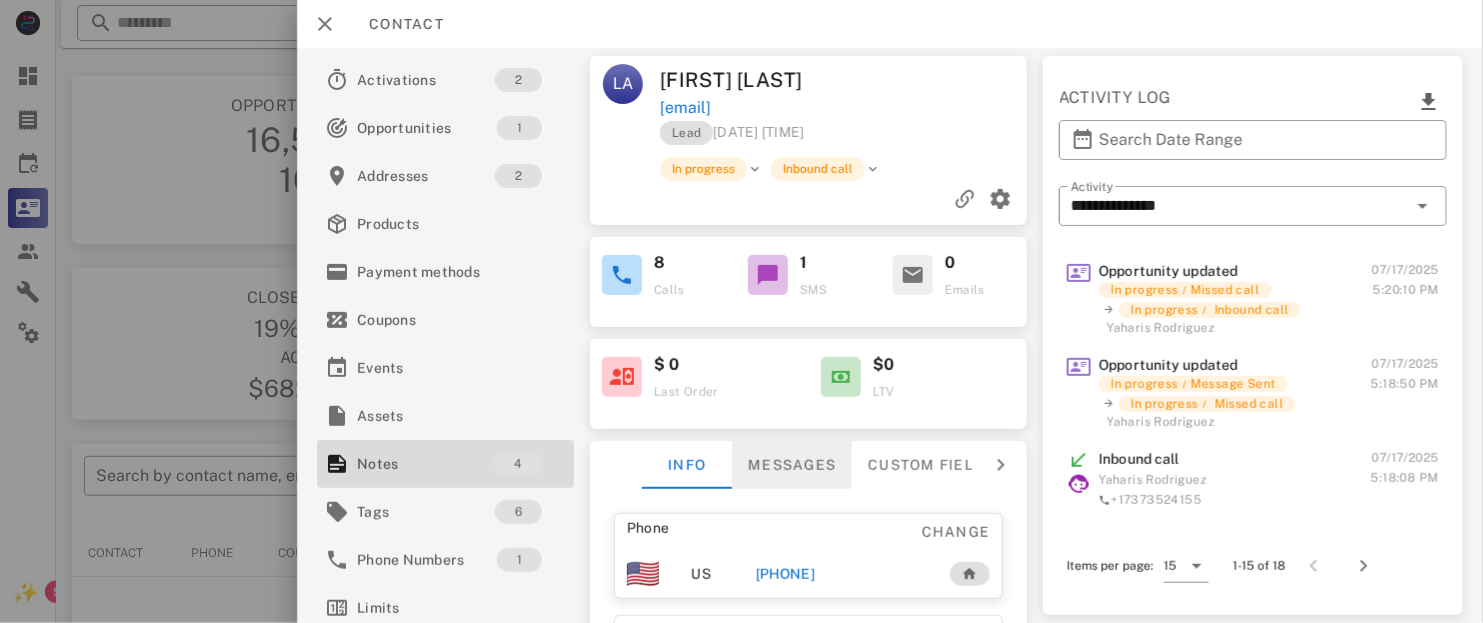 click on "Messages" at bounding box center [791, 465] 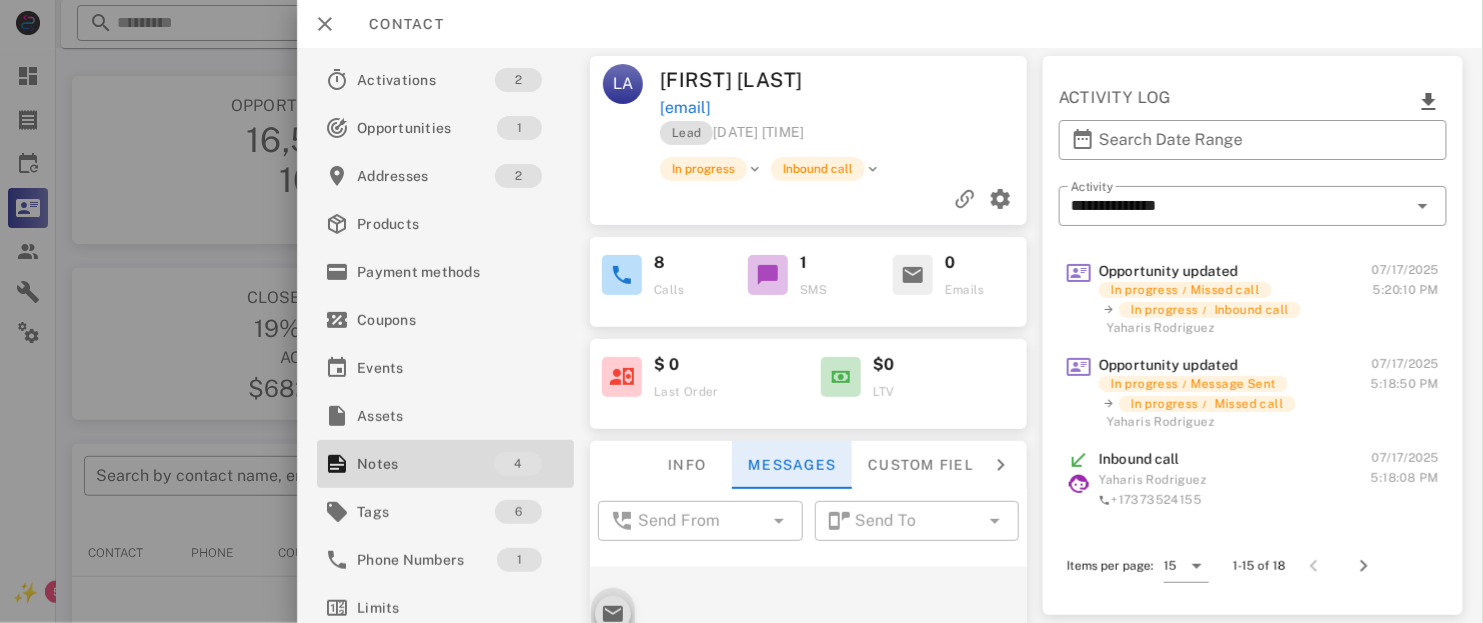 scroll, scrollTop: 270, scrollLeft: 0, axis: vertical 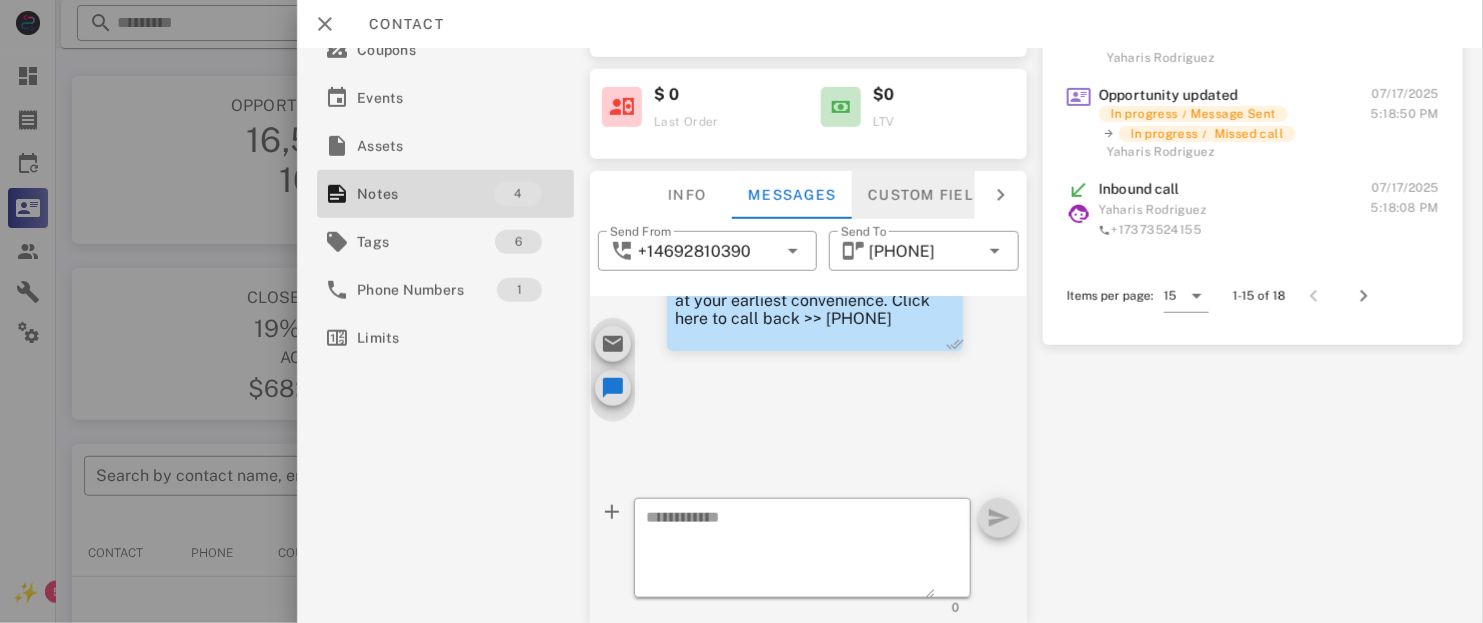 click on "Custom fields" at bounding box center (930, 195) 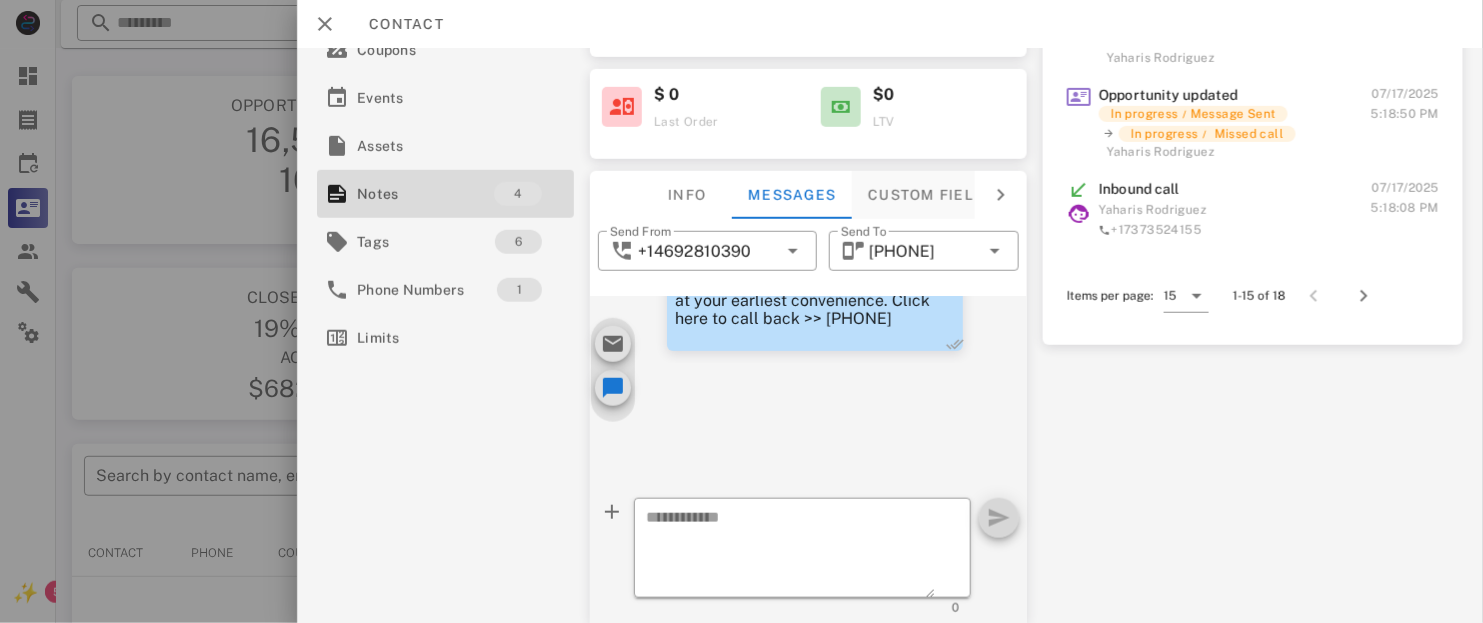 scroll, scrollTop: 8, scrollLeft: 0, axis: vertical 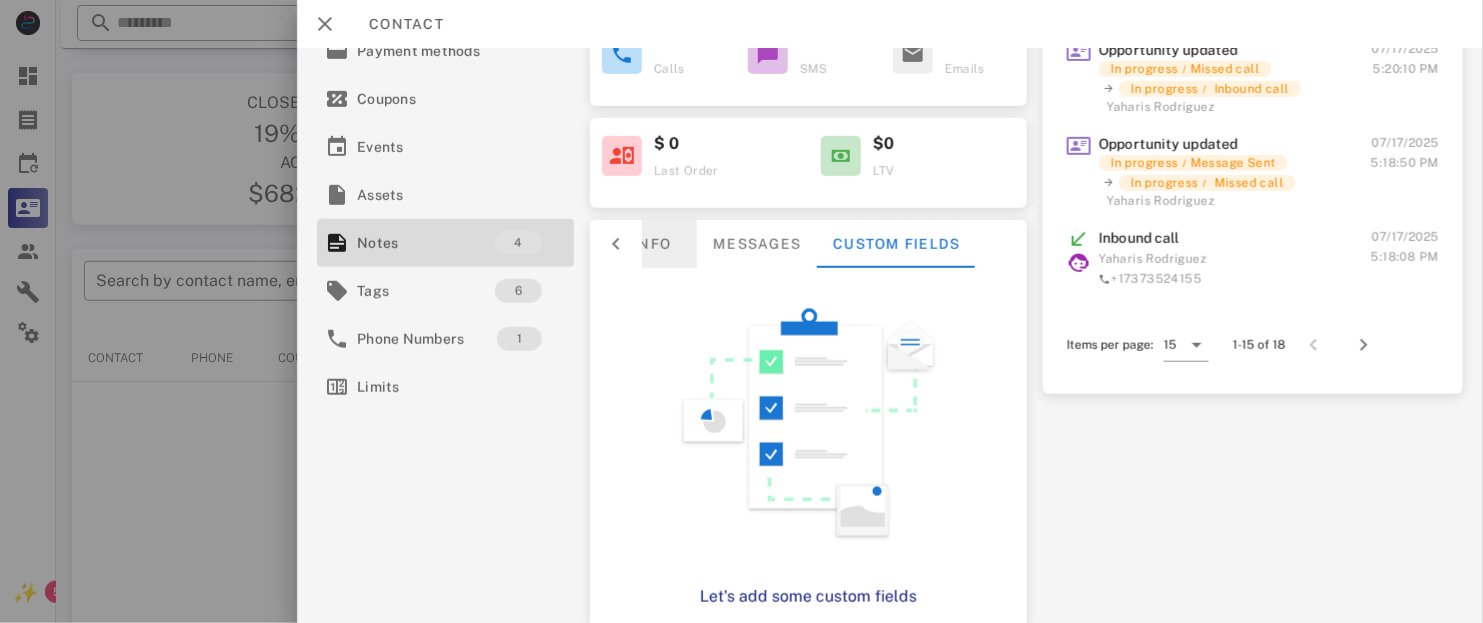 click on "Info" at bounding box center (651, 244) 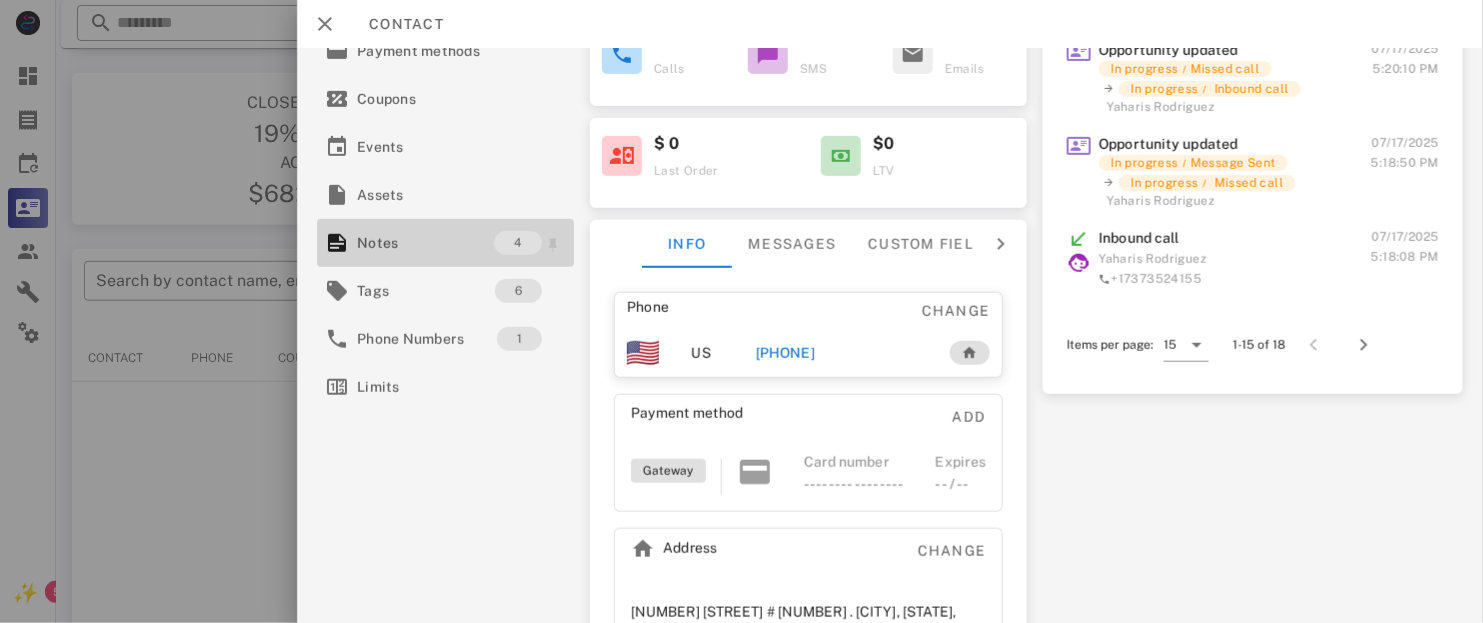click on "Notes" at bounding box center [425, 243] 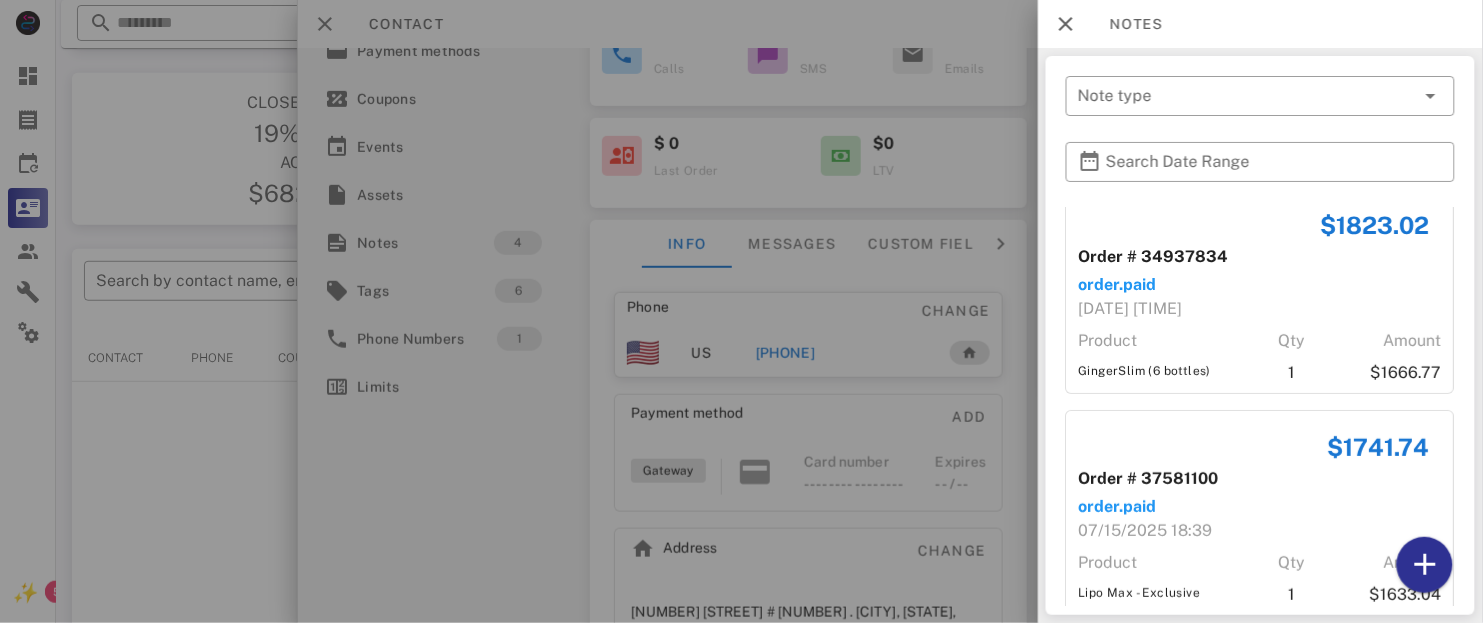 scroll, scrollTop: 0, scrollLeft: 0, axis: both 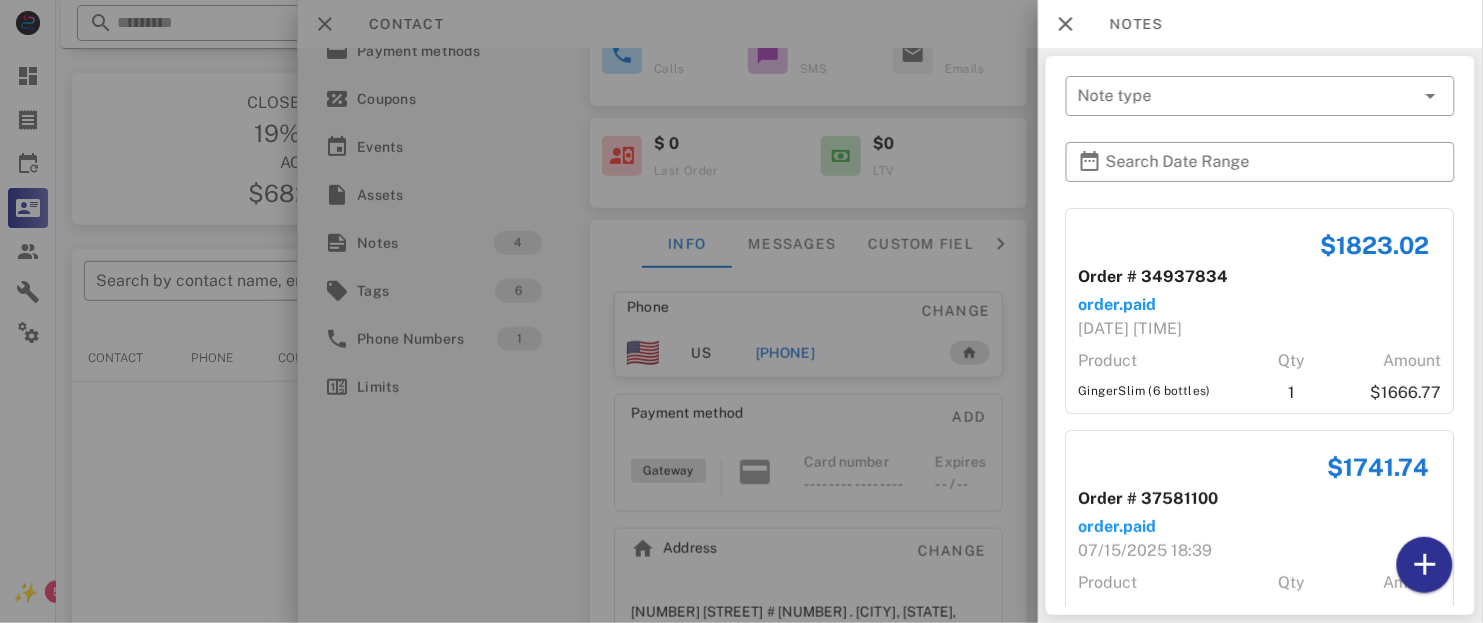 click at bounding box center (741, 311) 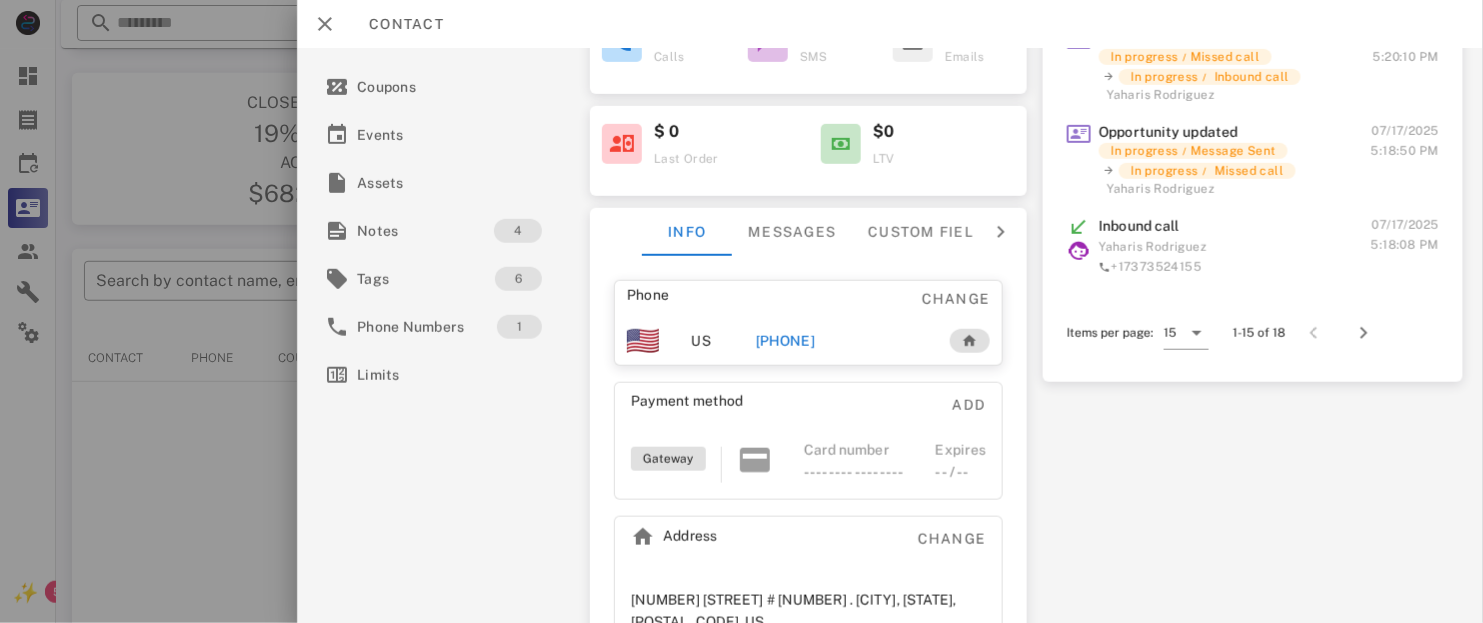 scroll, scrollTop: 234, scrollLeft: 0, axis: vertical 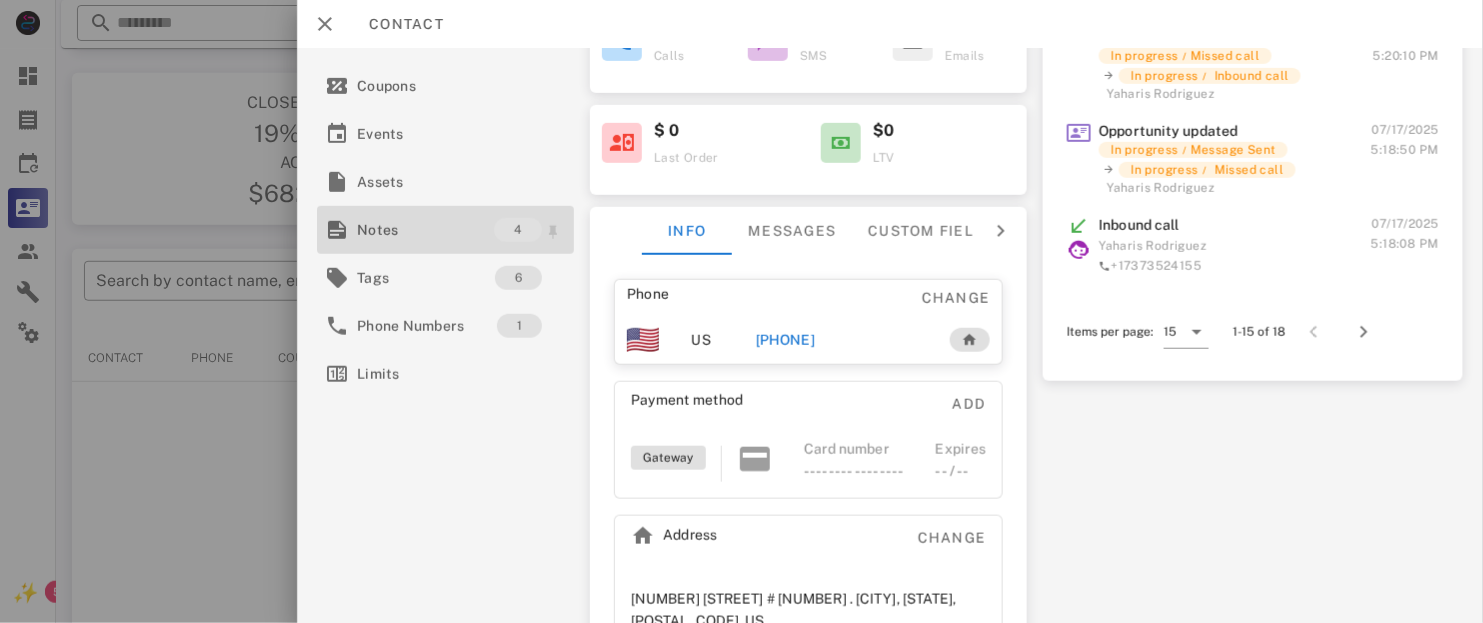 click on "Notes" at bounding box center [425, 230] 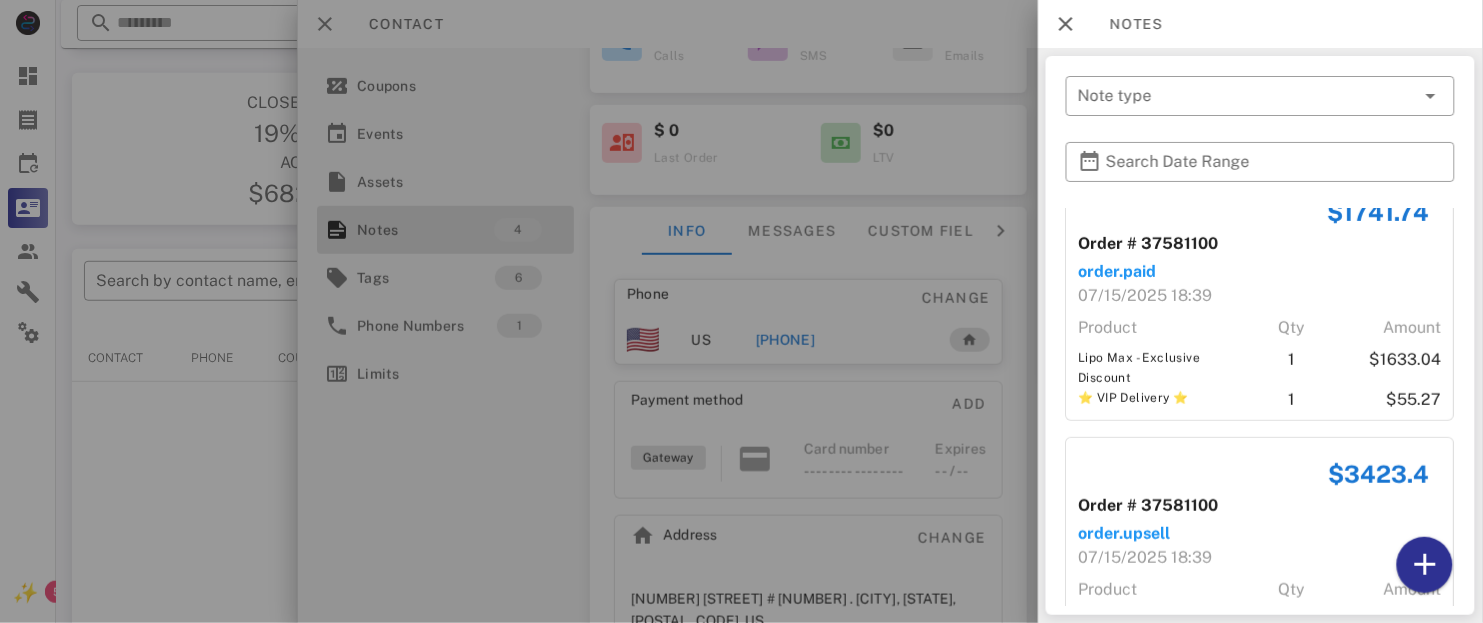scroll, scrollTop: 0, scrollLeft: 0, axis: both 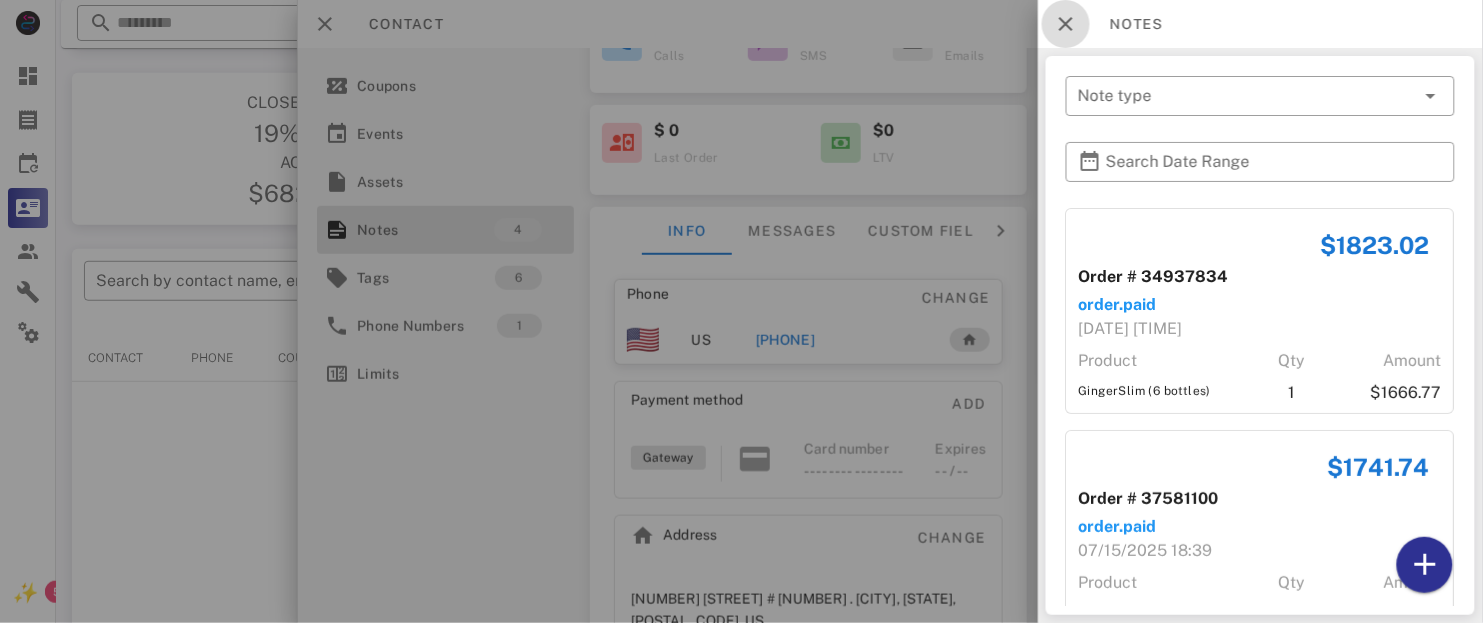 click at bounding box center (1066, 24) 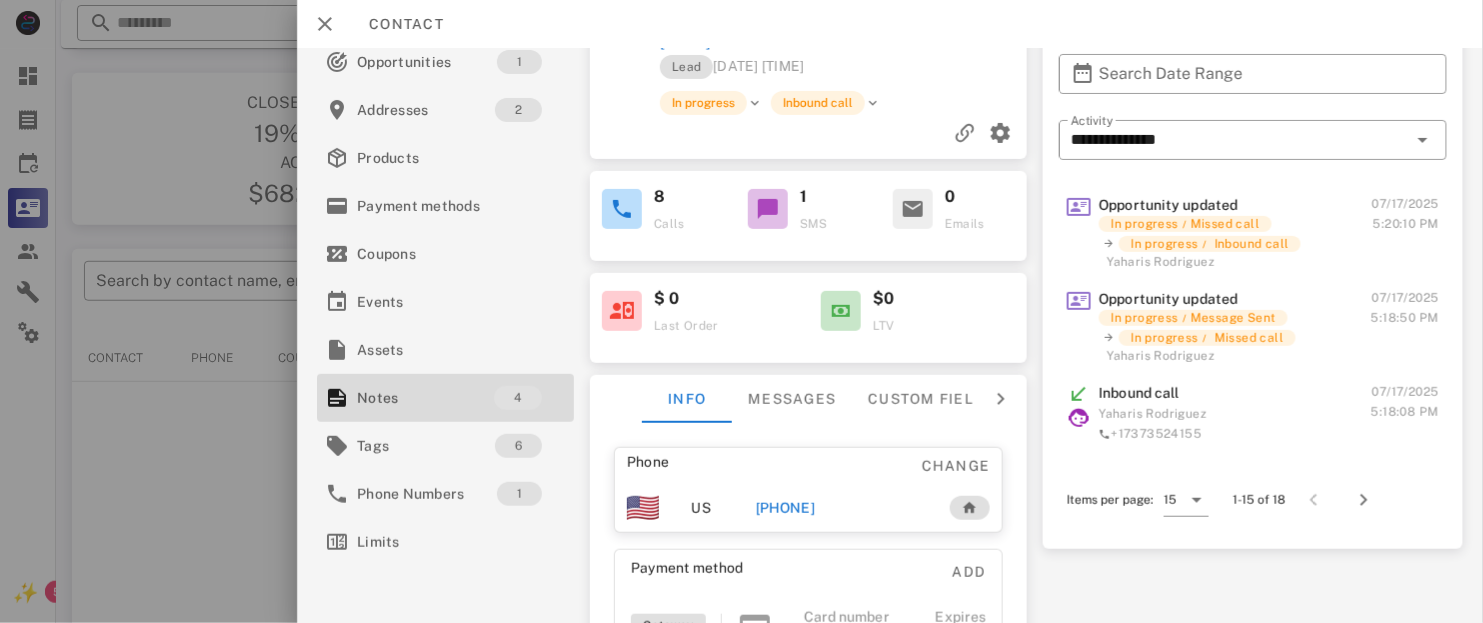scroll, scrollTop: 0, scrollLeft: 0, axis: both 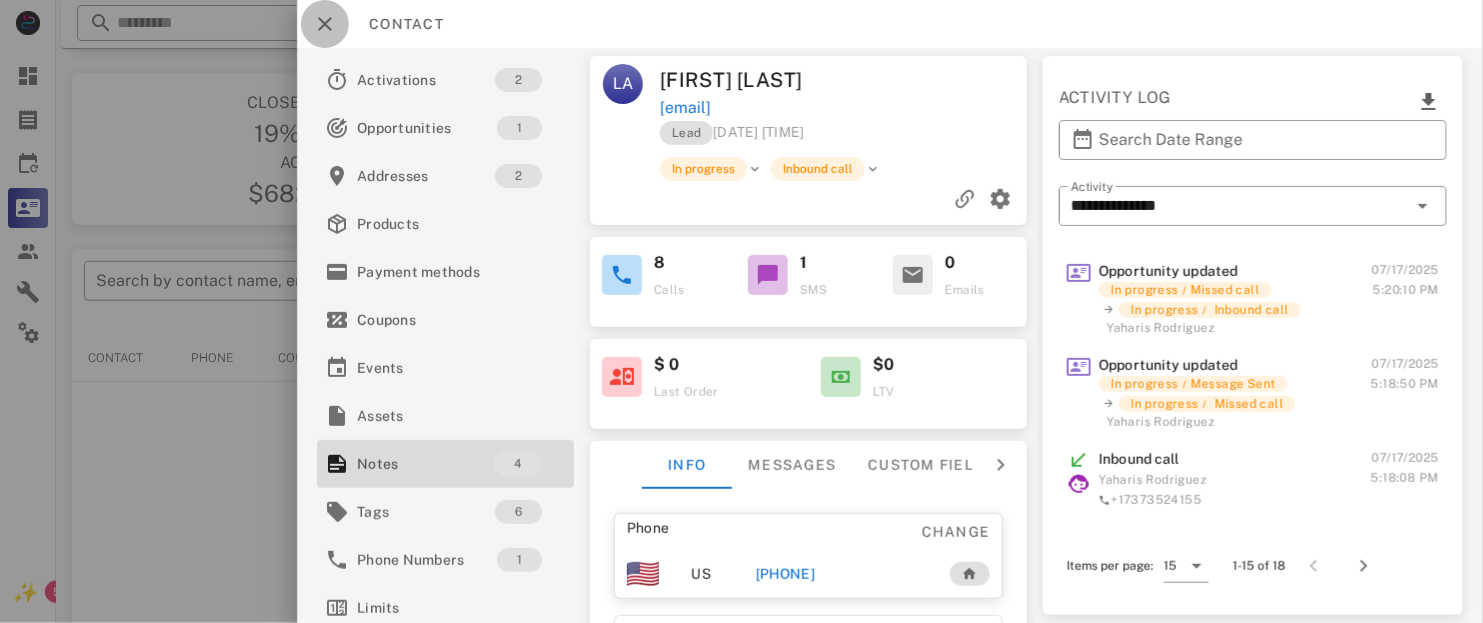 click at bounding box center (325, 24) 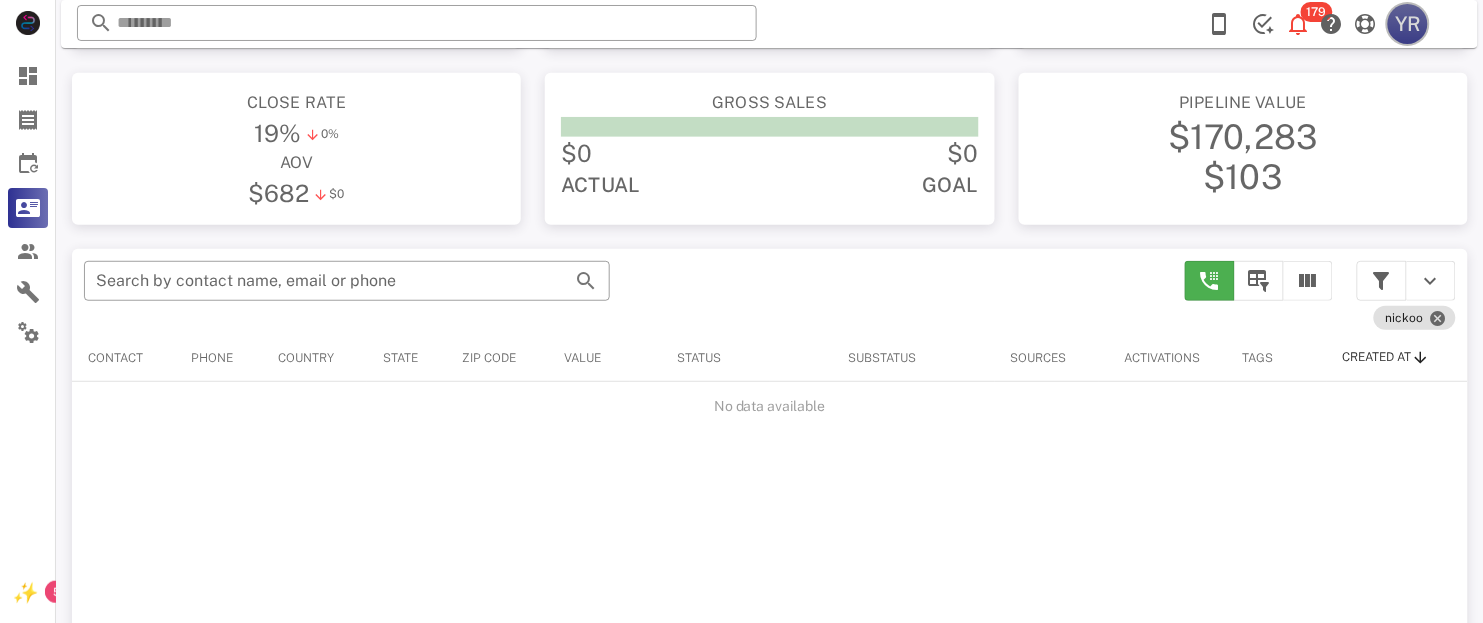 click on "YR" at bounding box center (1408, 24) 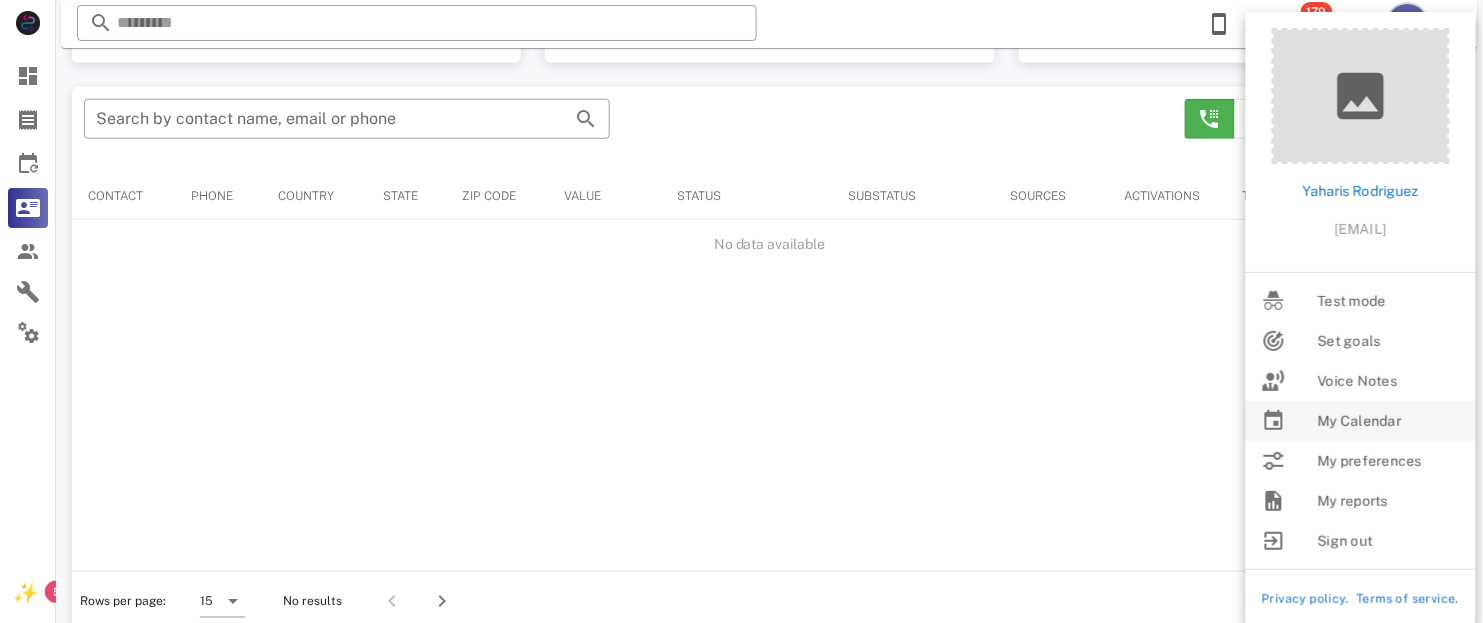scroll, scrollTop: 376, scrollLeft: 0, axis: vertical 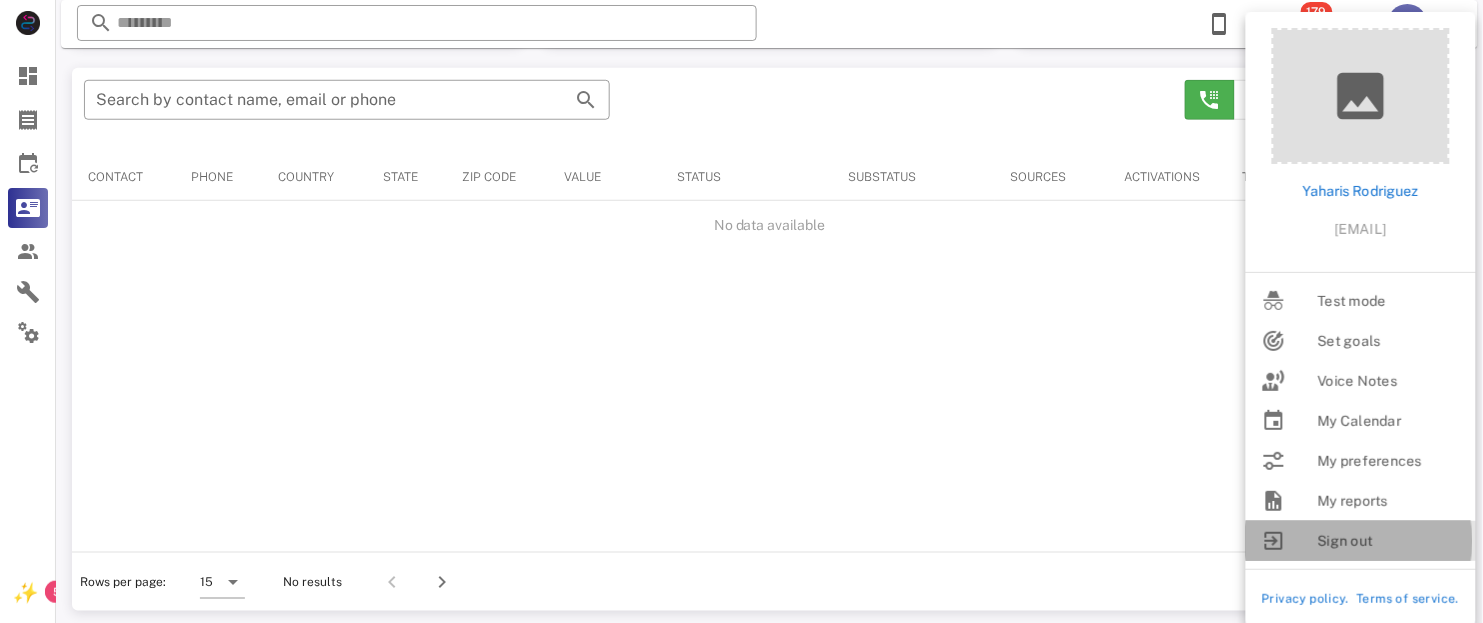 click on "Sign out" at bounding box center (1389, 541) 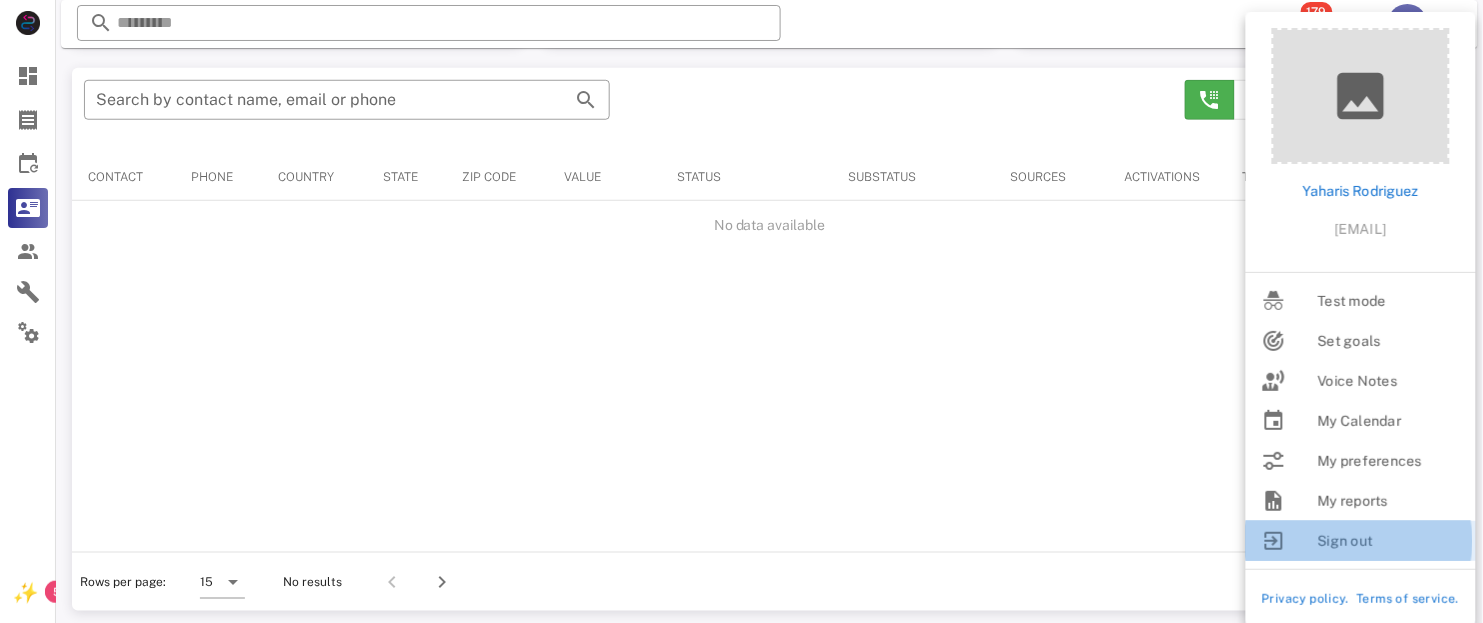 scroll, scrollTop: 0, scrollLeft: 0, axis: both 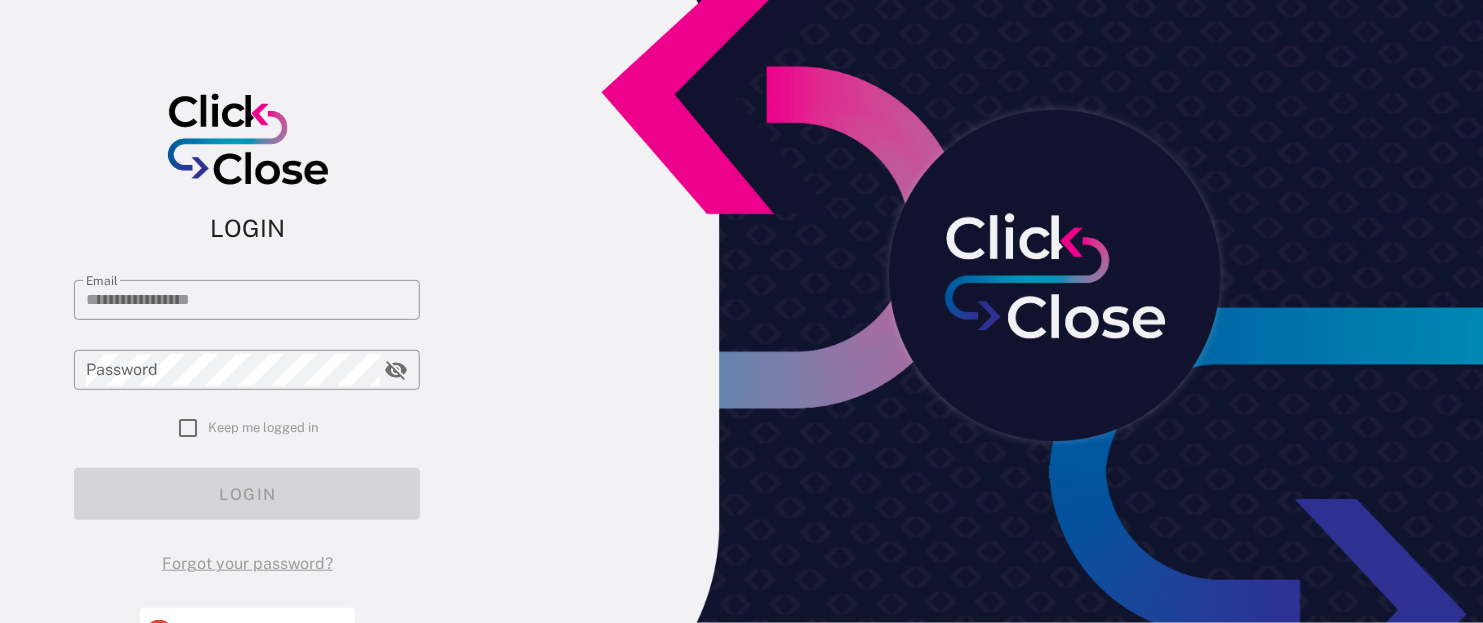 type on "**********" 